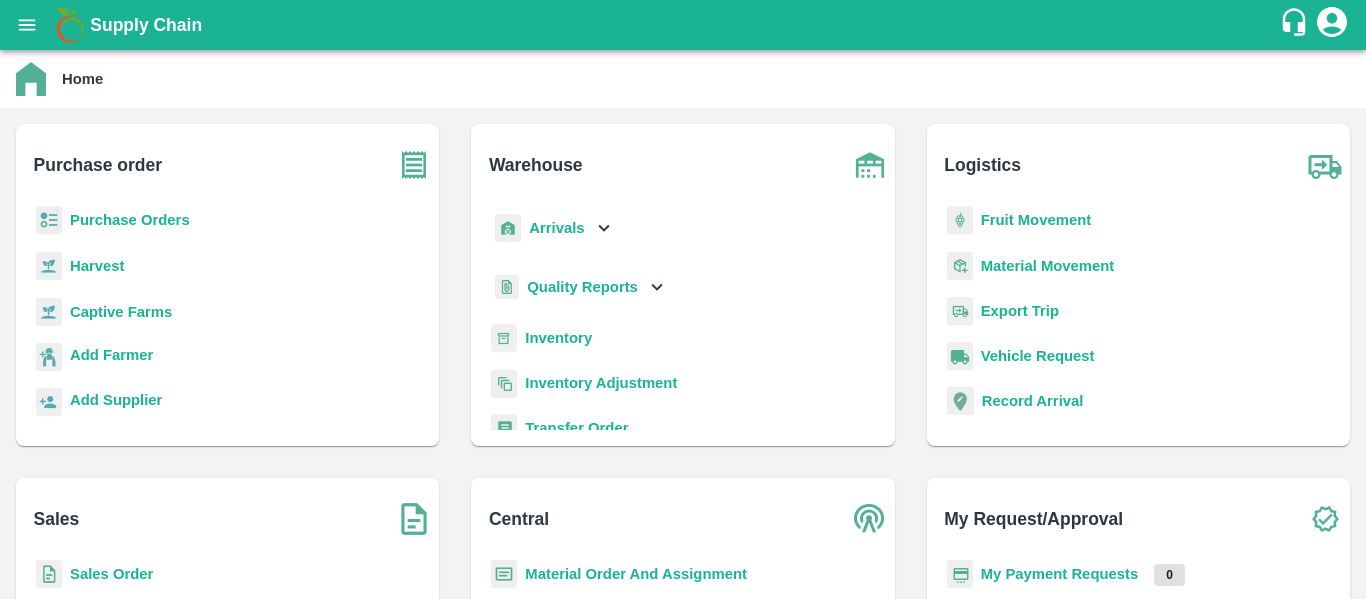 scroll, scrollTop: 0, scrollLeft: 0, axis: both 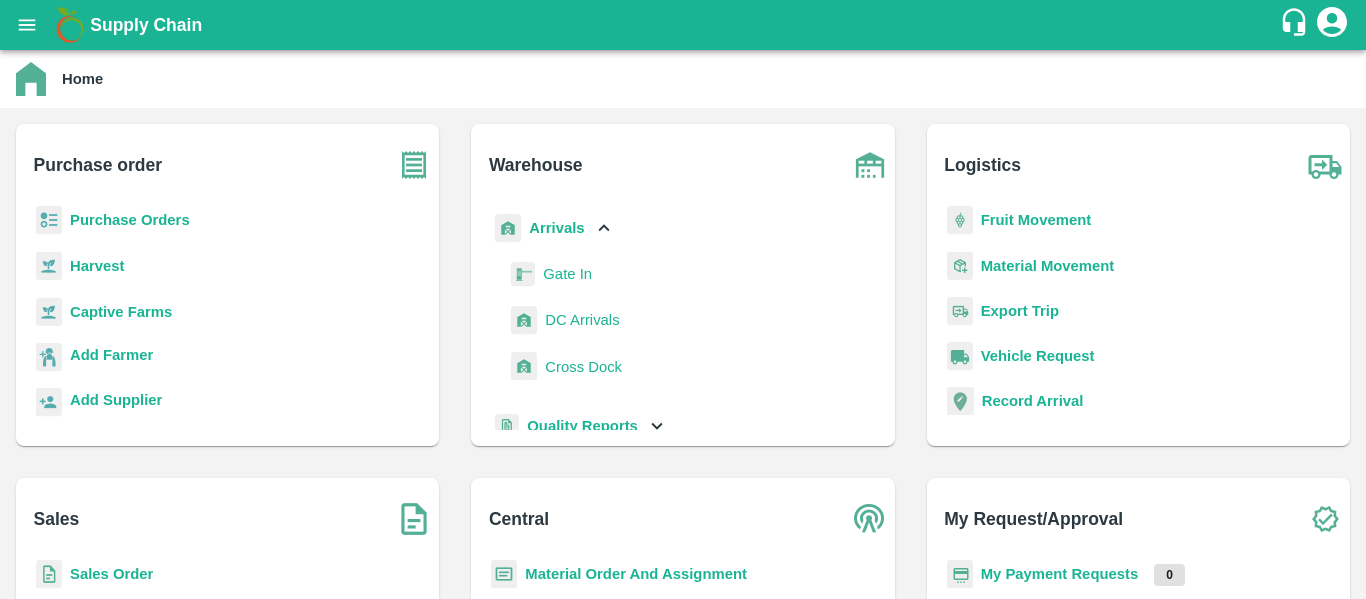 click on "DC Arrivals" at bounding box center [582, 320] 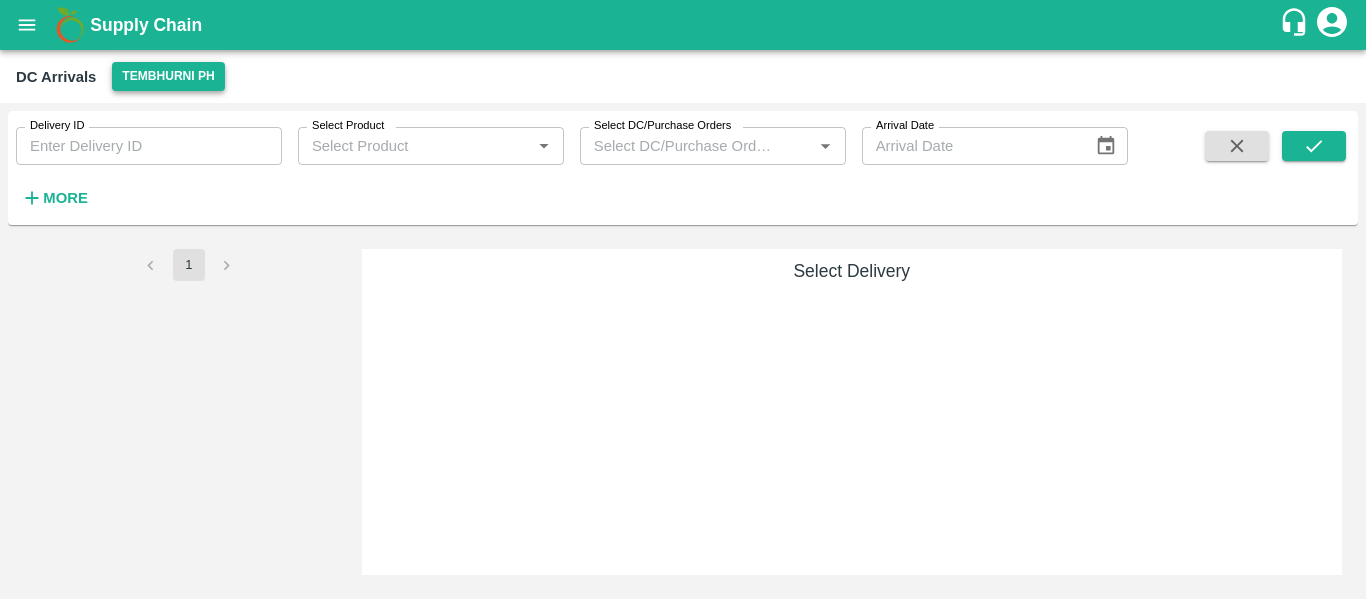 click on "Tembhurni PH" at bounding box center (168, 76) 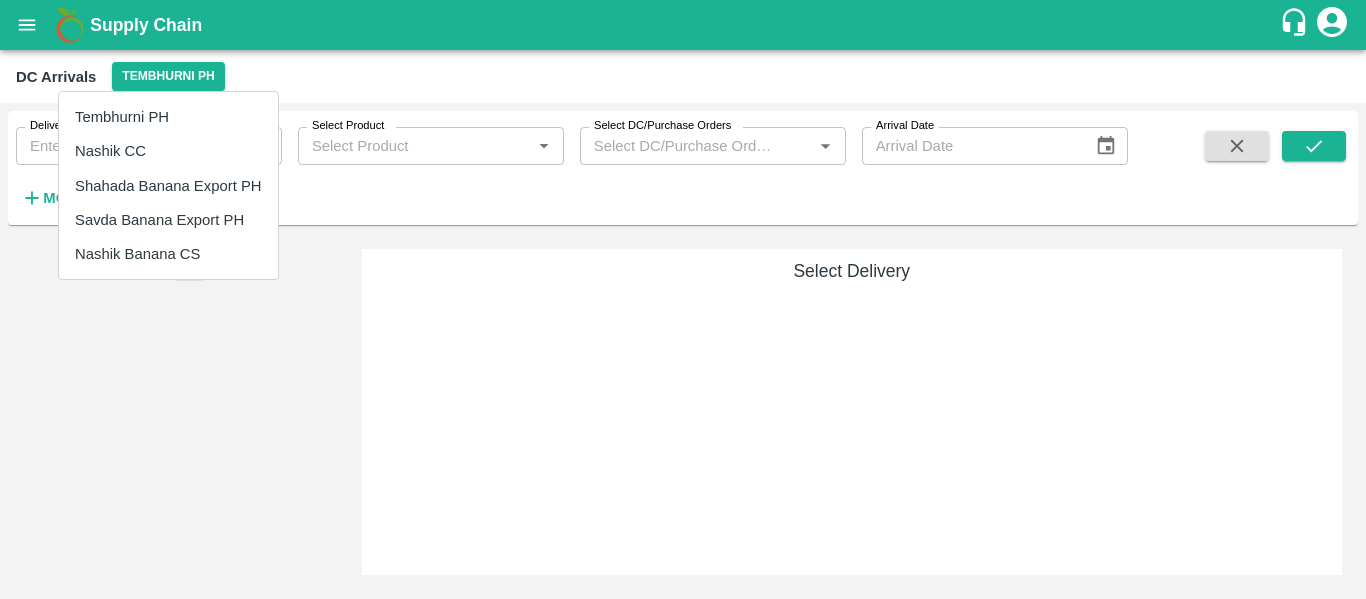 click on "Nashik CC" at bounding box center (168, 151) 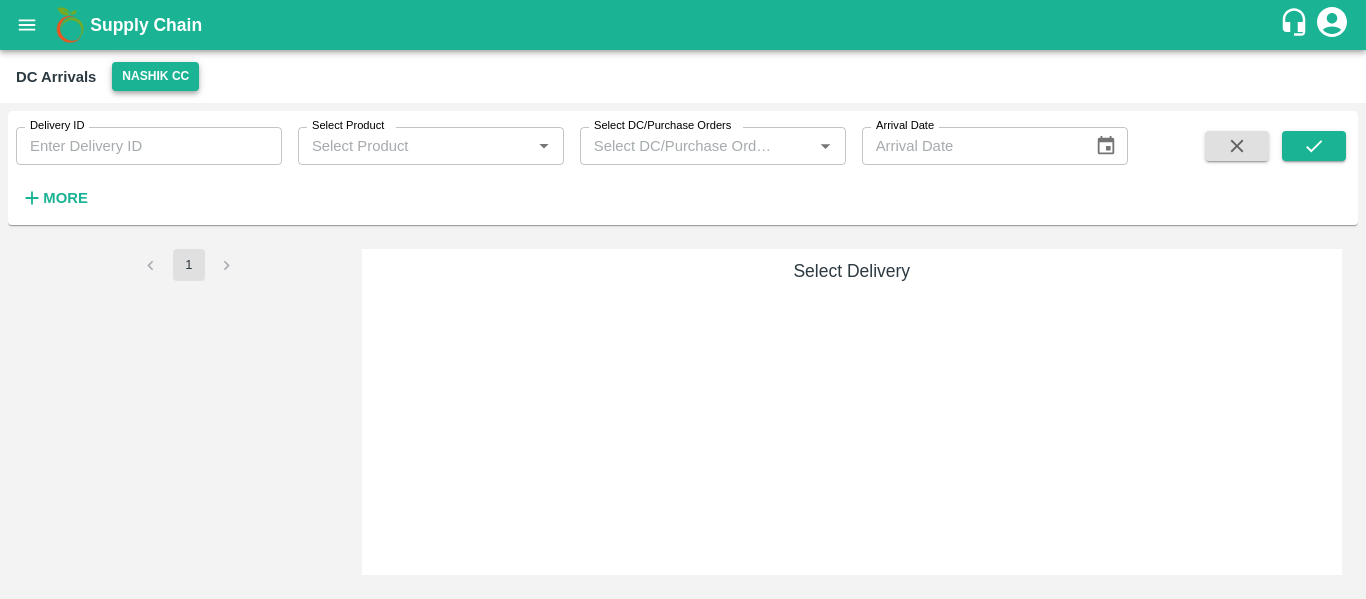 click on "Nashik CC" at bounding box center [155, 76] 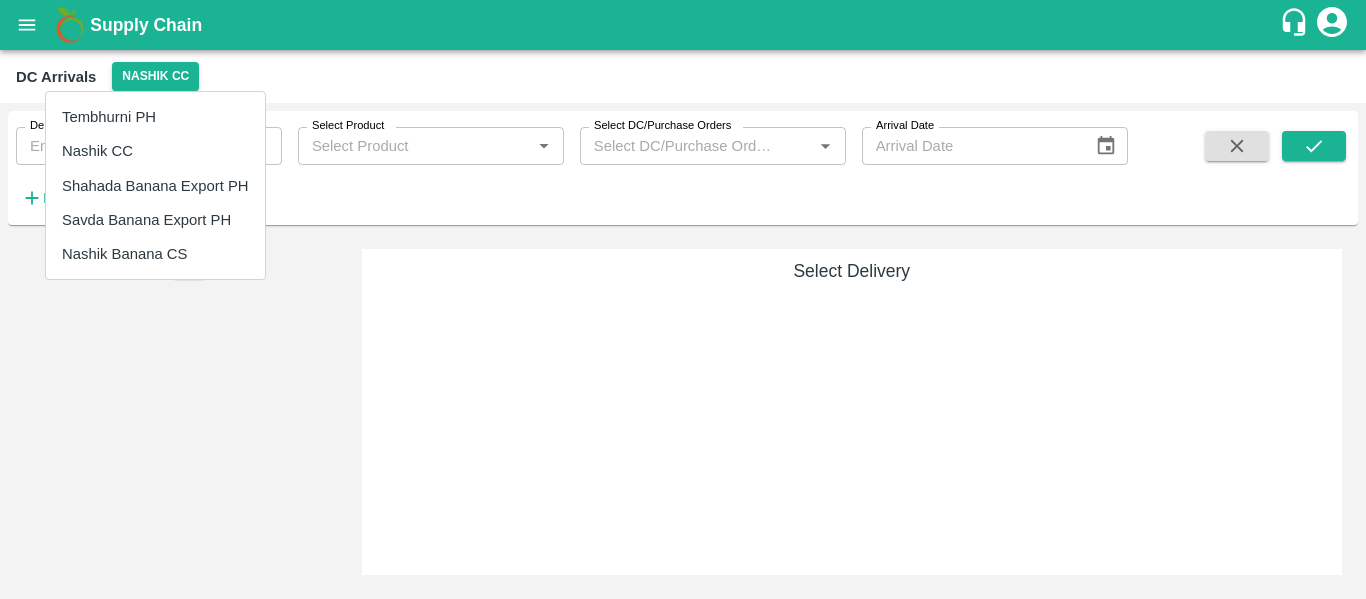 click on "Nashik Banana CS" at bounding box center [155, 254] 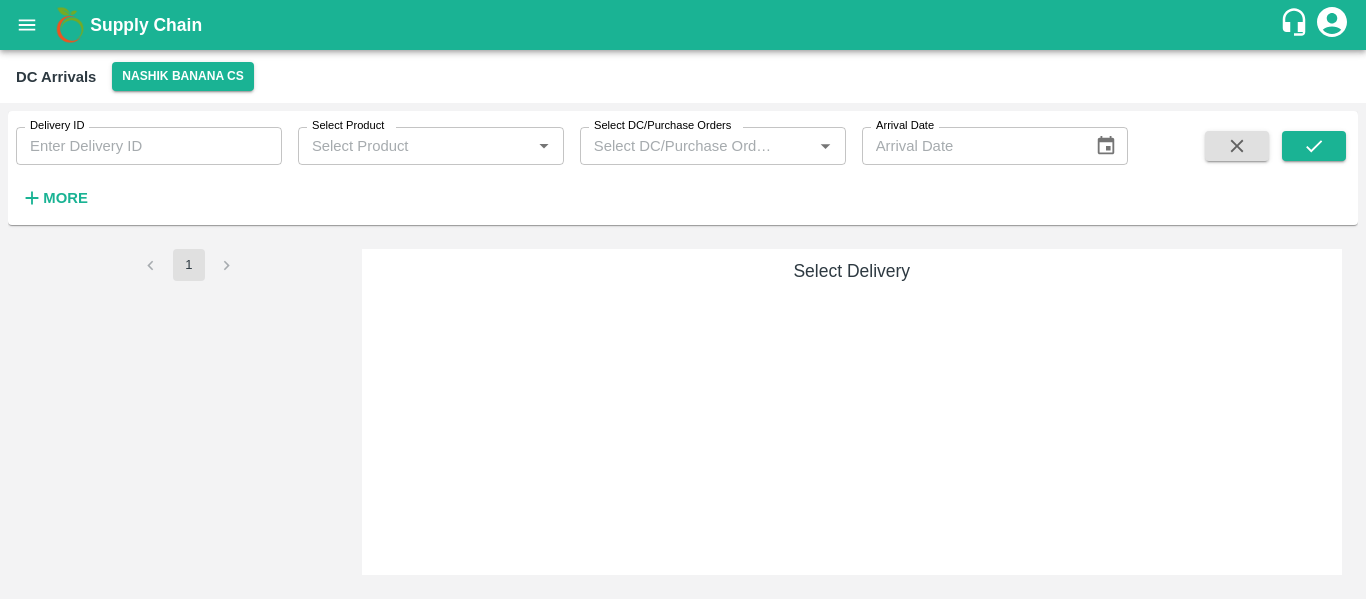 click on "More" at bounding box center [65, 198] 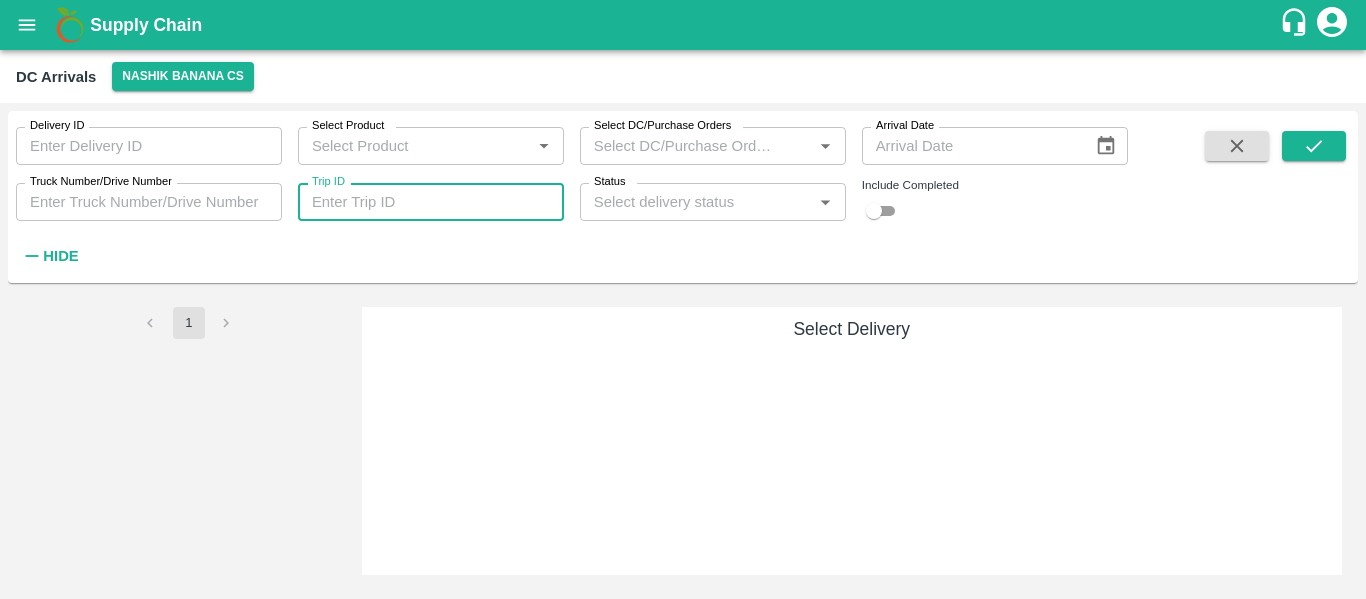 click on "Trip ID" at bounding box center (431, 202) 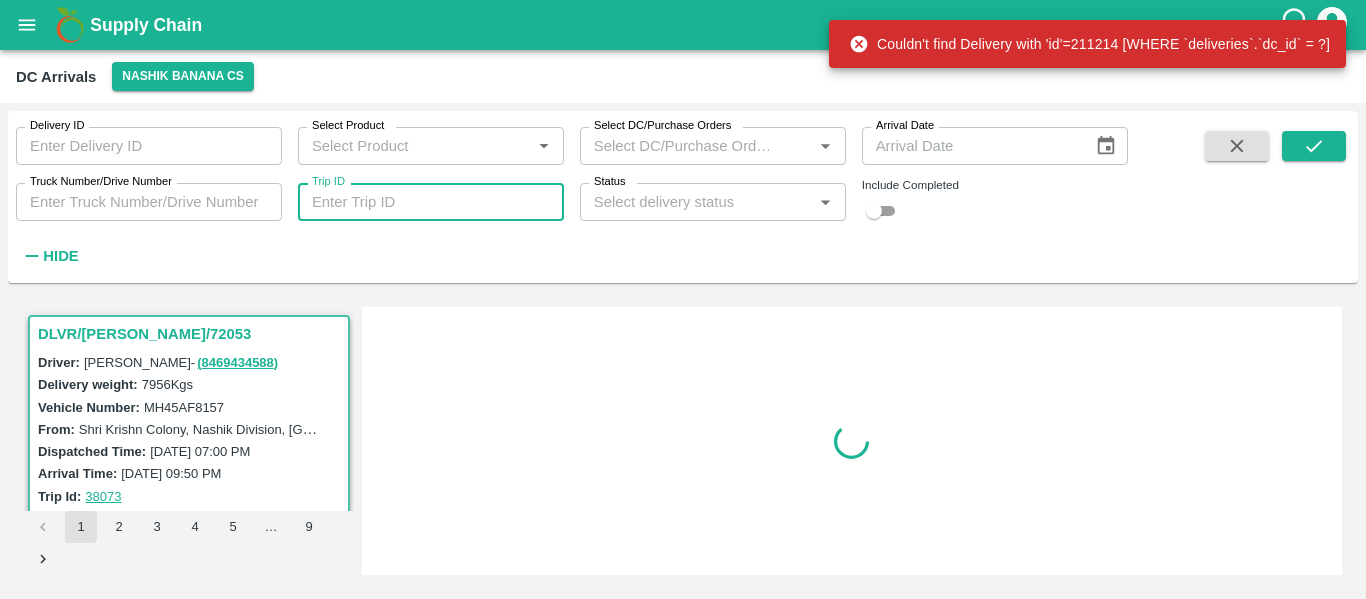 scroll, scrollTop: 8, scrollLeft: 0, axis: vertical 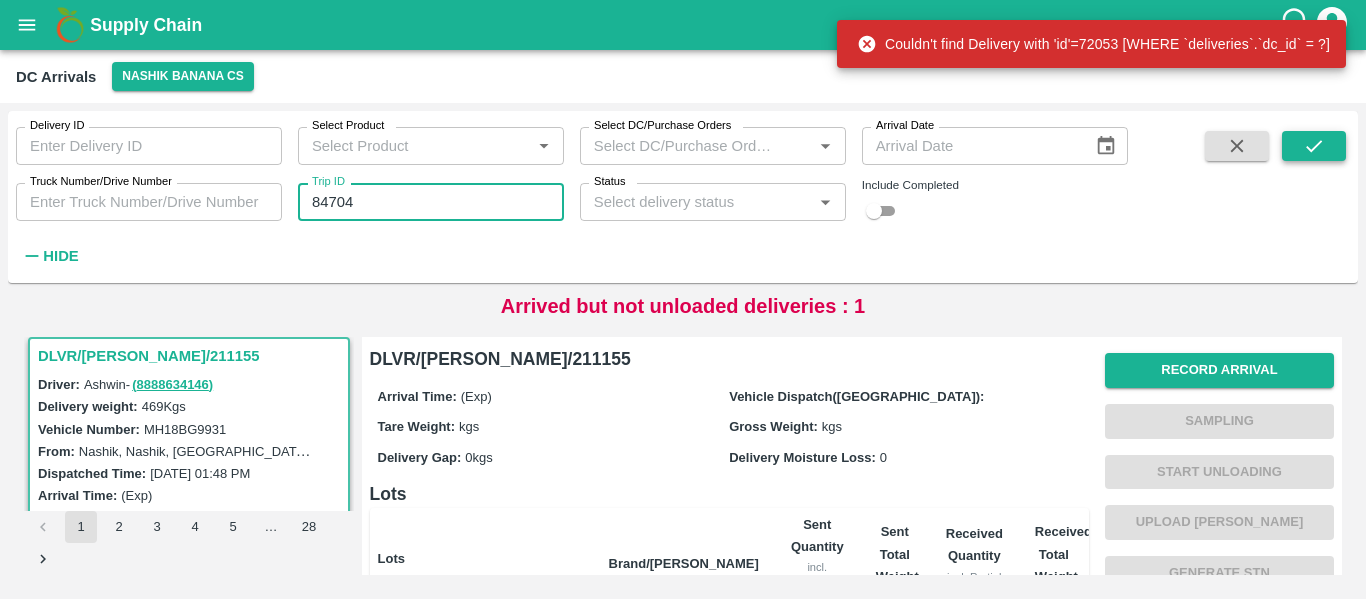 type on "84704" 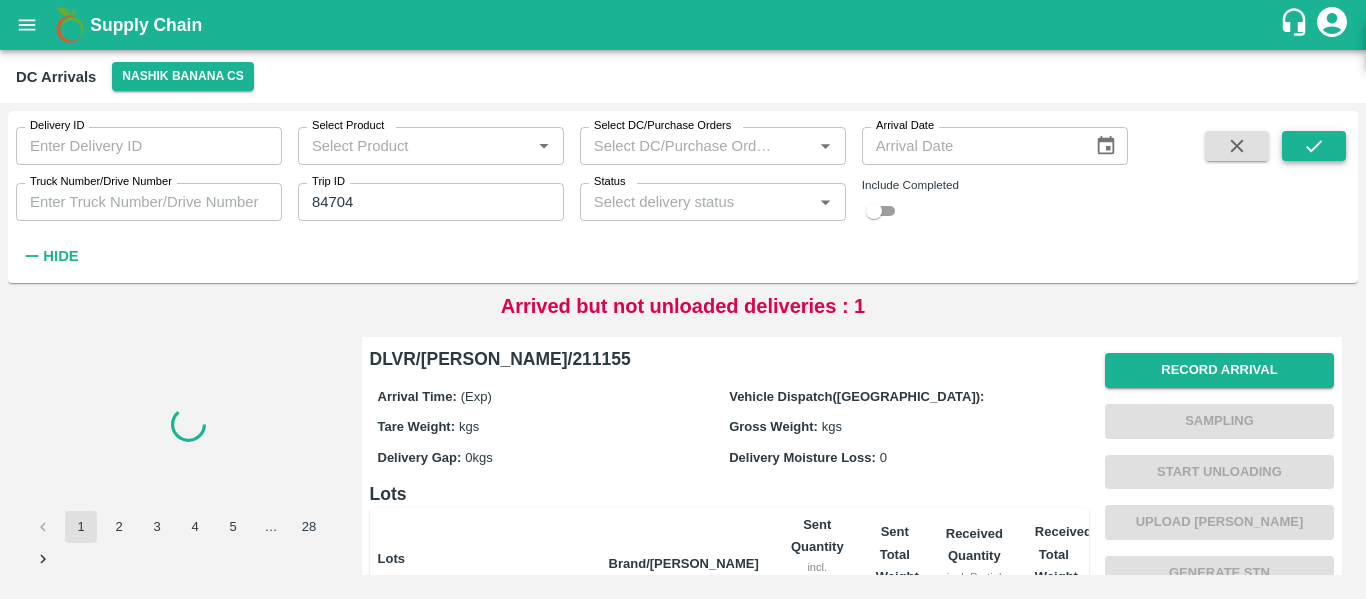 scroll, scrollTop: 0, scrollLeft: 0, axis: both 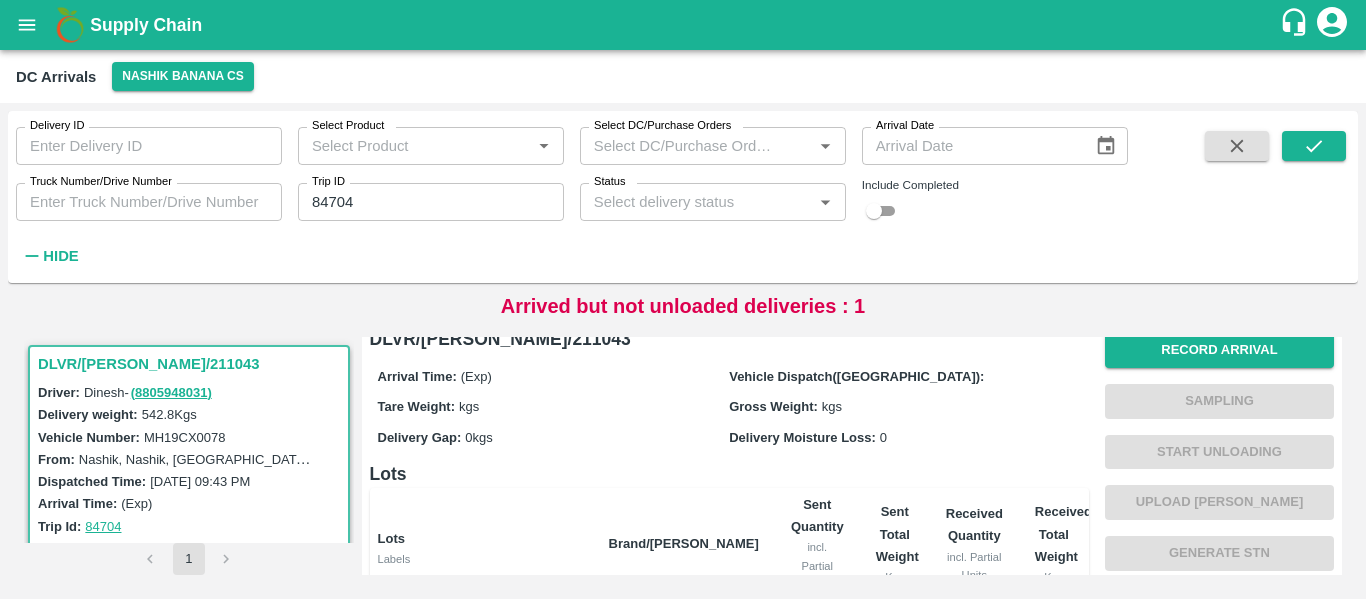 click on "Record Arrival Sampling Start Unloading Upload Tare Weight Generate STN Upload STN AQR ( Shipment Id: 345547) AQR ( Shipment Id: 345548) Complete" at bounding box center [1219, 553] 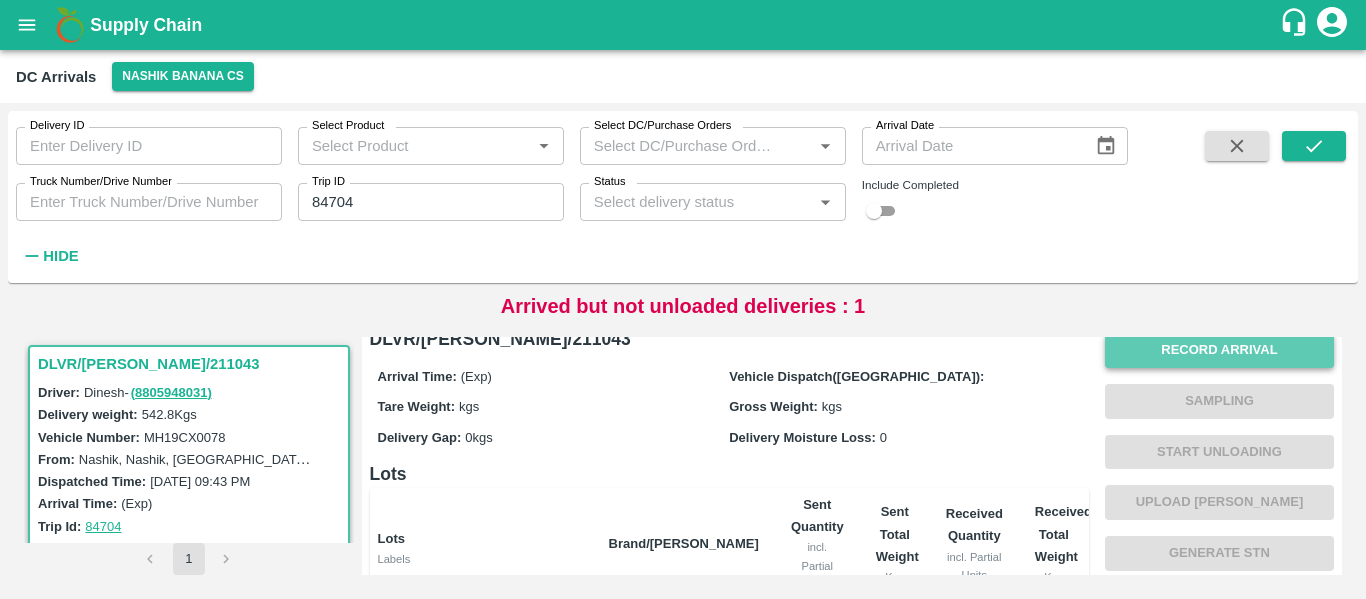click on "Record Arrival" at bounding box center [1219, 350] 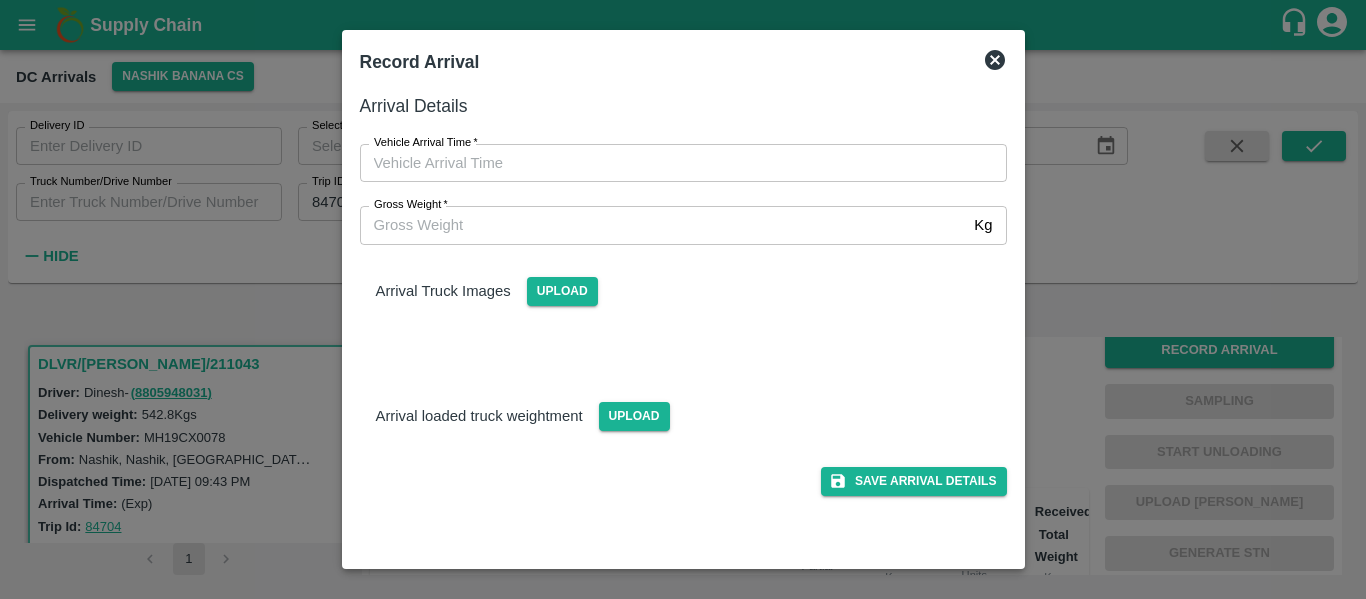 type on "DD/MM/YYYY hh:mm aa" 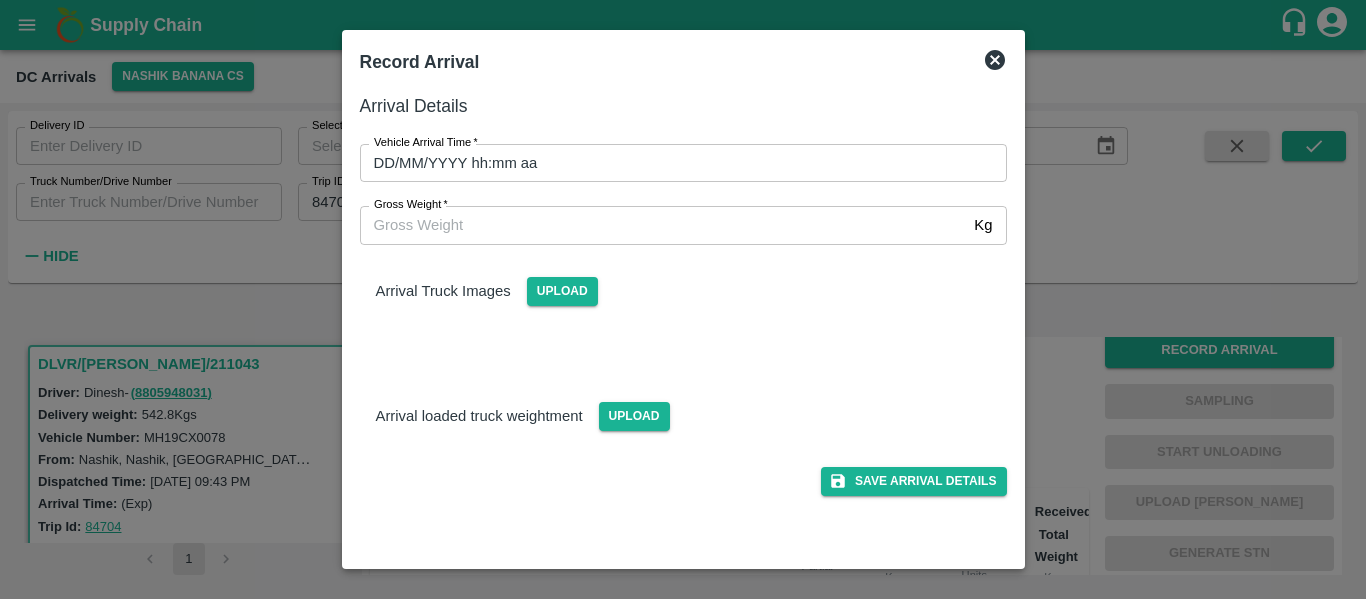 click on "DD/MM/YYYY hh:mm aa" at bounding box center (676, 163) 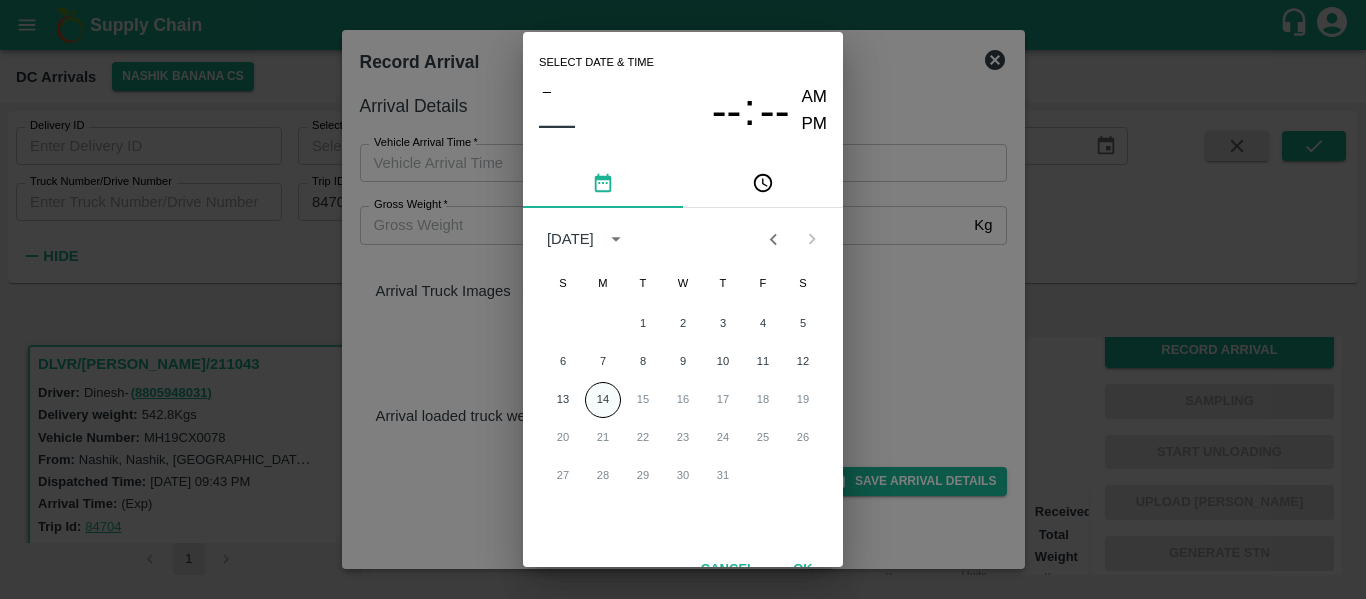 click on "14" at bounding box center [603, 400] 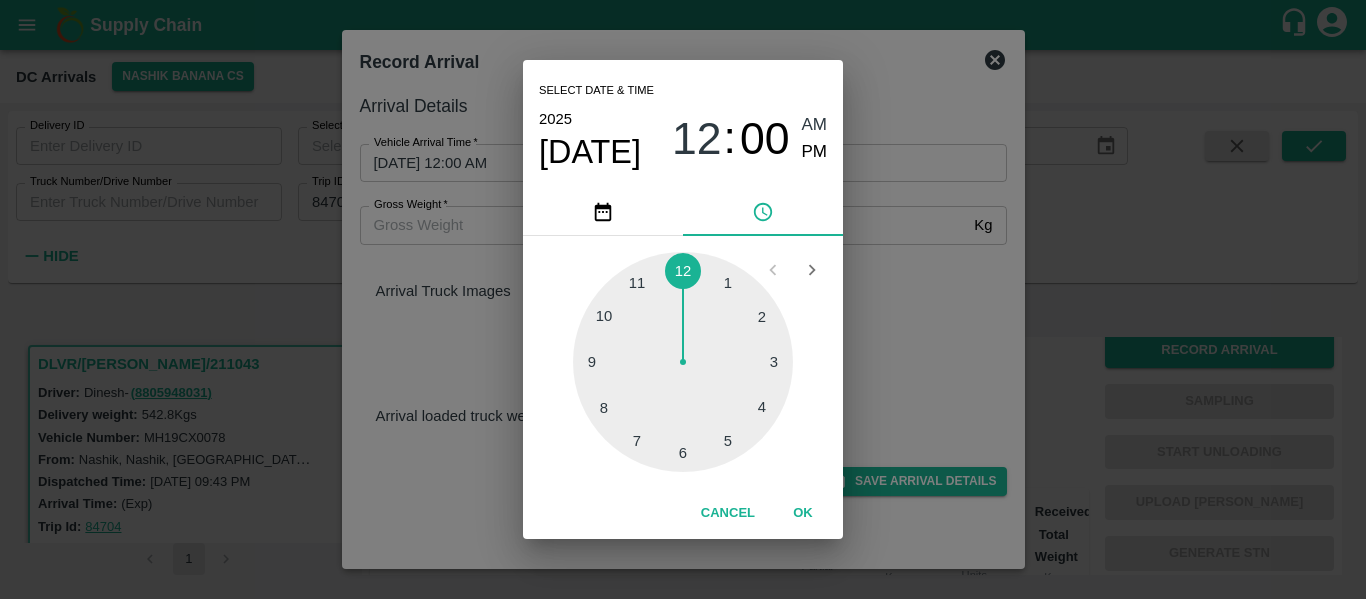click at bounding box center (683, 362) 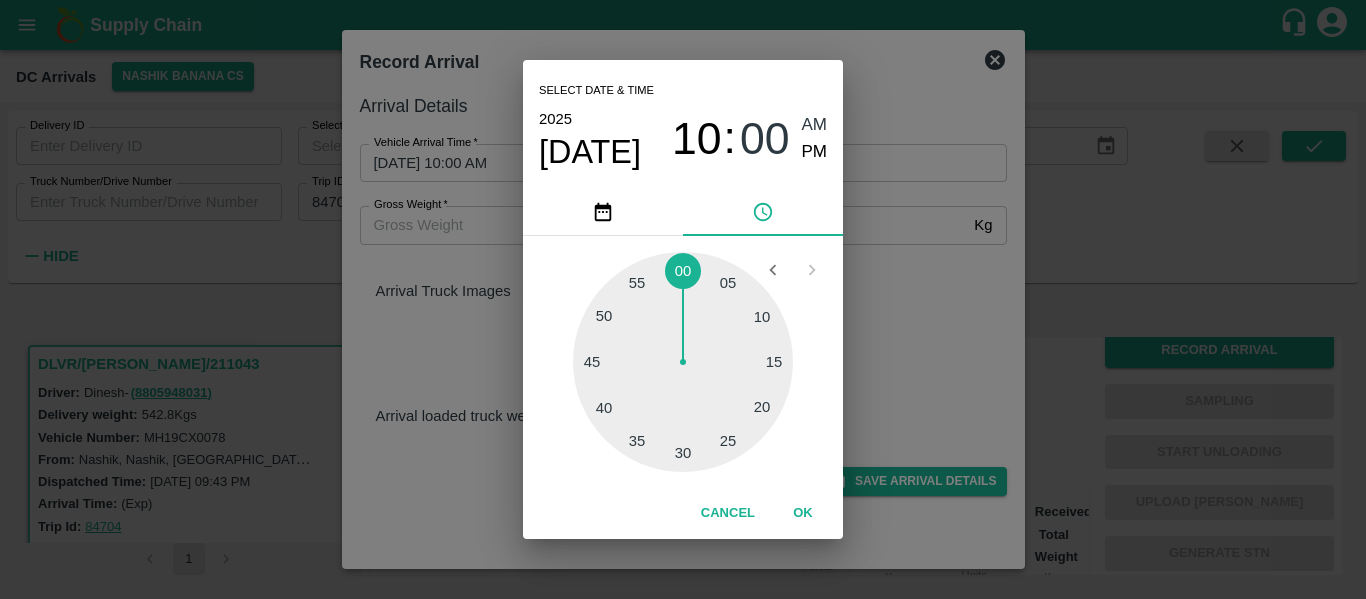 click on "AM" at bounding box center [815, 125] 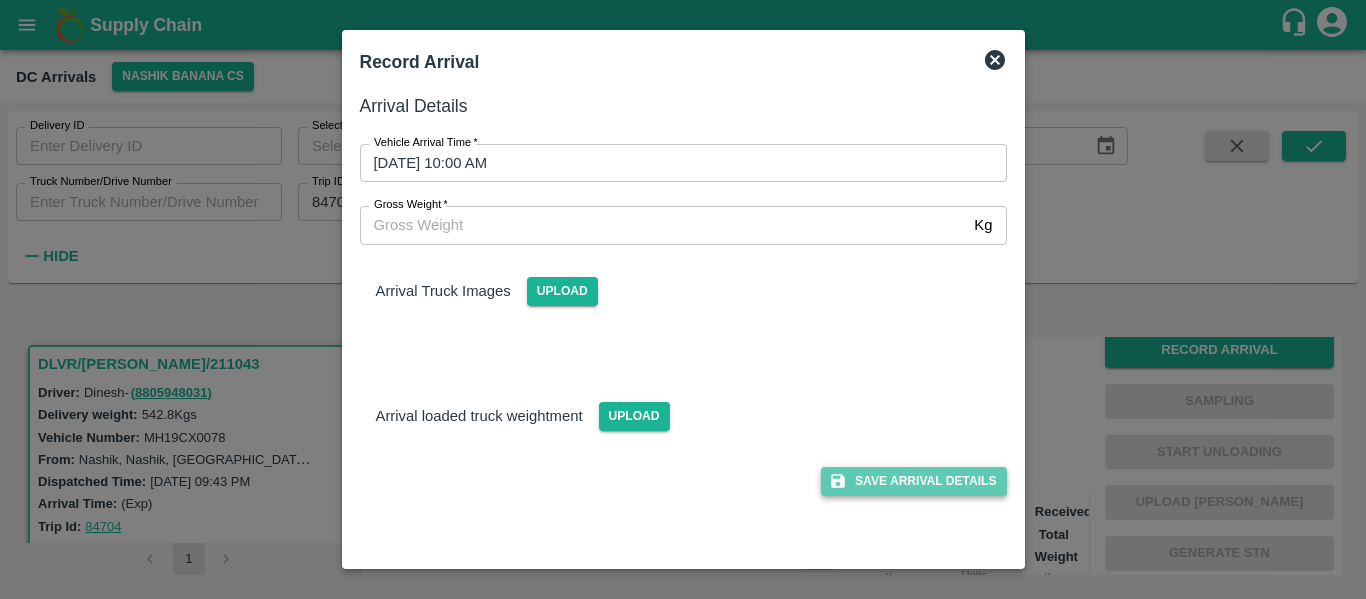 click on "Save Arrival Details" at bounding box center [913, 481] 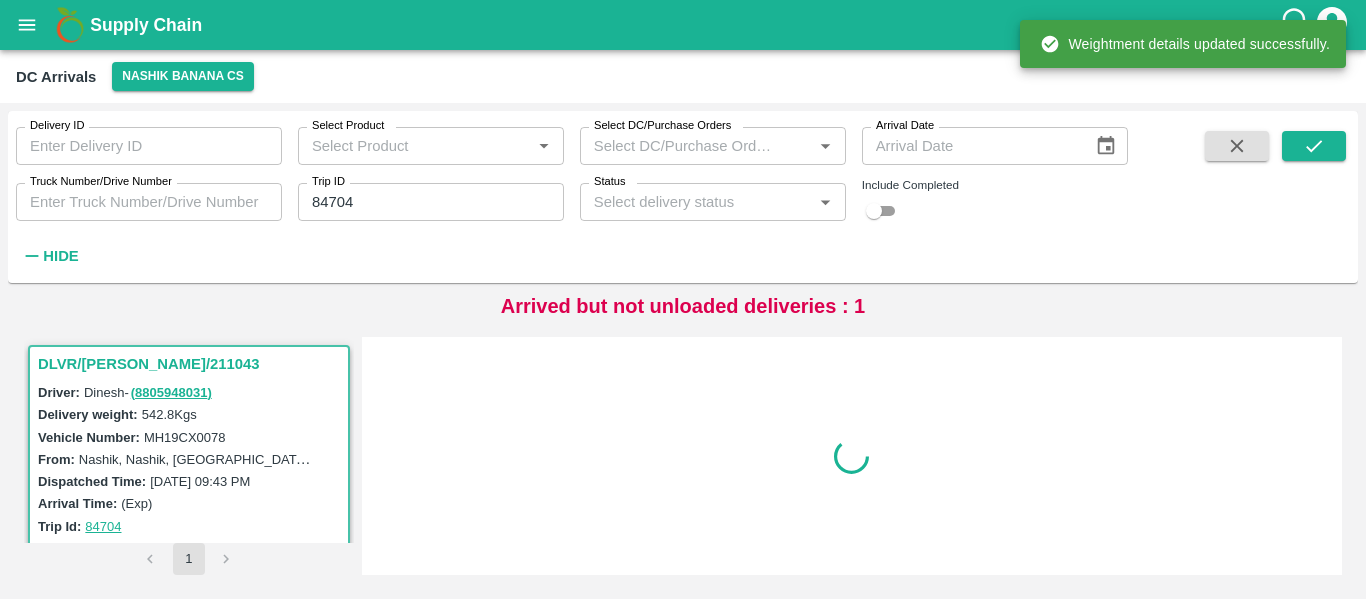 scroll, scrollTop: 0, scrollLeft: 0, axis: both 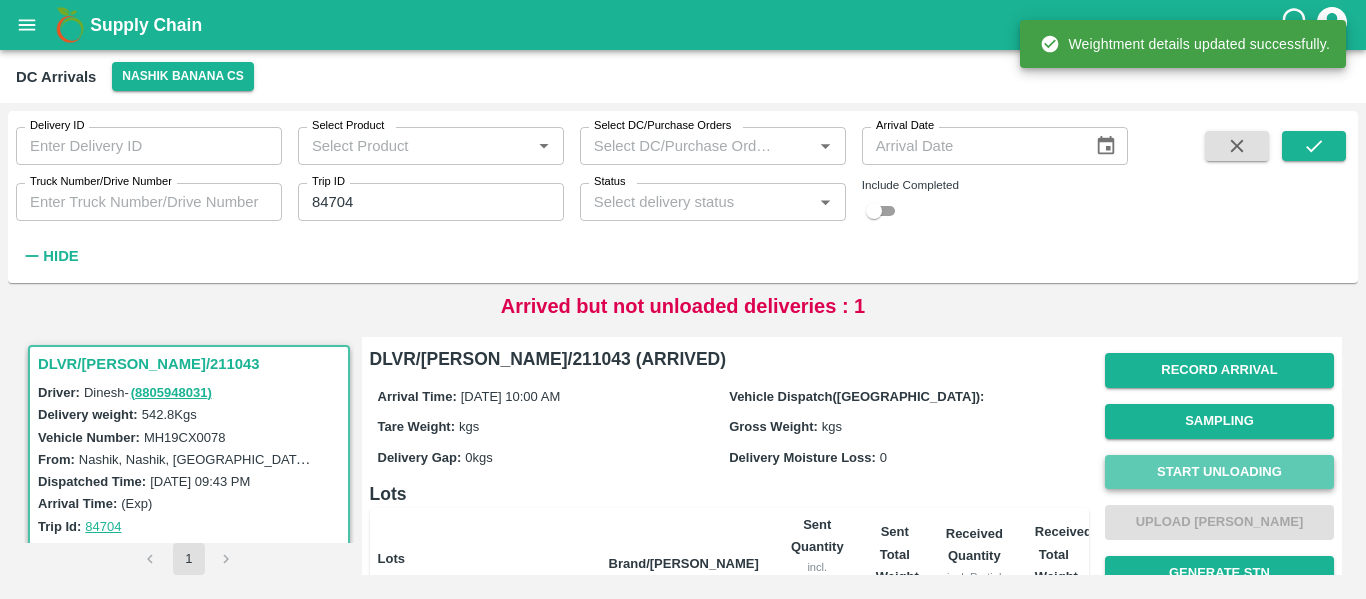 click on "Start Unloading" at bounding box center [1219, 472] 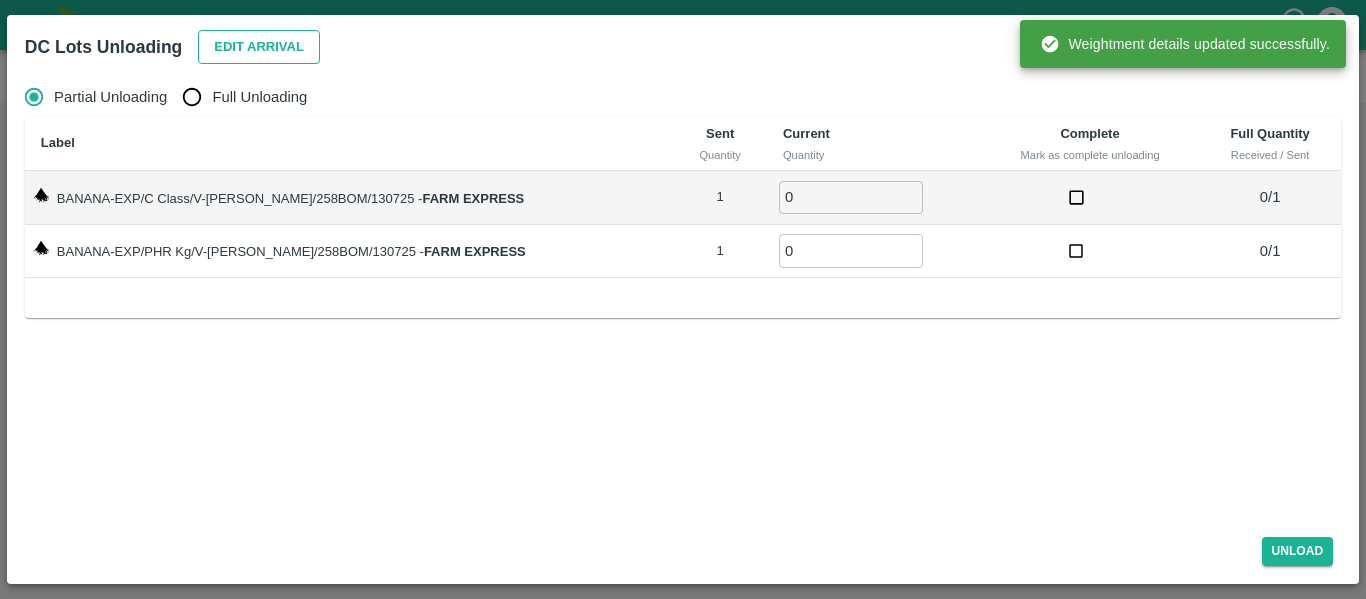 click on "Edit Arrival" at bounding box center [259, 47] 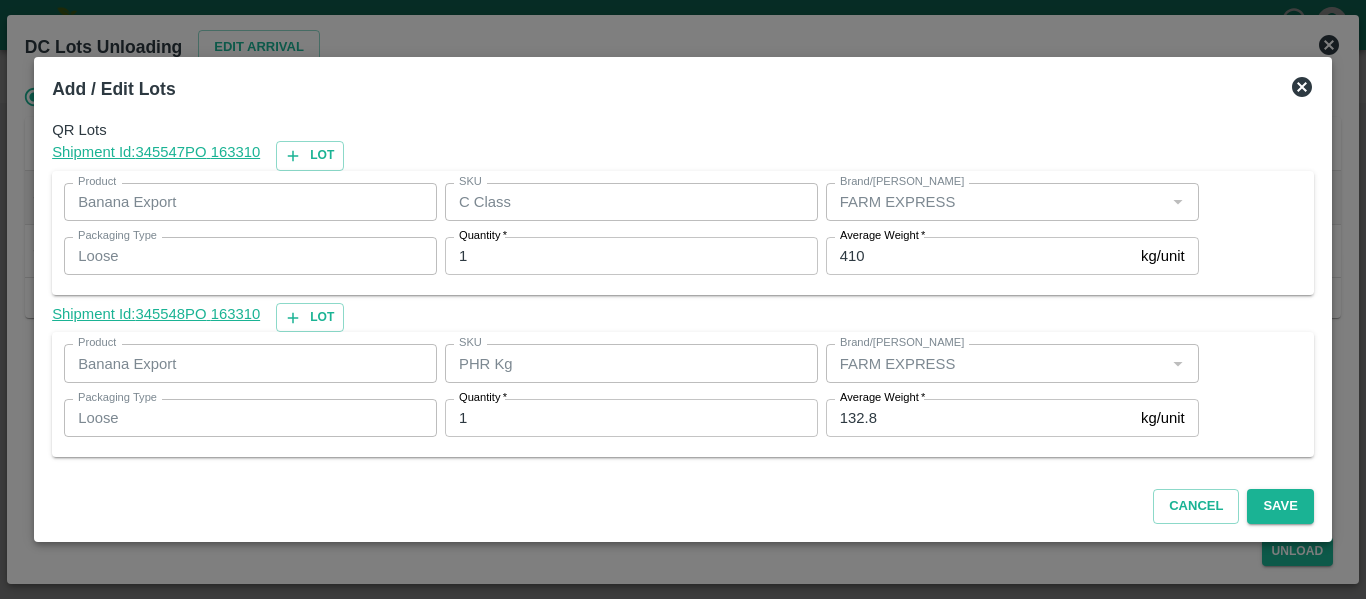 click on "132.8" at bounding box center [979, 418] 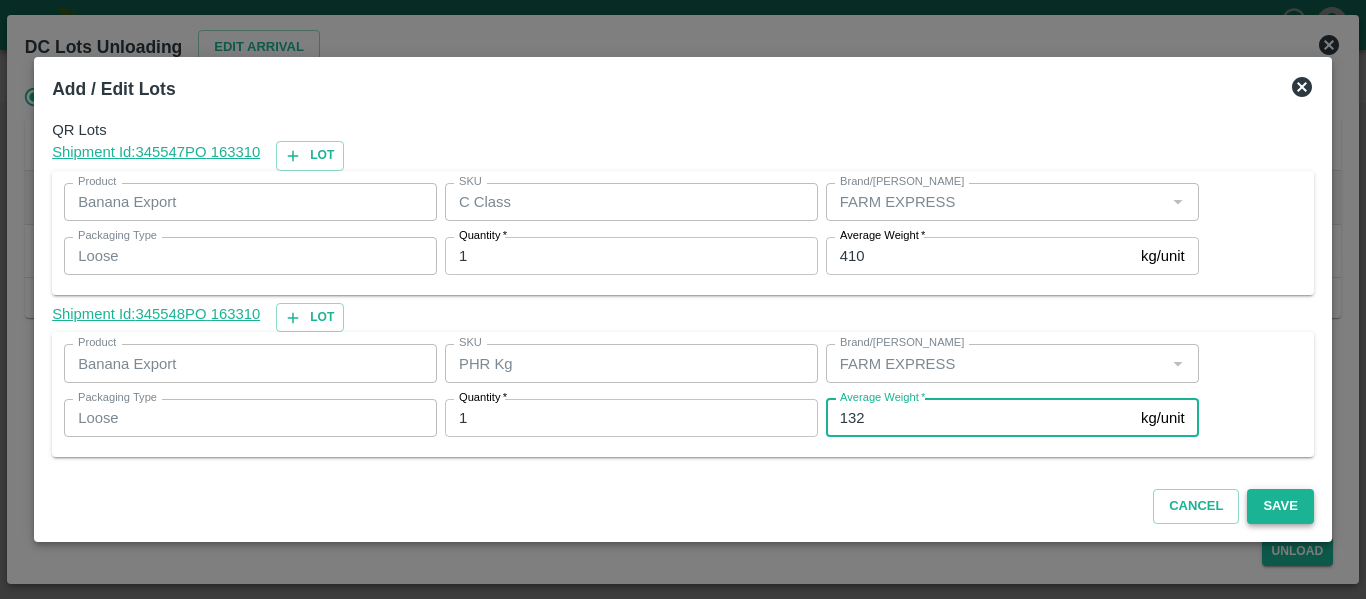 type on "132" 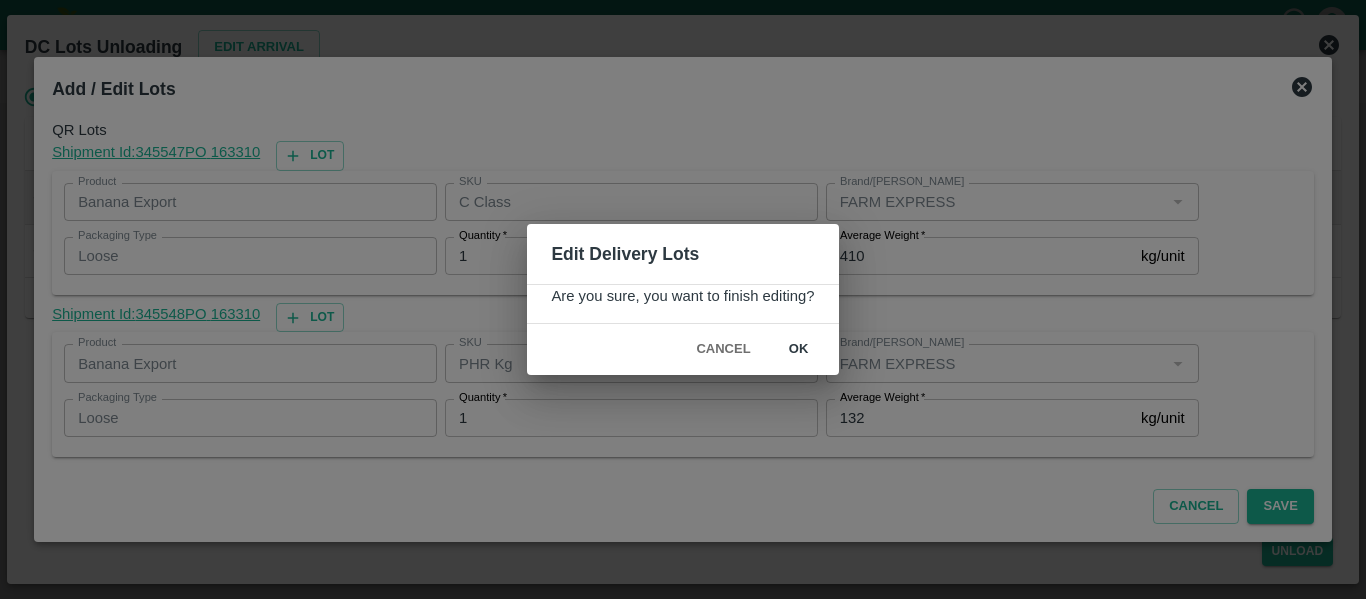 click on "ok" at bounding box center (799, 349) 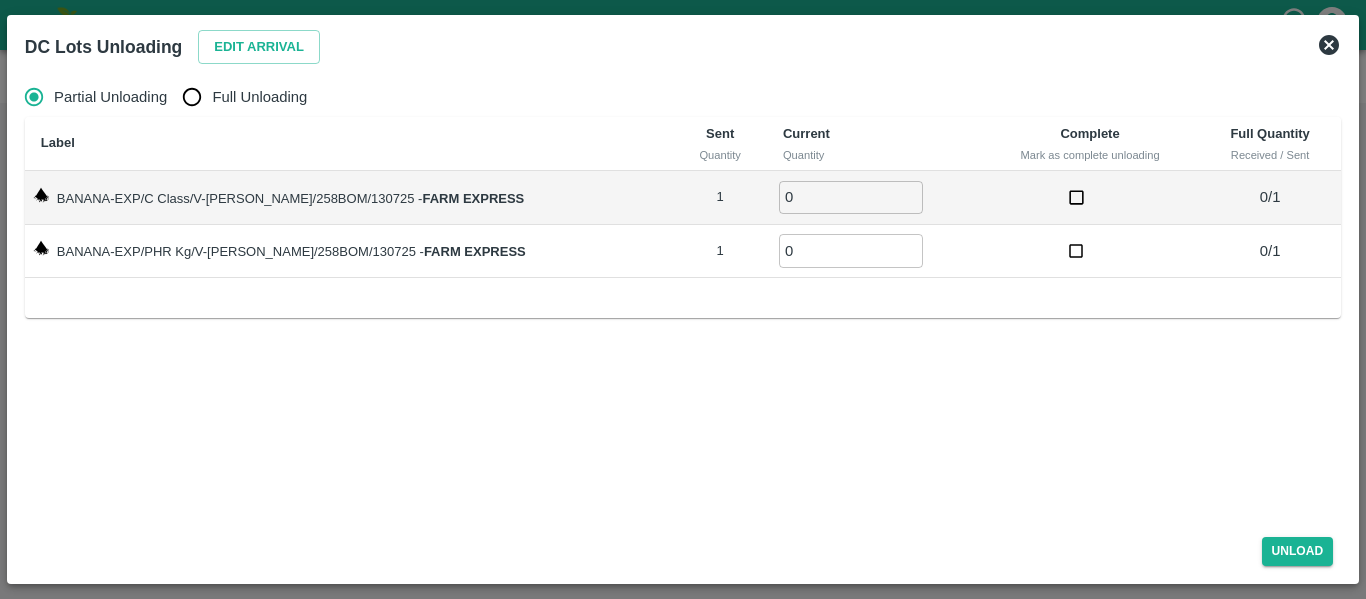 click on "Full Unloading" at bounding box center (259, 97) 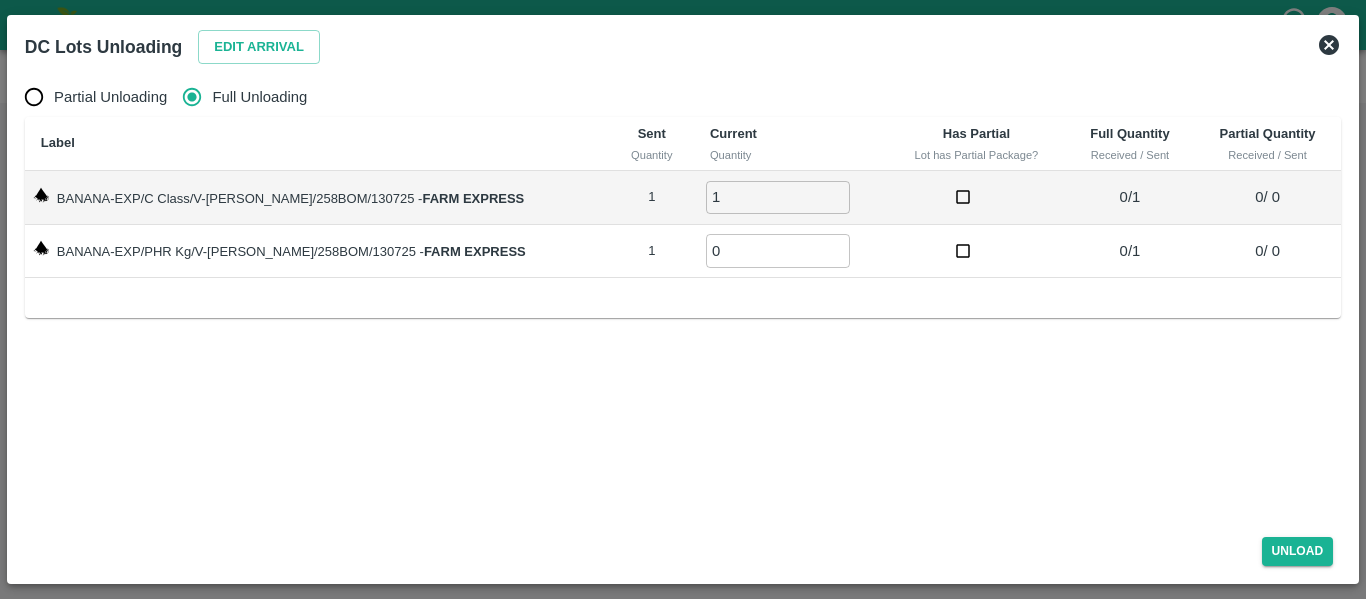 type on "1" 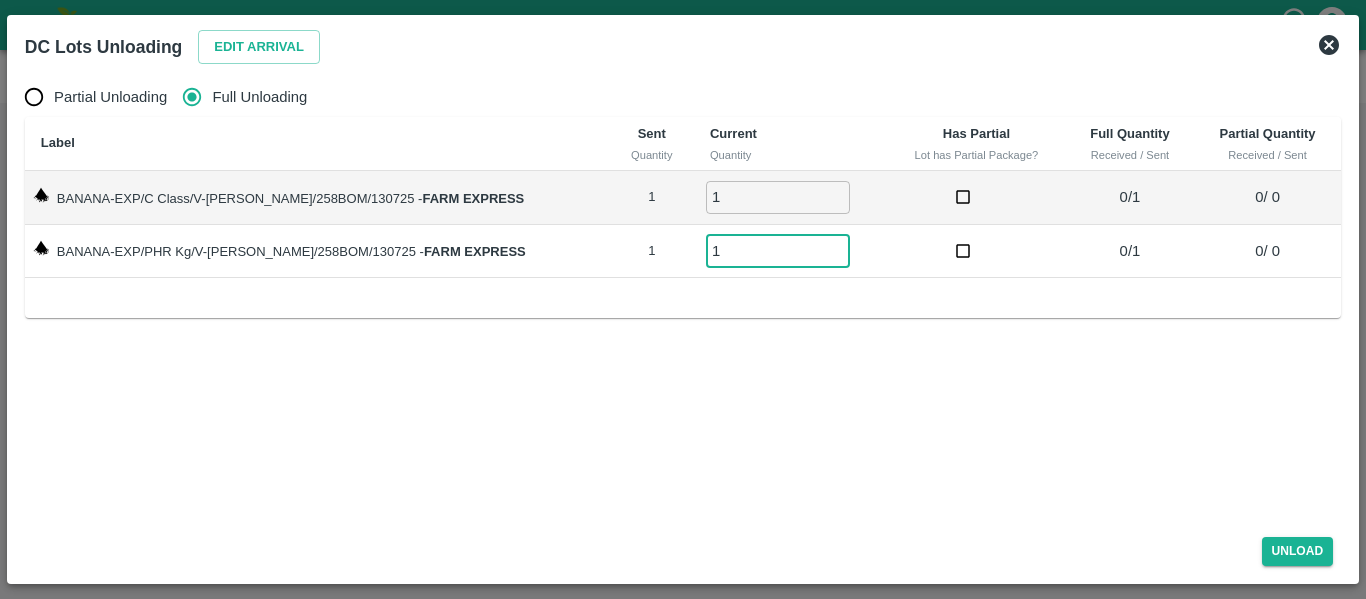 type on "1" 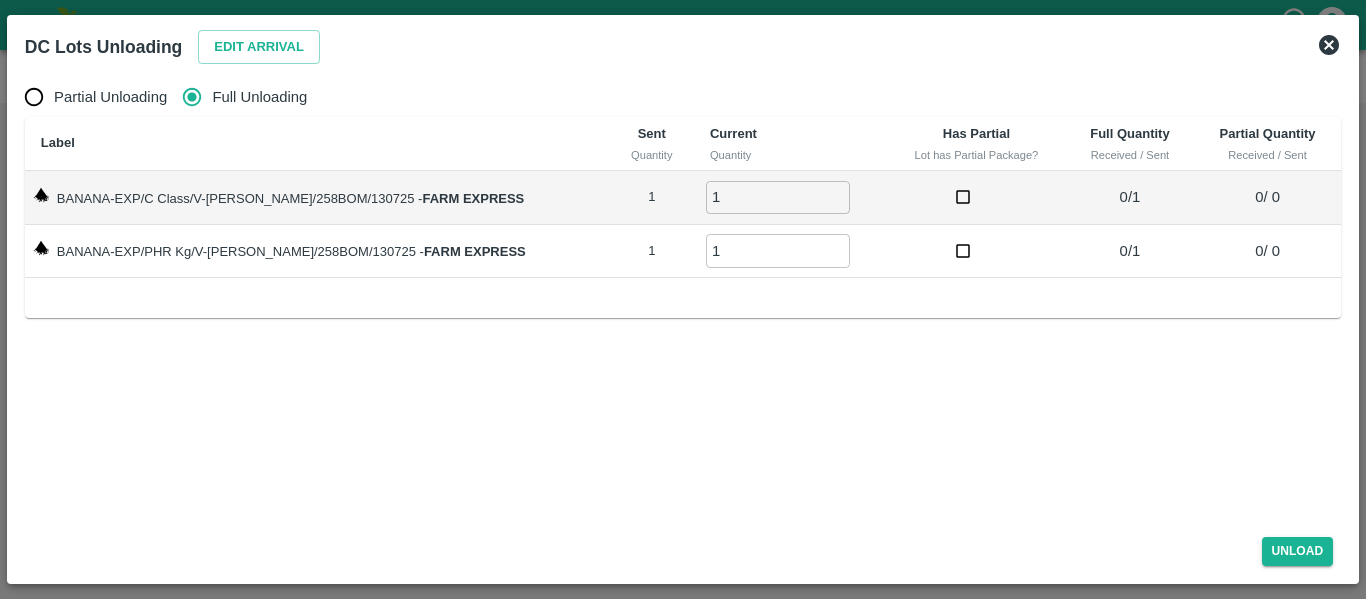 click on "Unload" at bounding box center [683, 547] 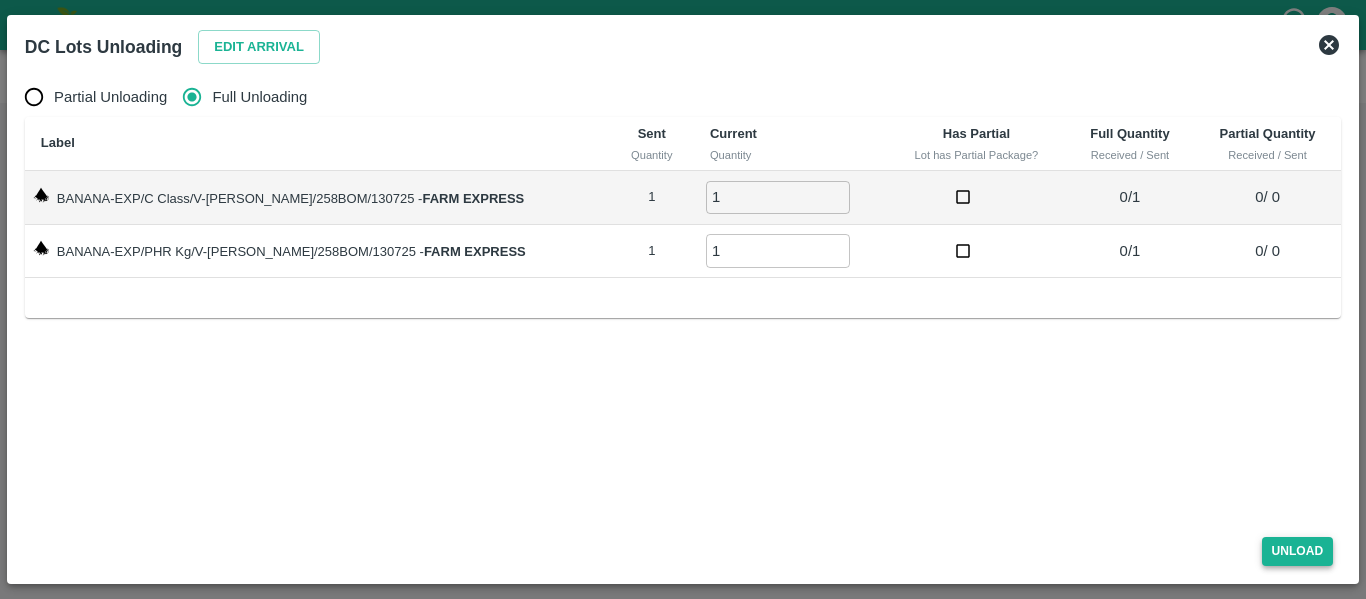click on "Unload" at bounding box center (1298, 551) 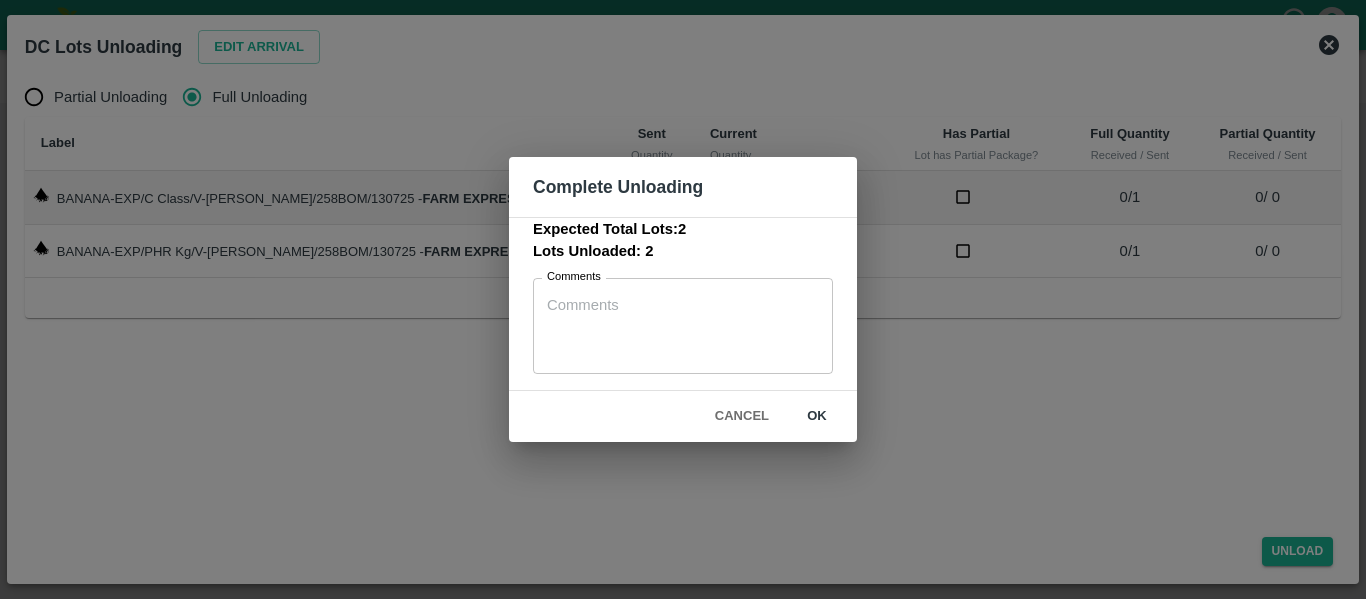 click on "ok" at bounding box center [817, 416] 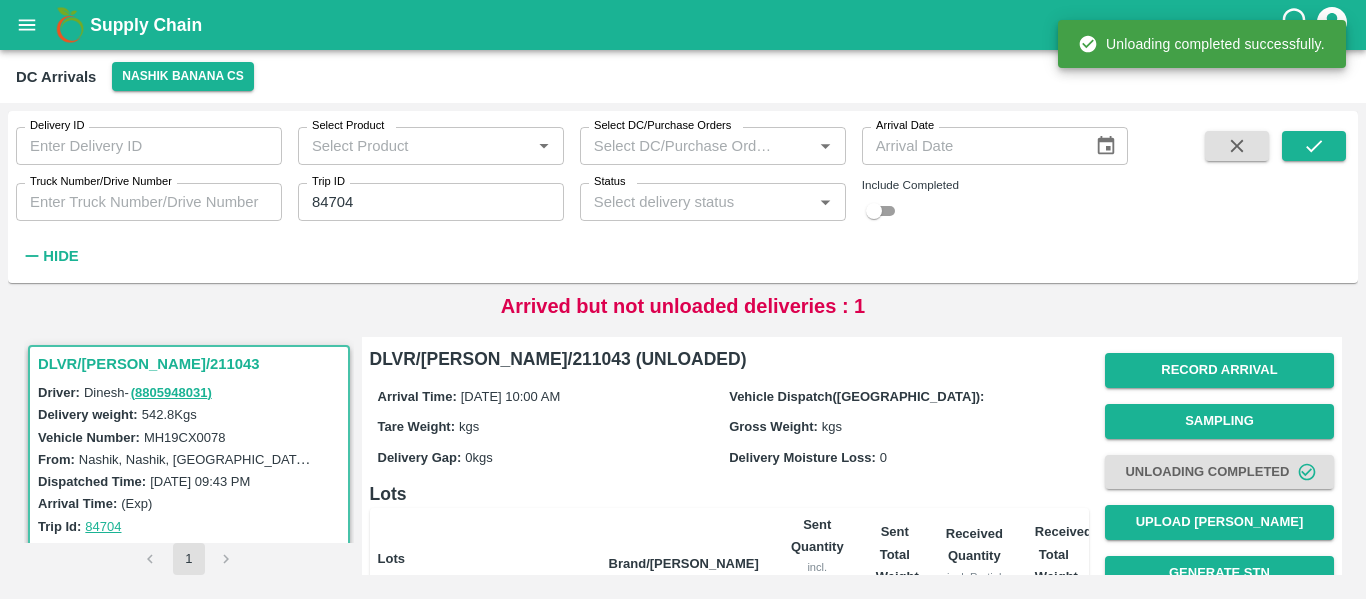 scroll, scrollTop: 275, scrollLeft: 0, axis: vertical 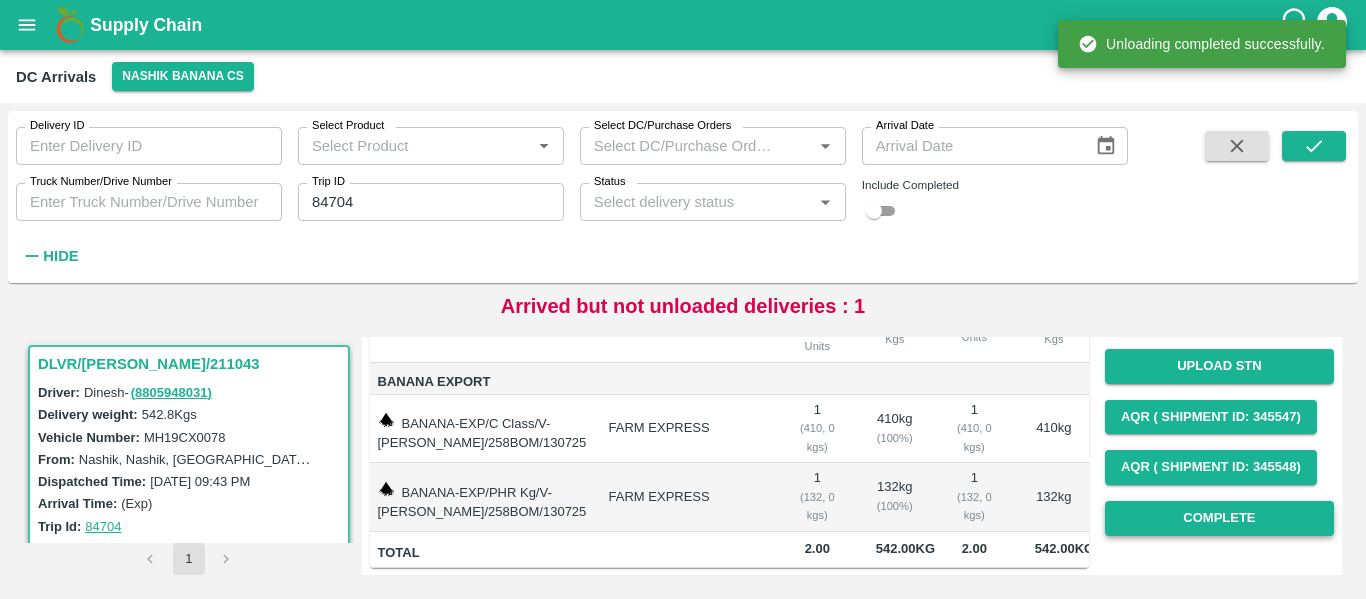 click on "Complete" at bounding box center (1219, 518) 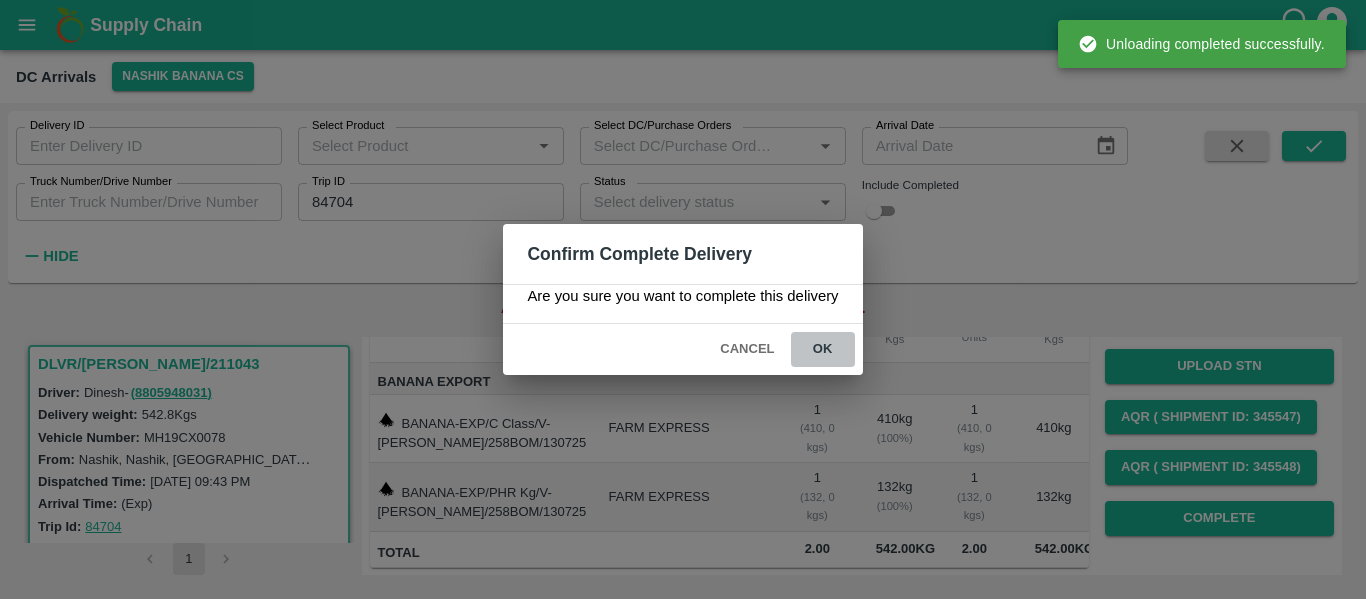 click on "ok" at bounding box center [823, 349] 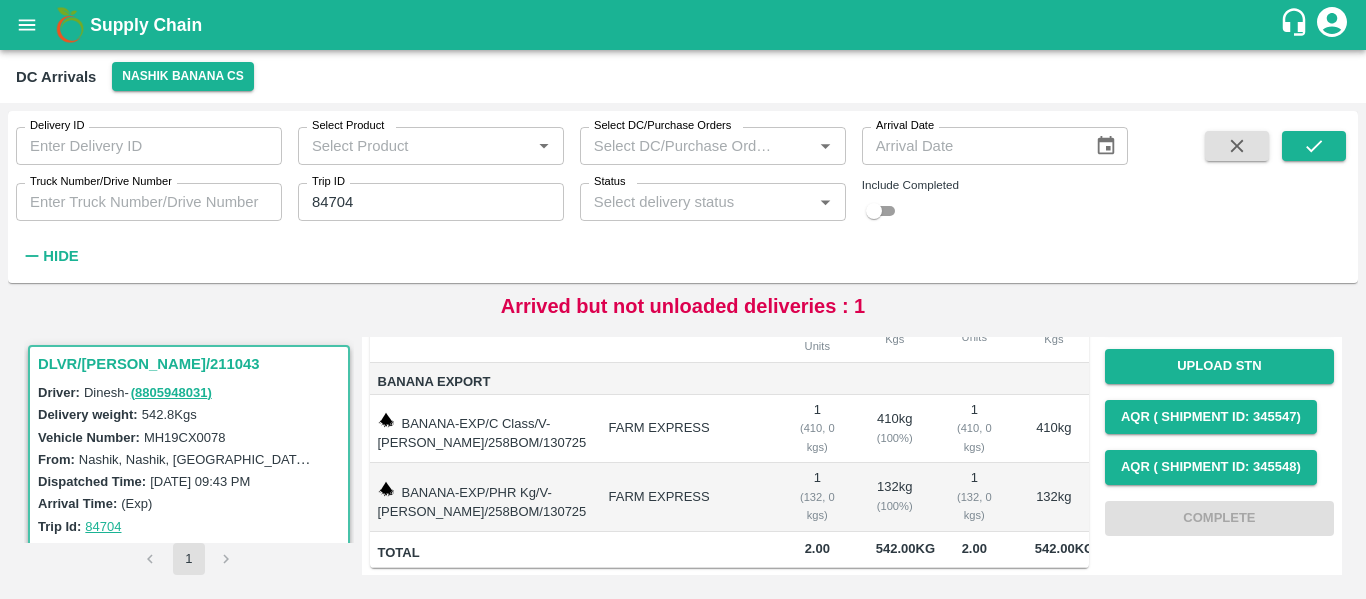 scroll, scrollTop: 0, scrollLeft: 0, axis: both 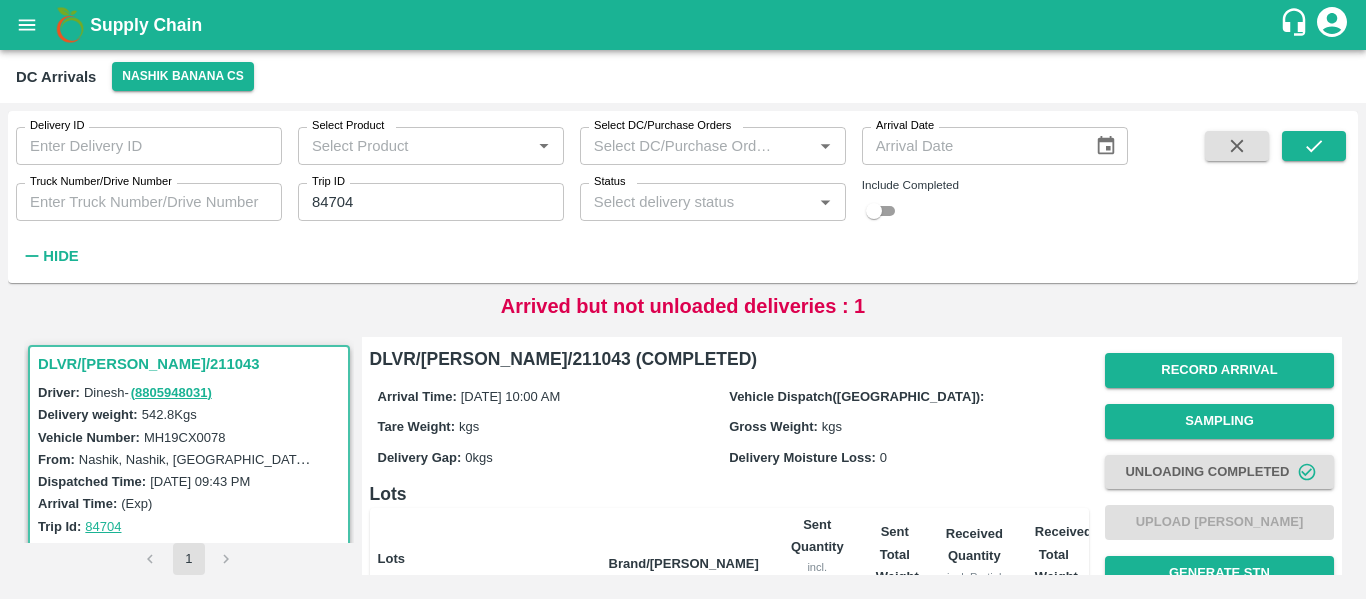 click on "84704" at bounding box center [431, 202] 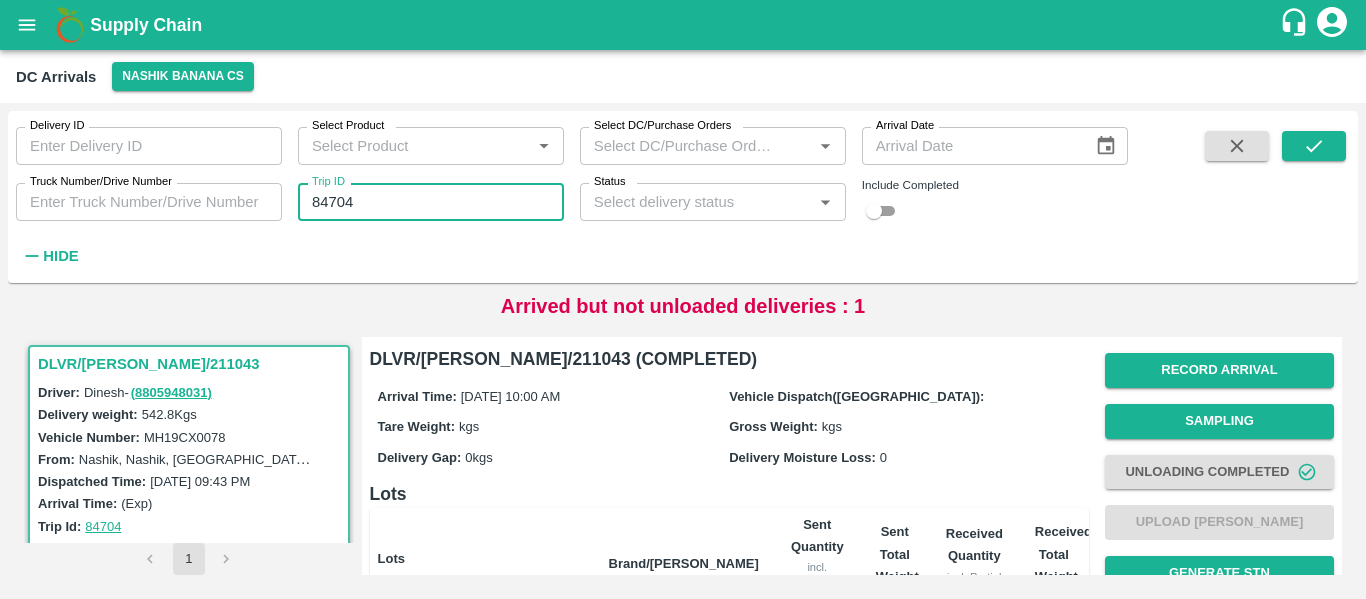 click on "84704" at bounding box center [431, 202] 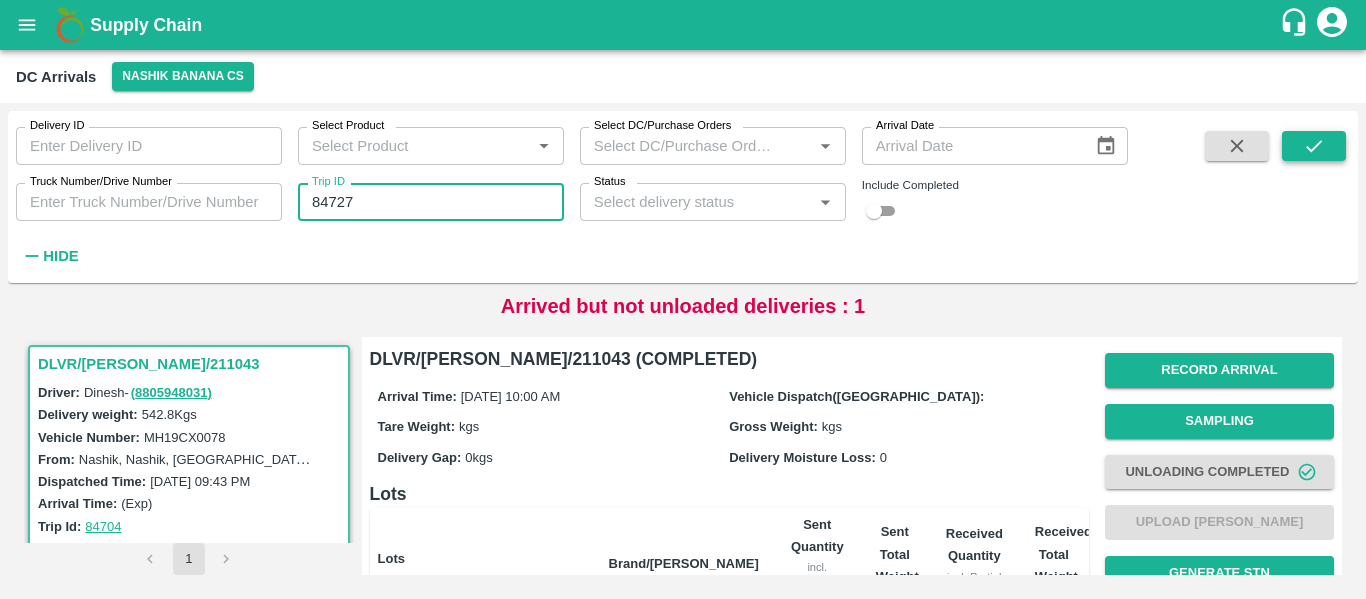 click 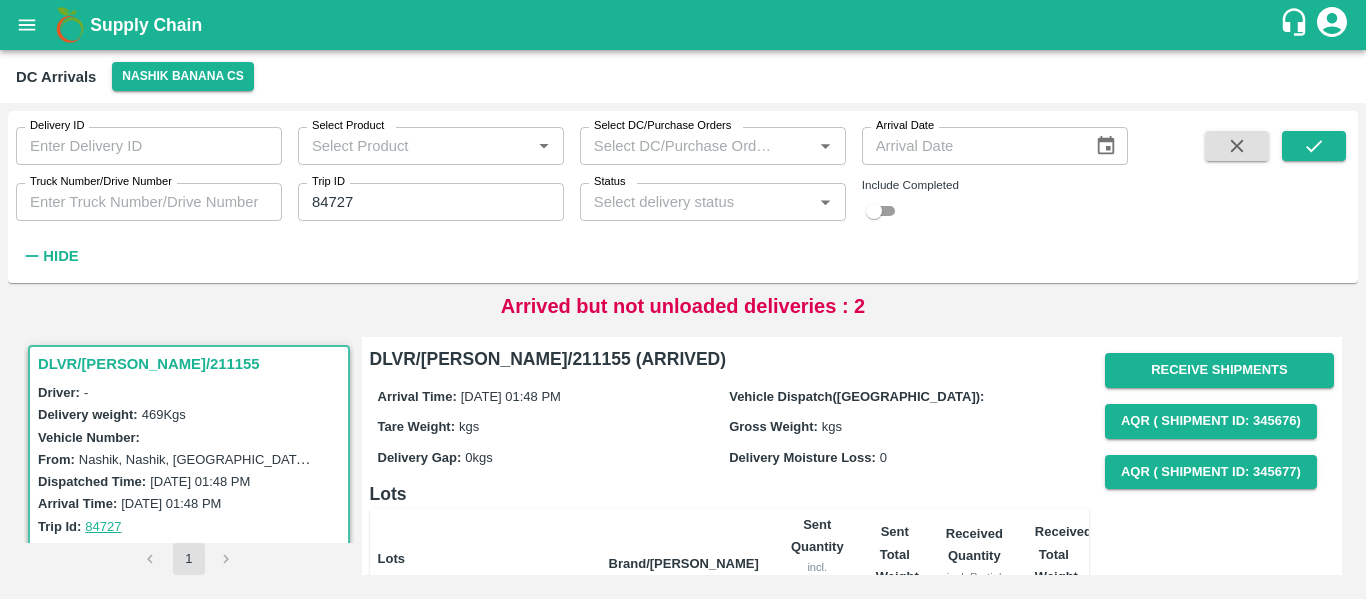 click on "Receive Shipments" at bounding box center [1219, 370] 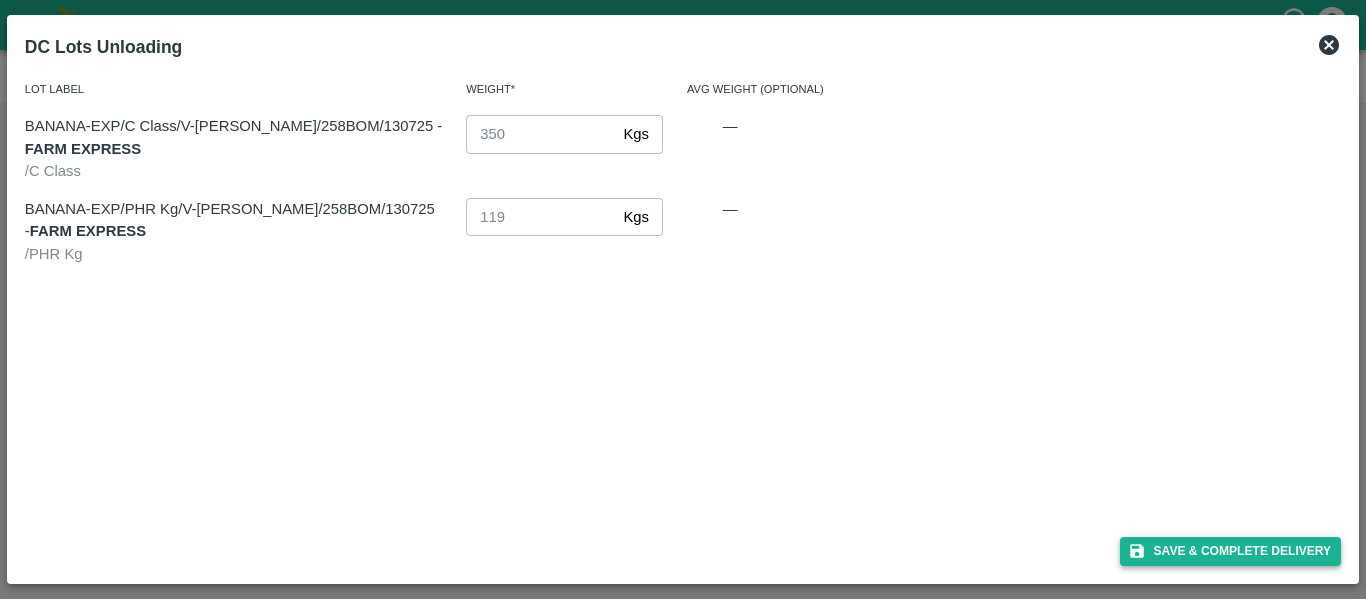 click on "Save & Complete Delivery" at bounding box center [1231, 551] 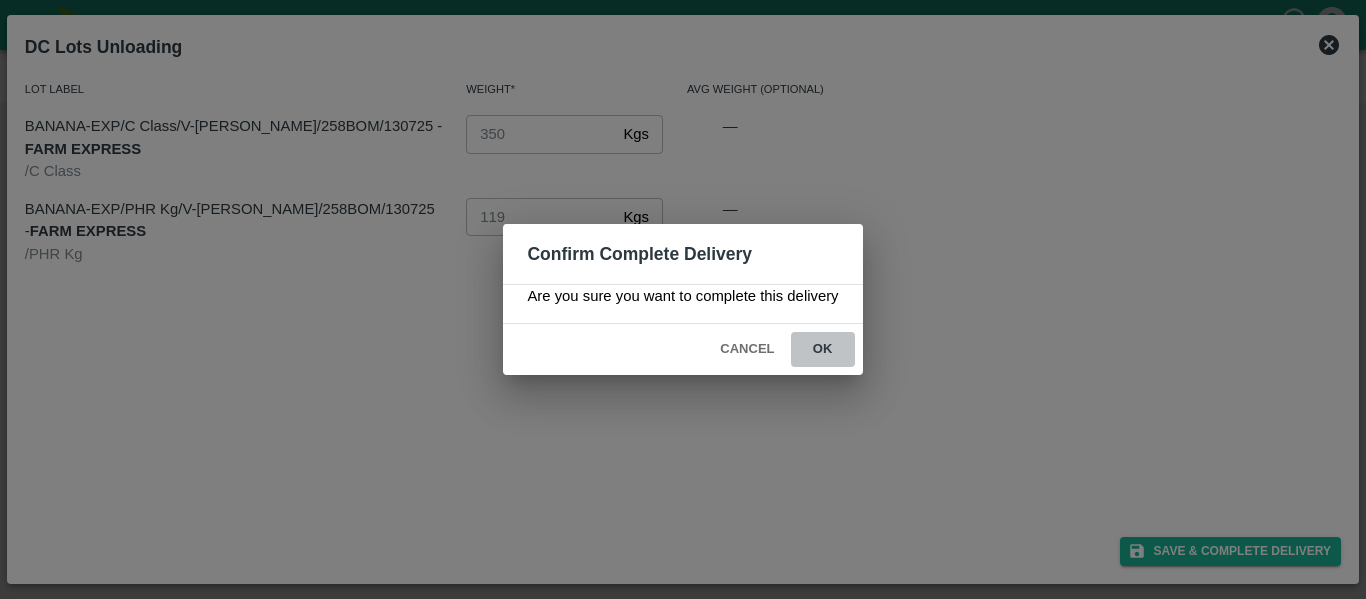 click on "ok" at bounding box center [823, 349] 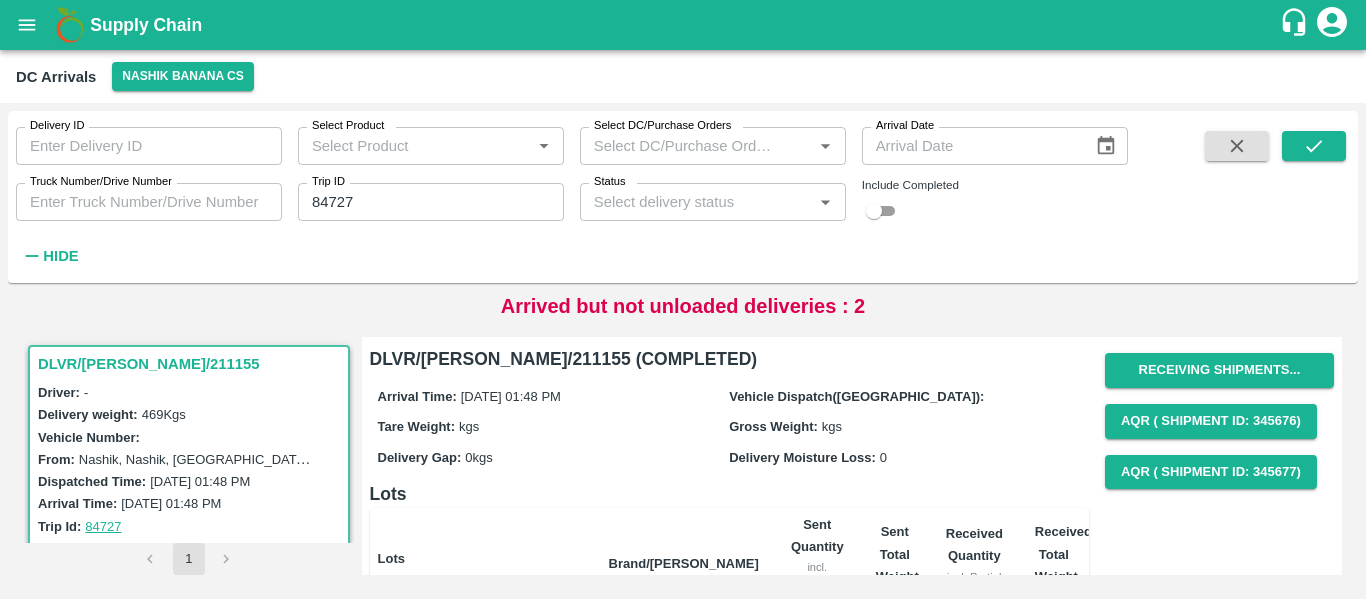 click on "84727" at bounding box center [431, 202] 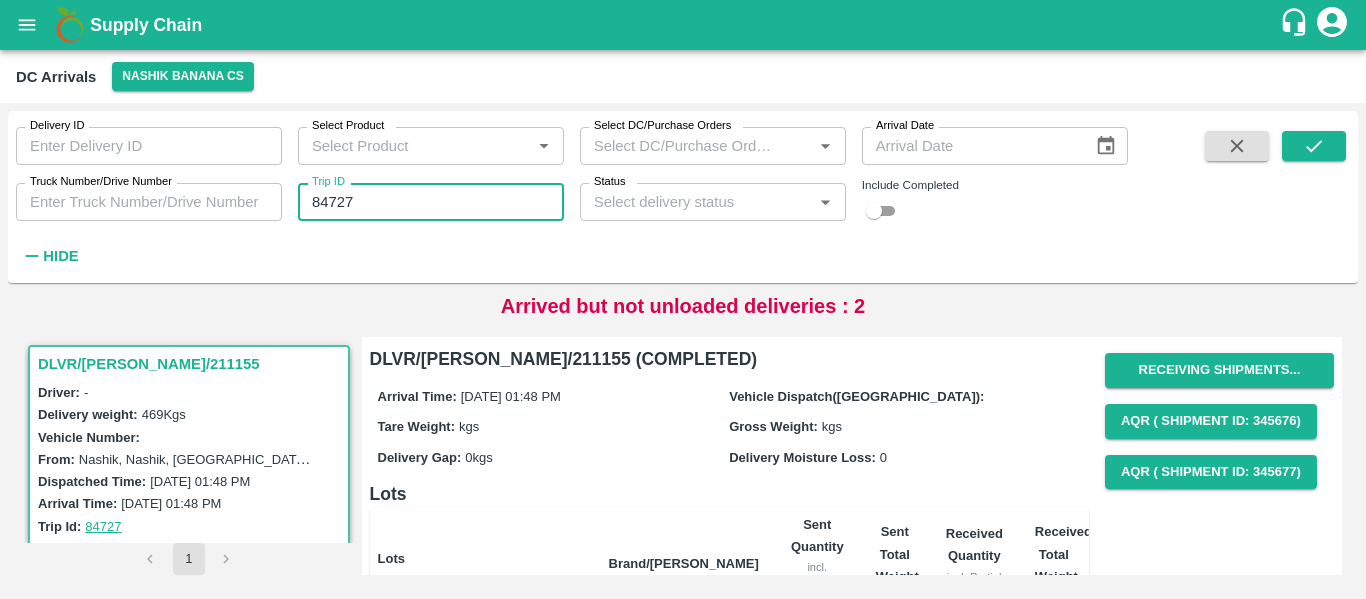click on "84727" at bounding box center (431, 202) 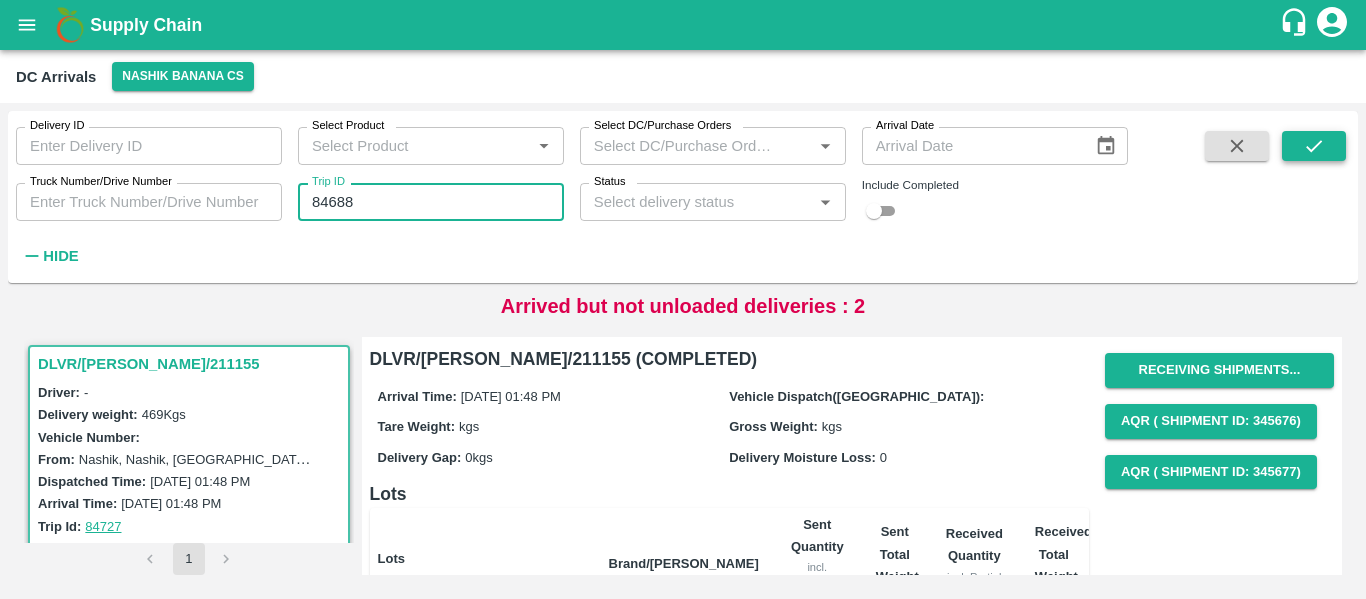 type on "84688" 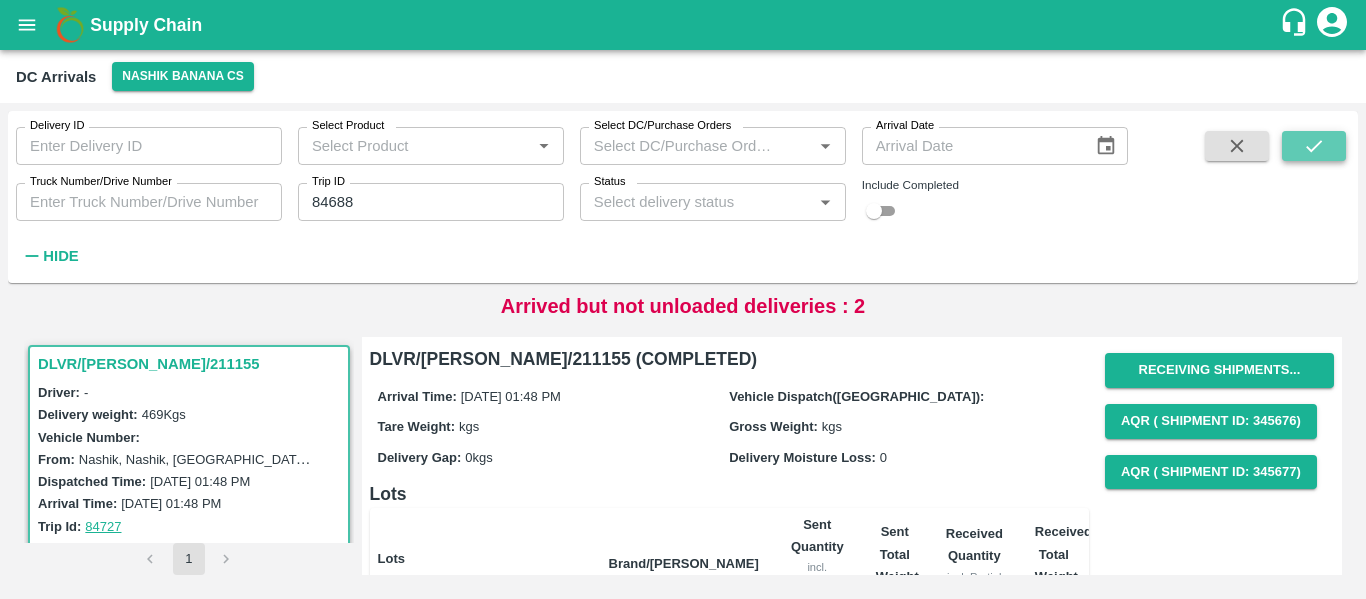 click at bounding box center (1314, 146) 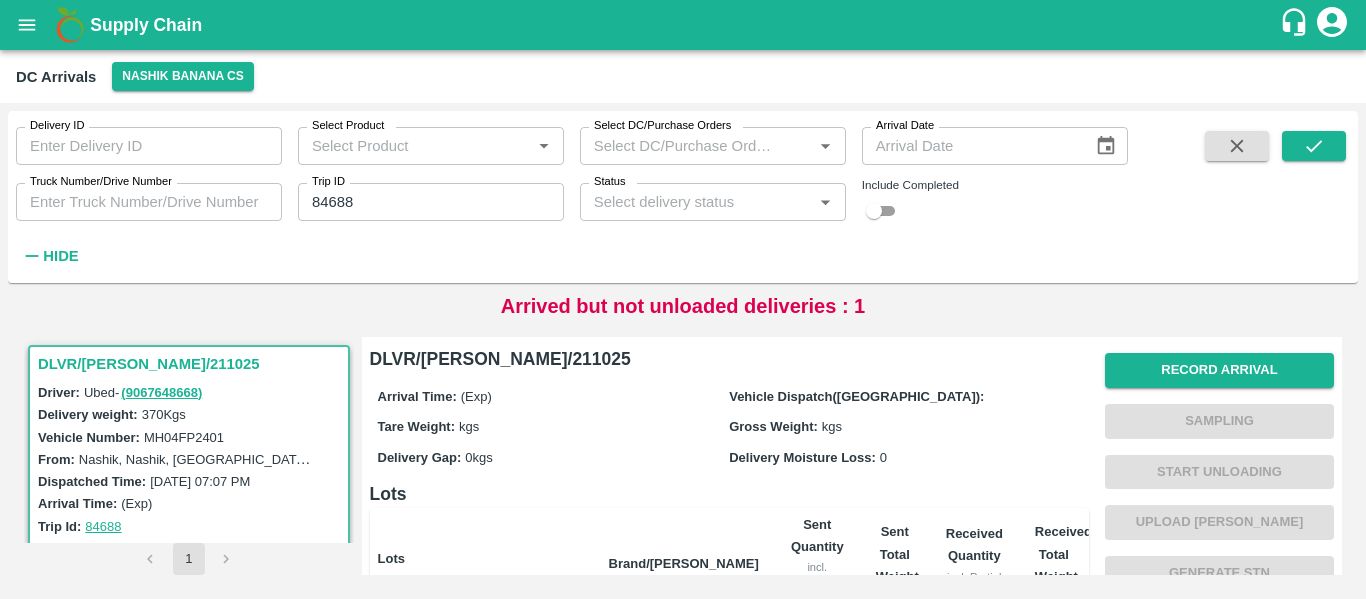 click on "Record Arrival Sampling Start Unloading Upload Tare Weight Generate STN Upload STN AQR ( Shipment Id: 345518) AQR ( Shipment Id: 345519) Complete" at bounding box center (1219, 573) 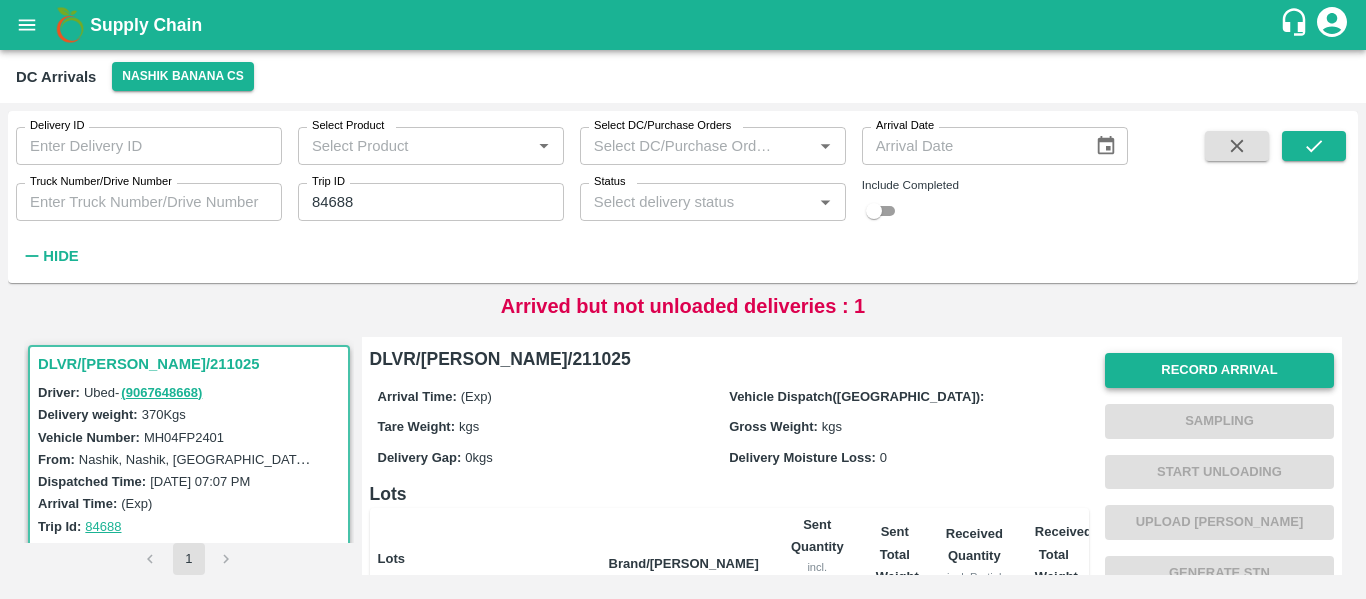 click on "Record Arrival" at bounding box center [1219, 370] 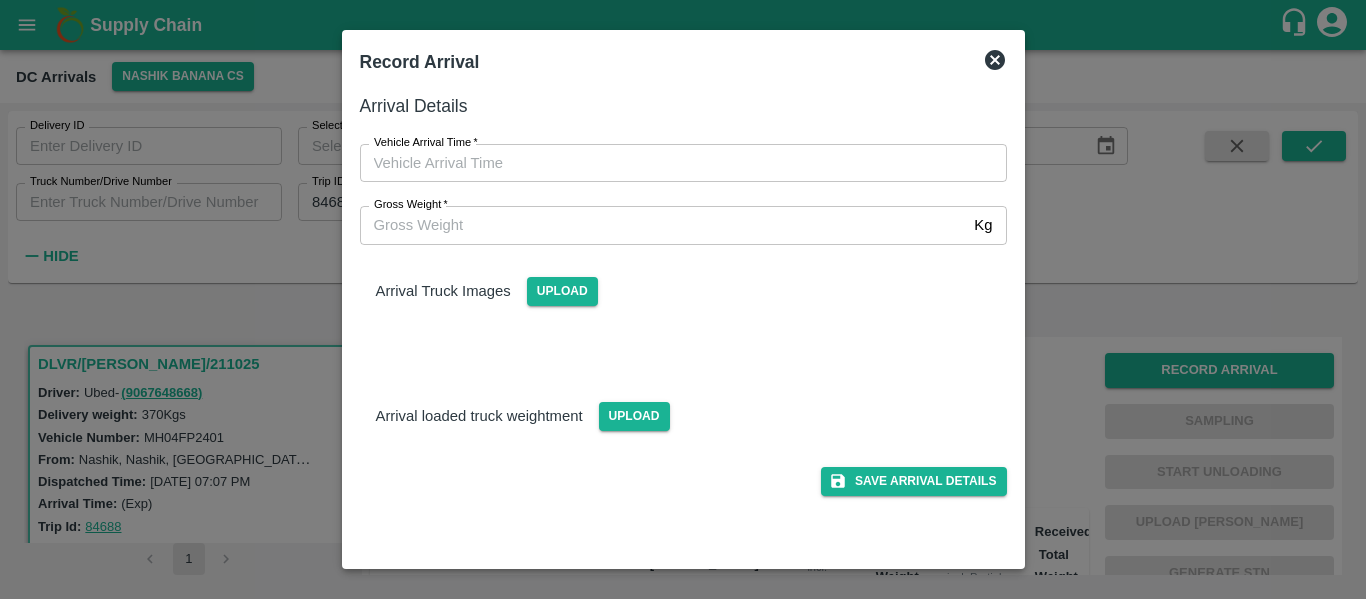 type on "DD/MM/YYYY hh:mm aa" 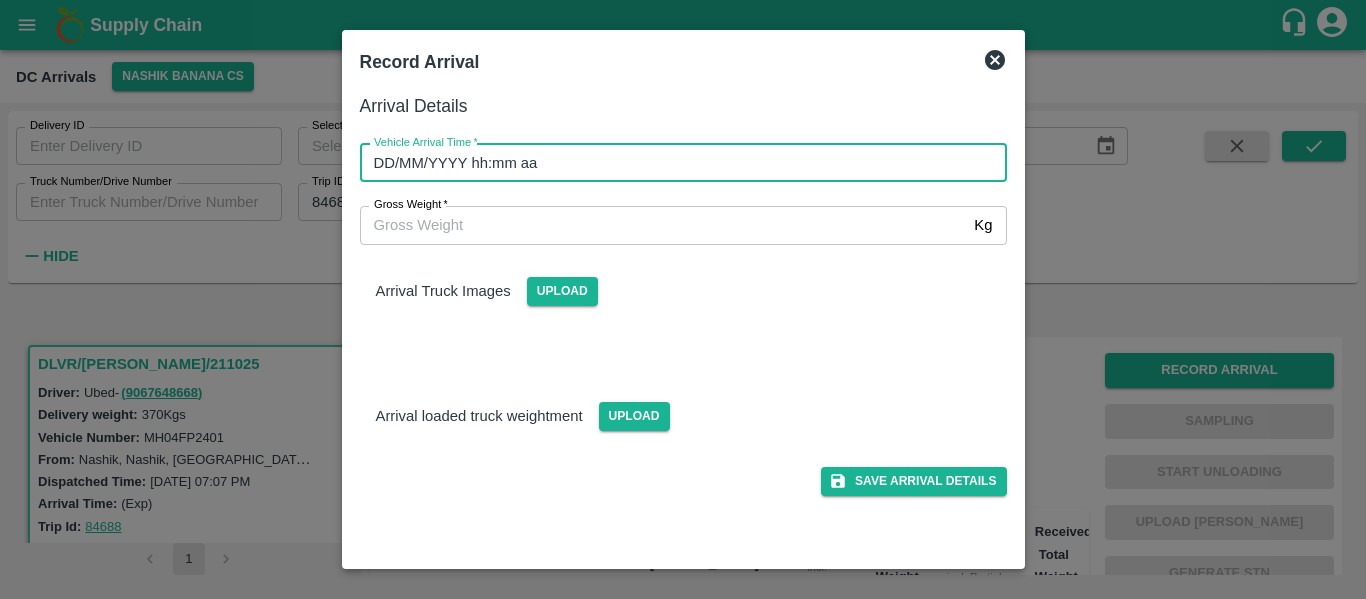 click on "DD/MM/YYYY hh:mm aa" at bounding box center [676, 163] 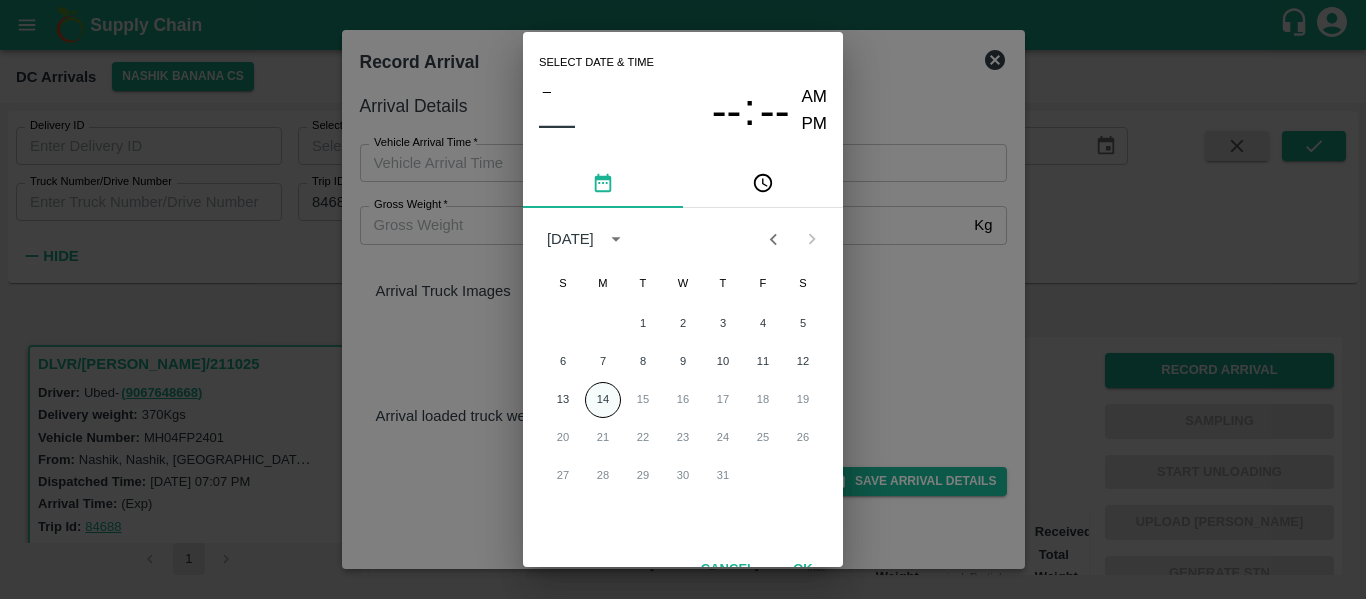 click on "14" at bounding box center (603, 400) 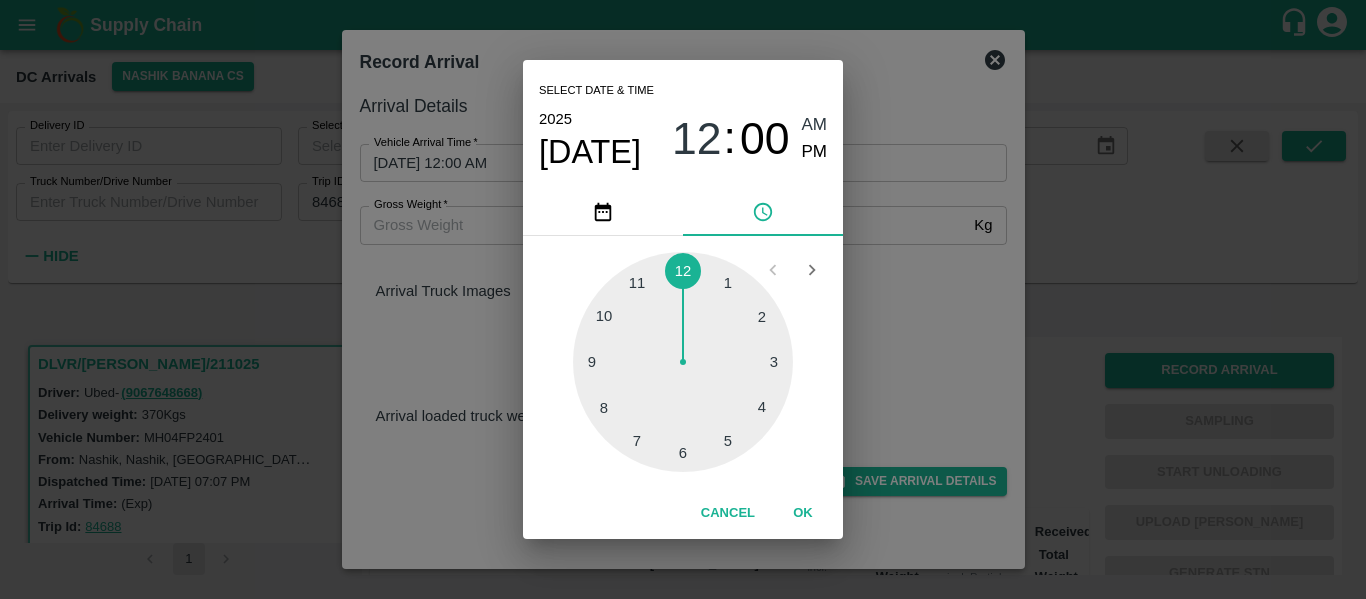 click at bounding box center [683, 362] 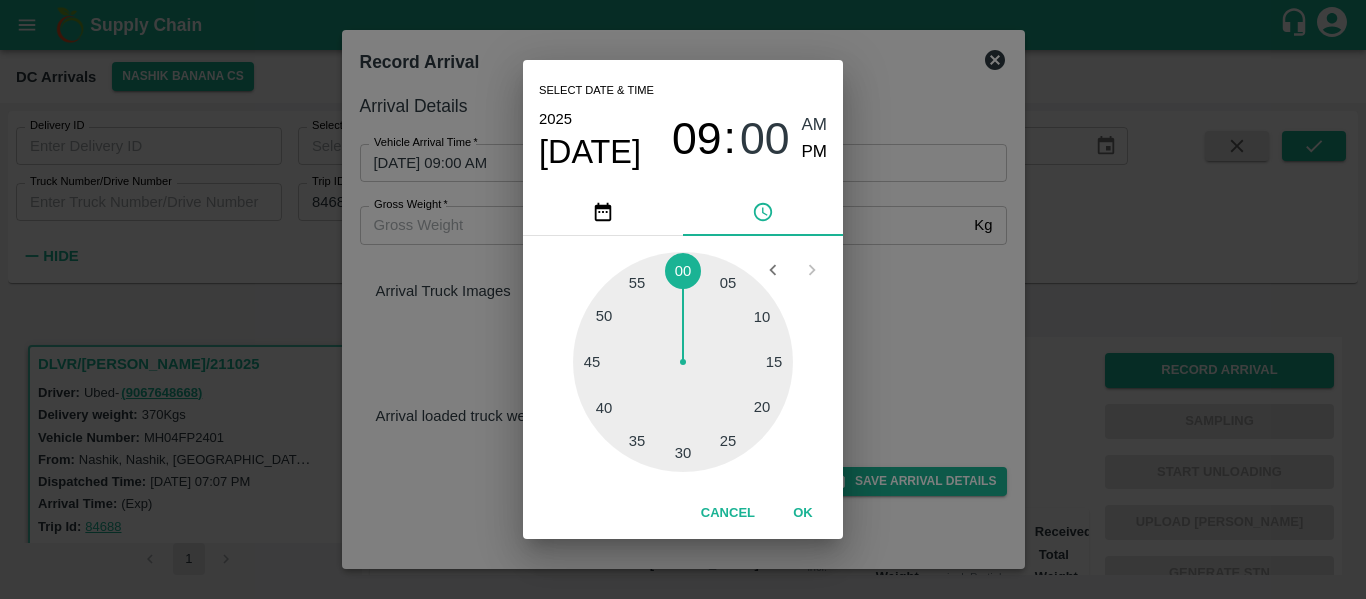 click at bounding box center [683, 362] 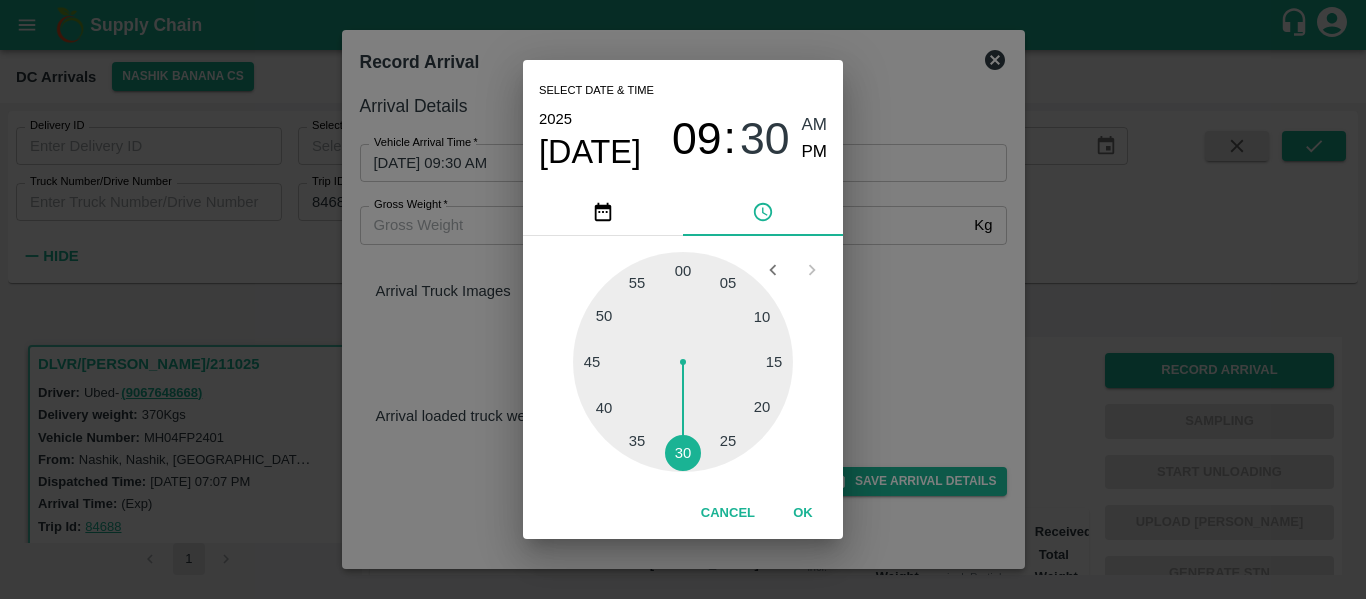 click on "AM" at bounding box center (815, 125) 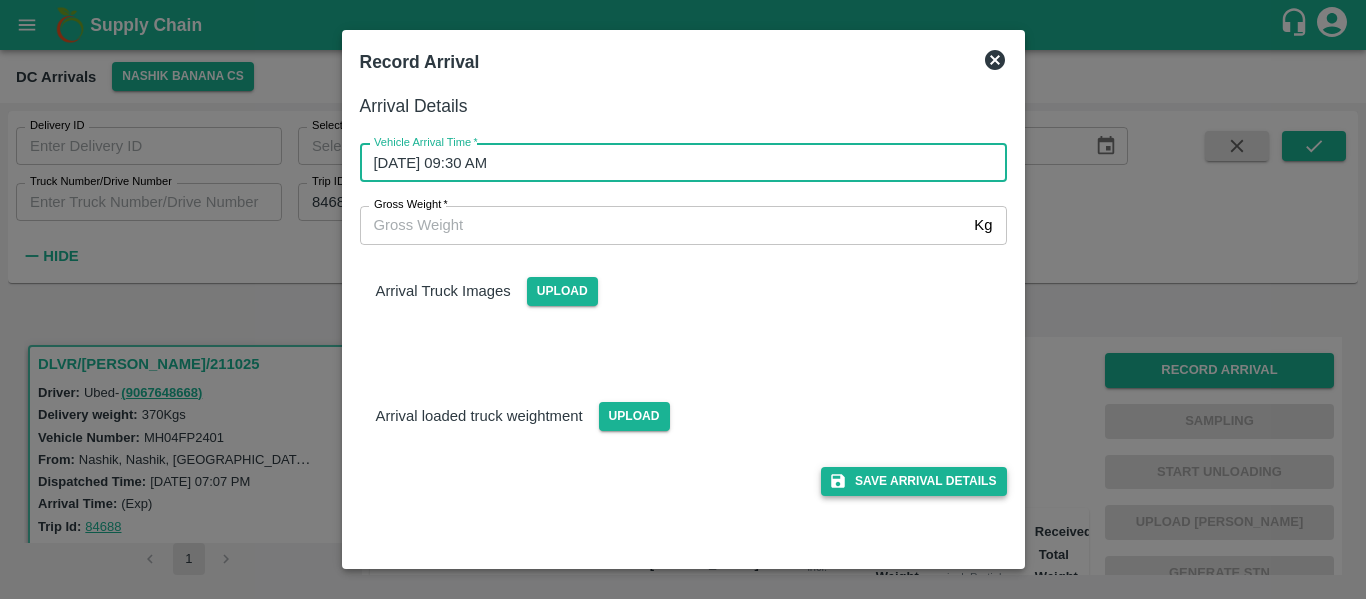 click on "Save Arrival Details" at bounding box center (913, 481) 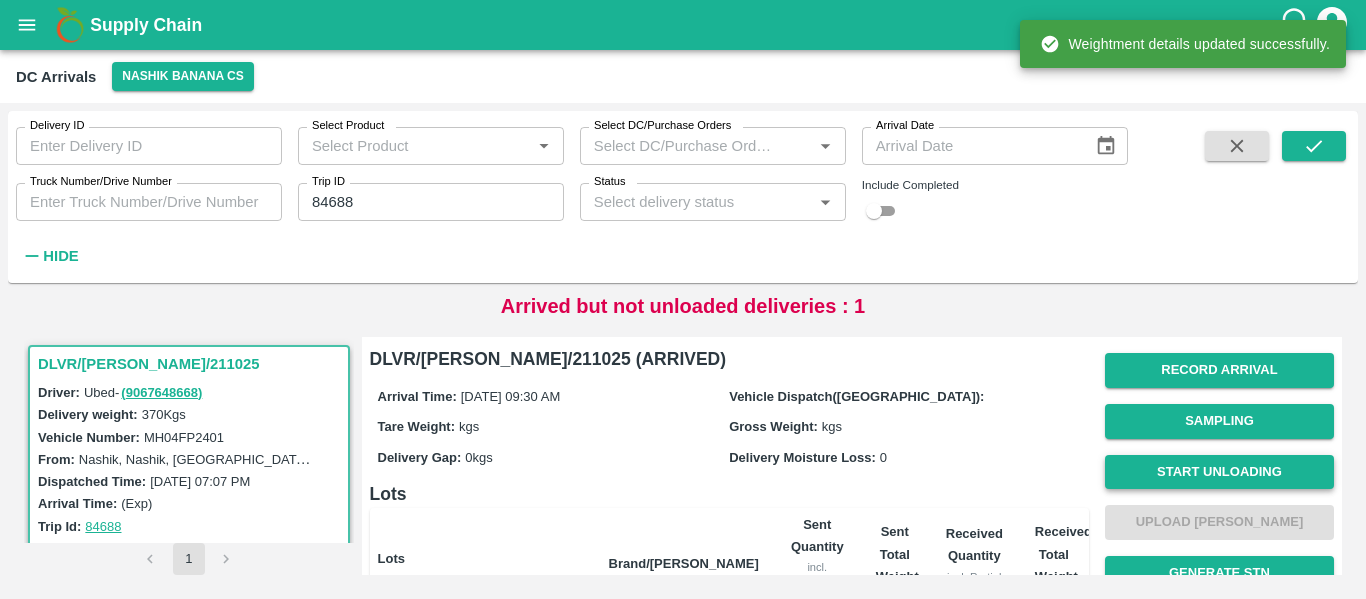 click on "Start Unloading" at bounding box center (1219, 472) 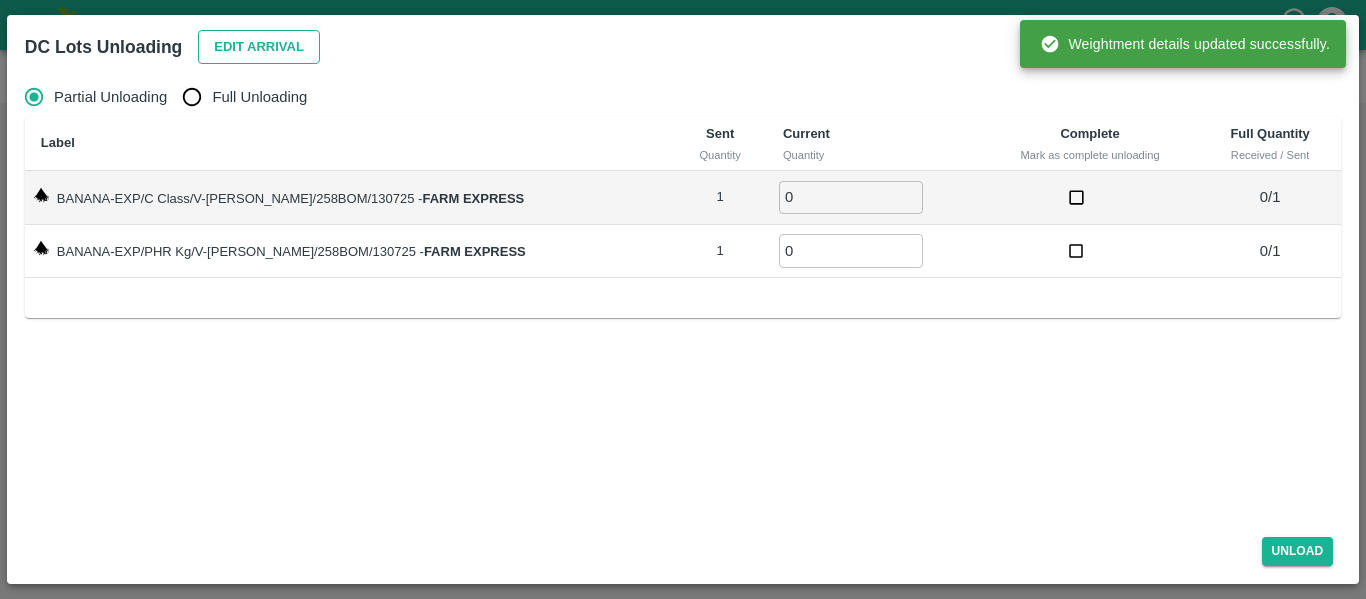click on "Edit Arrival" at bounding box center (259, 47) 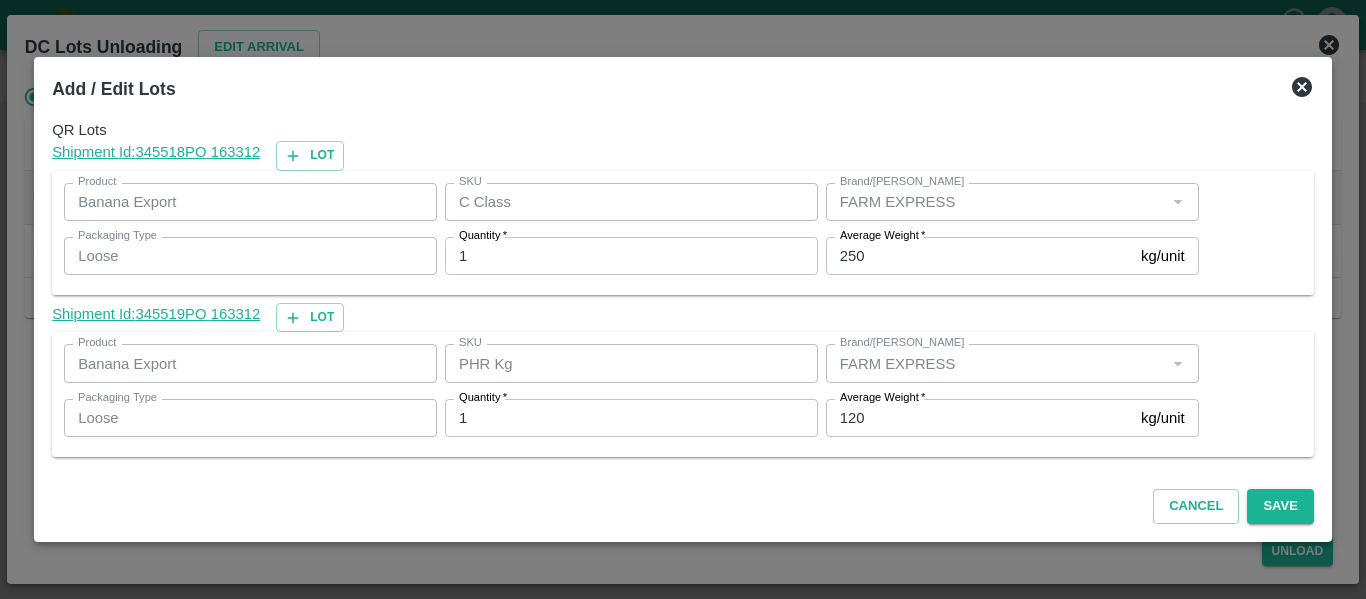 click on "120" at bounding box center [979, 418] 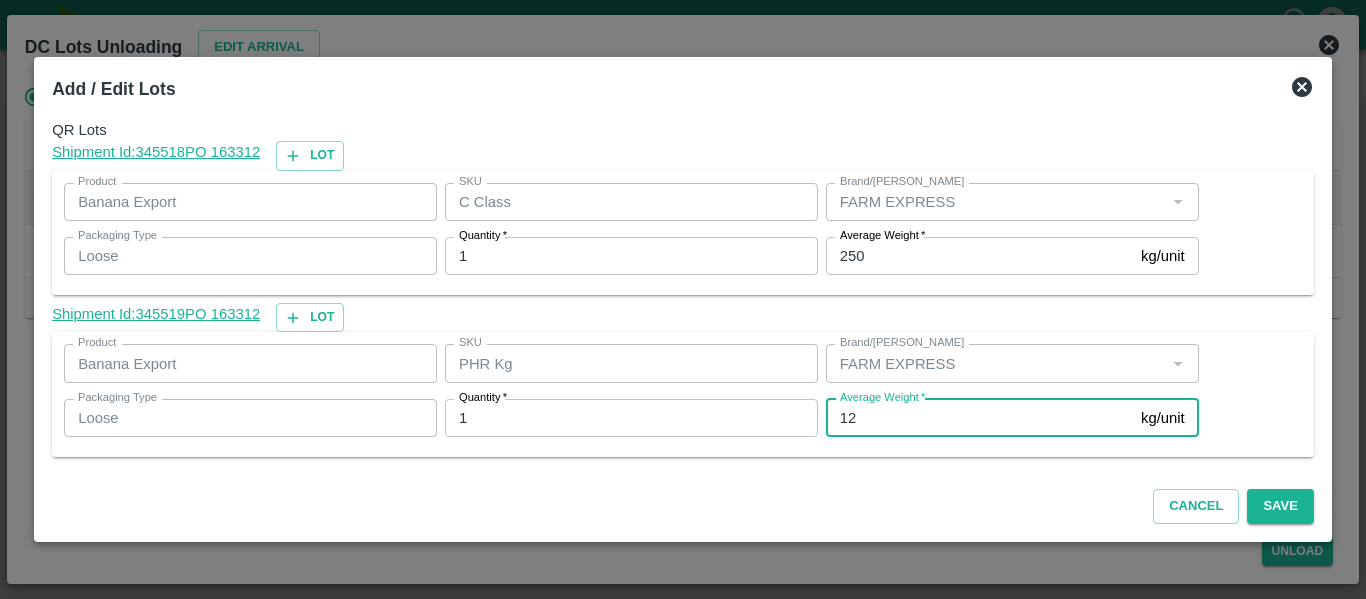 type on "1" 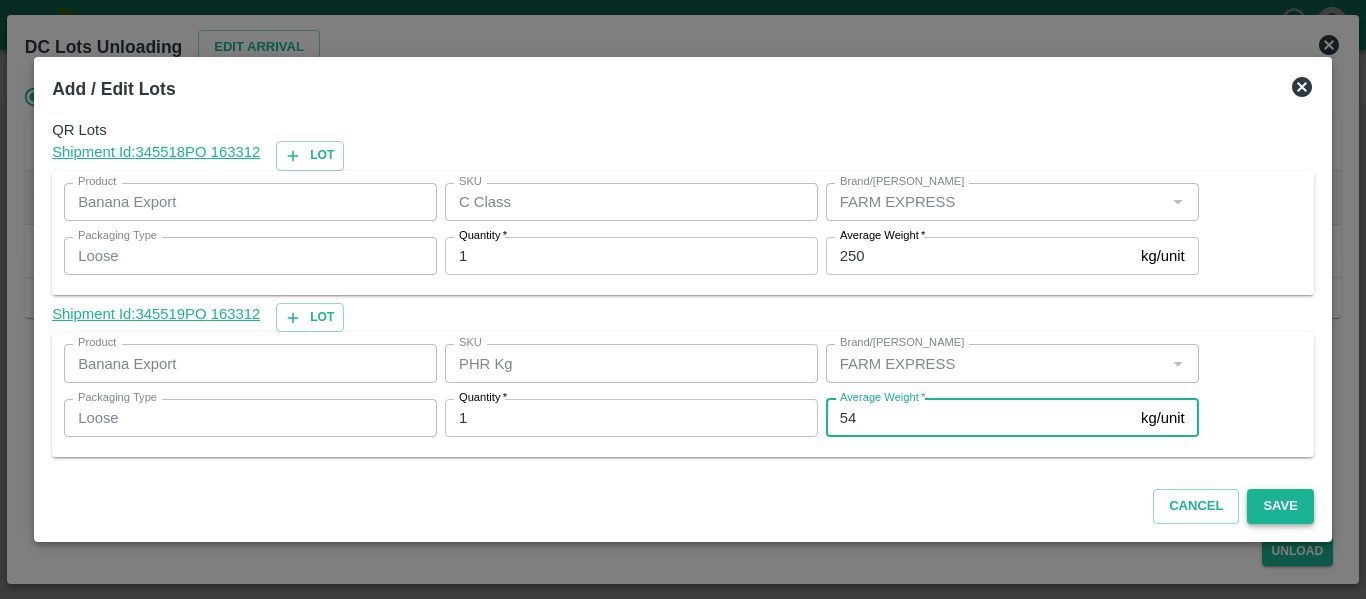 type on "54" 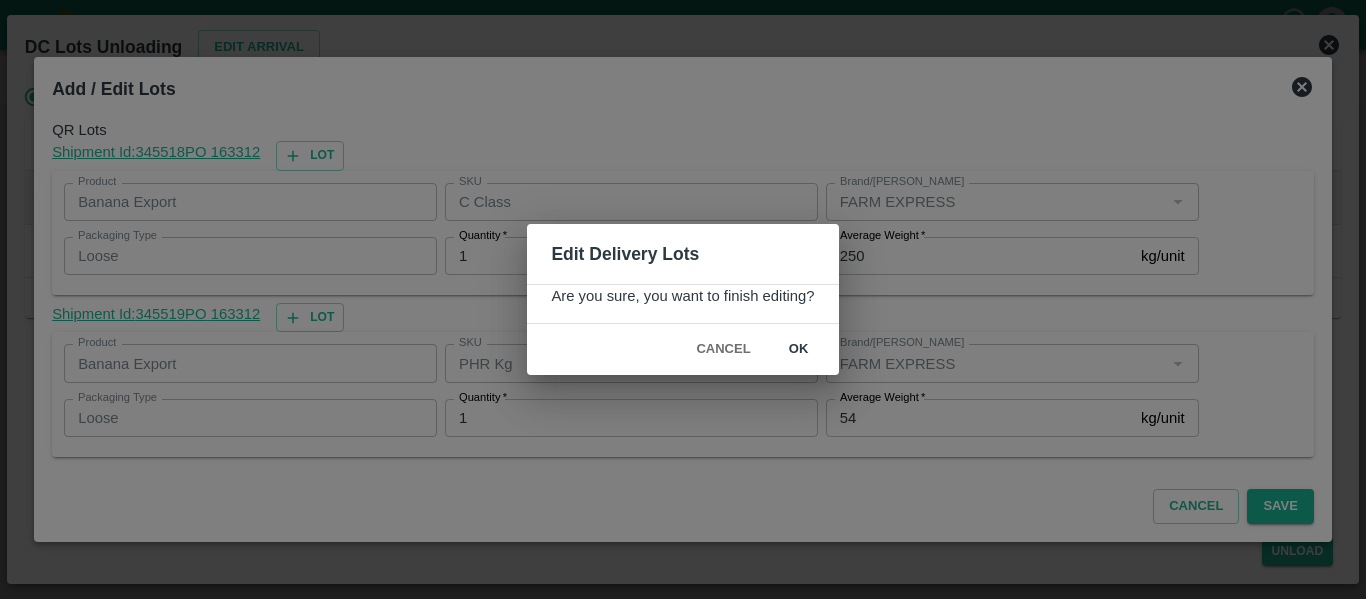 click on "ok" at bounding box center (799, 349) 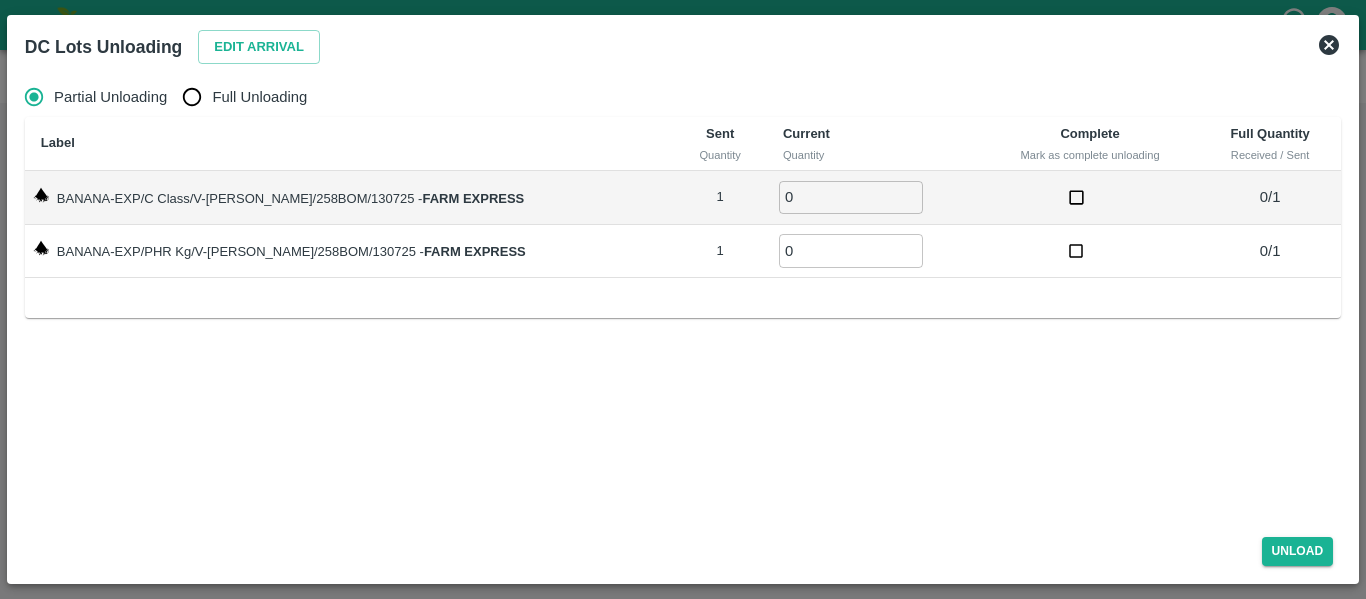 click on "Full Unloading" at bounding box center [259, 97] 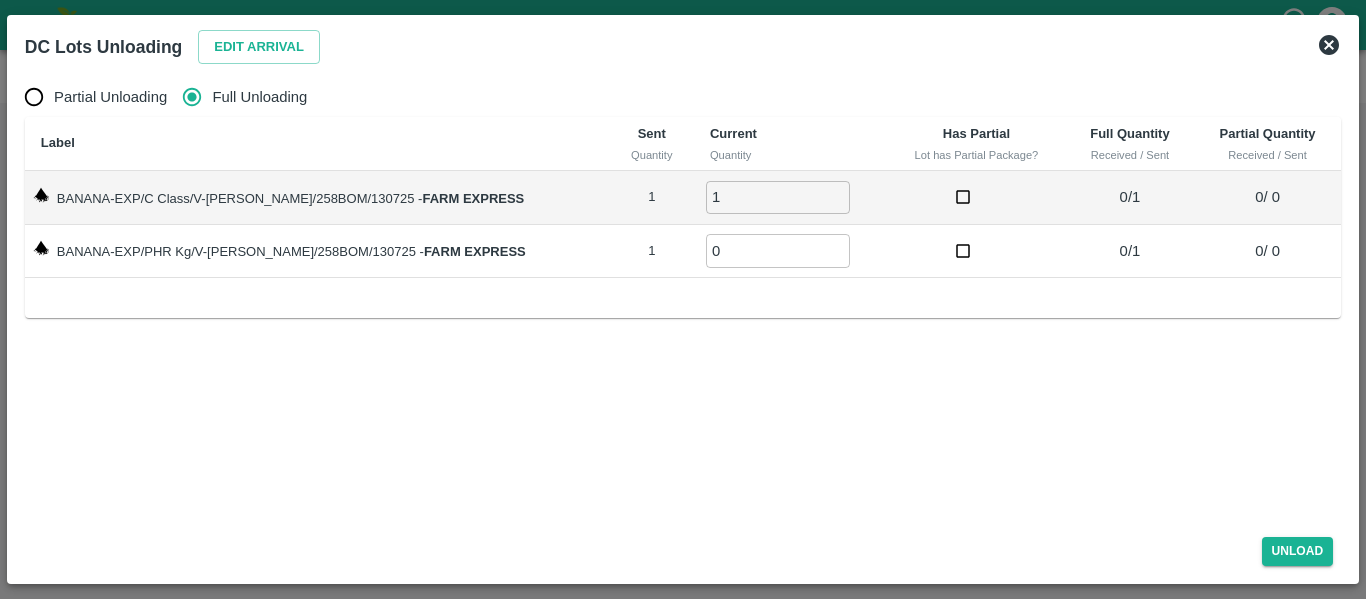 type on "1" 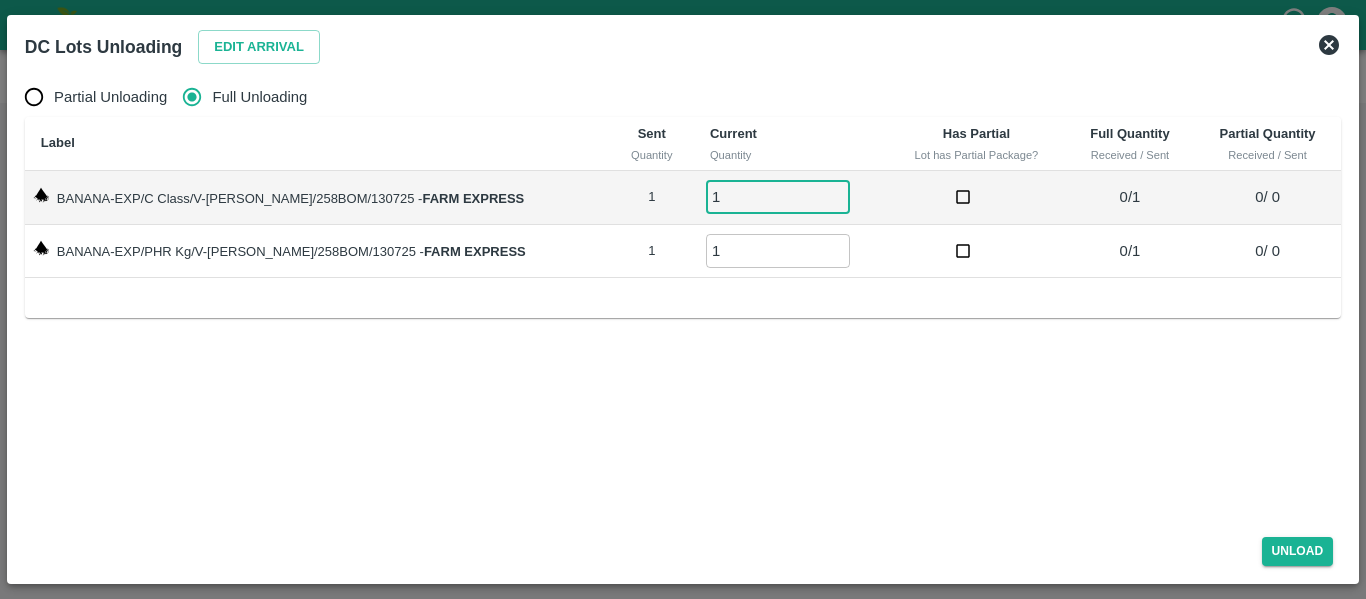 type on "1" 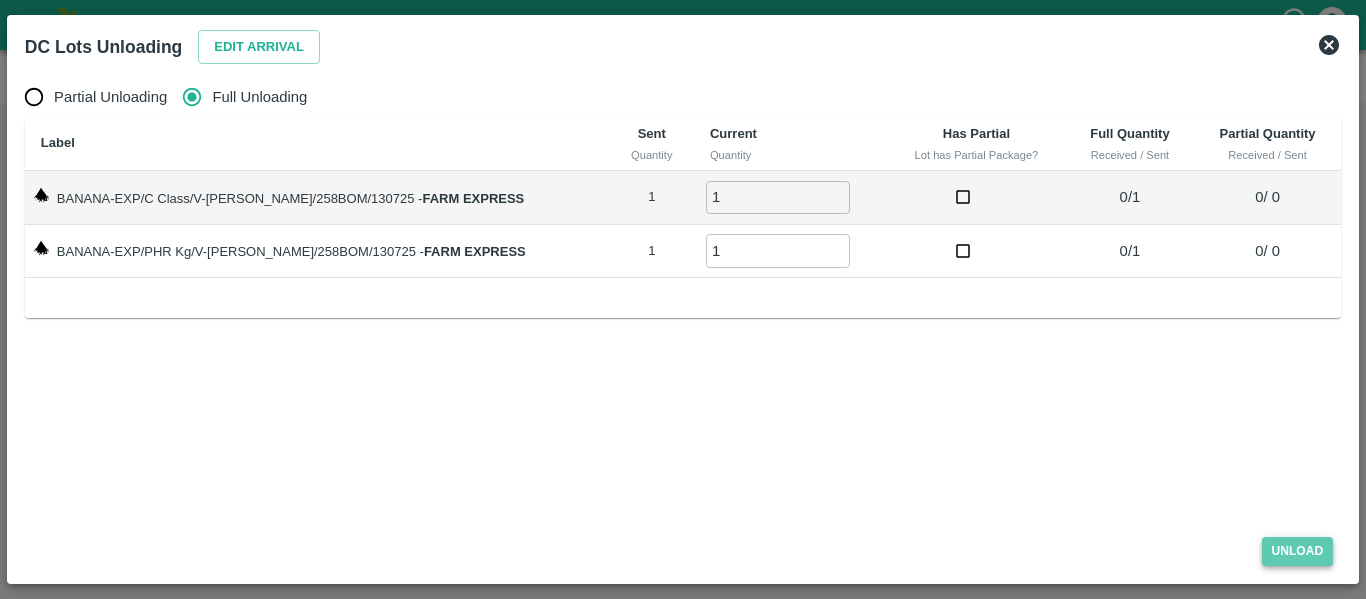 click on "Unload" at bounding box center (1298, 551) 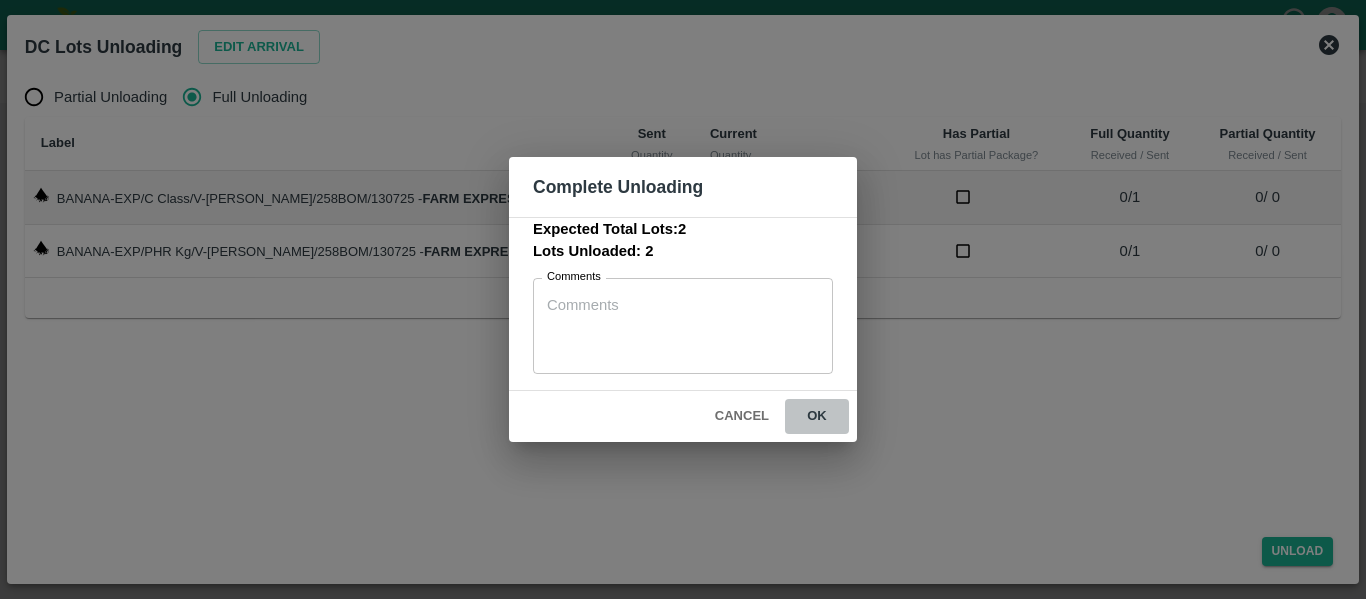 click on "ok" at bounding box center [817, 416] 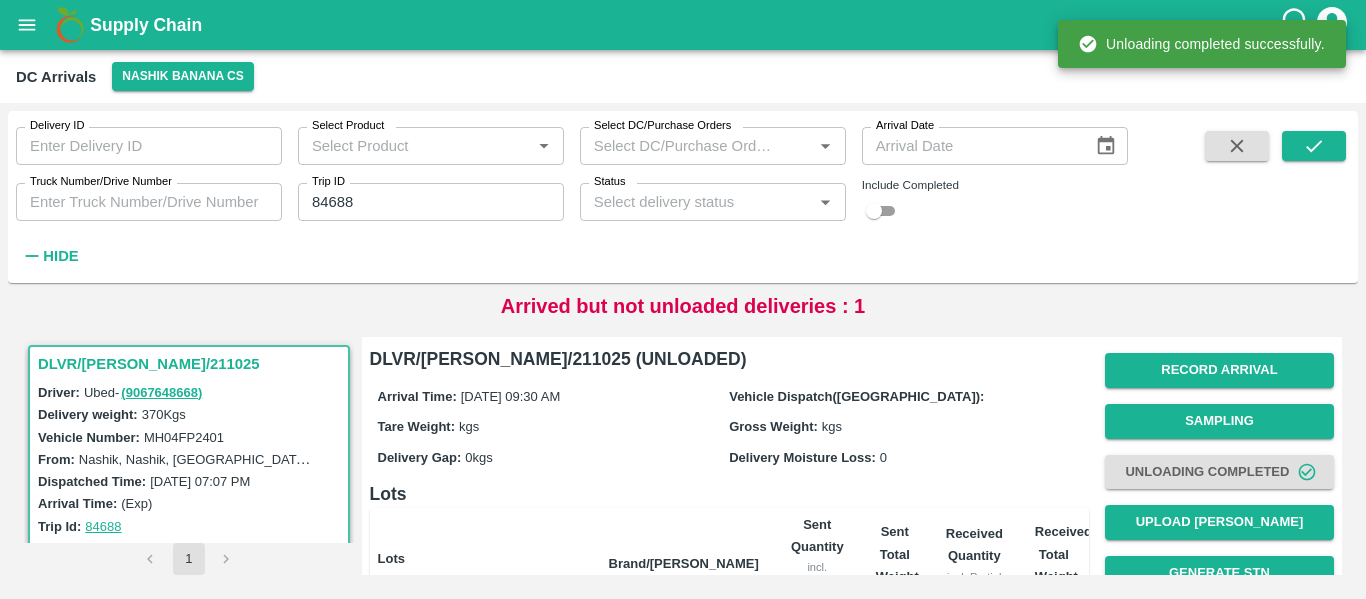 scroll, scrollTop: 256, scrollLeft: 0, axis: vertical 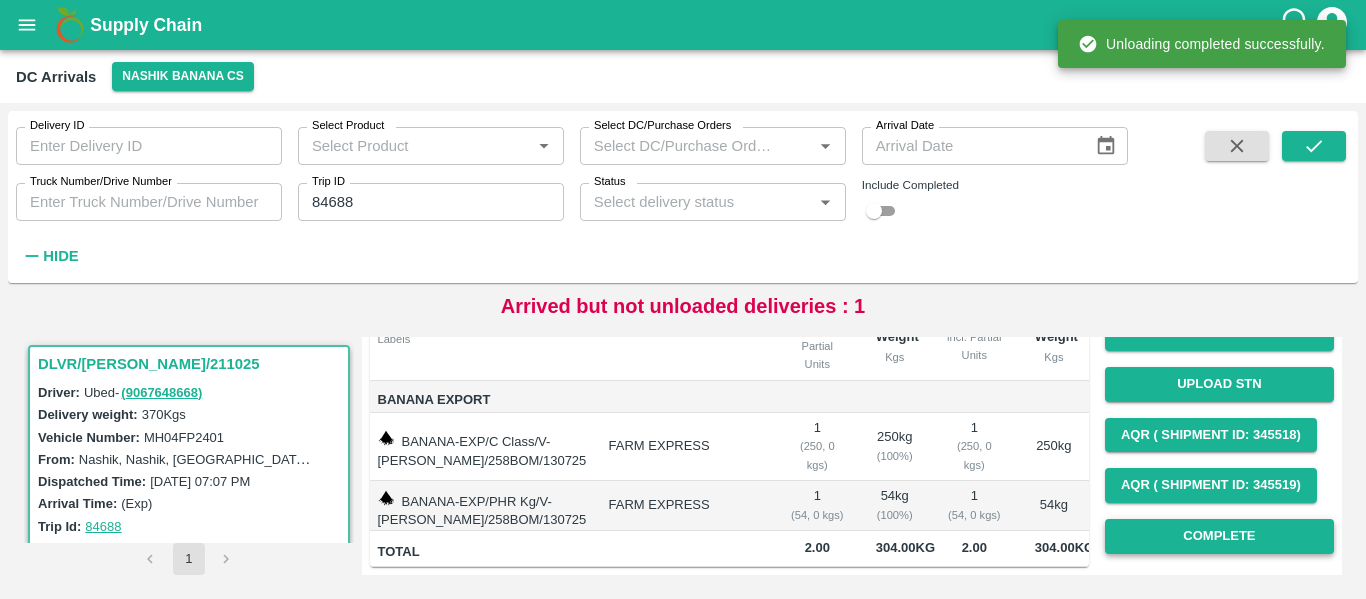 click on "Complete" at bounding box center (1219, 536) 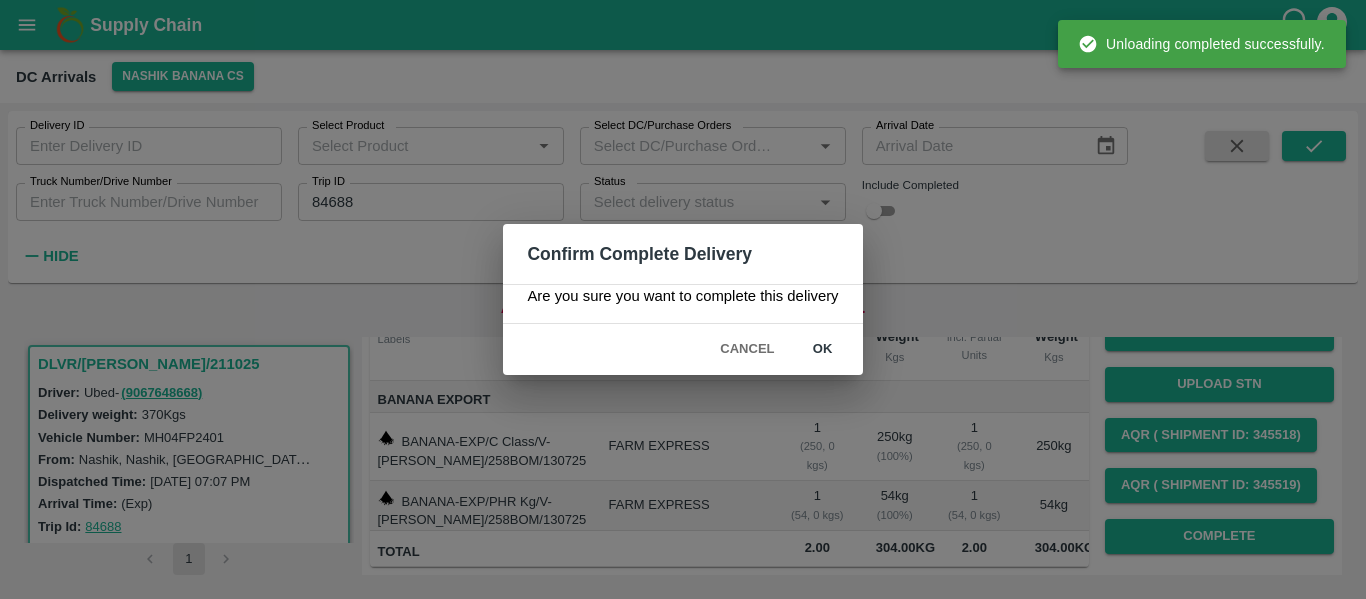 click on "ok" at bounding box center (823, 349) 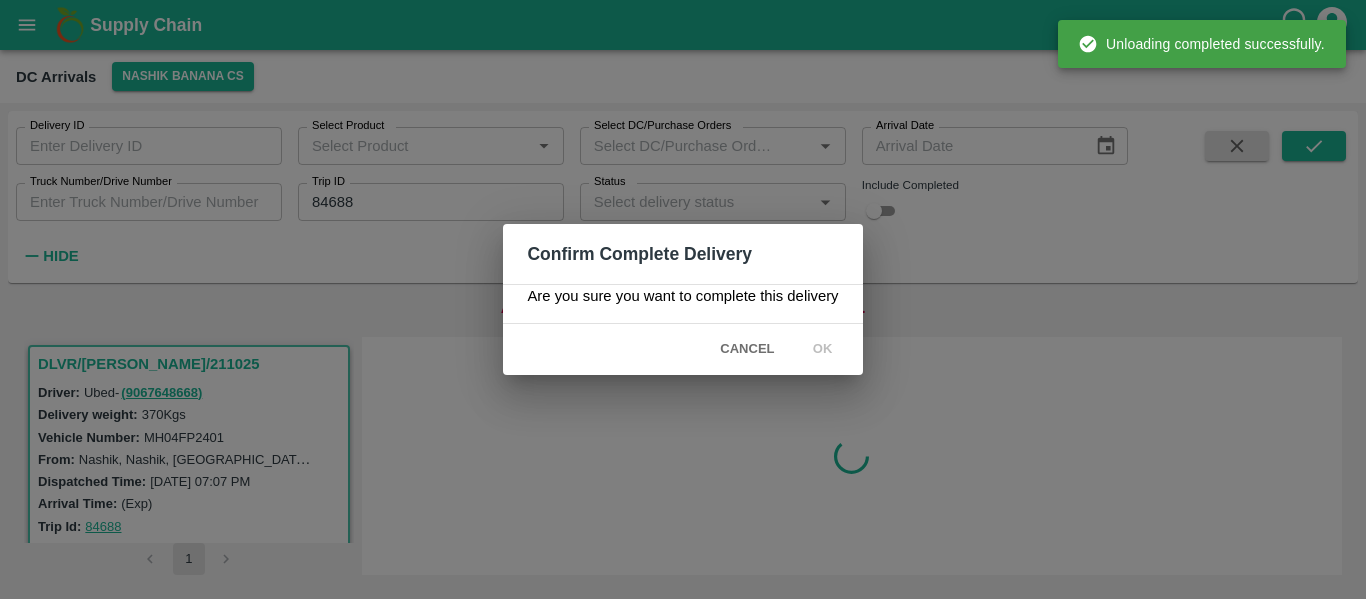 scroll, scrollTop: 0, scrollLeft: 0, axis: both 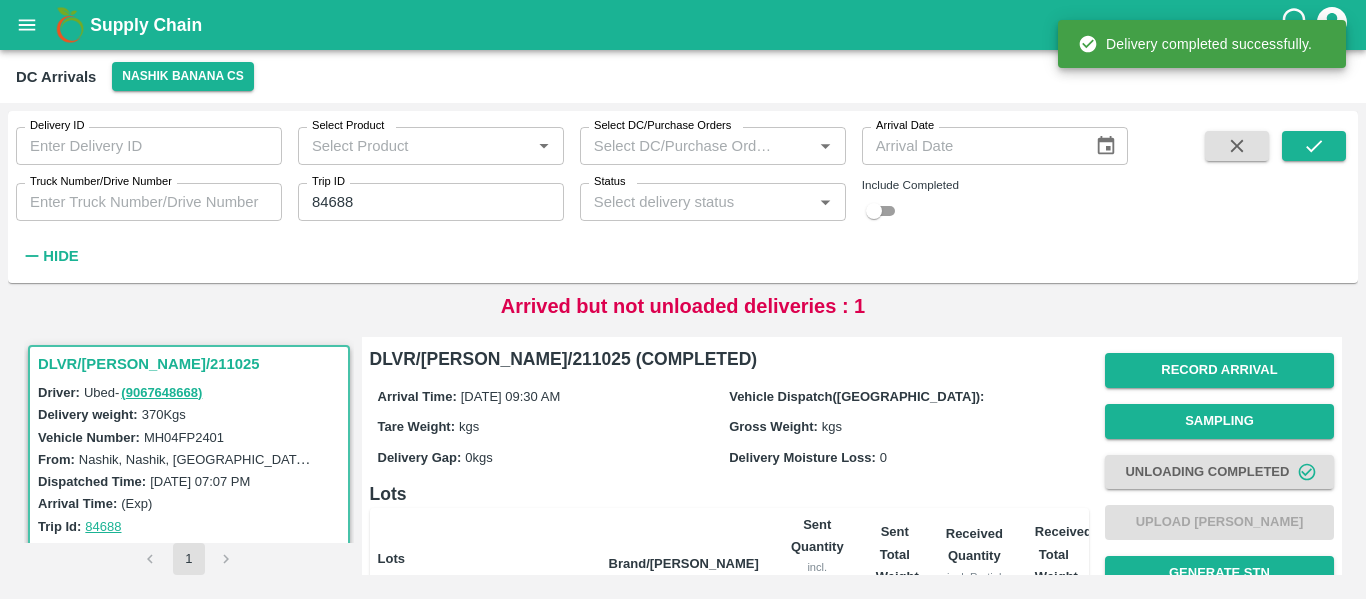 click at bounding box center (1237, 146) 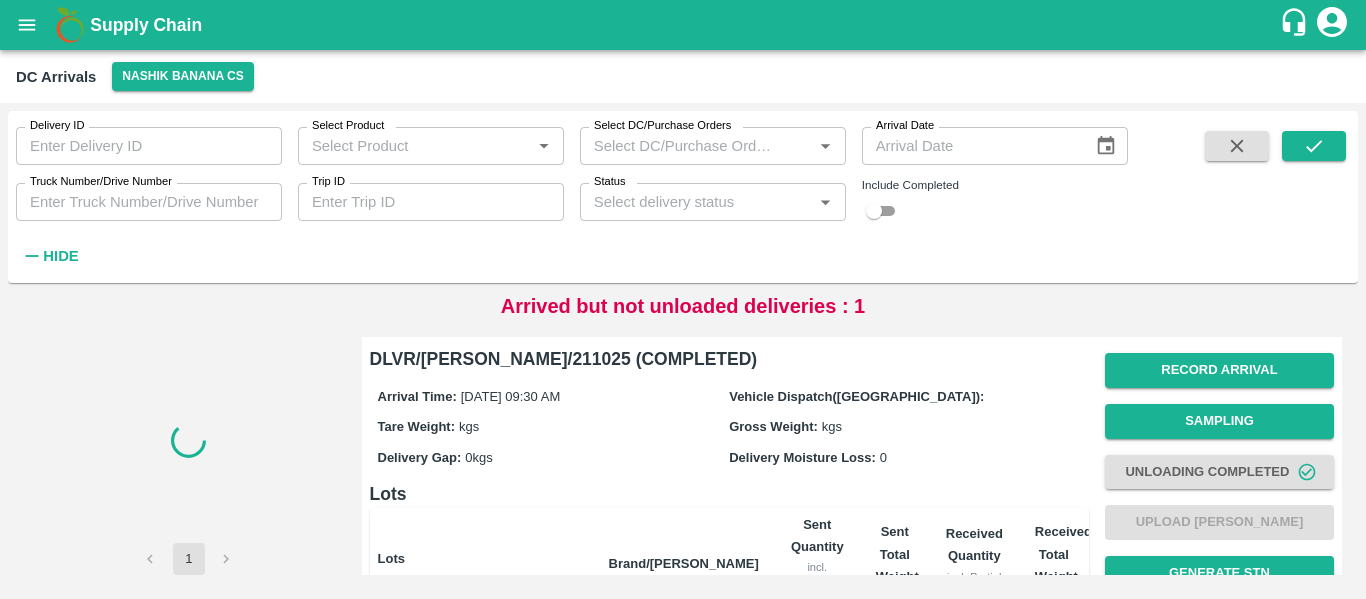 click on "Trip ID" at bounding box center (431, 202) 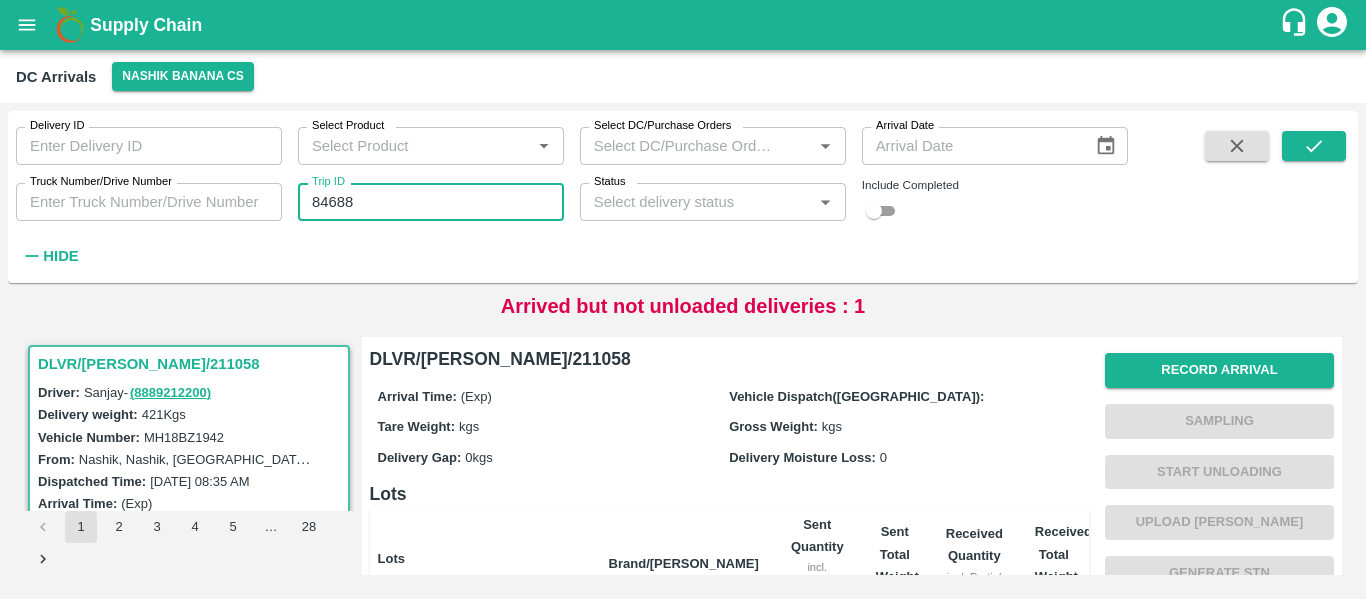 type on "84688" 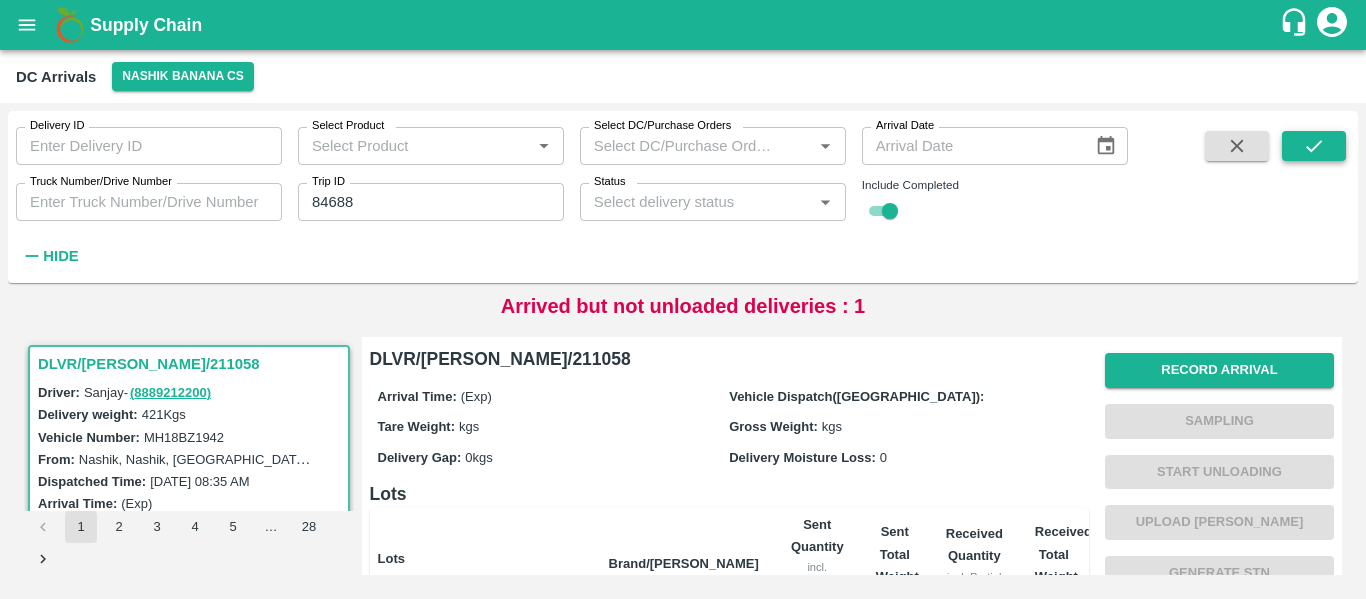 click at bounding box center [1314, 146] 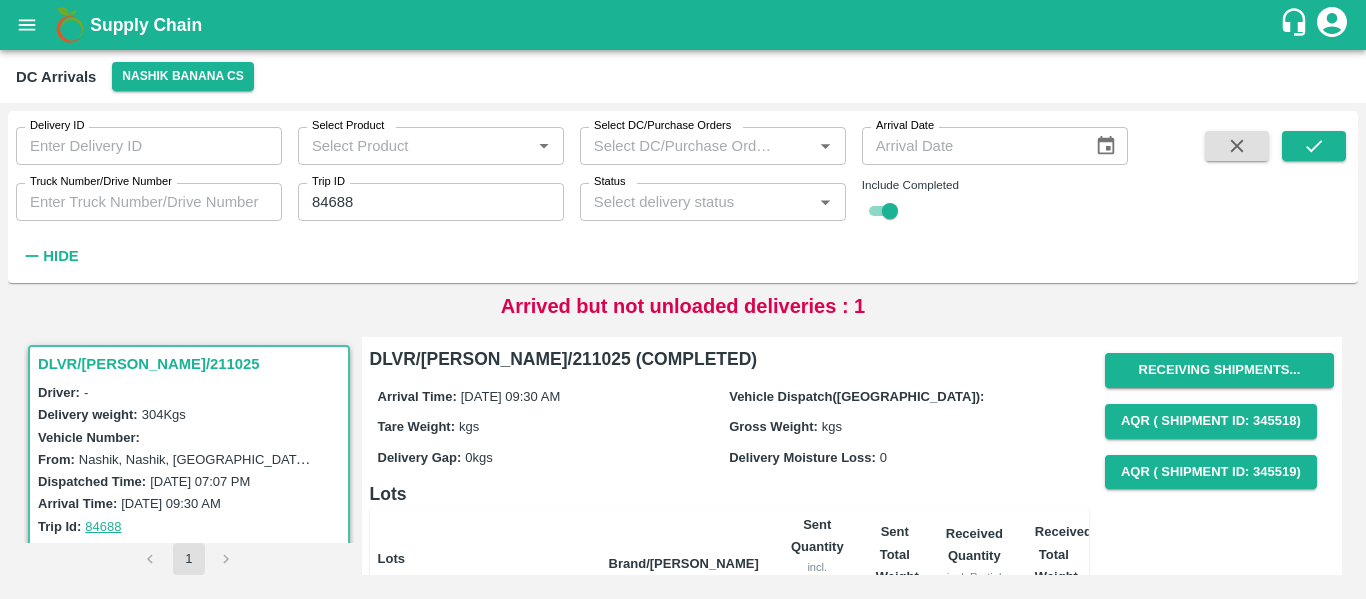 click on "AQR ( Shipment Id: 345518)" at bounding box center (1219, 421) 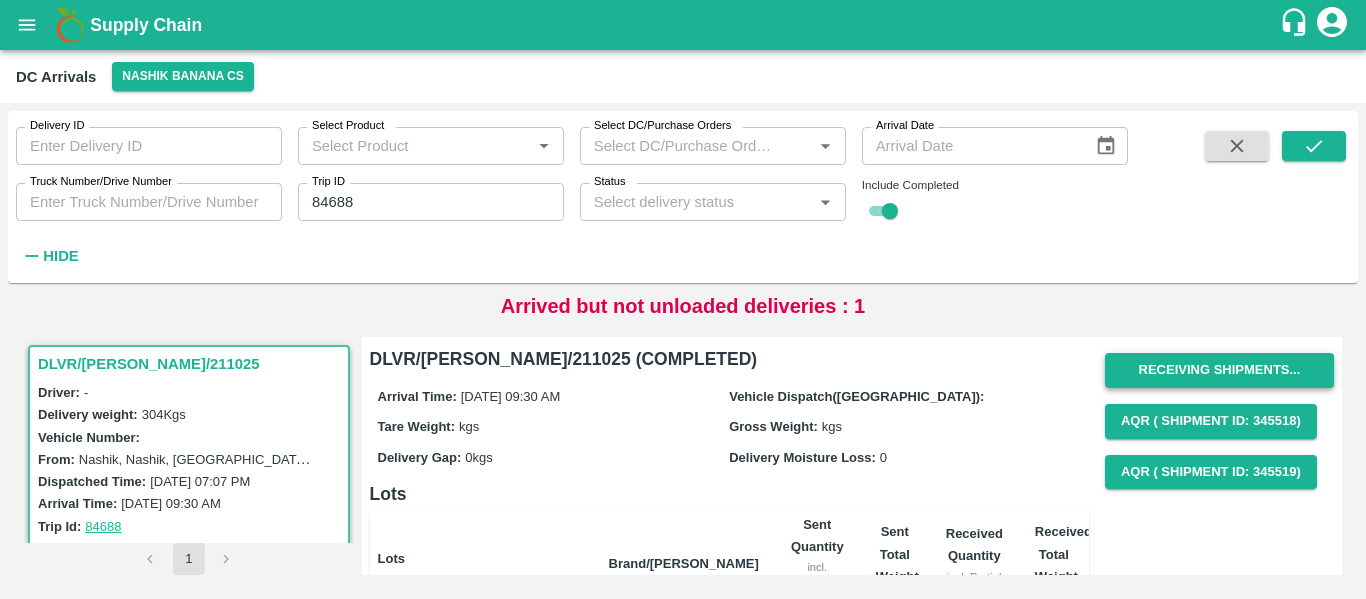 click on "Receiving Shipments..." at bounding box center (1219, 370) 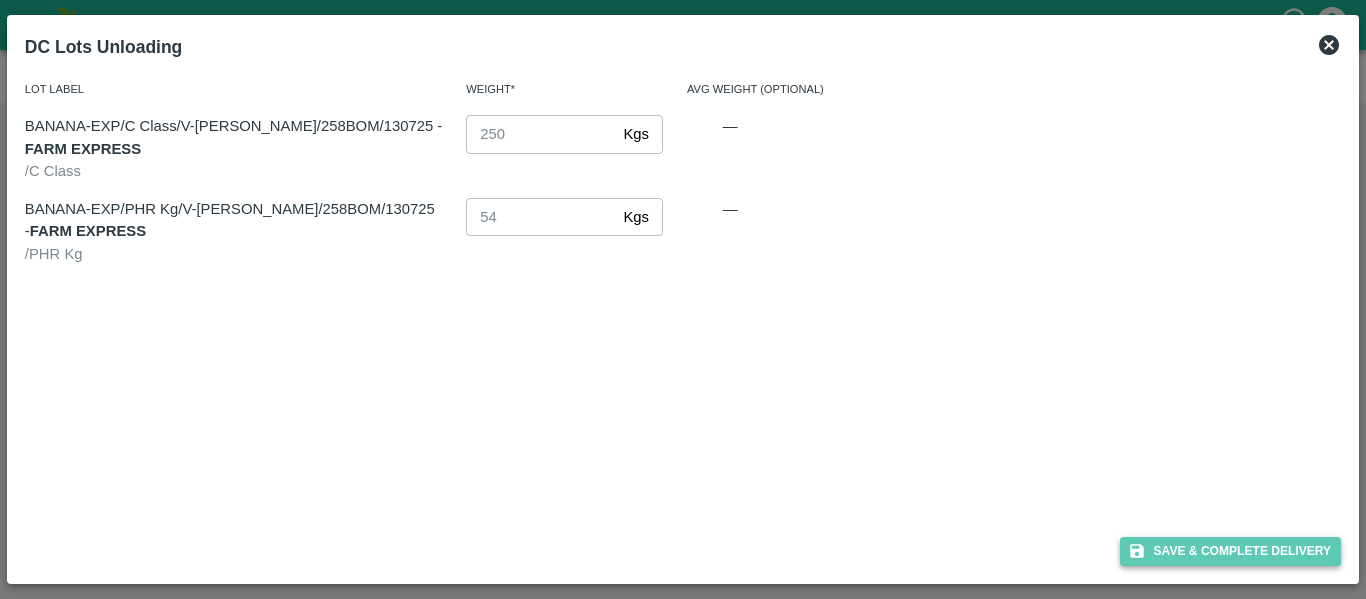 click on "Save & Complete Delivery" at bounding box center (1231, 551) 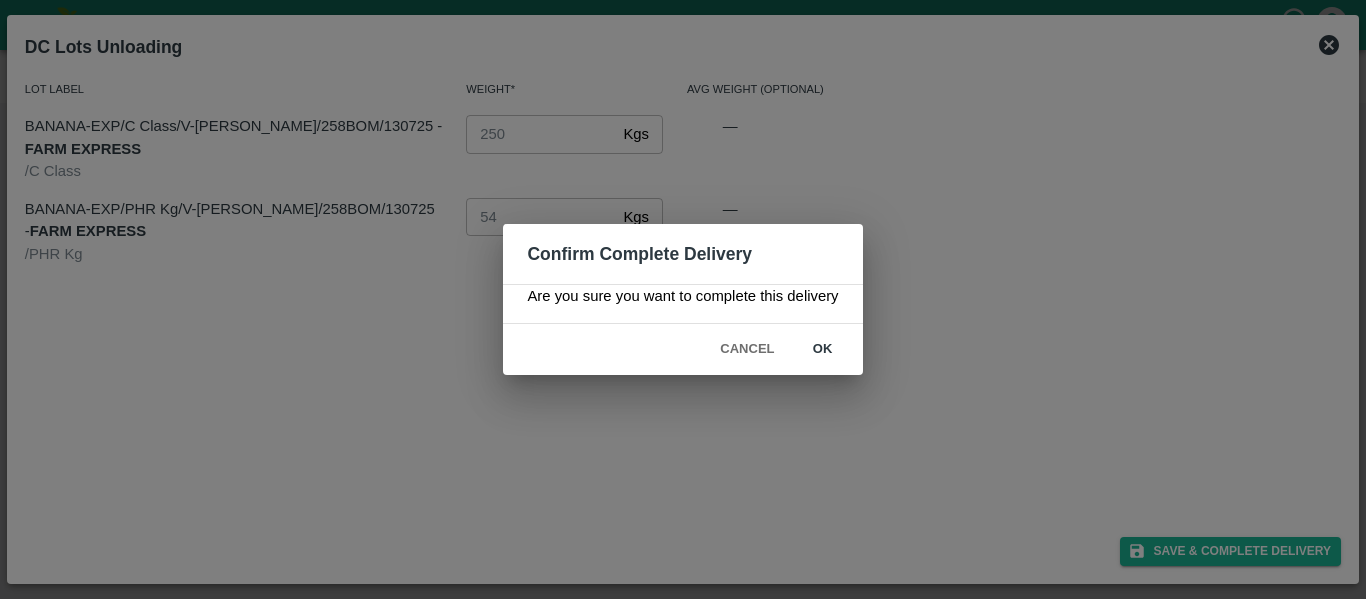 click on "ok" at bounding box center (823, 349) 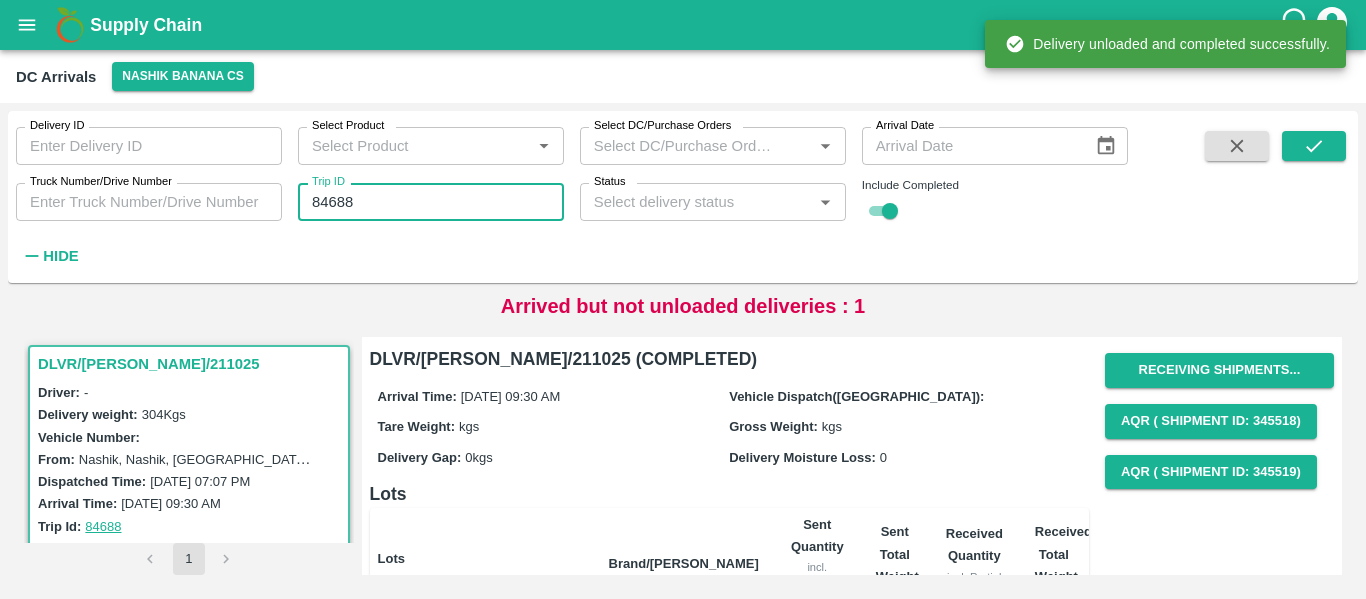 click on "84688" at bounding box center (431, 202) 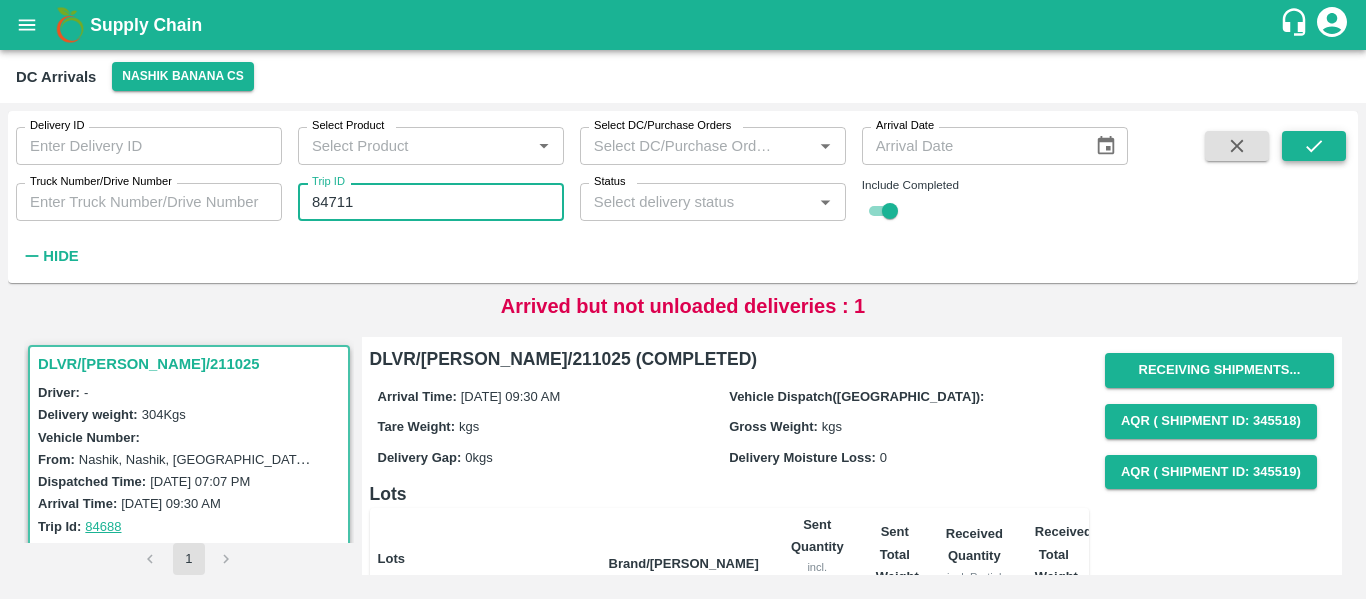 type on "84711" 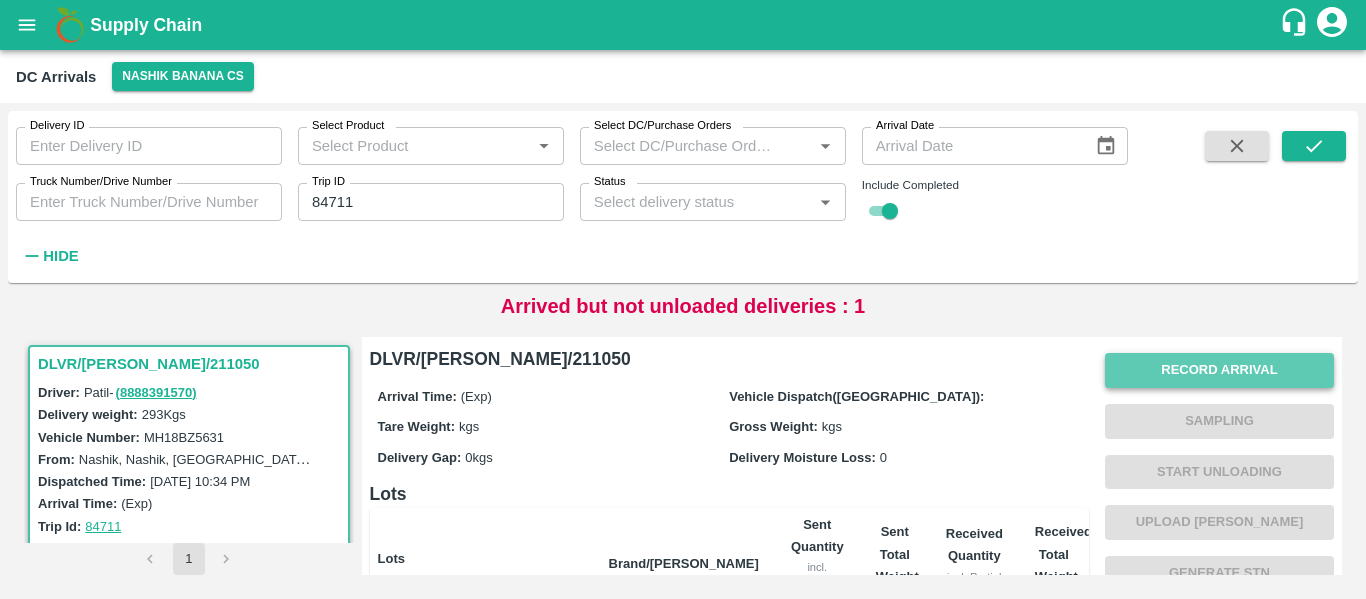 click on "Record Arrival" at bounding box center [1219, 370] 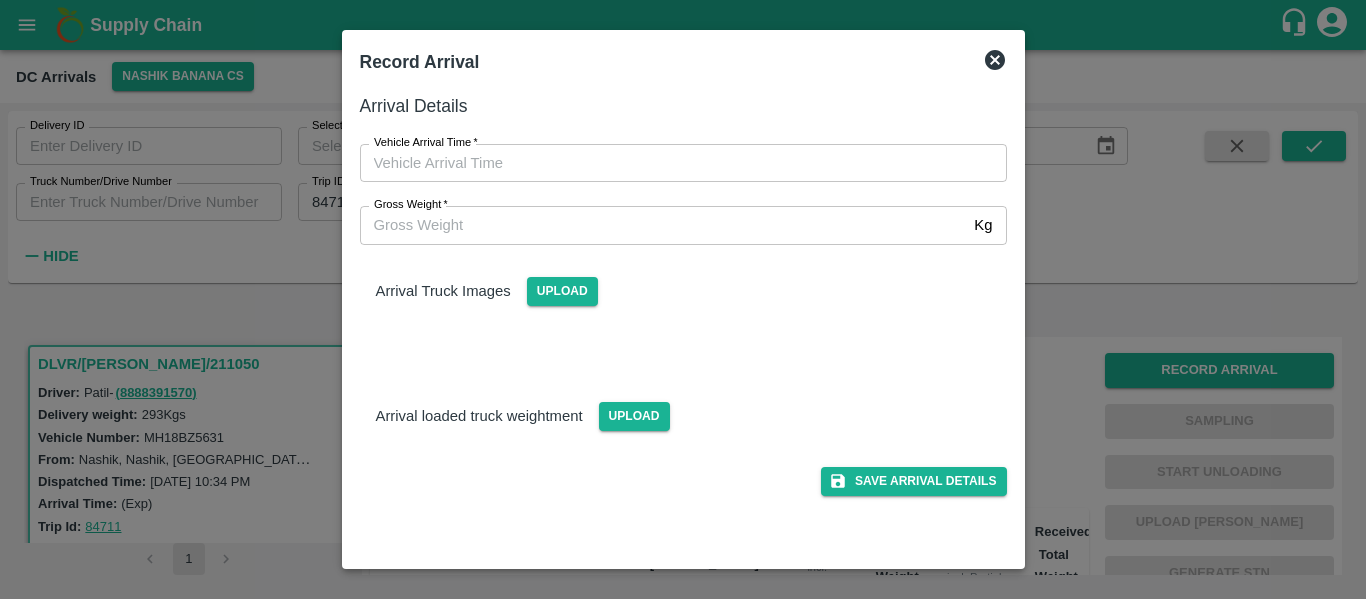 type on "DD/MM/YYYY hh:mm aa" 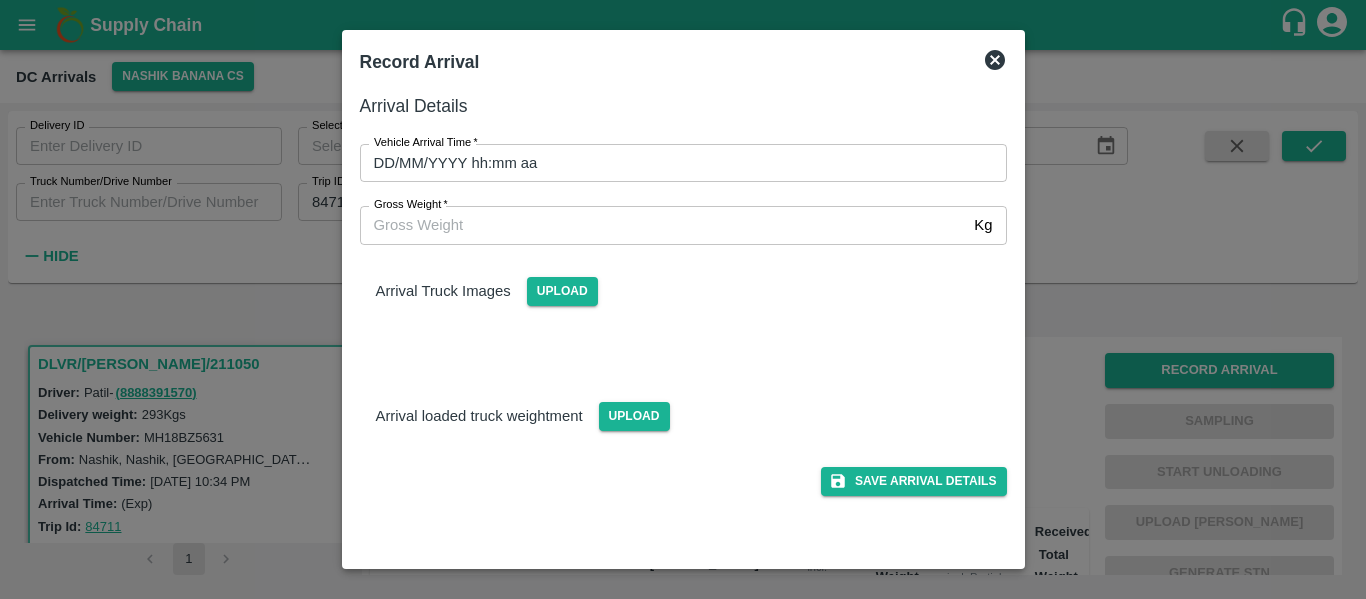 click on "DD/MM/YYYY hh:mm aa" at bounding box center (676, 163) 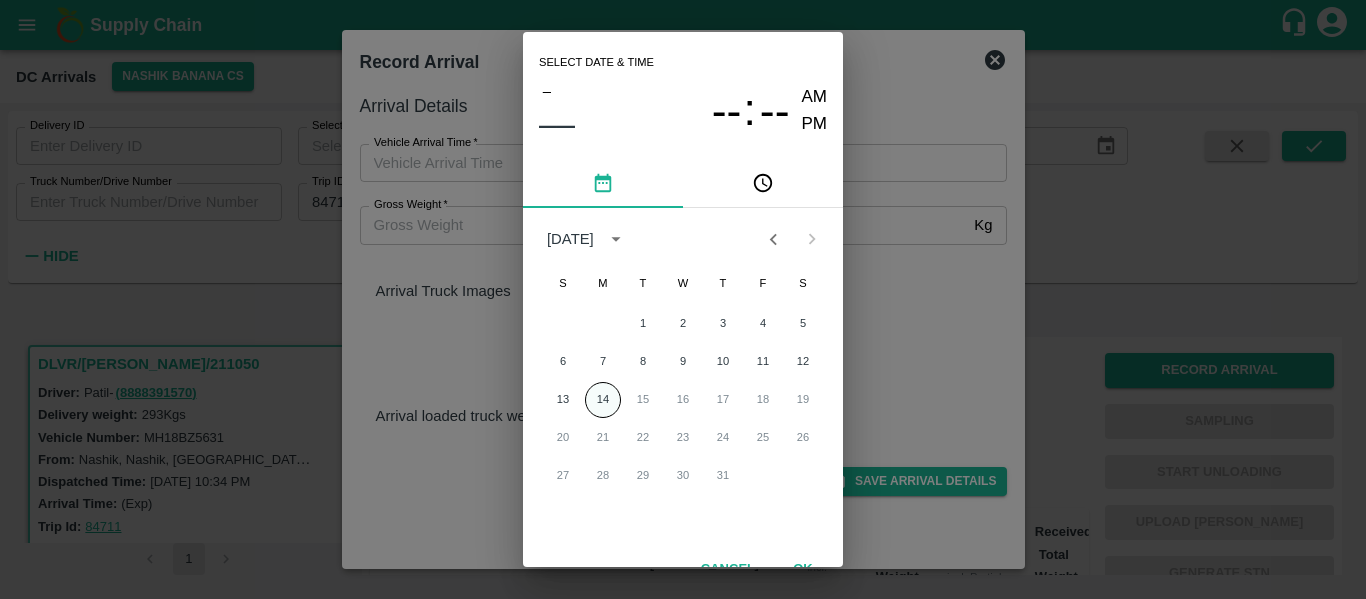 click on "14" at bounding box center (603, 400) 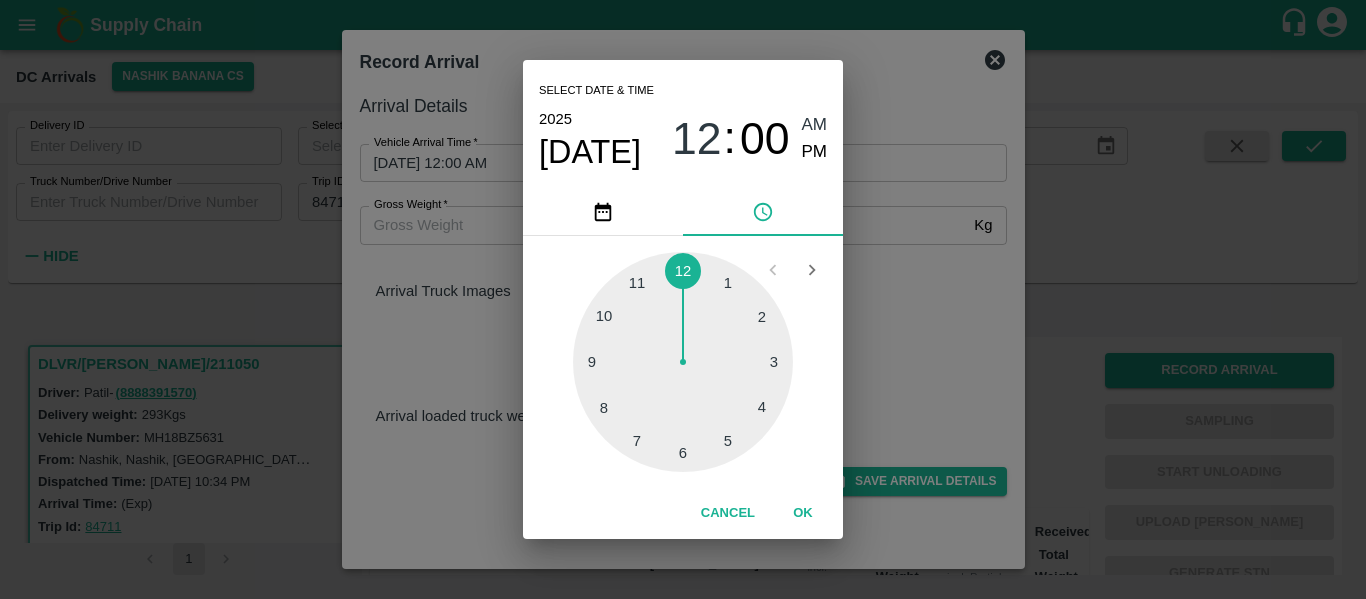 click at bounding box center (683, 362) 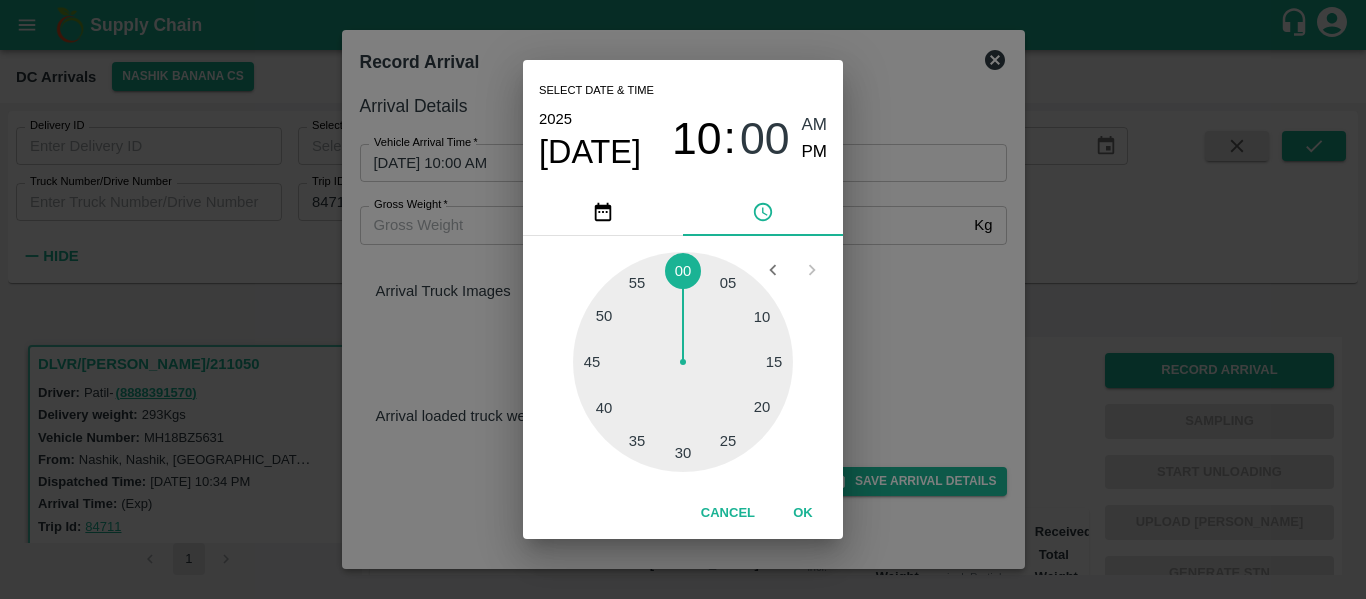 click at bounding box center (683, 362) 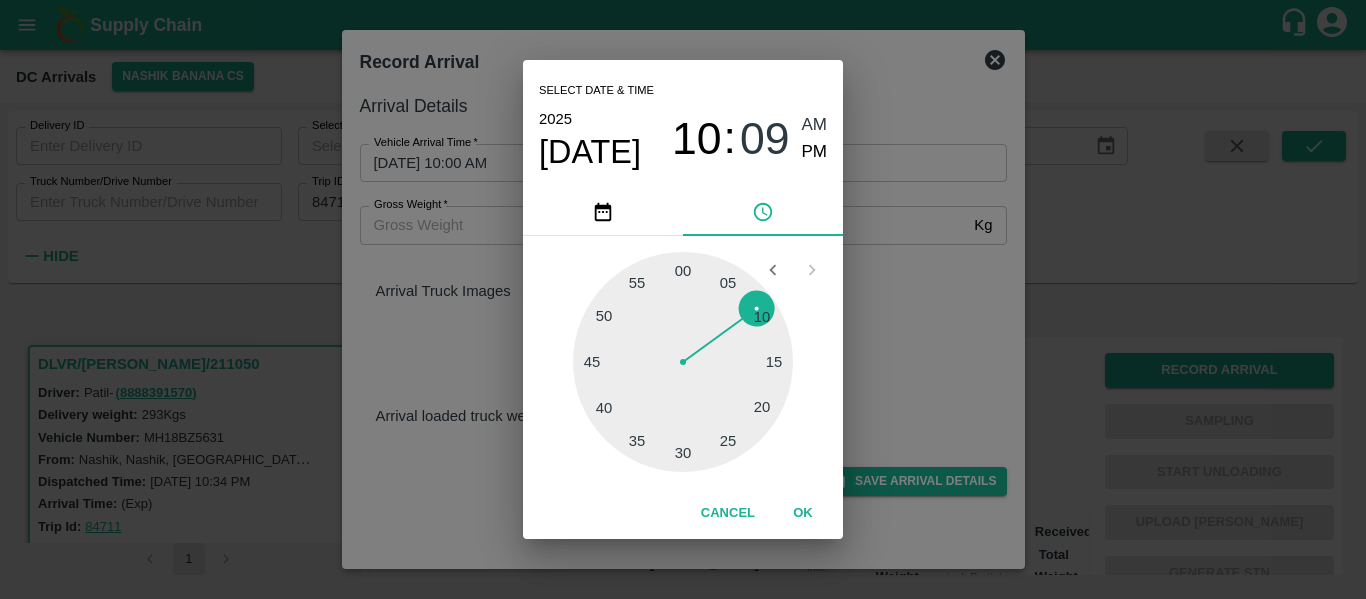 type on "14/07/2025 10:09 AM" 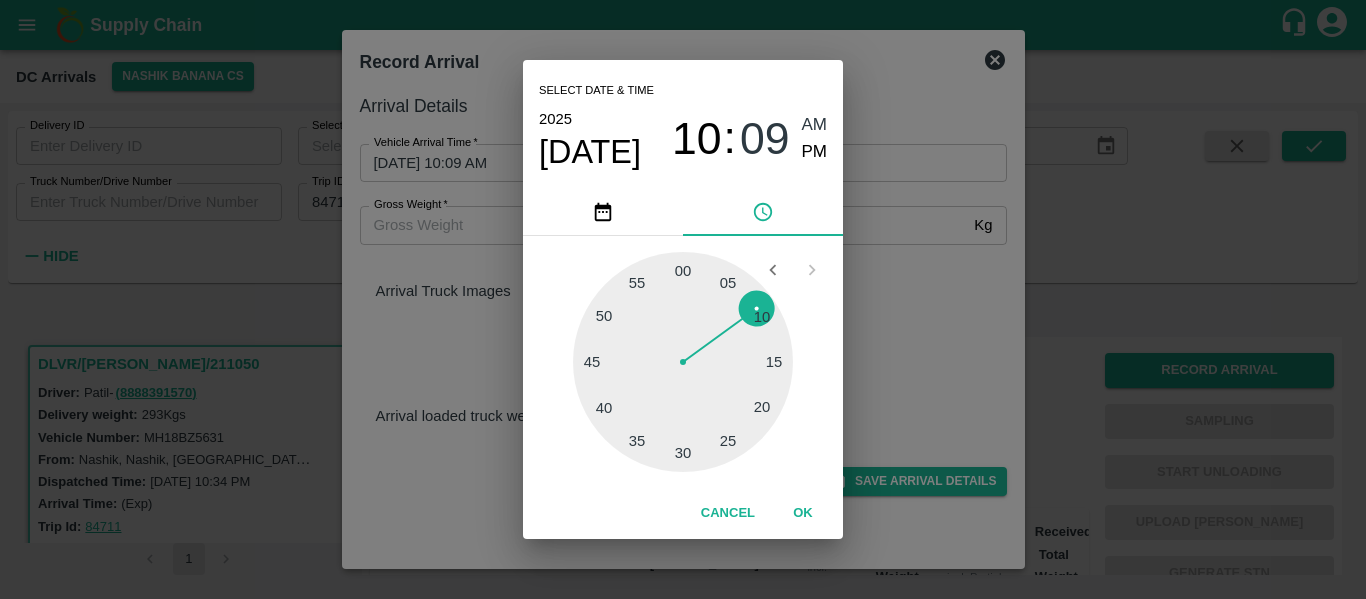 click on "AM" at bounding box center (815, 125) 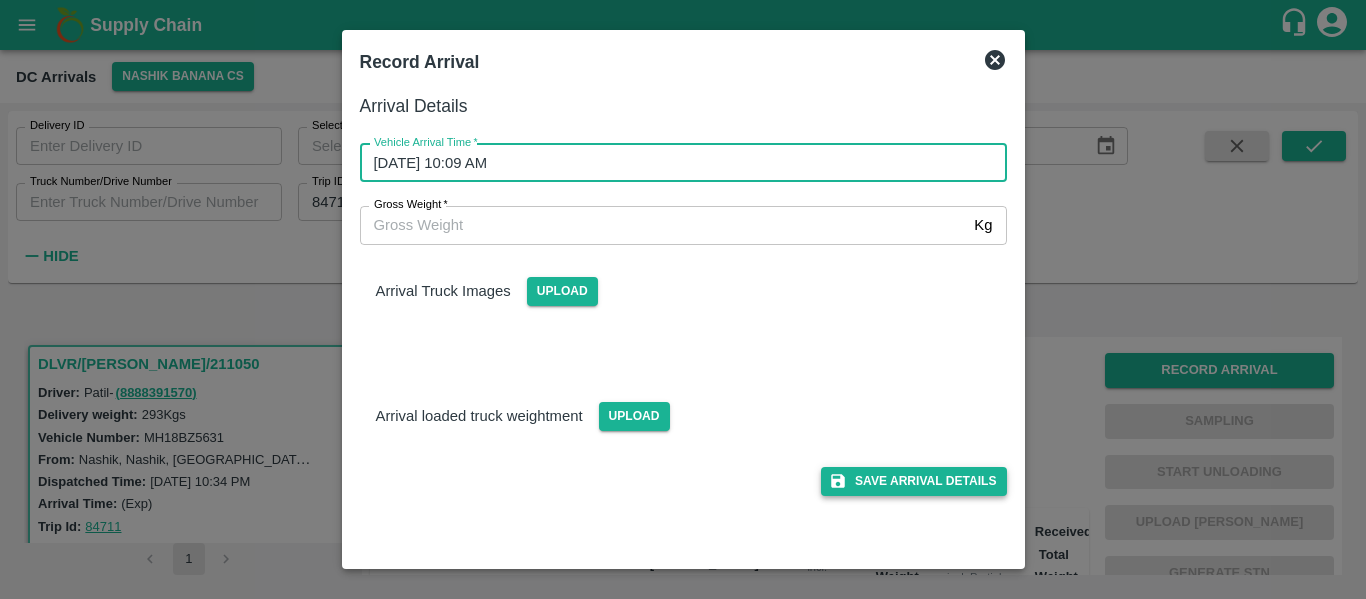 click on "Save Arrival Details" at bounding box center (913, 481) 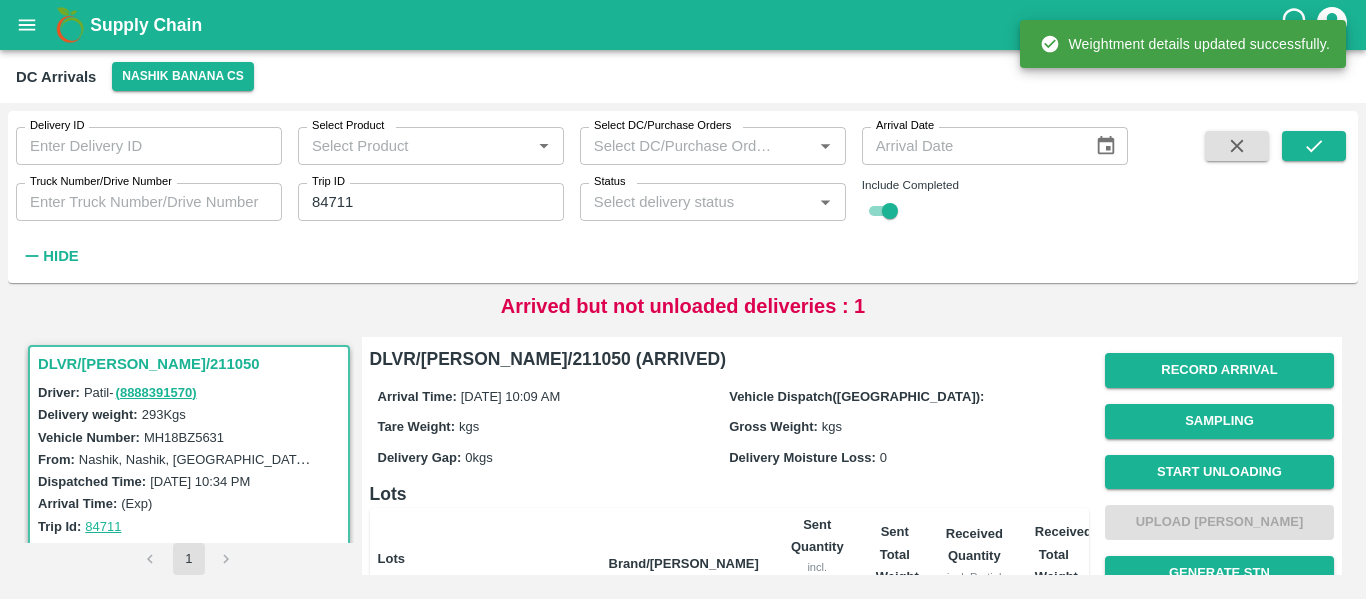 click on "Start Unloading" at bounding box center (1219, 472) 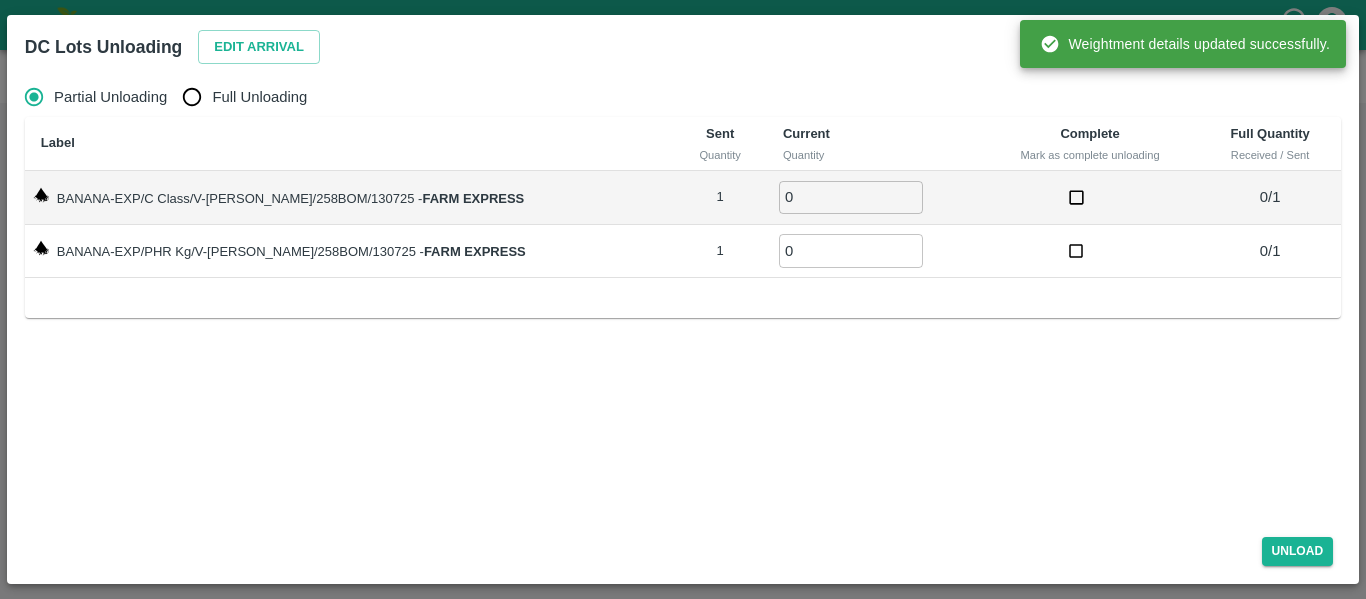 click on "Full Unloading" at bounding box center (239, 97) 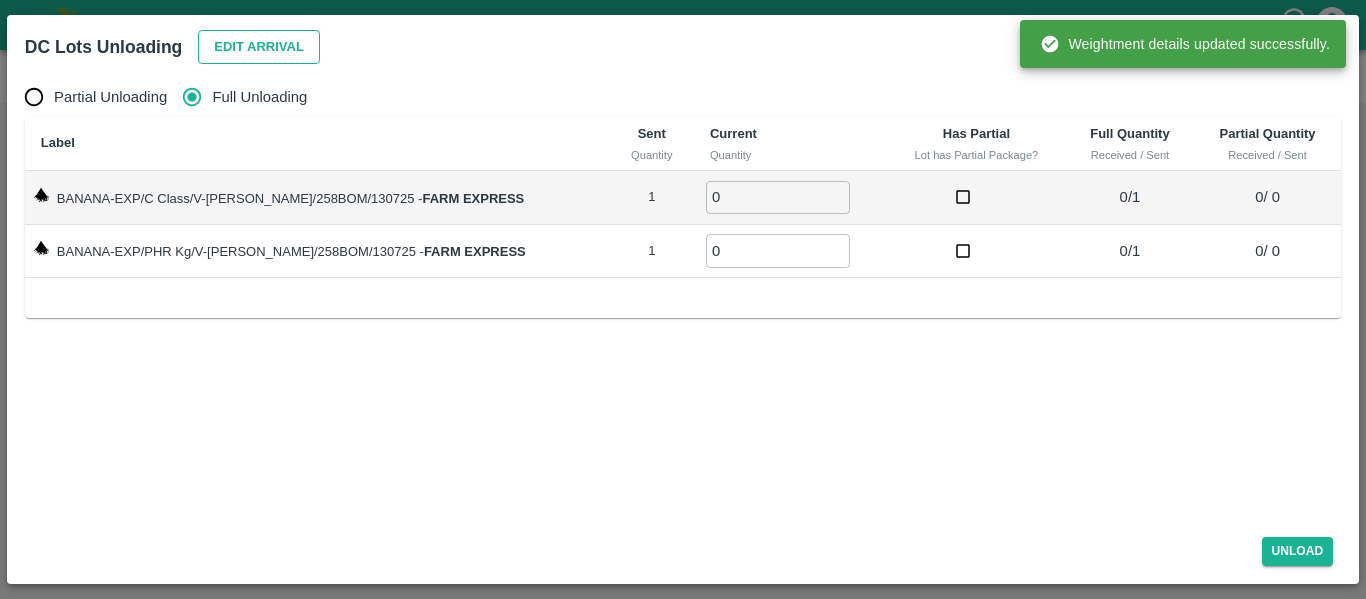click on "Edit Arrival" at bounding box center (259, 47) 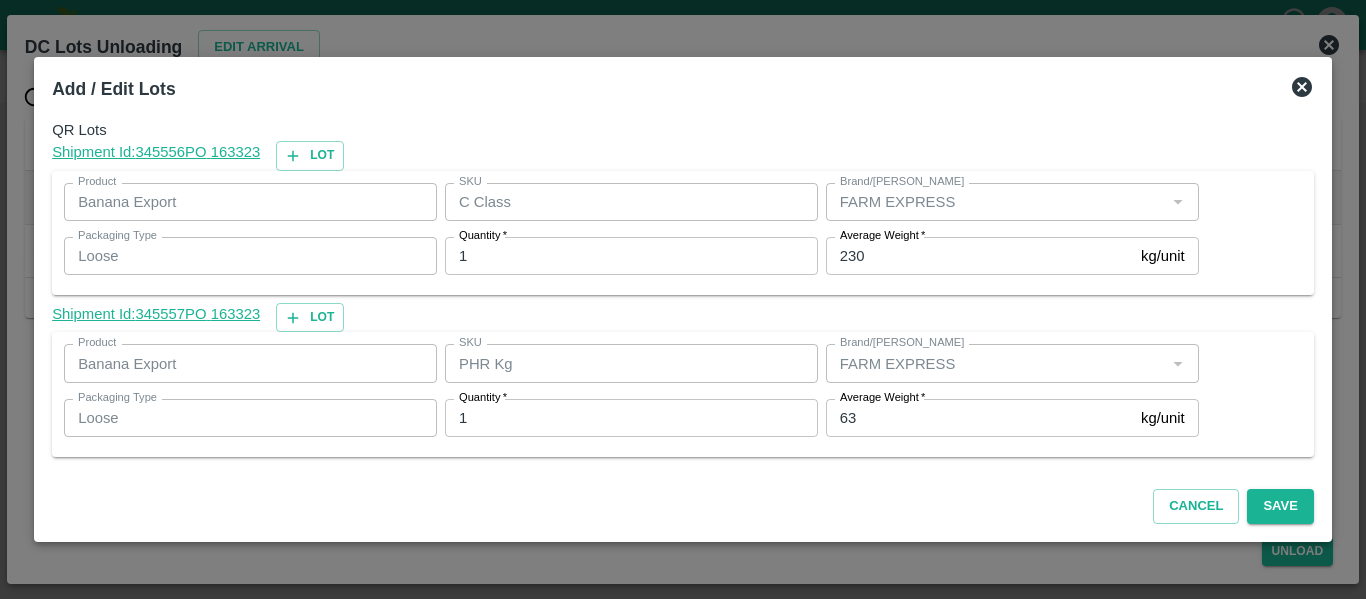 click on "63" at bounding box center (979, 418) 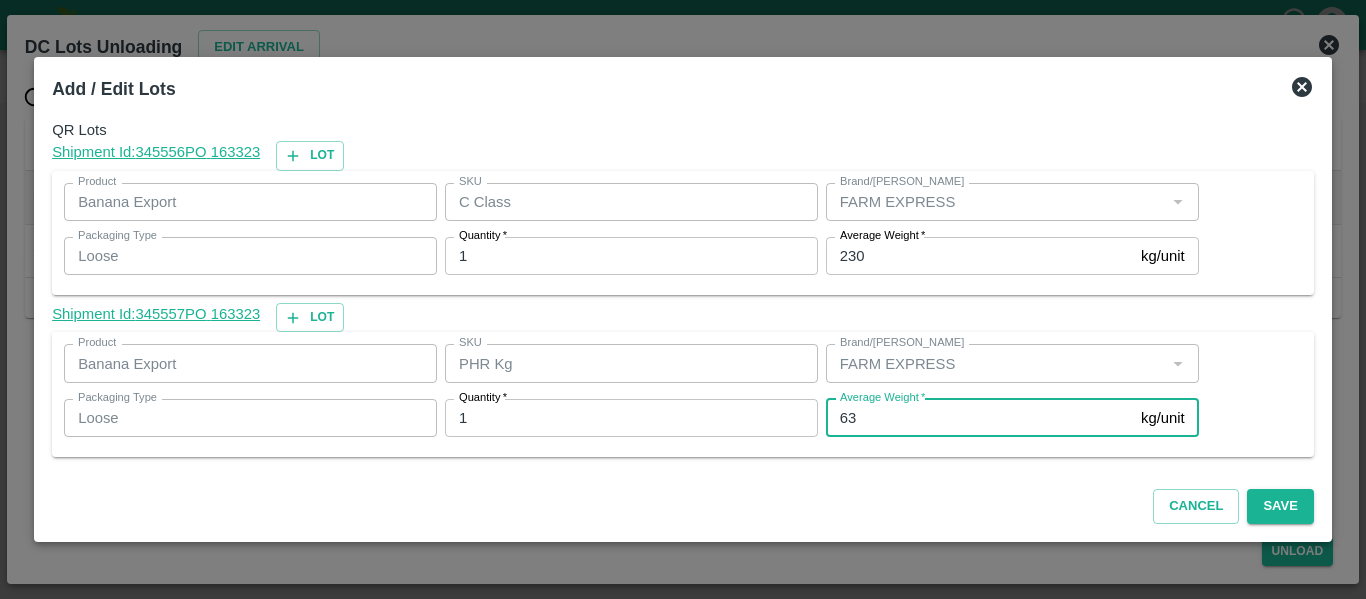 type on "6" 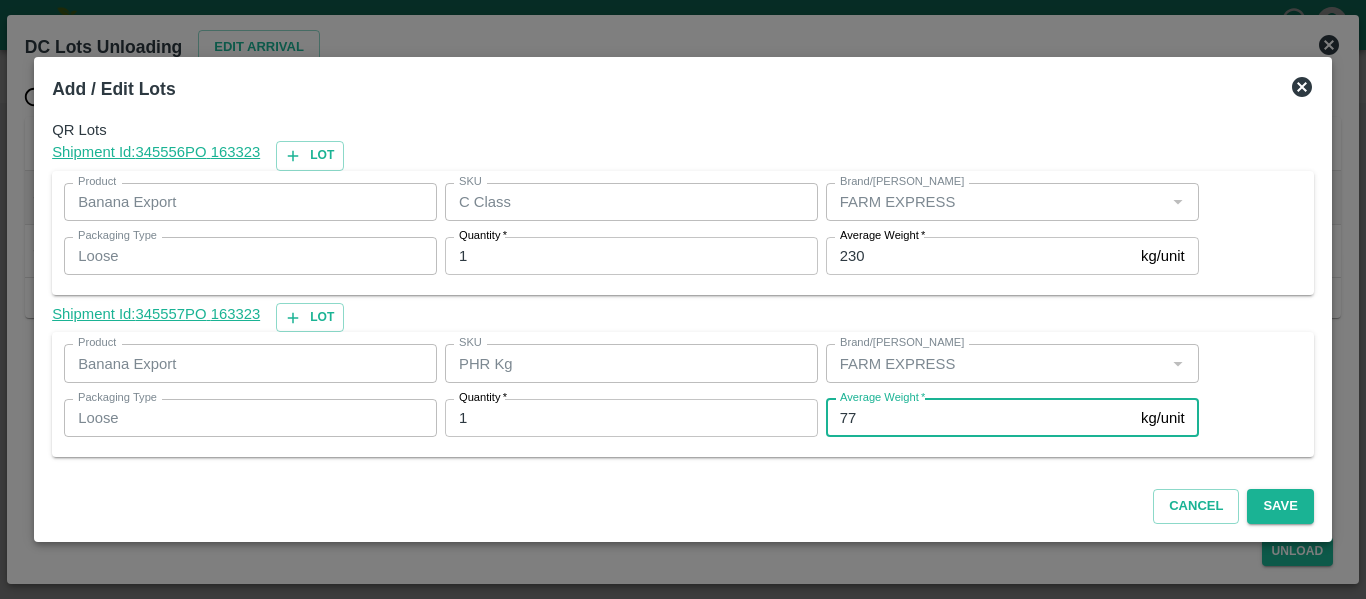 type on "77" 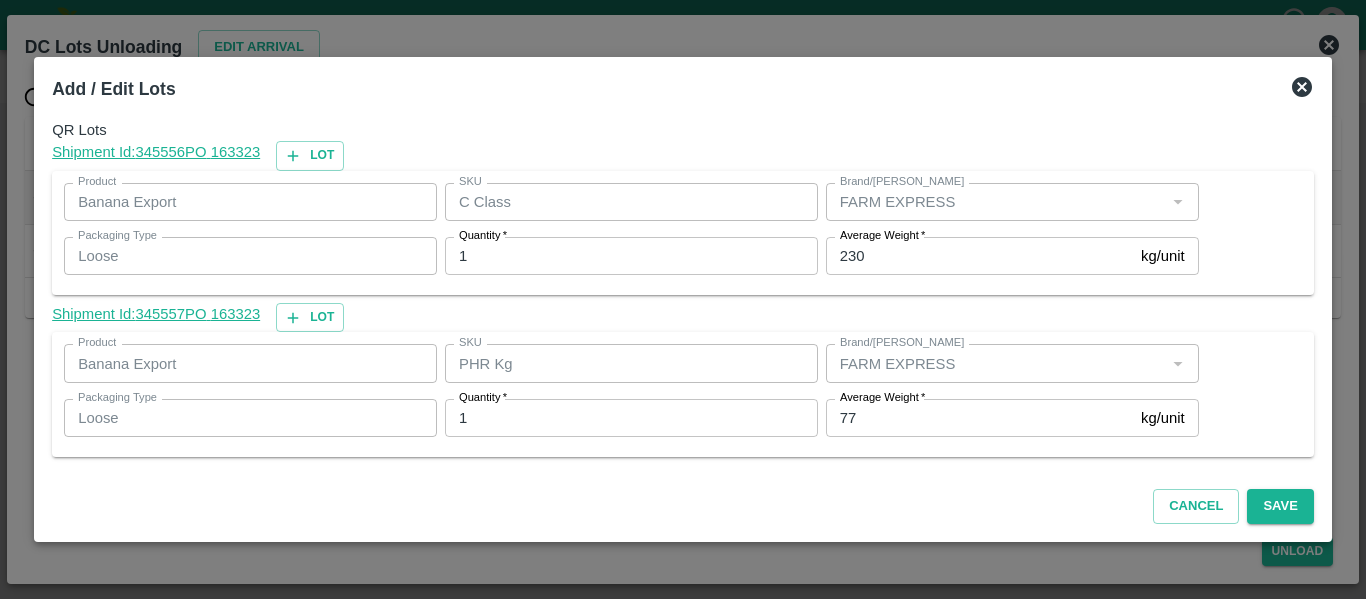 click on "Cancel Save" at bounding box center [683, 502] 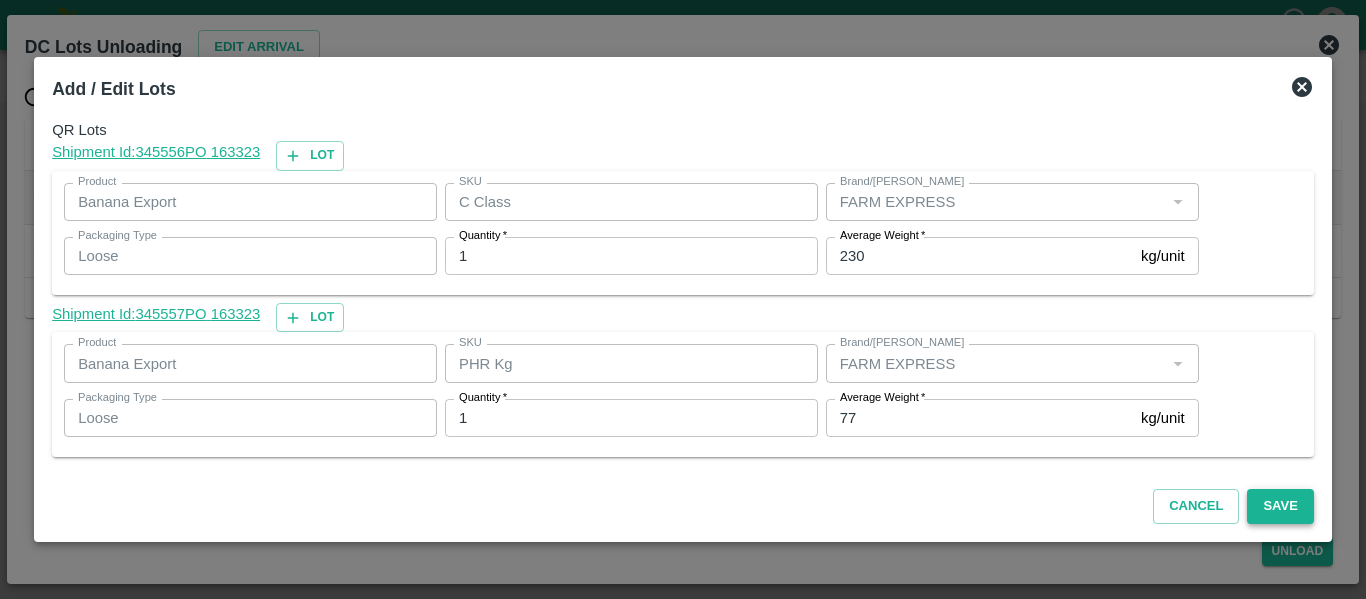 click on "Save" at bounding box center [1280, 506] 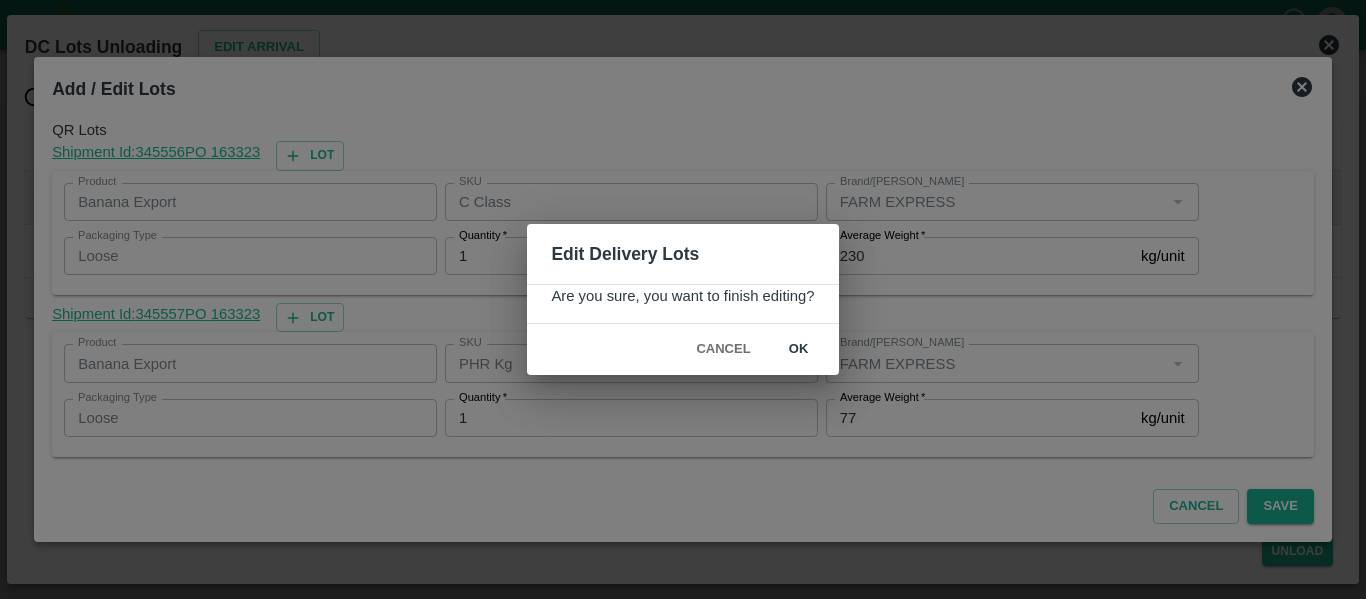 click on "ok" at bounding box center (799, 349) 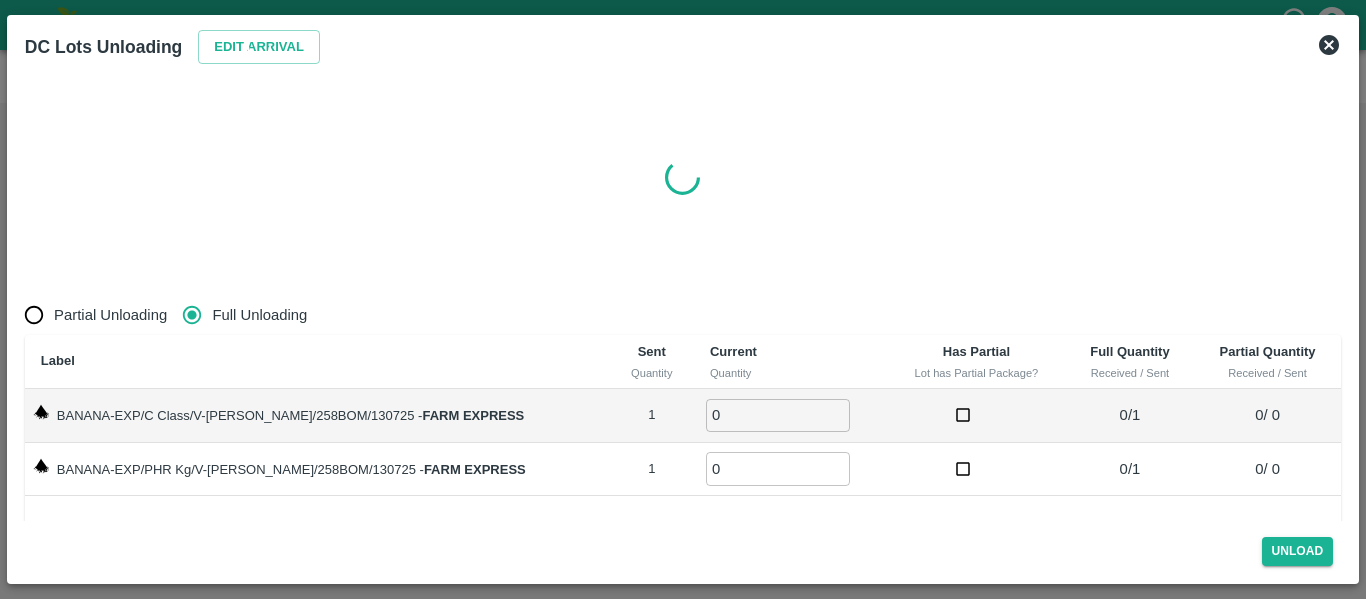 radio on "true" 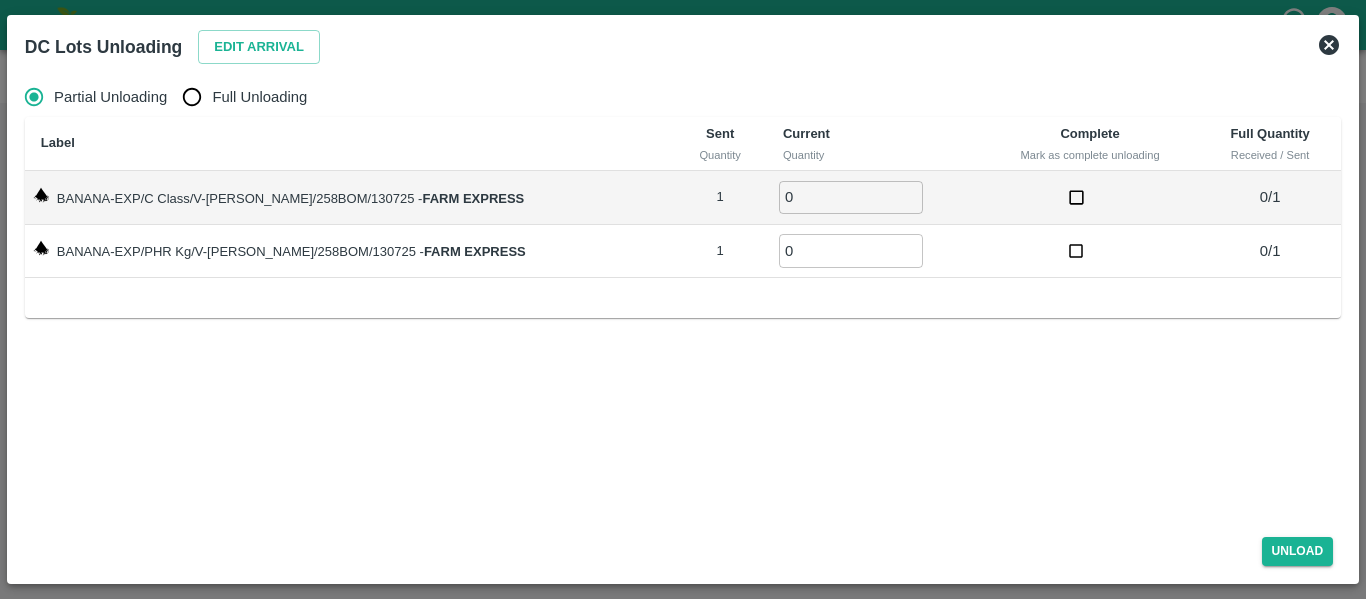 click on "Full Unloading" at bounding box center (259, 97) 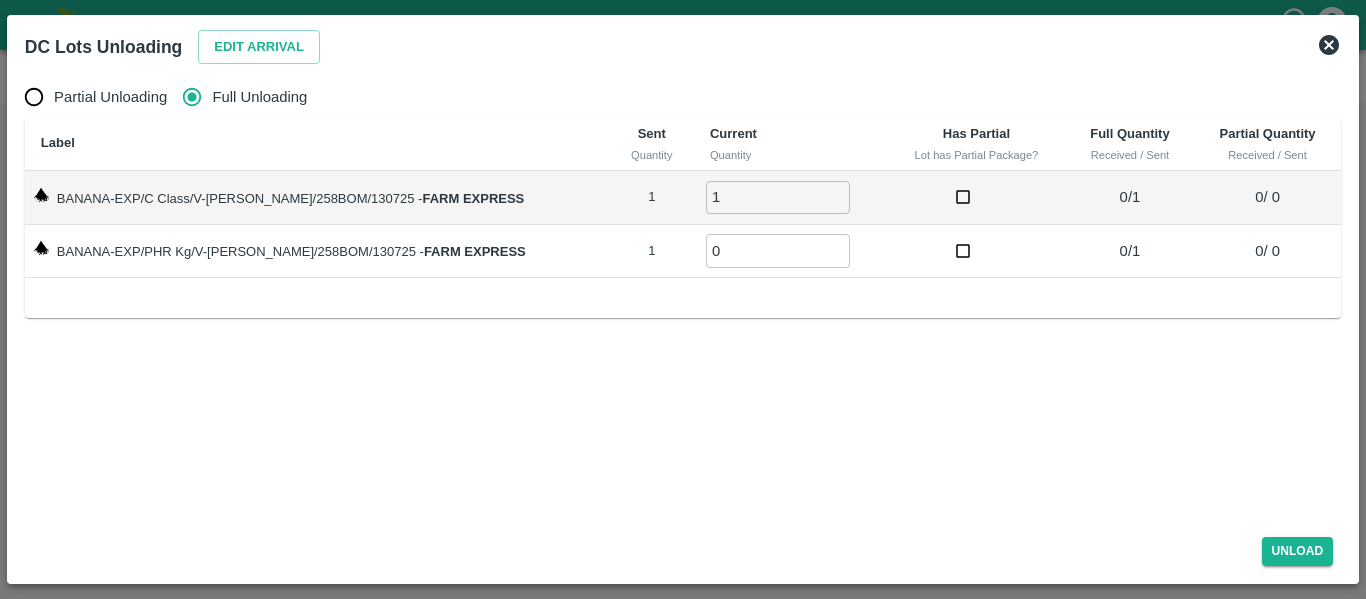 type on "1" 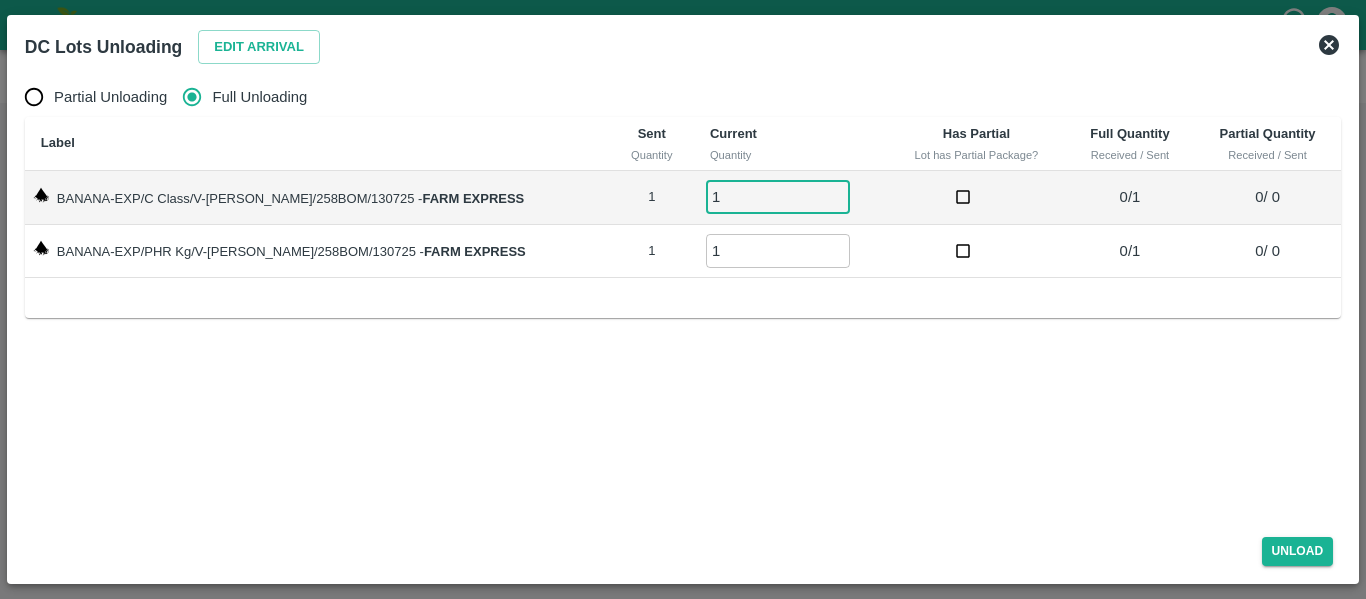 type on "1" 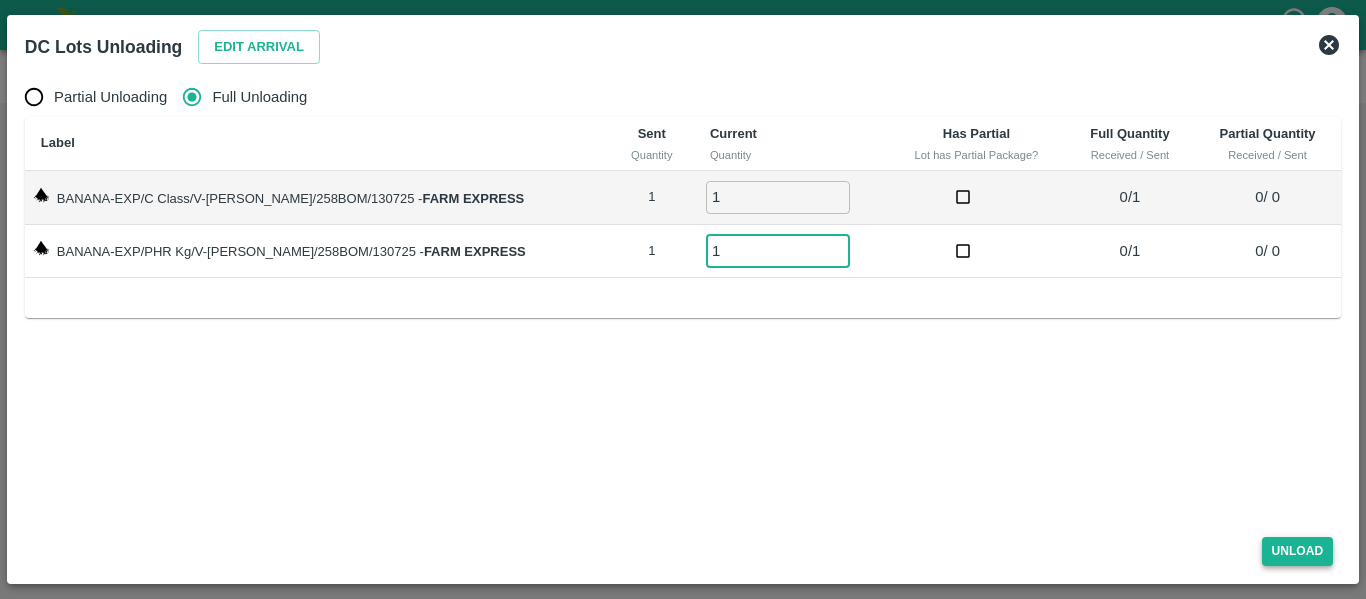 click on "Unload" at bounding box center (1298, 551) 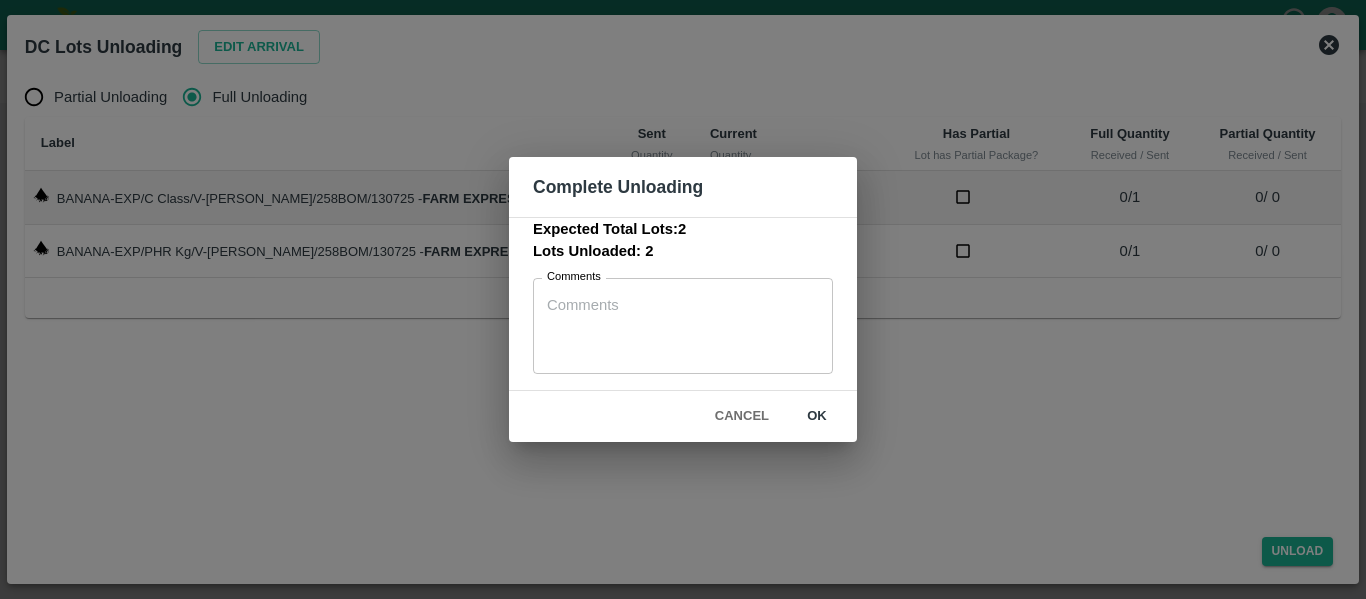 click on "ok" at bounding box center (817, 416) 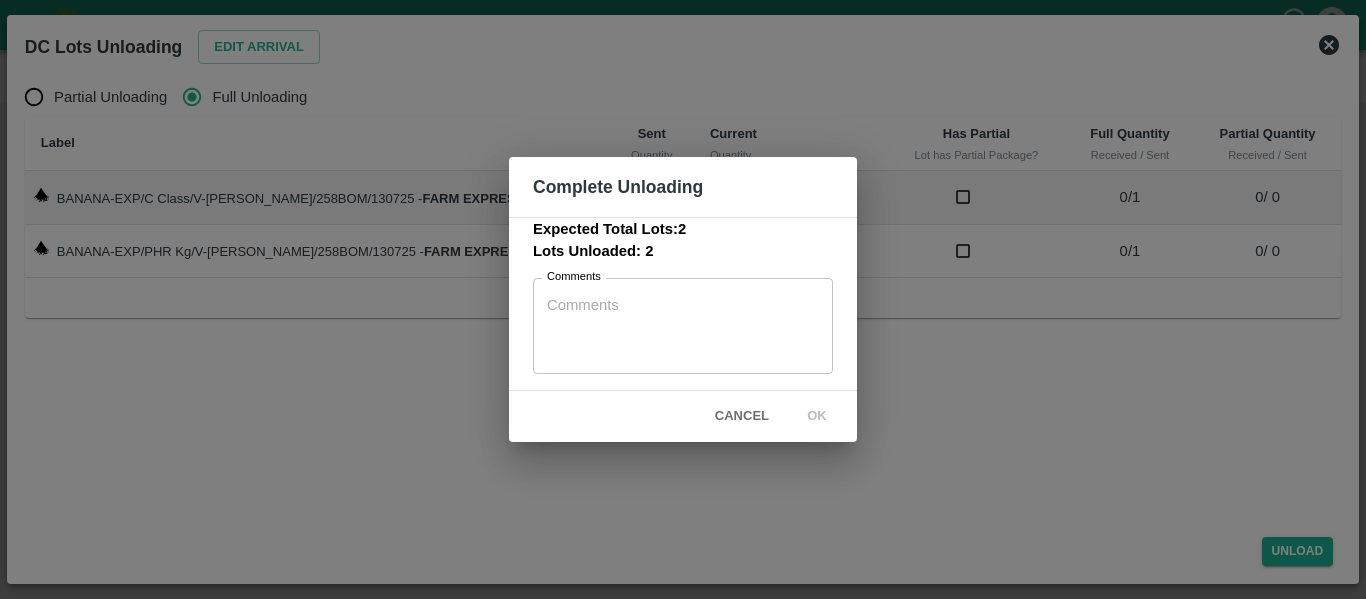 click 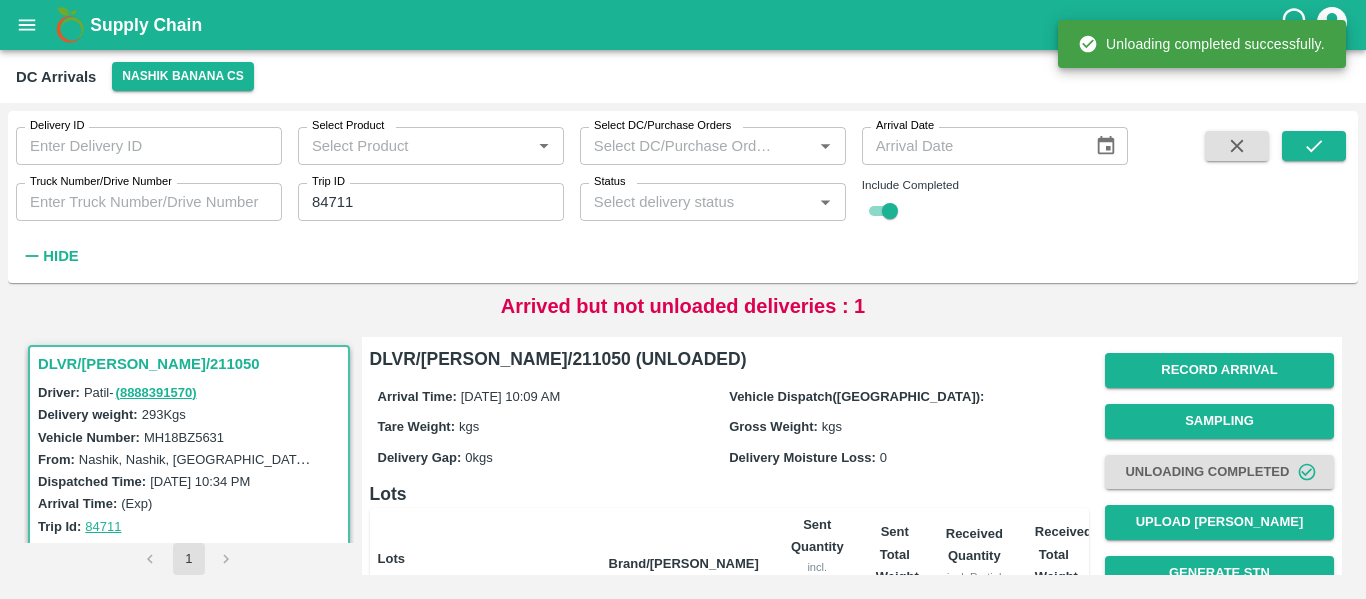 scroll, scrollTop: 256, scrollLeft: 0, axis: vertical 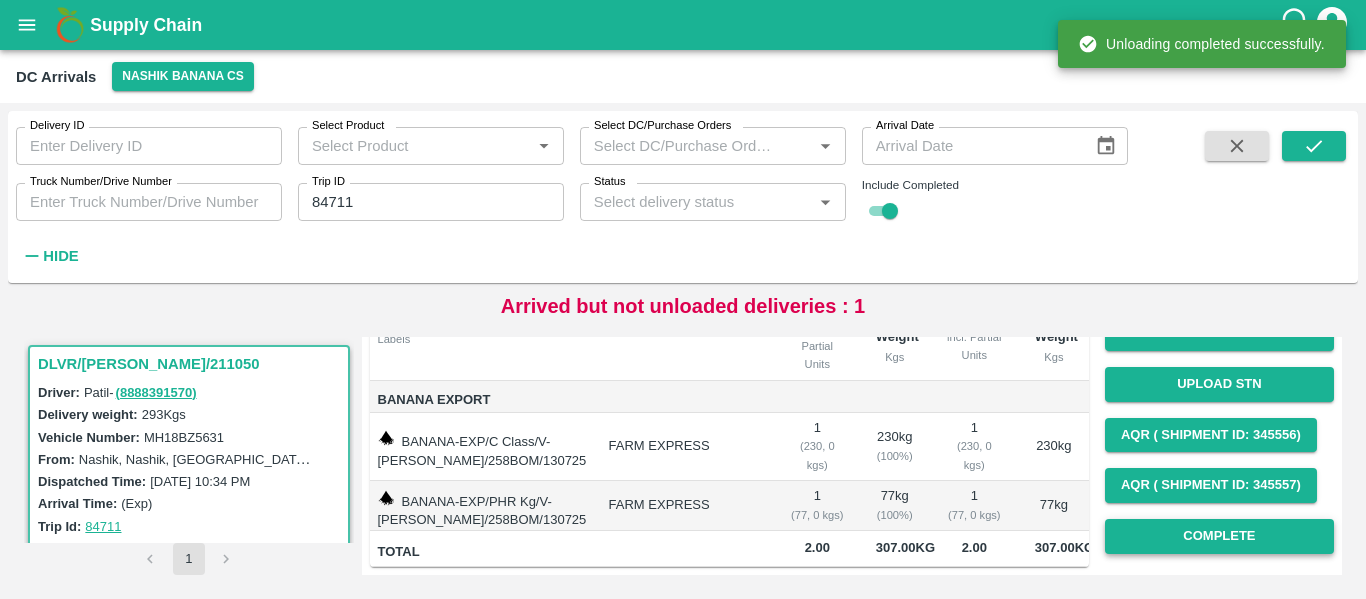 click on "Complete" at bounding box center (1219, 536) 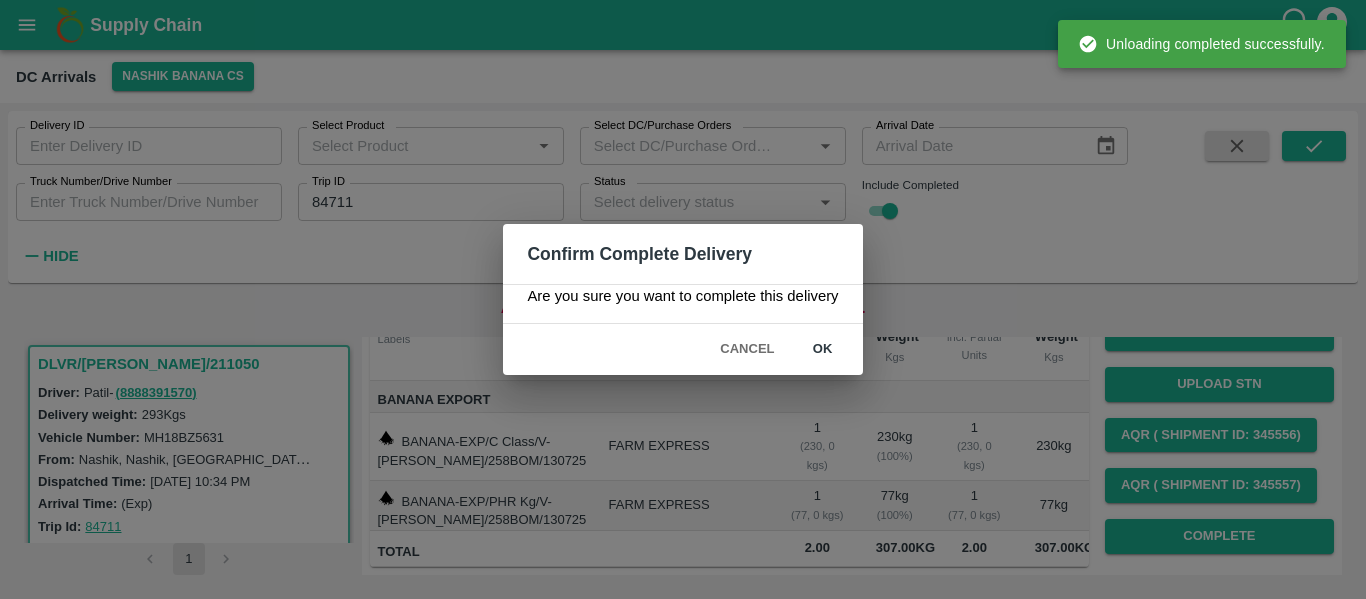click on "ok" at bounding box center (823, 349) 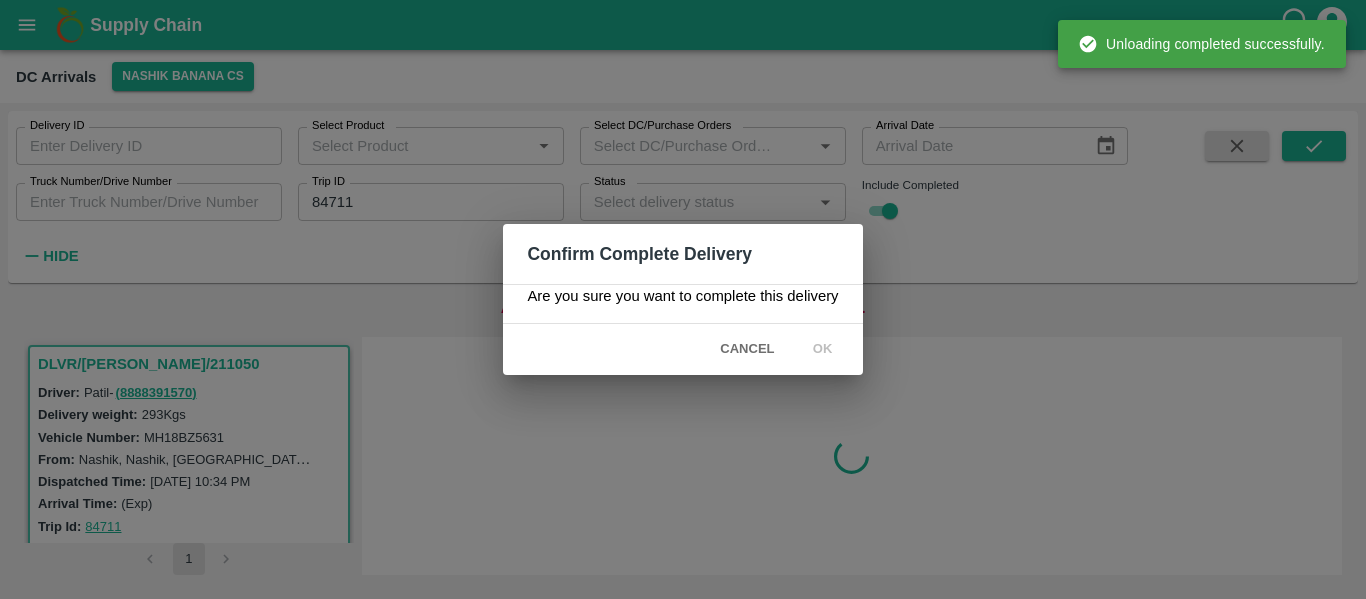 scroll, scrollTop: 0, scrollLeft: 0, axis: both 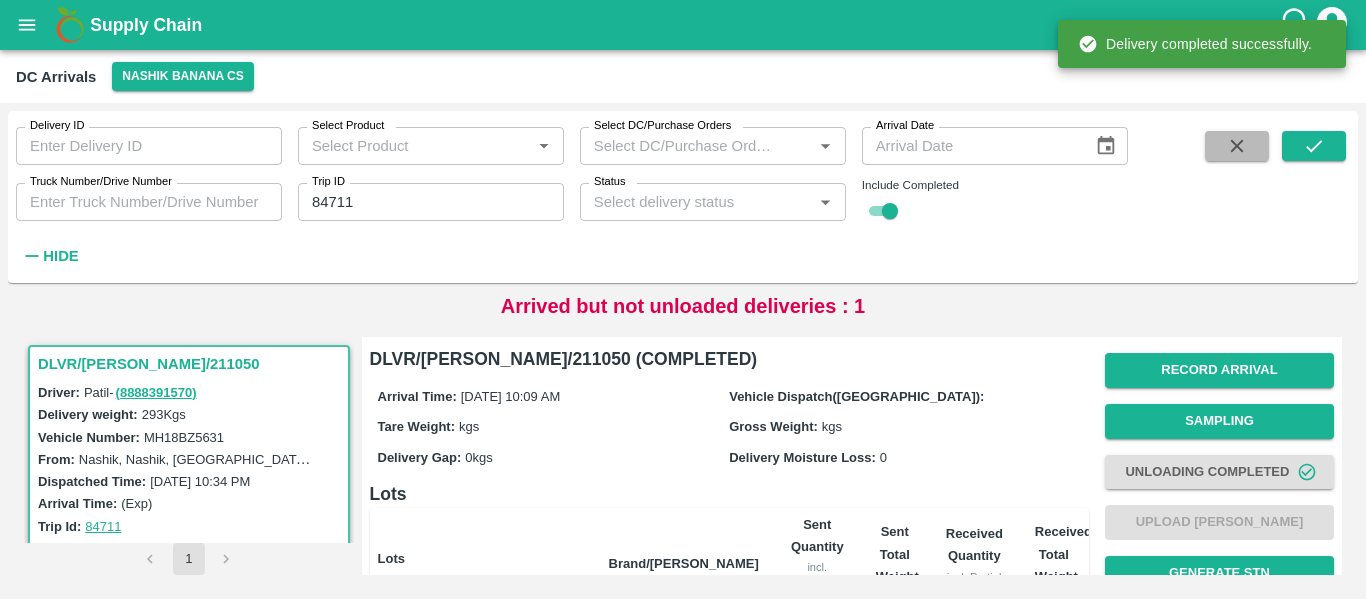 click at bounding box center [1237, 146] 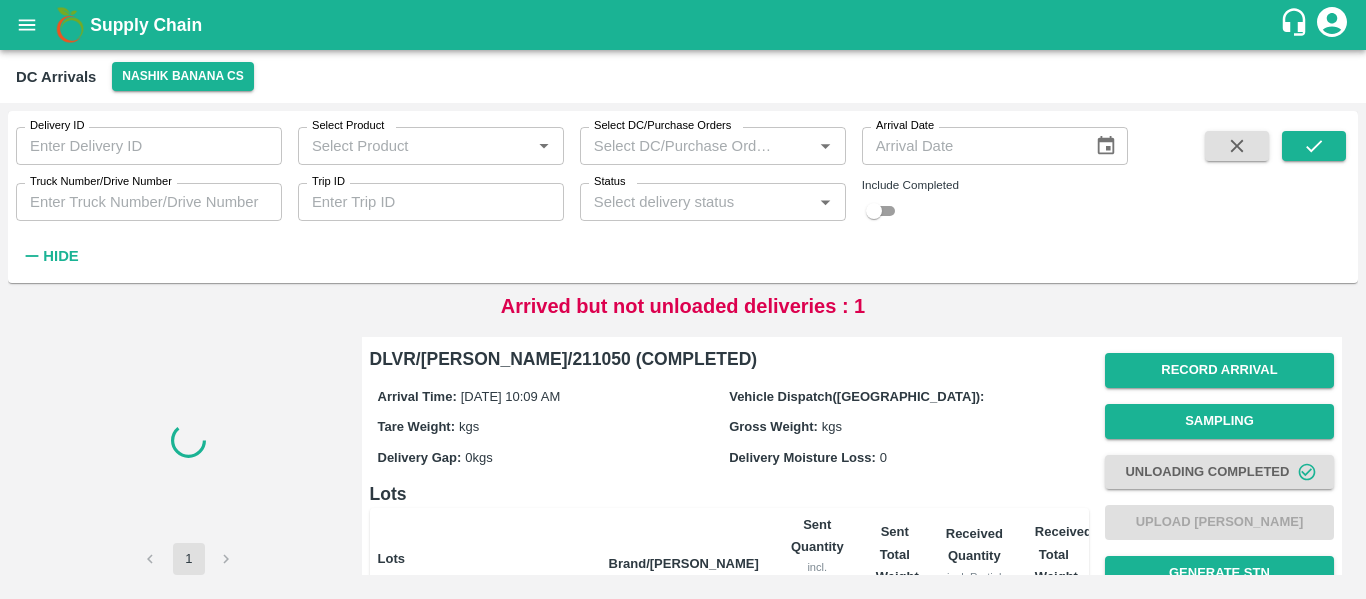 click on "Trip ID" at bounding box center (431, 202) 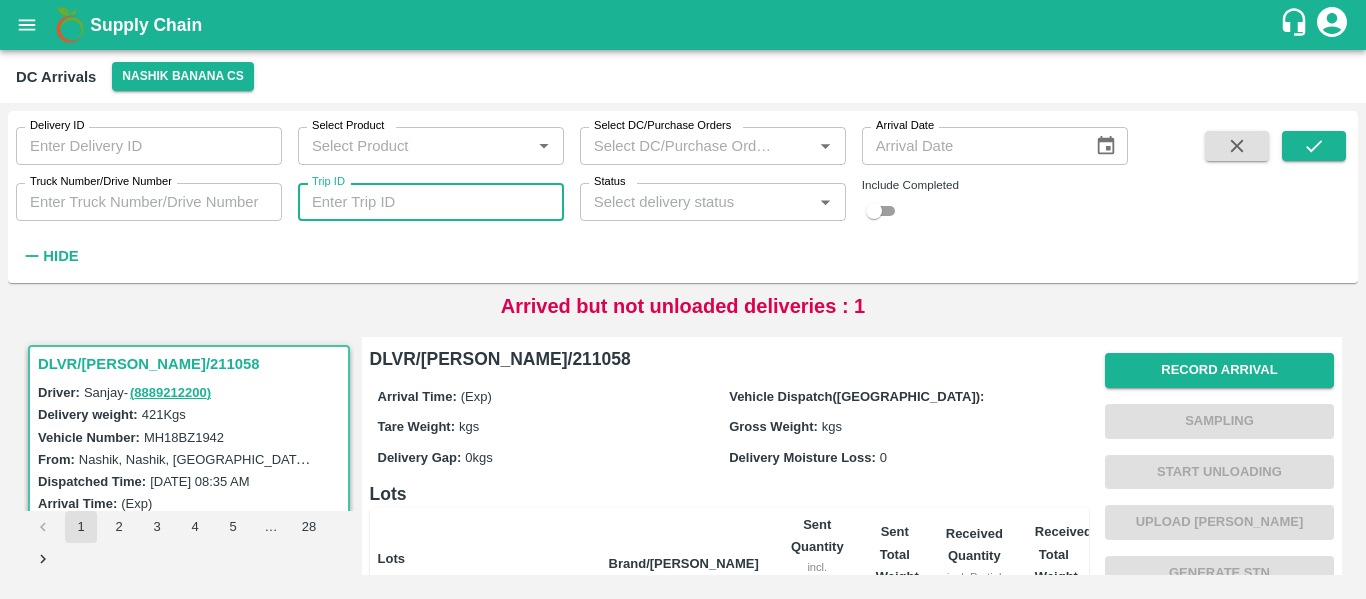 paste 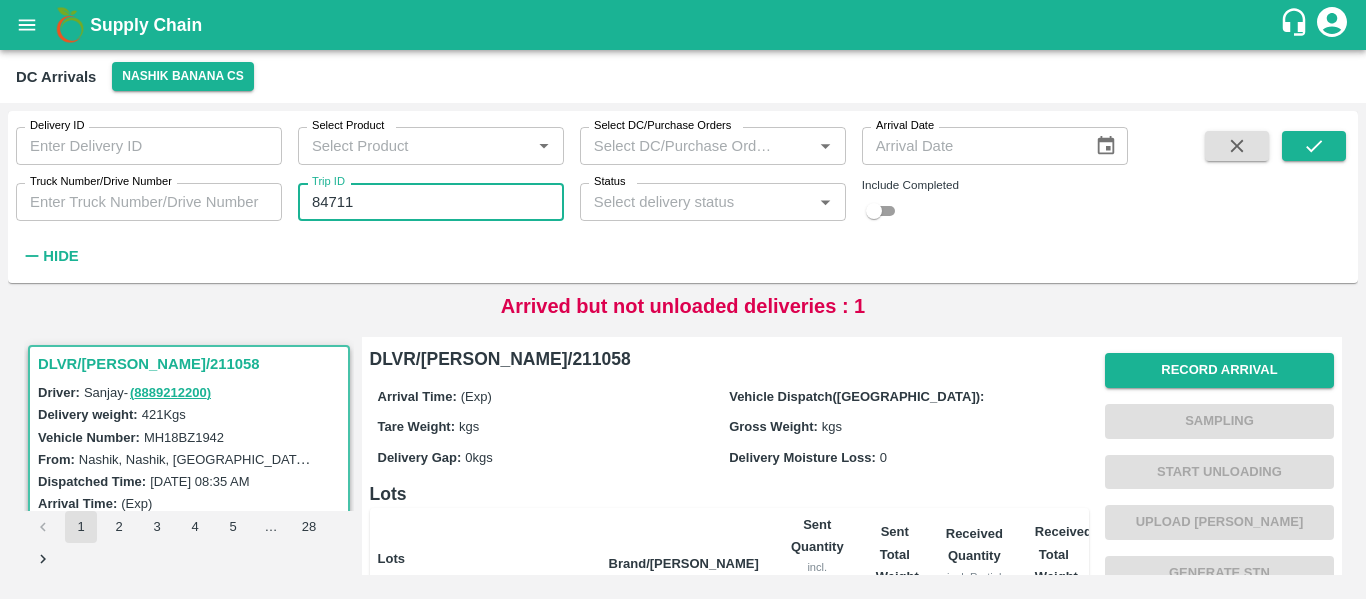 type on "84711" 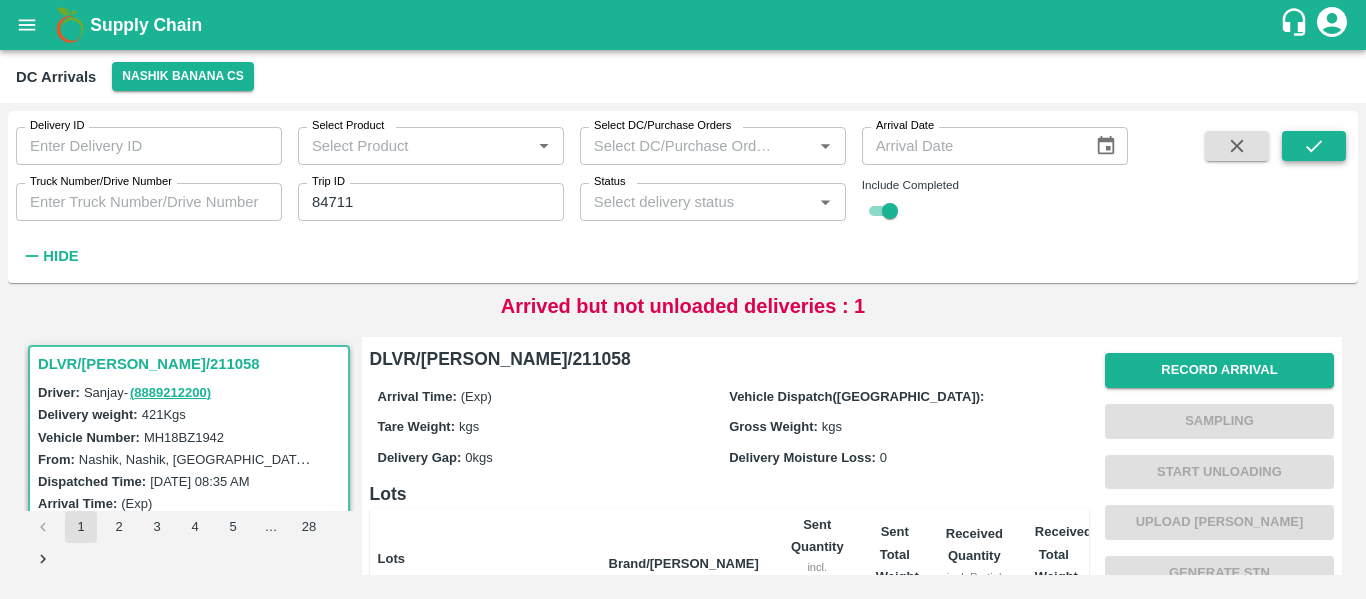 click 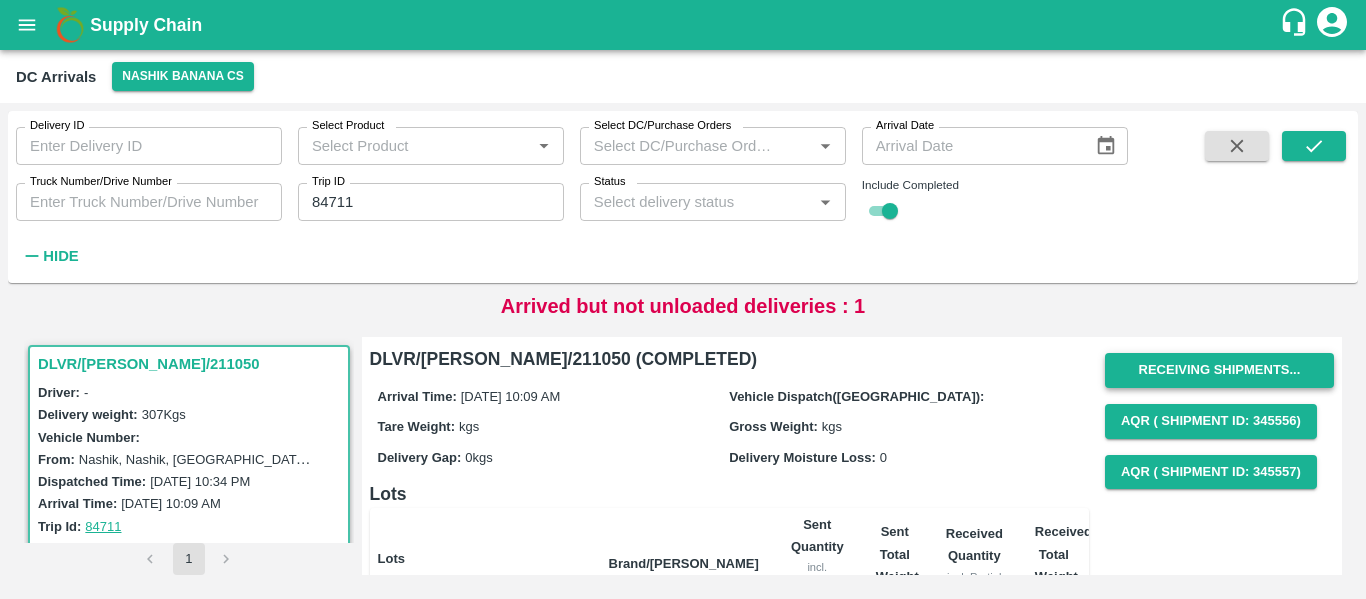 click on "Receiving Shipments..." at bounding box center [1219, 370] 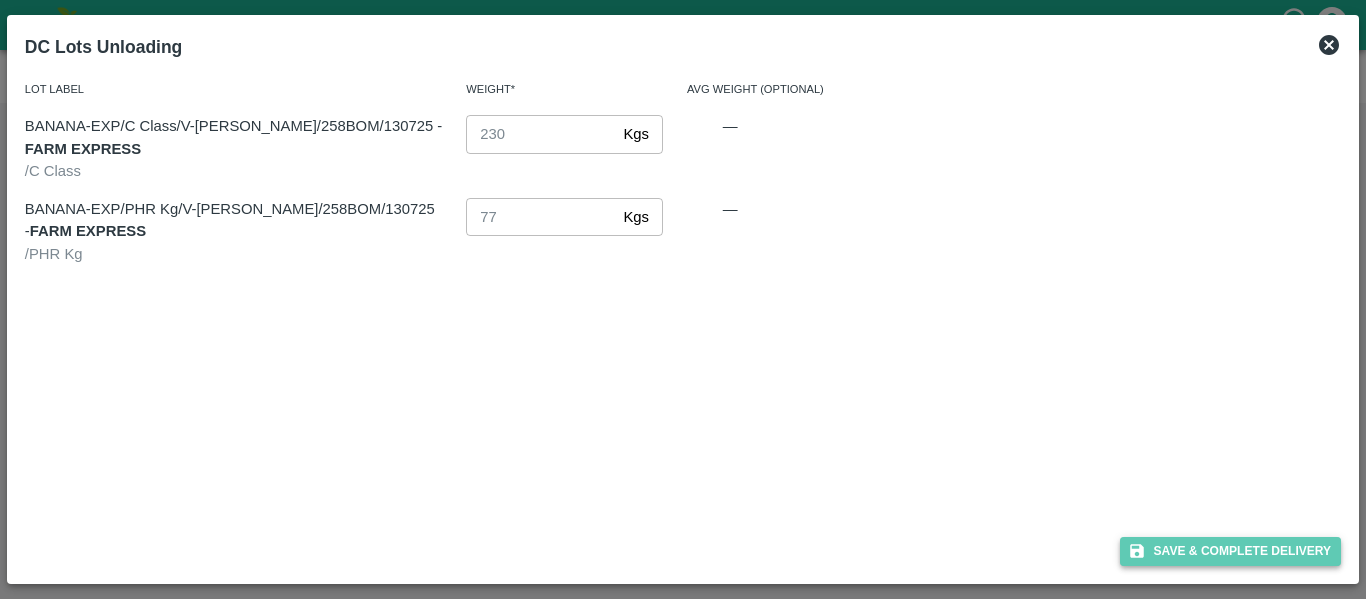 click on "Save & Complete Delivery" at bounding box center [1231, 551] 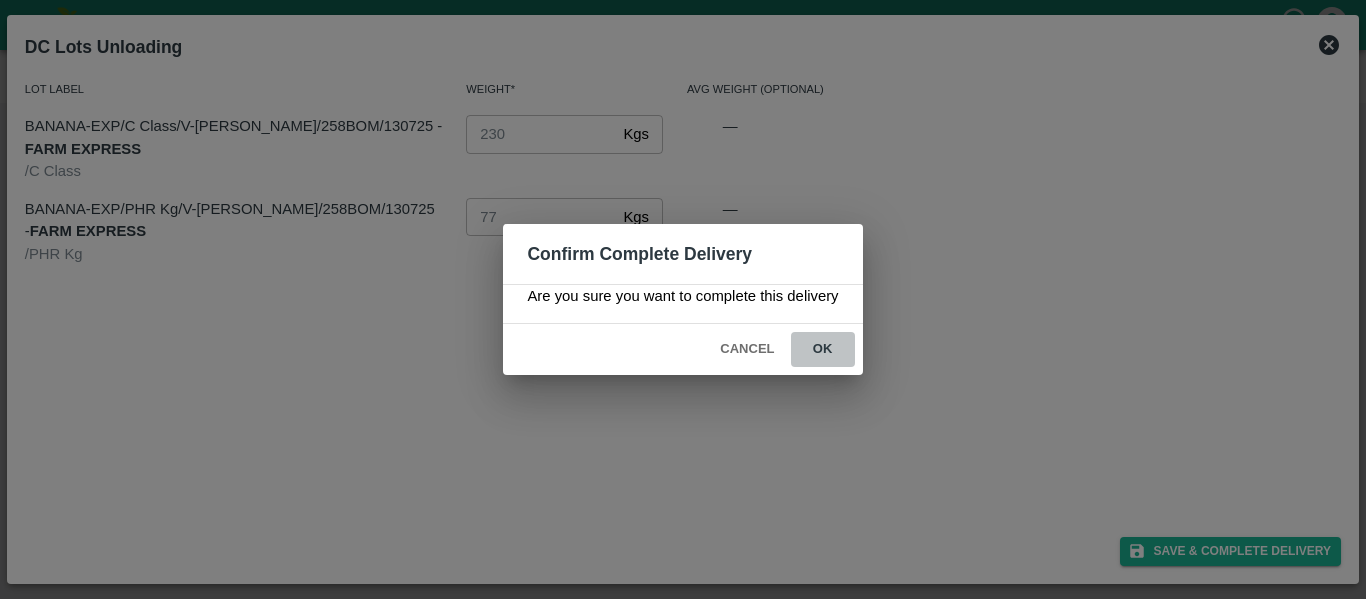 click on "ok" at bounding box center (823, 349) 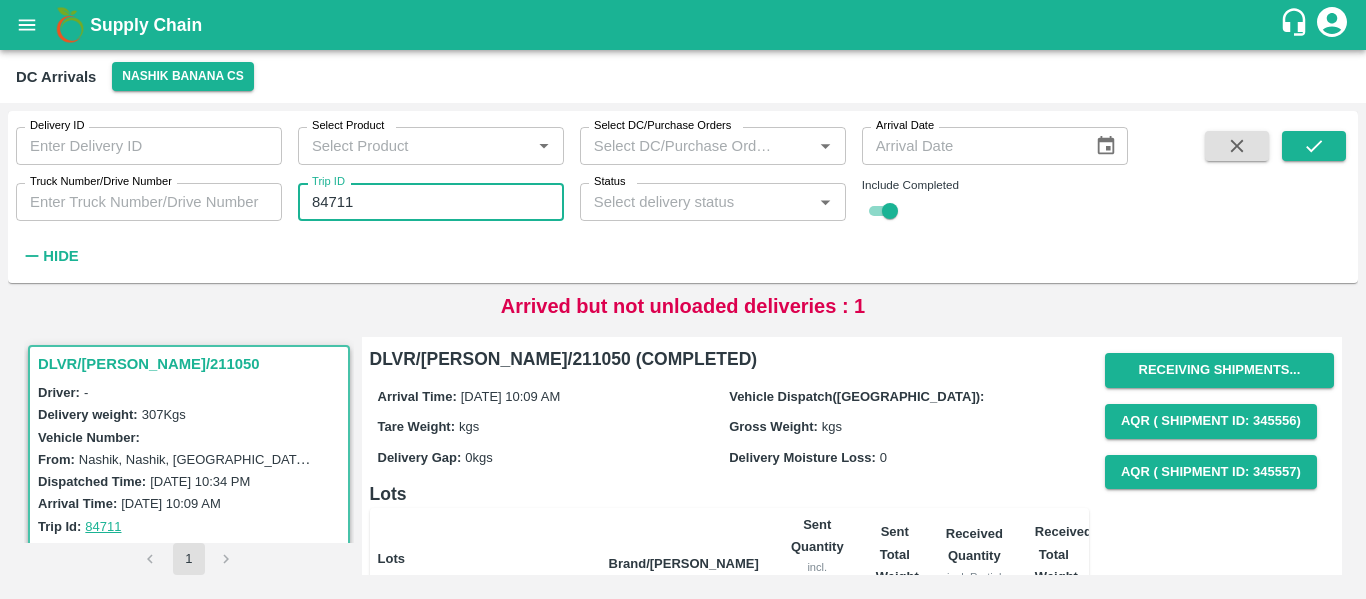 click on "84711" at bounding box center (431, 202) 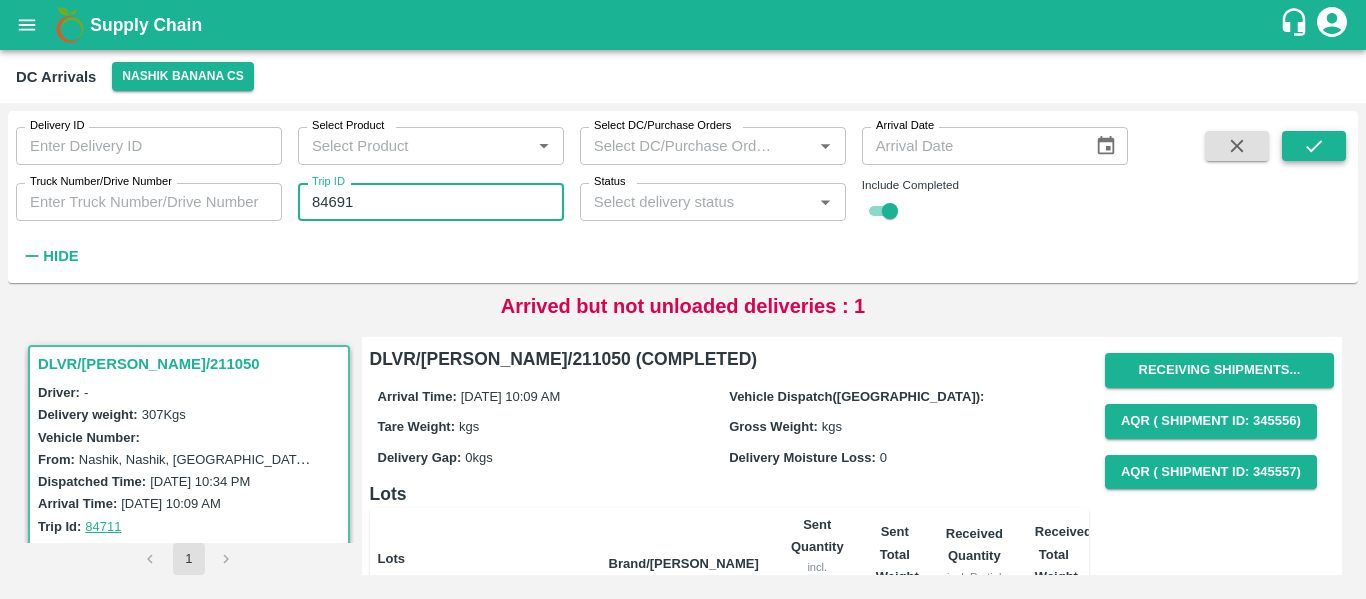 type on "84691" 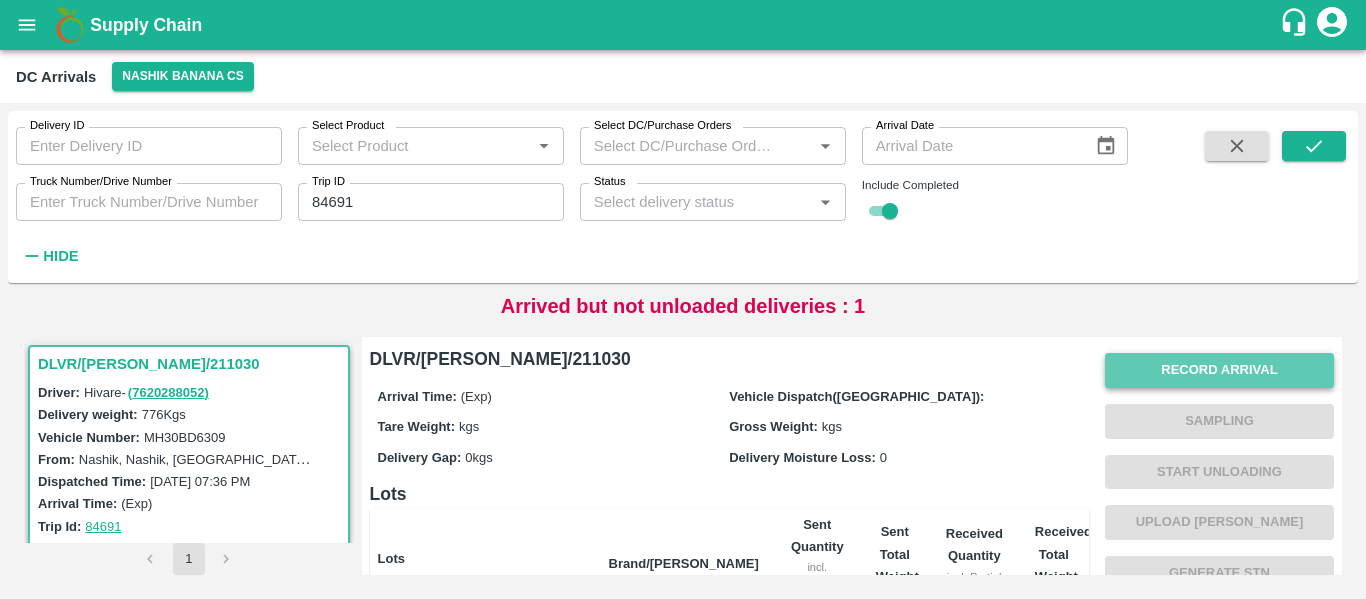 click on "Record Arrival" at bounding box center [1219, 370] 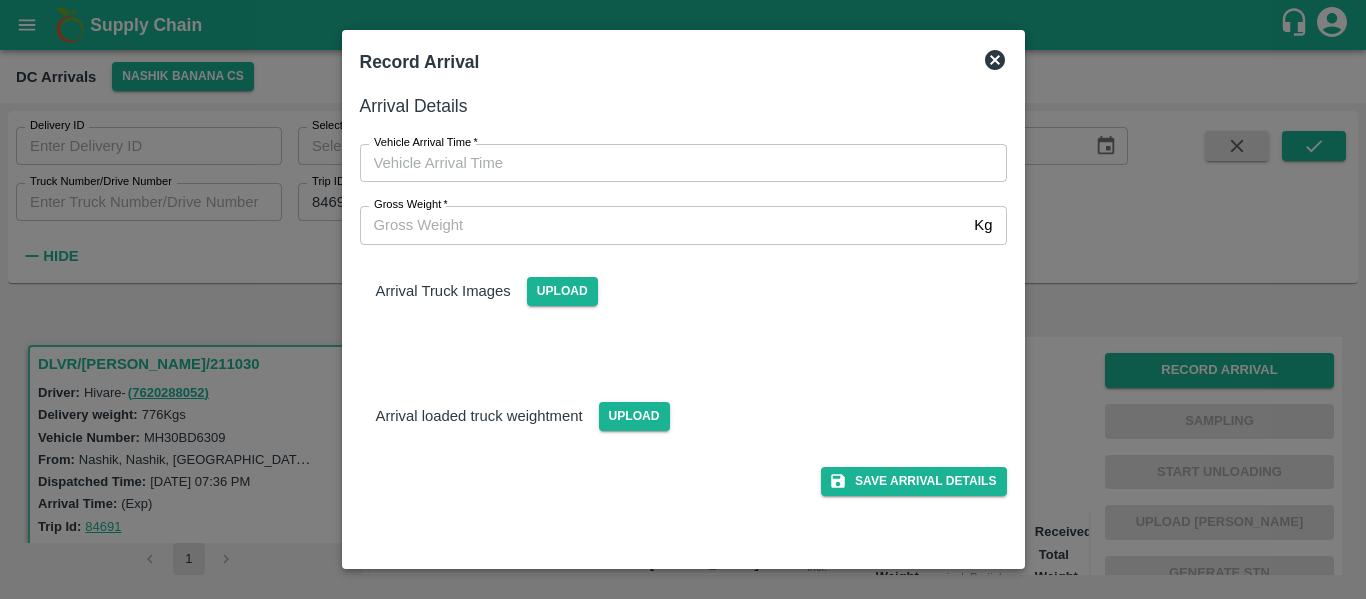 type on "DD/MM/YYYY hh:mm aa" 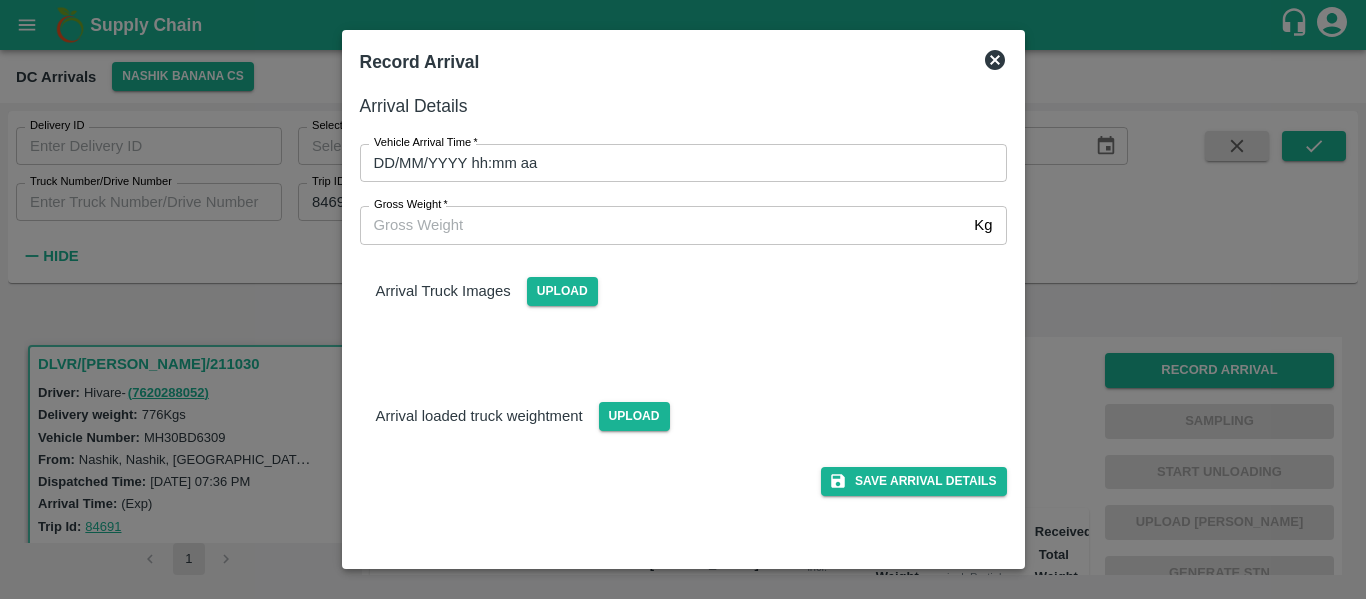 click on "DD/MM/YYYY hh:mm aa" at bounding box center [676, 163] 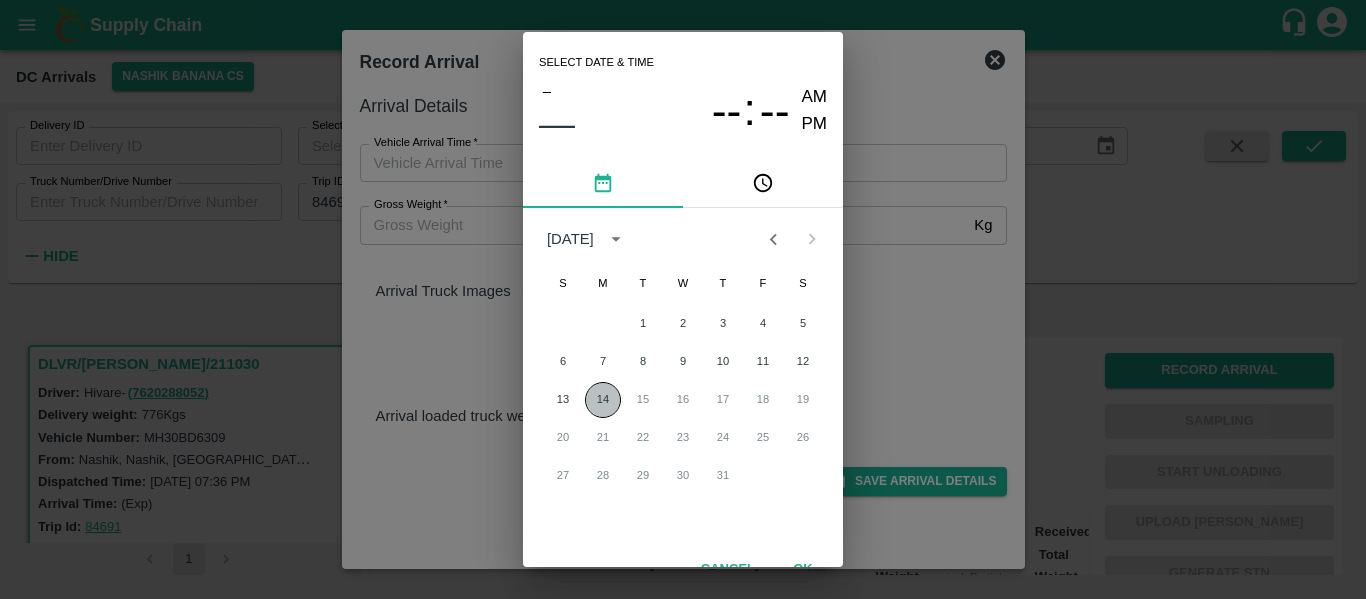 click on "14" at bounding box center (603, 400) 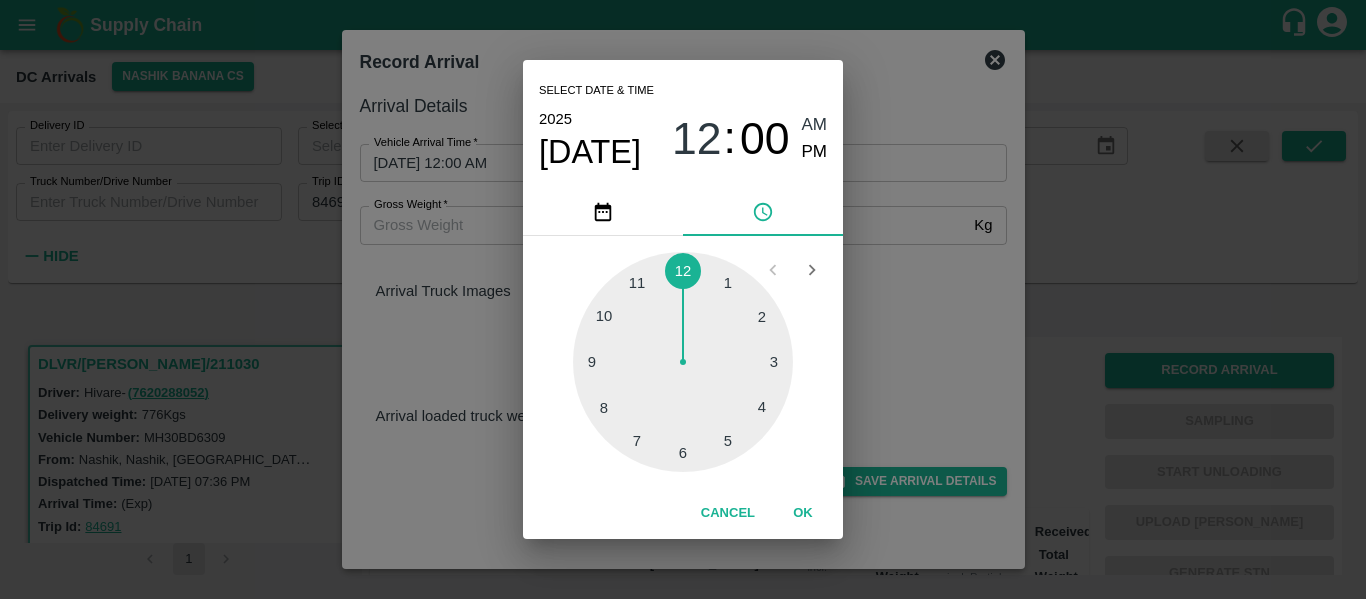 click at bounding box center [683, 362] 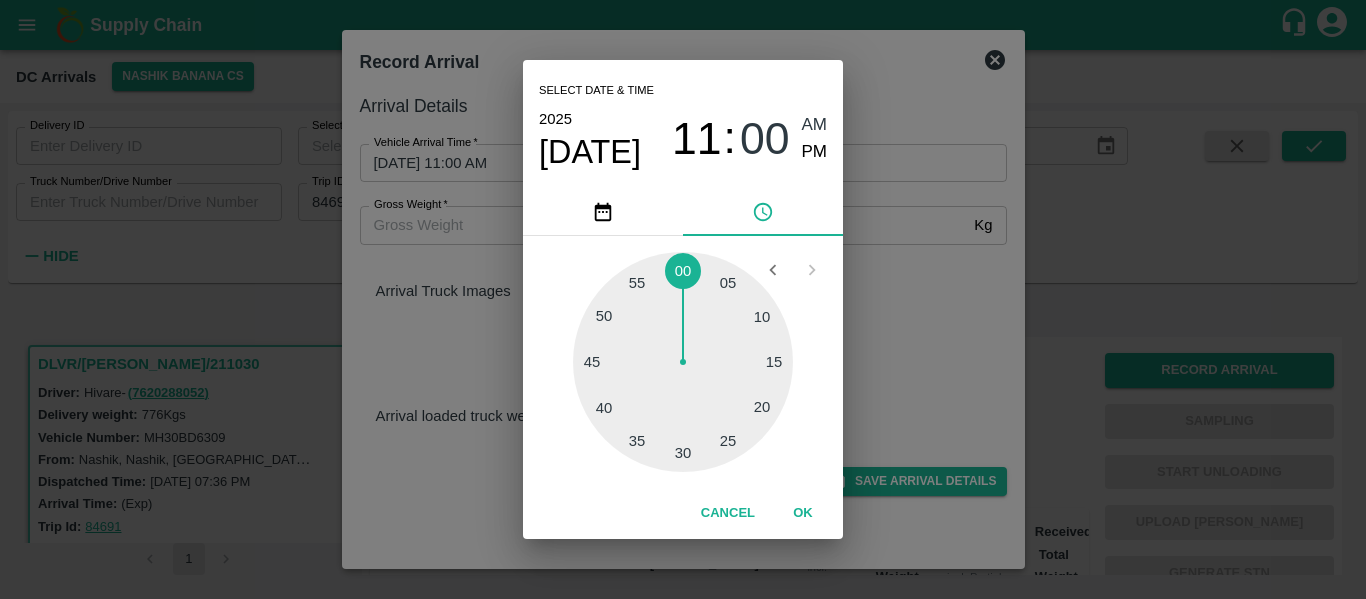 click at bounding box center [683, 362] 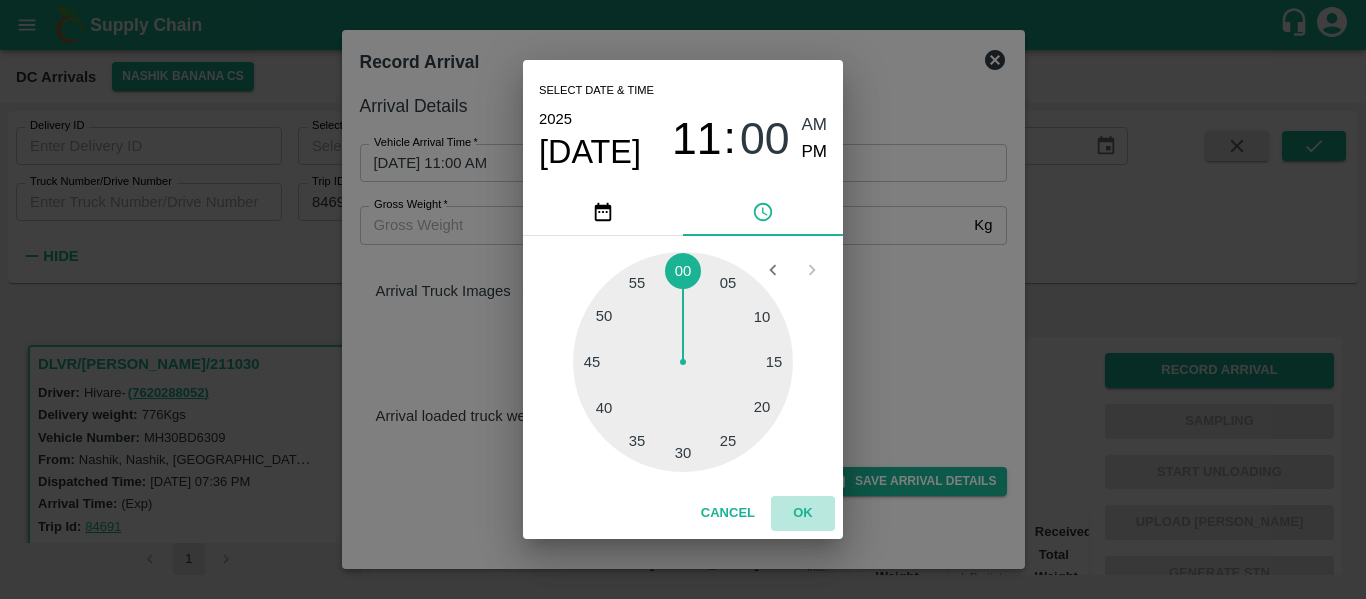 click on "OK" at bounding box center [803, 513] 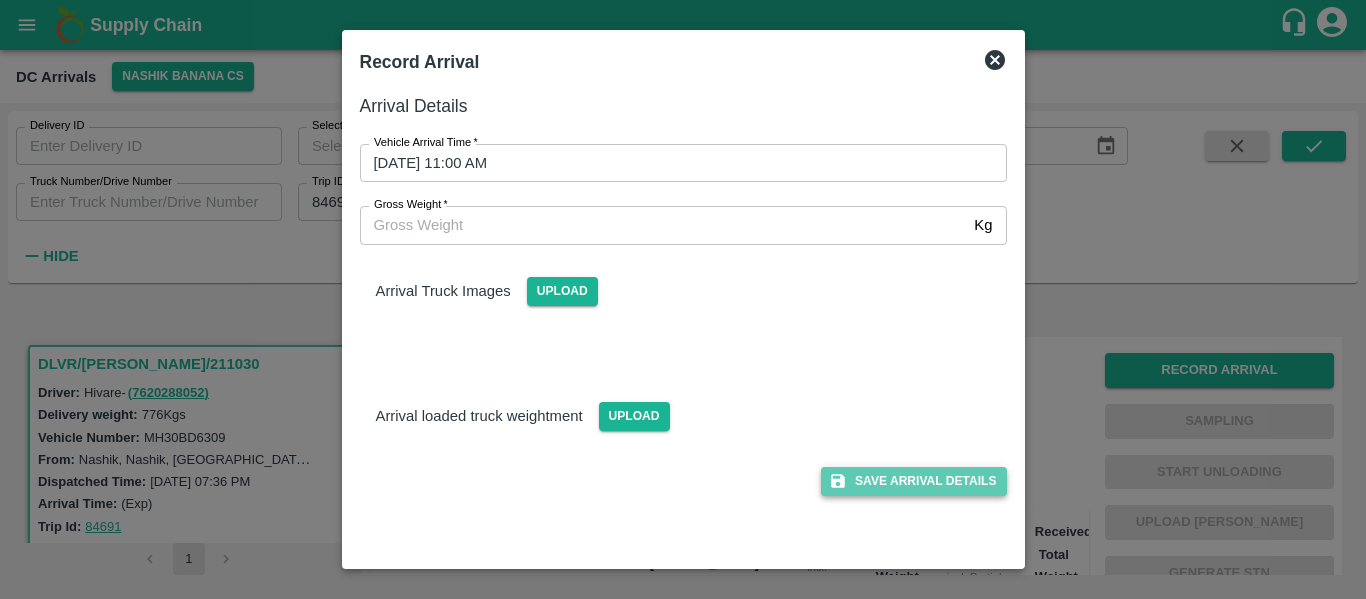 click on "Save Arrival Details" at bounding box center [913, 481] 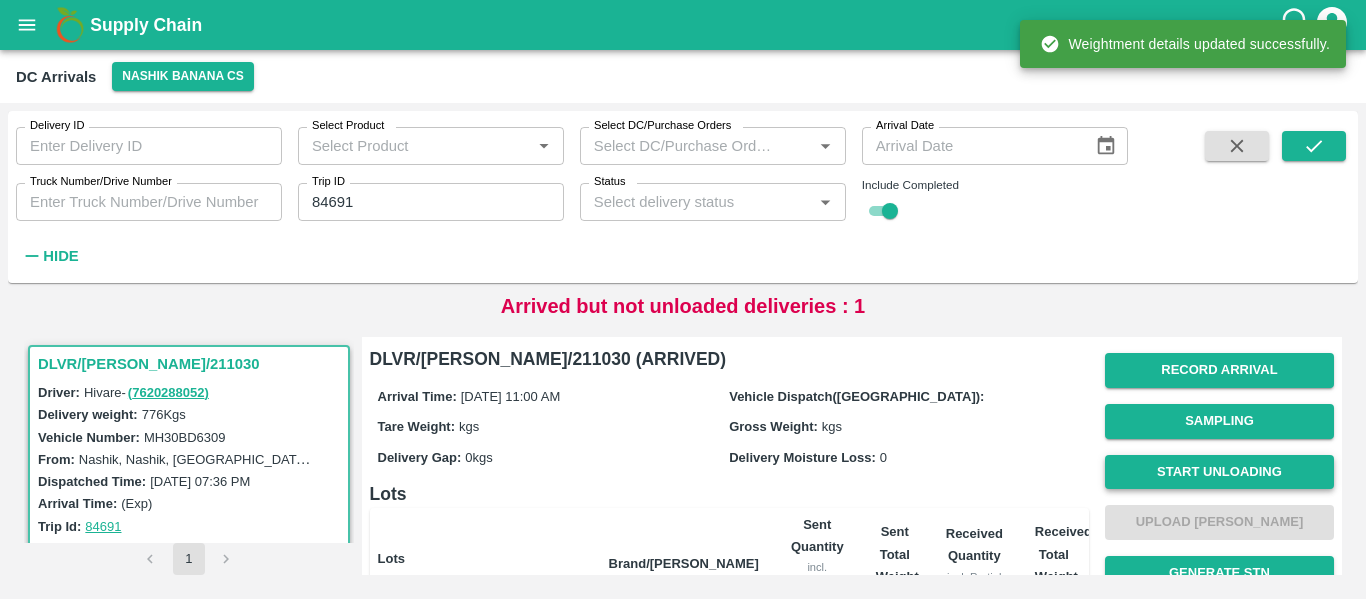 click on "Start Unloading" at bounding box center [1219, 472] 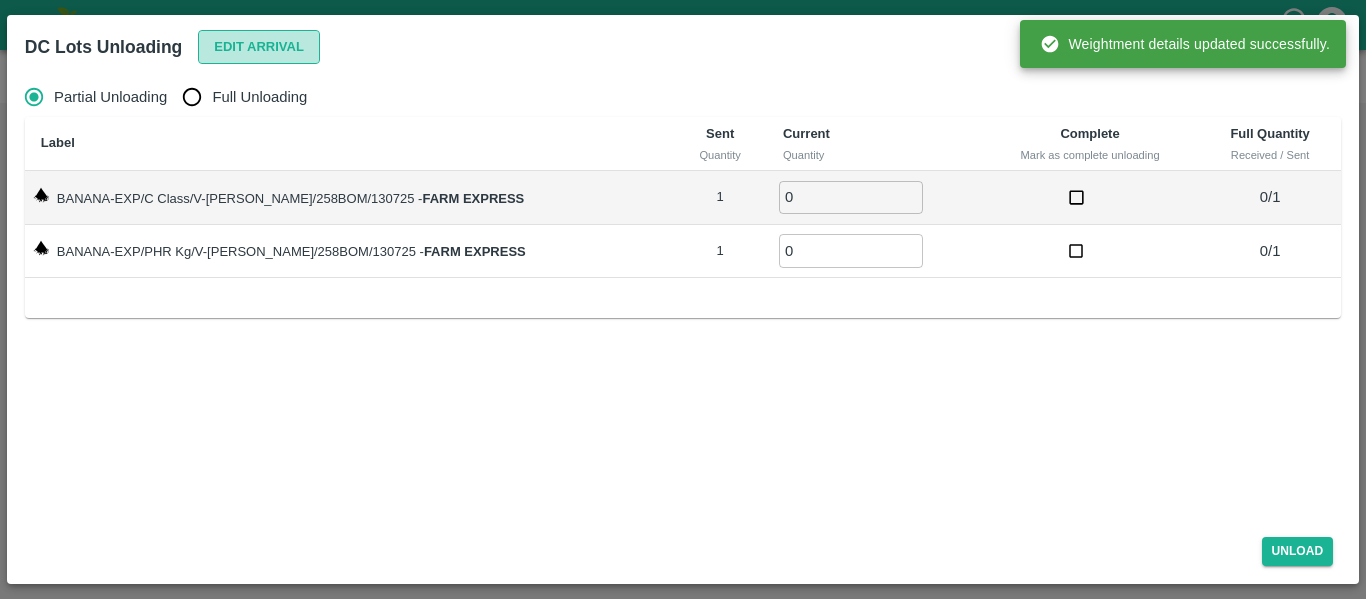 click on "Edit Arrival" at bounding box center [259, 47] 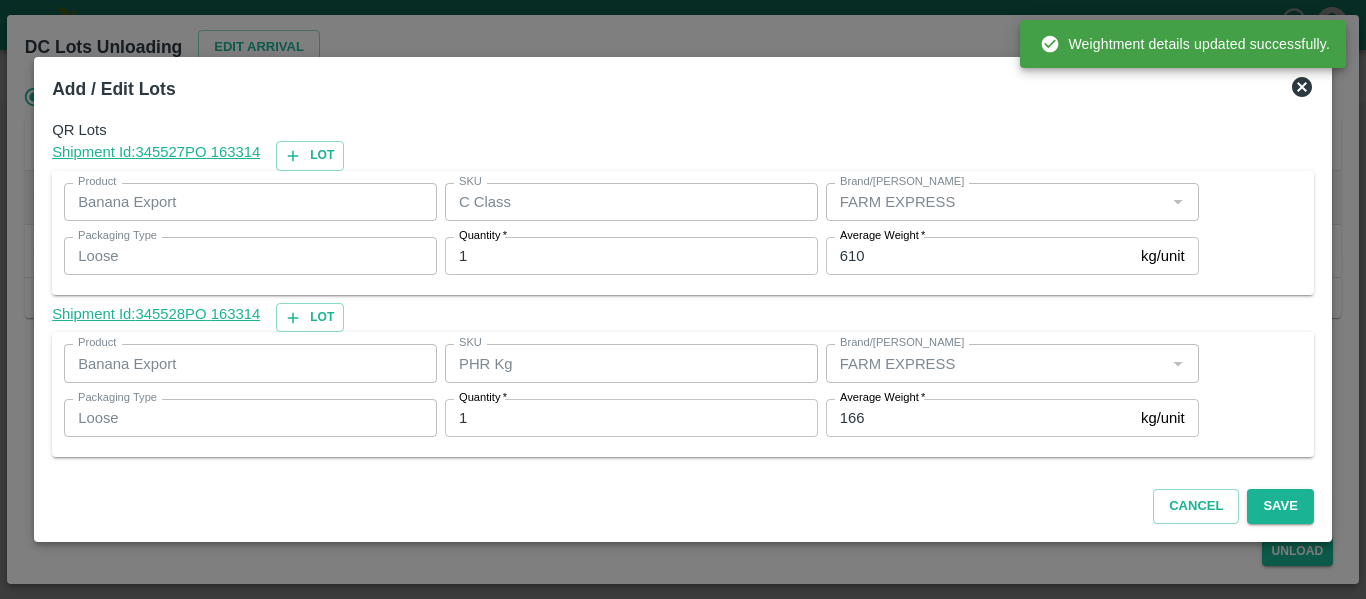 click on "Average Weight   *" at bounding box center [882, 398] 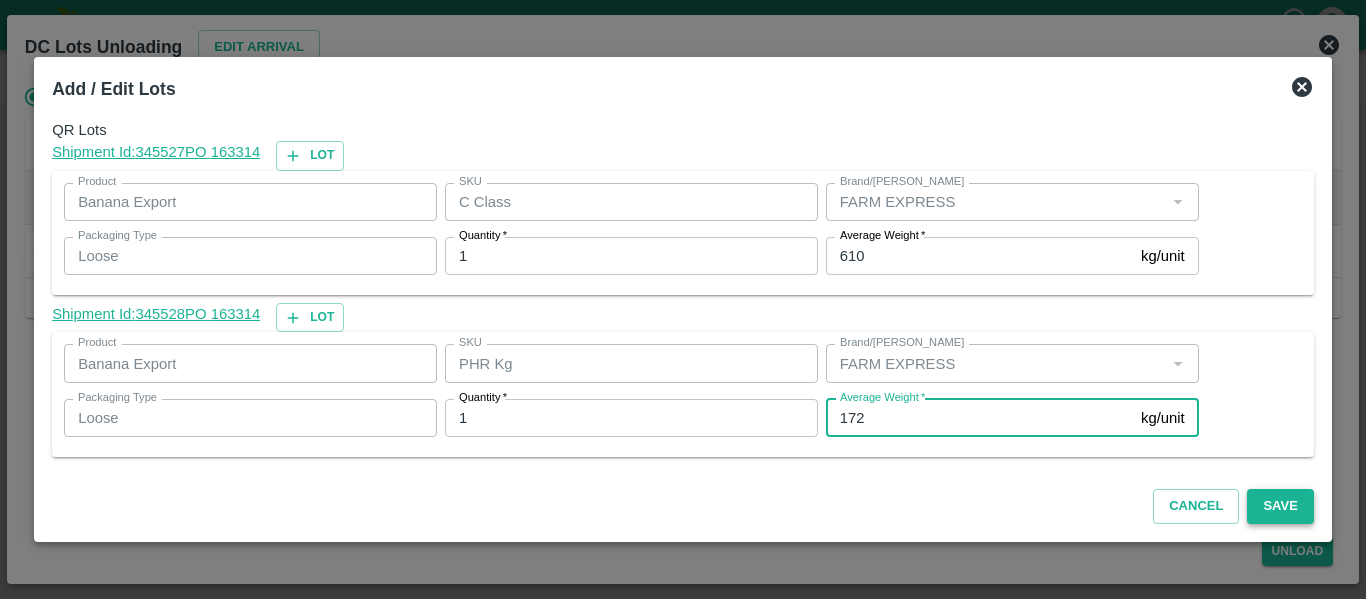 type on "172" 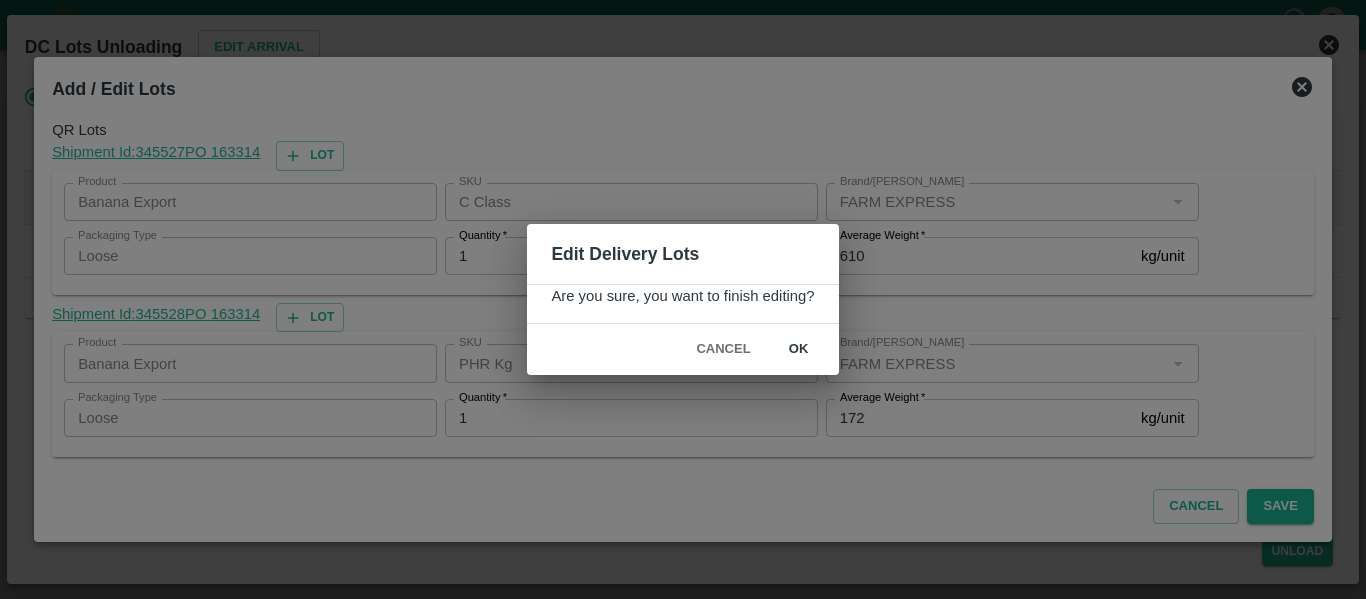 click on "ok" at bounding box center [799, 349] 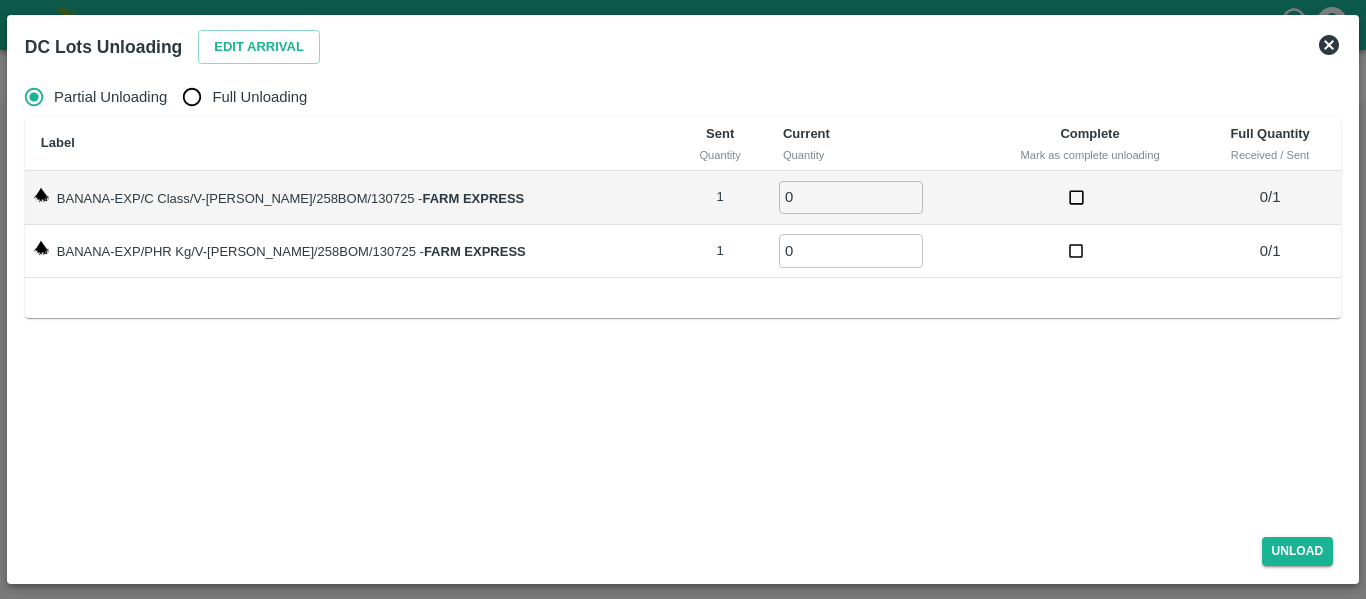click on "Full Unloading" at bounding box center (239, 97) 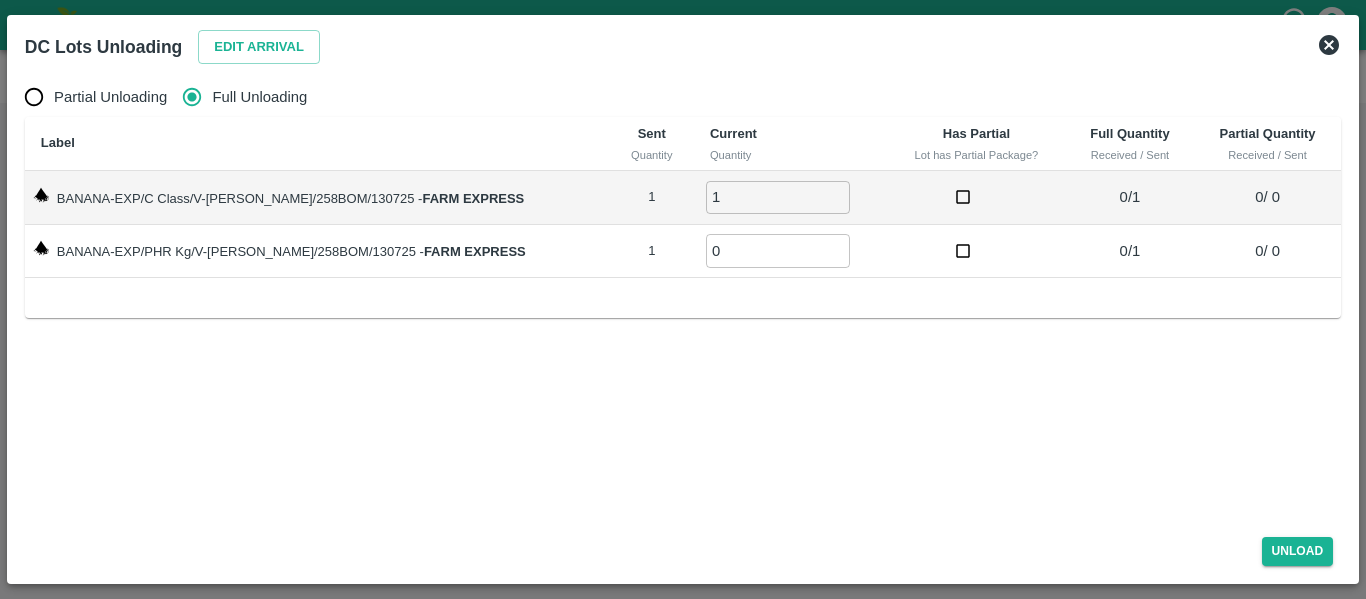 type on "1" 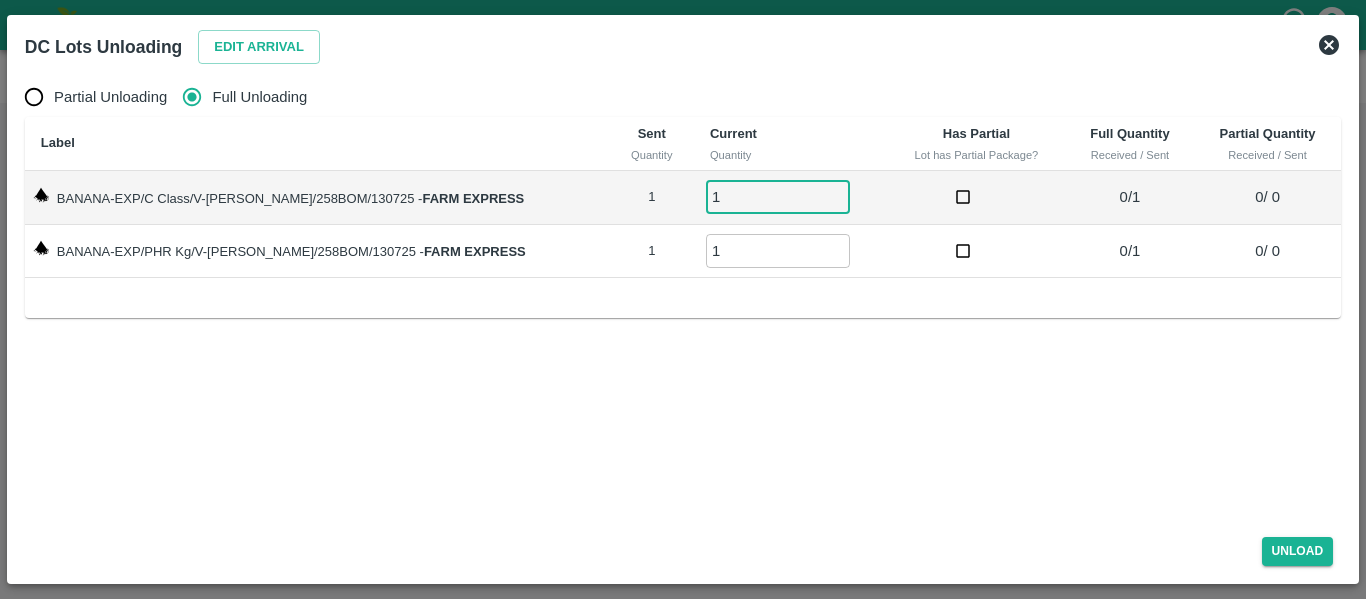 type on "1" 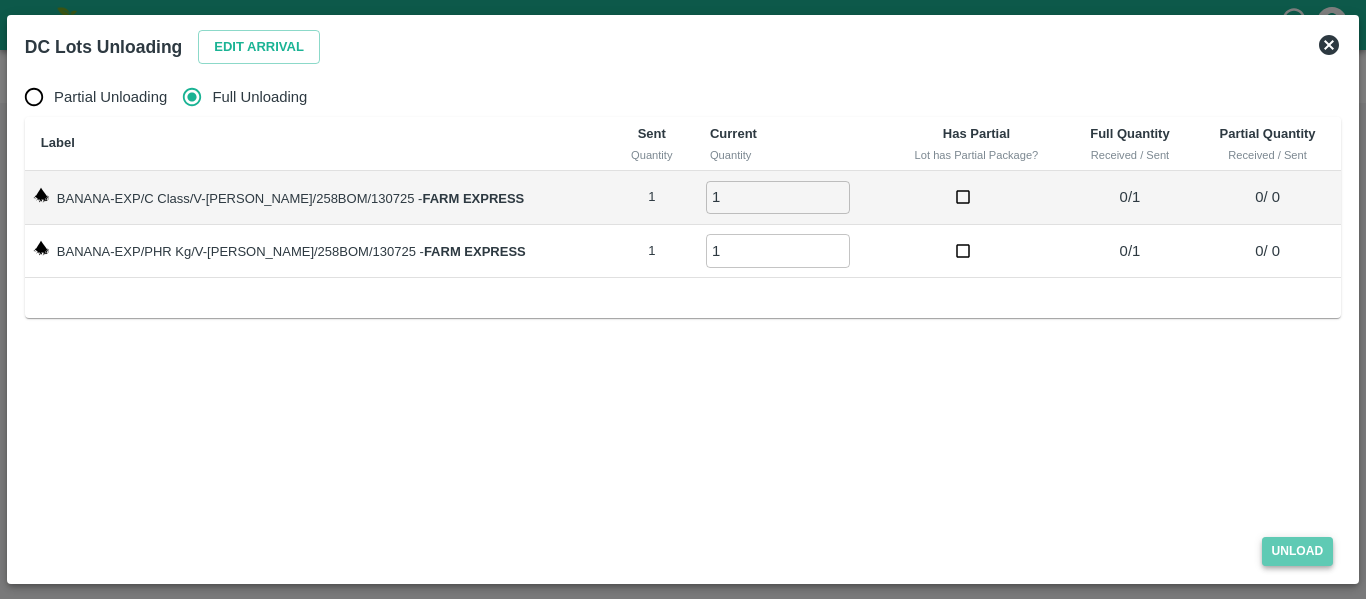 click on "Unload" at bounding box center [1298, 551] 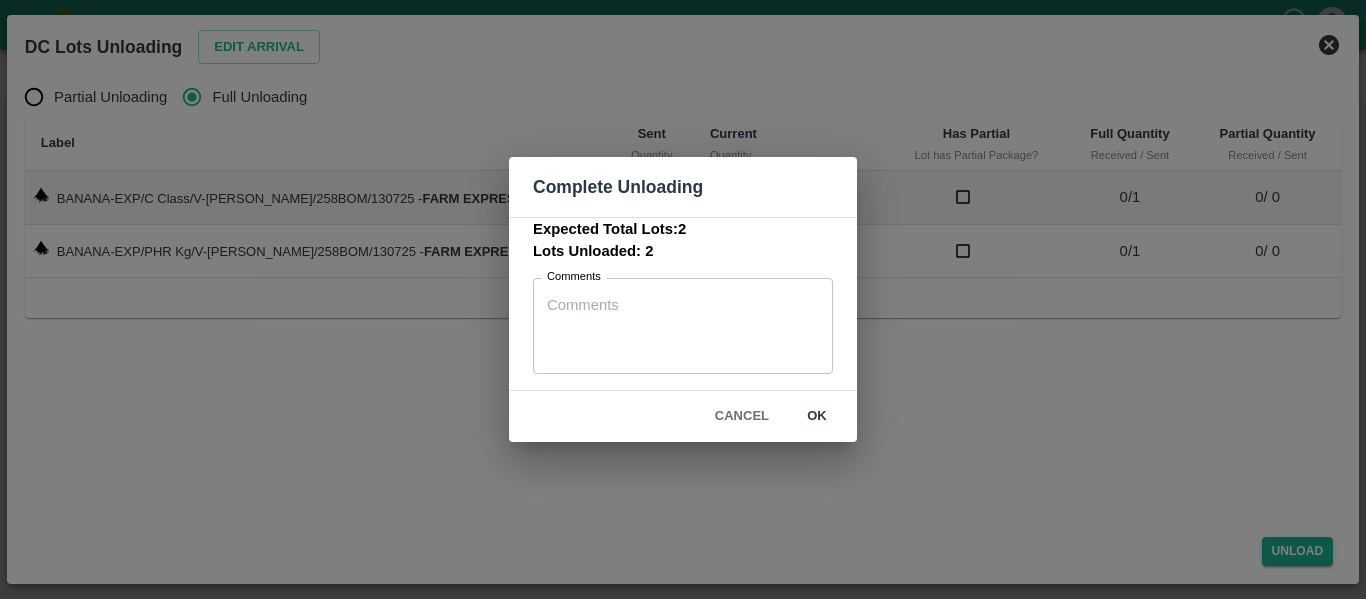 click on "ok" at bounding box center [817, 416] 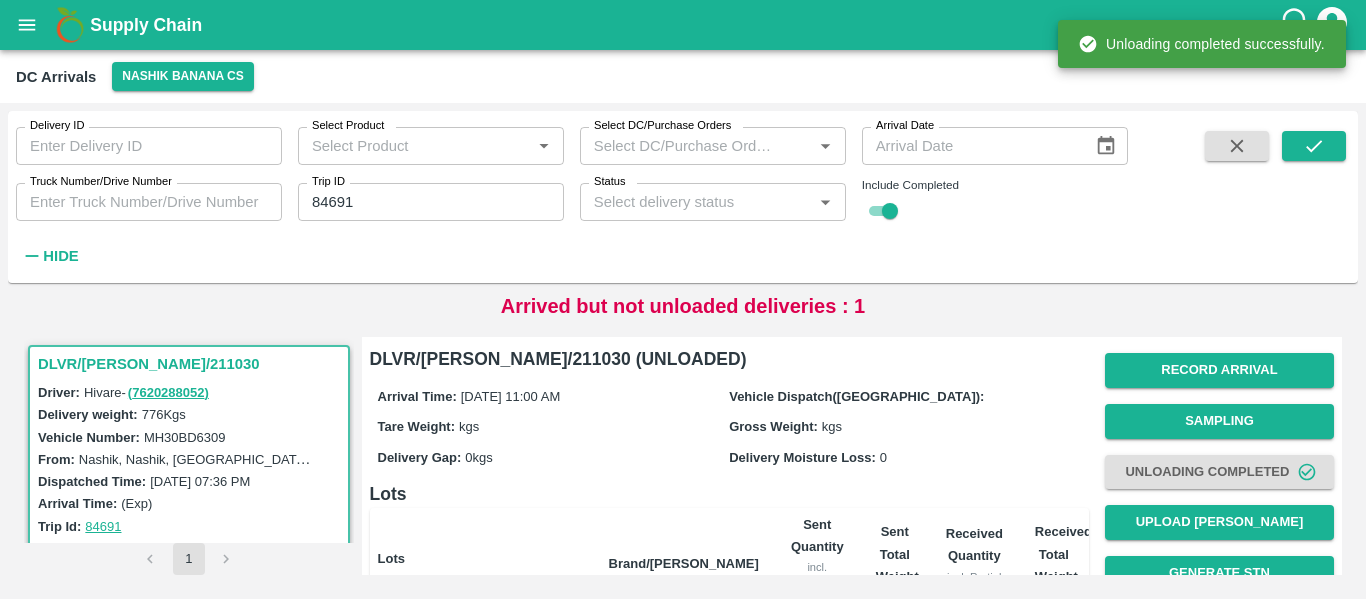 scroll, scrollTop: 275, scrollLeft: 0, axis: vertical 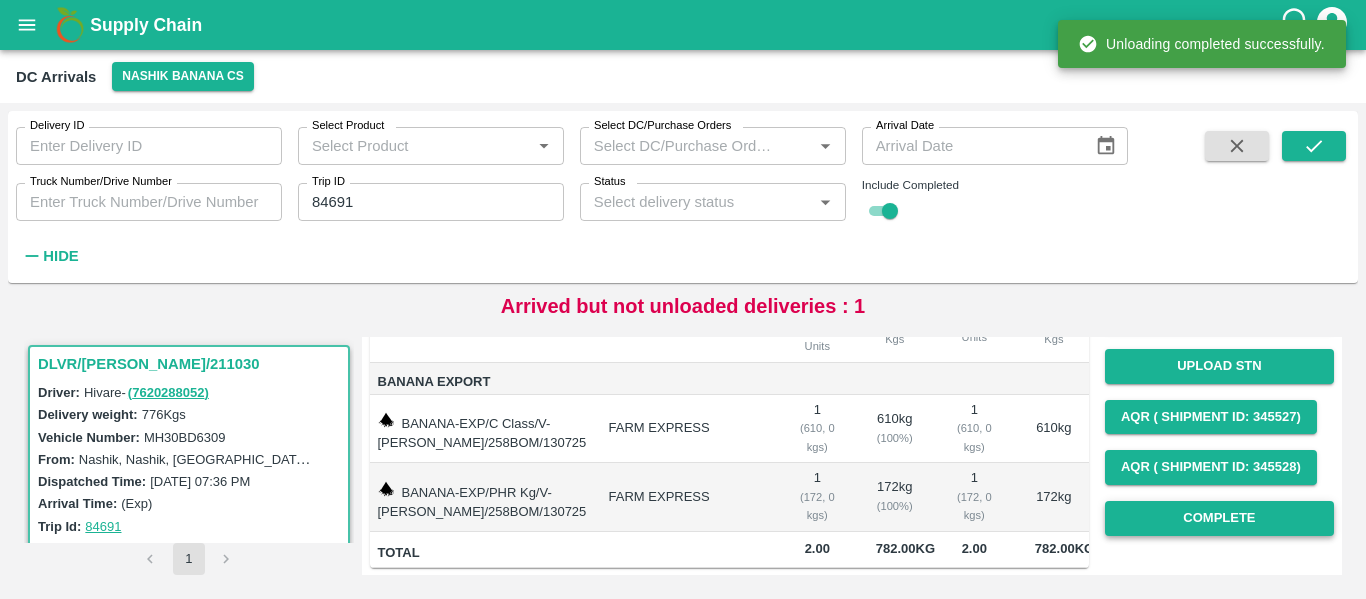 click on "Complete" at bounding box center [1219, 518] 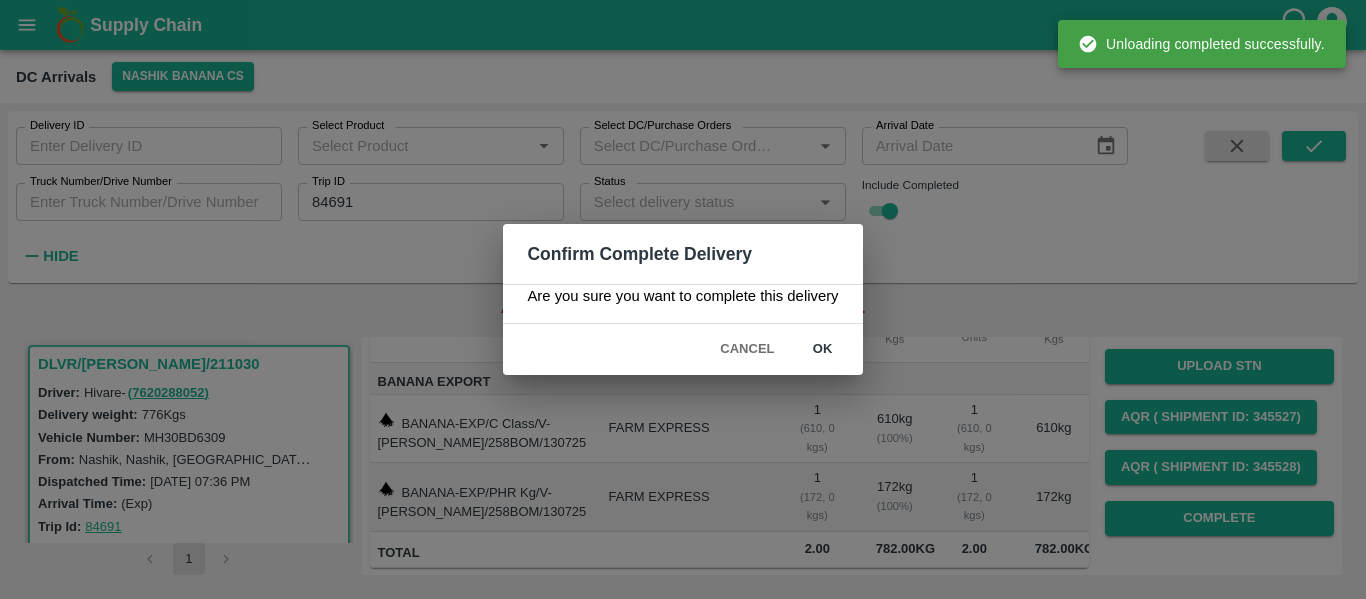 click on "ok" at bounding box center [823, 349] 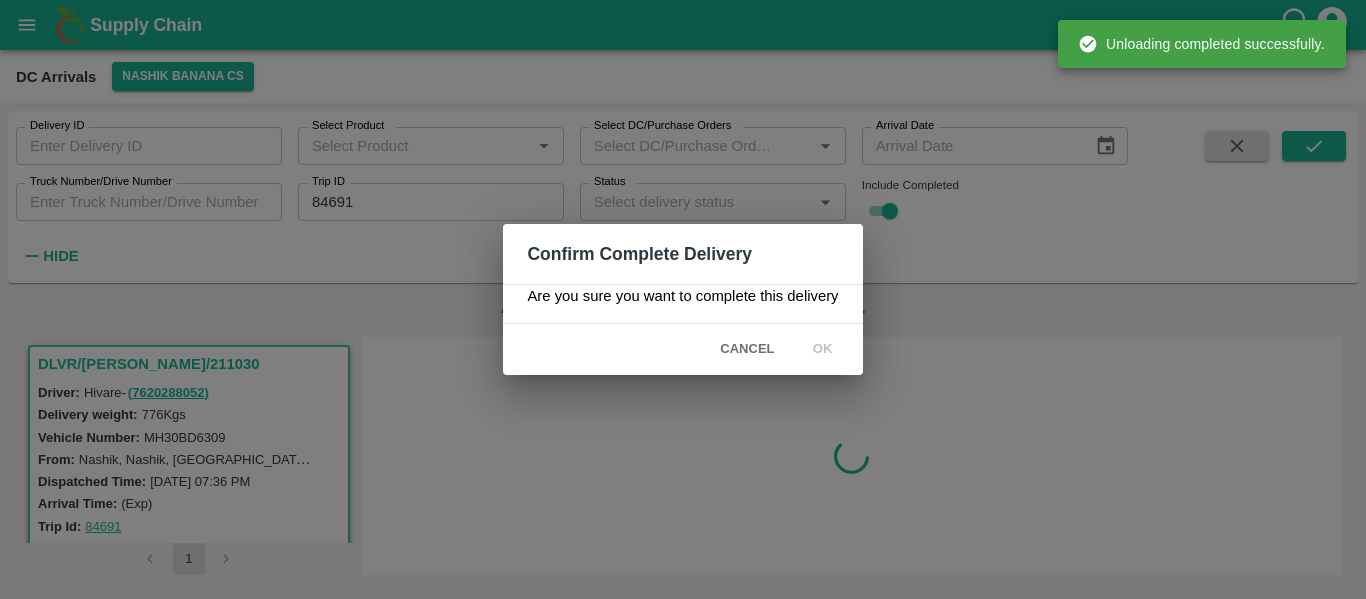 scroll, scrollTop: 0, scrollLeft: 0, axis: both 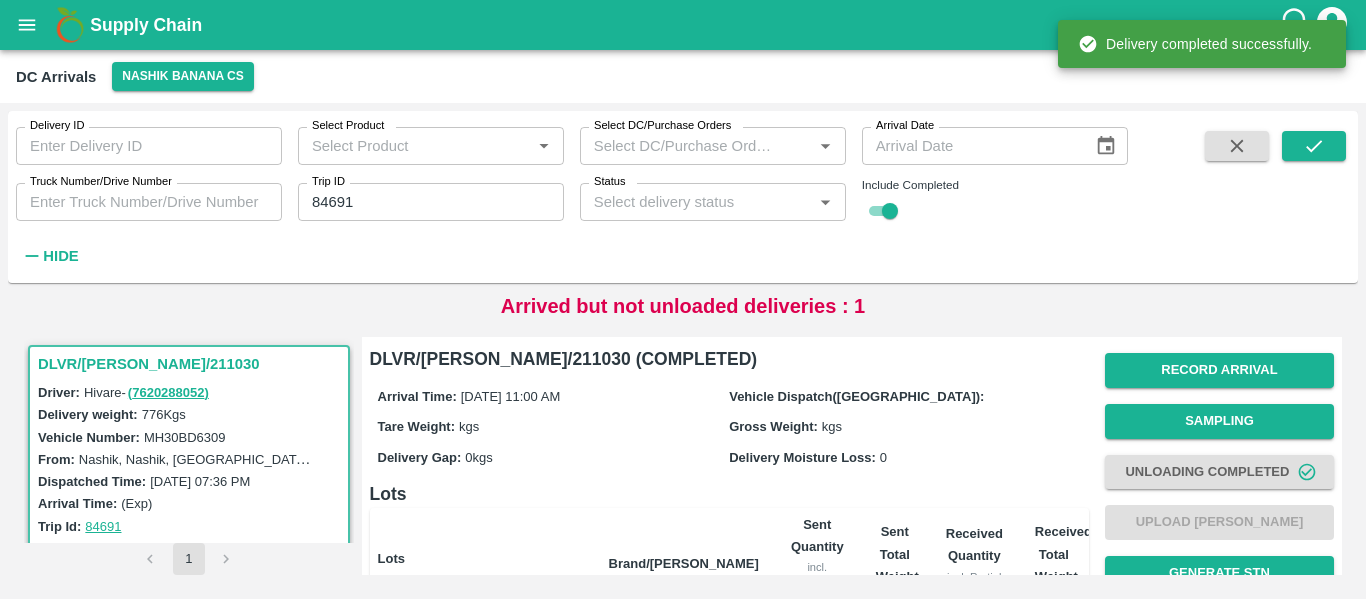 click 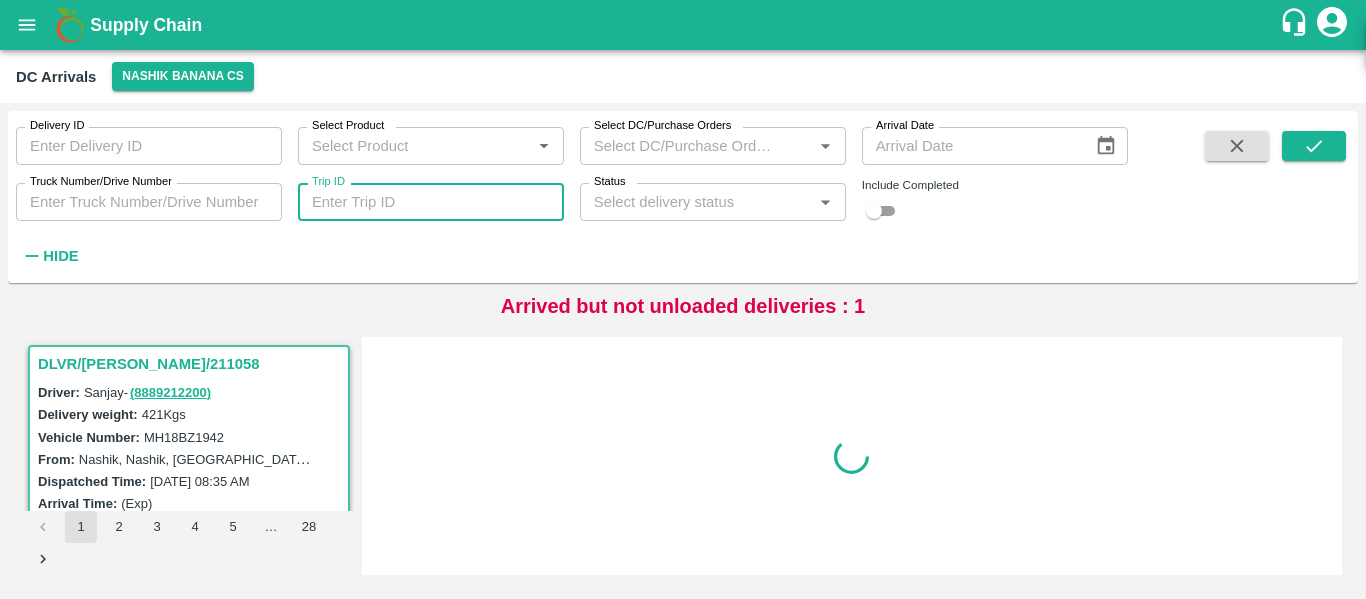 click on "Trip ID" at bounding box center [431, 202] 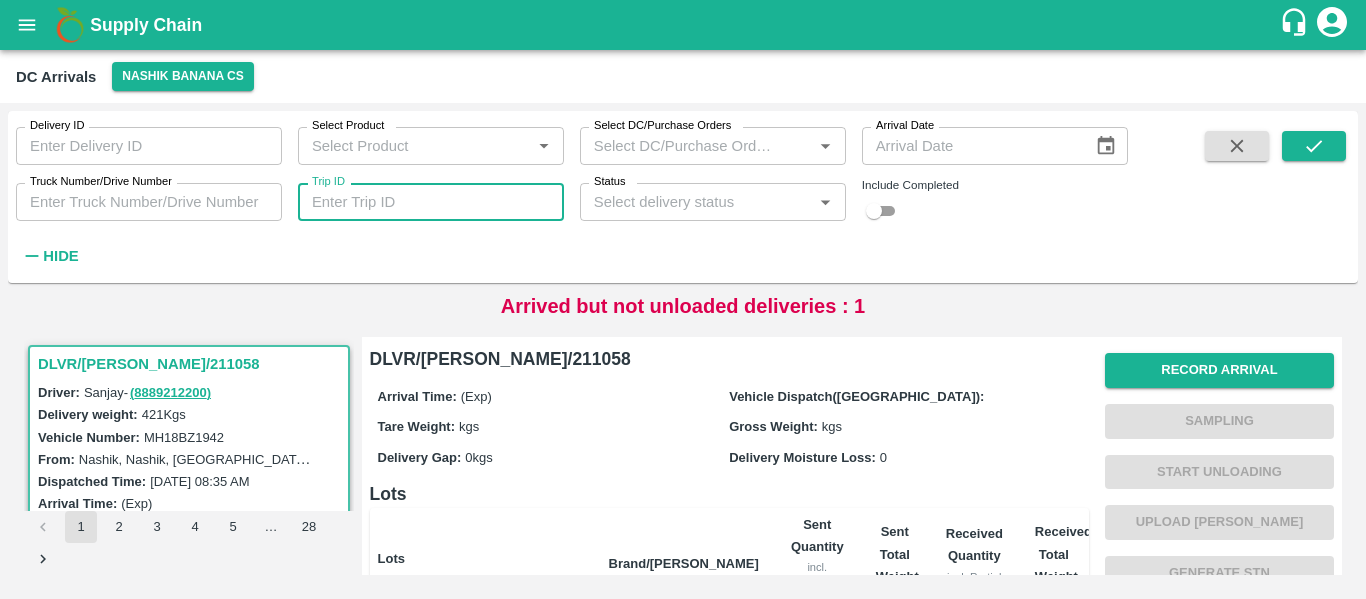 paste 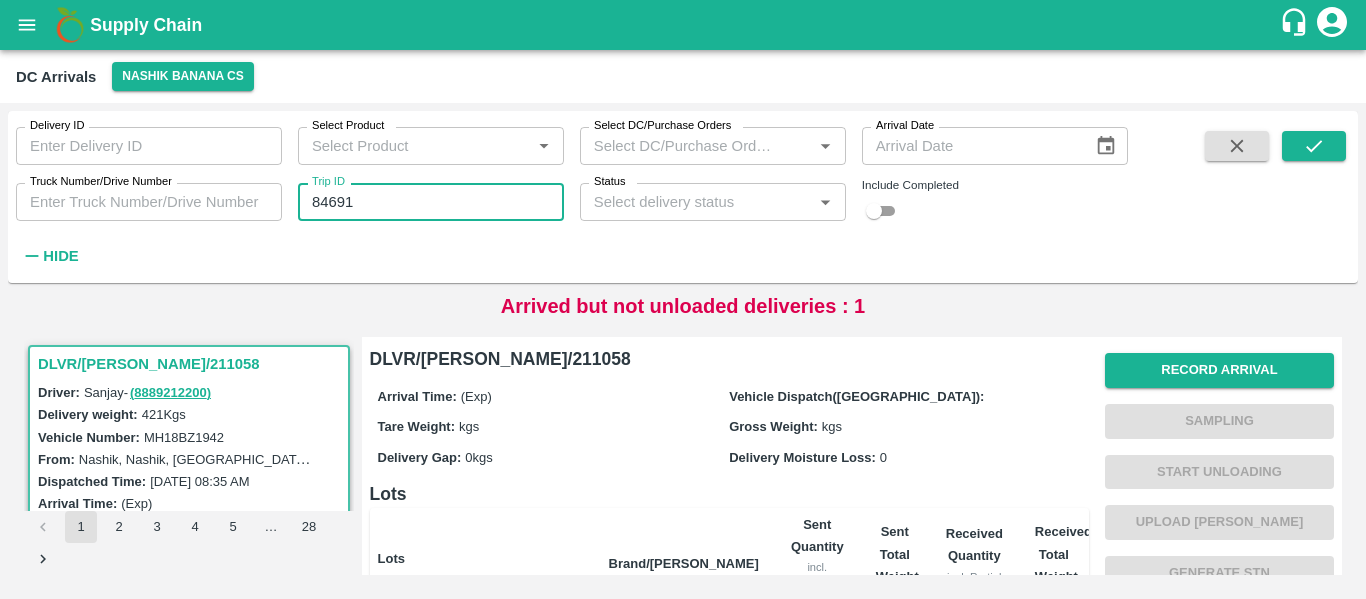 type on "84691" 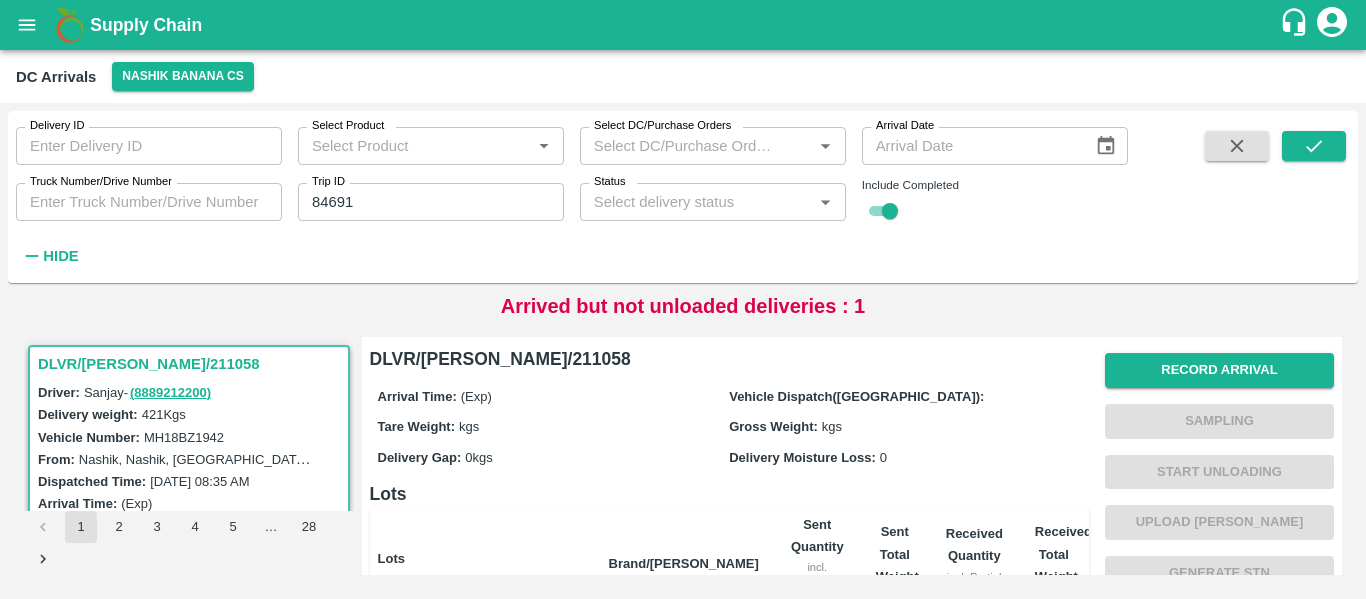click on "Delivery ID Delivery ID Select Product Select Product   * Select DC/Purchase Orders Select DC/Purchase Orders   * Arrival Date Arrival Date Truck Number/Drive Number  Truck Number/Drive Number  Trip ID 84691 Trip ID Status Status   * Include Completed Hide Arrived but not unloaded deliveries : 1 DLVR/NASH/211058 Driver: Sanjay   - ( 8889212200 ) Delivery weight: 421  Kgs Vehicle Number: MH18BZ1942 From: Nashik, Nashik, Nashik, Maharashtra, India Dispatched Time: 14 Jul 2025, 08:35 AM Arrival Time:  (Exp) Trip Id: 84719 PO Ids: 163317 TRACK DLVR/NASH/211057 Driver: Ram   - ( 6266473131 ) Delivery weight: 360  Kgs Vehicle Number: UP70PT2086 From: Nashik, Nashik, Nashik, Maharashtra, India Dispatched Time: 13 Jul 2025, 11:56 PM Arrival Time:  (Exp) Trip Id: 84718 PO Ids: 163325 TRACK DLVR/NASH/211054 Driver: Vikas   - ( 9970692317 ) Delivery weight: 542  Kgs Vehicle Number: MH19Z3904 From: Nashik, Nashik, Nashik, Maharashtra, India Dispatched Time: 13 Jul 2025, 11:49 PM Arrival Time:  (Exp) Trip Id: 84715" at bounding box center (683, 351) 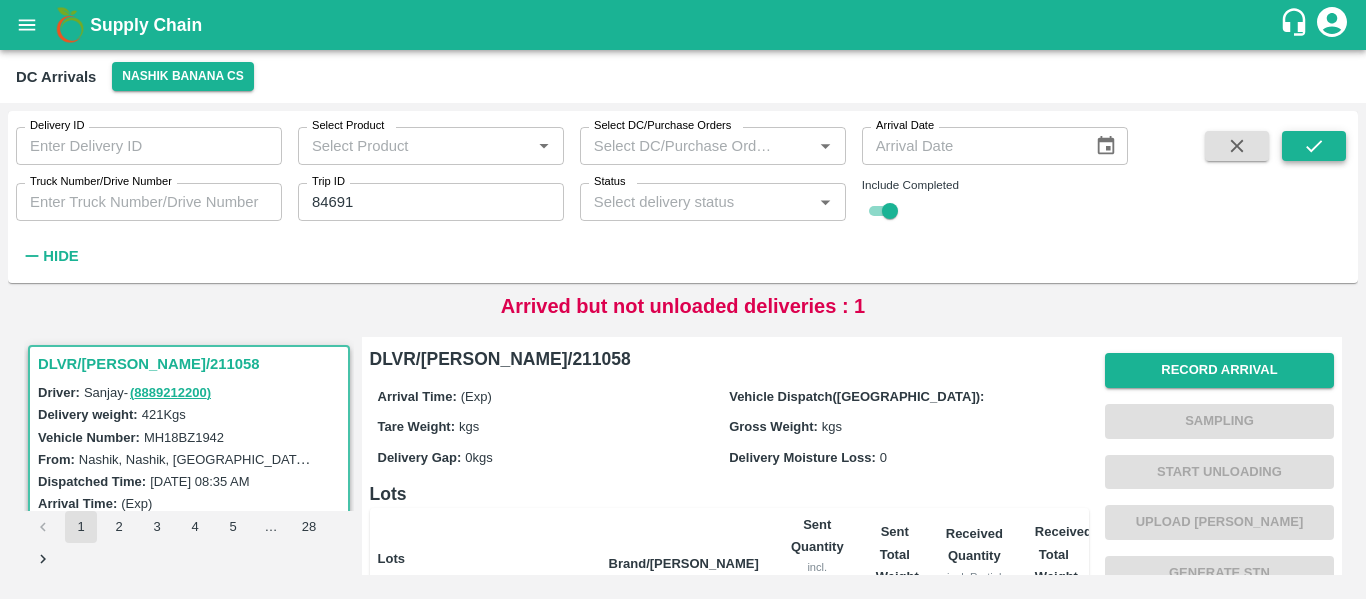 click at bounding box center [1314, 146] 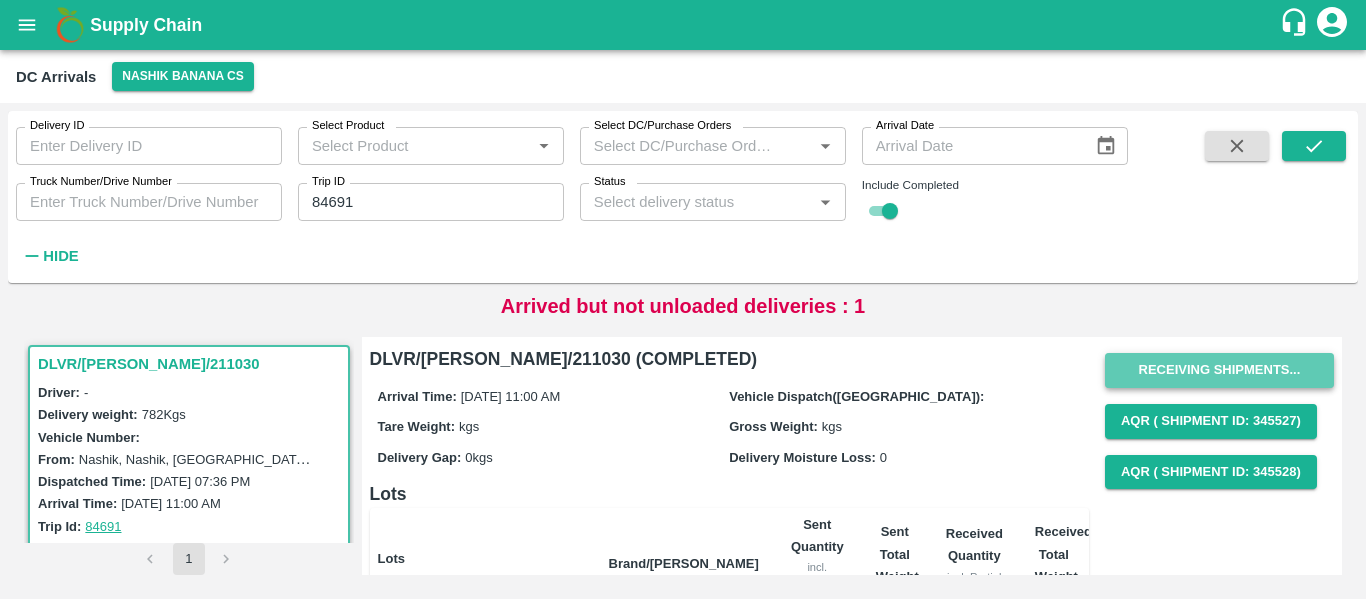 click on "Receiving Shipments..." at bounding box center (1219, 370) 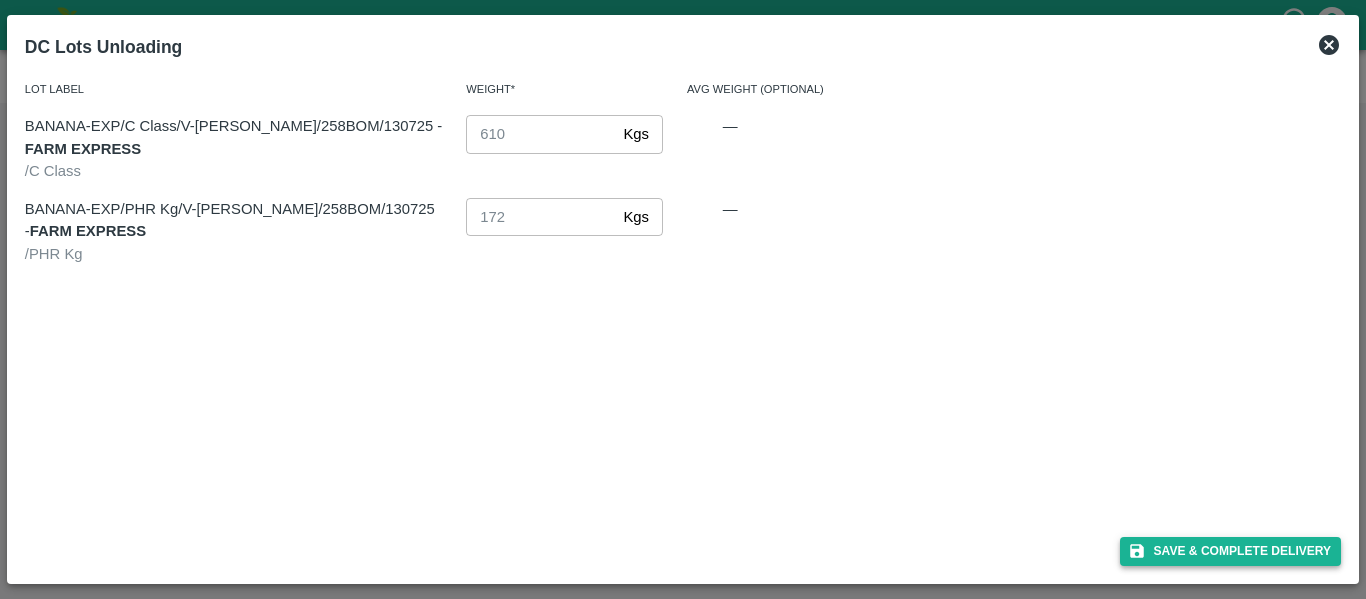 click on "Save & Complete Delivery" at bounding box center [1231, 551] 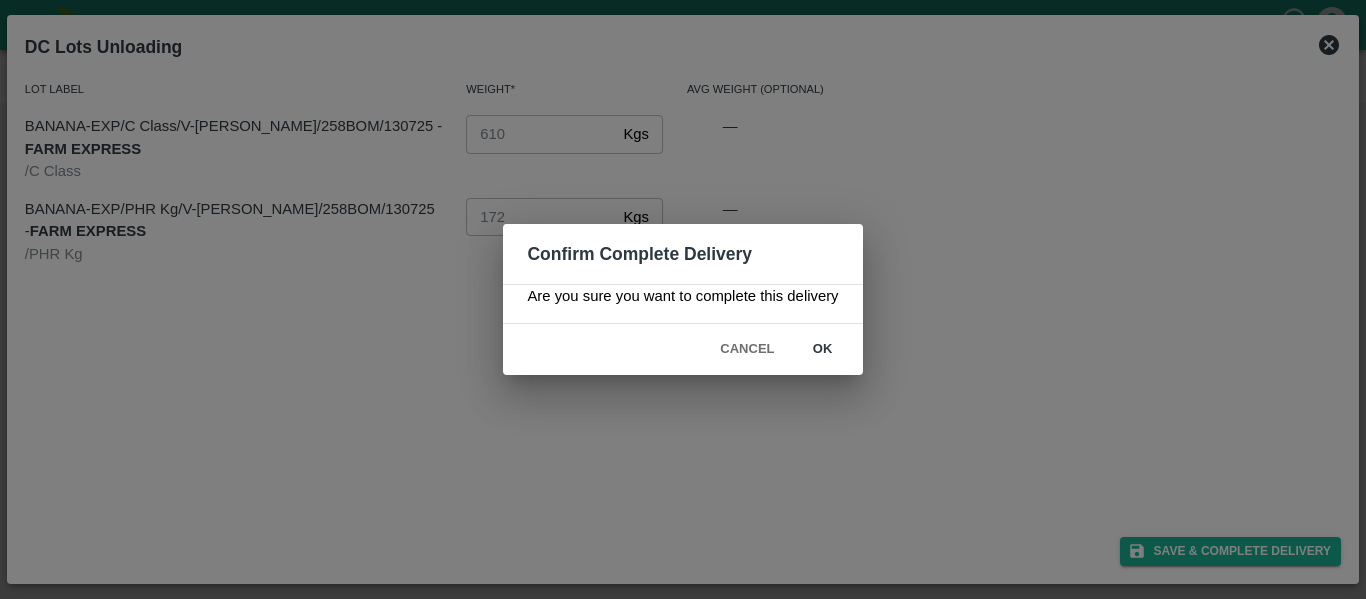 click on "ok" at bounding box center [823, 349] 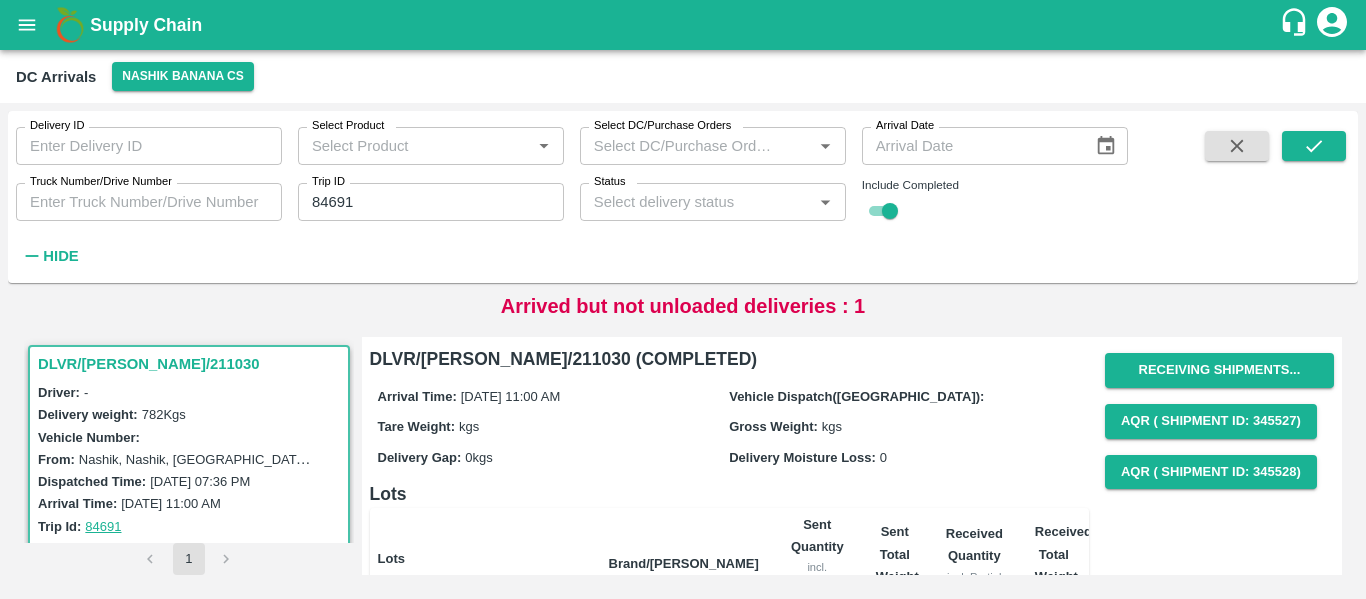 click on "84691" at bounding box center (431, 202) 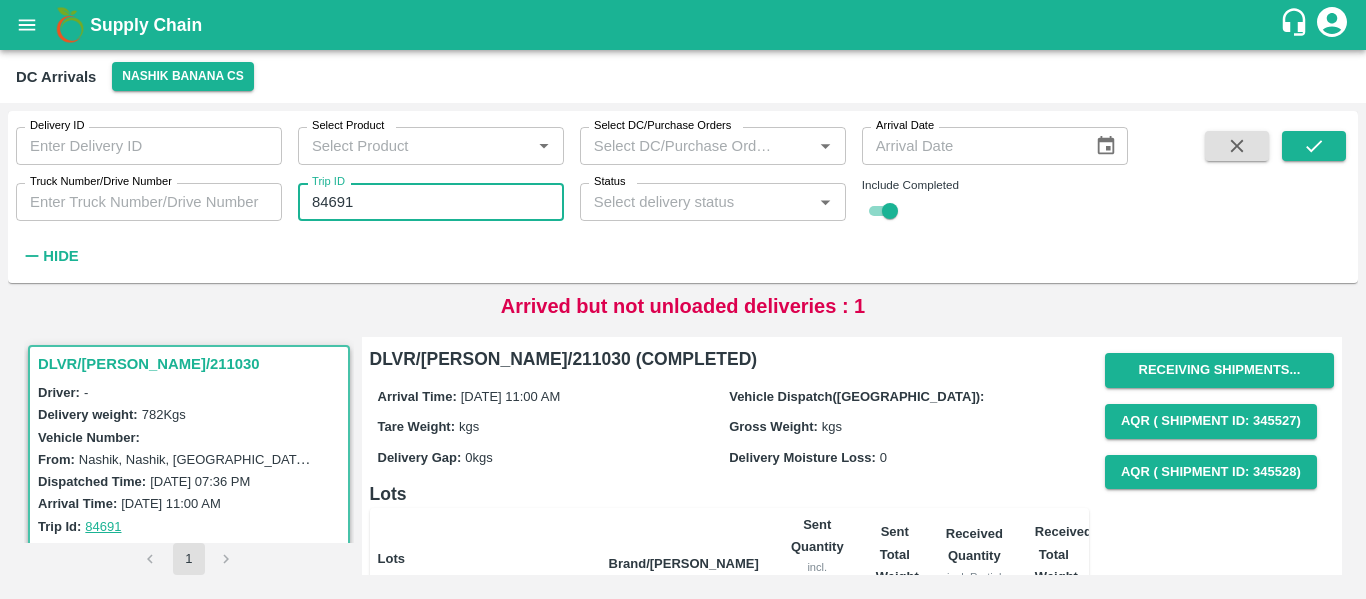 paste 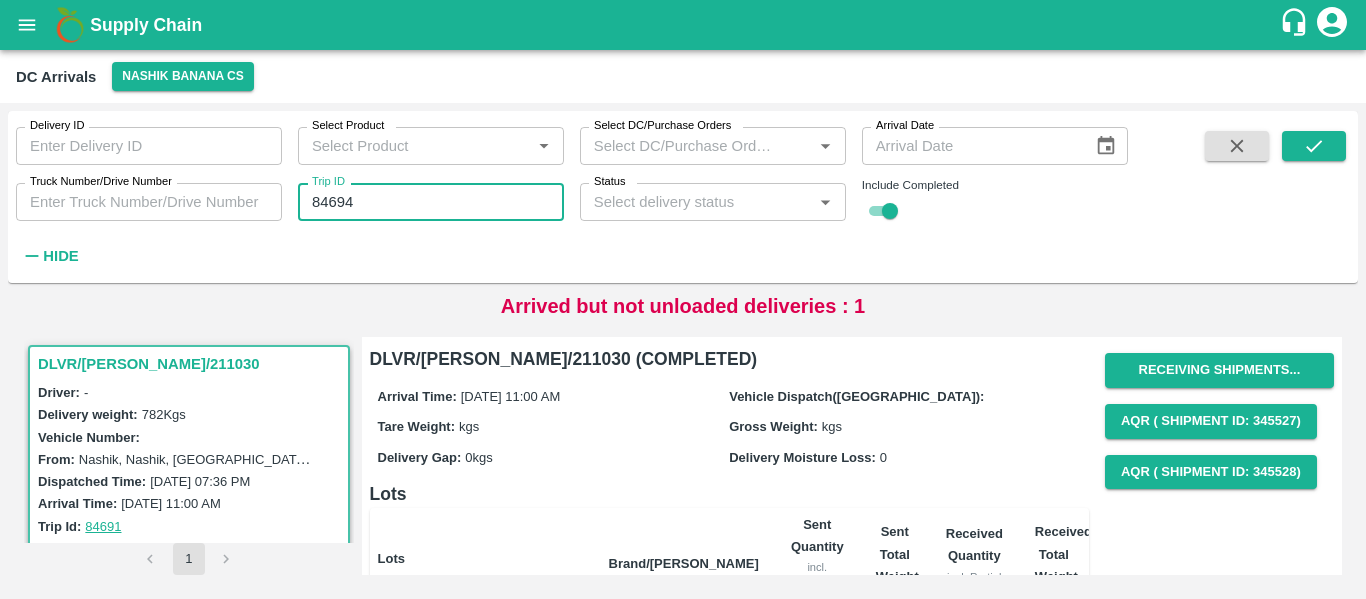 click at bounding box center (1314, 201) 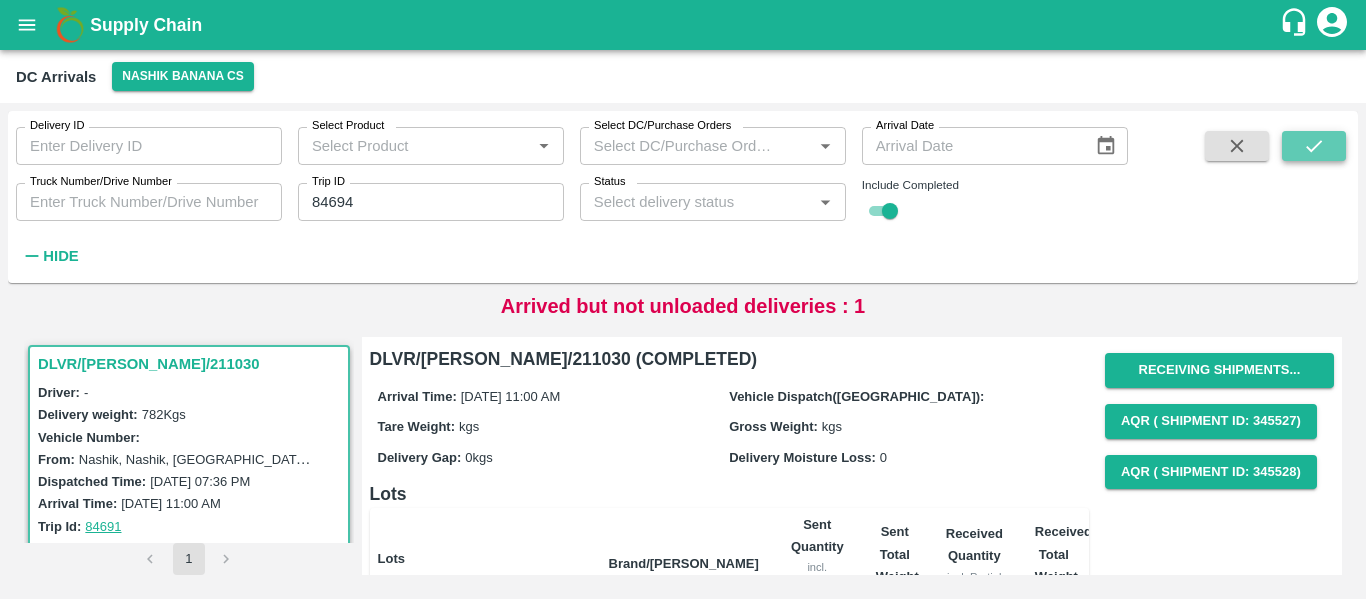 click at bounding box center [1314, 146] 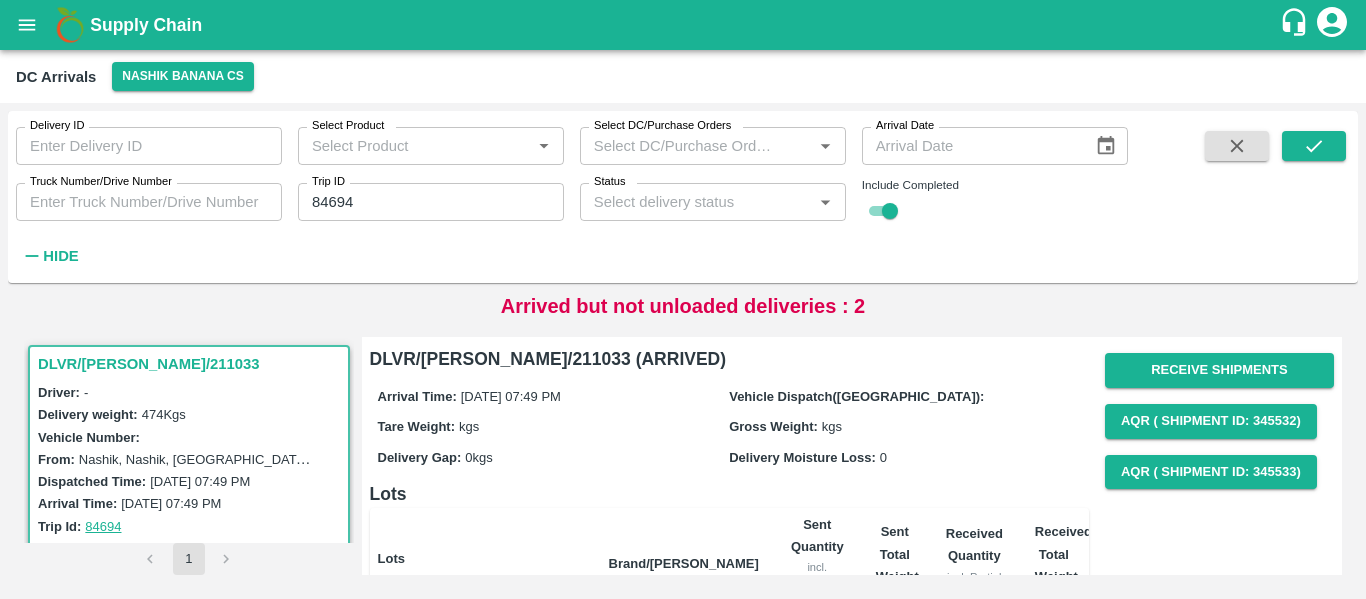 click on "Receive Shipments" at bounding box center [1219, 370] 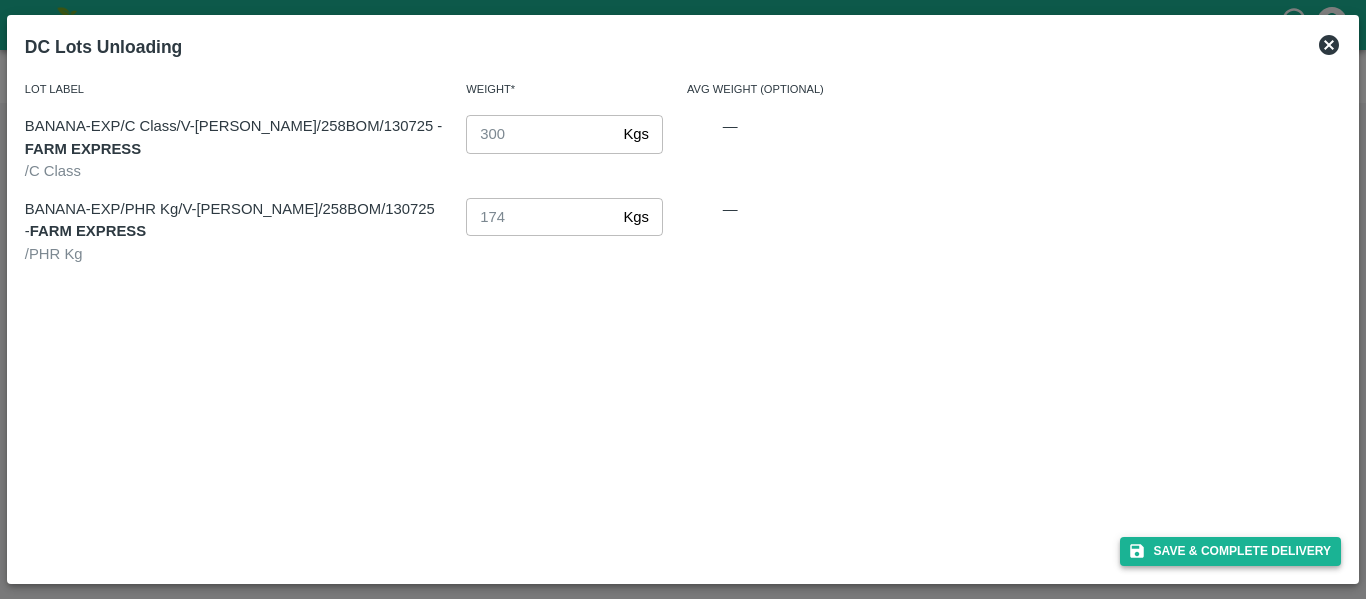 click on "Save & Complete Delivery" at bounding box center [1231, 551] 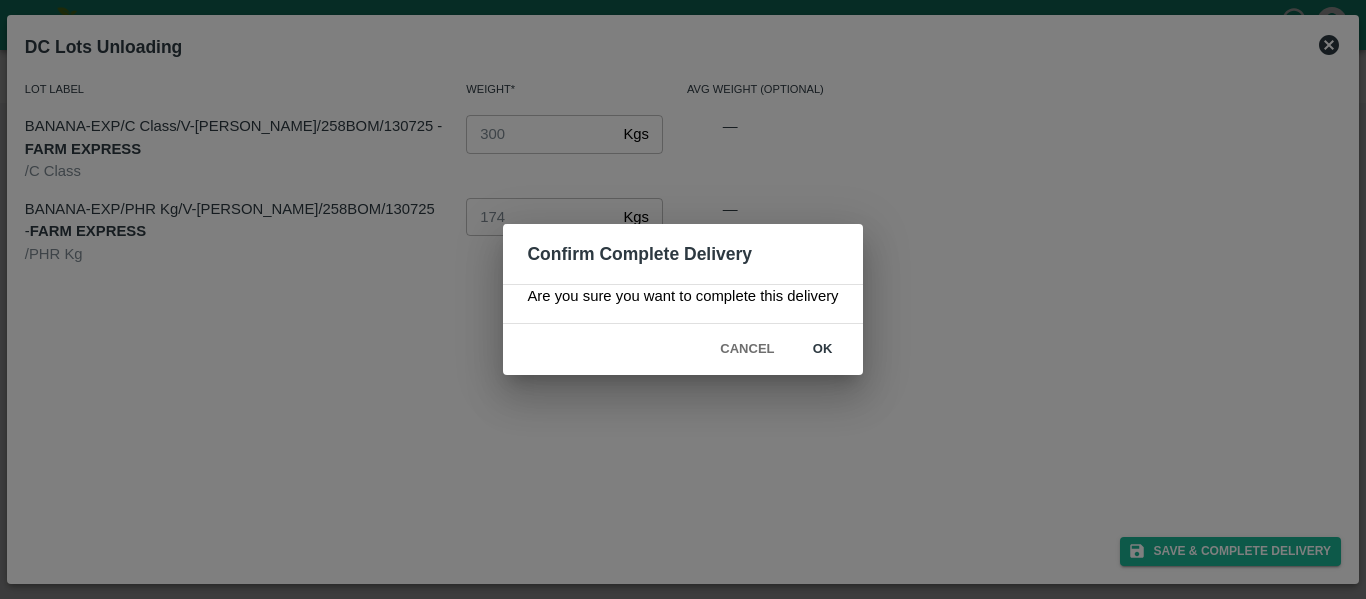 click on "ok" at bounding box center (823, 349) 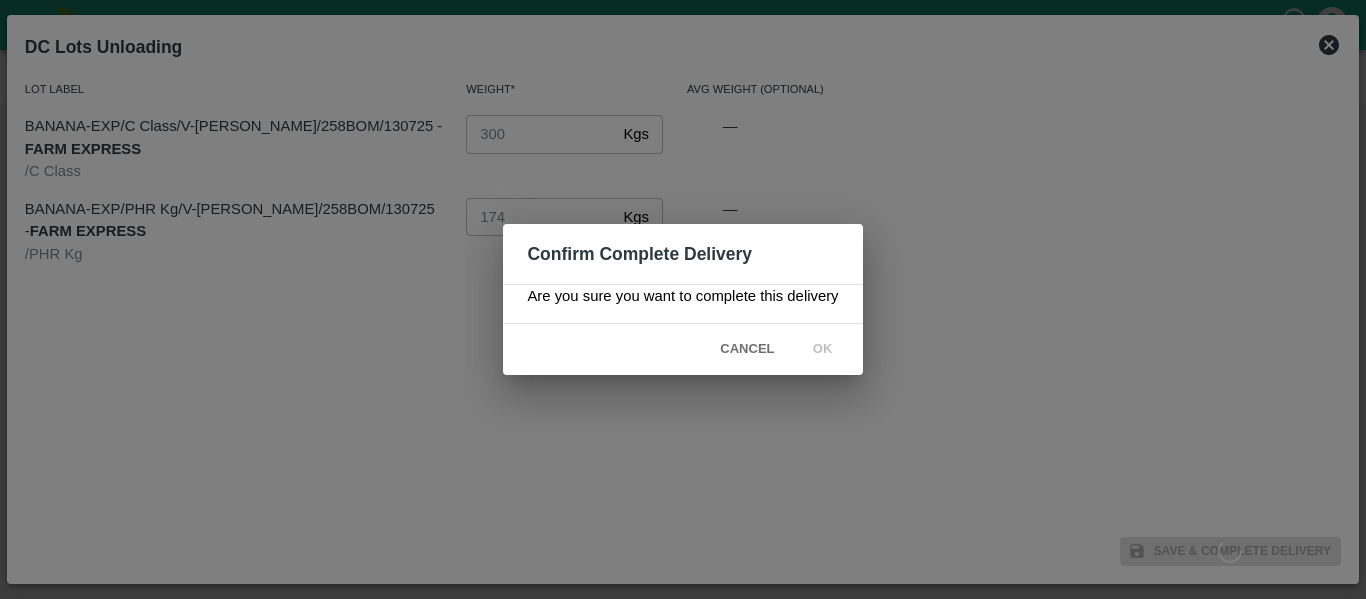 click on "Confirm Complete Delivery Are you sure you want to complete this delivery Cancel ok" at bounding box center [683, 299] 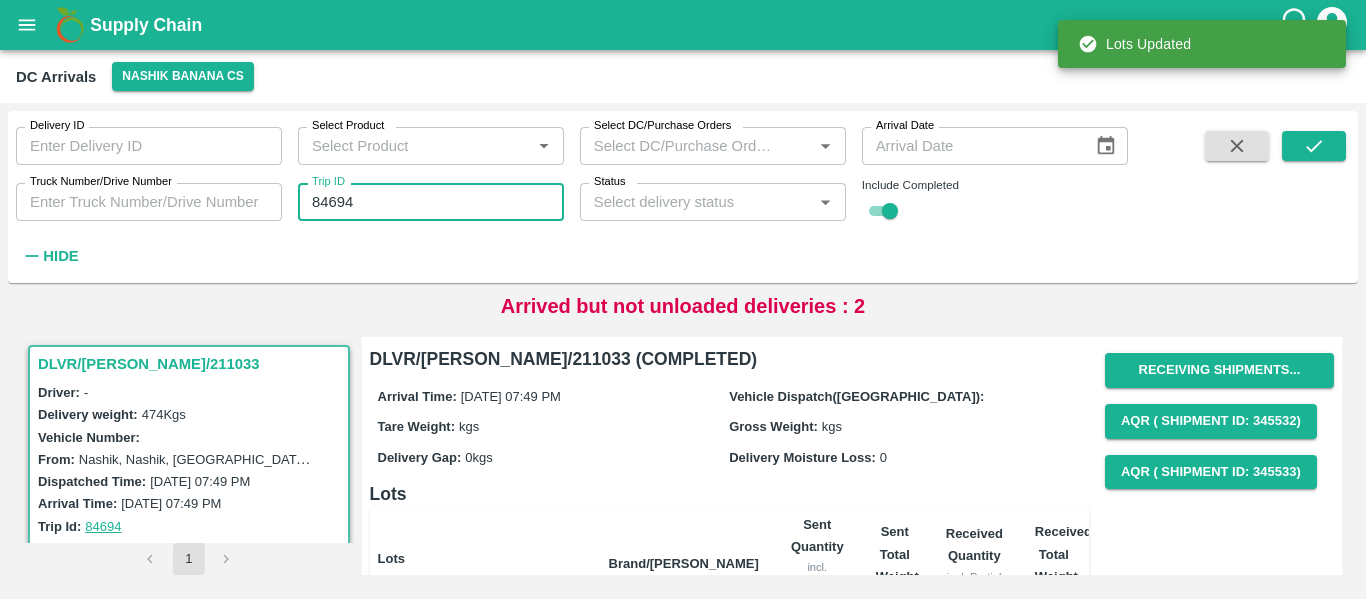 click on "84694" at bounding box center (431, 202) 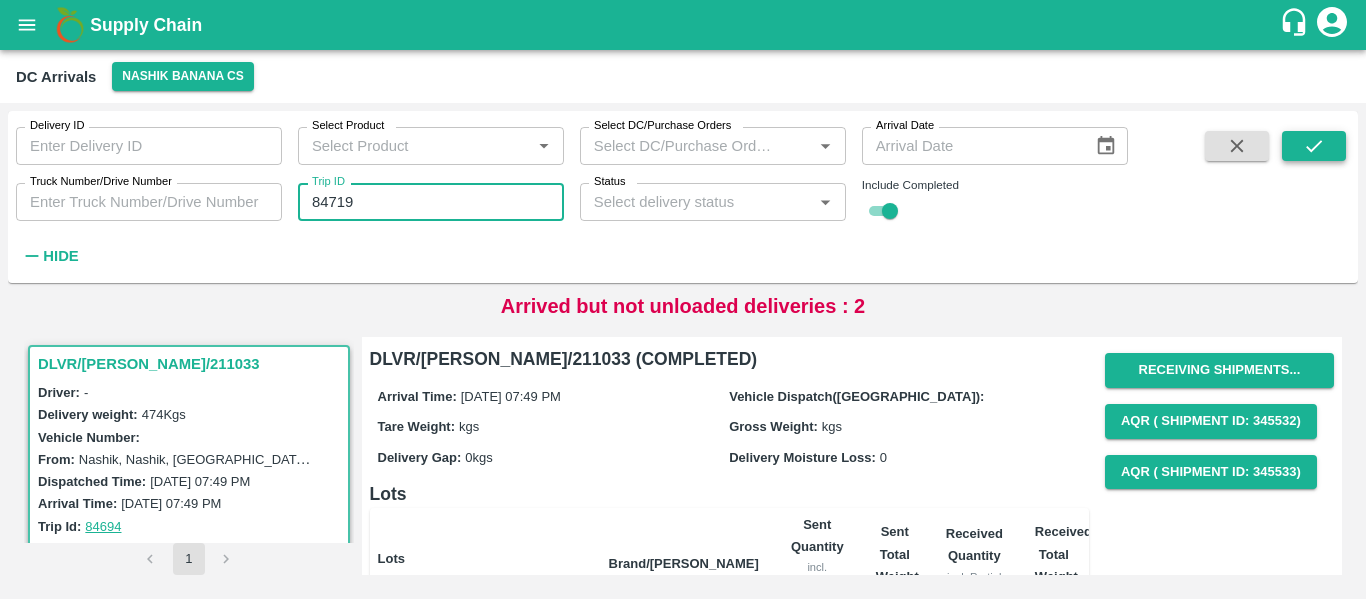 type on "84719" 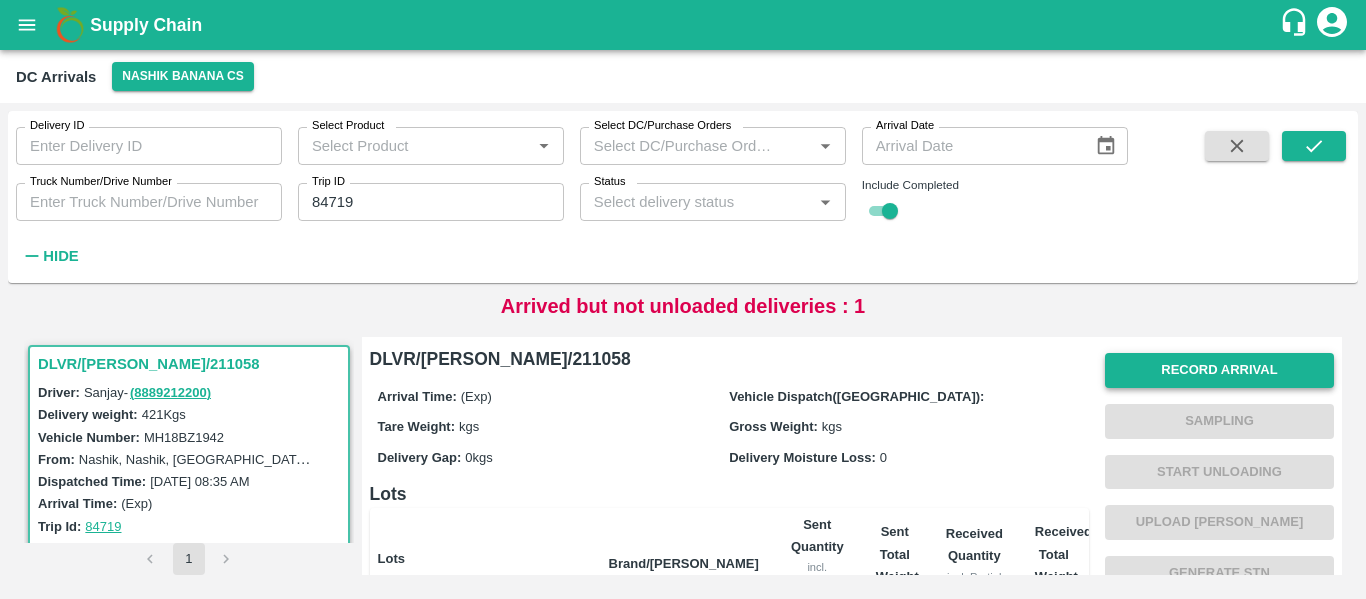 click on "Record Arrival" at bounding box center (1219, 370) 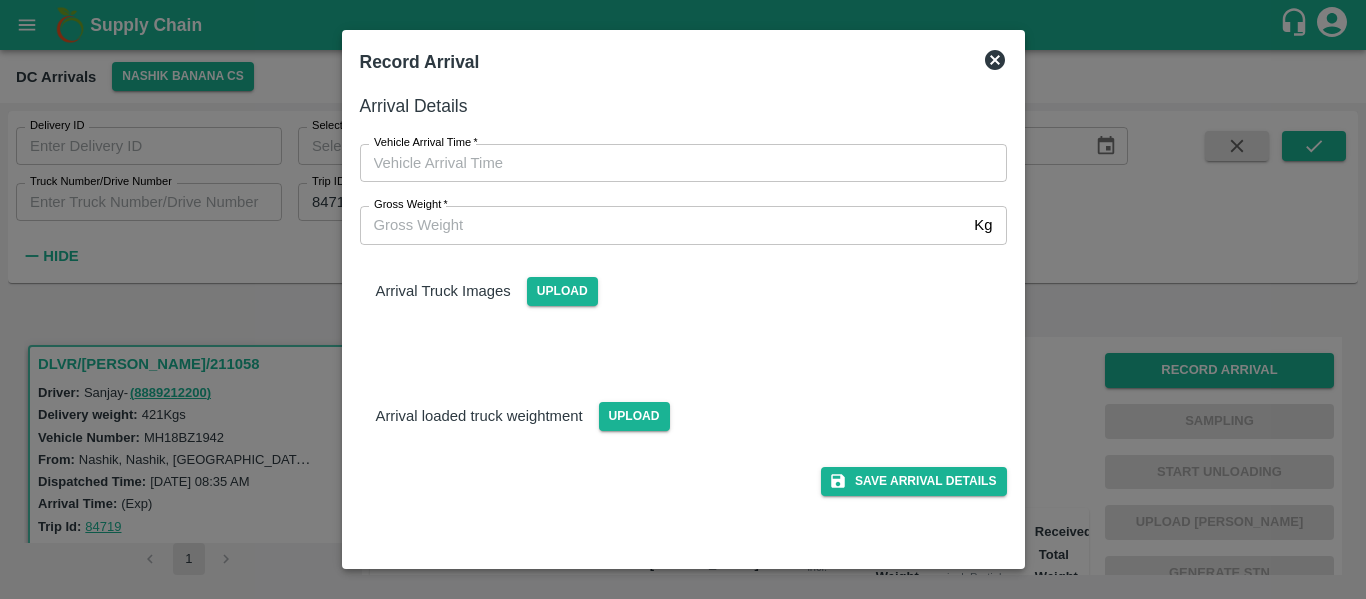 click on "Vehicle Arrival Time   *" at bounding box center [426, 143] 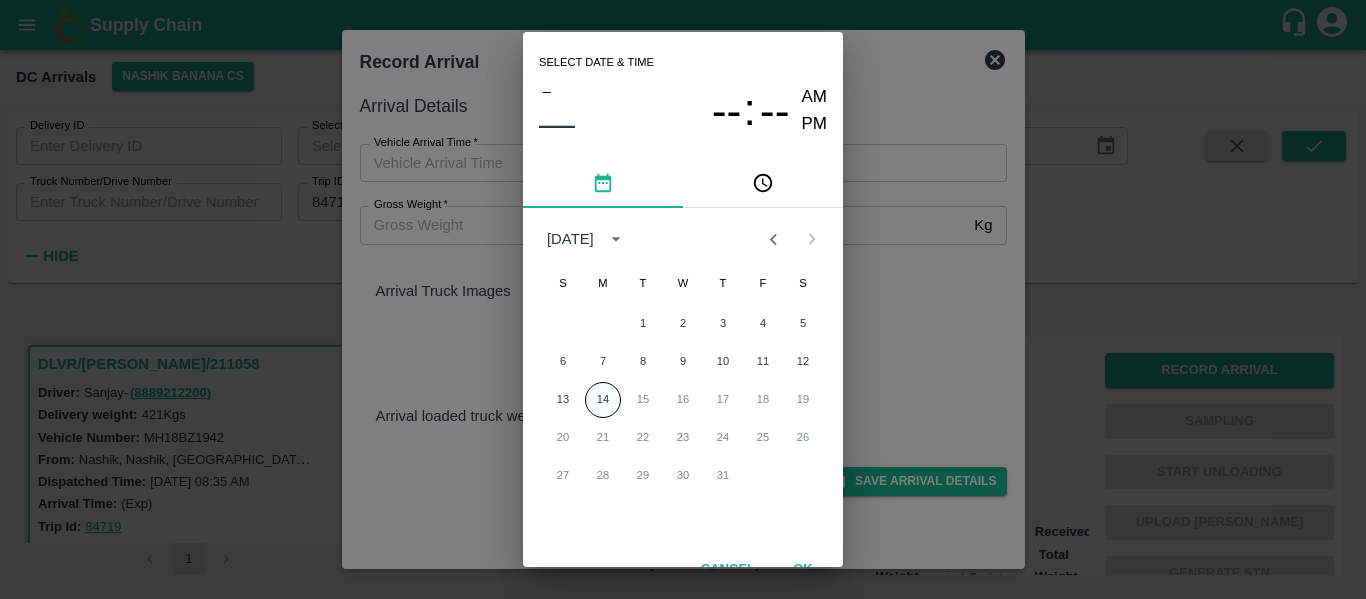 click on "14" at bounding box center (603, 400) 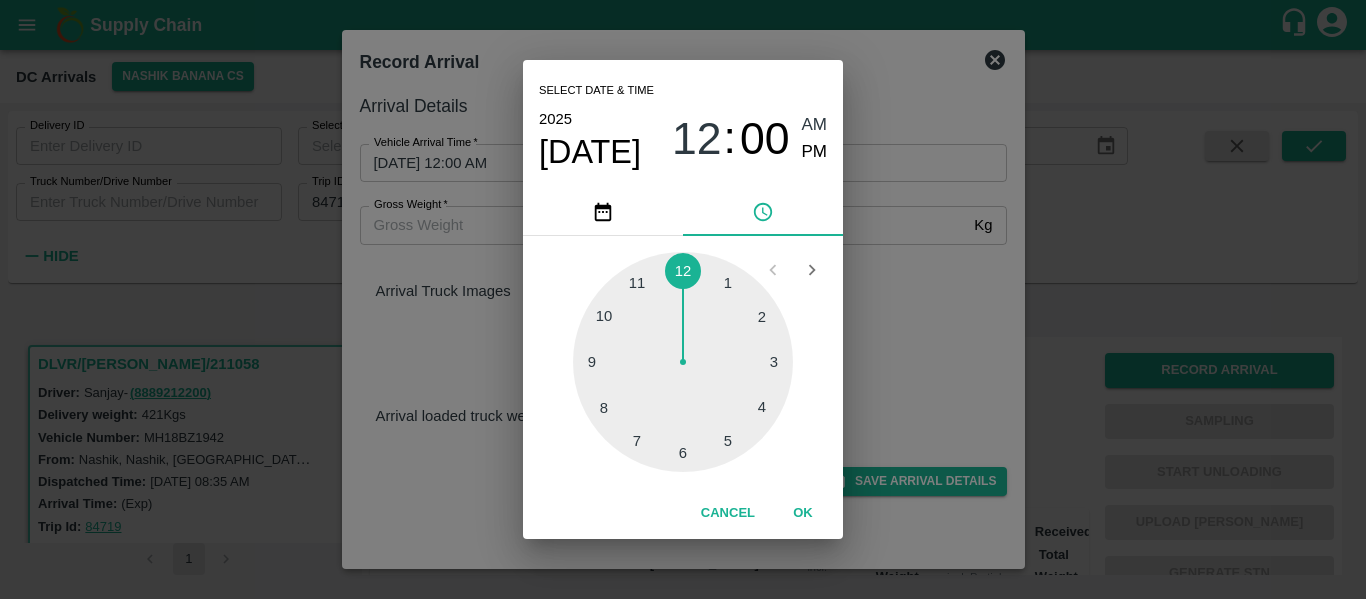 click at bounding box center [683, 362] 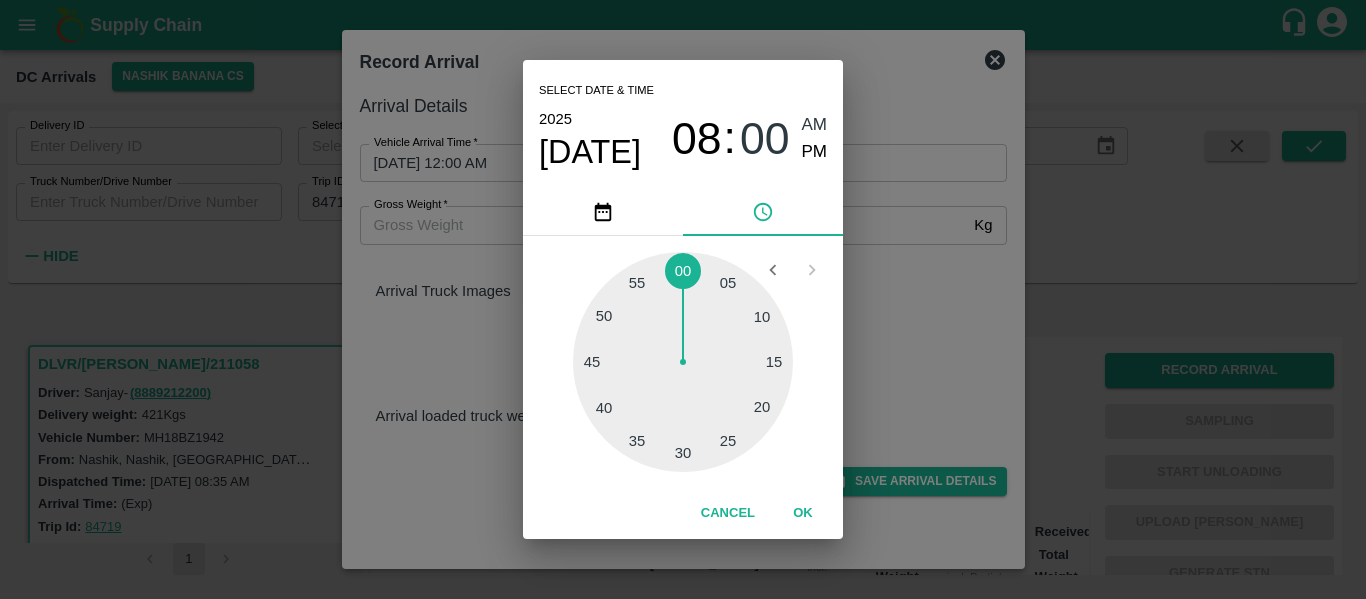 type on "14/07/2025 08:00 AM" 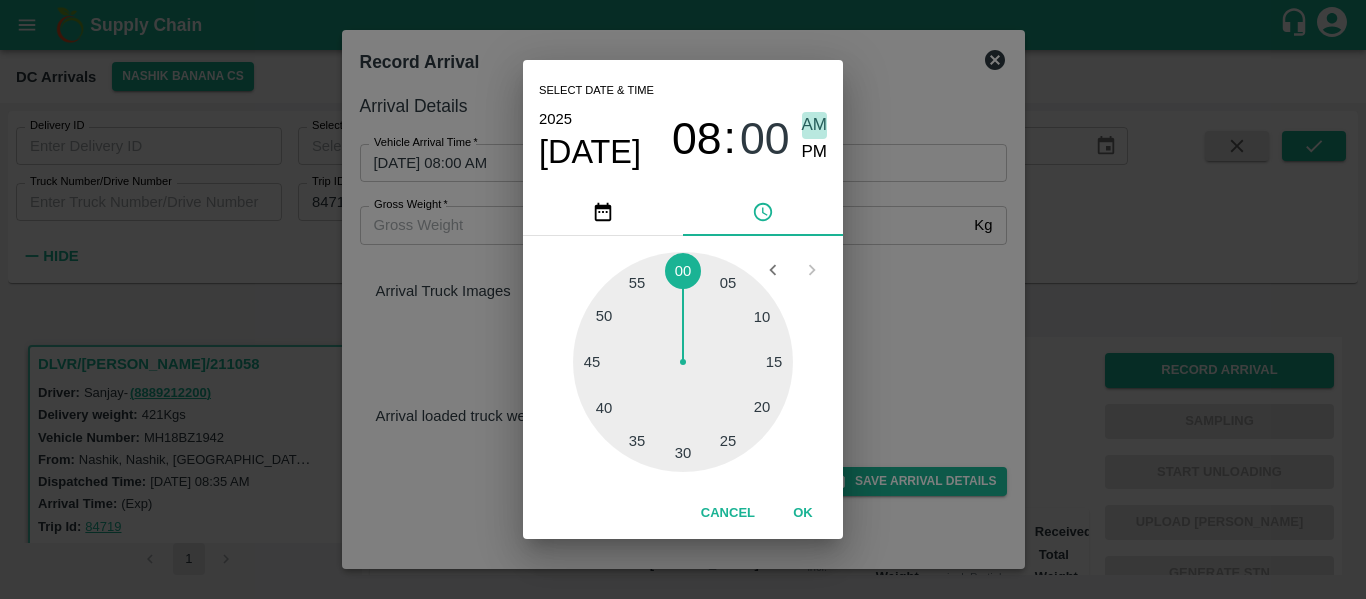 click on "AM" at bounding box center [815, 125] 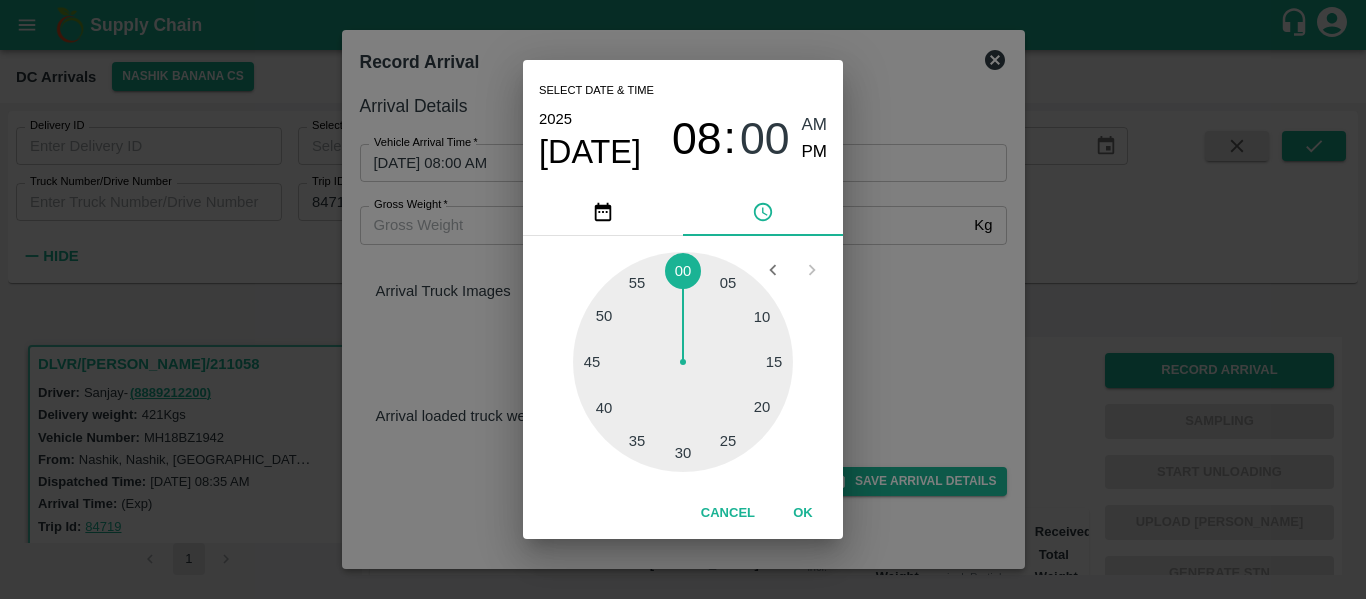 click on "OK" at bounding box center [803, 513] 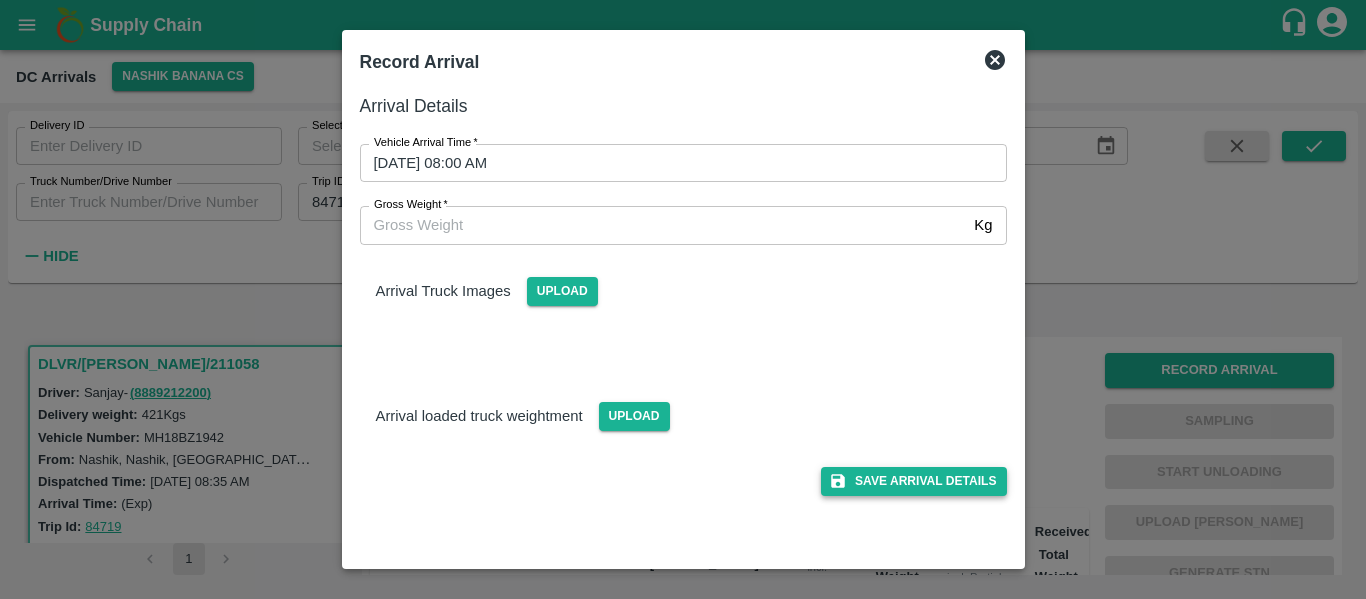 click on "Save Arrival Details" at bounding box center (913, 481) 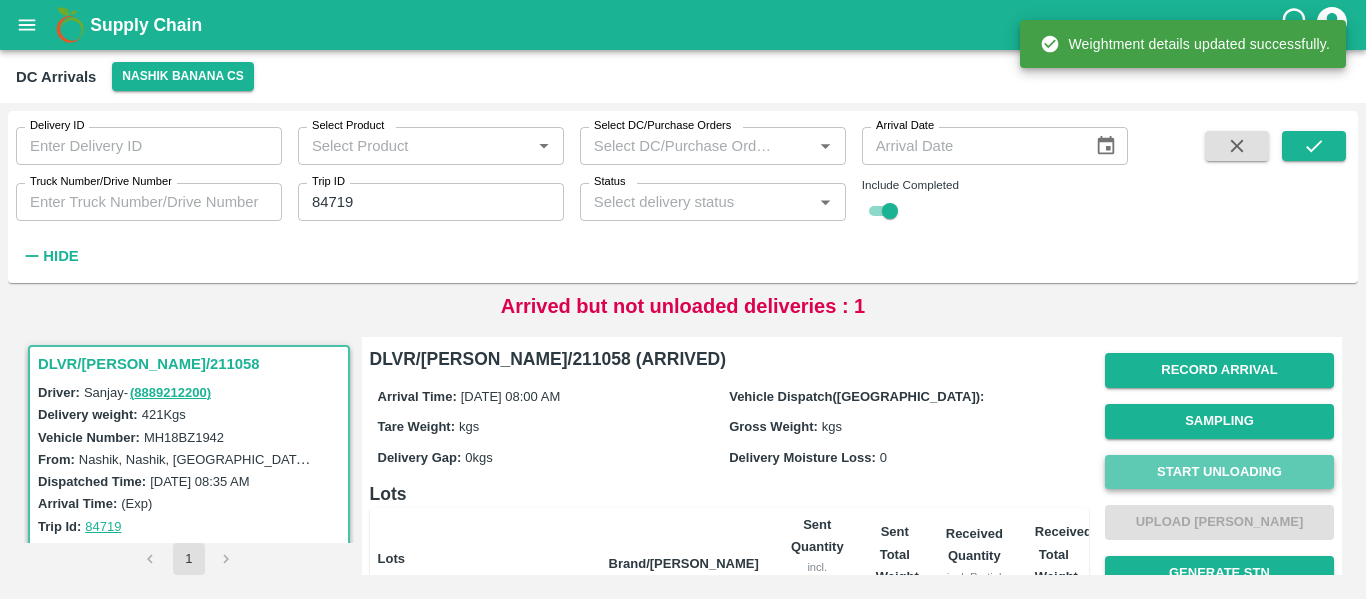 click on "Start Unloading" at bounding box center (1219, 472) 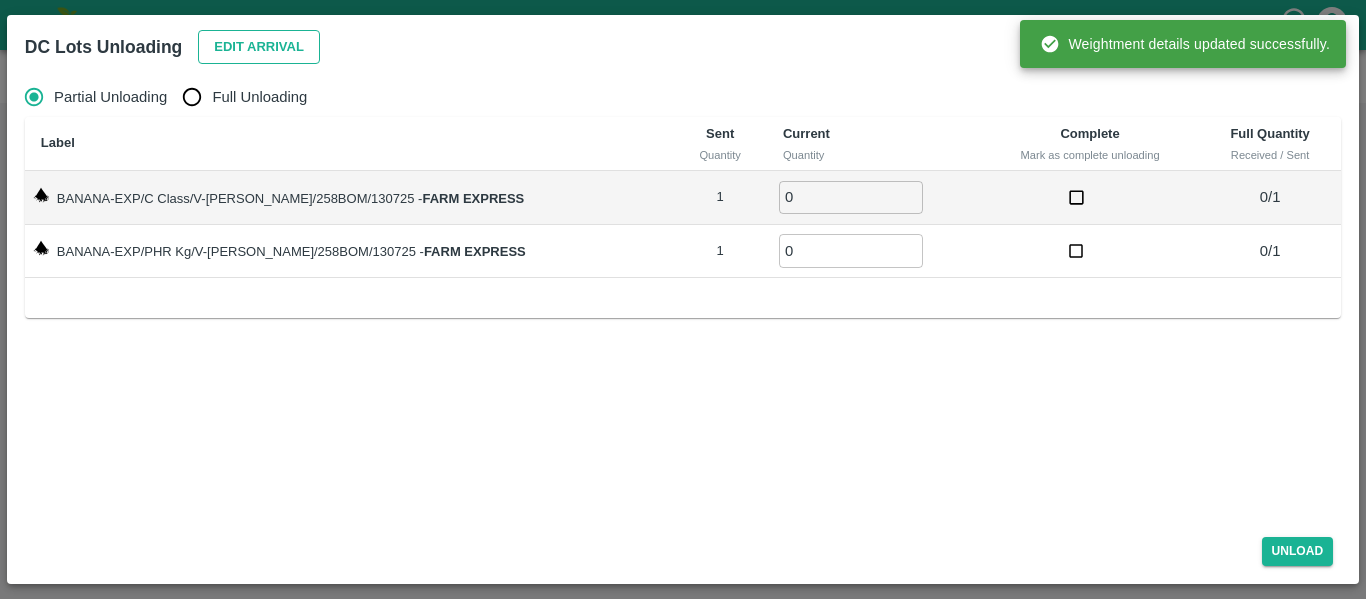 click on "Edit Arrival" at bounding box center (259, 47) 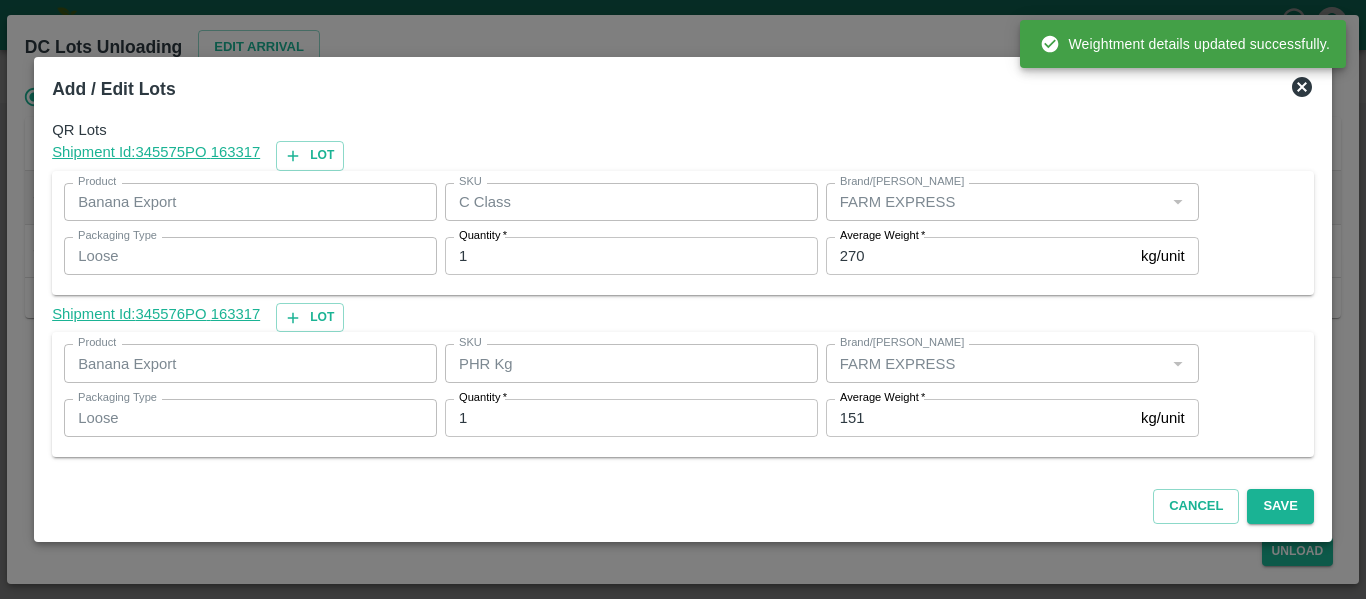 click on "151" at bounding box center (979, 418) 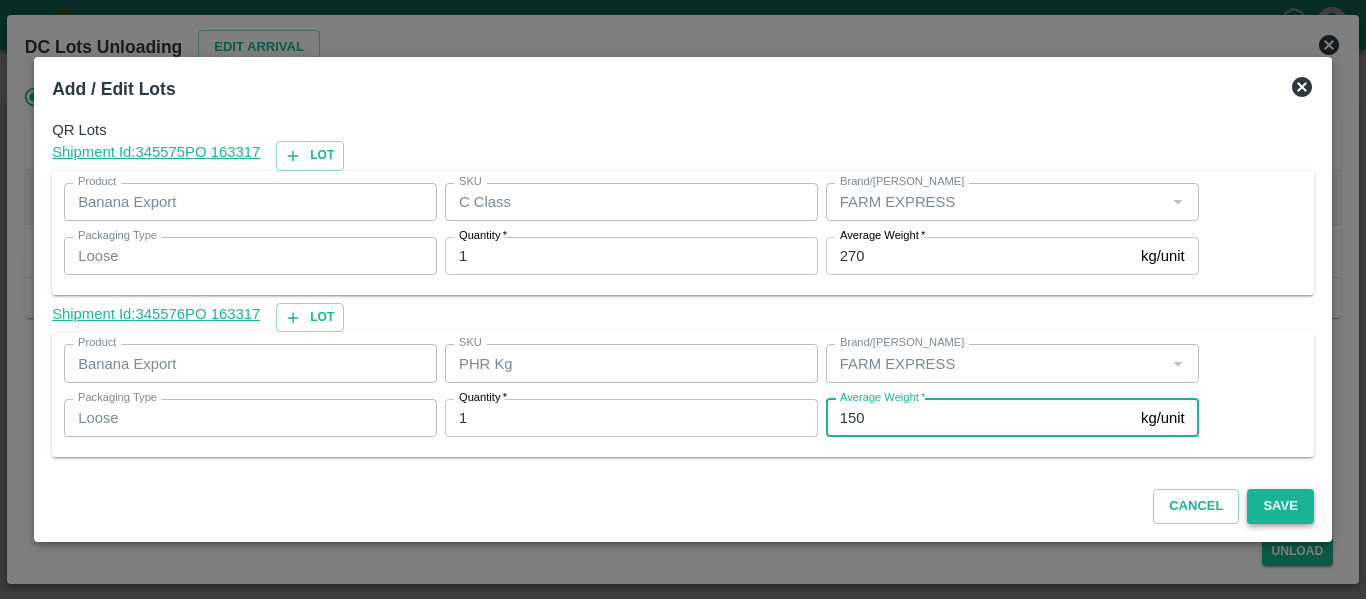 type on "150" 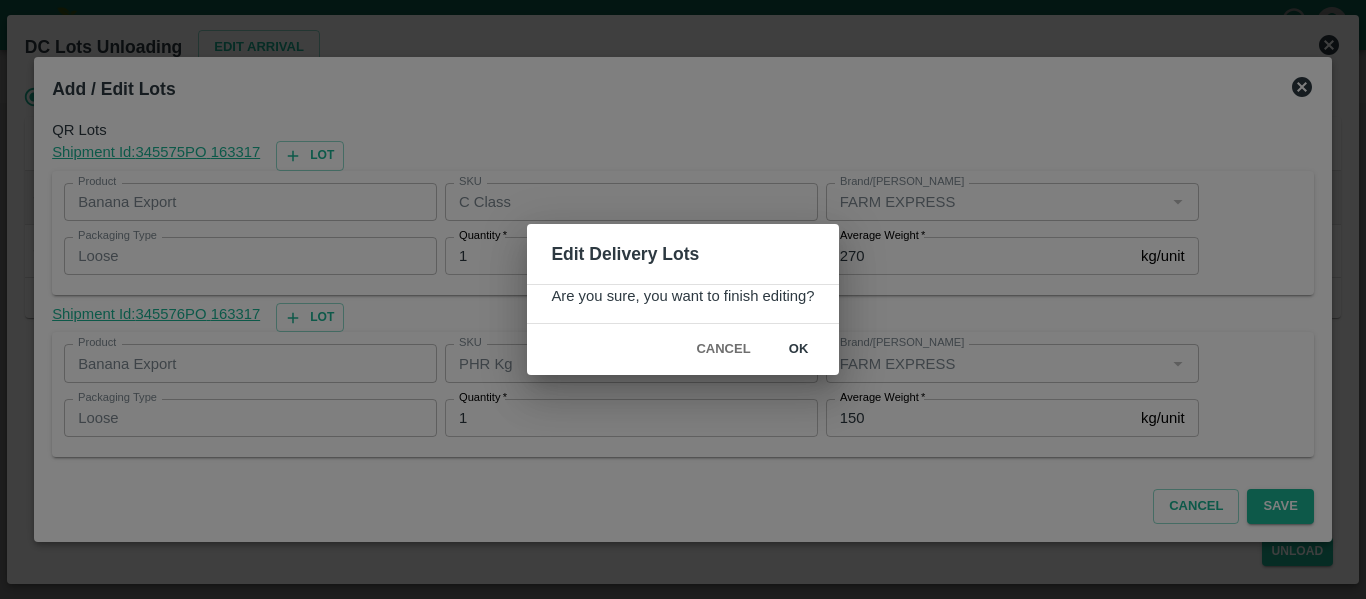 click on "ok" at bounding box center (799, 349) 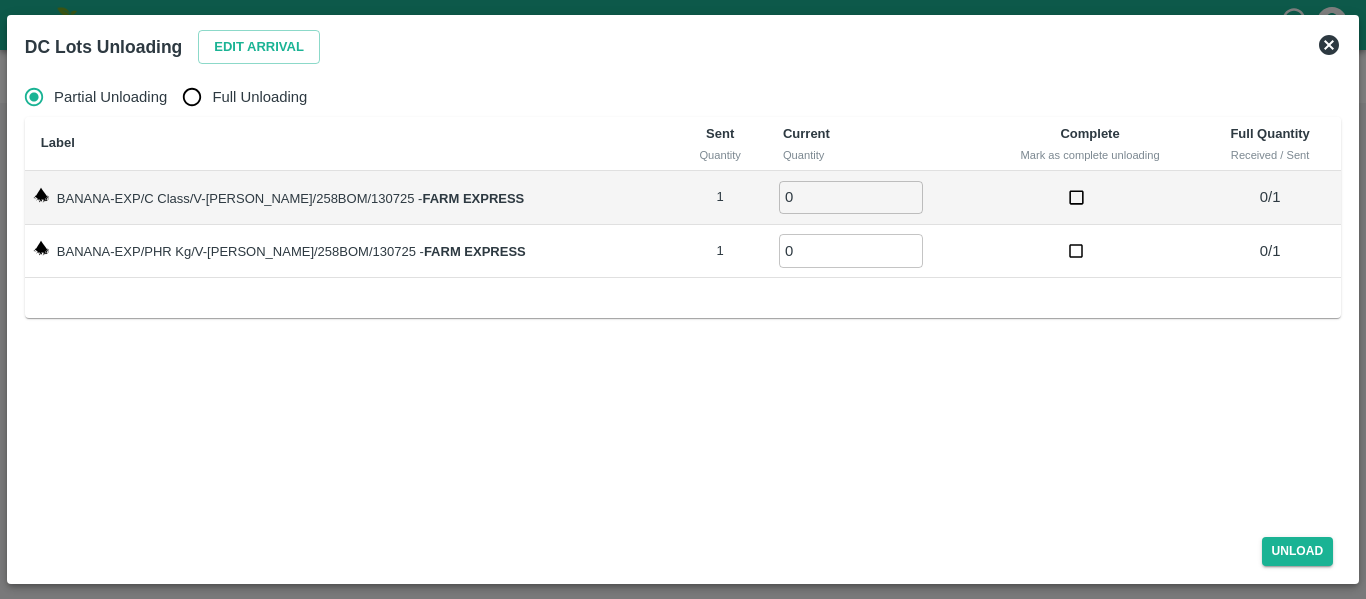 click on "Full Unloading" at bounding box center (259, 97) 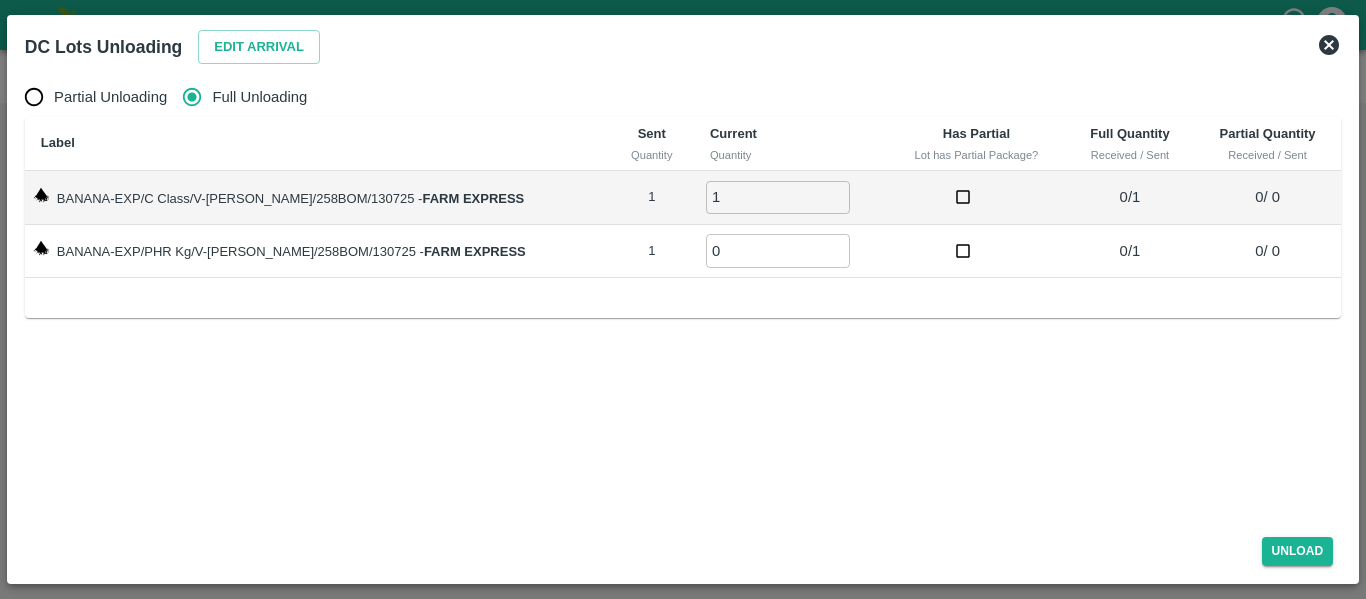 type on "1" 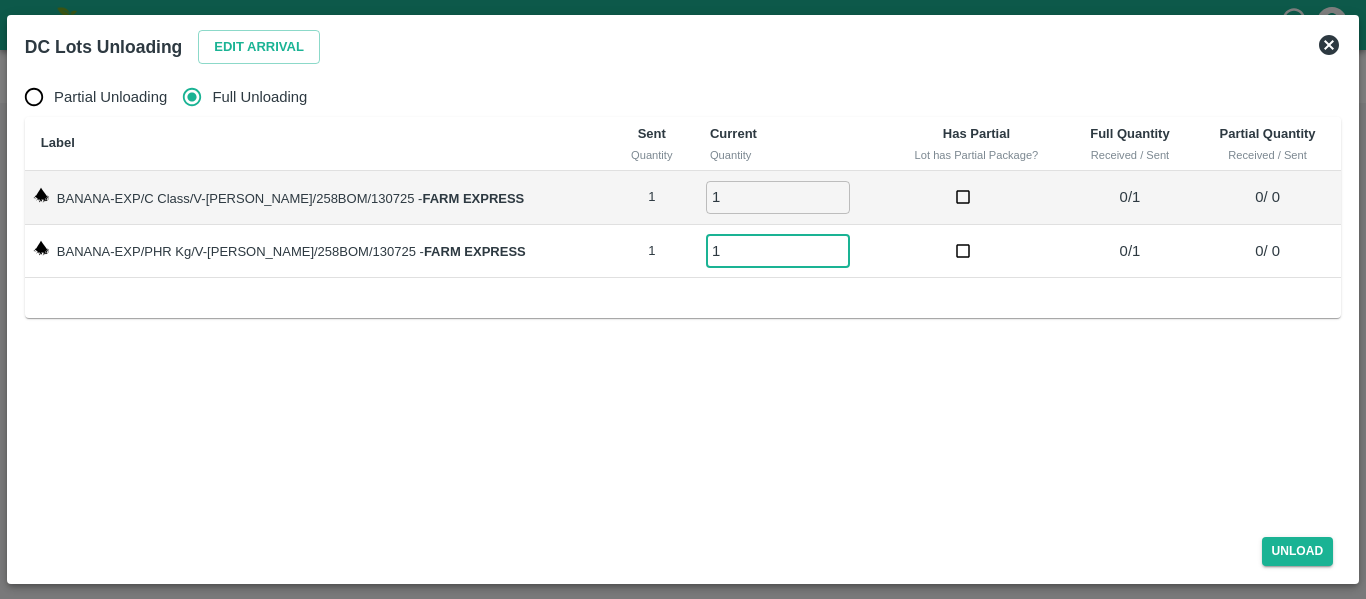 type on "1" 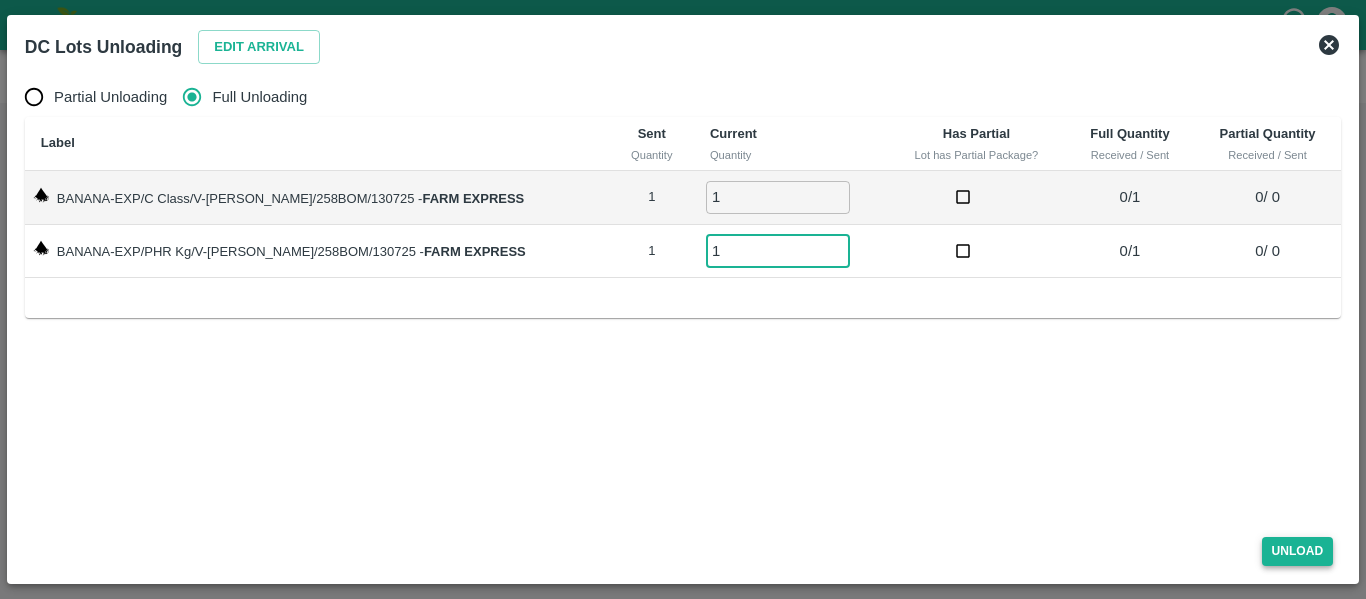click on "Unload" at bounding box center (1298, 551) 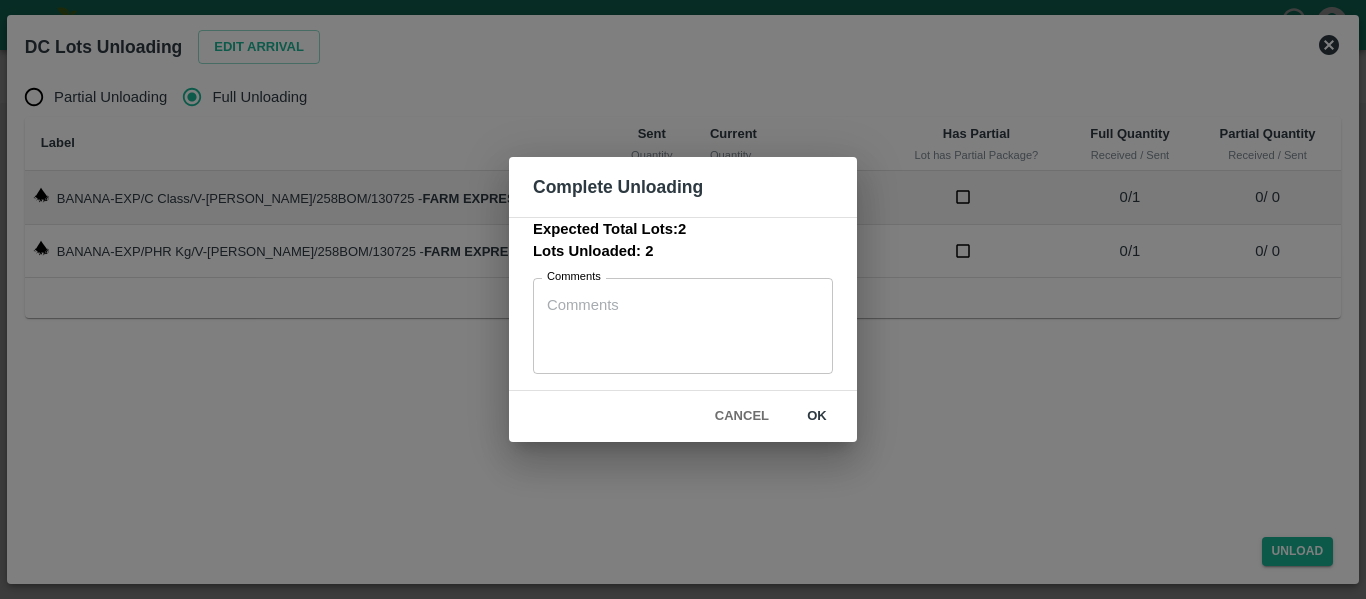 click on "ok" at bounding box center [817, 416] 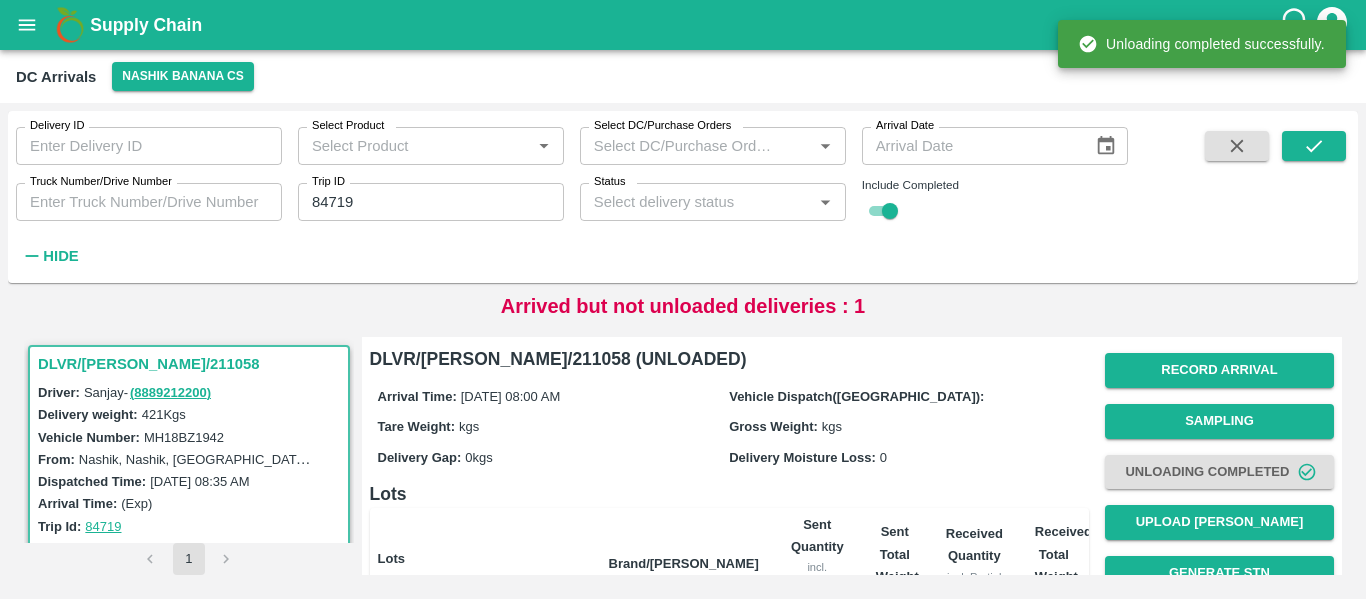scroll, scrollTop: 275, scrollLeft: 0, axis: vertical 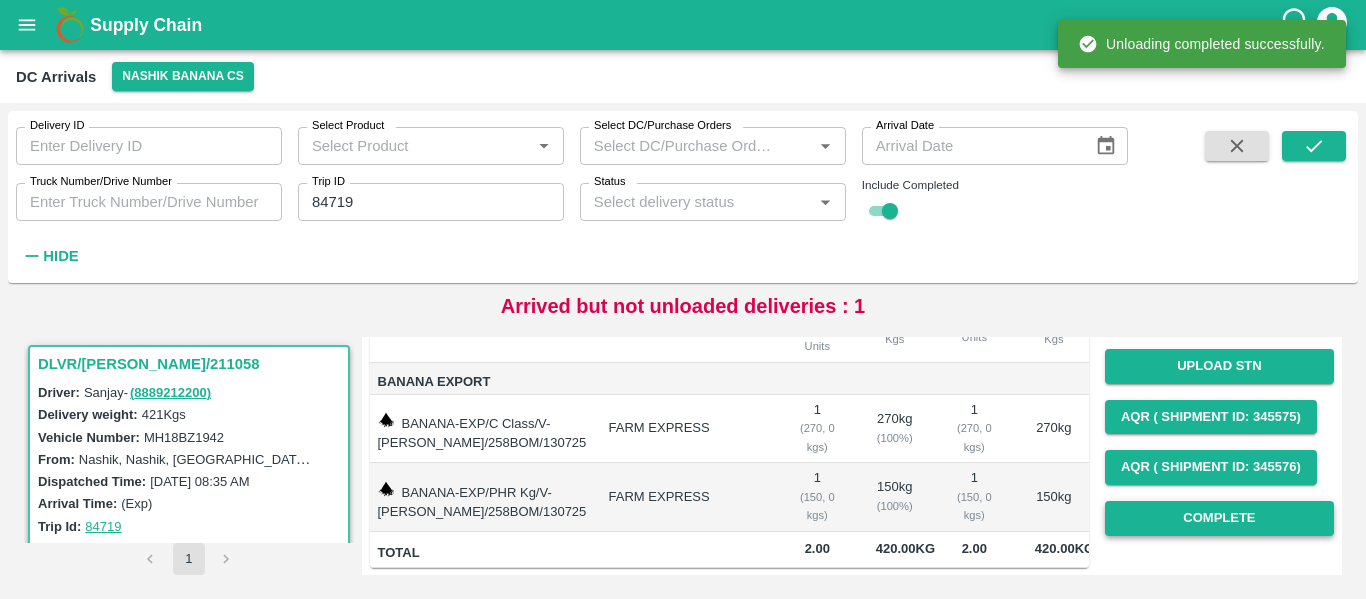click on "Complete" at bounding box center (1219, 518) 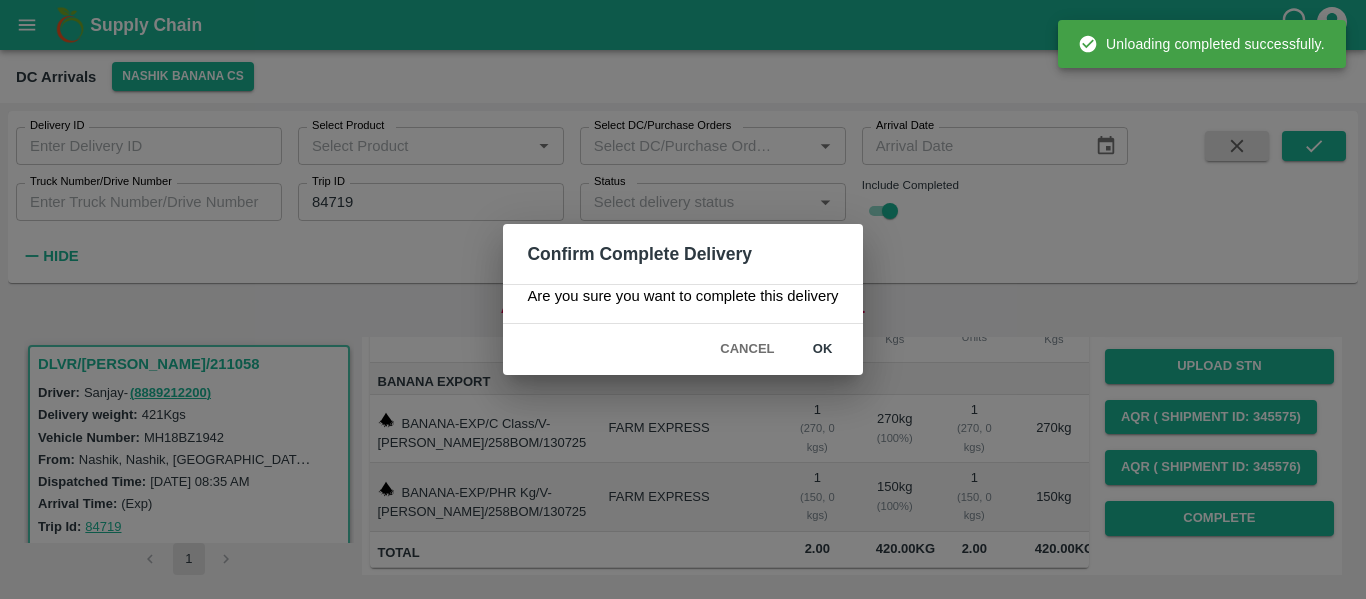 click on "ok" at bounding box center [823, 349] 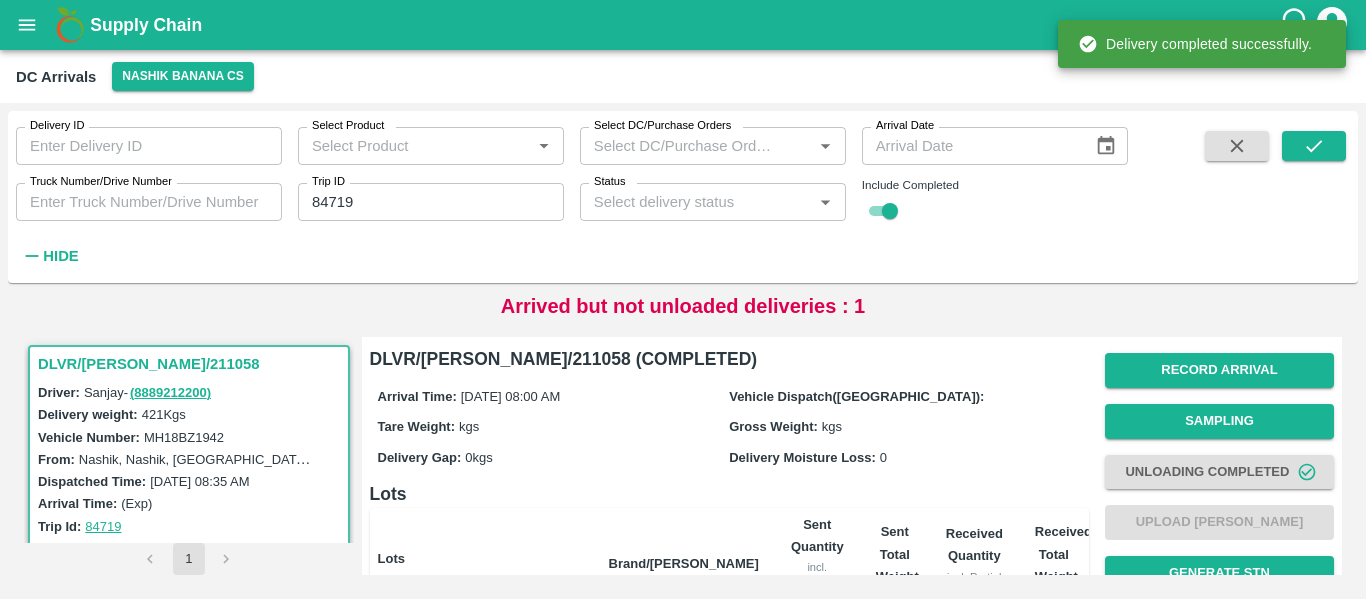 click on "84719" at bounding box center [431, 202] 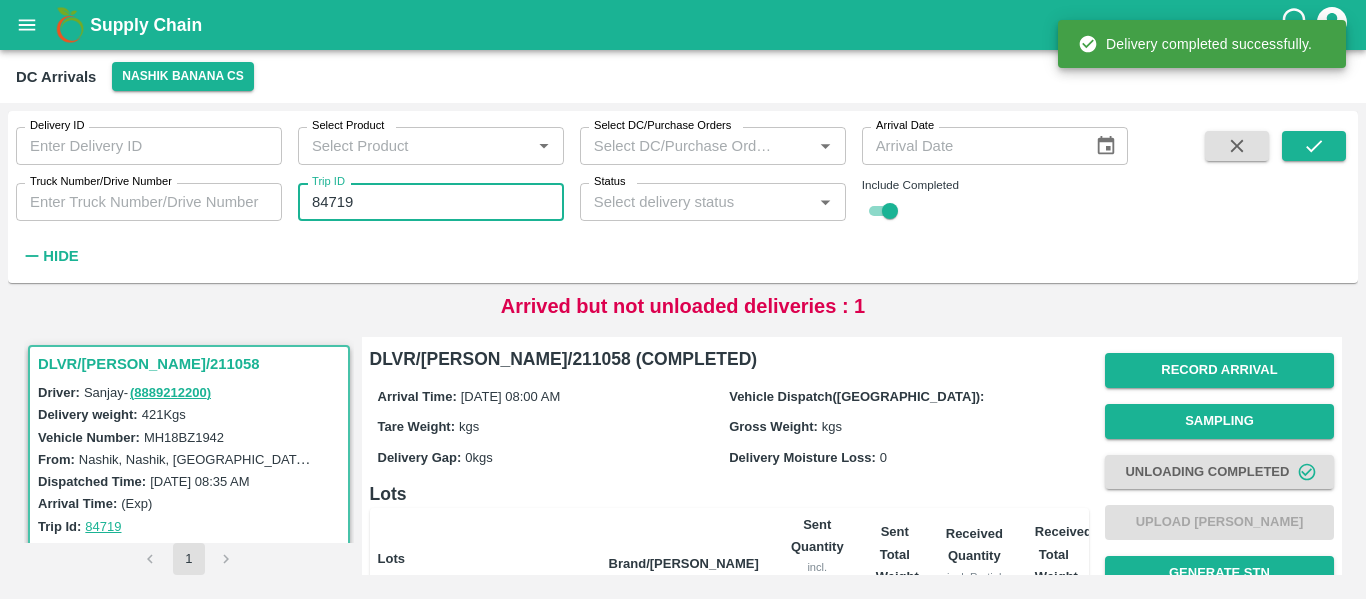 paste 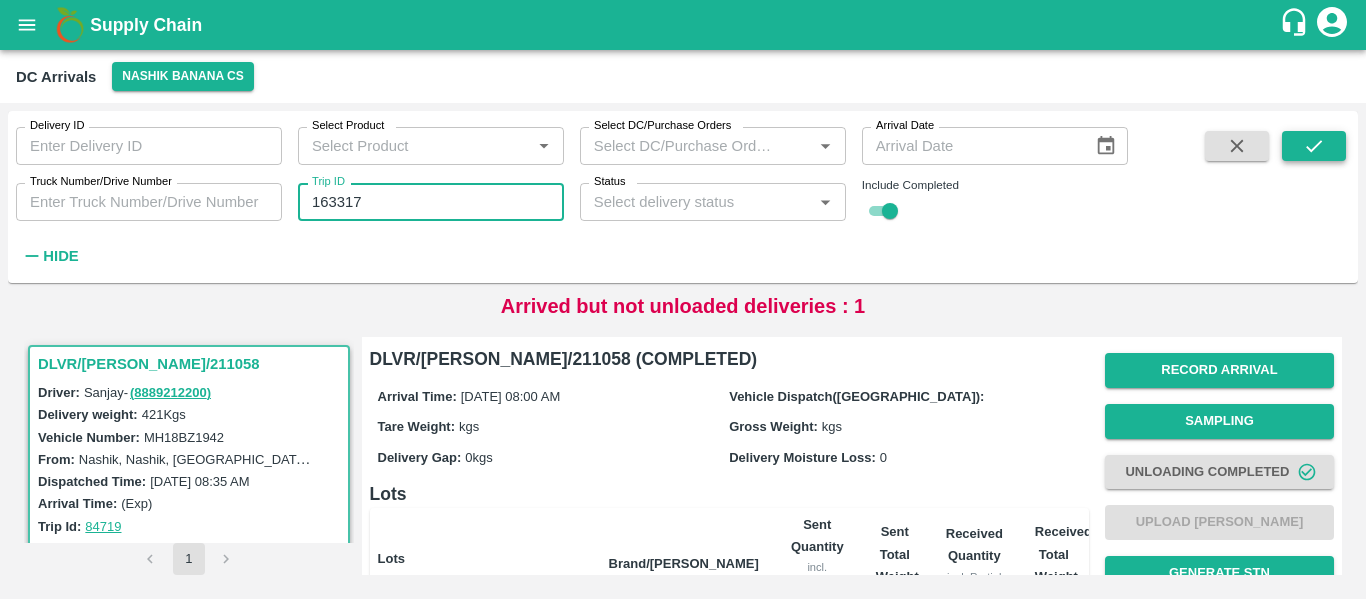click 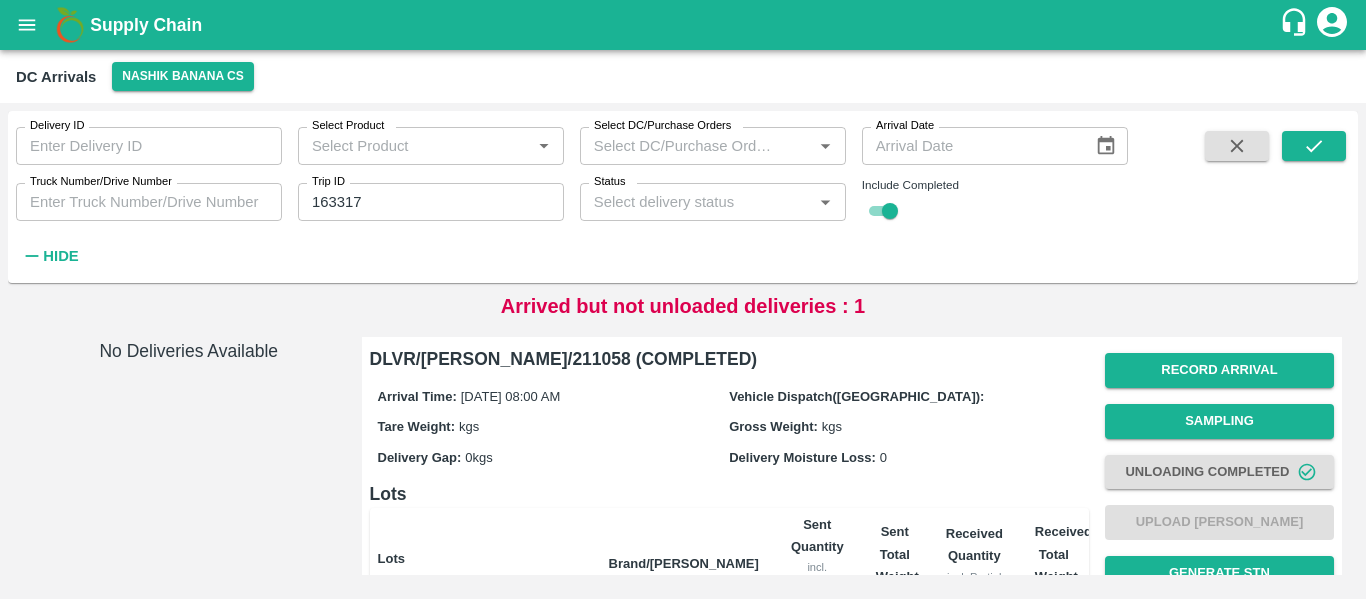 click on "163317" at bounding box center [431, 202] 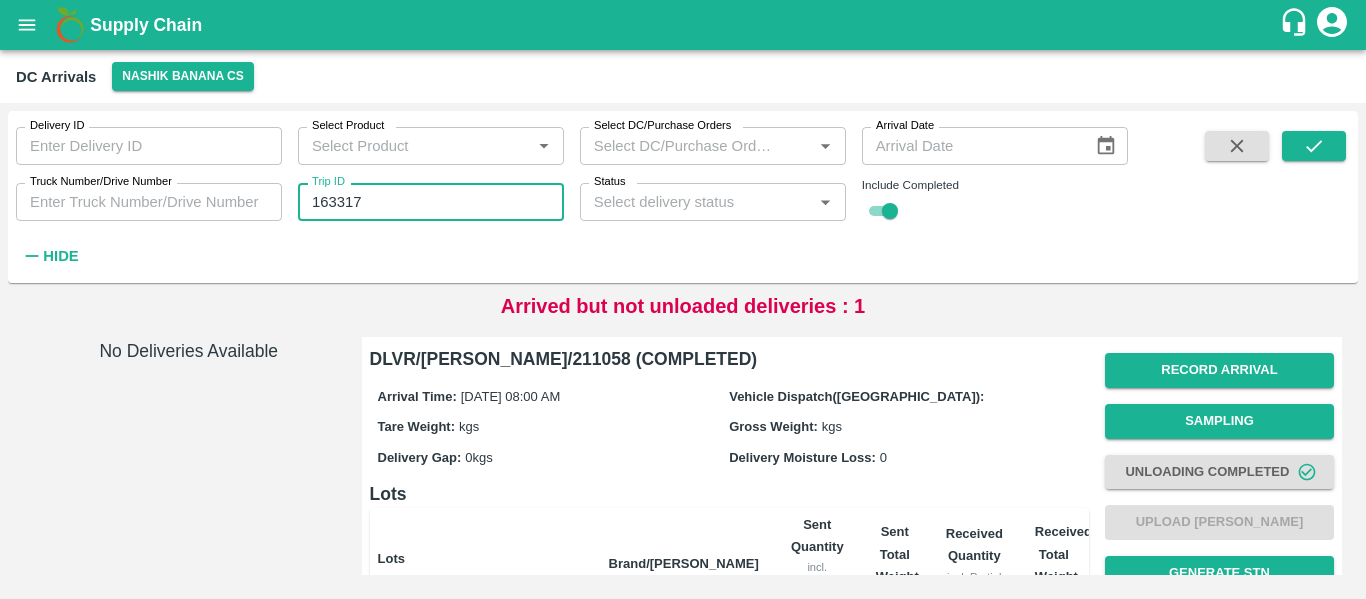 click on "163317" at bounding box center (431, 202) 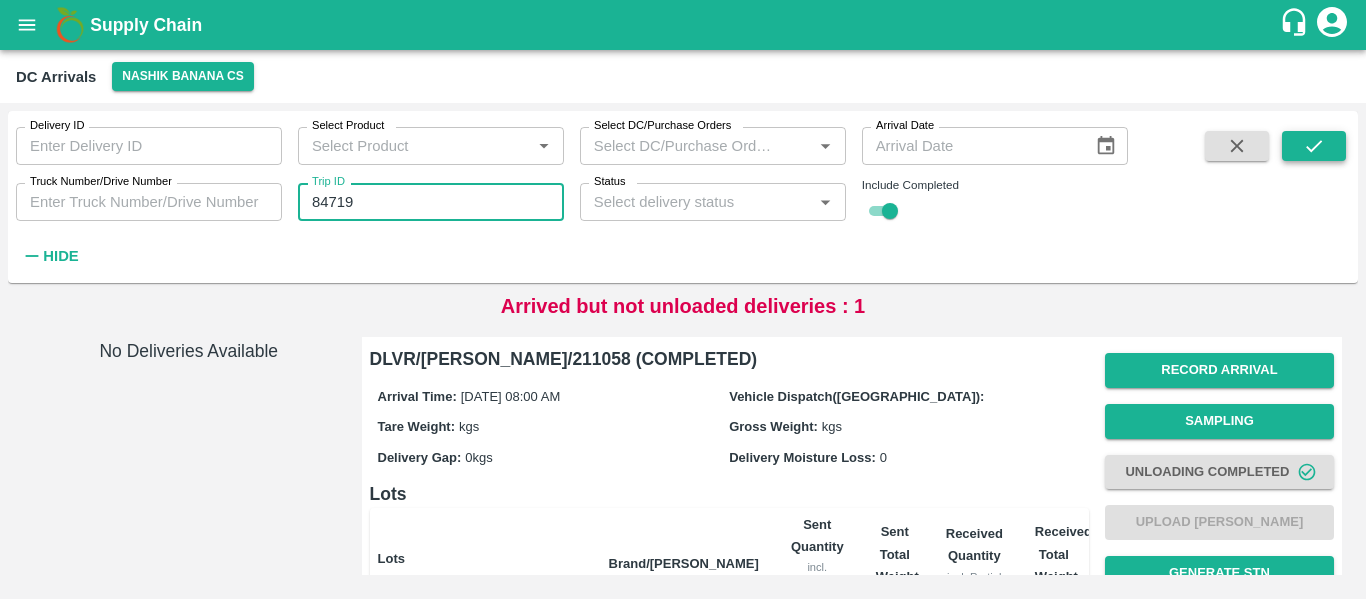 type on "84719" 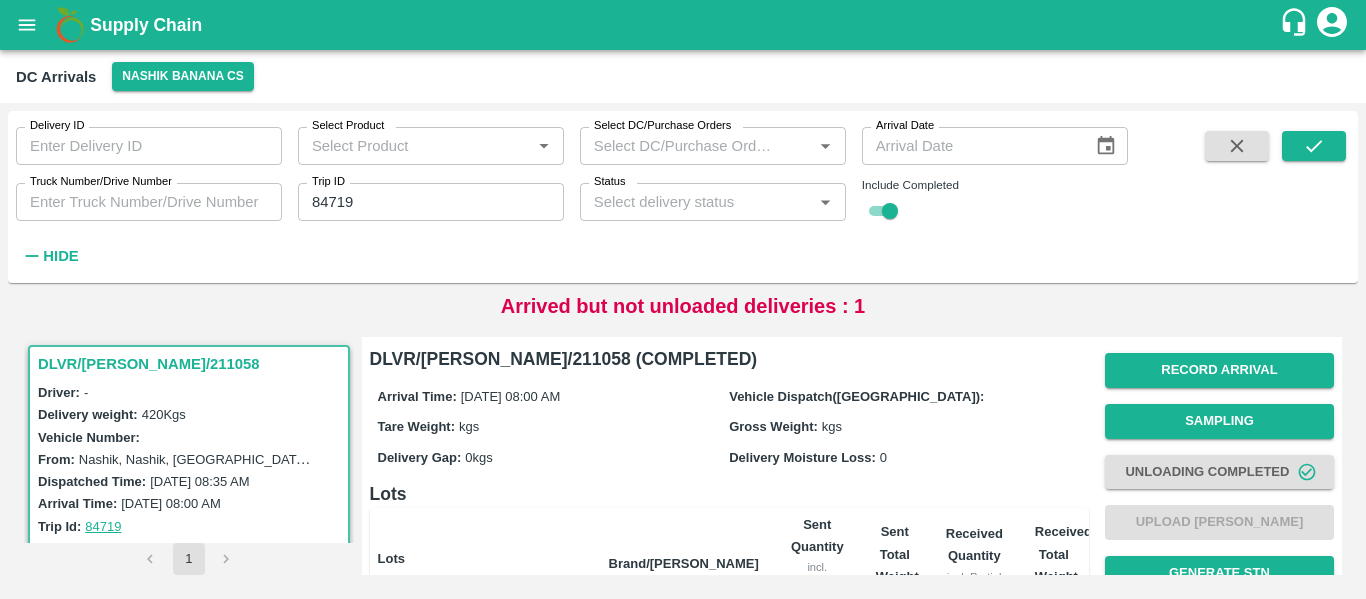 click at bounding box center [1314, 201] 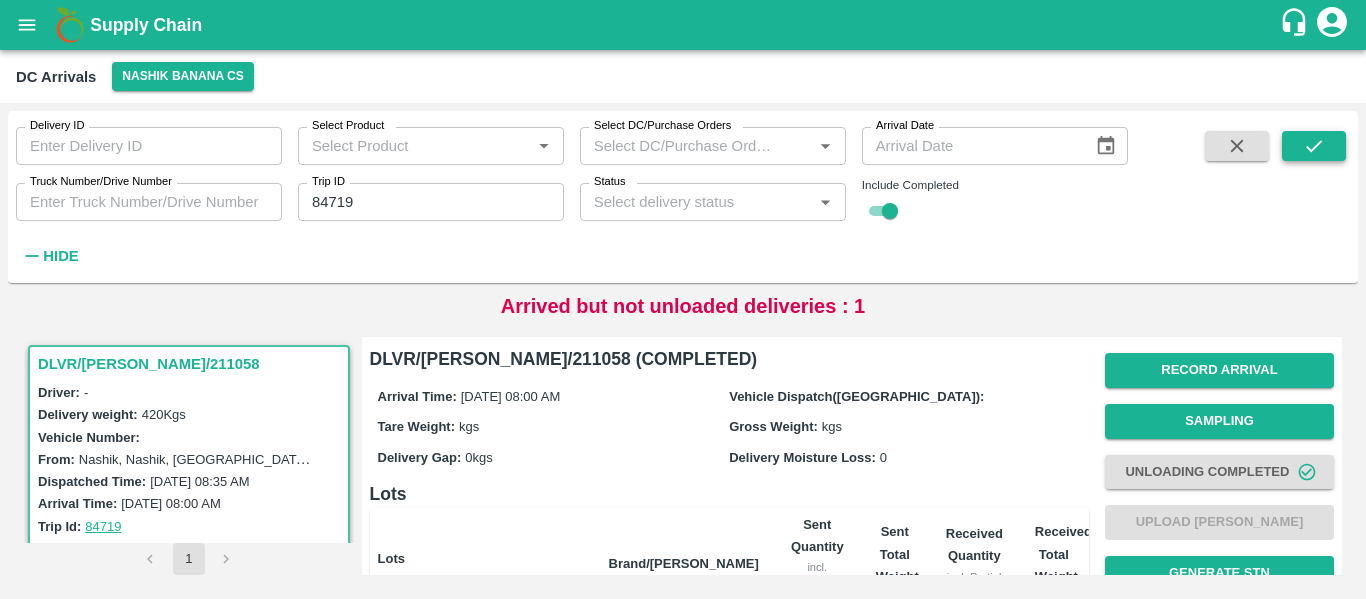 click 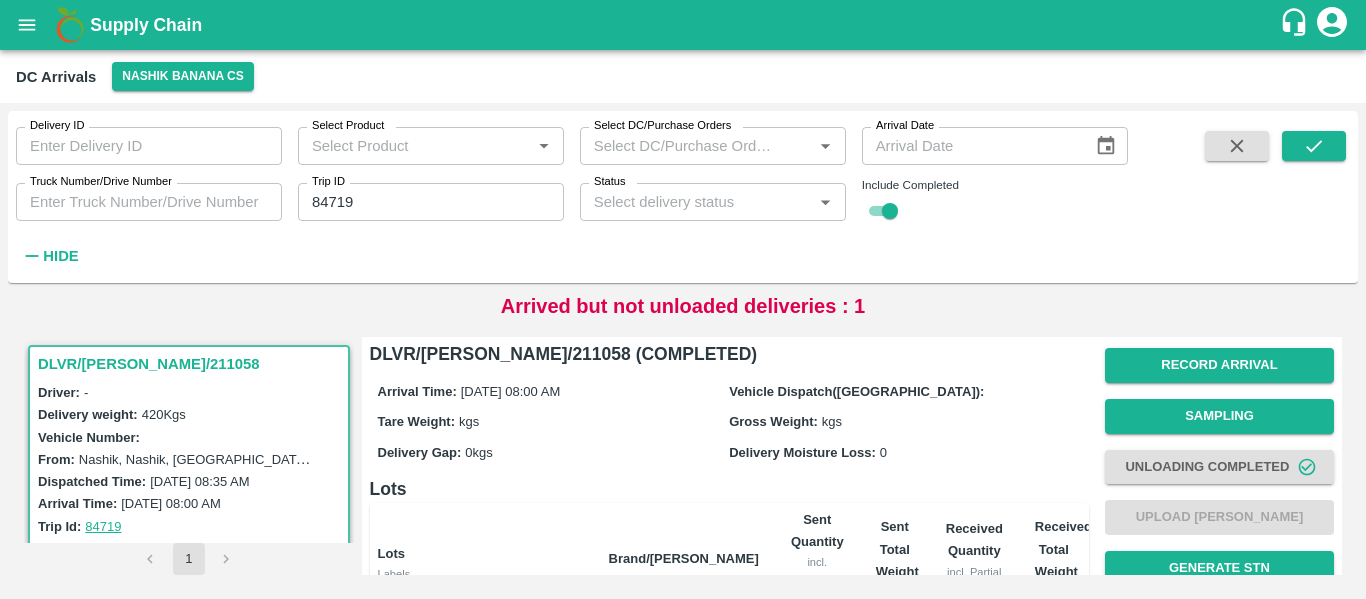 scroll, scrollTop: 0, scrollLeft: 0, axis: both 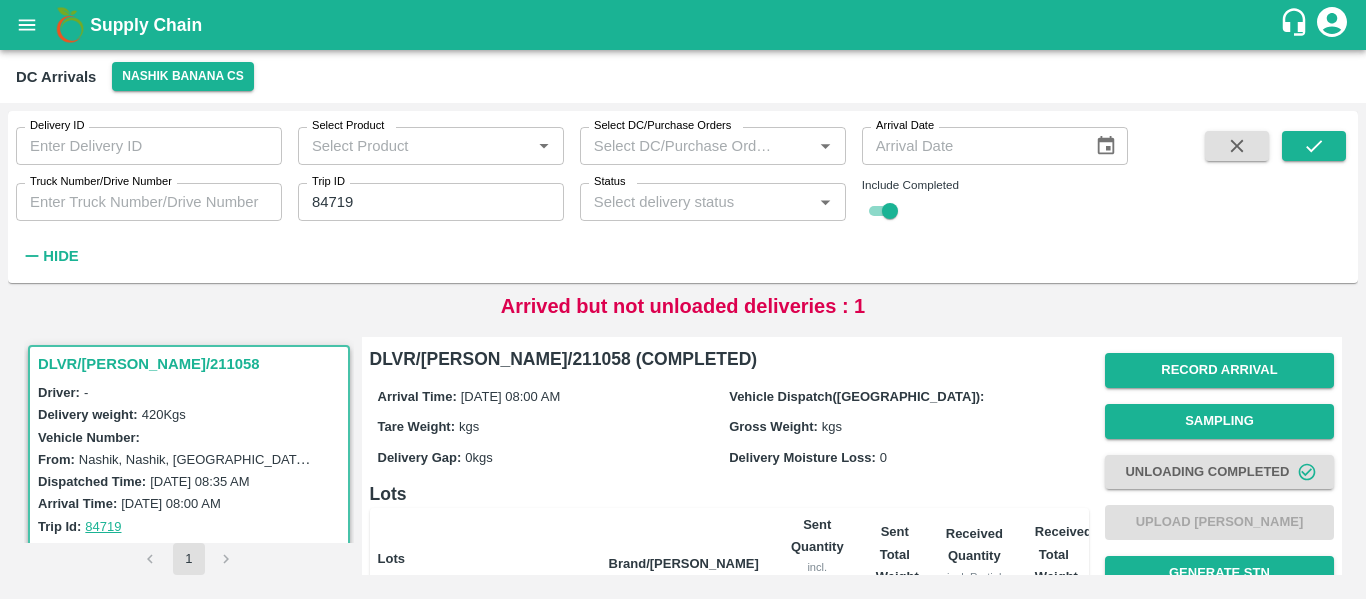 click at bounding box center (1237, 146) 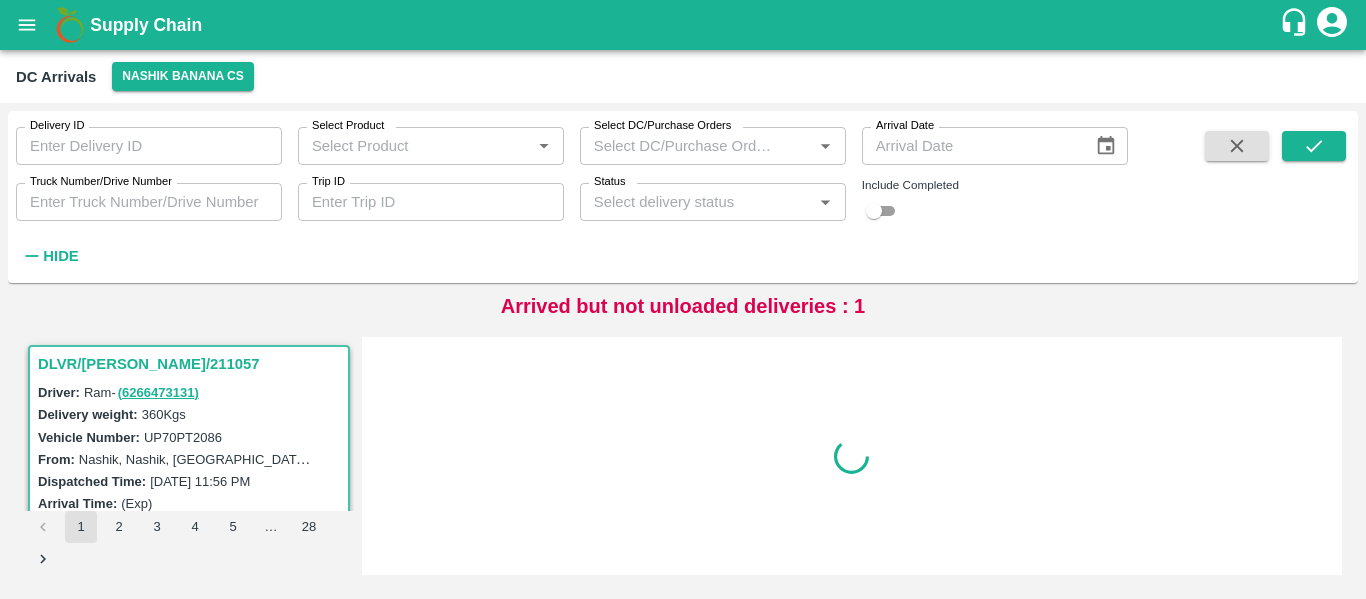 click on "Trip ID" at bounding box center (431, 202) 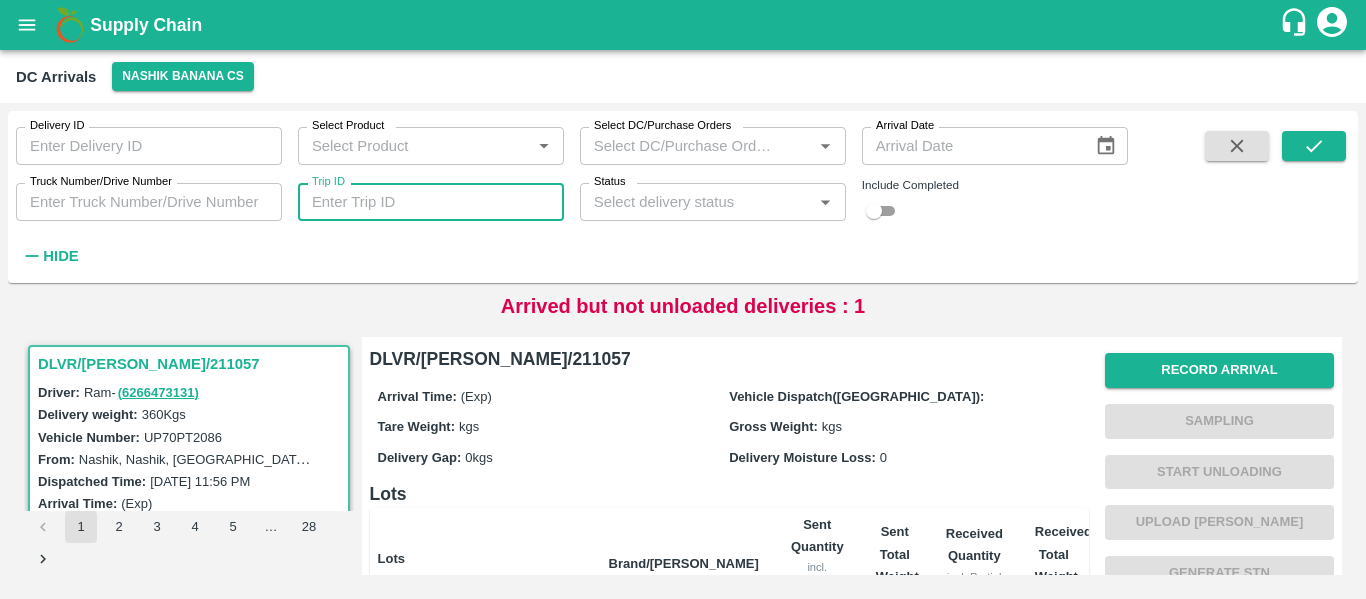 paste 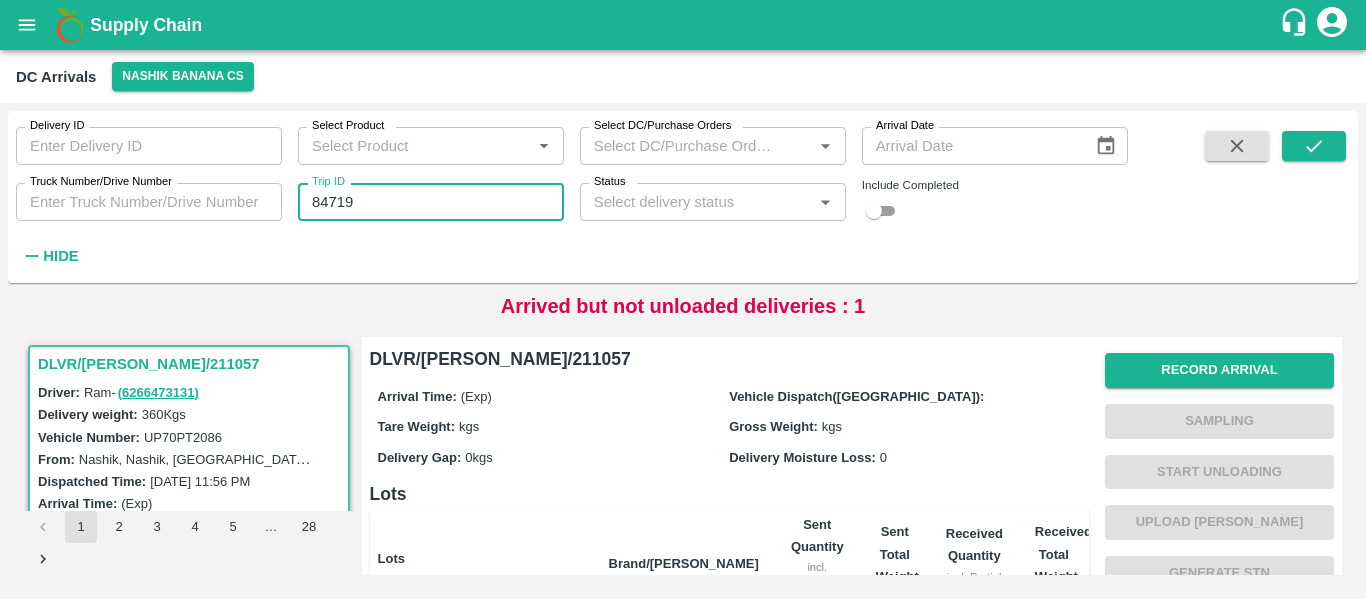 type on "84719" 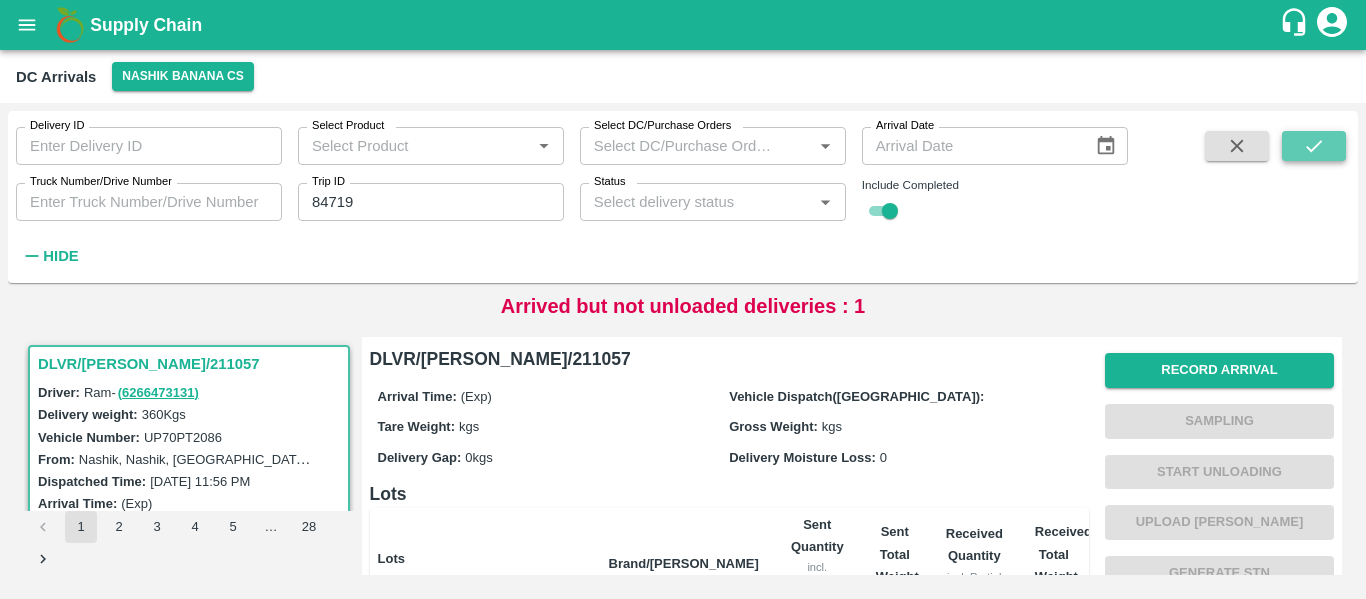 click 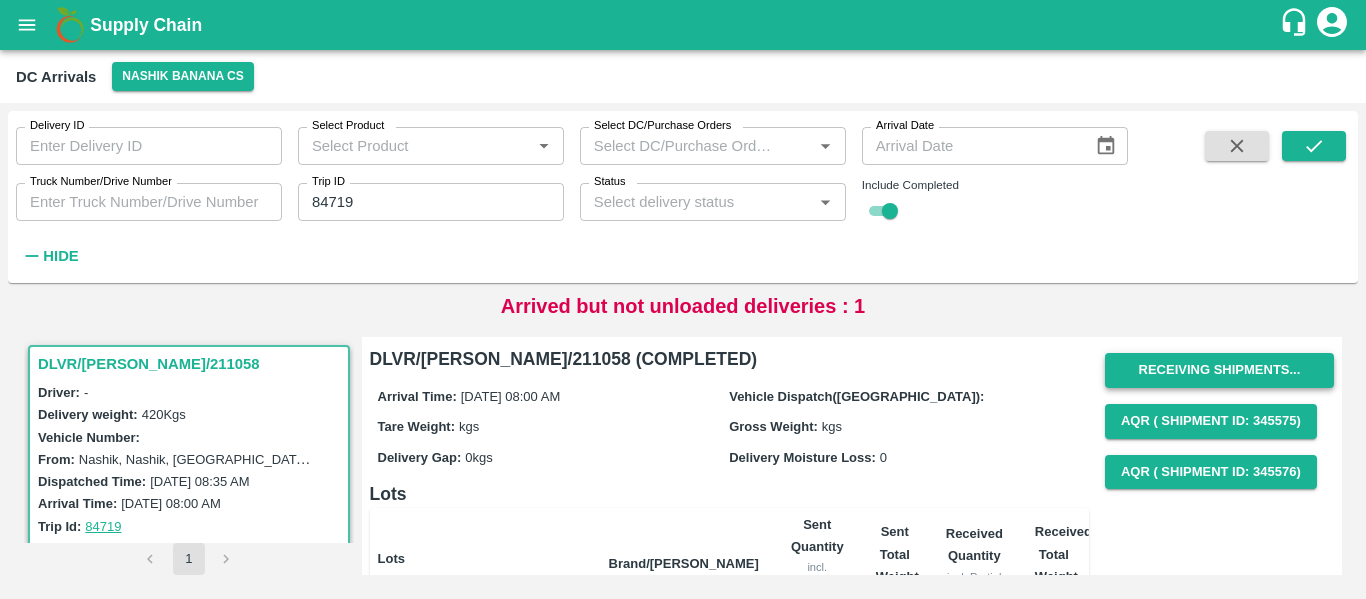 click on "Receiving Shipments..." at bounding box center (1219, 370) 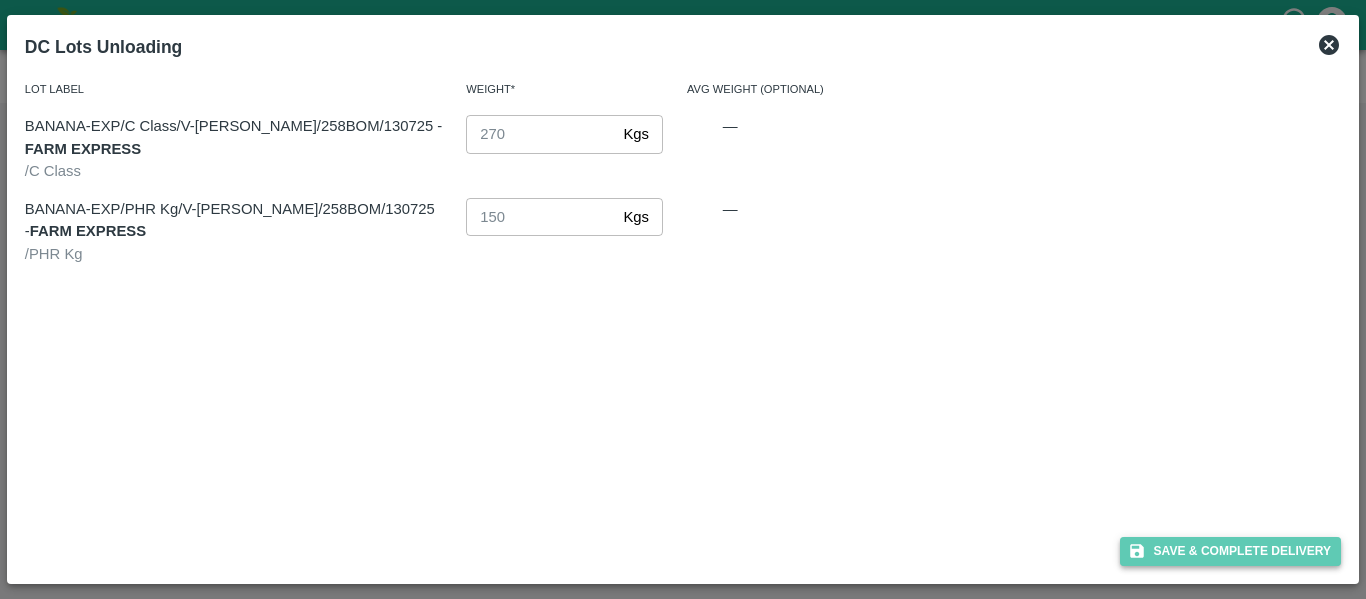 click on "Save & Complete Delivery" at bounding box center (1231, 551) 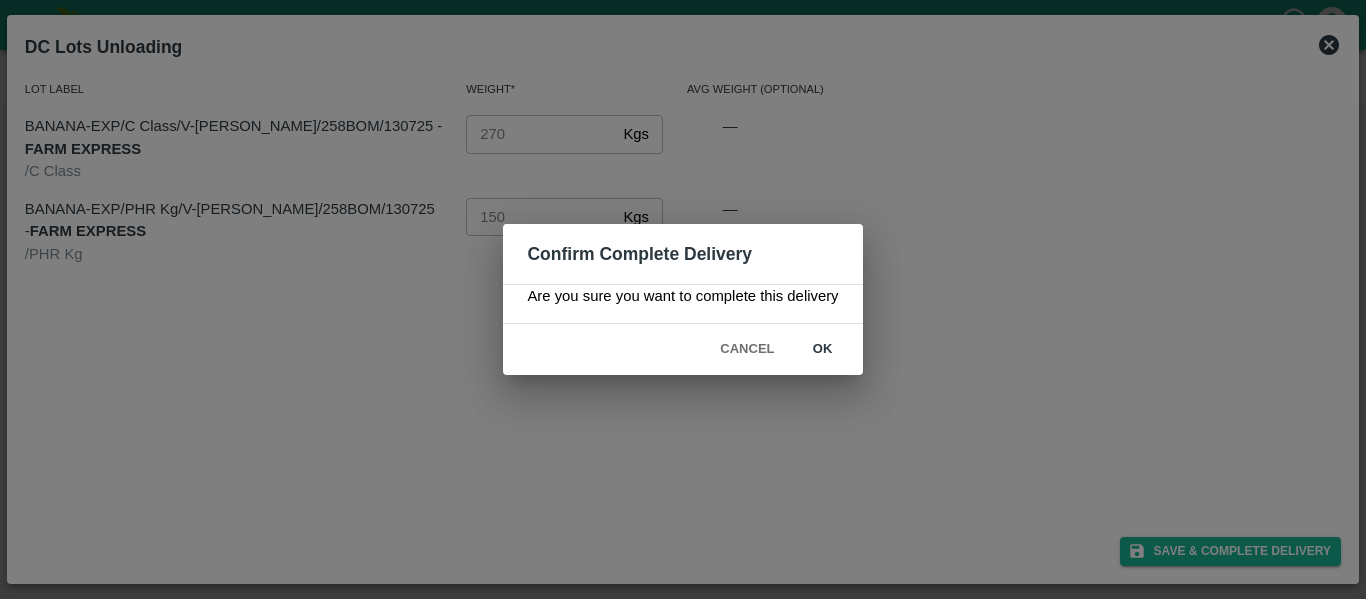 click on "ok" at bounding box center (823, 349) 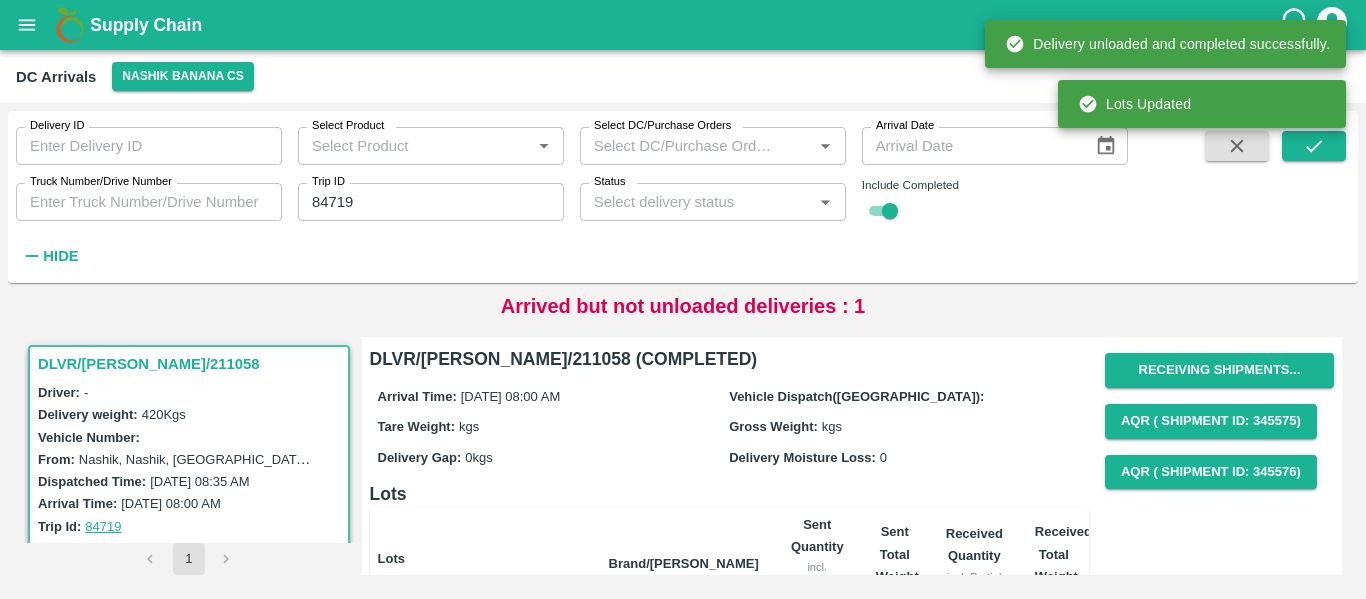 click on "84719" at bounding box center [431, 202] 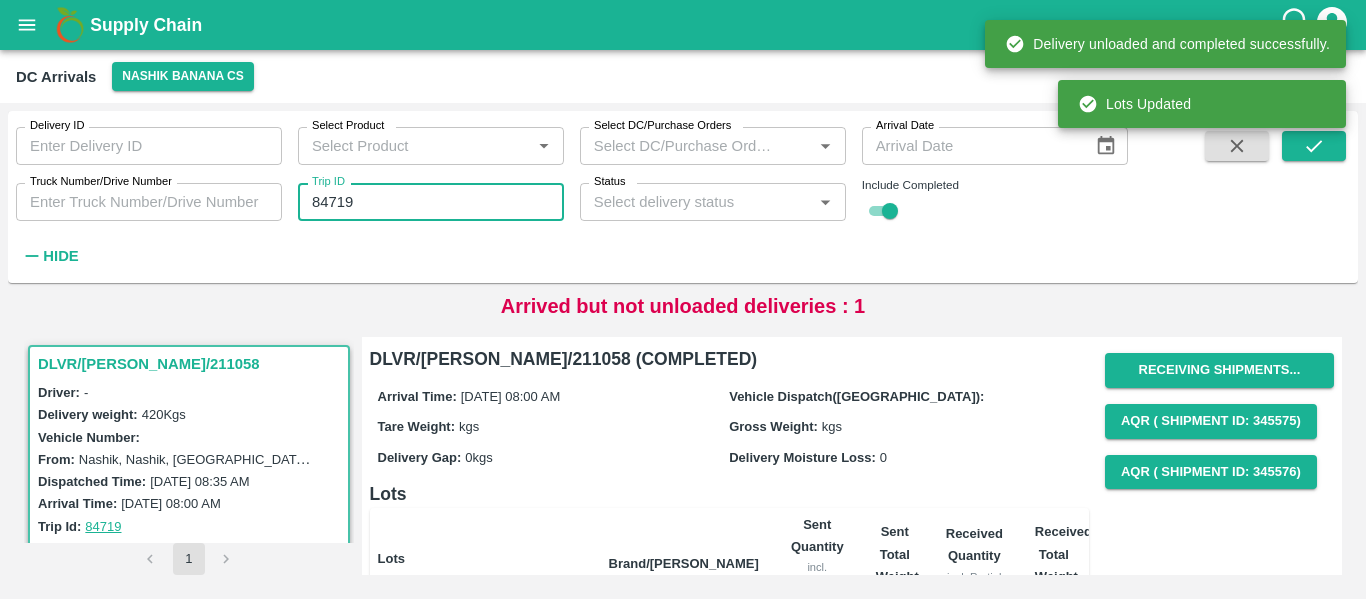 click on "84719" at bounding box center (431, 202) 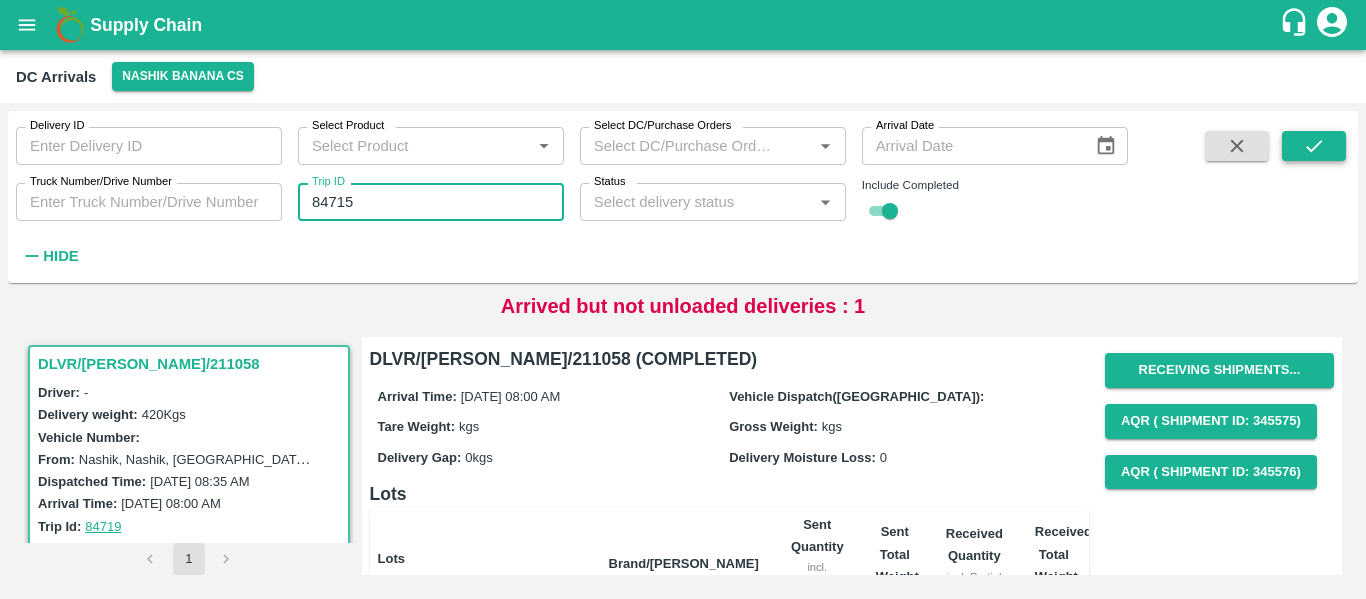 type on "84715" 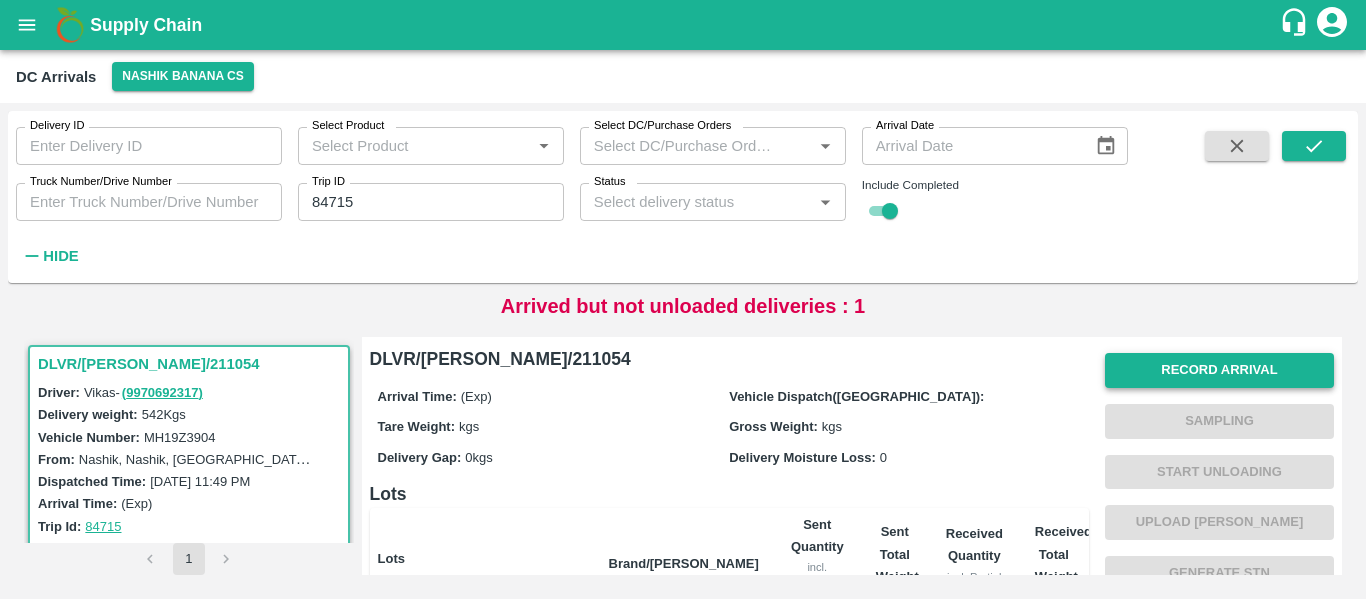 click on "Record Arrival" at bounding box center (1219, 370) 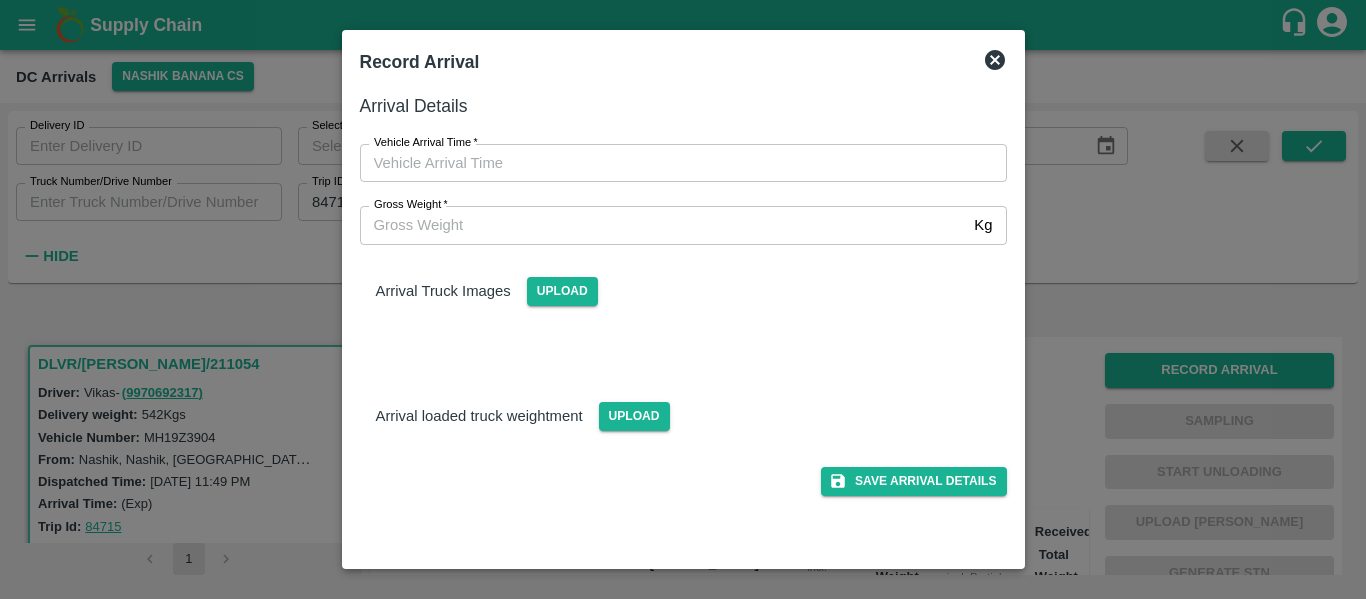 type on "DD/MM/YYYY hh:mm aa" 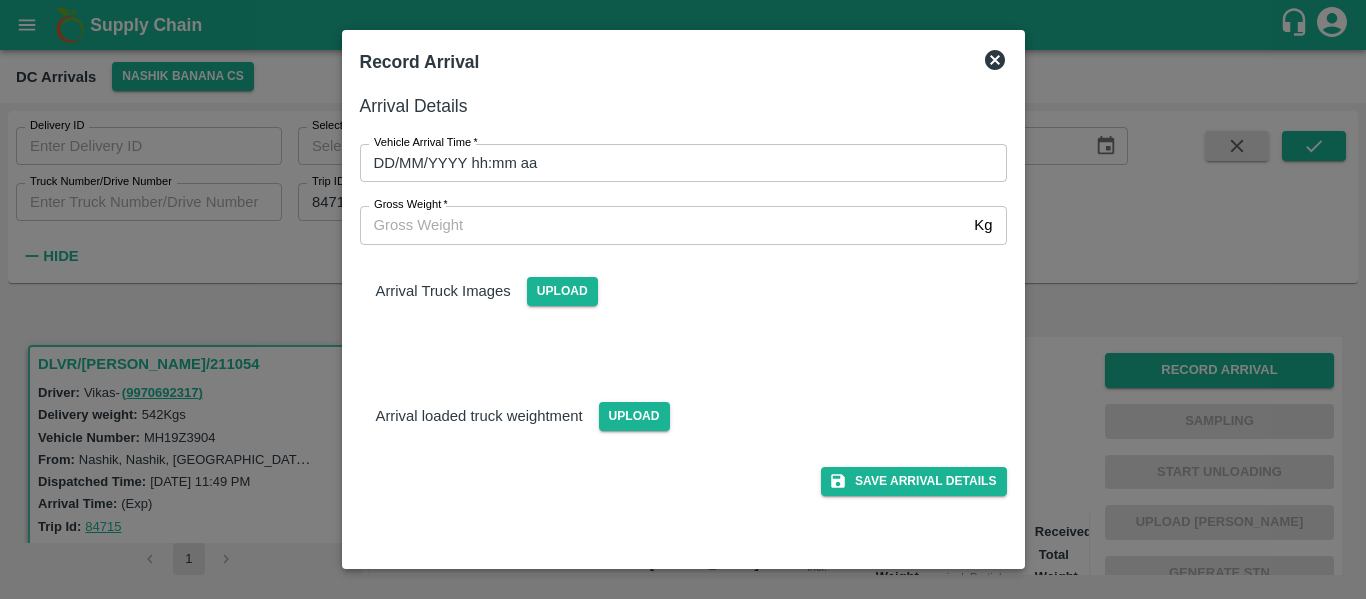 click on "DD/MM/YYYY hh:mm aa" at bounding box center [676, 163] 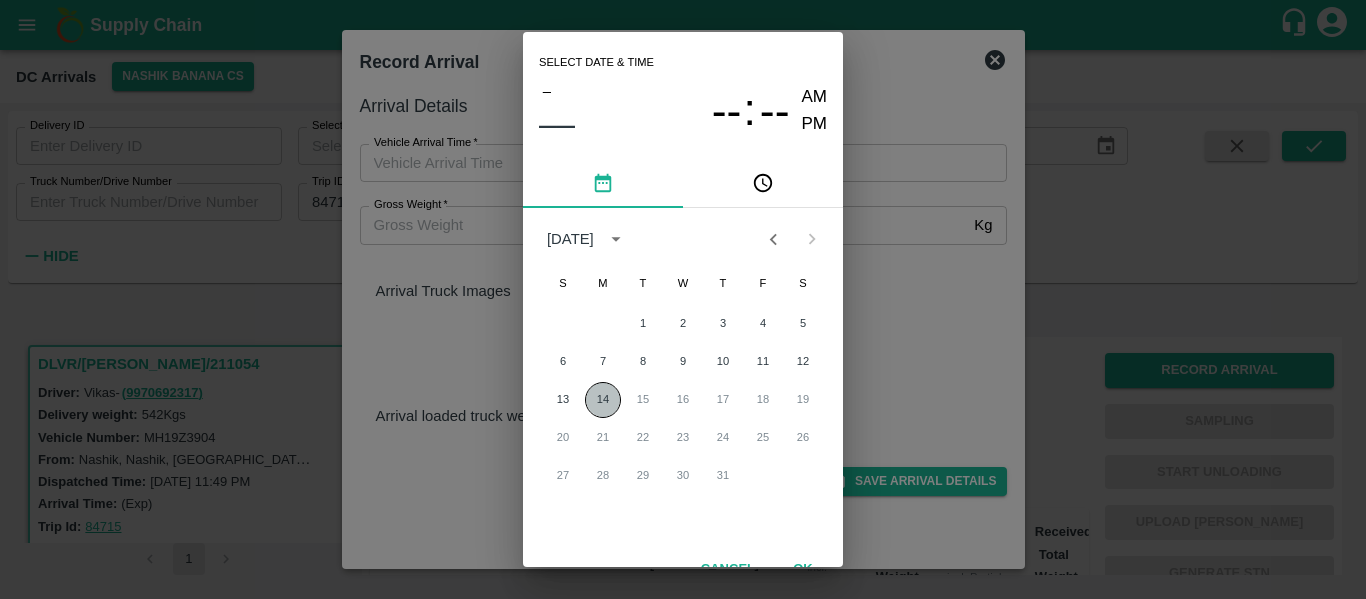 click on "14" at bounding box center (603, 400) 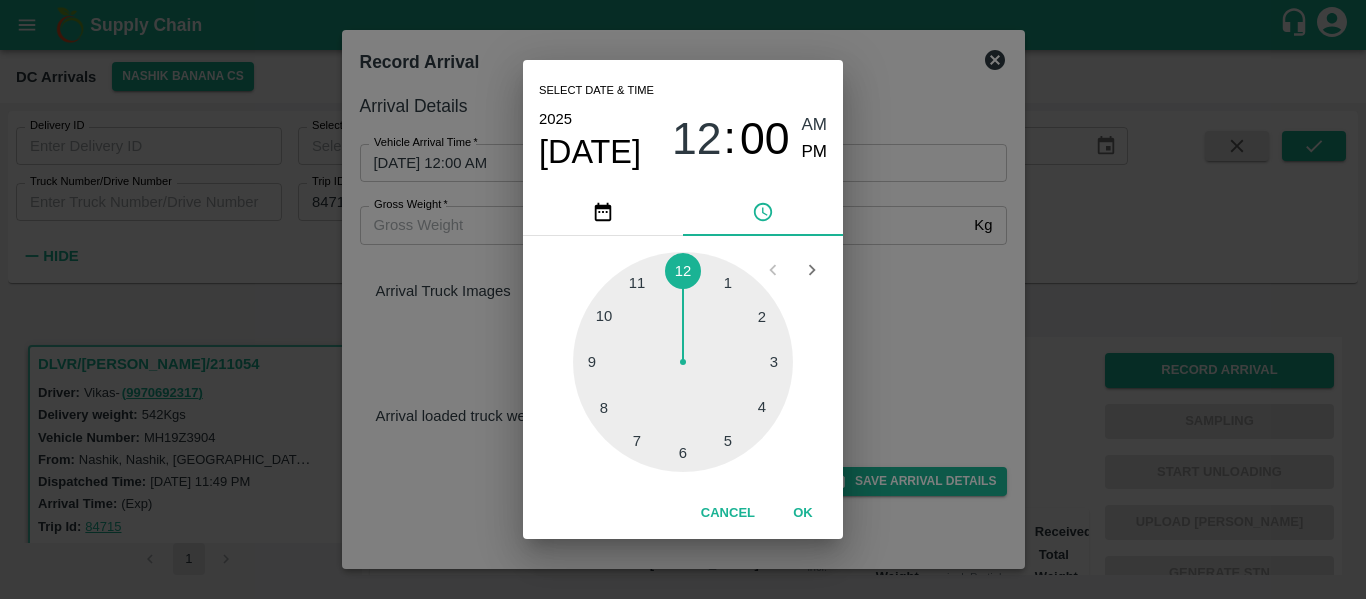 click at bounding box center (683, 362) 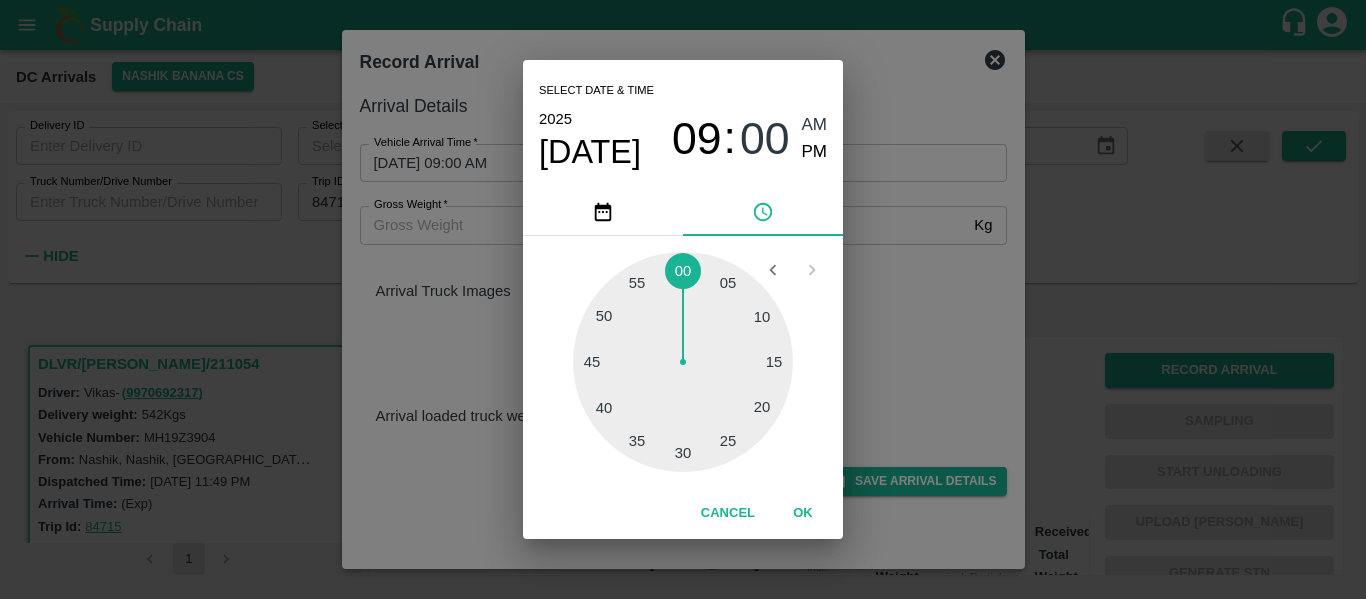 click at bounding box center (683, 362) 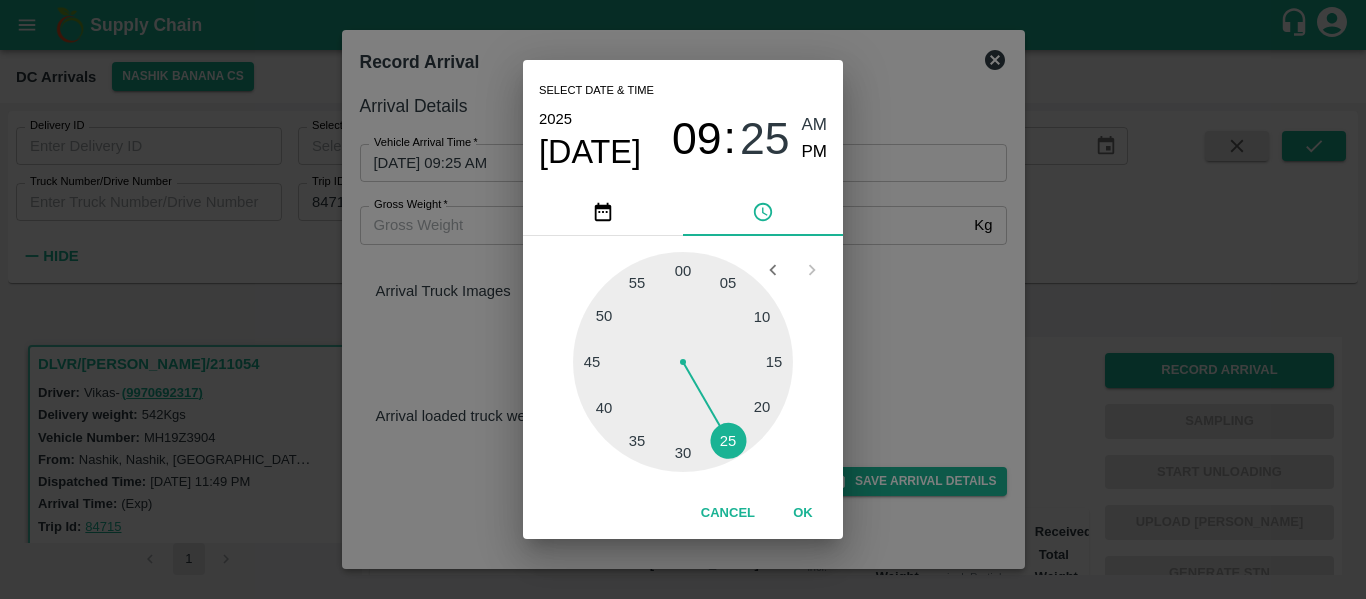 click on "2025 Jul 14 09 : 25 AM PM" at bounding box center [683, 139] 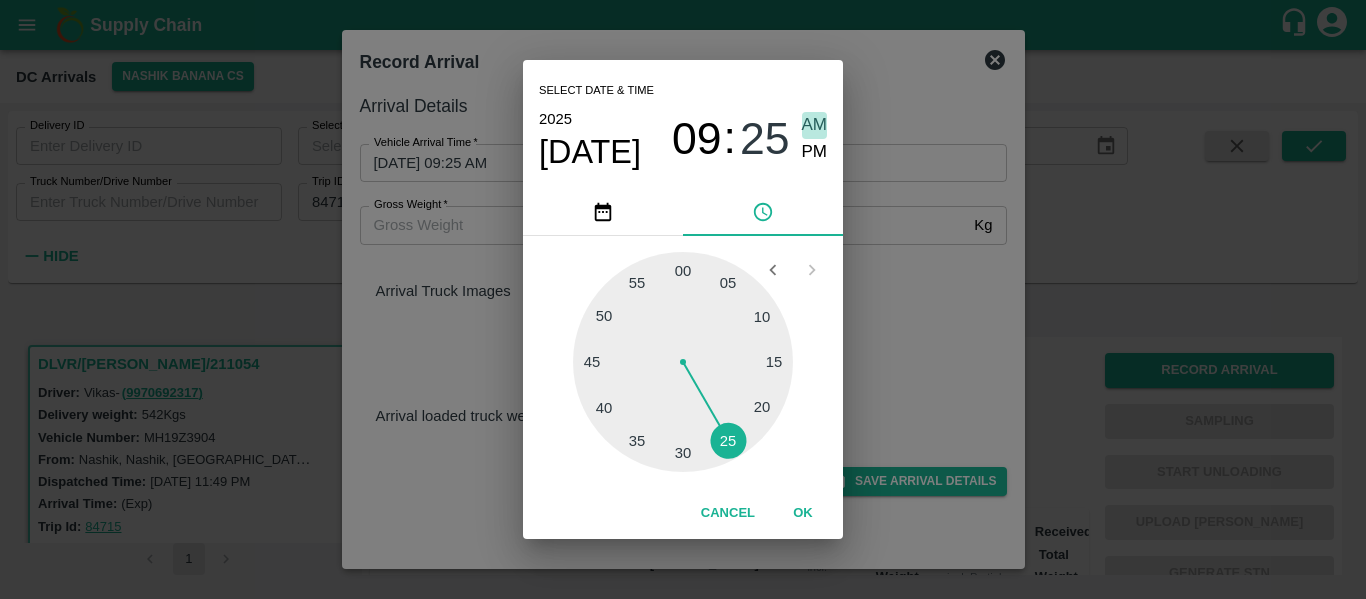 click on "AM" at bounding box center [815, 125] 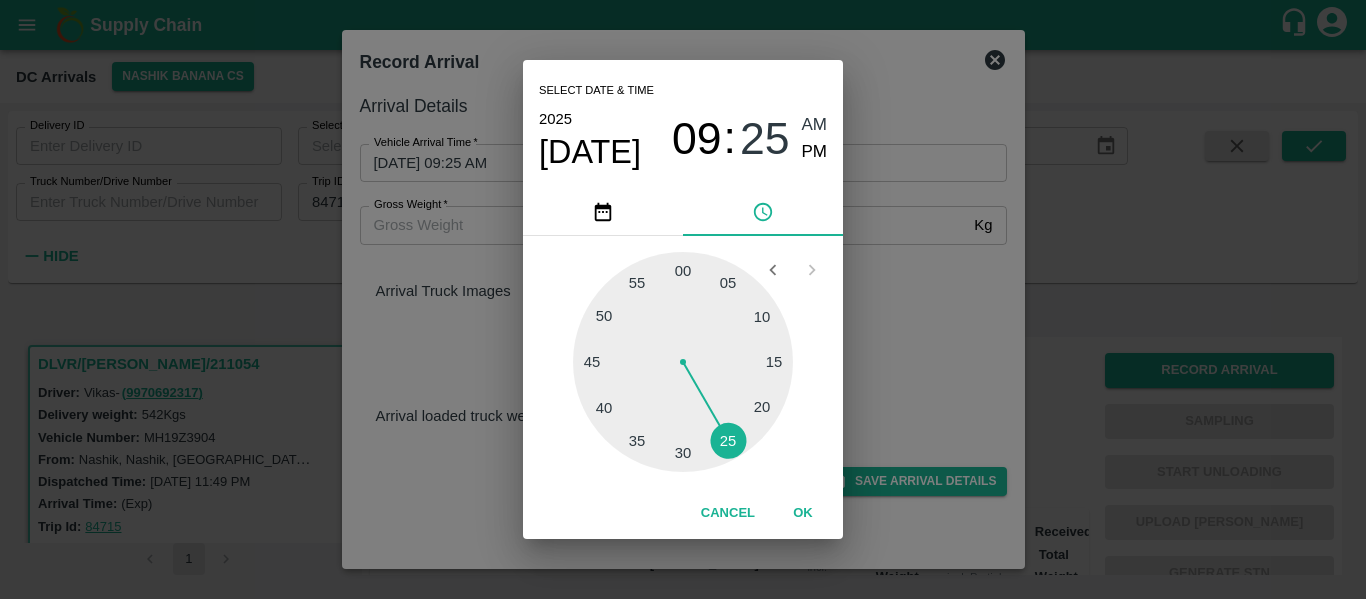 click on "OK" at bounding box center (803, 513) 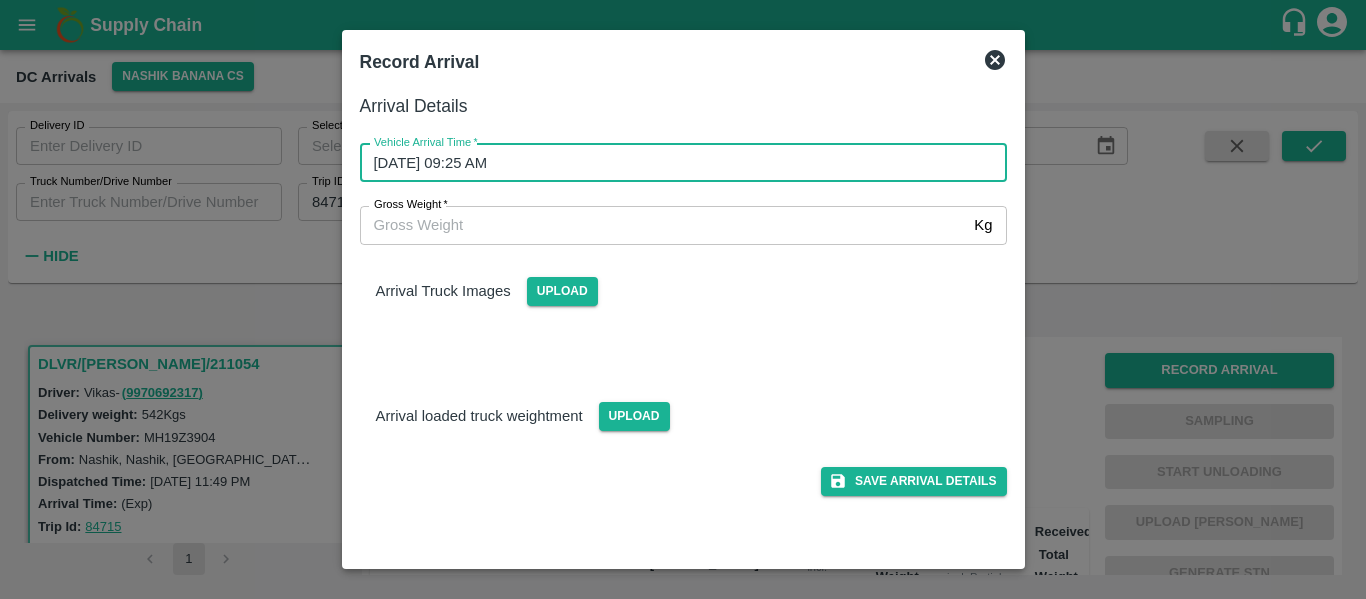 click on "Save Arrival Details" at bounding box center (675, 473) 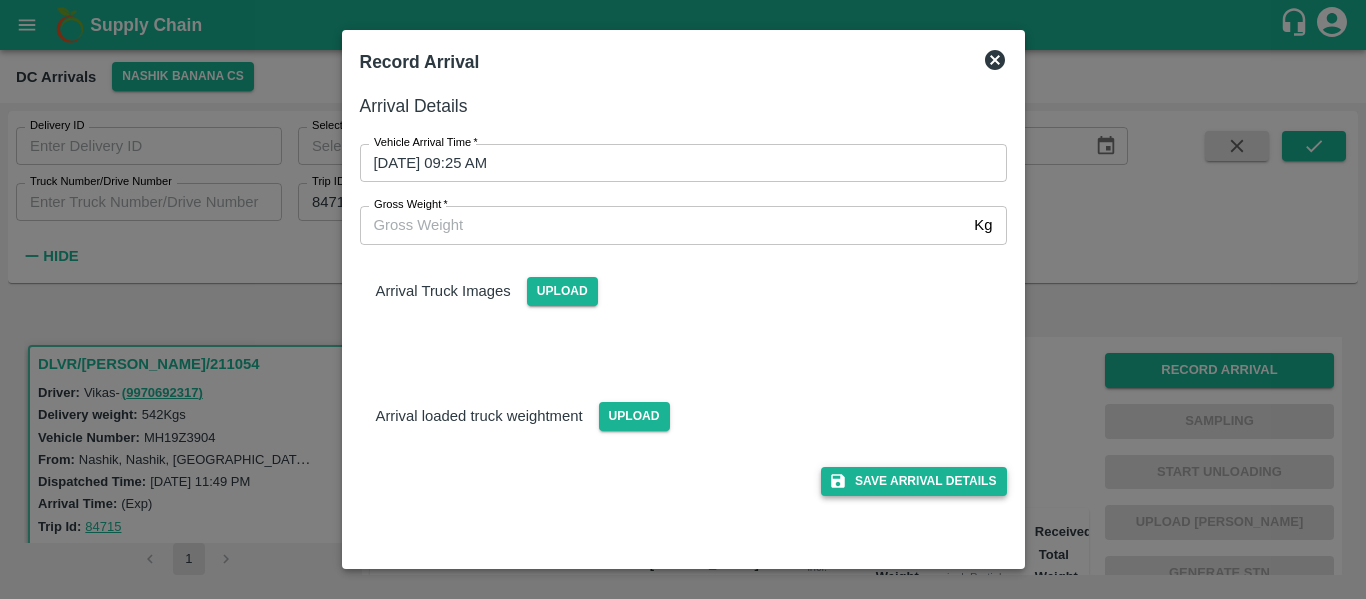 click on "Save Arrival Details" at bounding box center (913, 481) 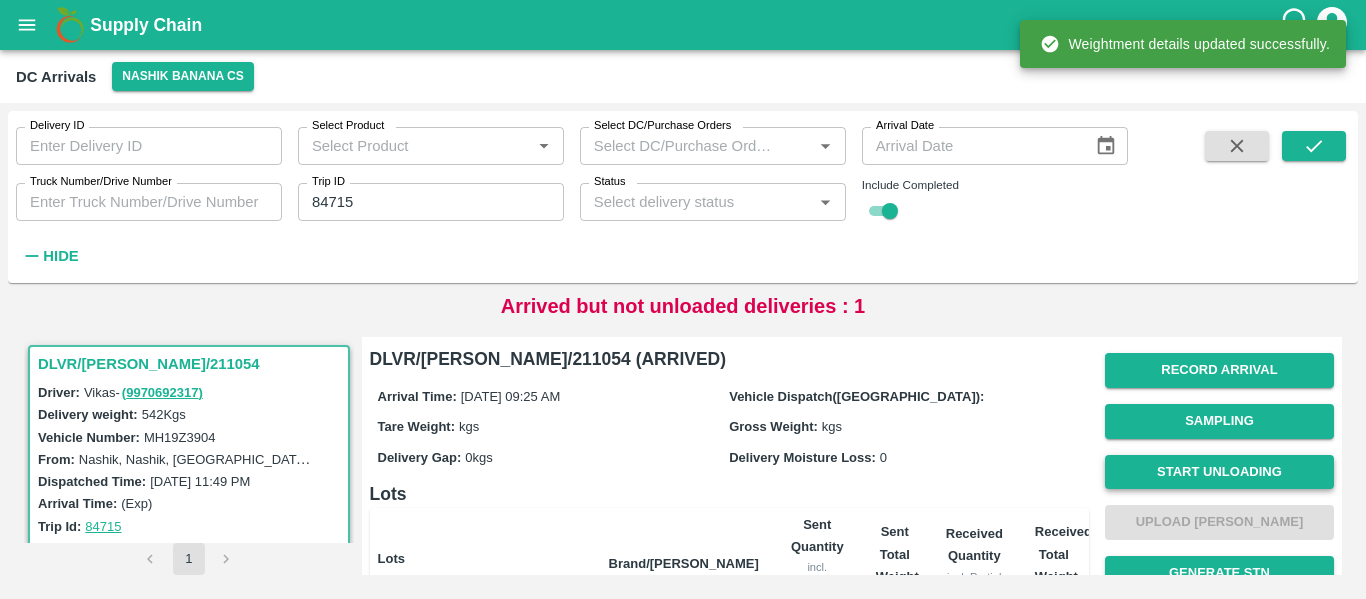 click on "Start Unloading" at bounding box center (1219, 472) 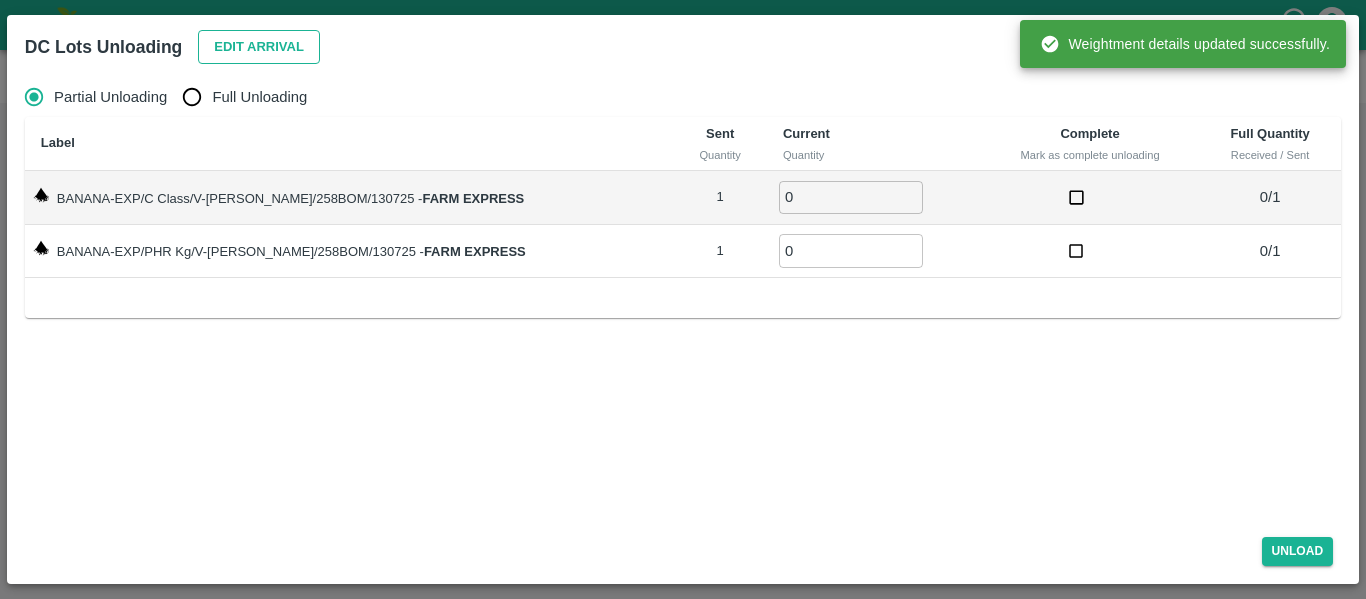 click on "Edit Arrival" at bounding box center (259, 47) 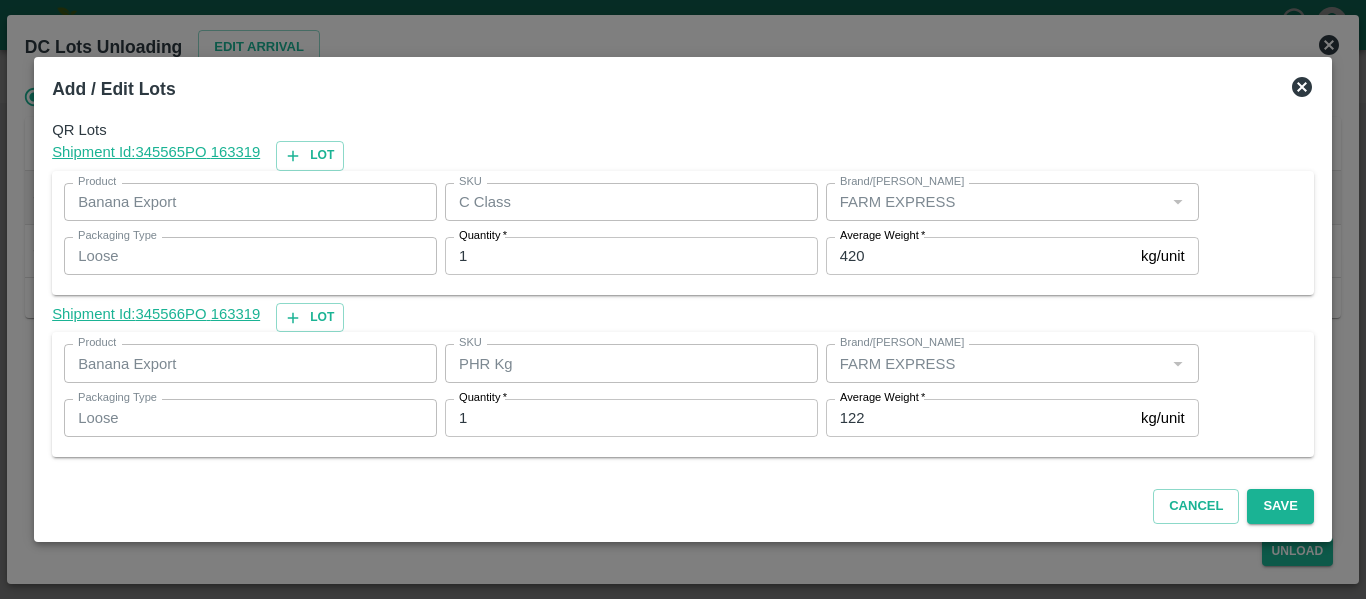 click on "Brand/Marka Brand/Marka" at bounding box center [1008, 363] 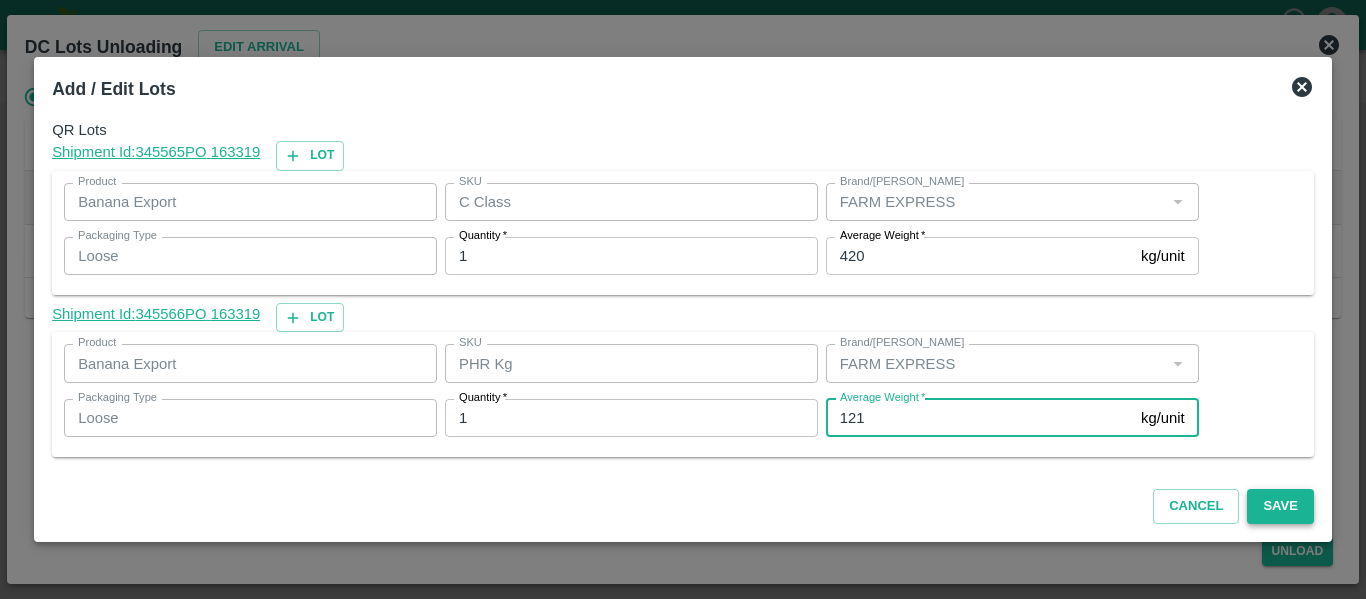 type on "121" 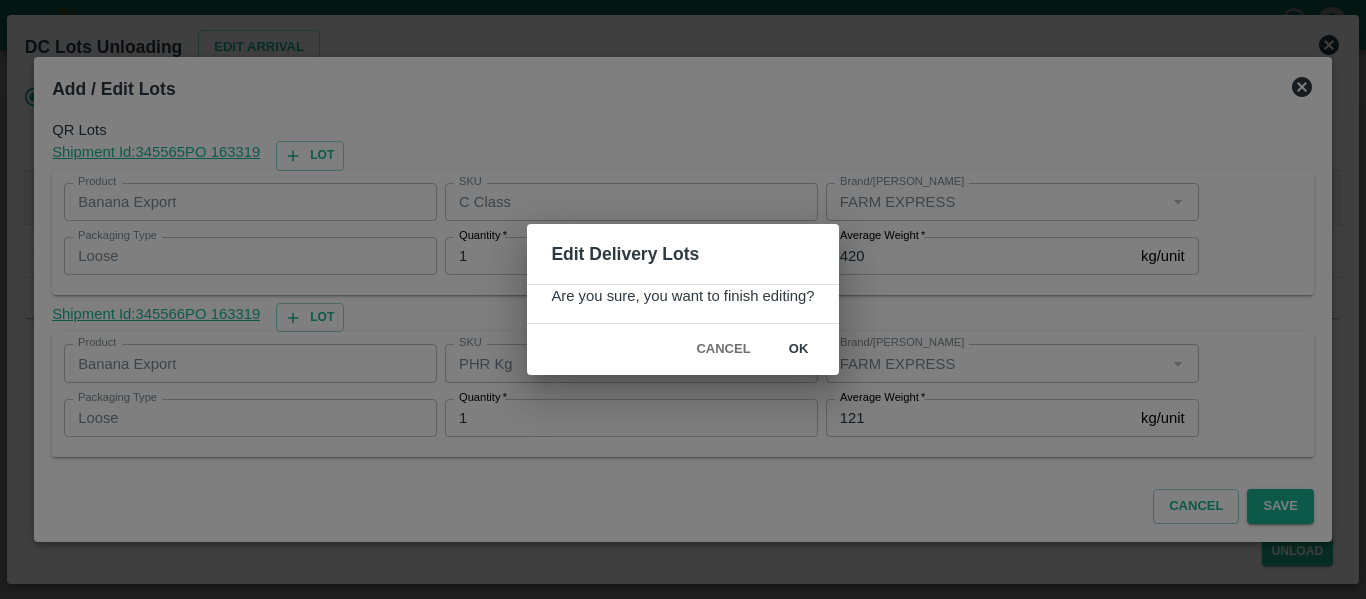 click on "ok" at bounding box center (799, 349) 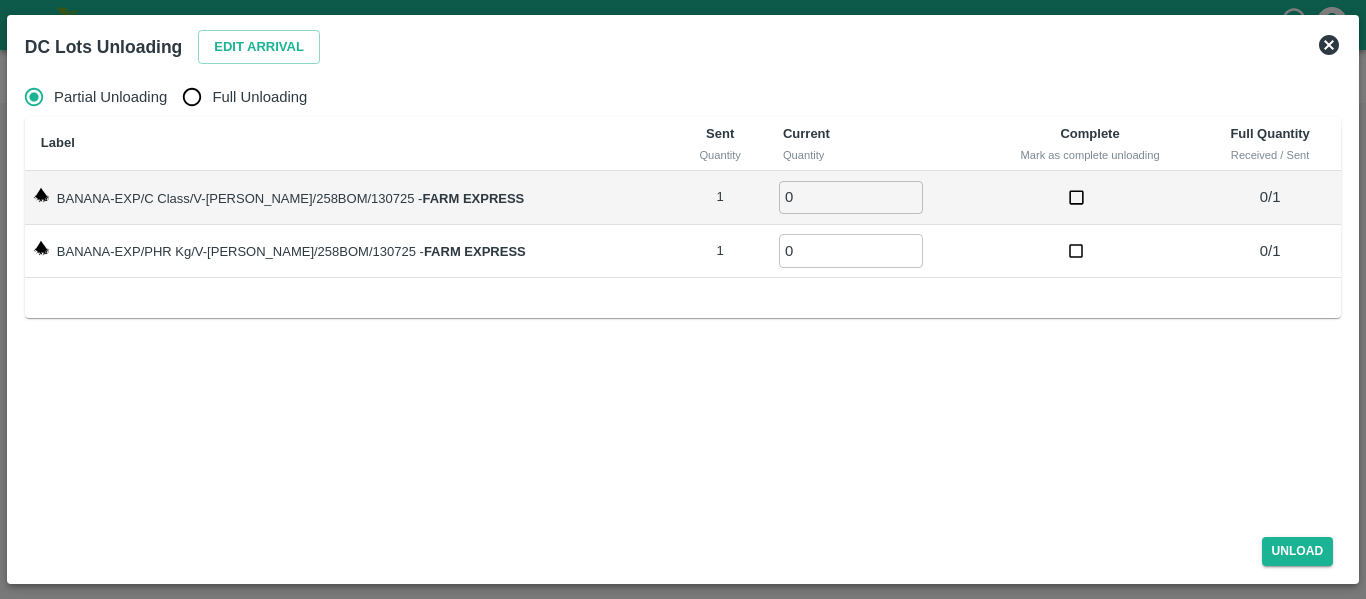 click on "Full Unloading" at bounding box center [239, 97] 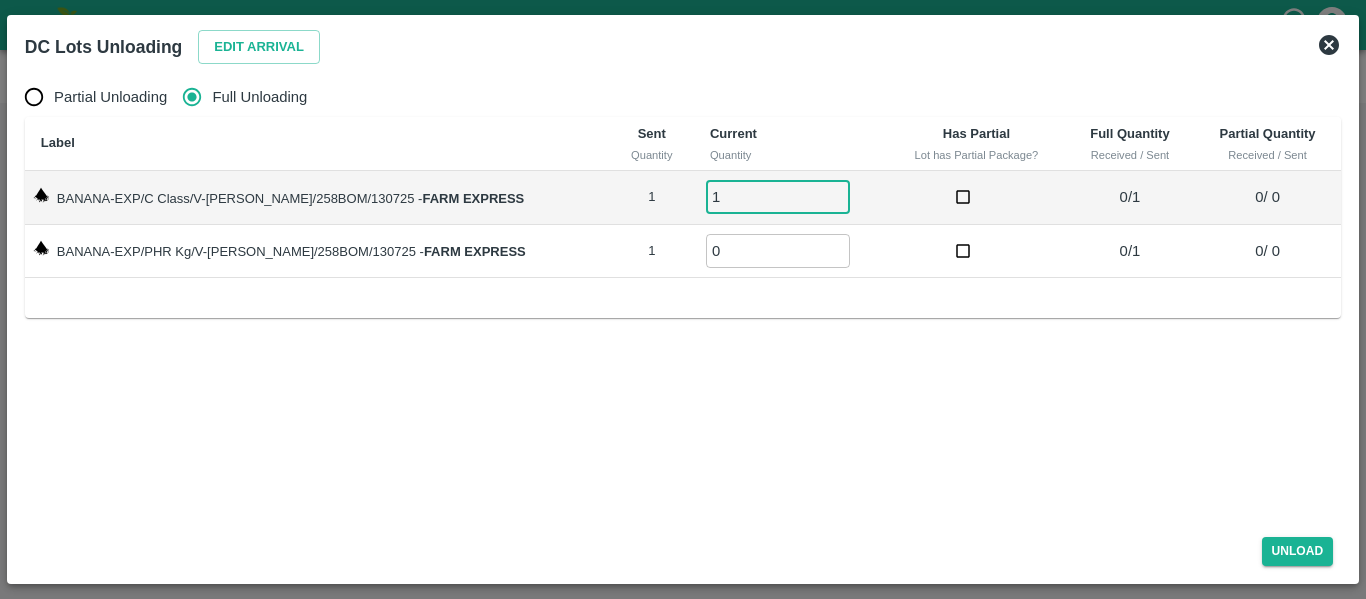 type on "1" 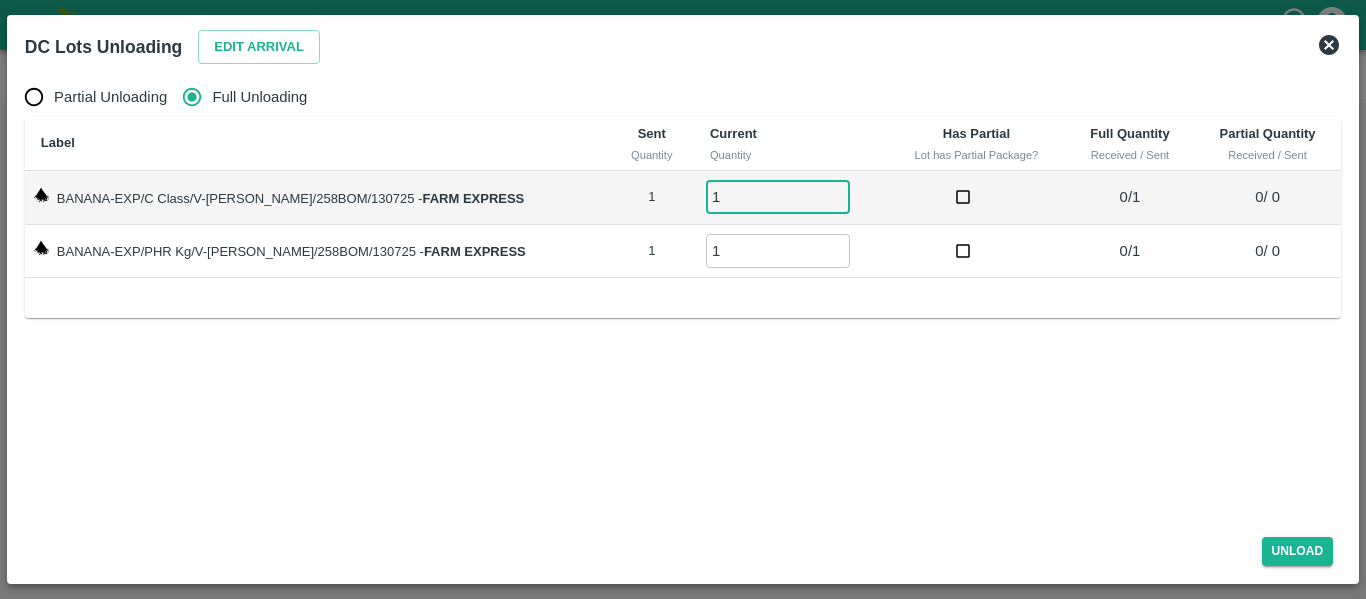 type on "1" 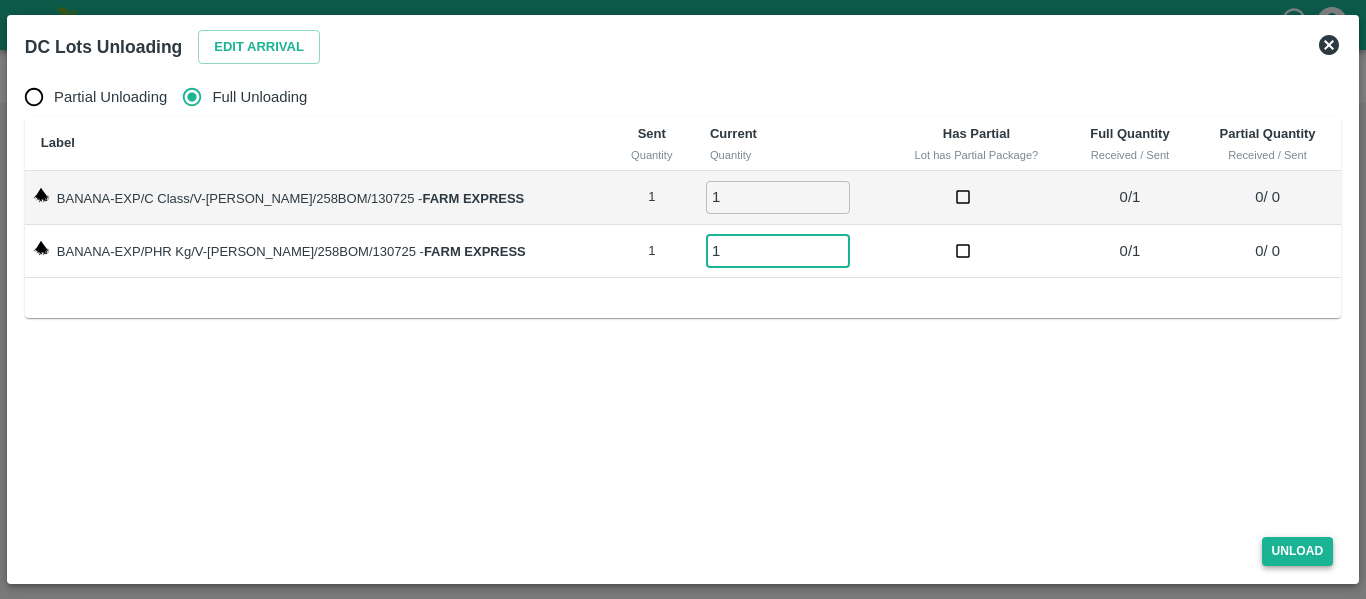 click on "Unload" at bounding box center (1298, 551) 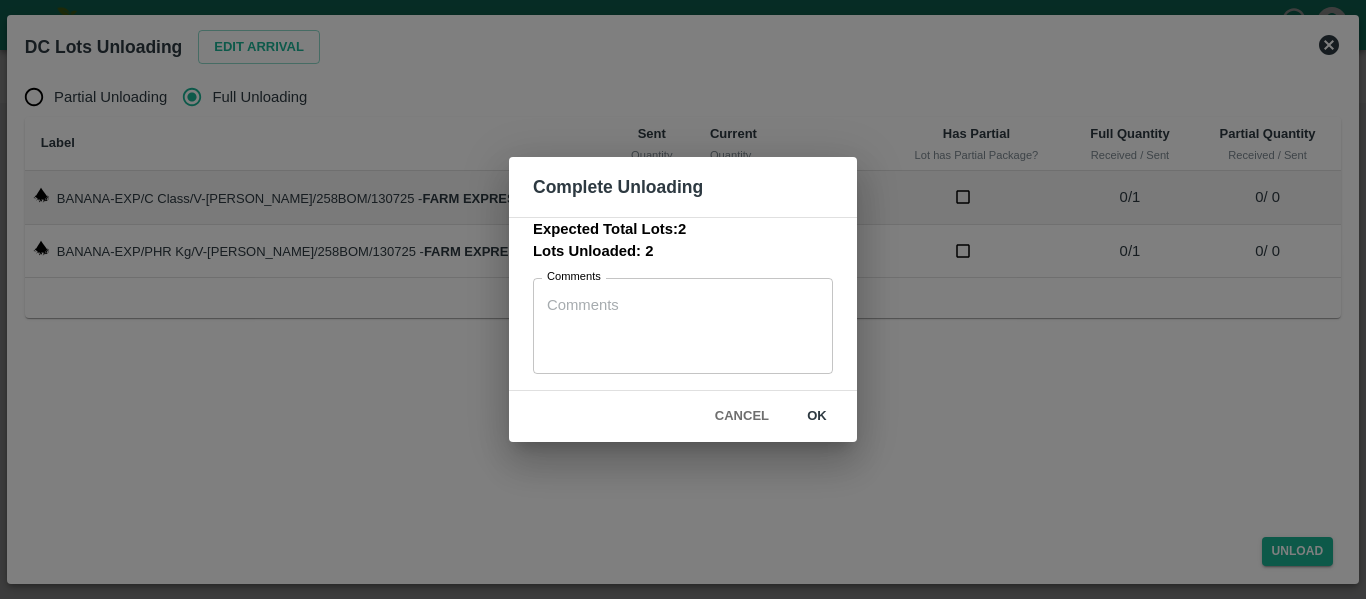 click on "ok" at bounding box center (817, 416) 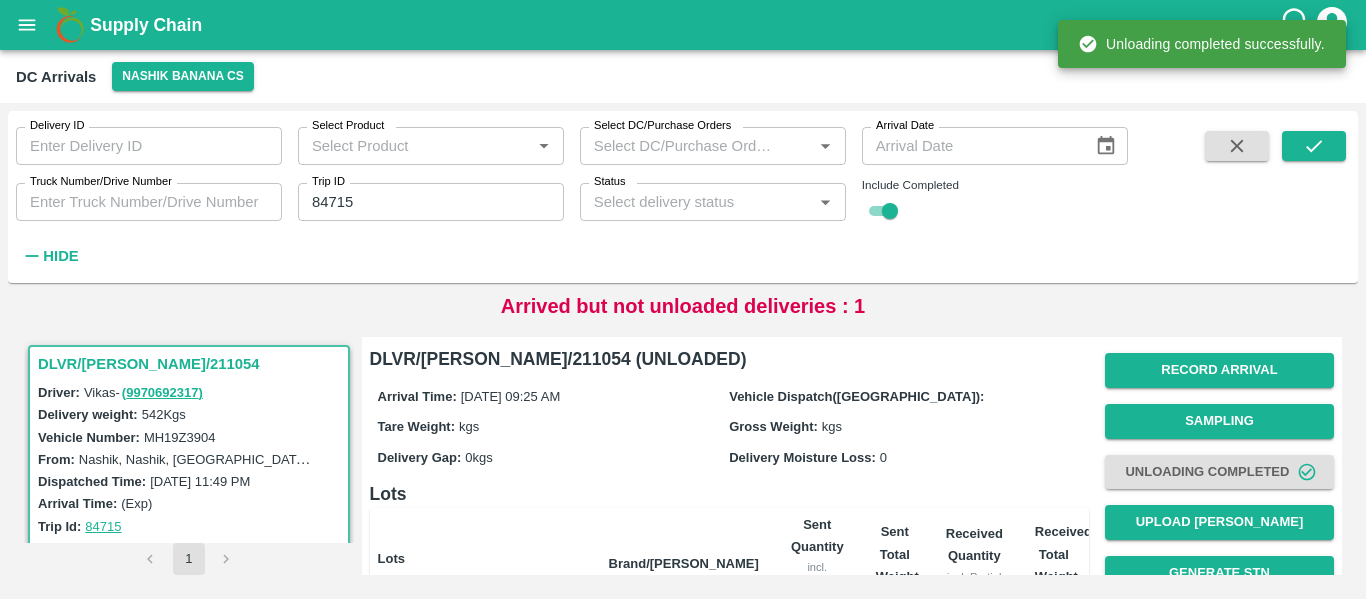 scroll, scrollTop: 275, scrollLeft: 0, axis: vertical 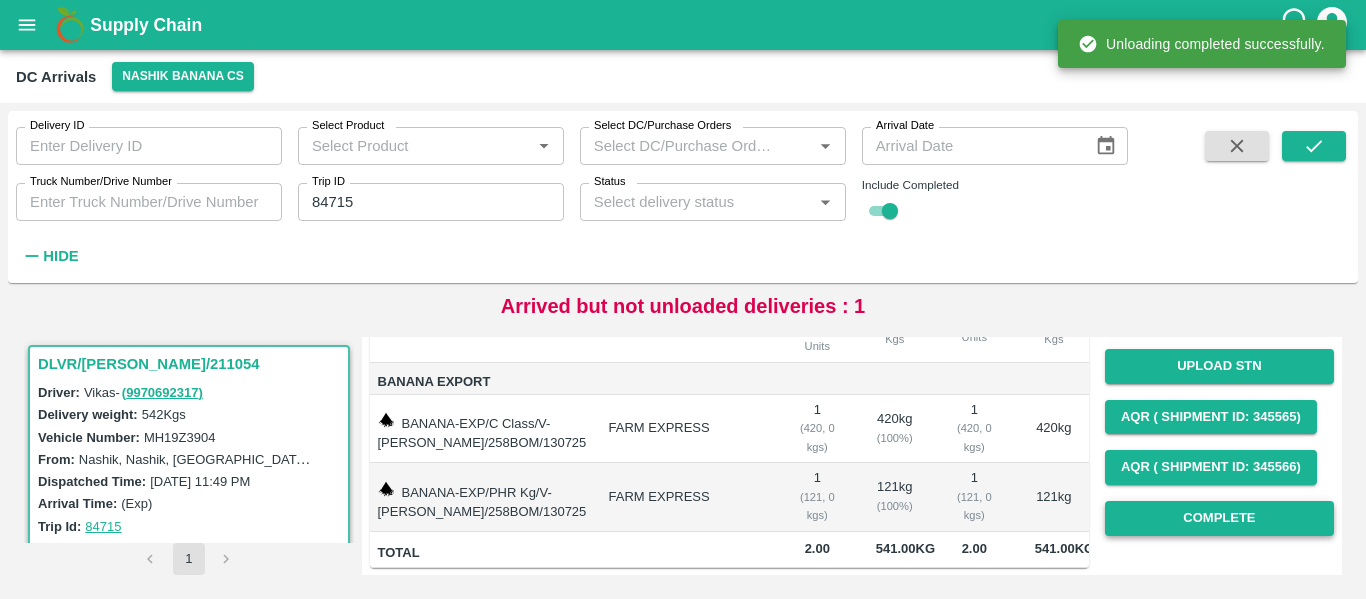 click on "Complete" at bounding box center (1219, 518) 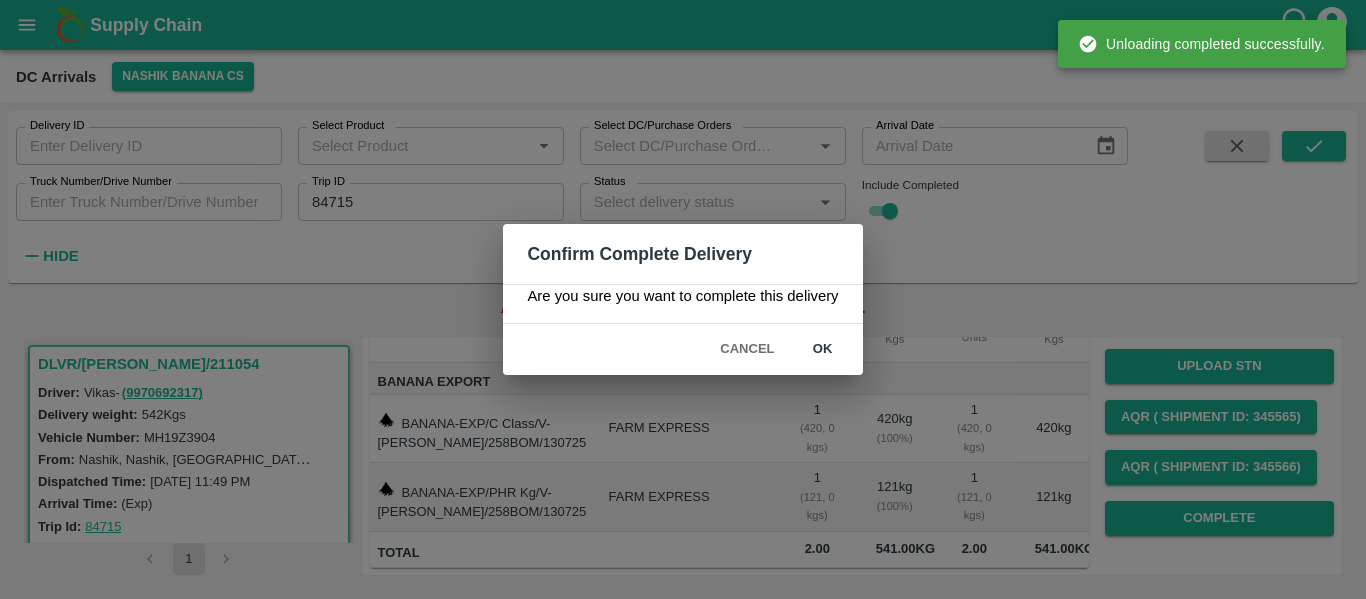 click on "ok" at bounding box center (823, 349) 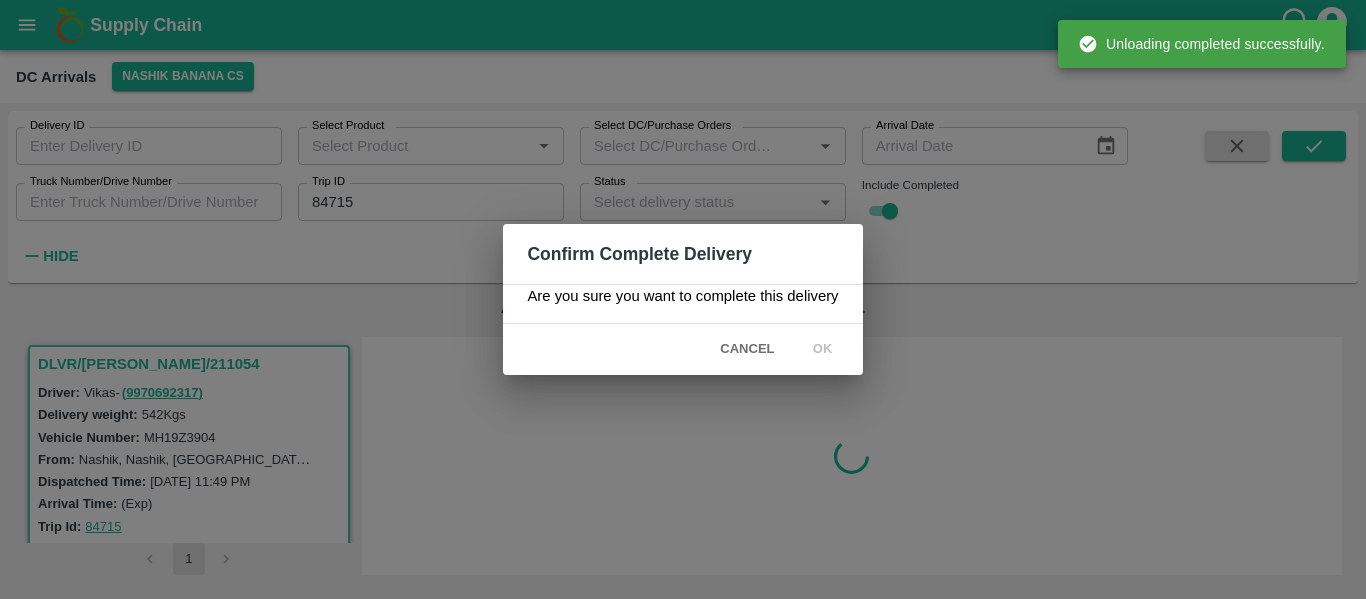scroll, scrollTop: 0, scrollLeft: 0, axis: both 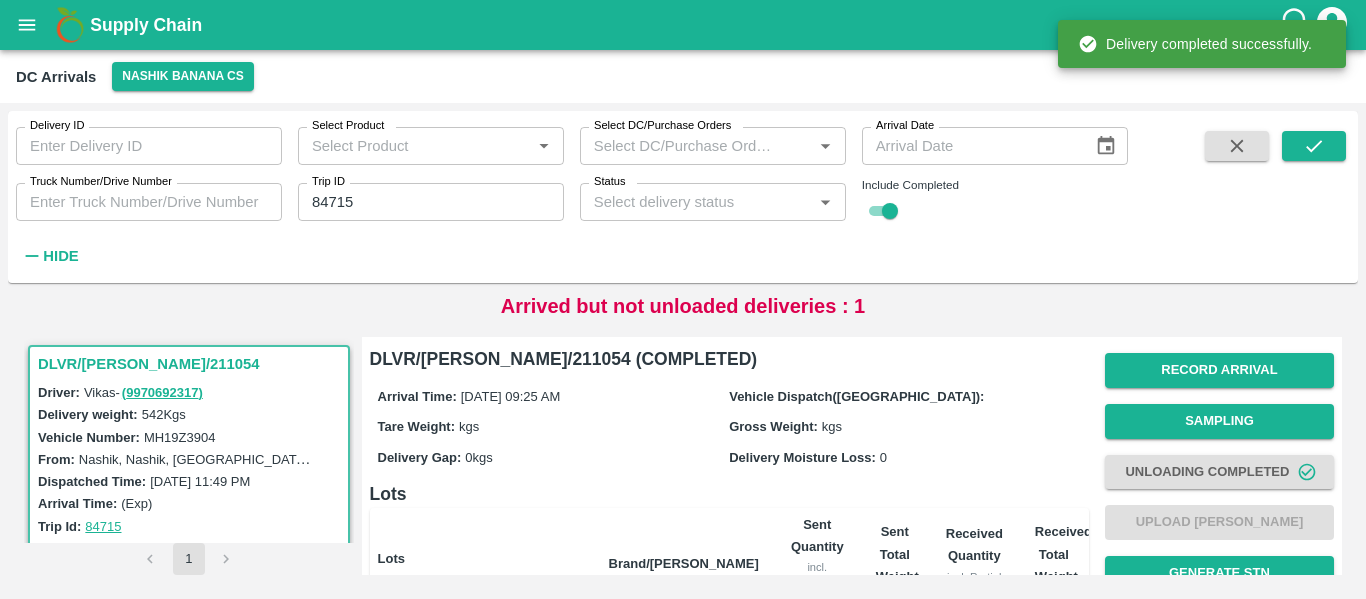 click 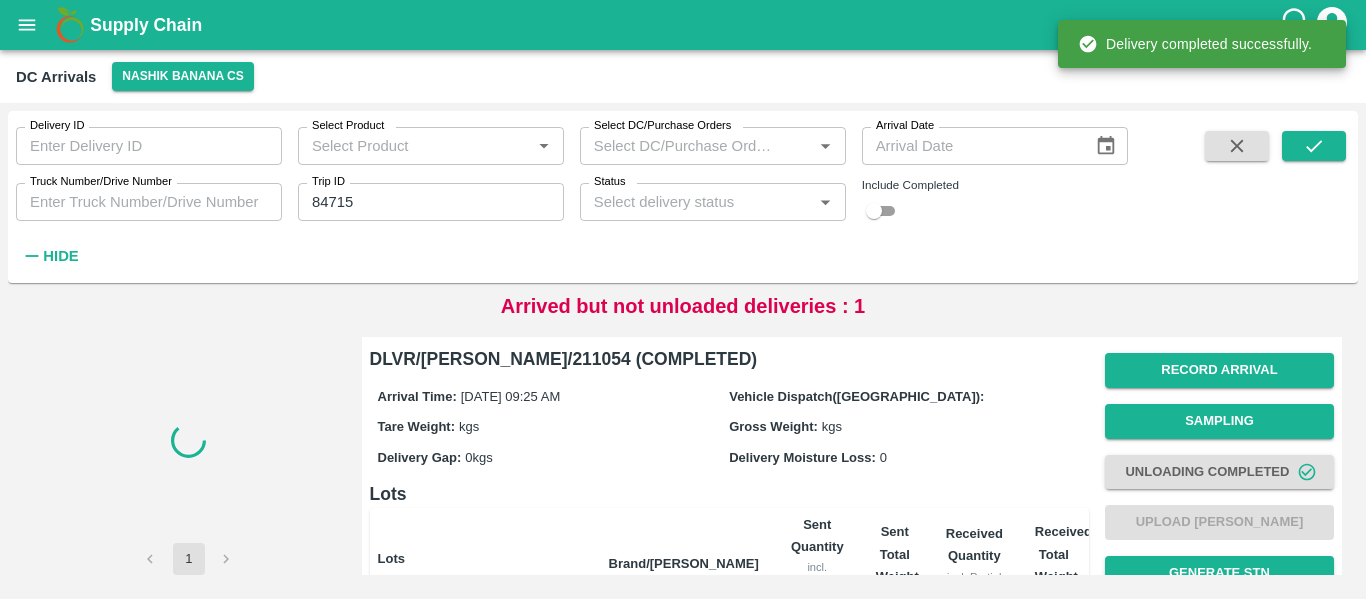 type 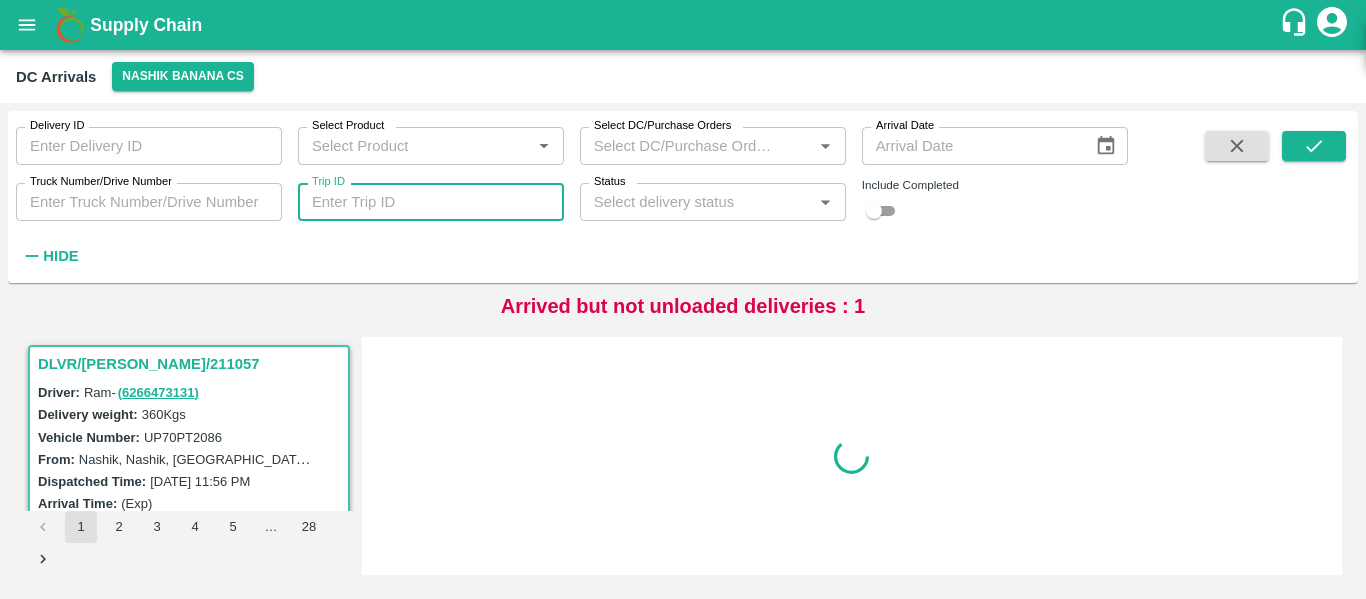 click on "Trip ID" at bounding box center (431, 202) 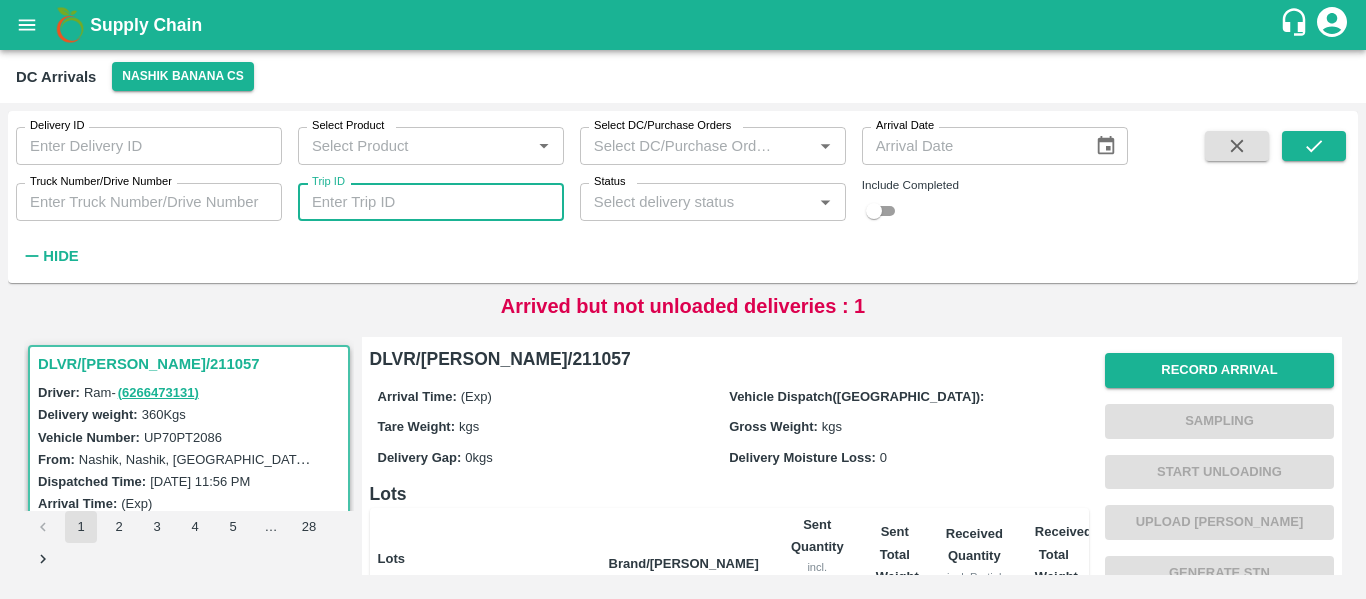 paste 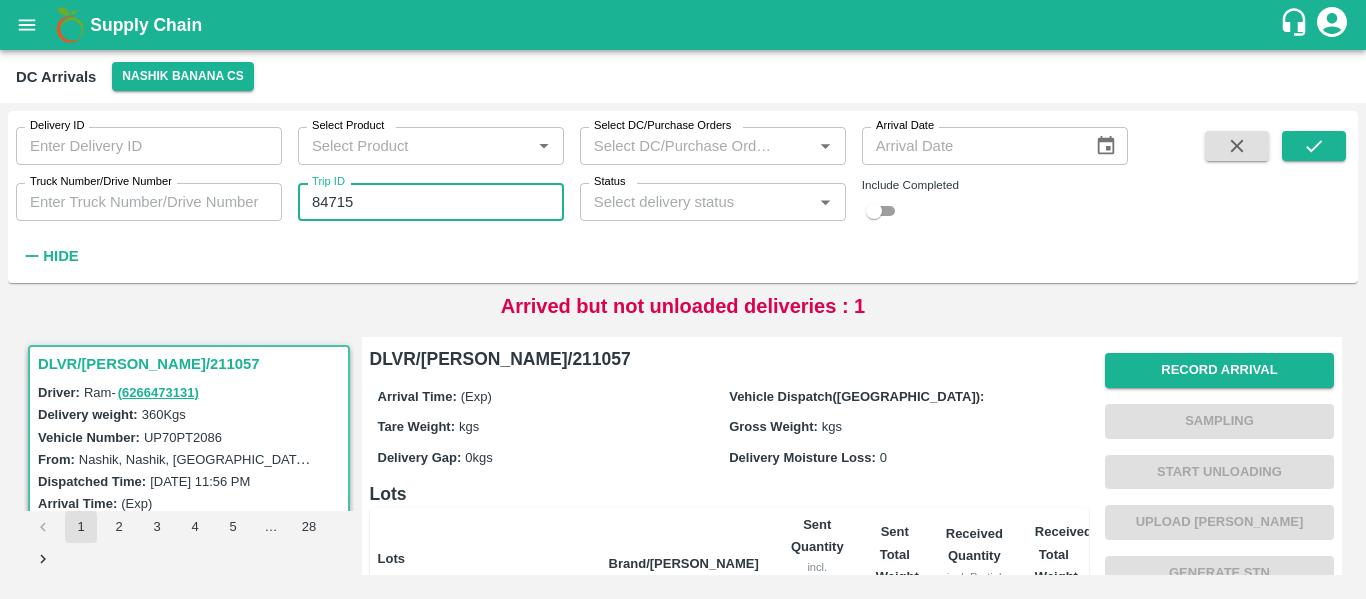 type on "84715" 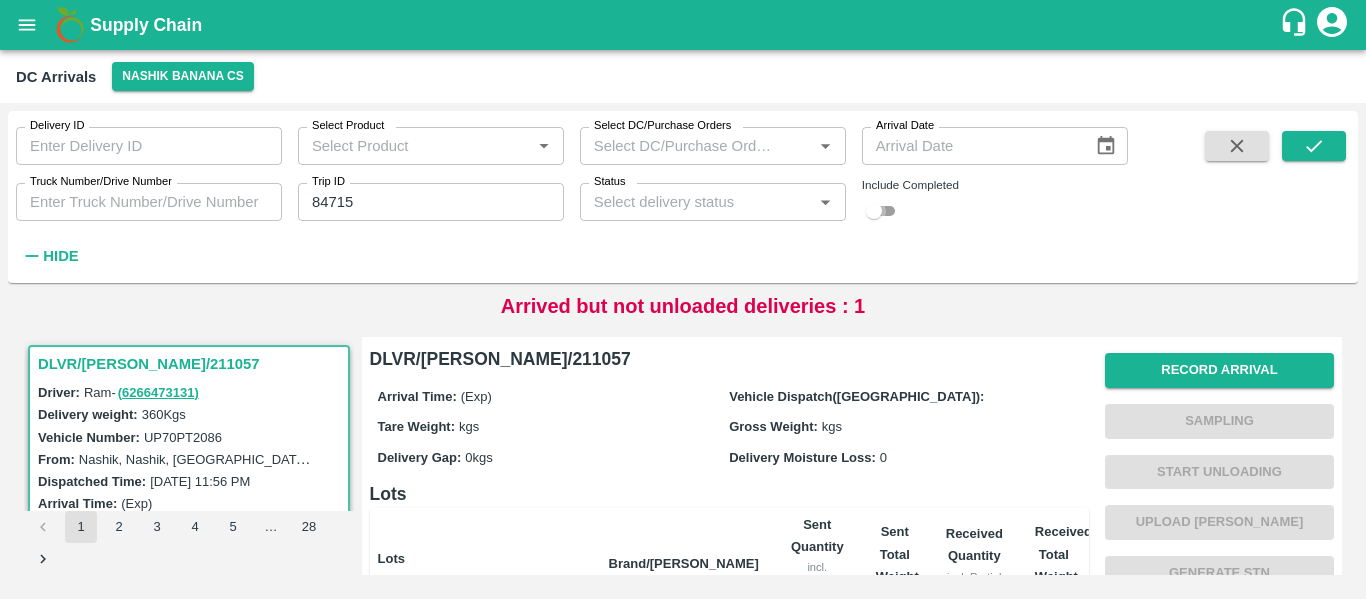 click at bounding box center (874, 211) 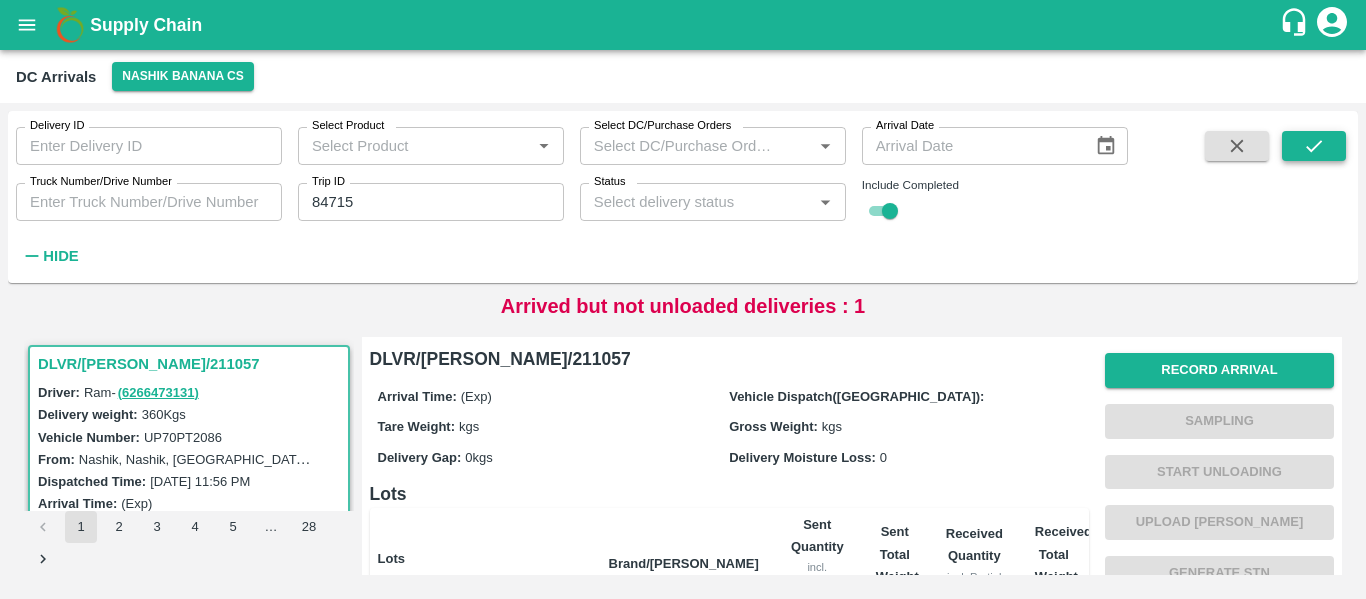 click at bounding box center [1314, 146] 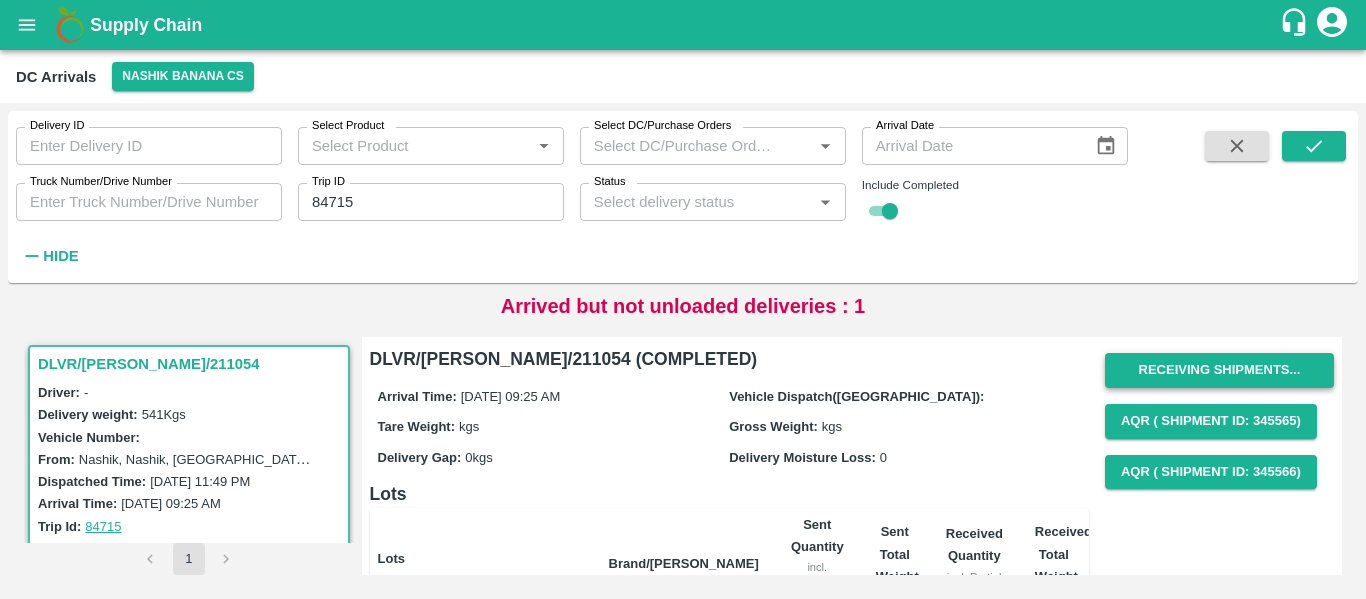 click on "Receiving Shipments..." at bounding box center [1219, 370] 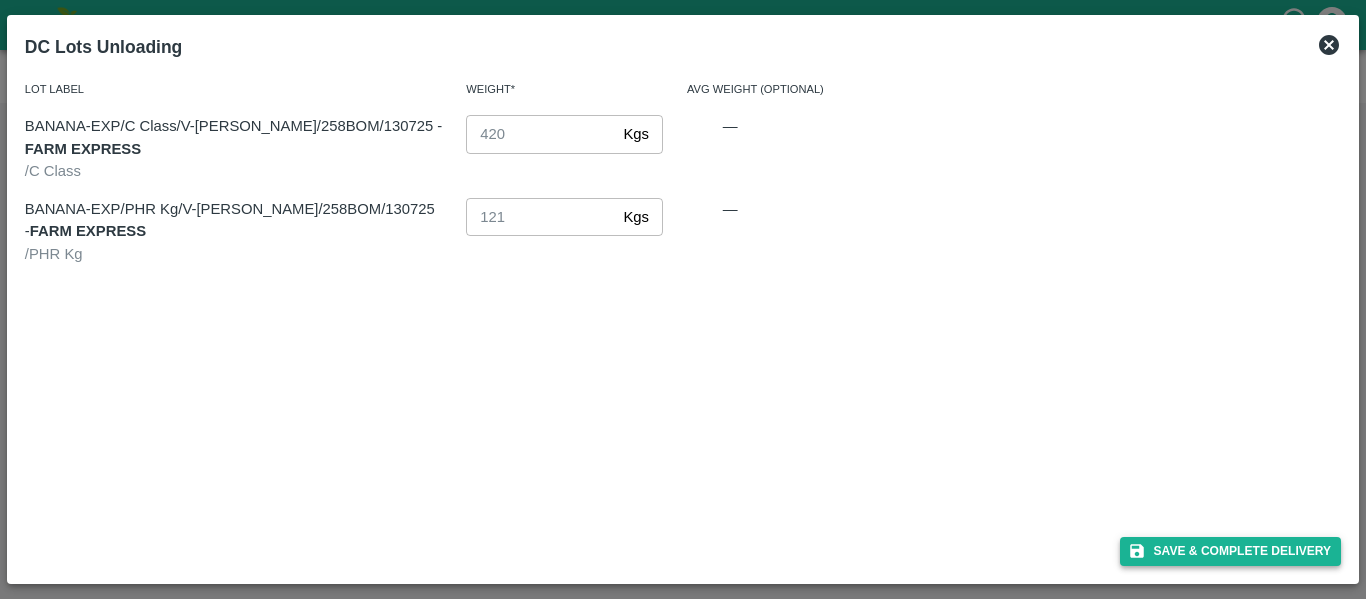 click on "Save & Complete Delivery" at bounding box center [1231, 551] 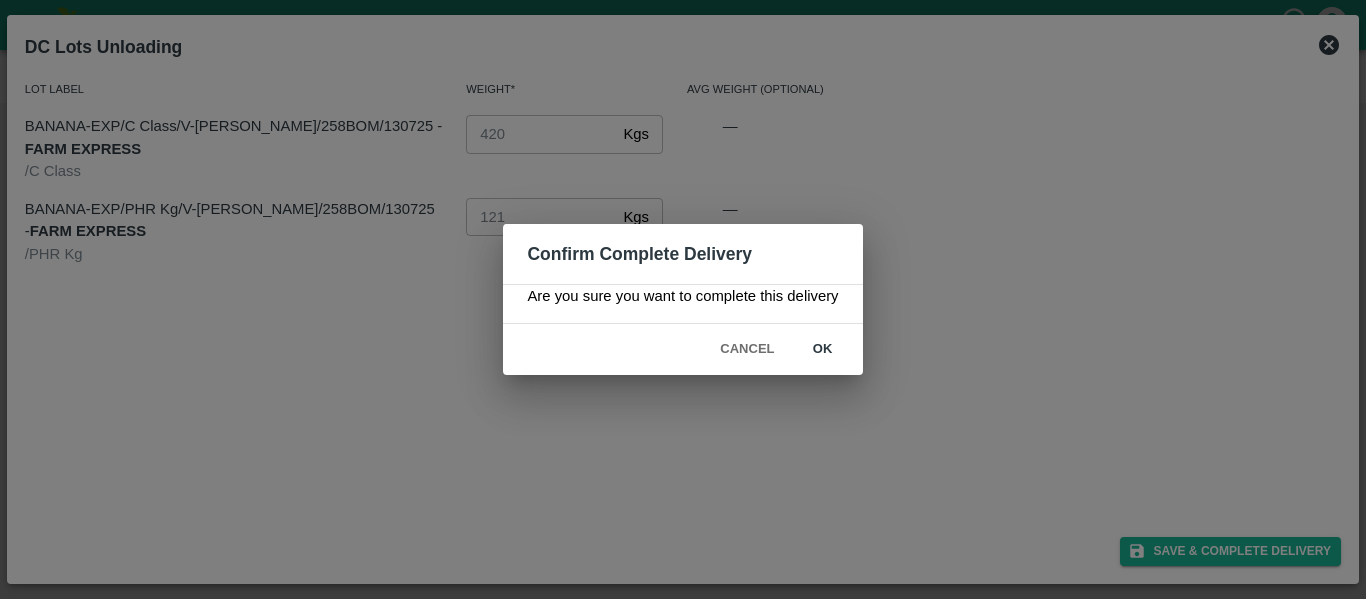 click on "Cancel ok" at bounding box center [682, 349] 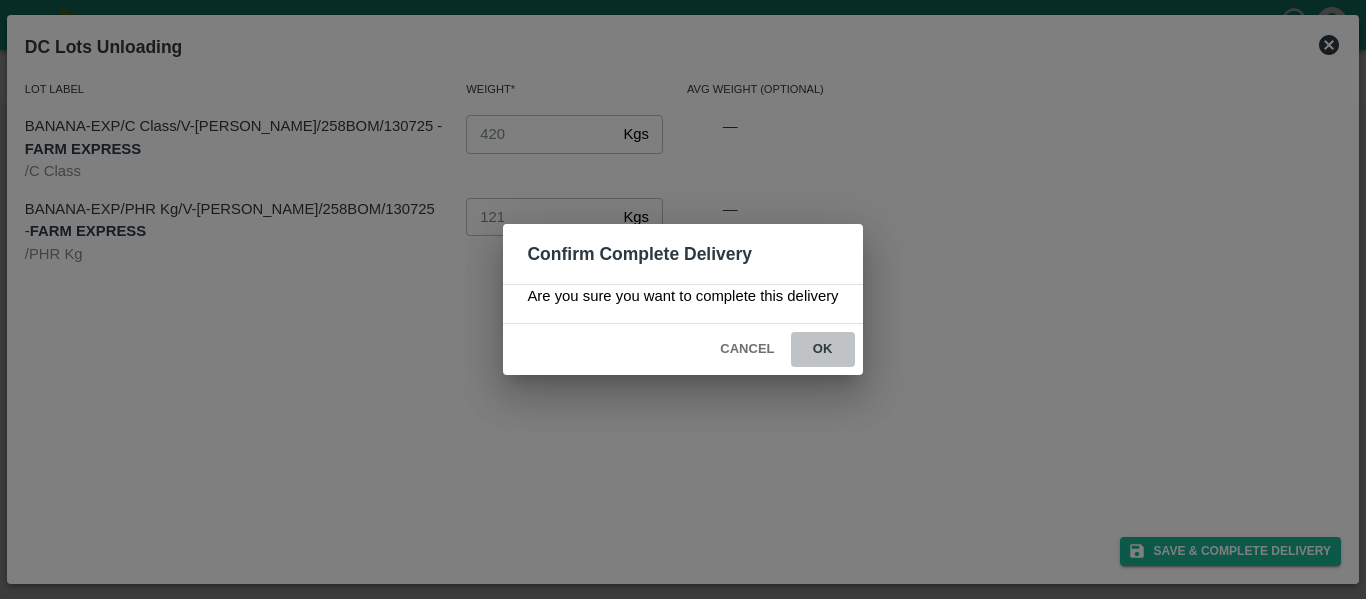 click on "ok" at bounding box center [823, 349] 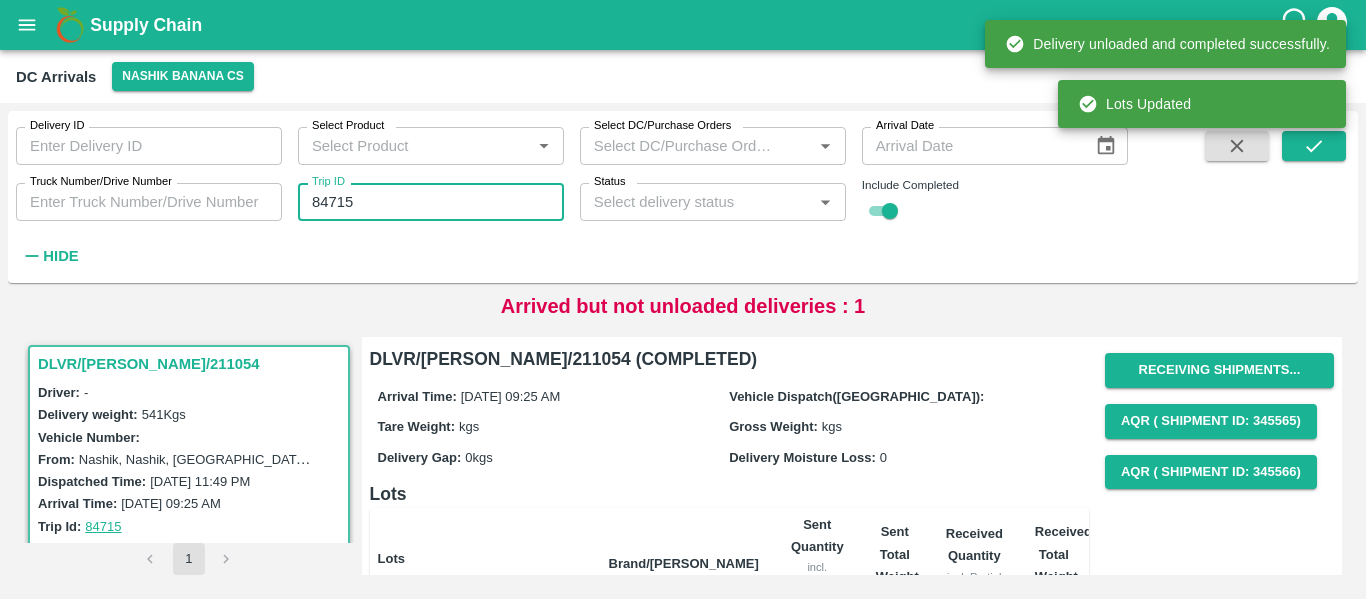click on "84715" at bounding box center (431, 202) 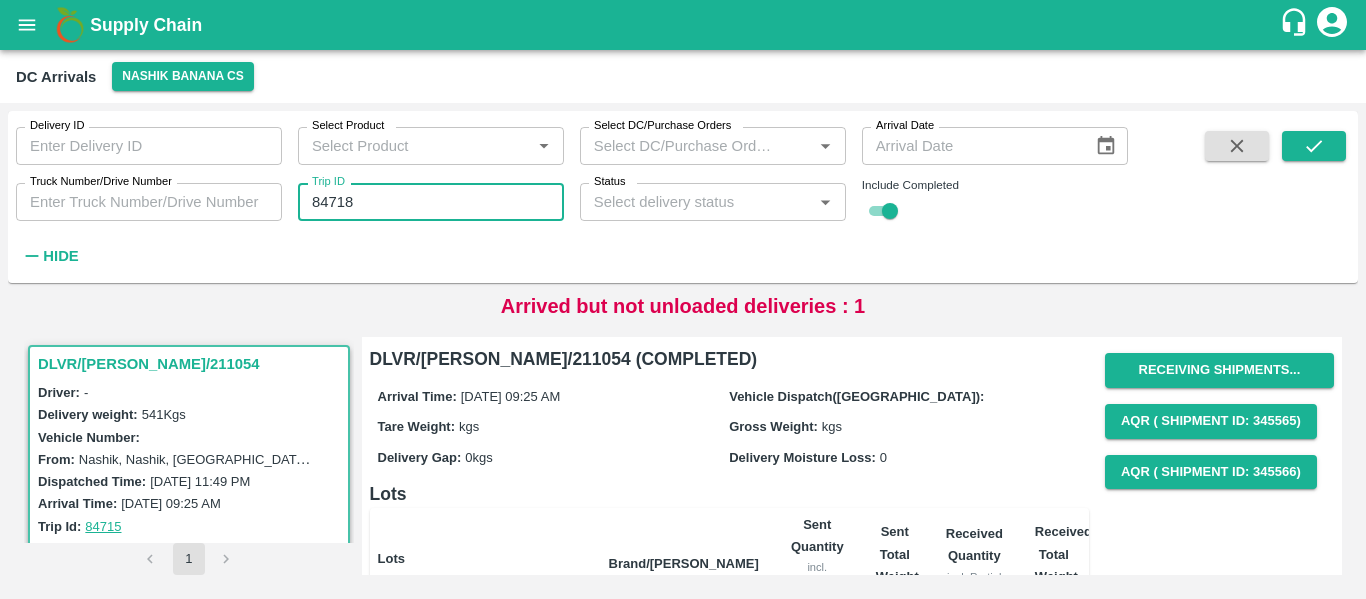 type on "84718" 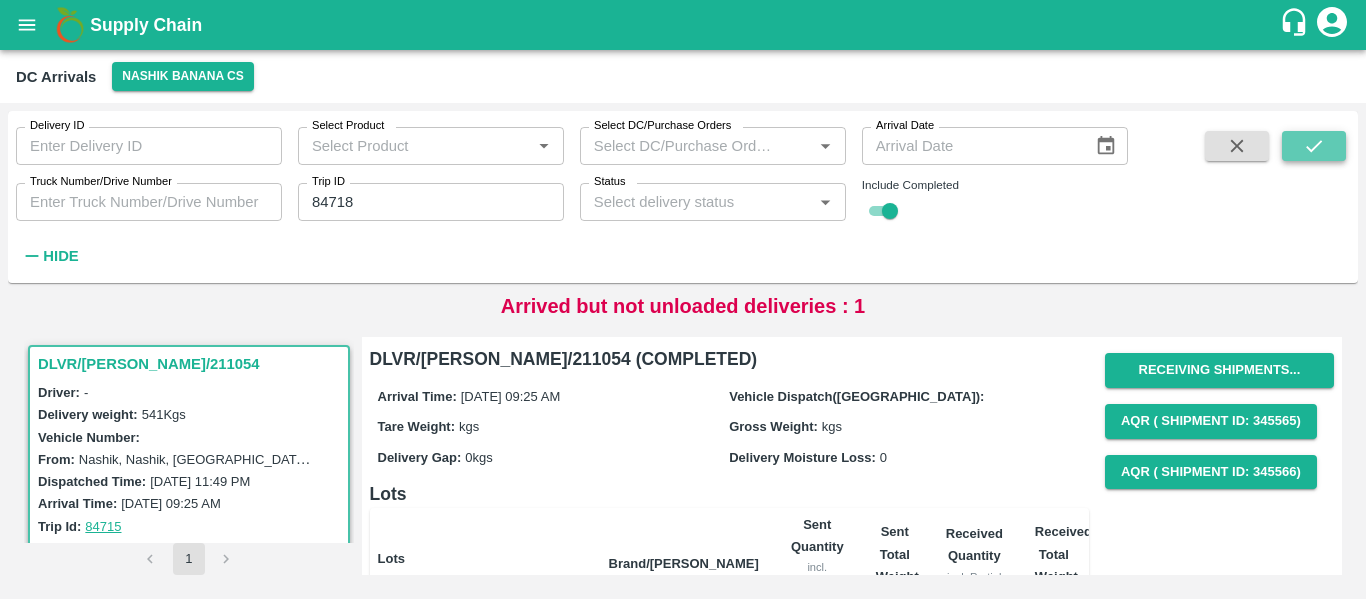 click at bounding box center [1314, 146] 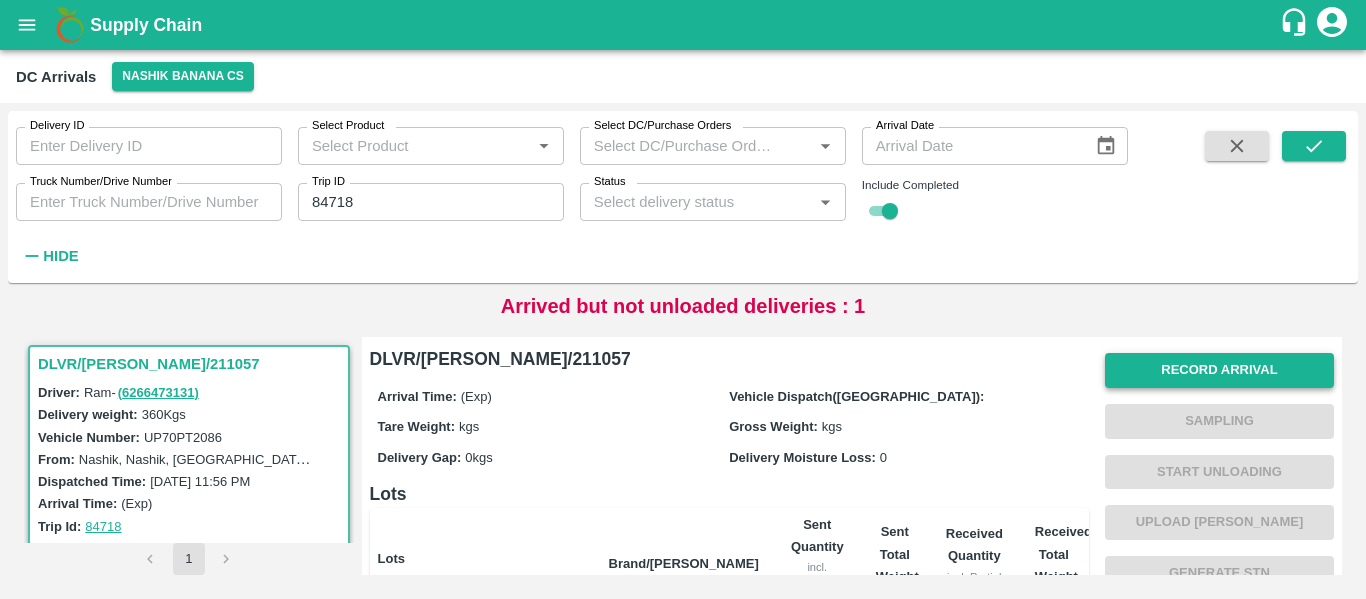 click on "Record Arrival" at bounding box center (1219, 370) 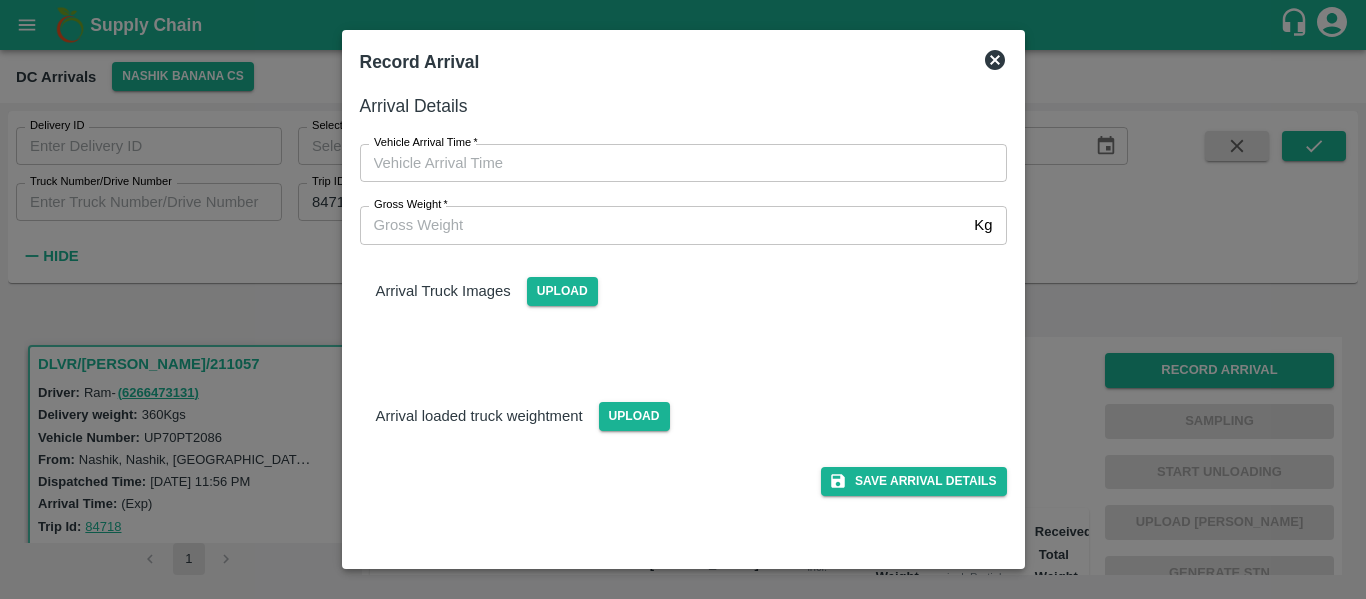click on "Vehicle Arrival Time   *" at bounding box center [426, 143] 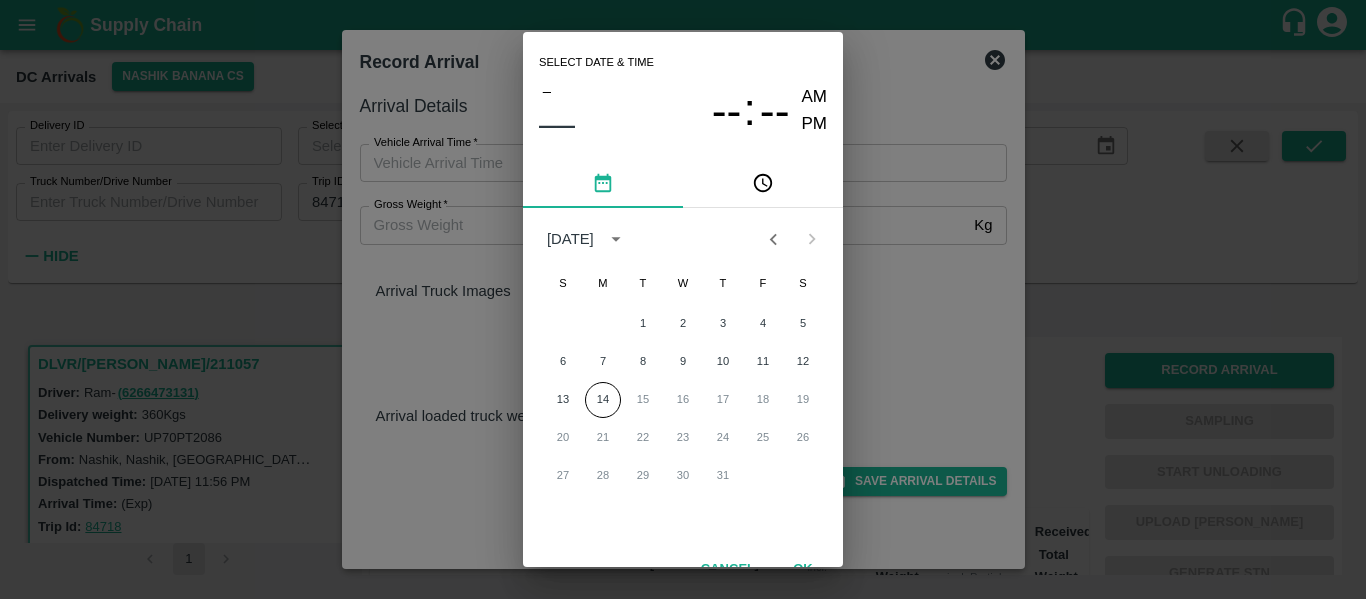 click on "Select date & time – –– -- : -- AM PM July 2025 S M T W T F S 1 2 3 4 5 6 7 8 9 10 11 12 13 14 15 16 17 18 19 20 21 22 23 24 25 26 27 28 29 30 31 Cancel OK" at bounding box center [683, 299] 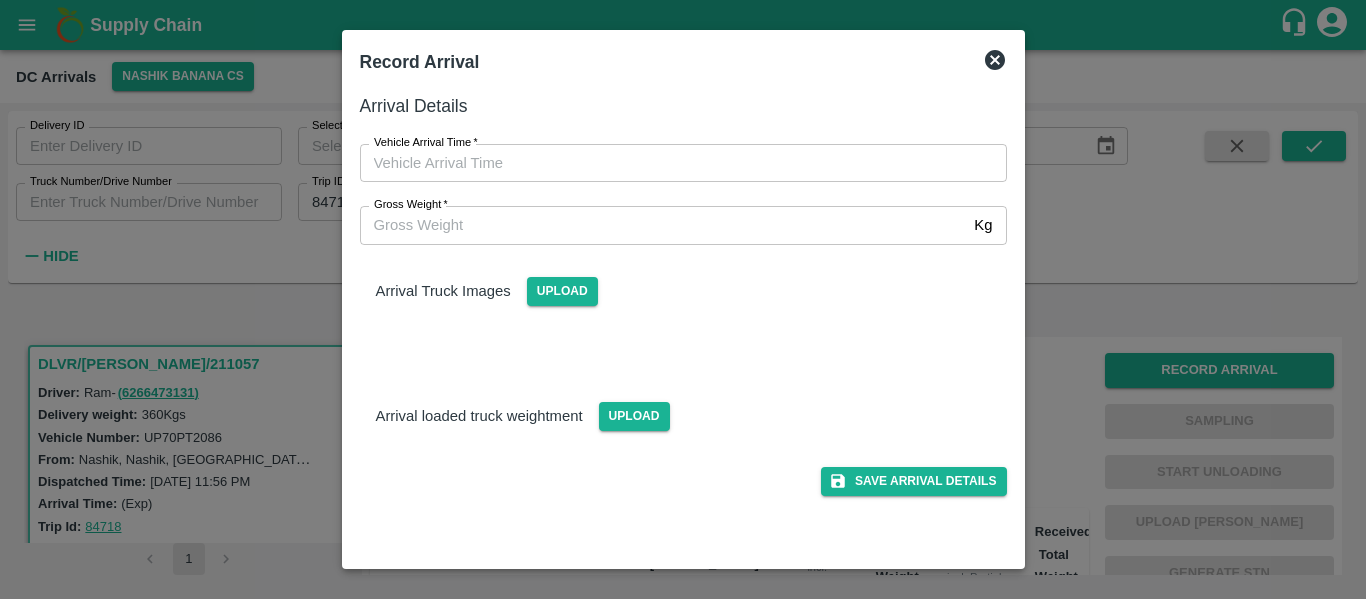 click on "Vehicle Arrival Time   *" at bounding box center [676, 163] 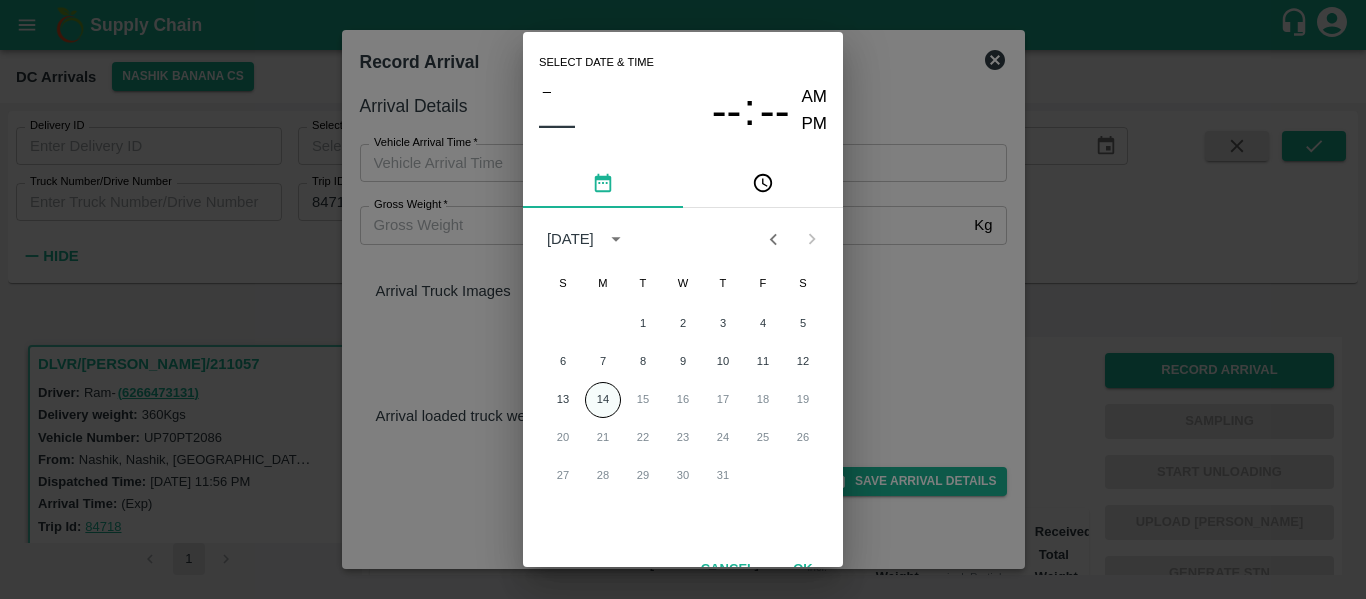 click on "14" at bounding box center [603, 400] 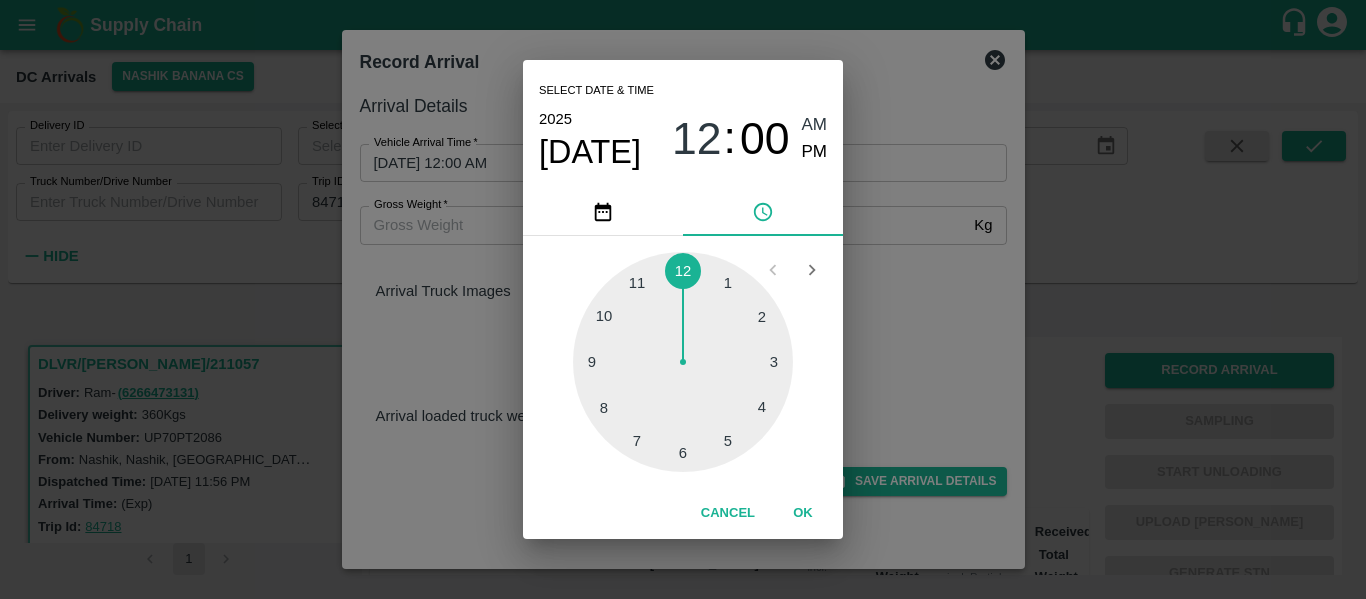 click at bounding box center (683, 362) 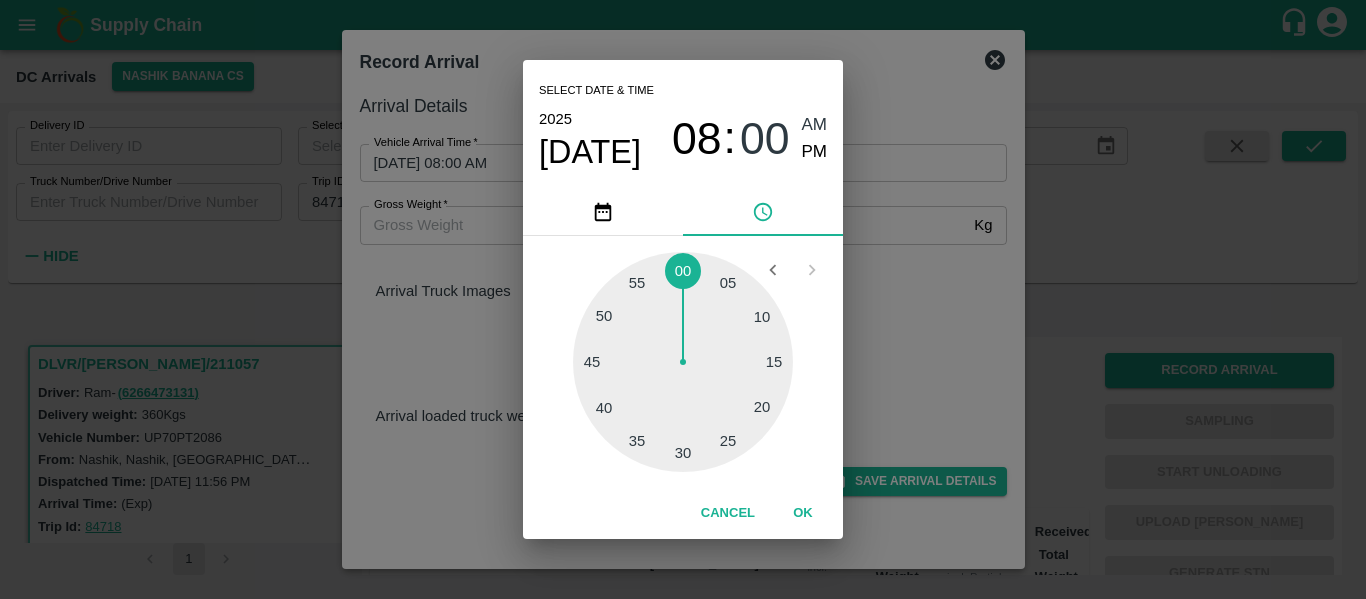 click at bounding box center [683, 362] 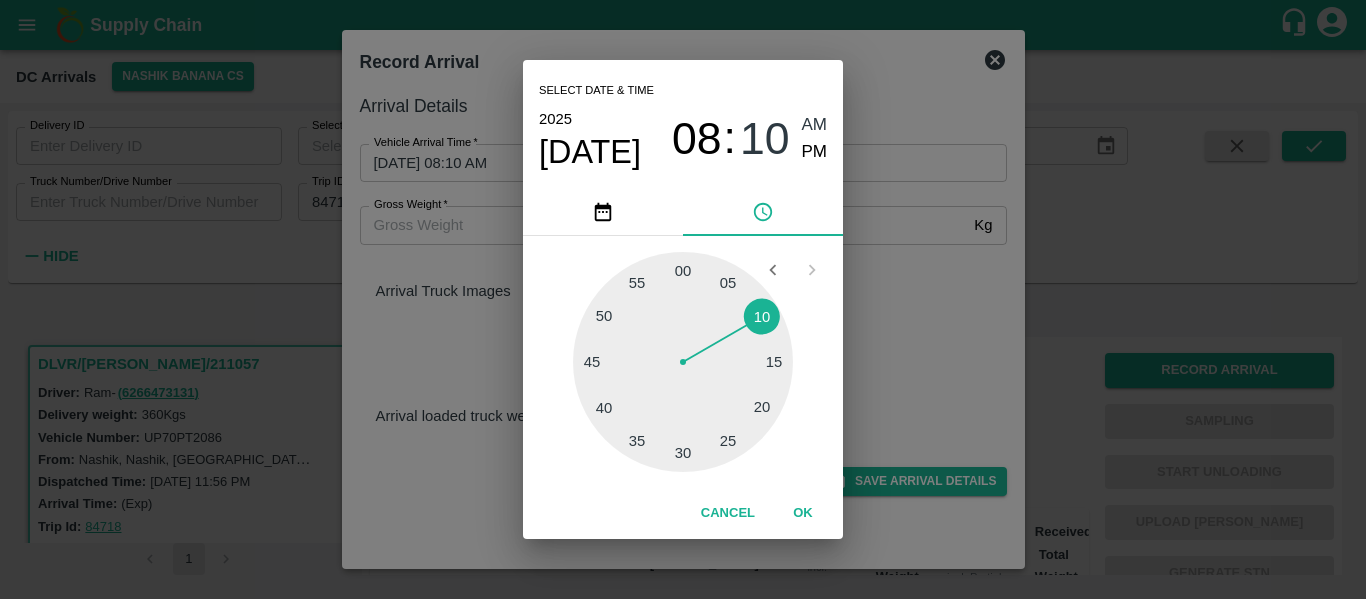 click on "AM" at bounding box center (815, 125) 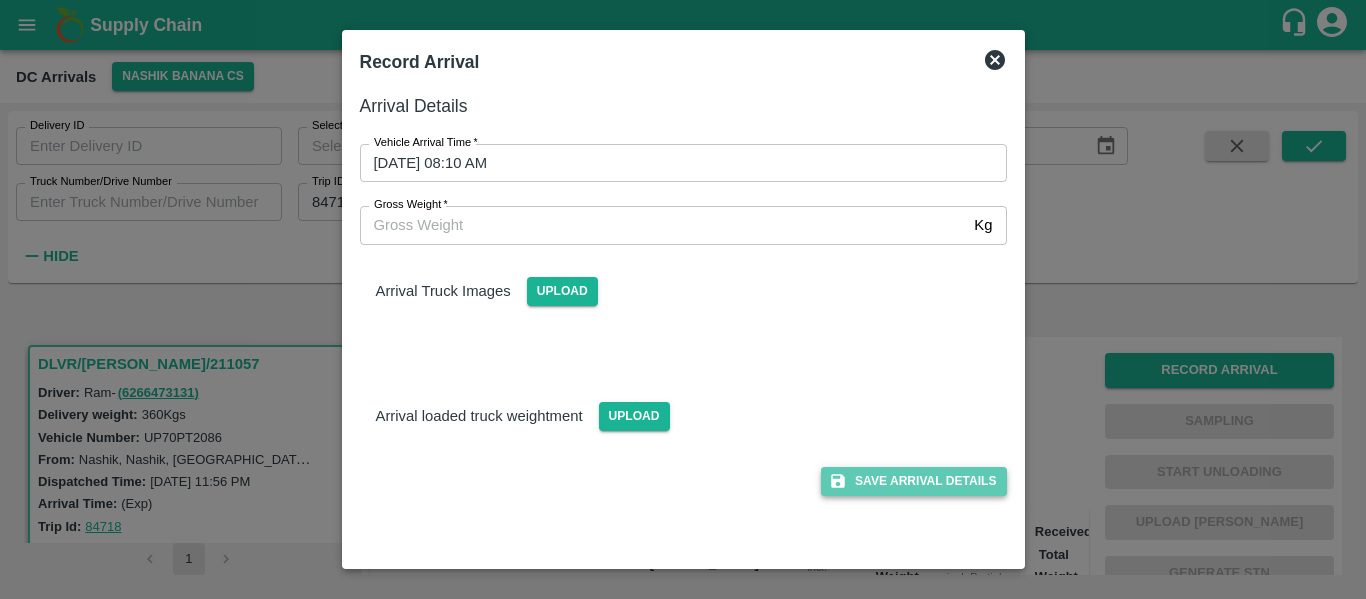 click on "Save Arrival Details" at bounding box center (913, 481) 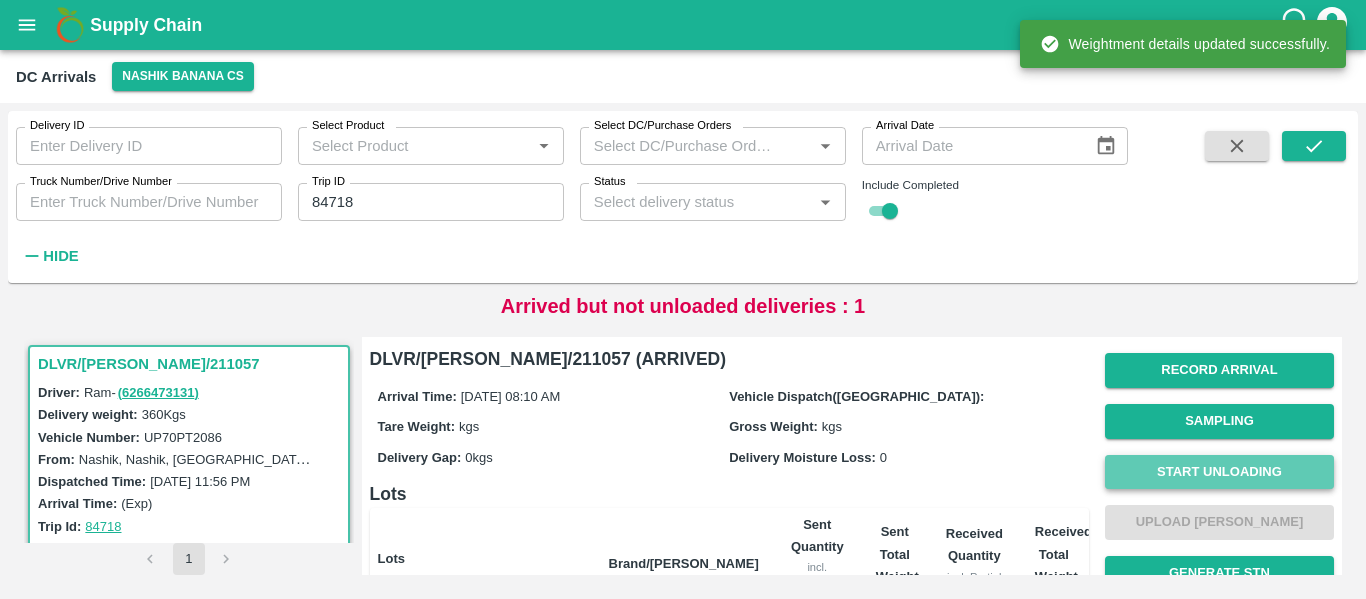 click on "Start Unloading" at bounding box center [1219, 472] 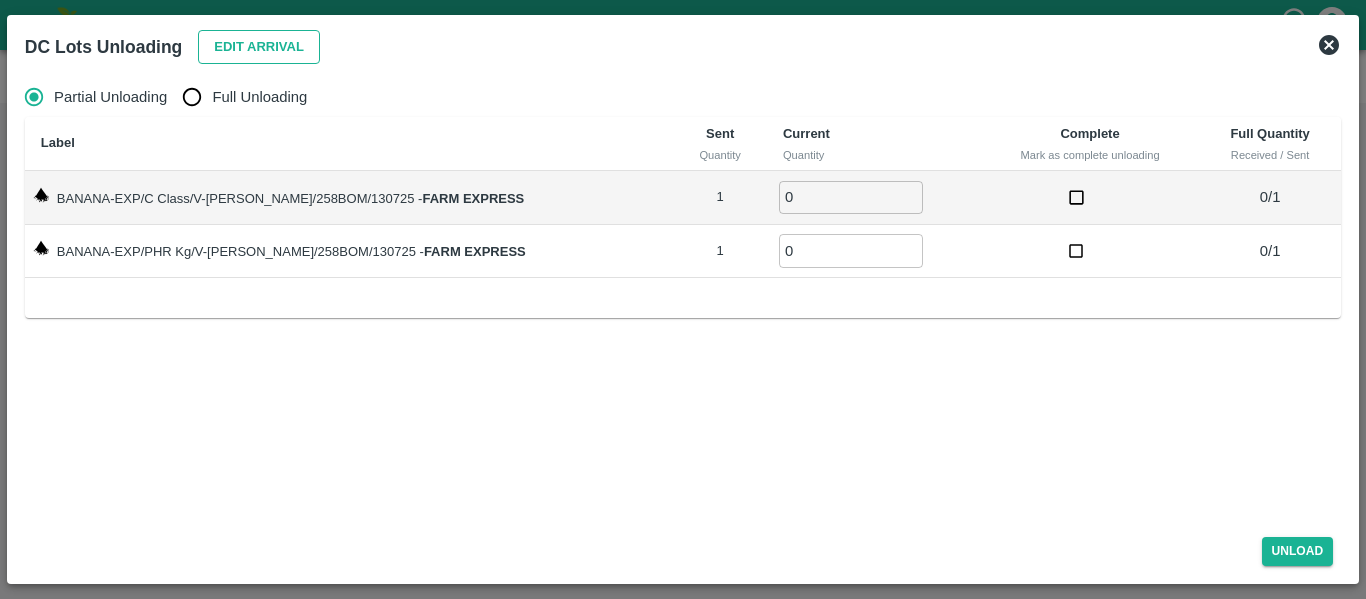 click on "Edit Arrival" at bounding box center [259, 47] 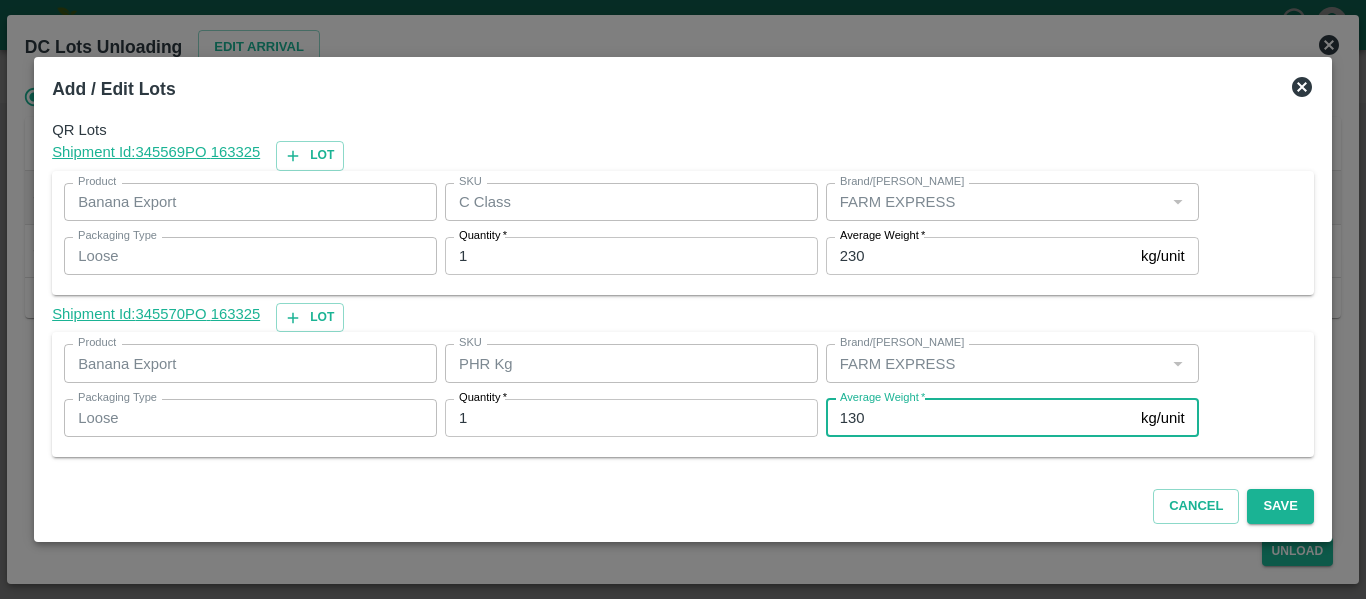click on "130" at bounding box center (979, 418) 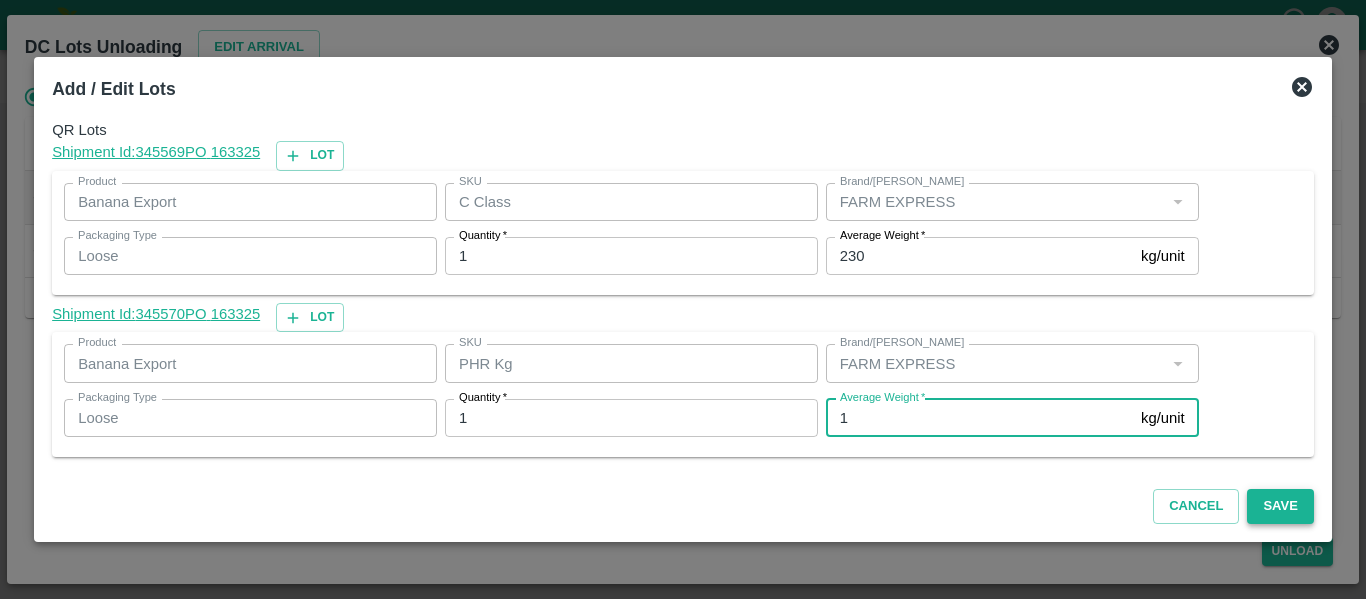 type on "1" 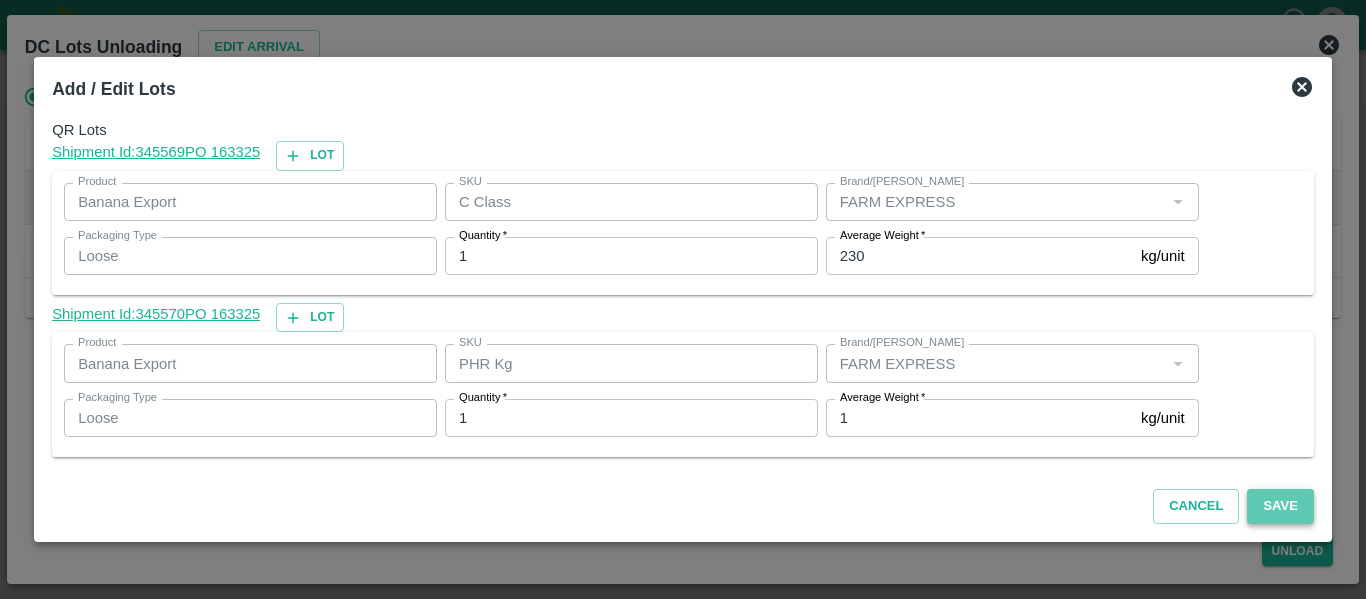 click on "Save" at bounding box center [1280, 506] 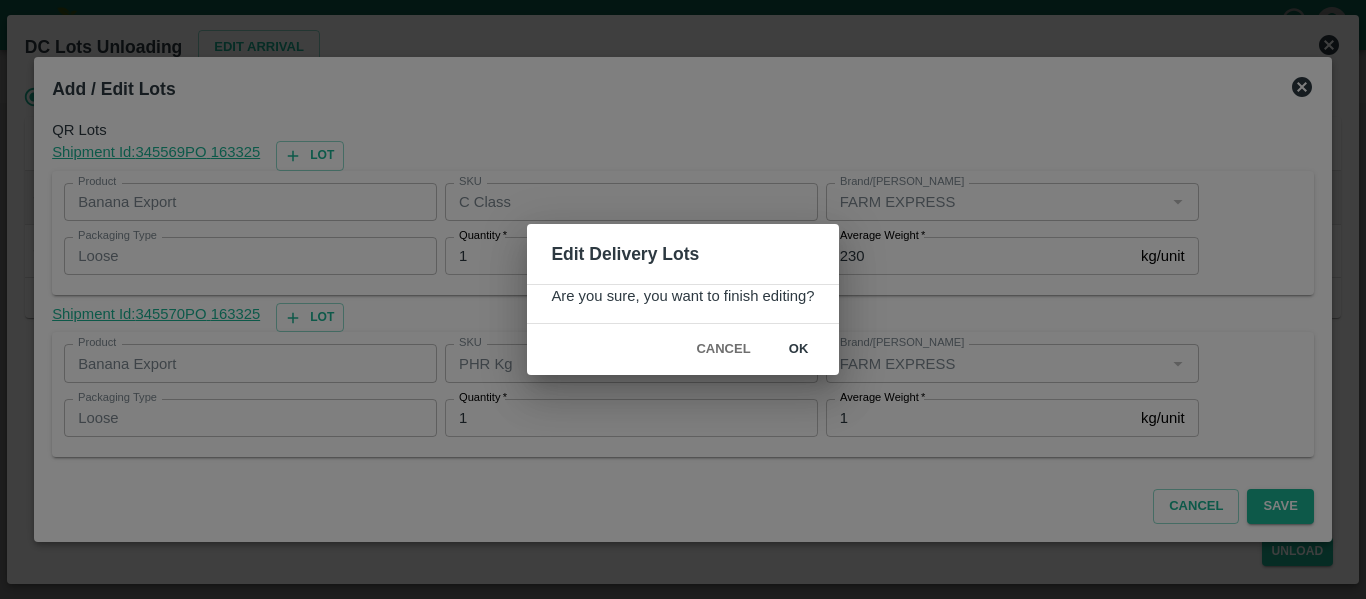 click on "ok" at bounding box center (799, 349) 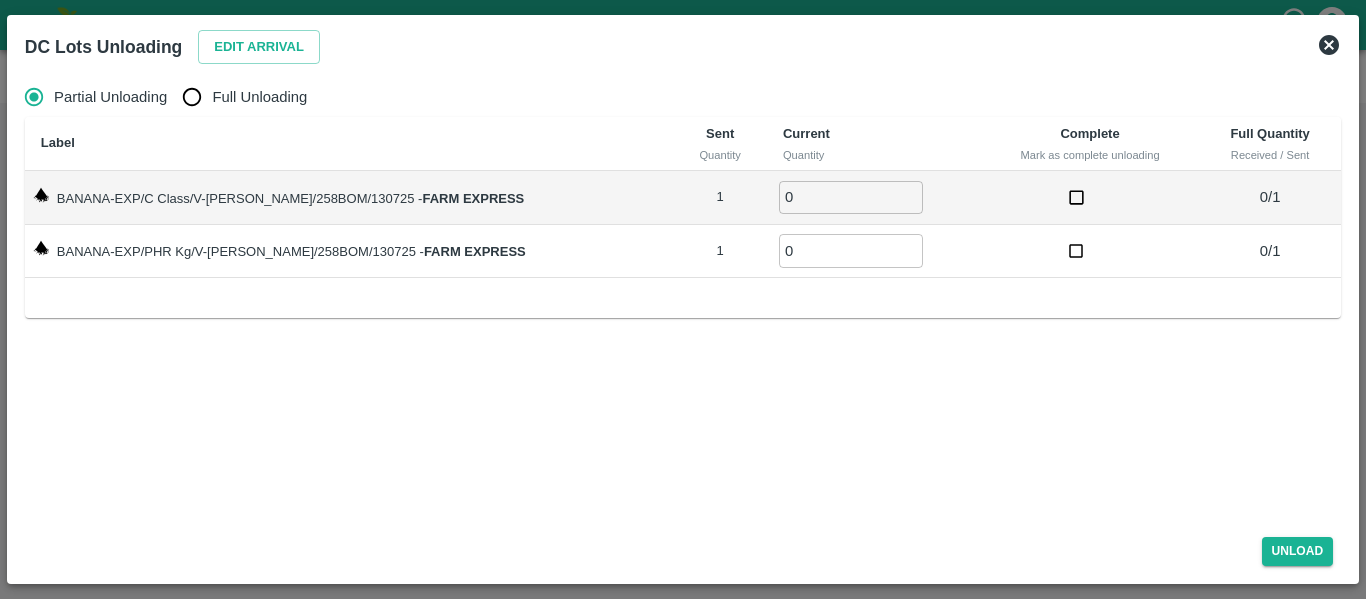 click on "Full Unloading" at bounding box center (239, 97) 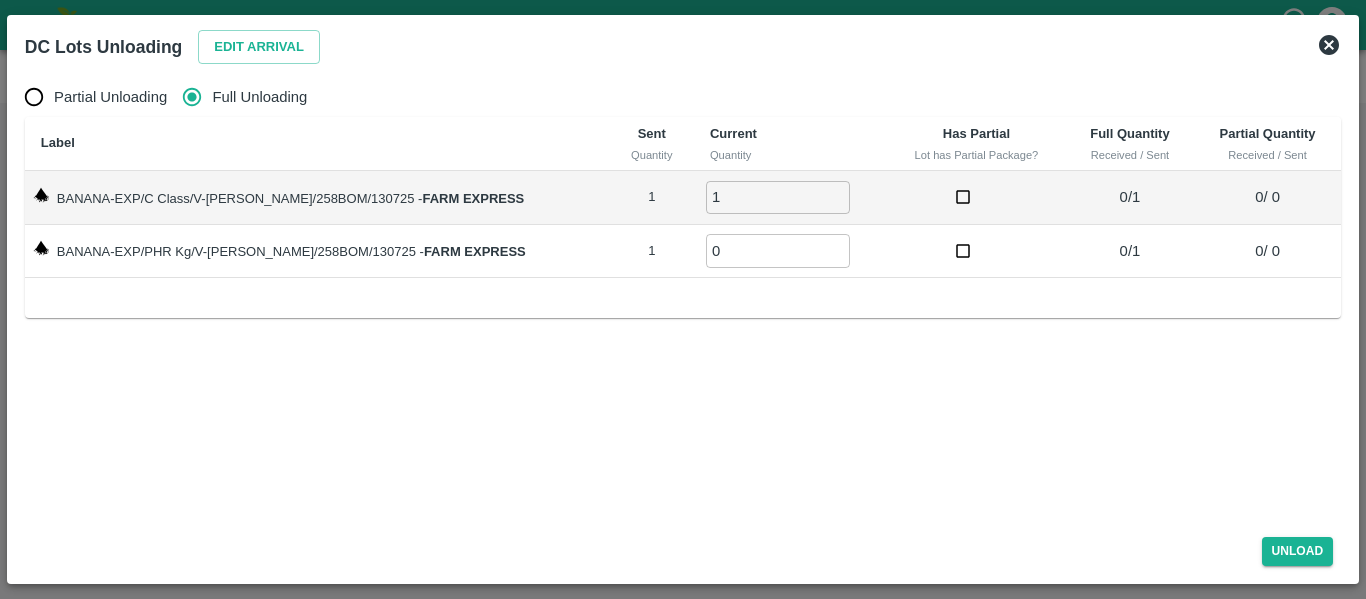 type on "1" 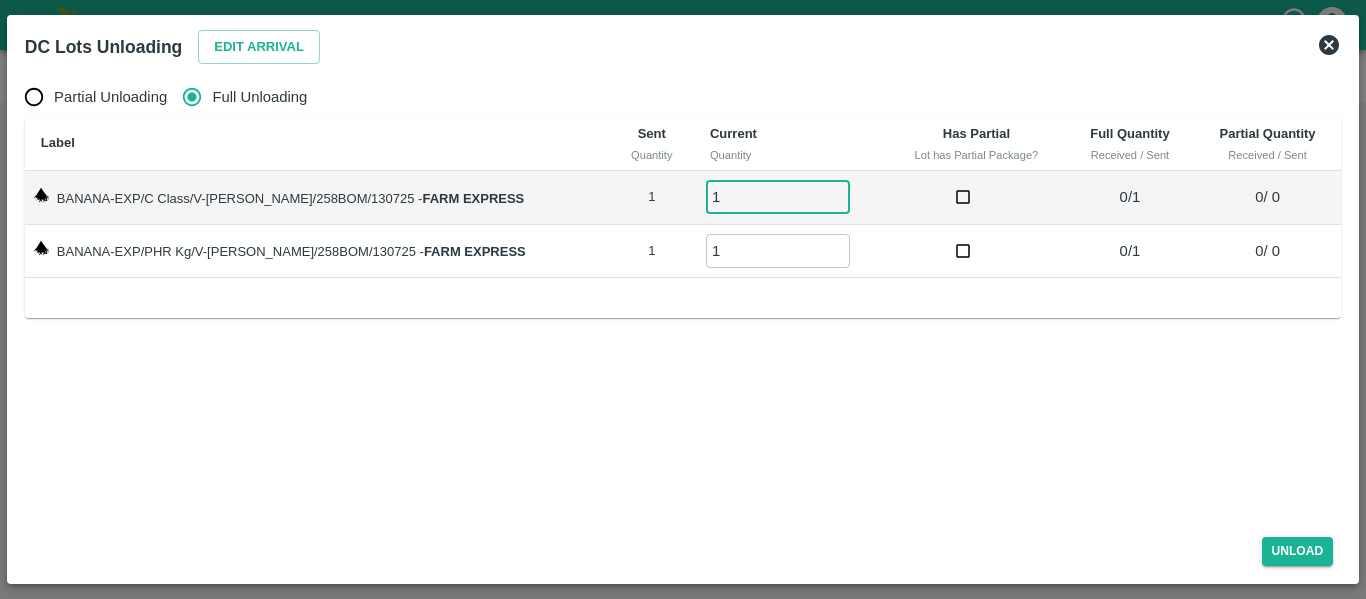 type on "1" 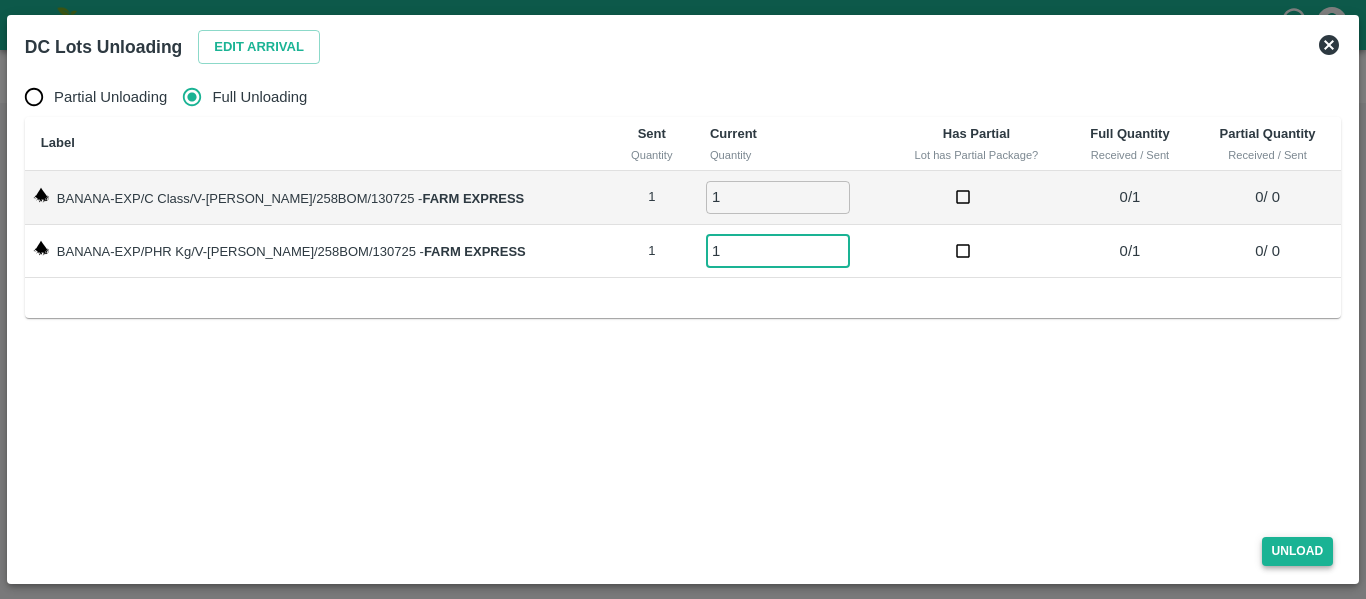 click on "Unload" at bounding box center [1298, 551] 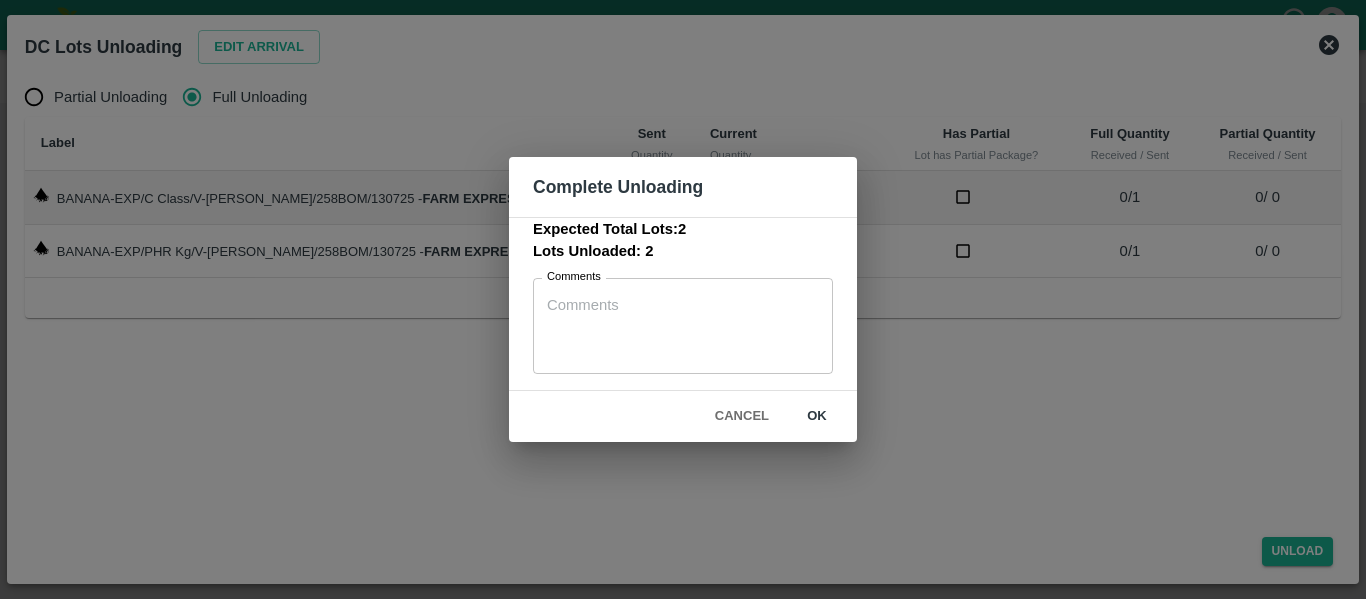 click on "ok" at bounding box center (817, 416) 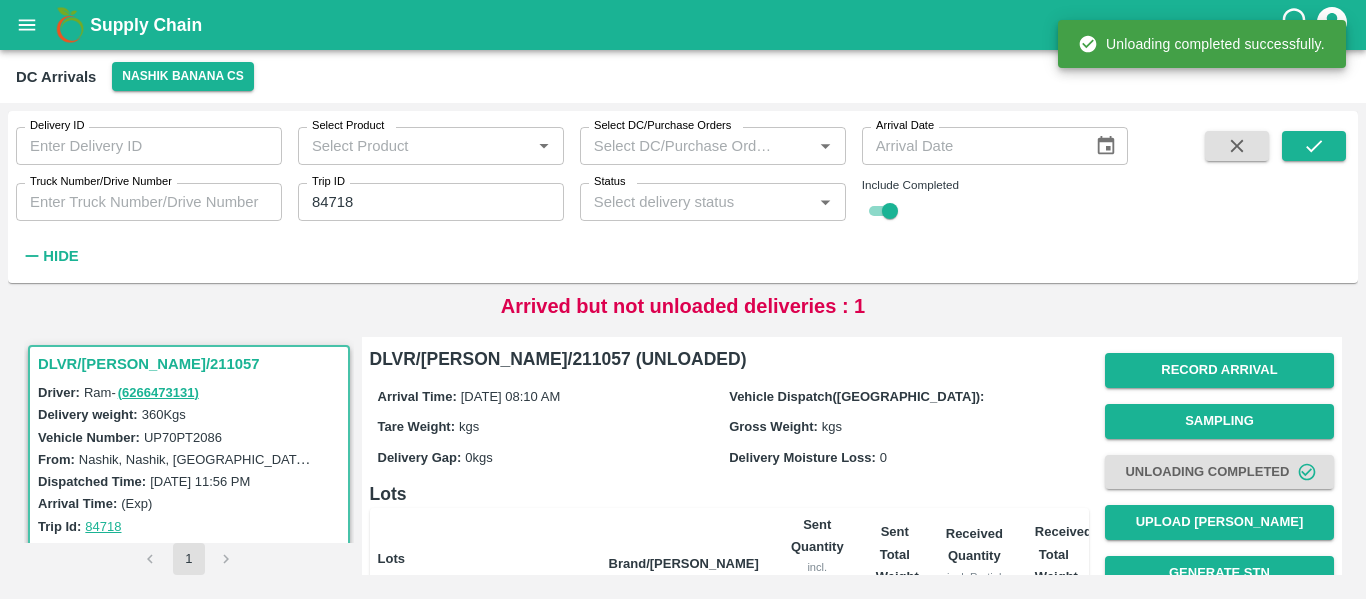 scroll, scrollTop: 256, scrollLeft: 0, axis: vertical 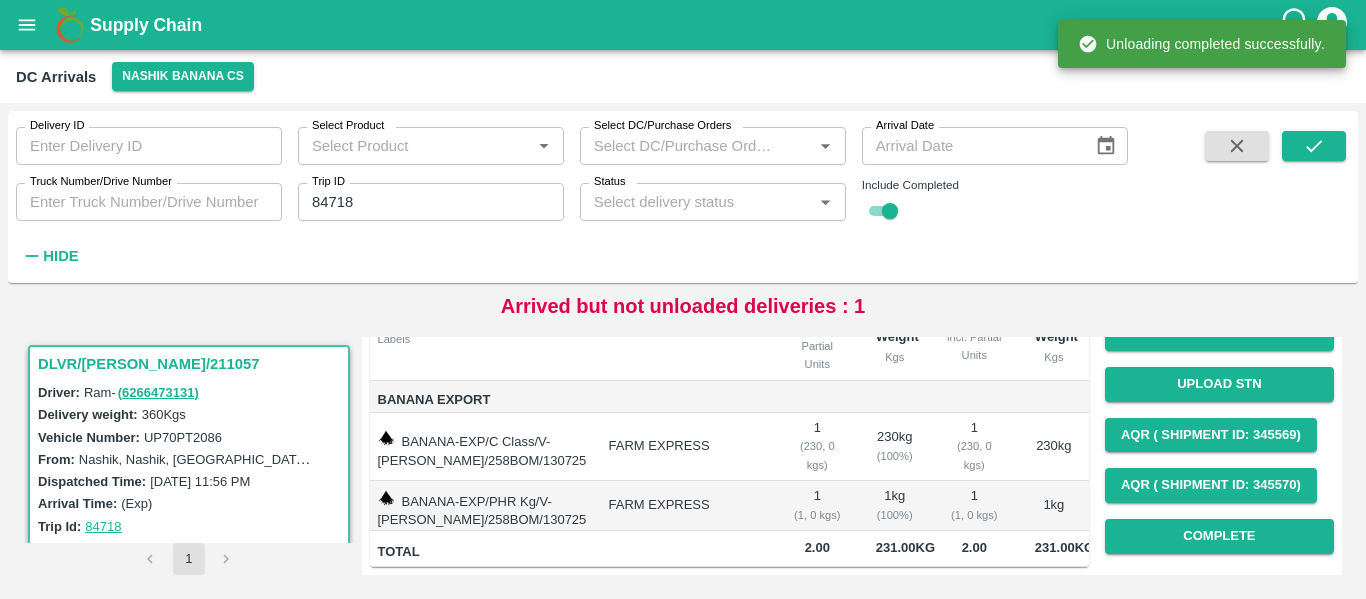 click on "Record Arrival Sampling Unloading Completed Upload Tare Weight Generate STN Upload STN AQR ( Shipment Id: 345569) AQR ( Shipment Id: 345570) Complete" at bounding box center [1219, 333] 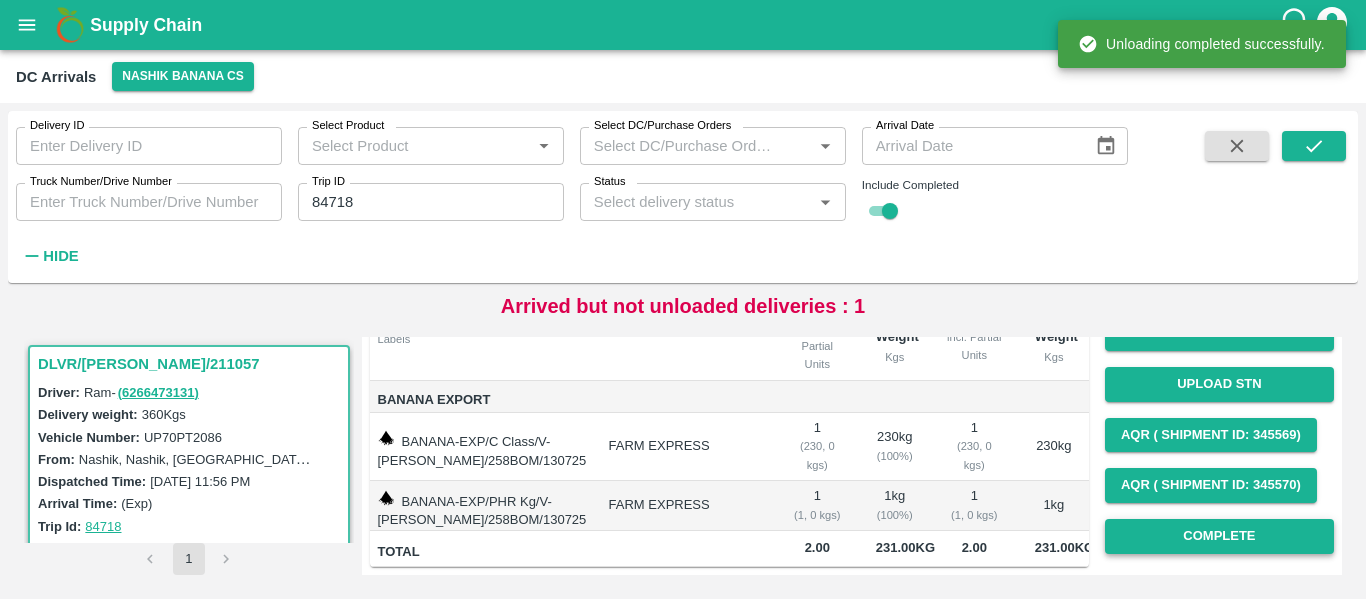 click on "Complete" at bounding box center (1219, 536) 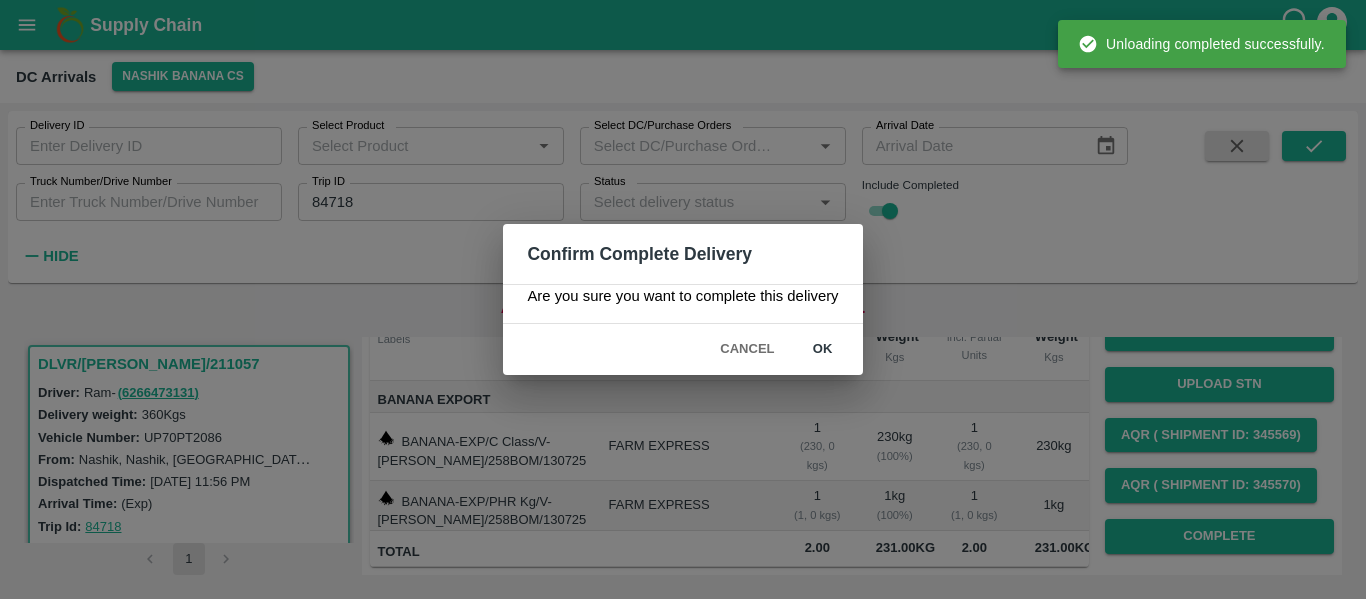 click on "ok" at bounding box center (823, 349) 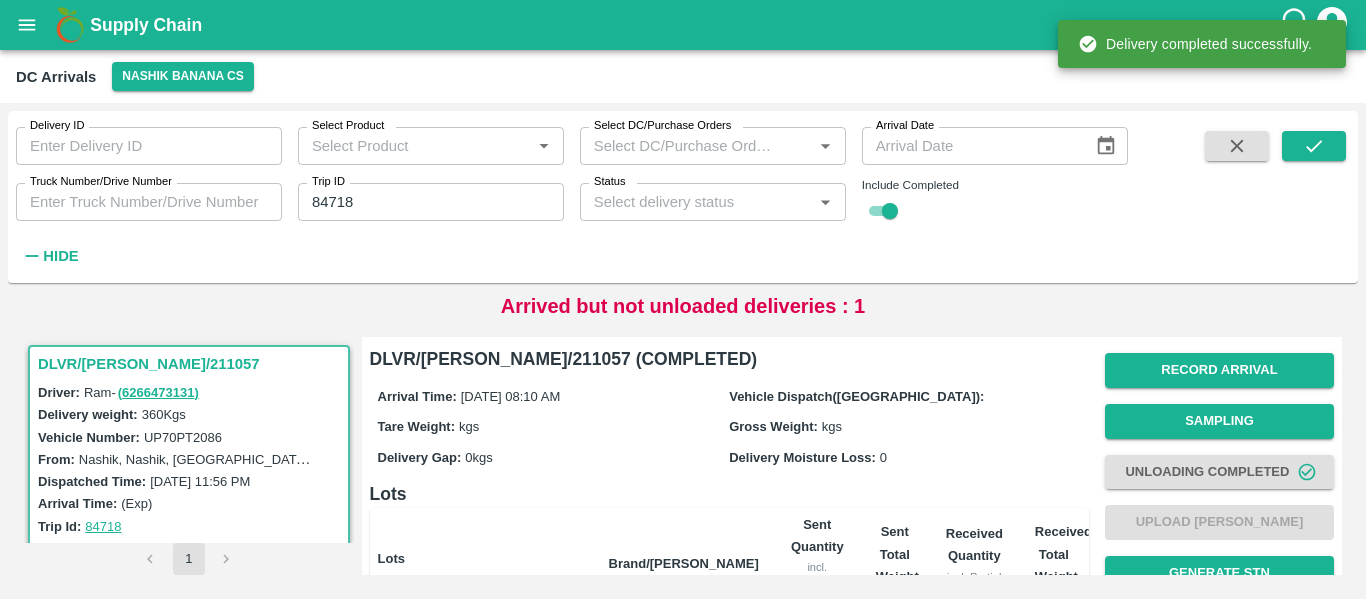 scroll, scrollTop: 256, scrollLeft: 0, axis: vertical 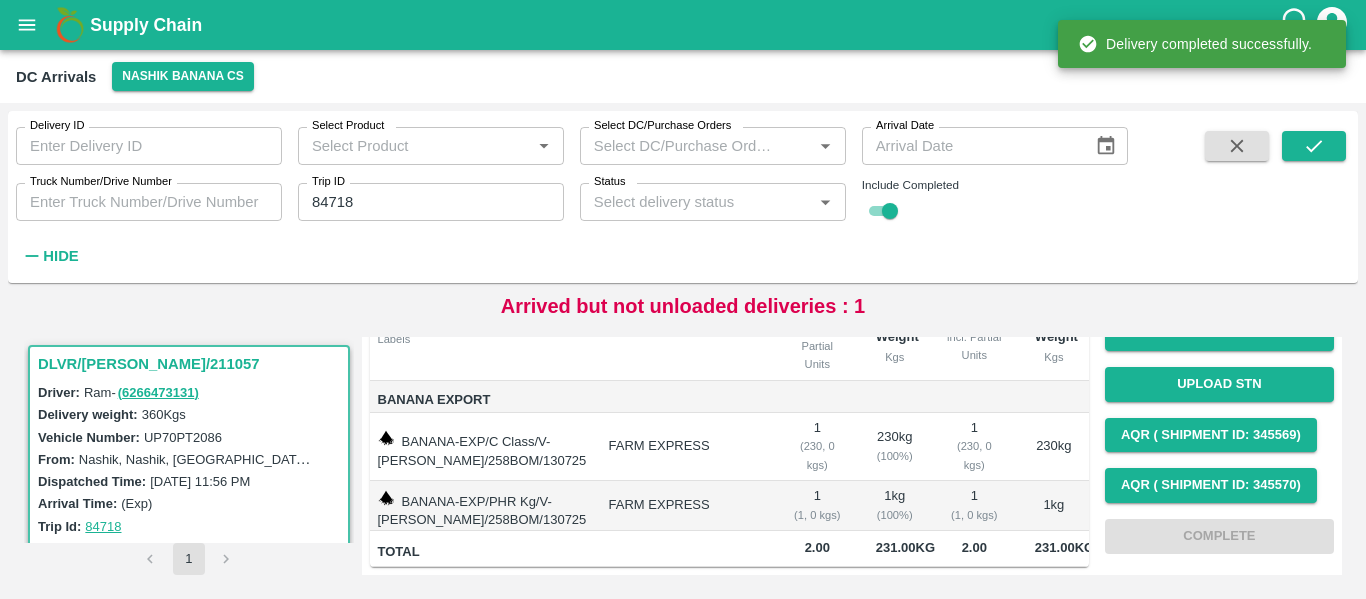click on "Trip ID 84718 Trip ID" at bounding box center [423, 194] 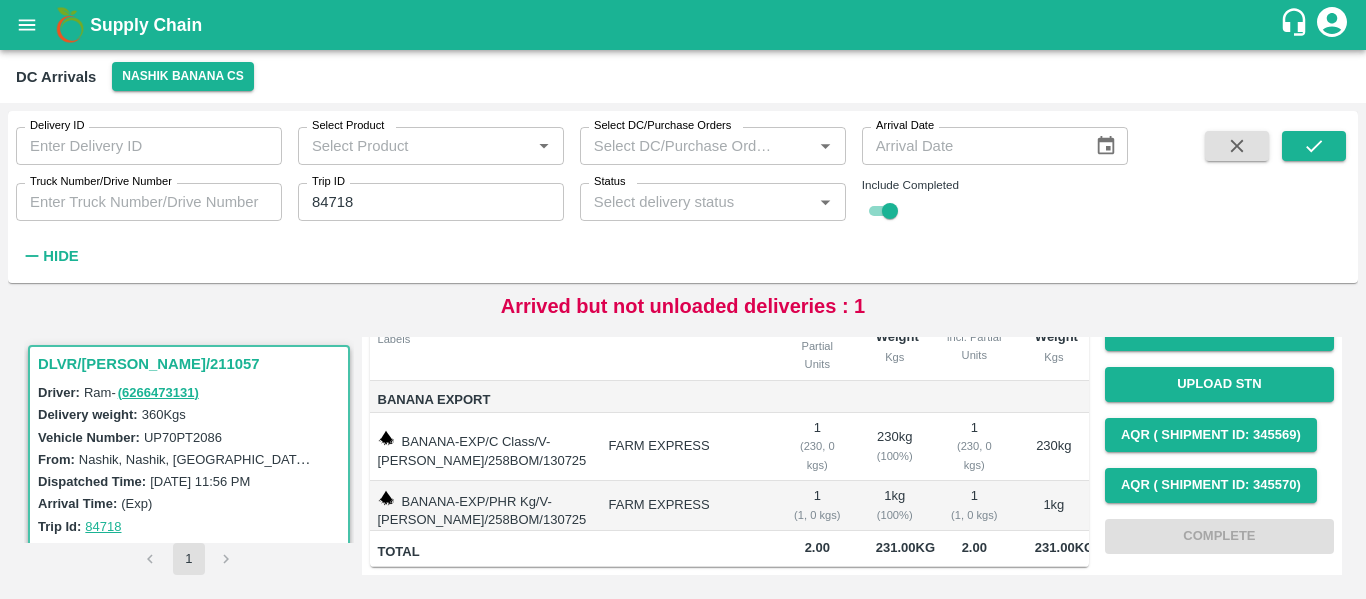 click on "Trip ID 84718 Trip ID" at bounding box center (423, 194) 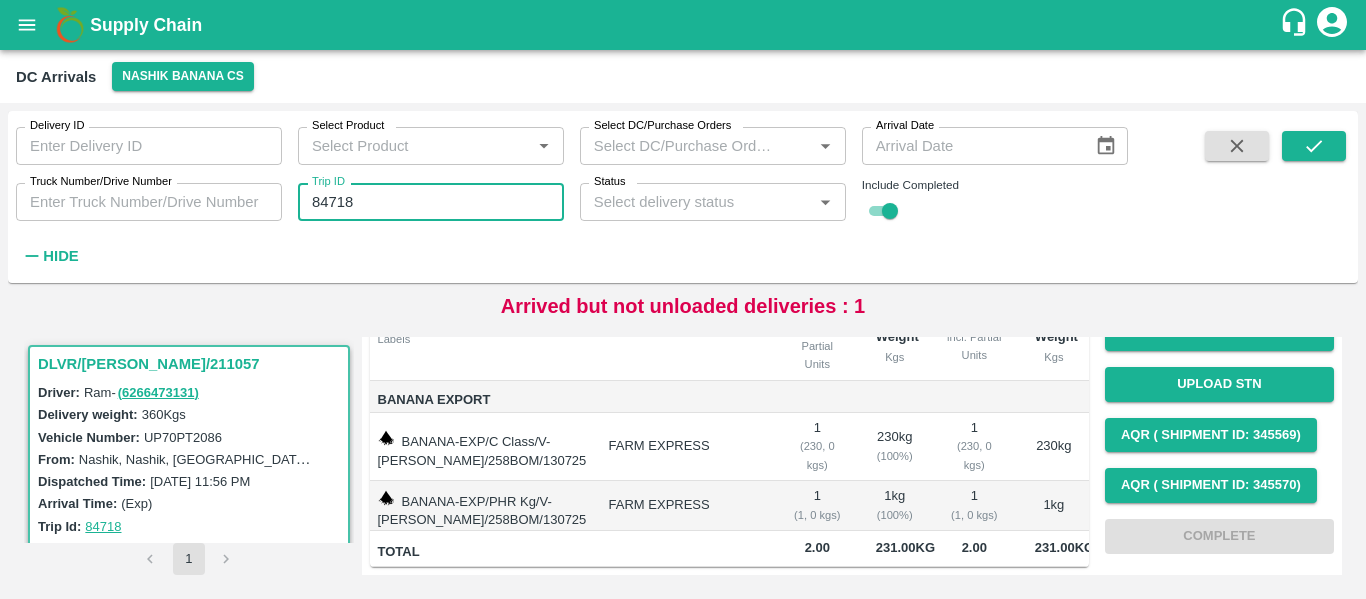 click on "84718" at bounding box center [431, 202] 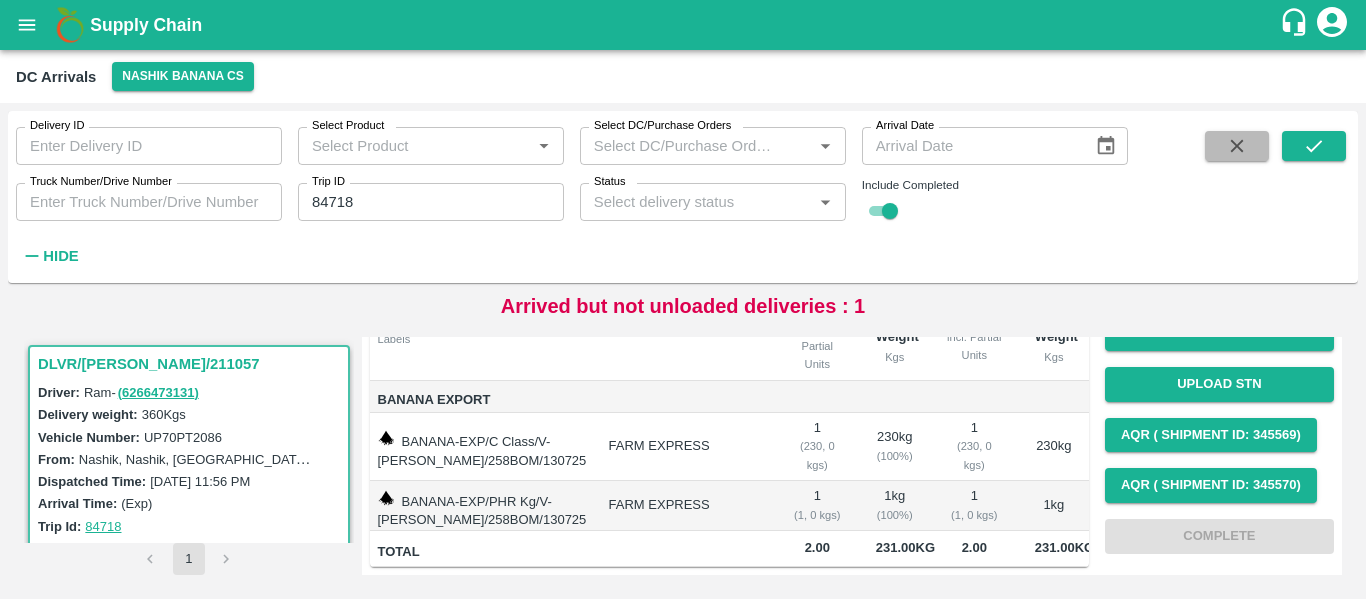 click at bounding box center [1237, 146] 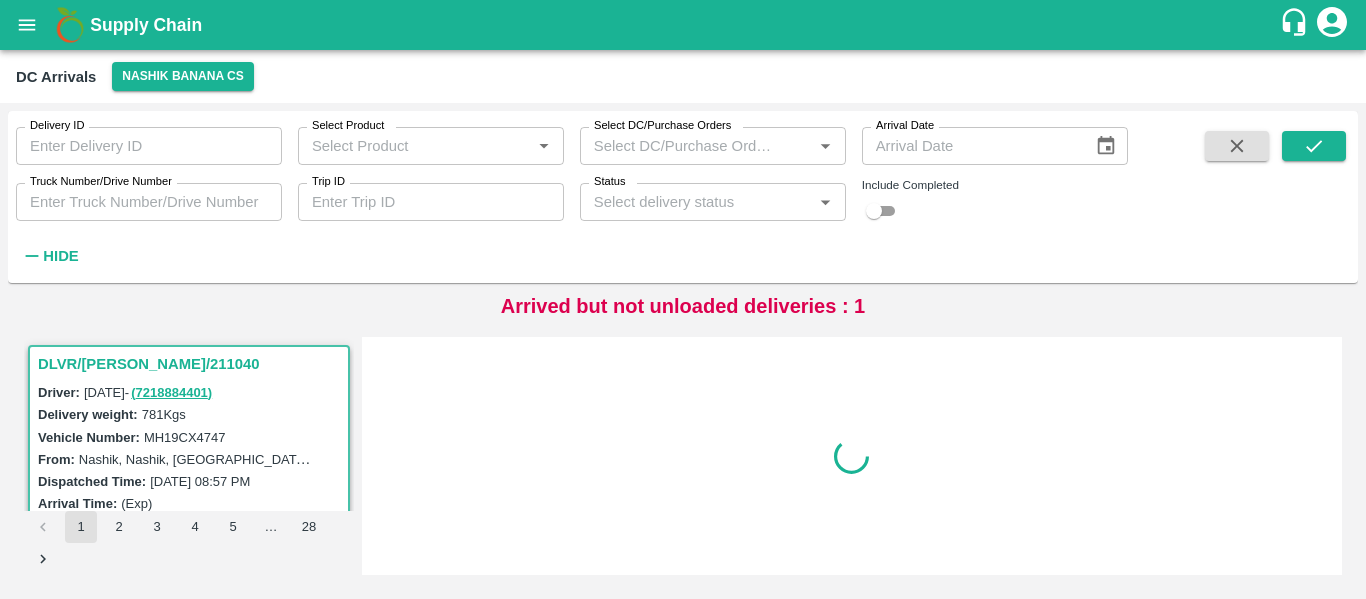 scroll, scrollTop: 0, scrollLeft: 0, axis: both 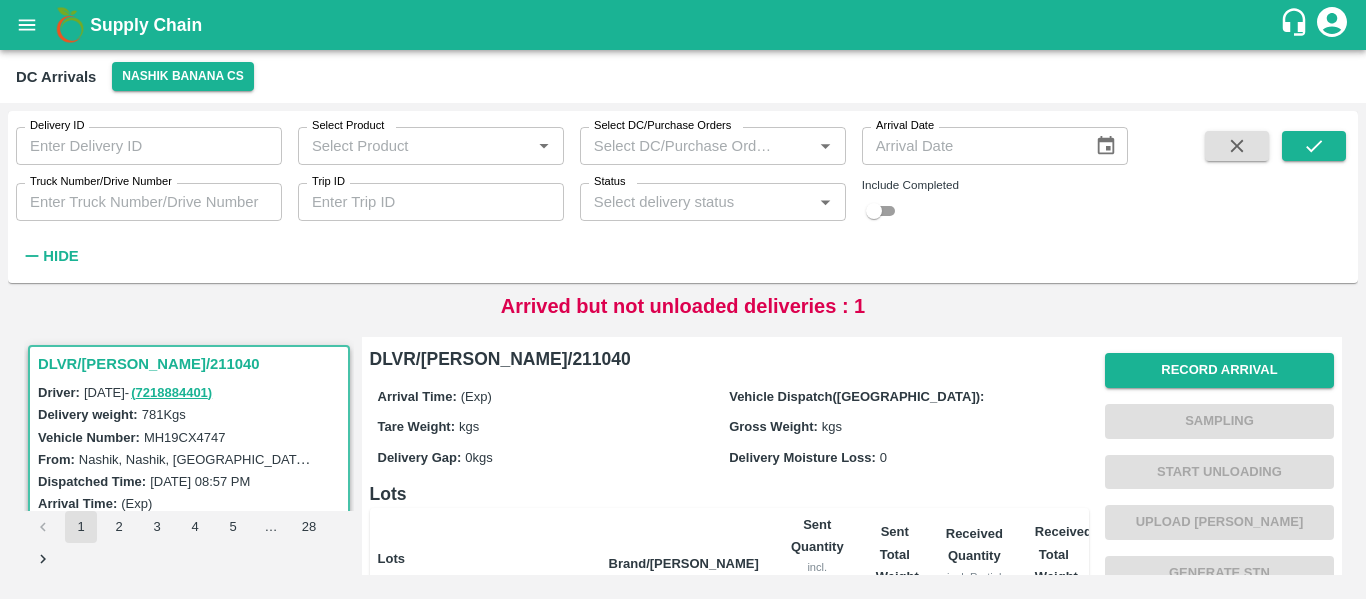 click on "Trip ID" at bounding box center [431, 202] 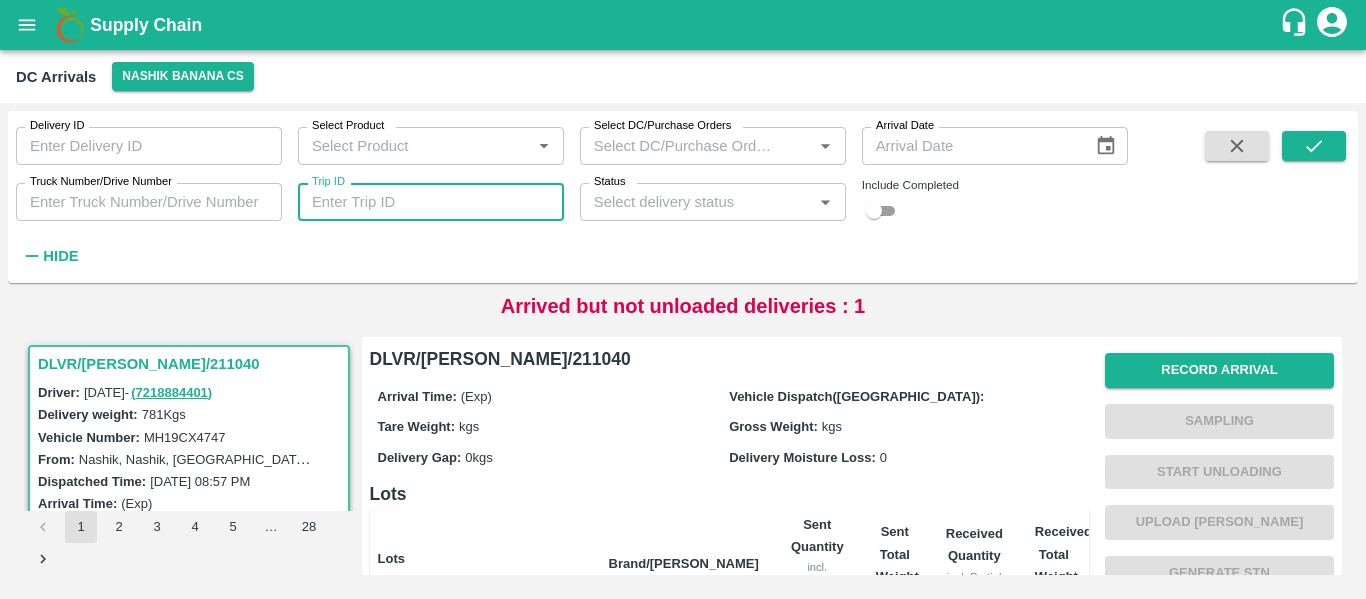 paste 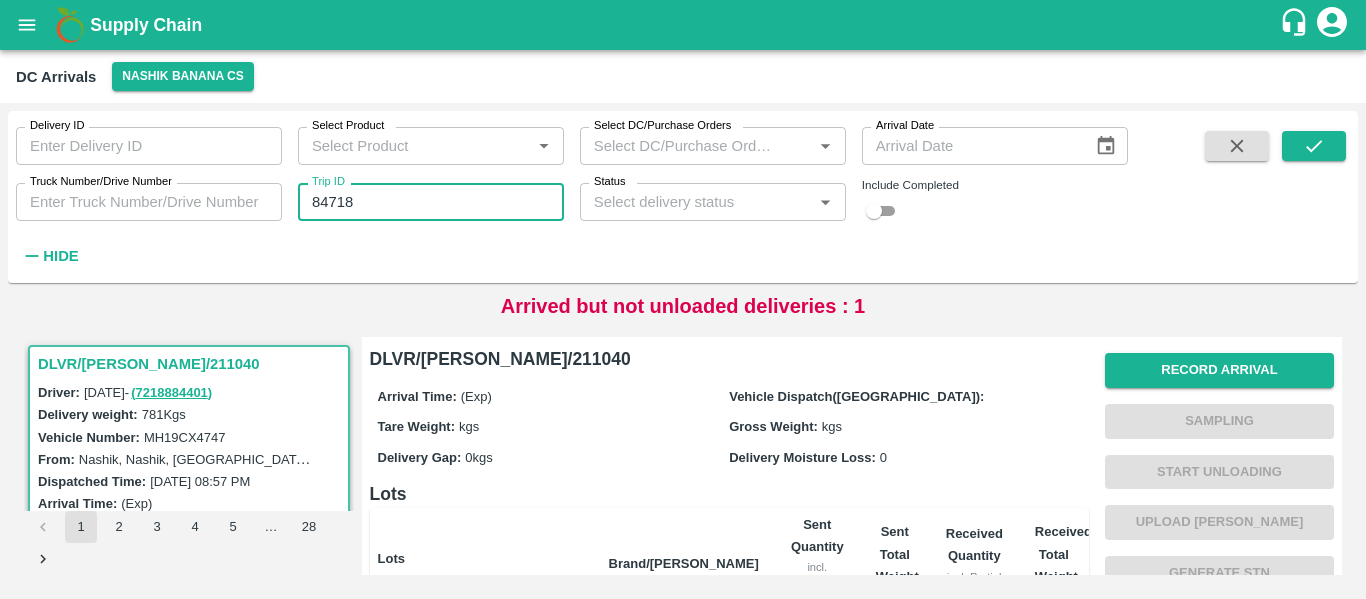 type on "84718" 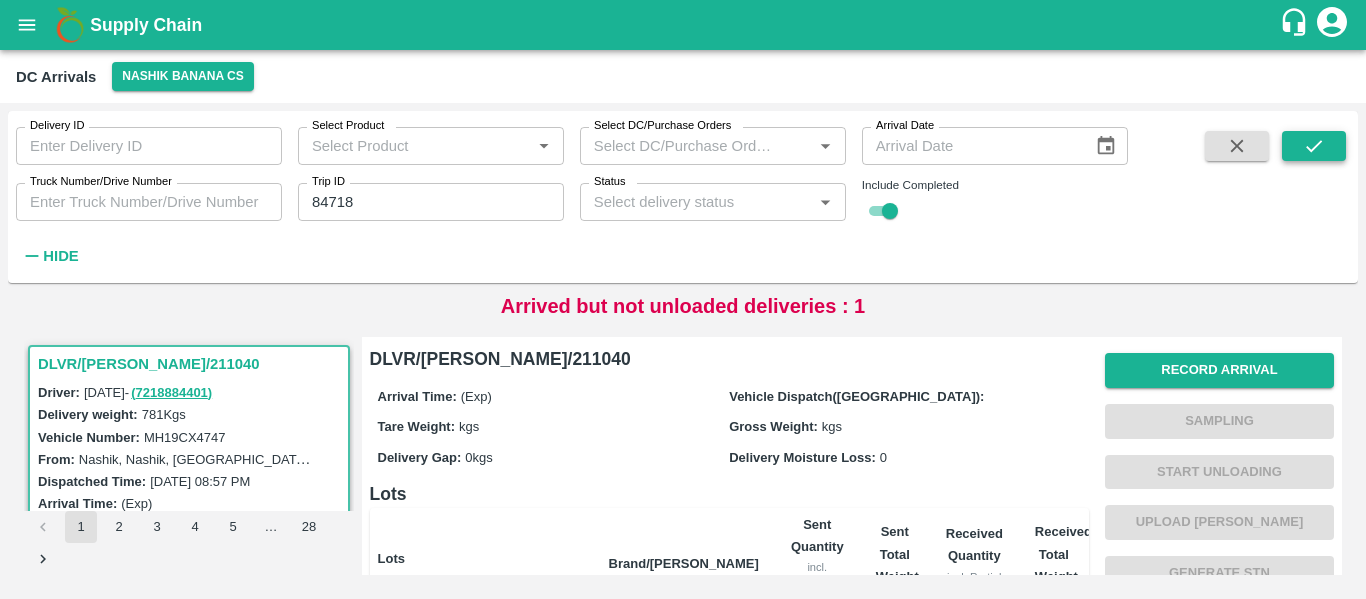 click 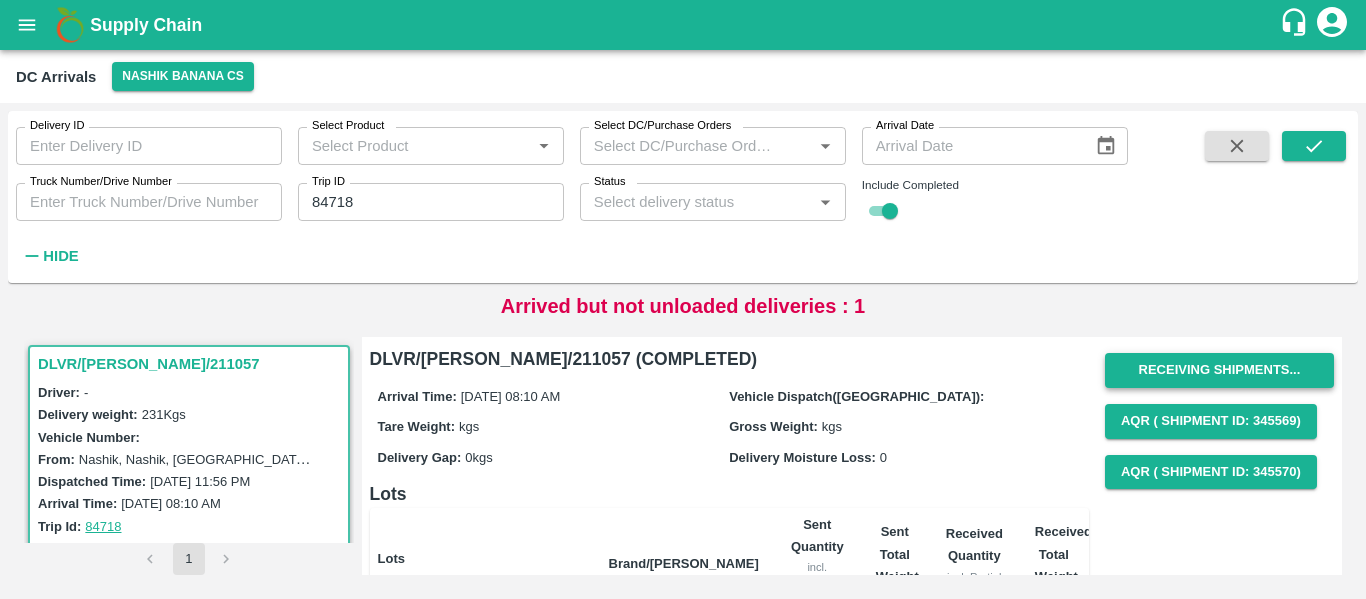click on "Receiving Shipments..." at bounding box center (1219, 370) 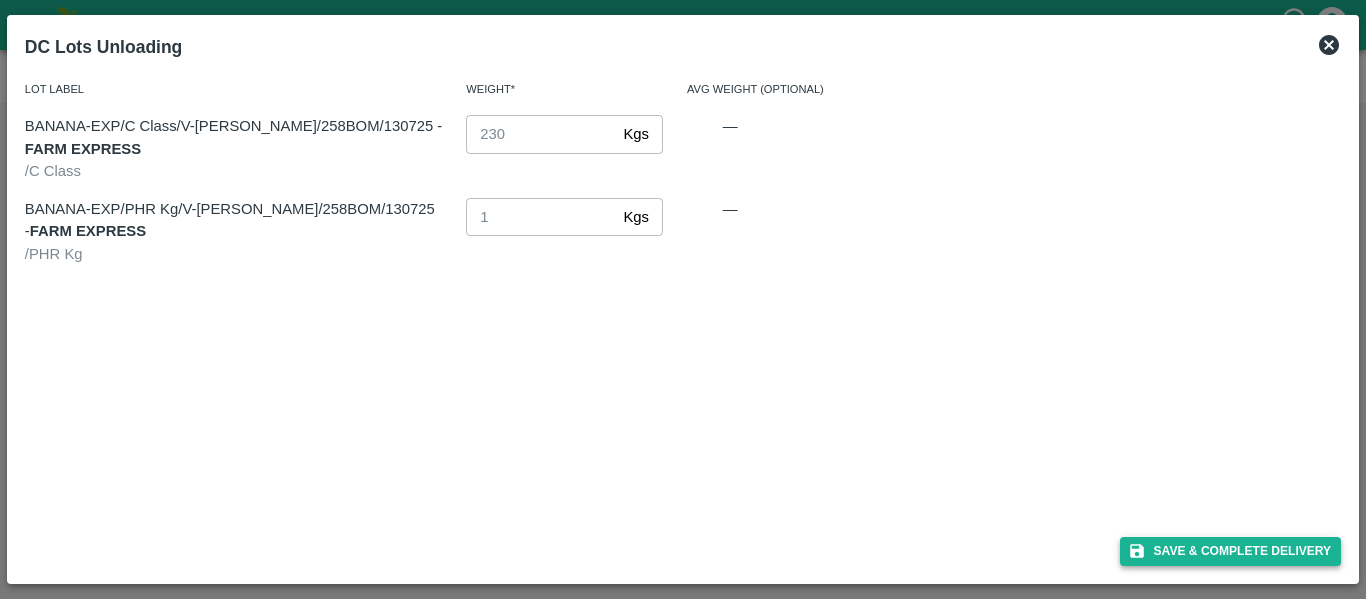 click on "Save & Complete Delivery" at bounding box center (1231, 551) 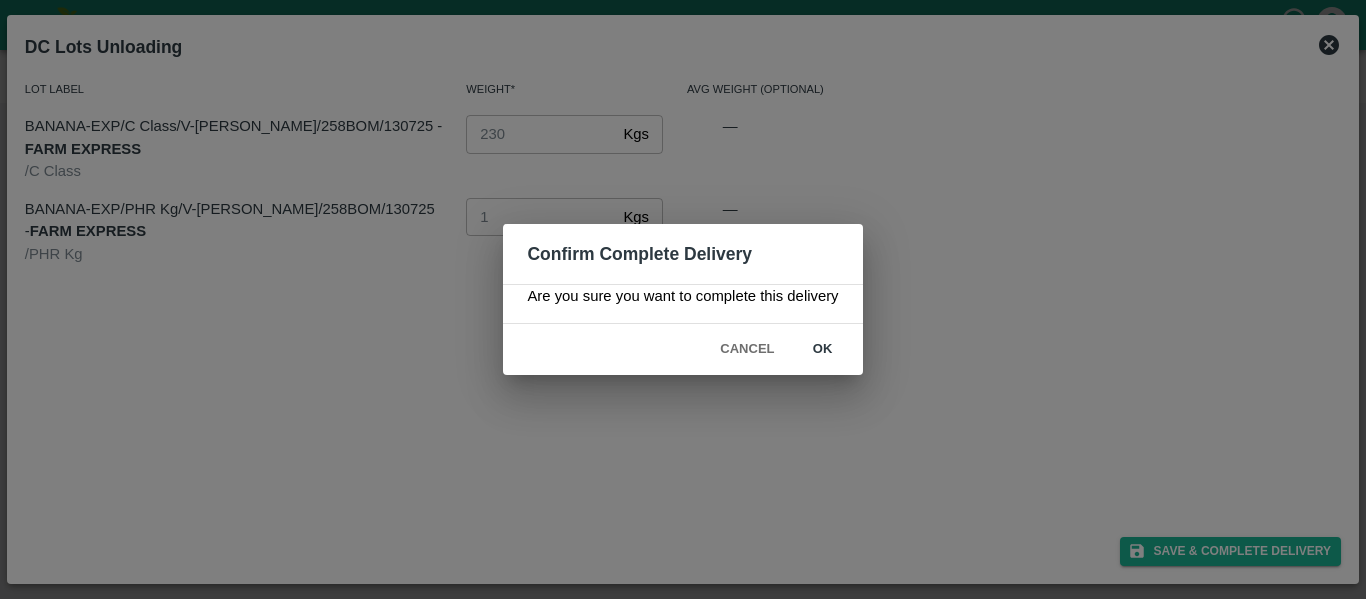 click on "ok" at bounding box center [823, 349] 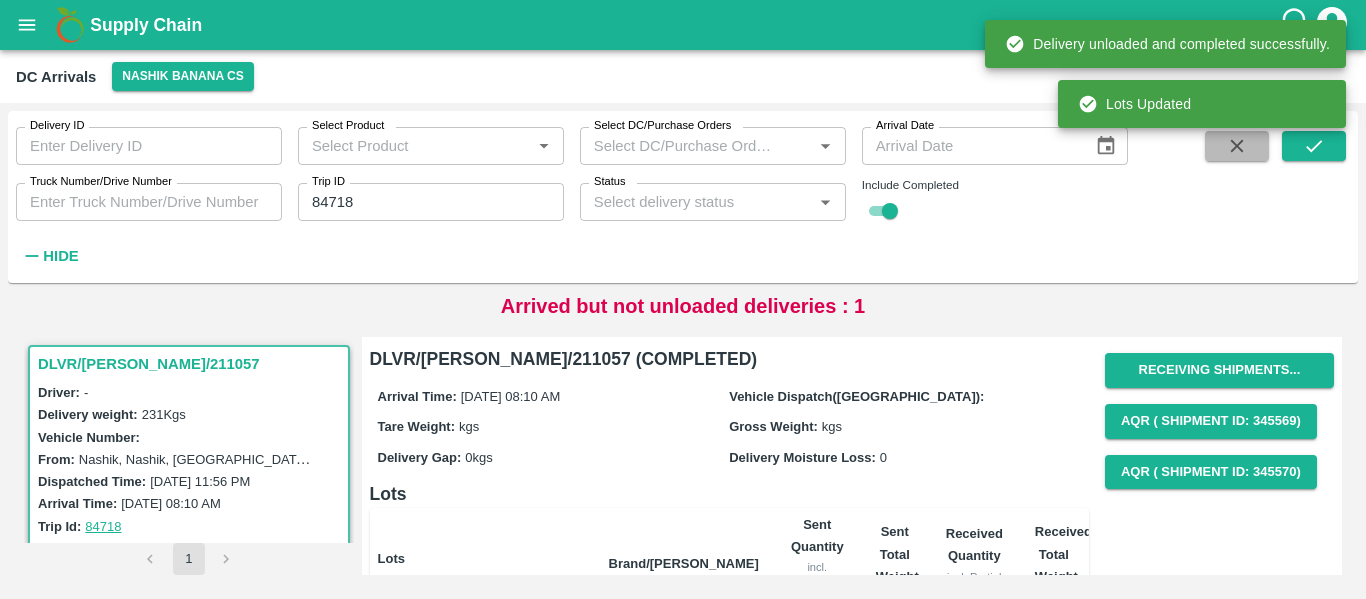 click at bounding box center (1237, 146) 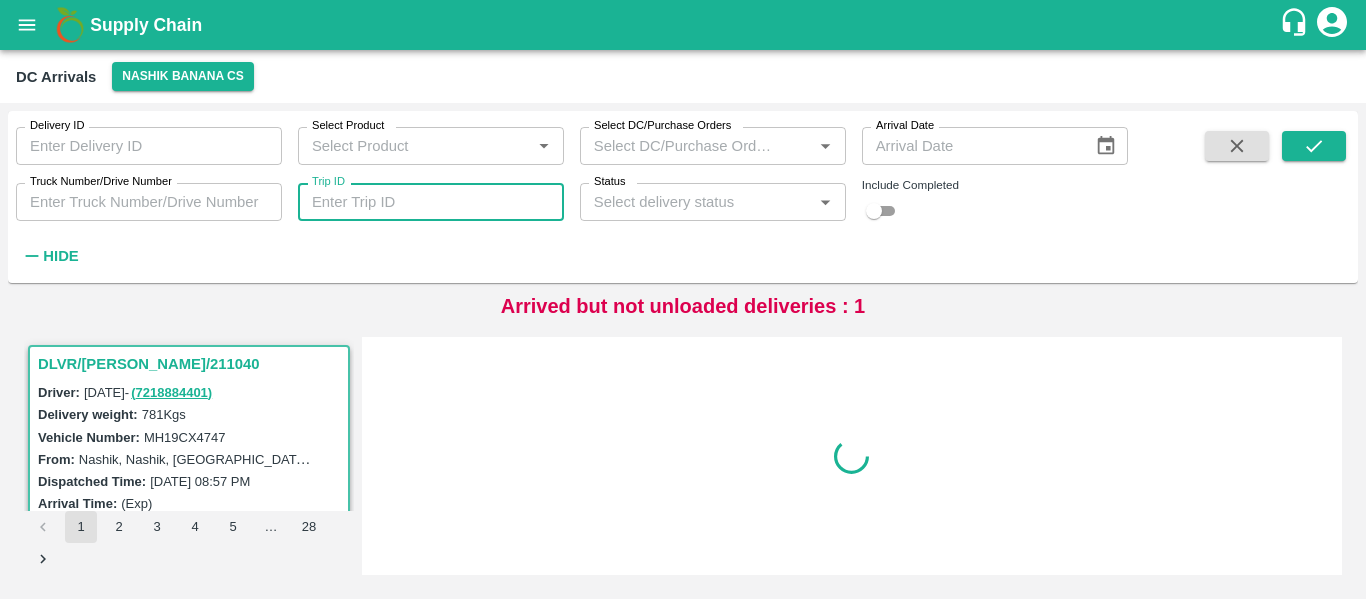click on "Trip ID" at bounding box center [431, 202] 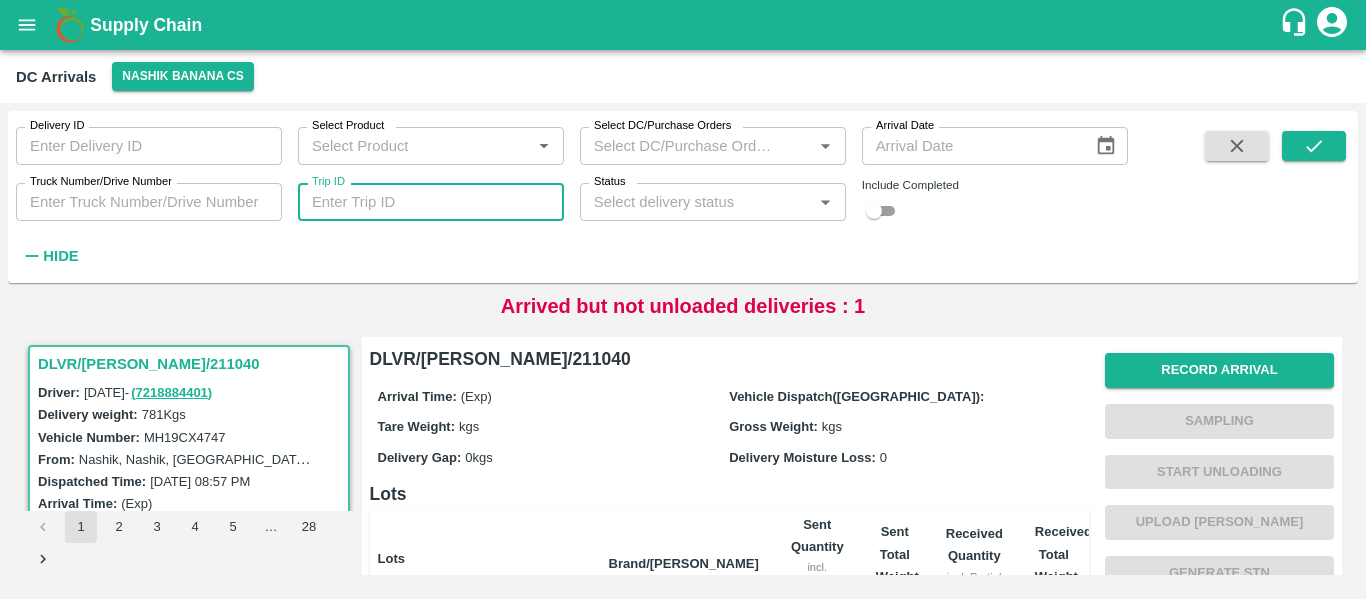paste 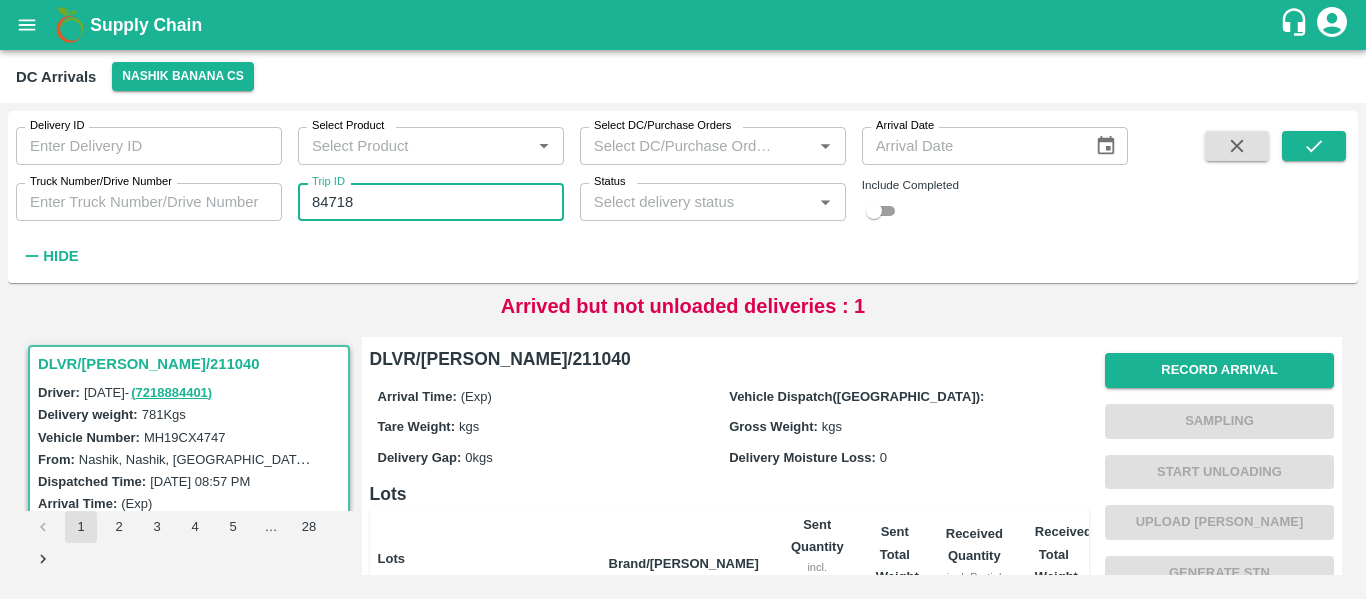 type on "84718" 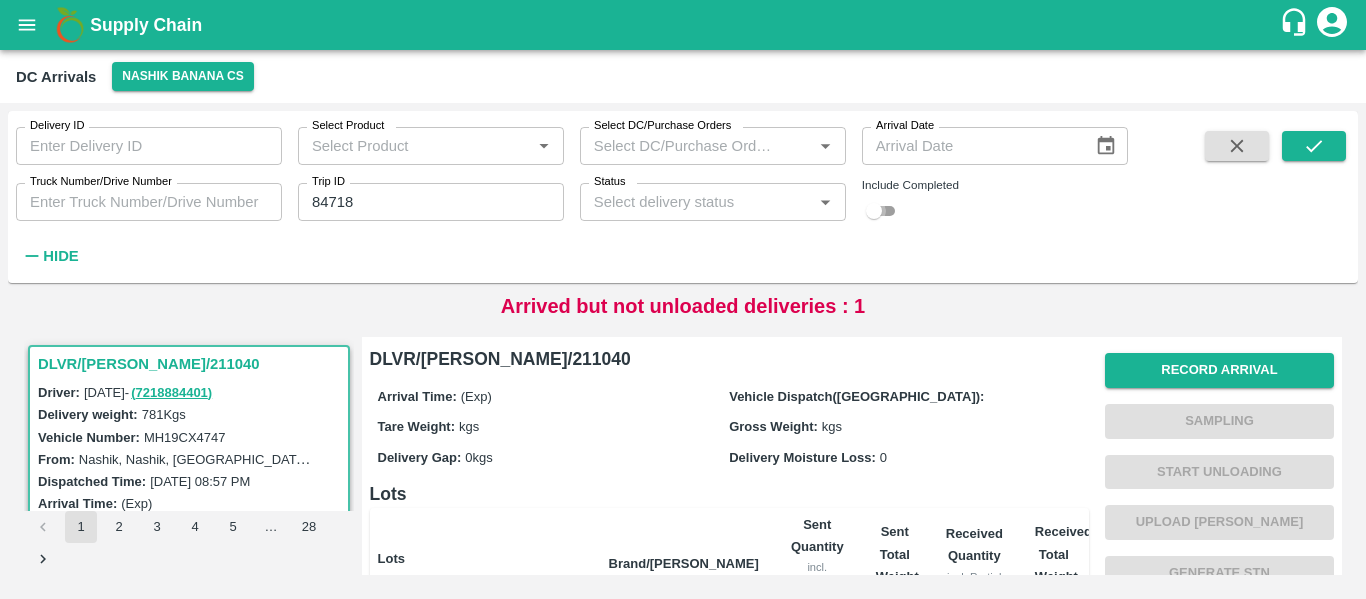 click at bounding box center (874, 211) 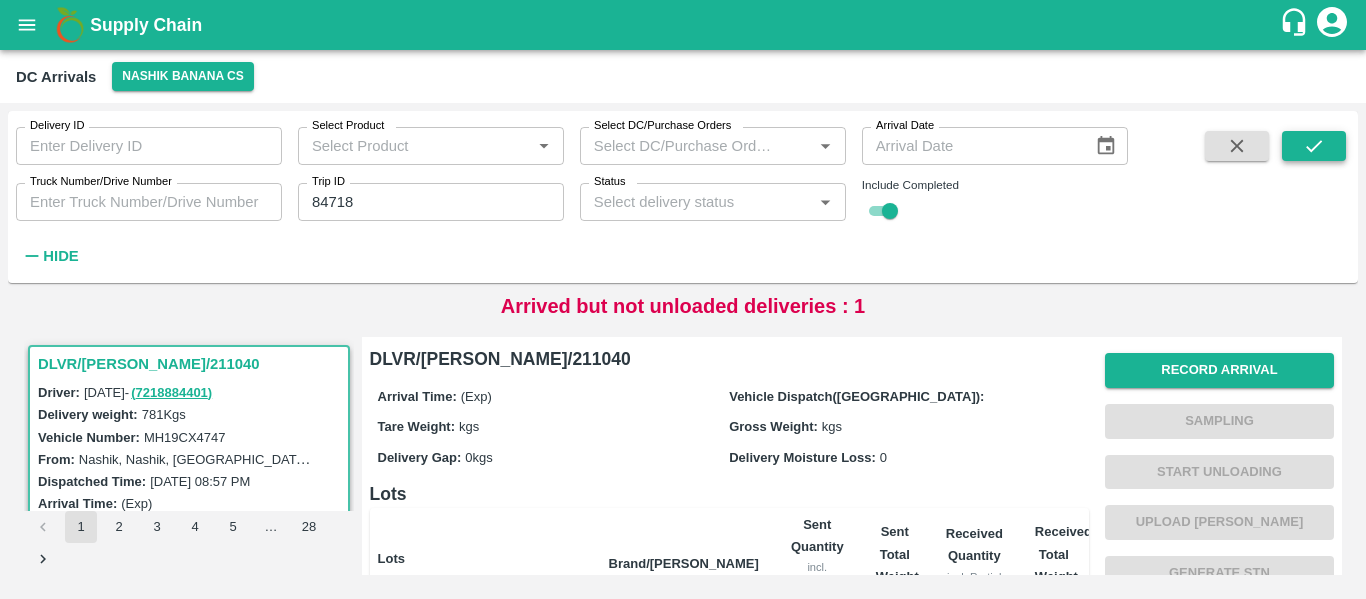 click at bounding box center [1314, 146] 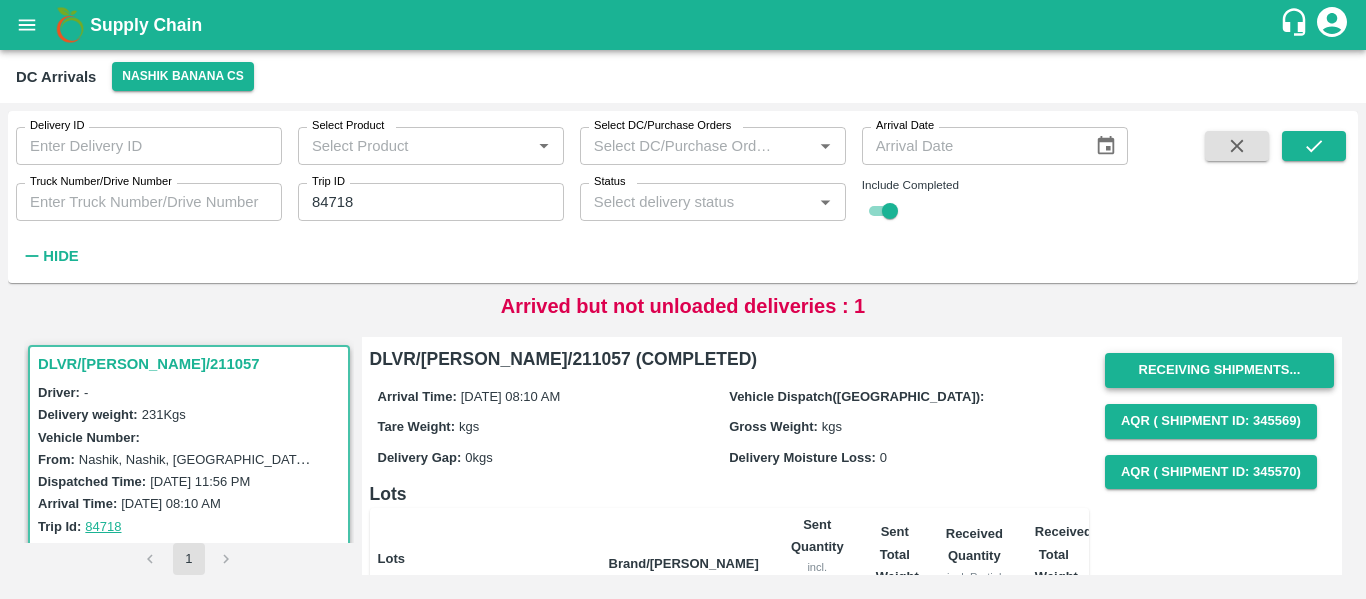 click on "Receiving Shipments..." at bounding box center (1219, 370) 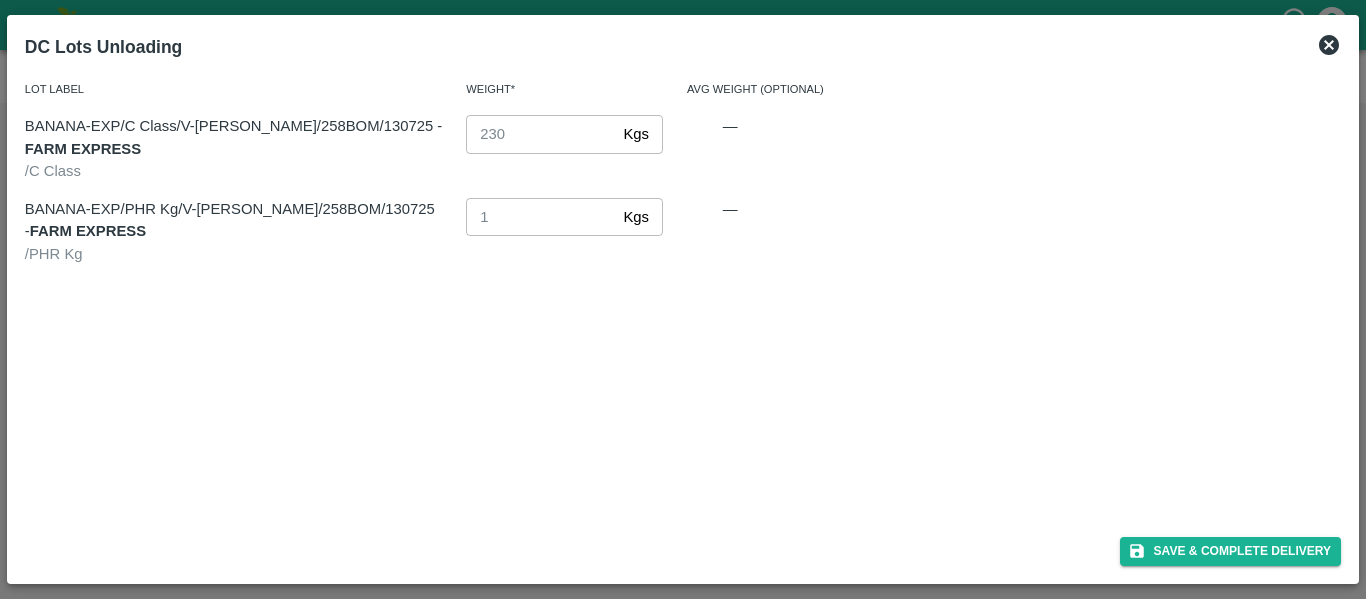 click 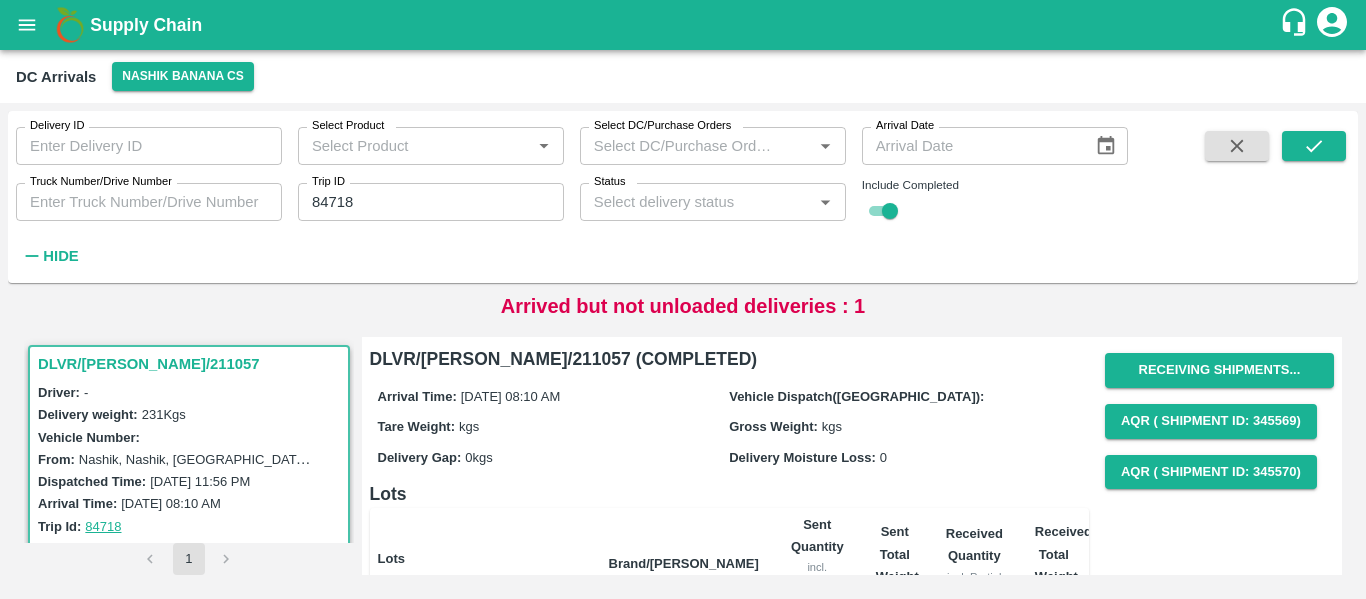 click at bounding box center [1237, 146] 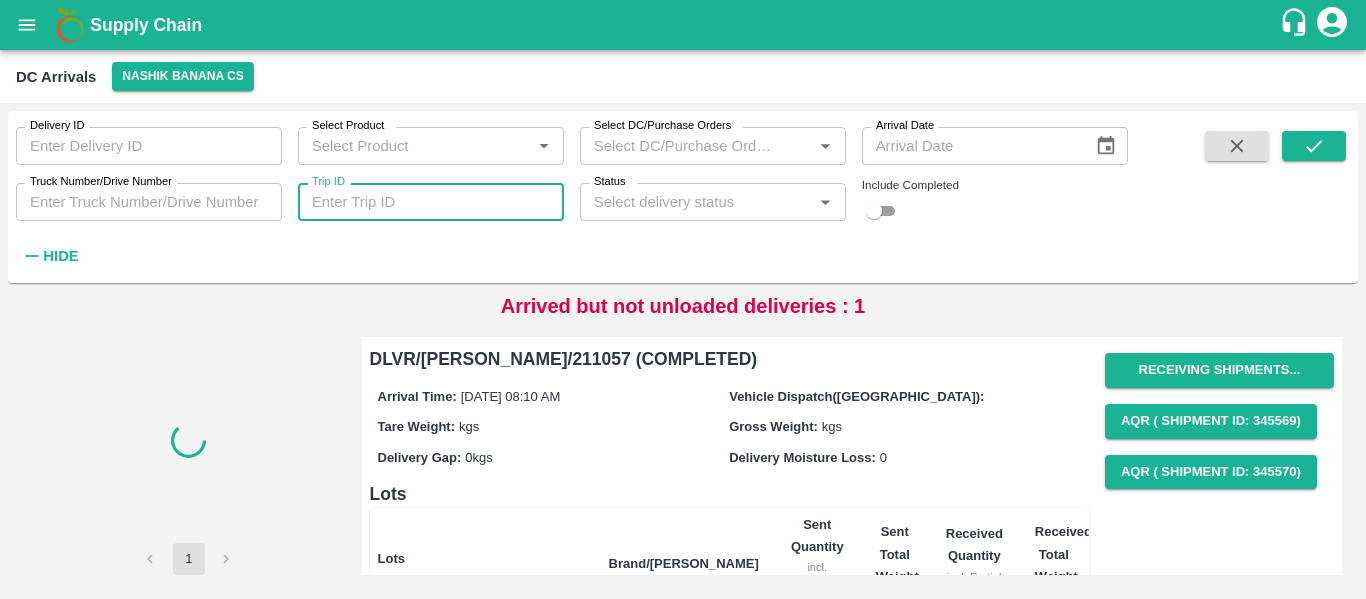 click on "Trip ID" at bounding box center [431, 202] 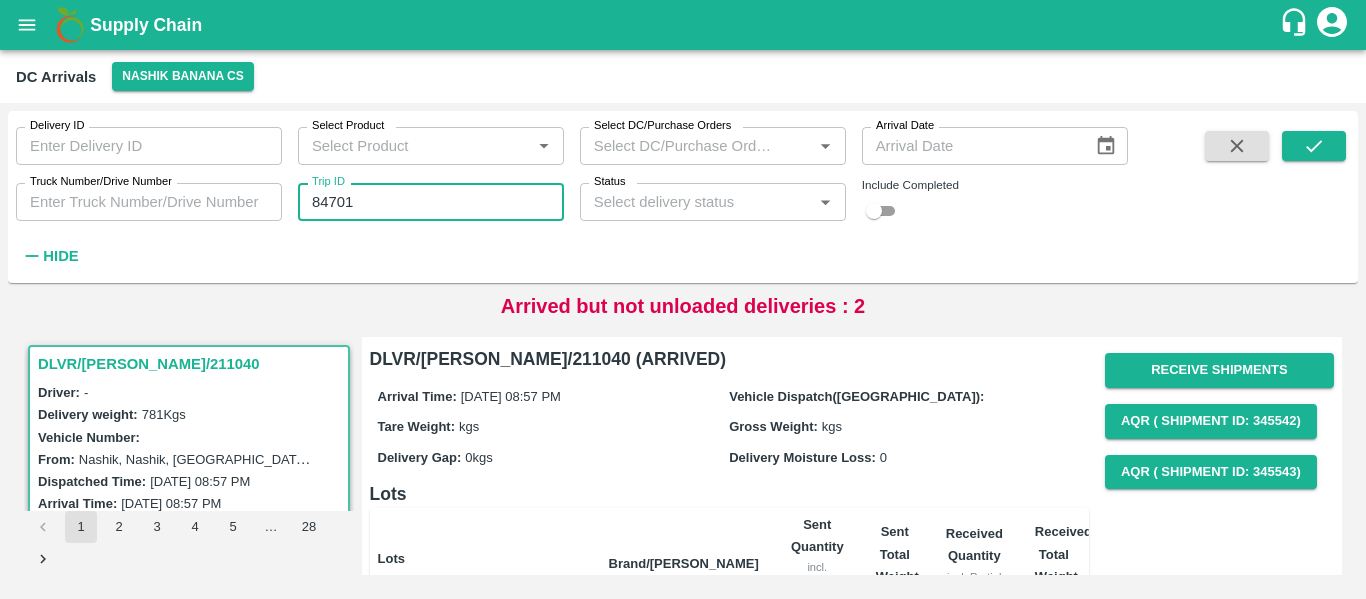 type on "84701" 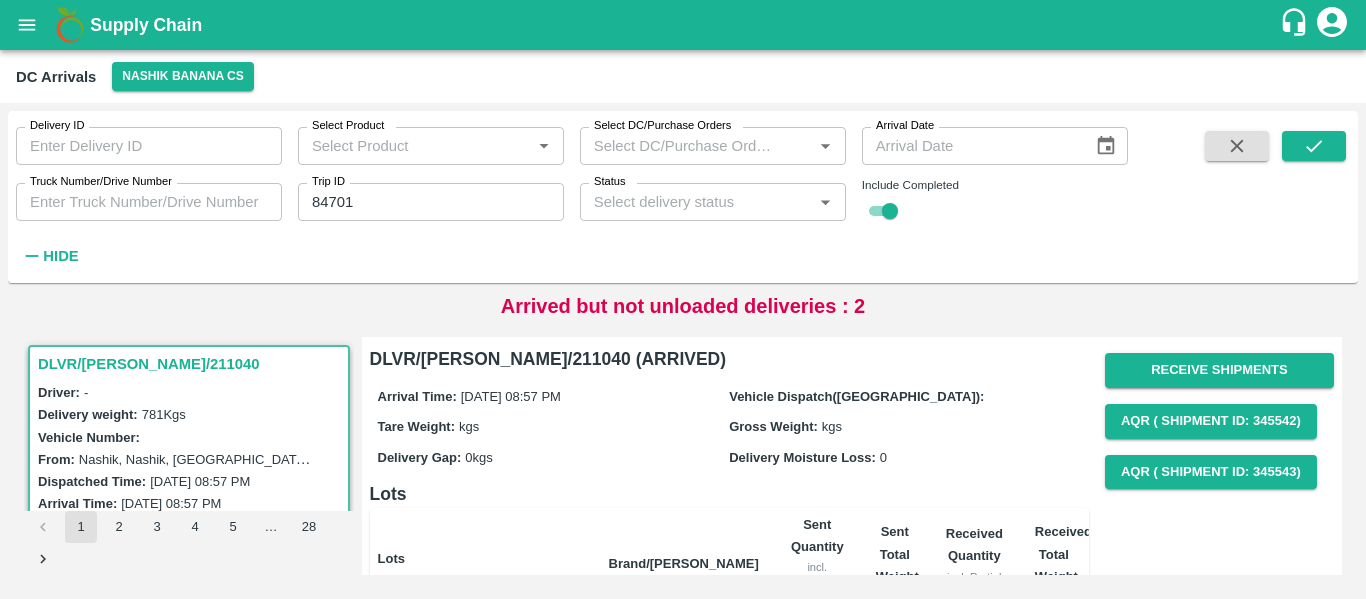 click on "Delivery ID Delivery ID Select Product Select Product   * Select DC/Purchase Orders Select DC/Purchase Orders   * Arrival Date Arrival Date Truck Number/Drive Number  Truck Number/Drive Number  Trip ID 84701 Trip ID Status Status   * Include Completed Hide Arrived but not unloaded deliveries : 2 DLVR/NASH/211040 Driver:  - Delivery weight: 781  Kgs Vehicle Number: From: Nashik, Nashik, Nashik, Maharashtra, India Dispatched Time: 13 Jul 2025, 08:57 PM Arrival Time: 13 Jul 2025, 08:57 PM Trip Id: 84701 PO Ids: 163320 TRACK arrived DLVR/NASH/206287 Driver: Umesh  - ( 7066542769 ) Delivery weight: 11921  Kgs Vehicle Number: MH18BZ3337 From: Nashik, Nashik, Nashik, Maharashtra Dispatched Time: 25 May 2025, 05:02 PM Arrival Time: 06 Jul 2025, 01:30 AM Trip Id: 82763 PO Ids: 159449 TRACK arrived DLVR/NASH/204175 Driver:  - Delivery weight: 373  Kgs Vehicle Number: From: Nashik, Nashik, Nashik, Maharashtra, India Dispatched Time: 16 May 2025, 08:41 PM Arrival Time: 17 May 2025, 04:05 AM Trip Id: 82008 PO Ids: (" at bounding box center [683, 351] 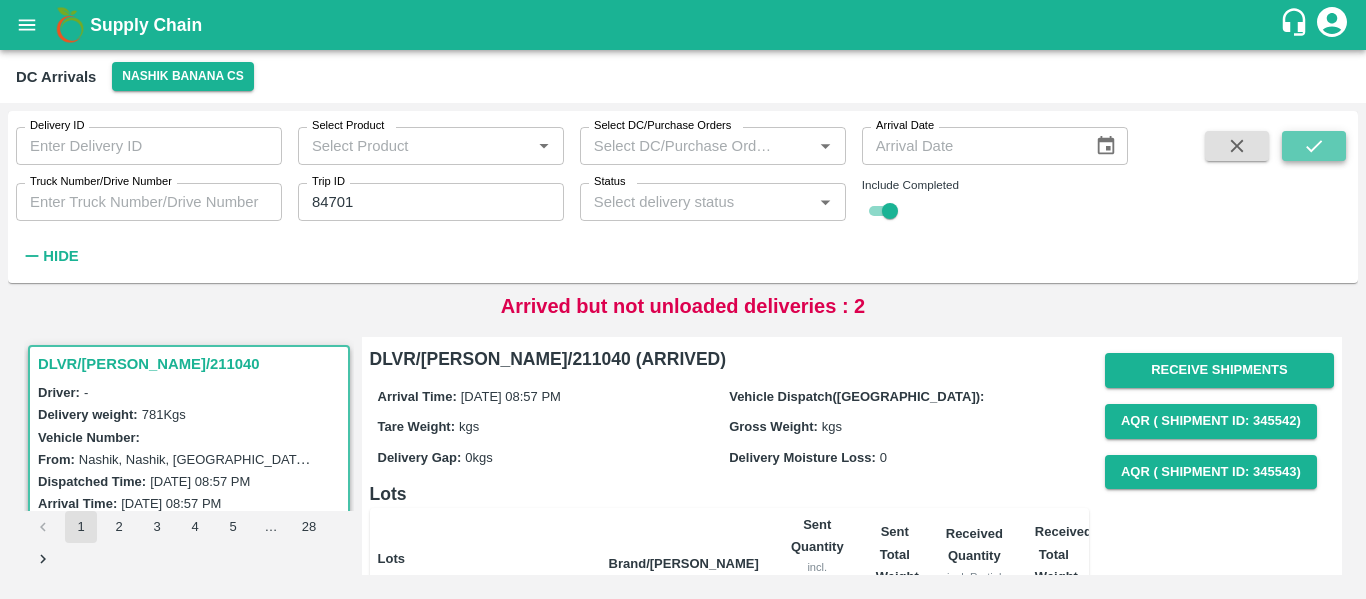 click at bounding box center [1314, 146] 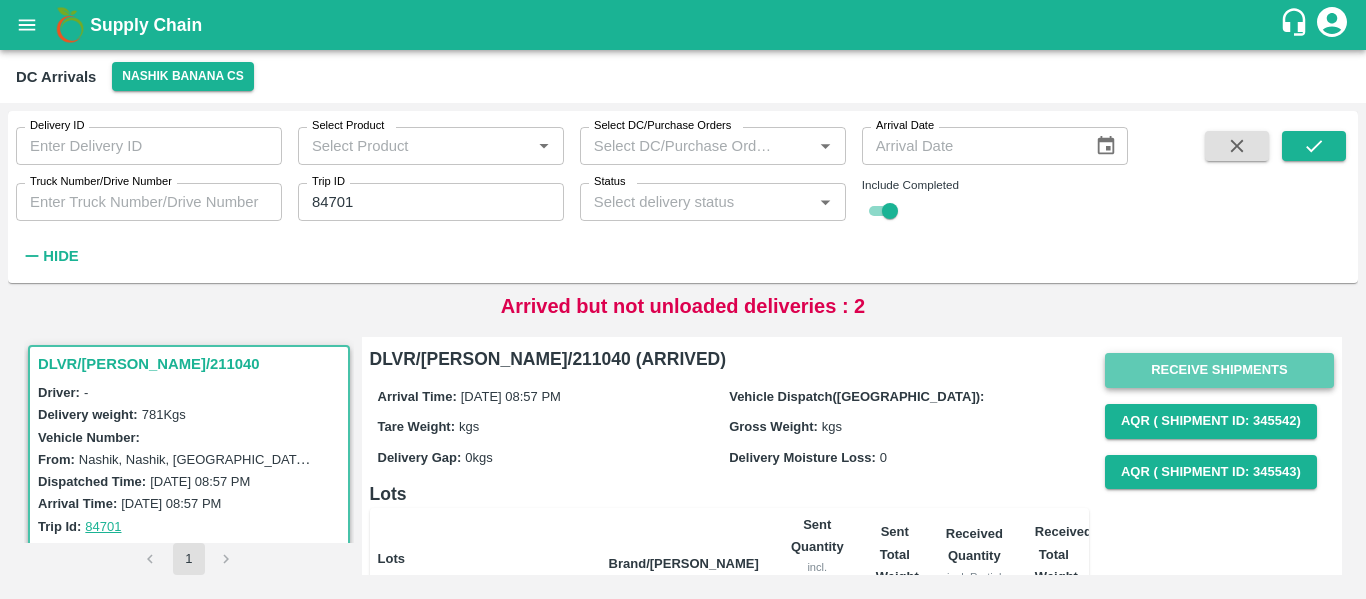 click on "Receive Shipments" at bounding box center [1219, 370] 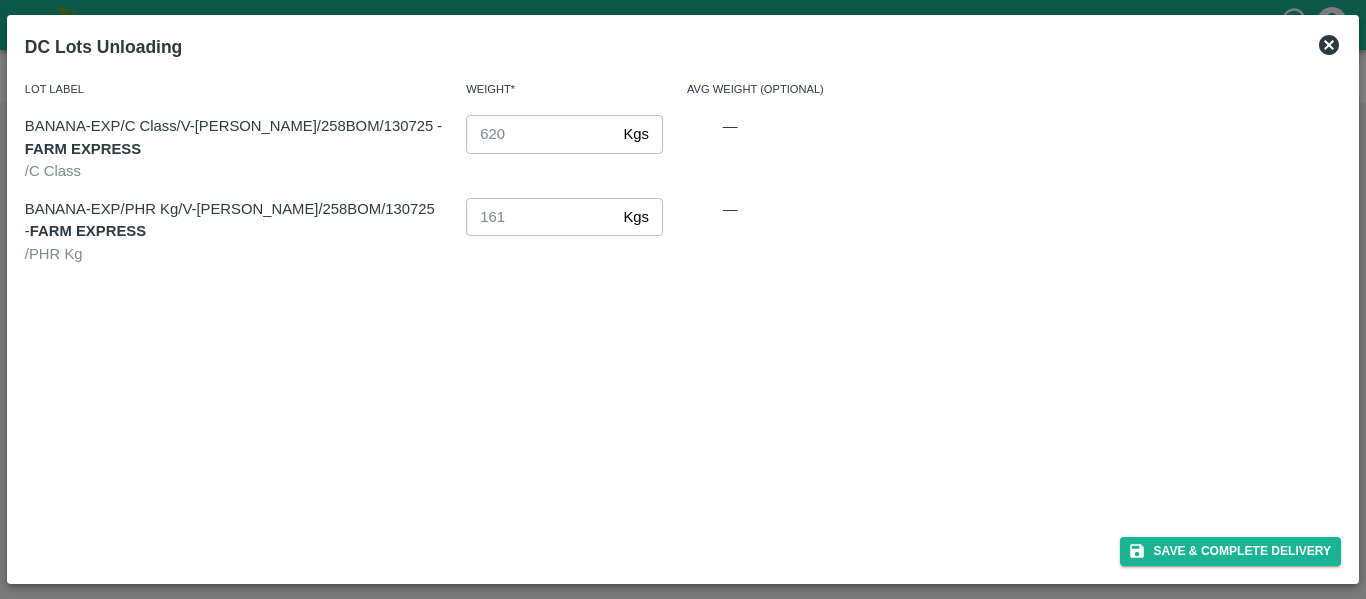 click on "Save & Complete Delivery" at bounding box center (683, 547) 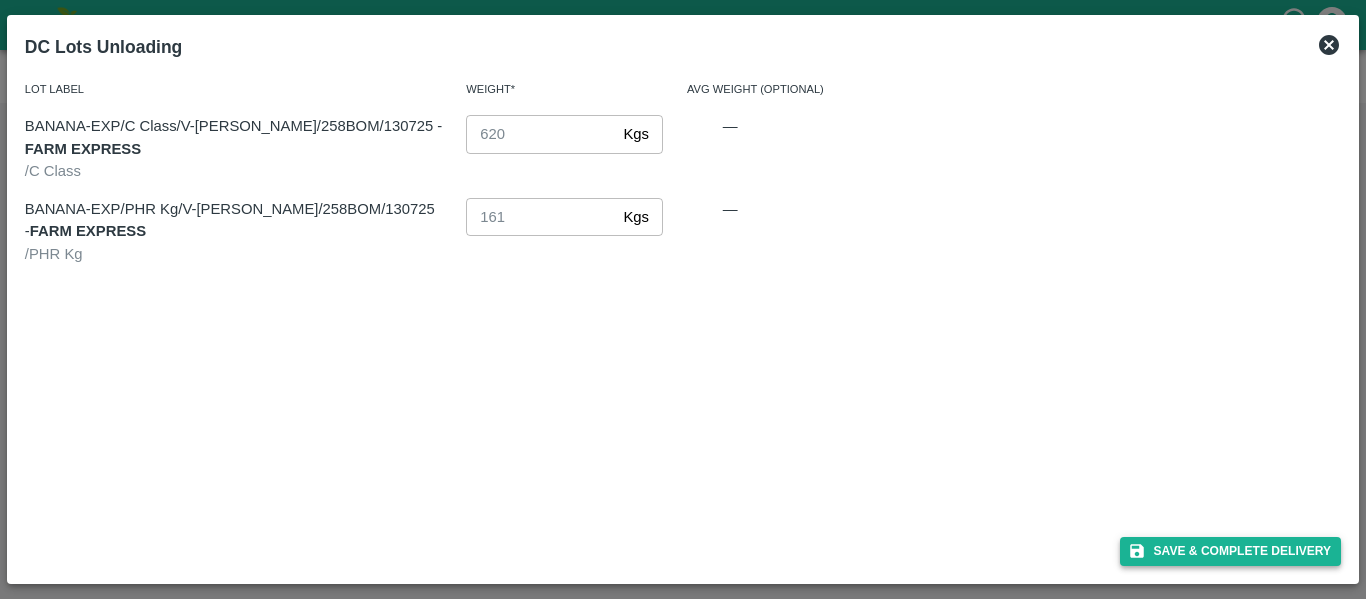 click 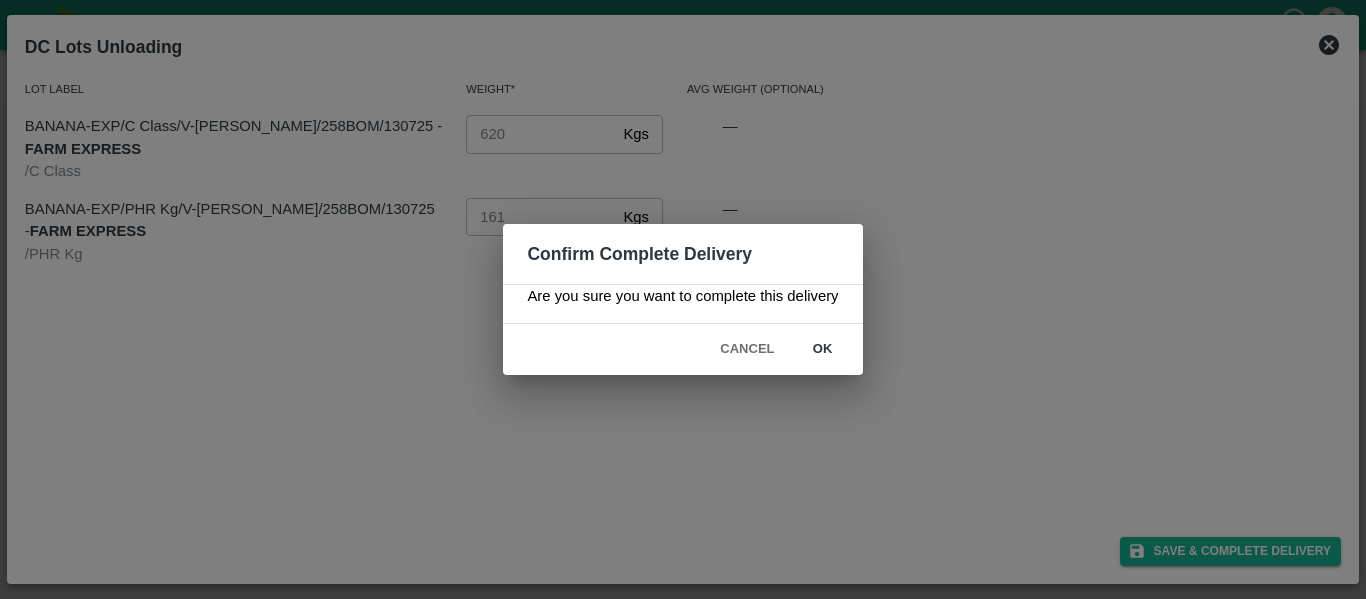 click on "ok" at bounding box center (823, 349) 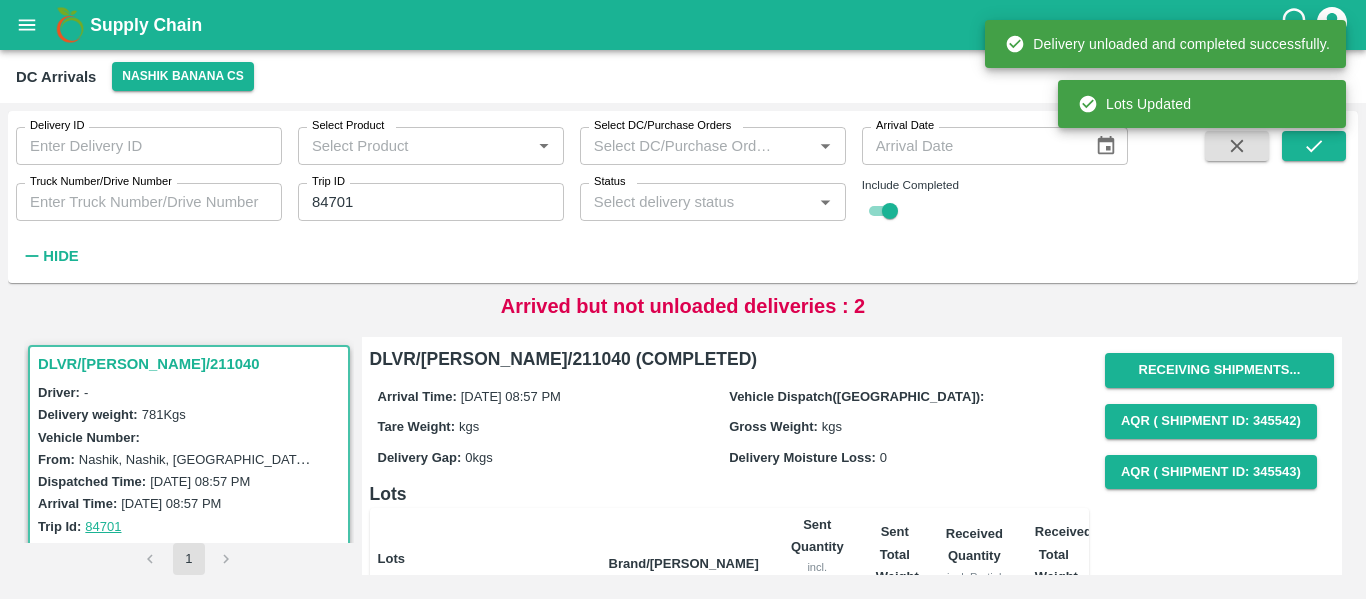click 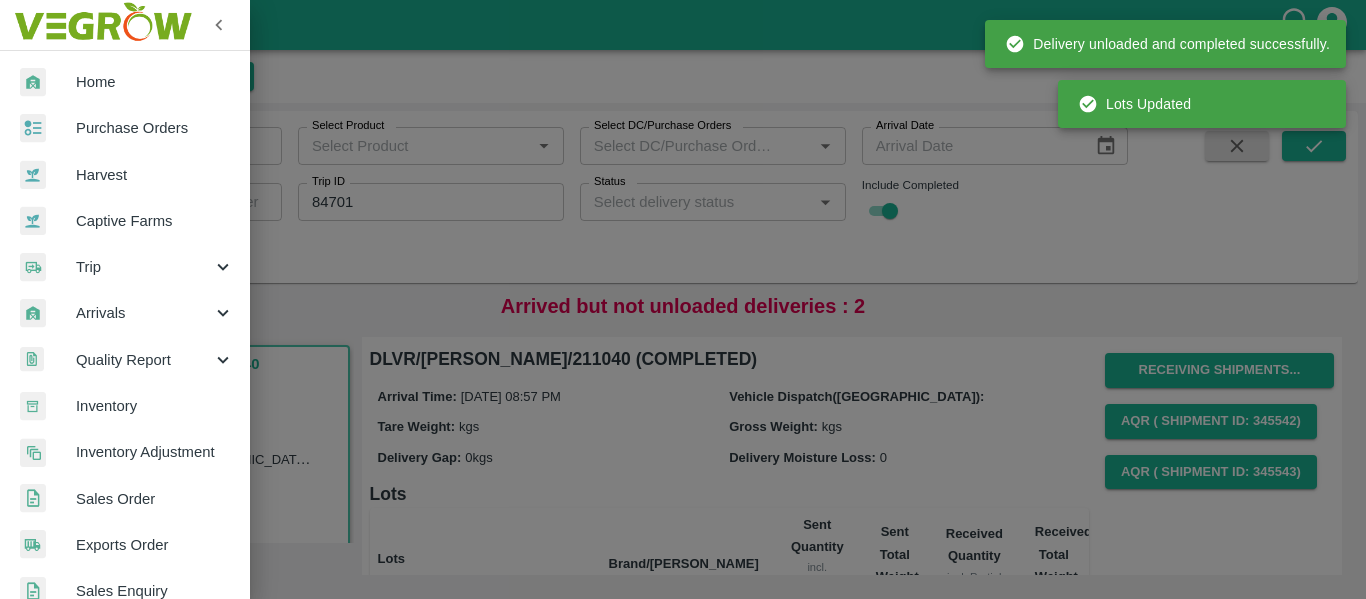 click on "Purchase Orders" at bounding box center (125, 128) 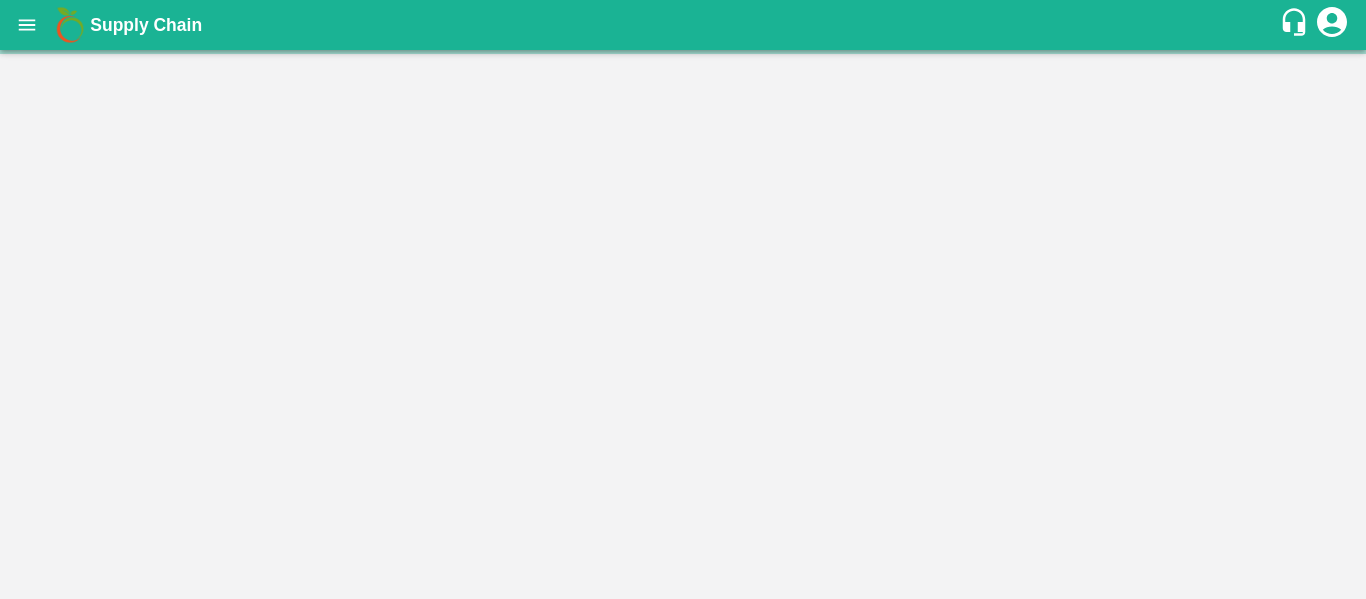 scroll, scrollTop: 0, scrollLeft: 0, axis: both 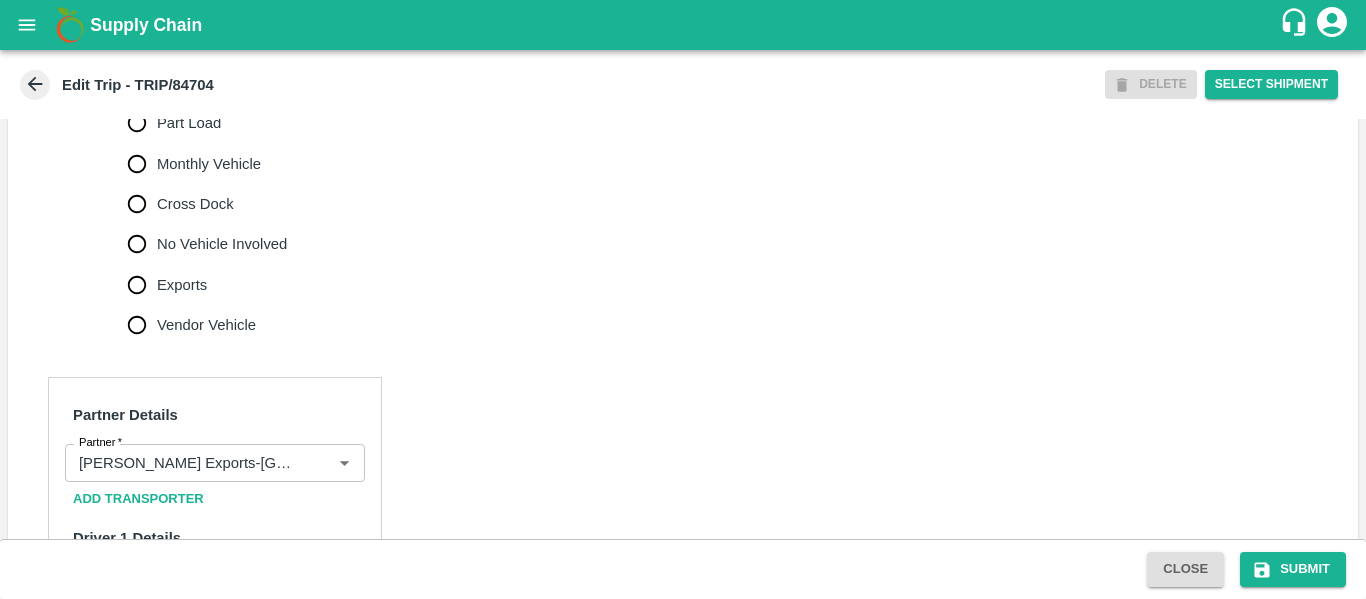 click on "Cross Dock" at bounding box center [202, 204] 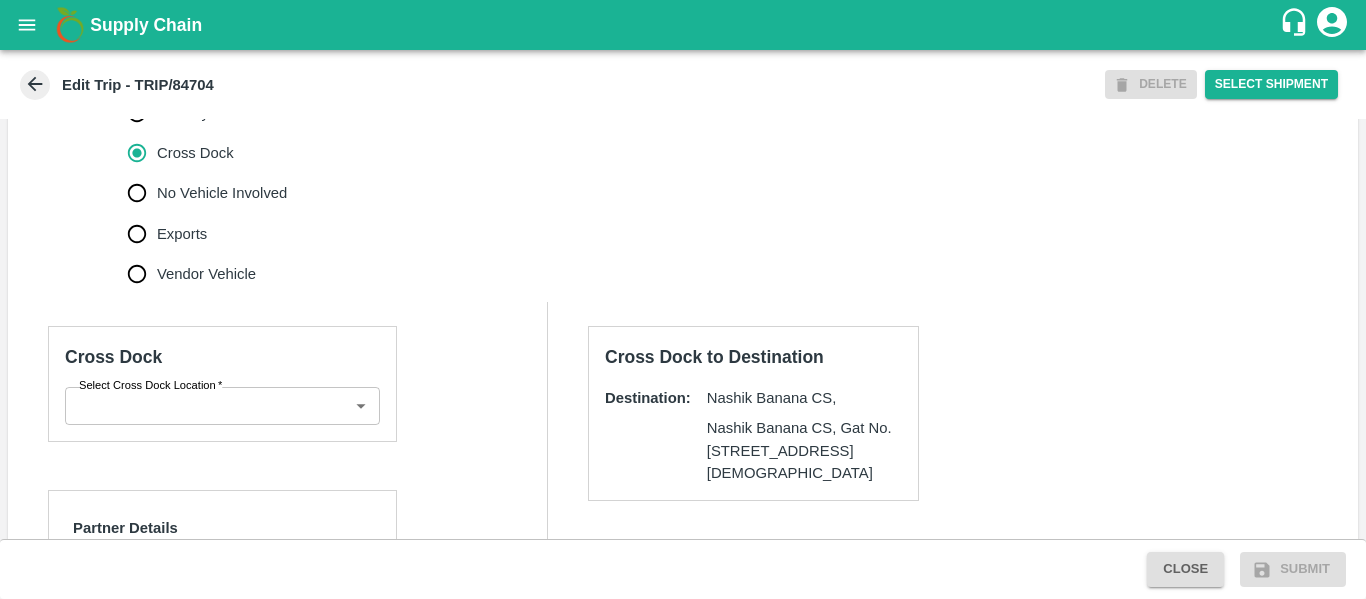 click on "No Vehicle Involved" at bounding box center (222, 193) 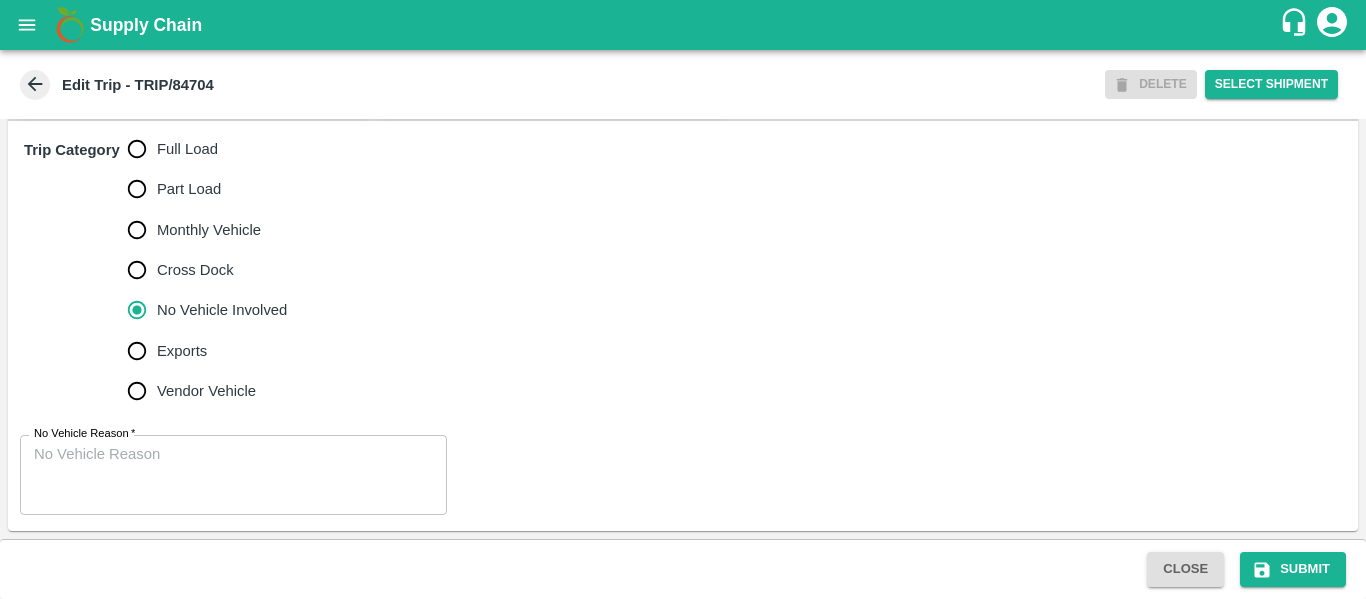 scroll, scrollTop: 623, scrollLeft: 0, axis: vertical 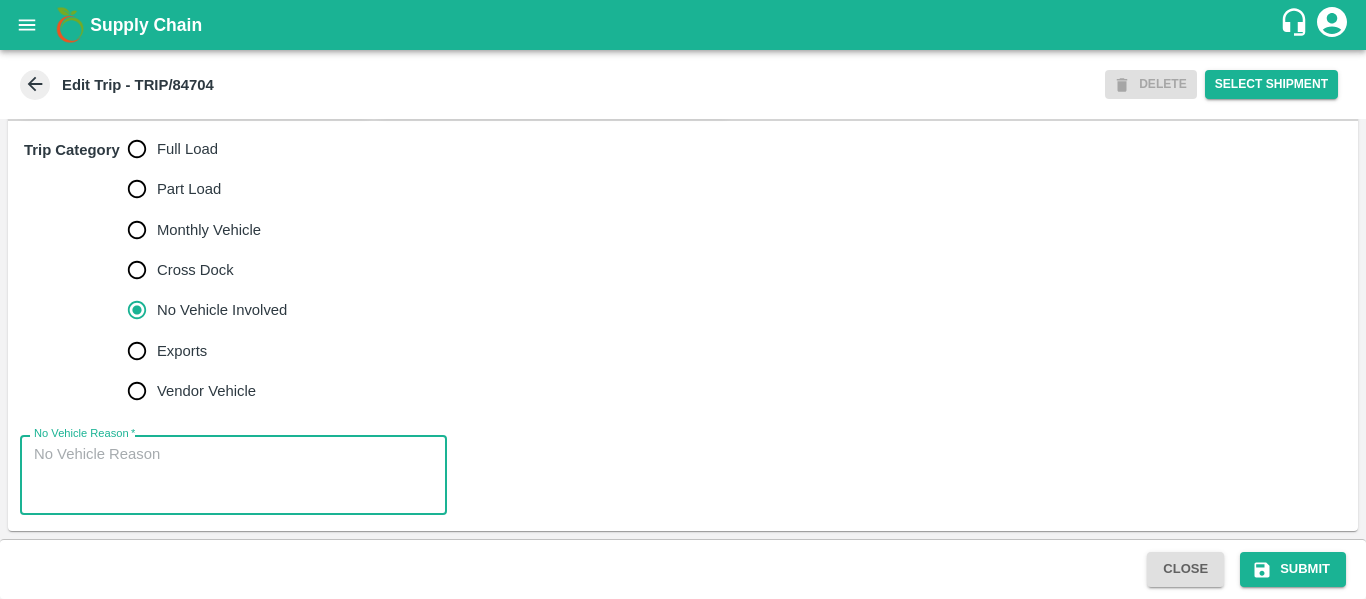 click on "No Vehicle Reason   *" at bounding box center [233, 475] 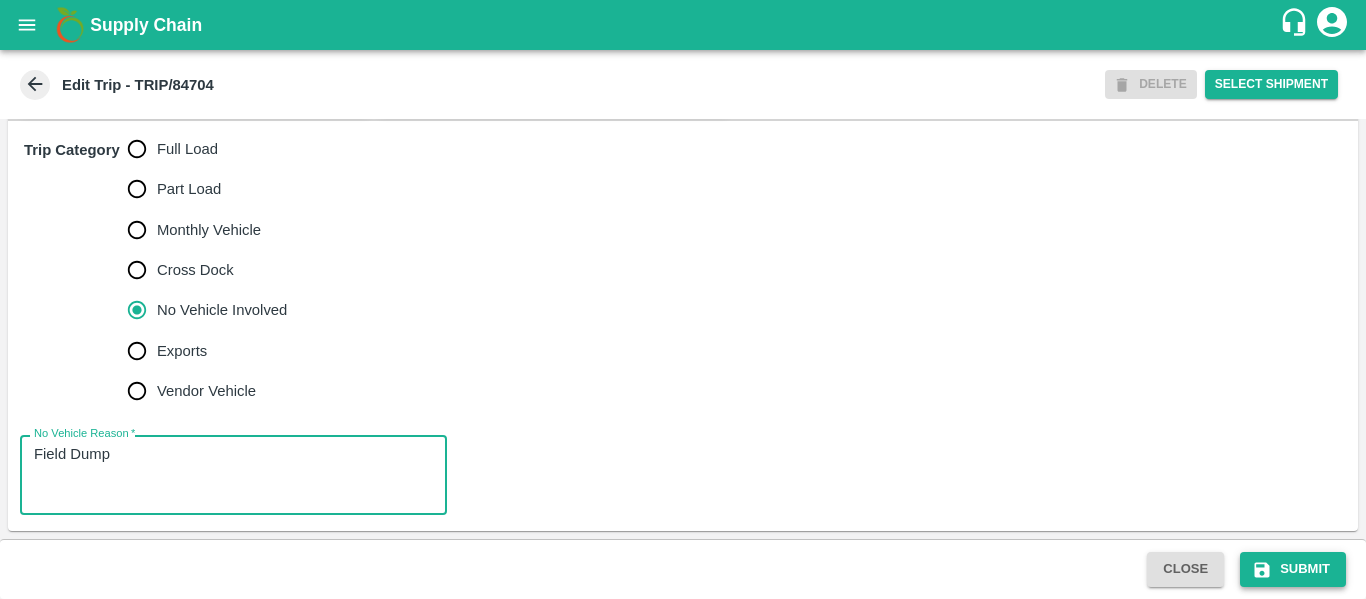type on "Field Dump" 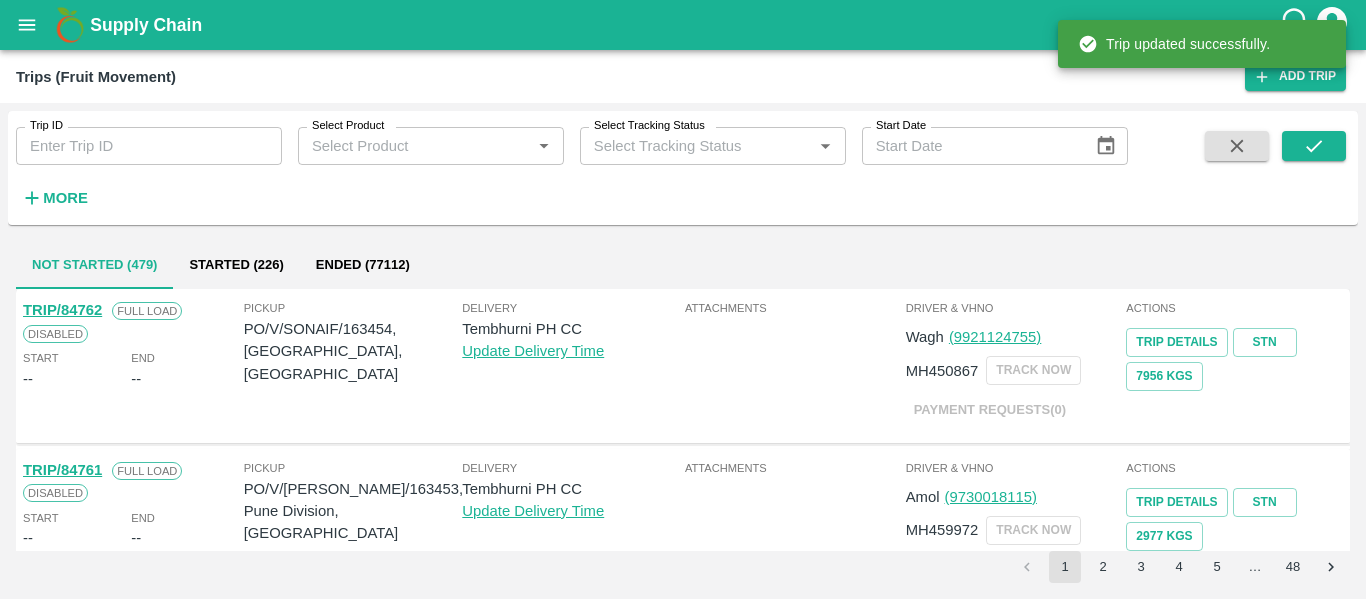 click on "Trip ID" at bounding box center [149, 146] 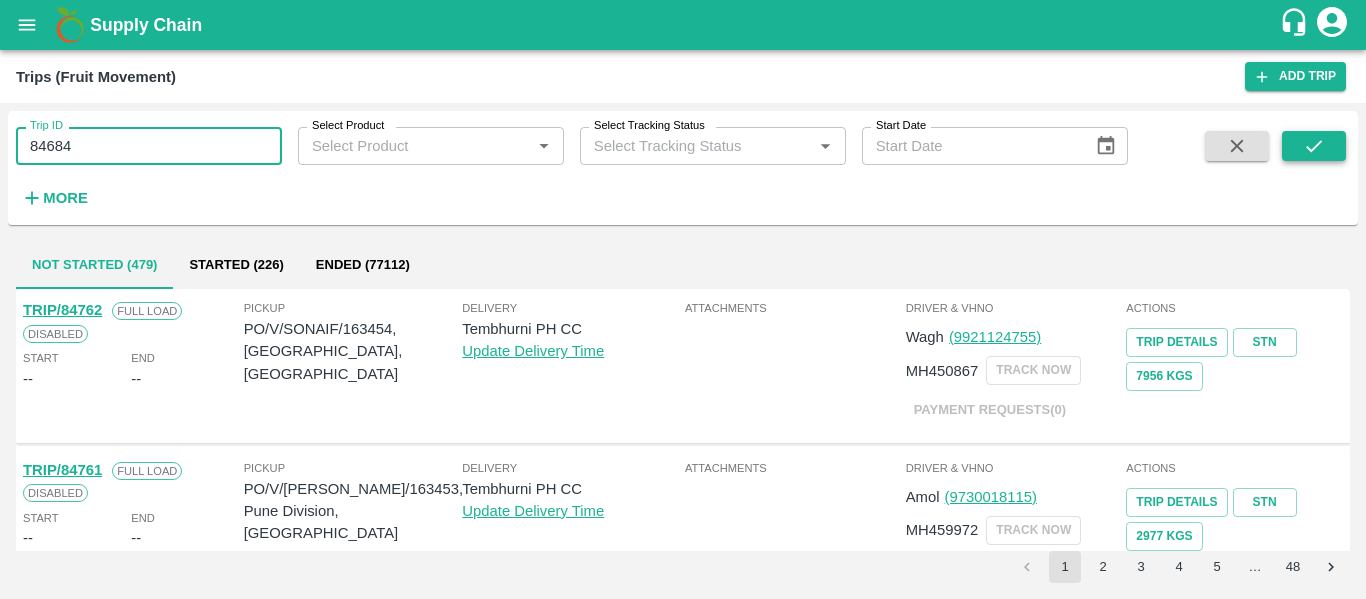 type on "84684" 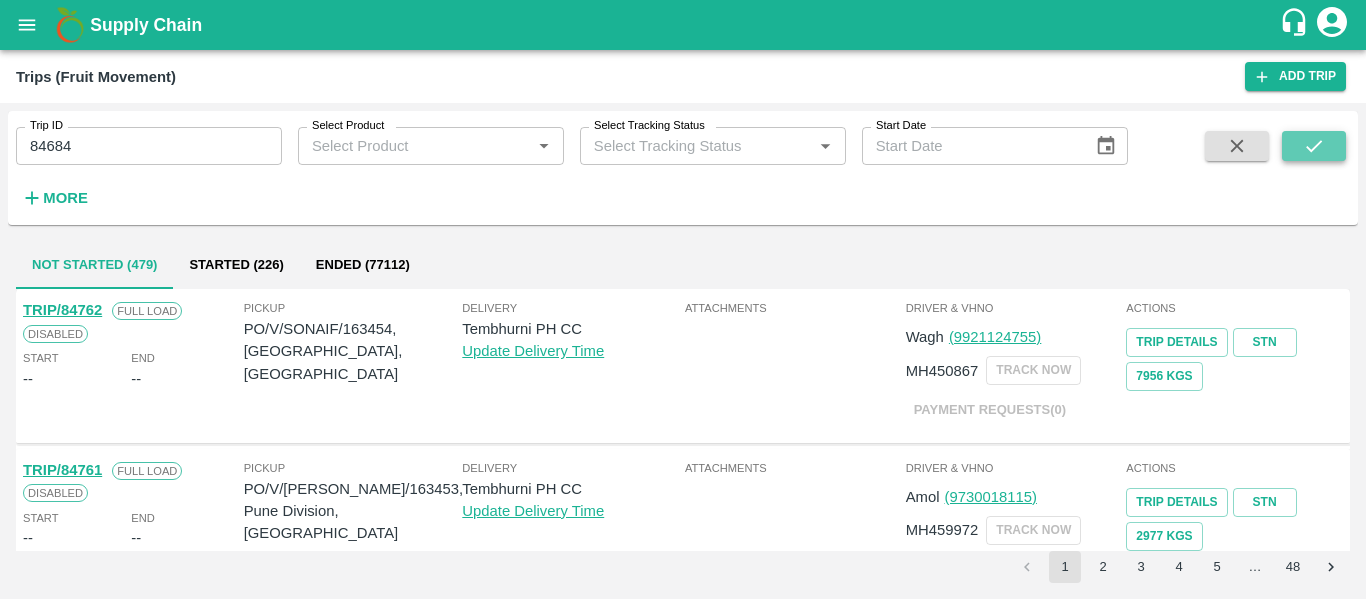 click 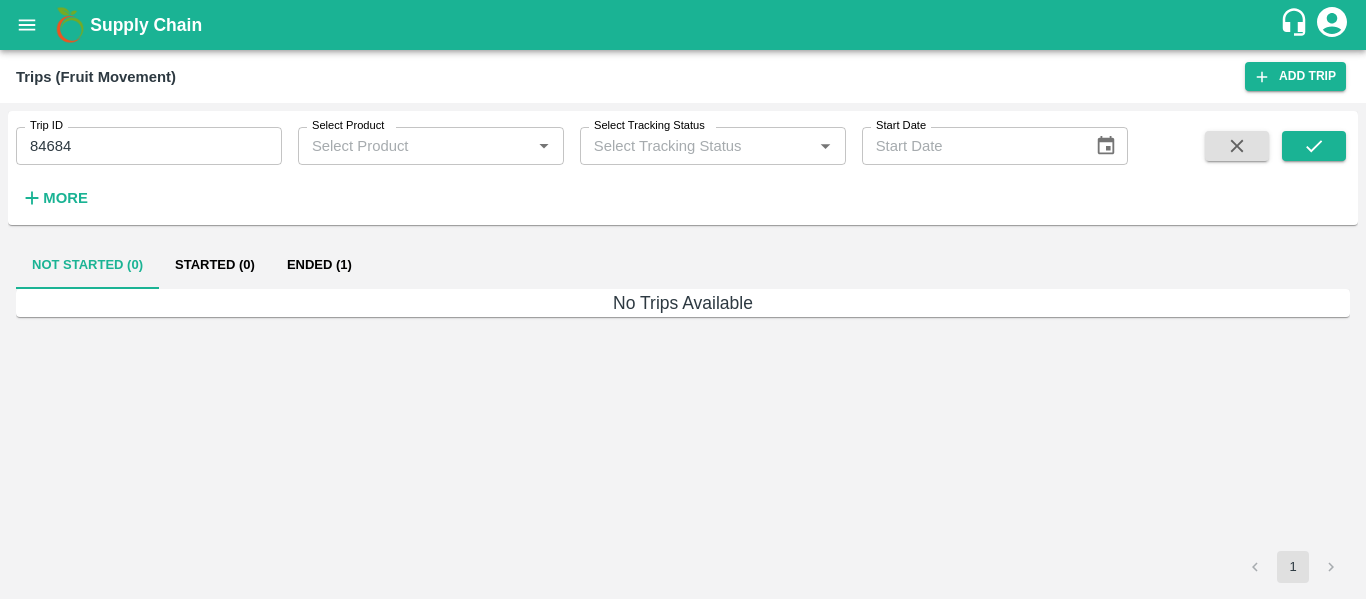 click on "Ended (1)" at bounding box center (319, 265) 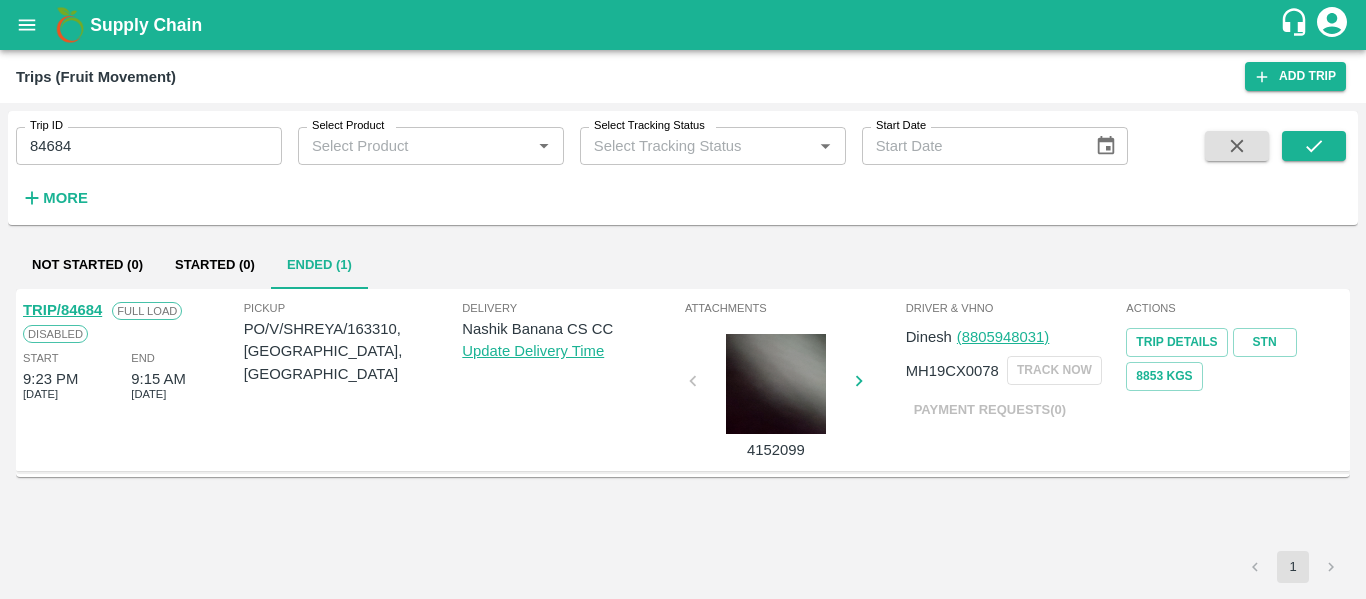 click on "TRIP/84684" at bounding box center (62, 310) 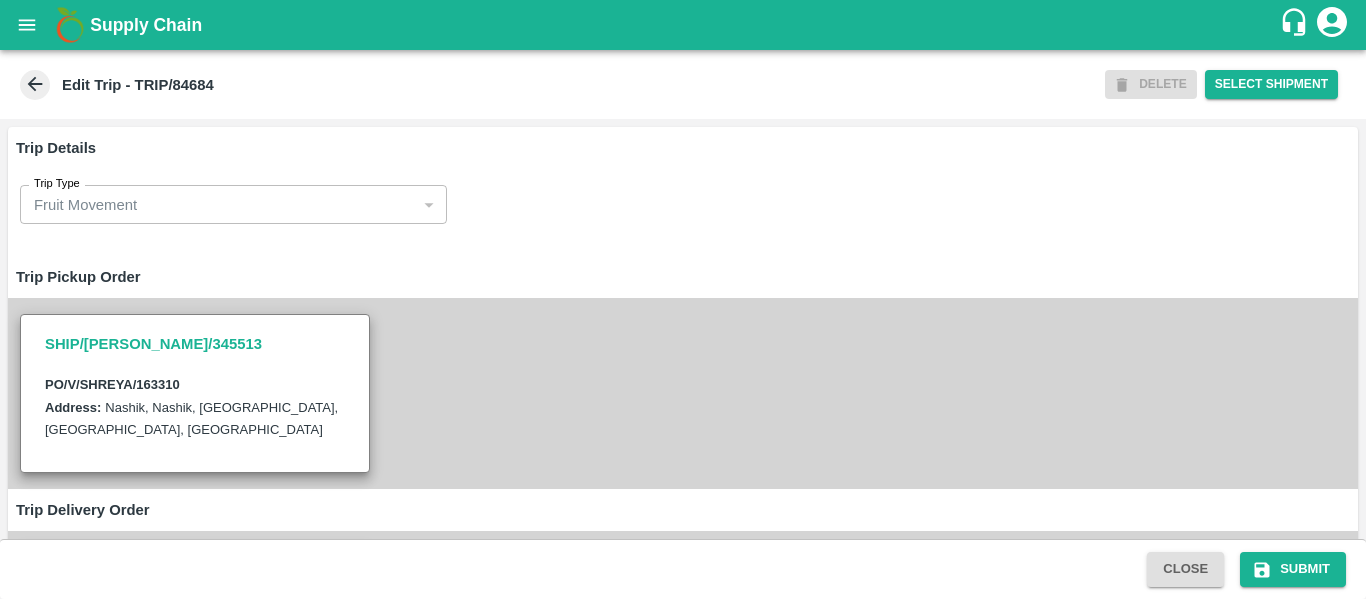 type on "Shreyansh Exports-Nashik, Nashik-91584 65669(Supplier, Transporter)" 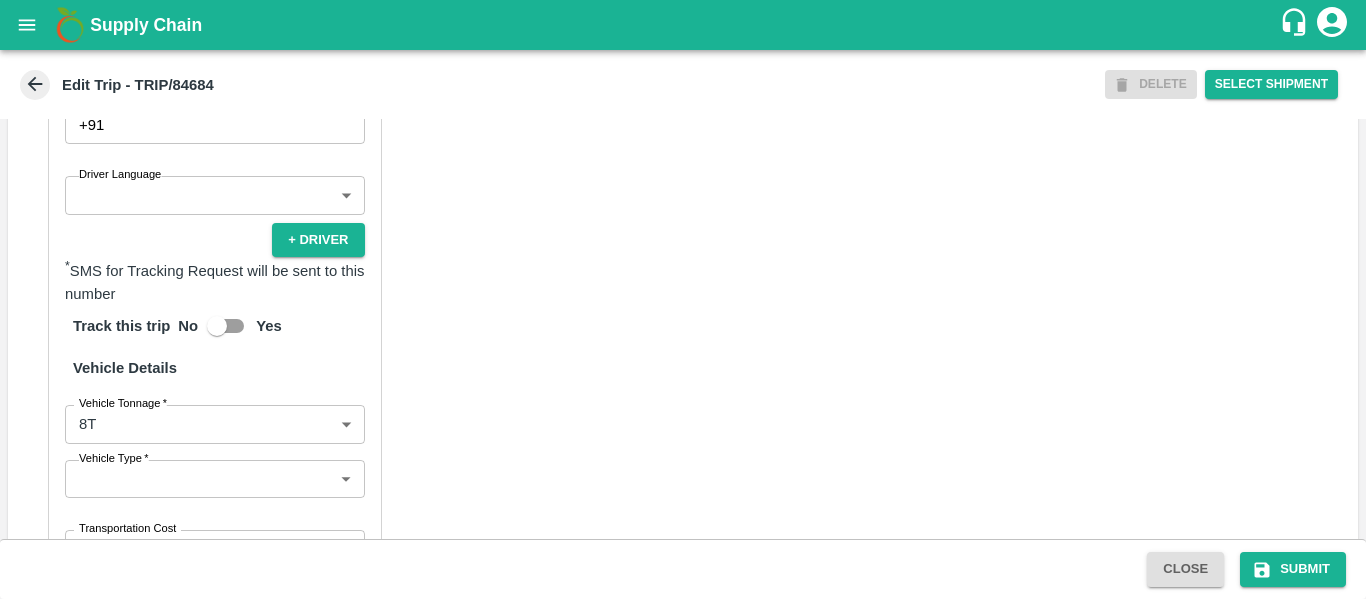 scroll, scrollTop: 1469, scrollLeft: 0, axis: vertical 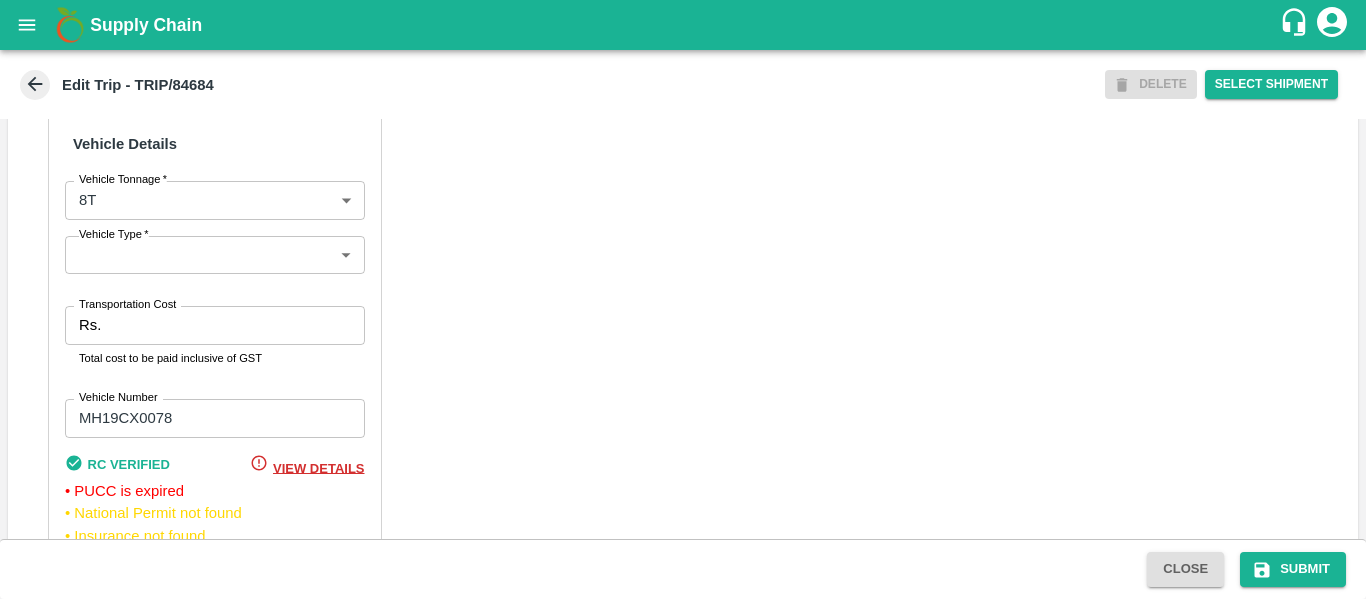 click on "Transportation Cost" at bounding box center (236, 325) 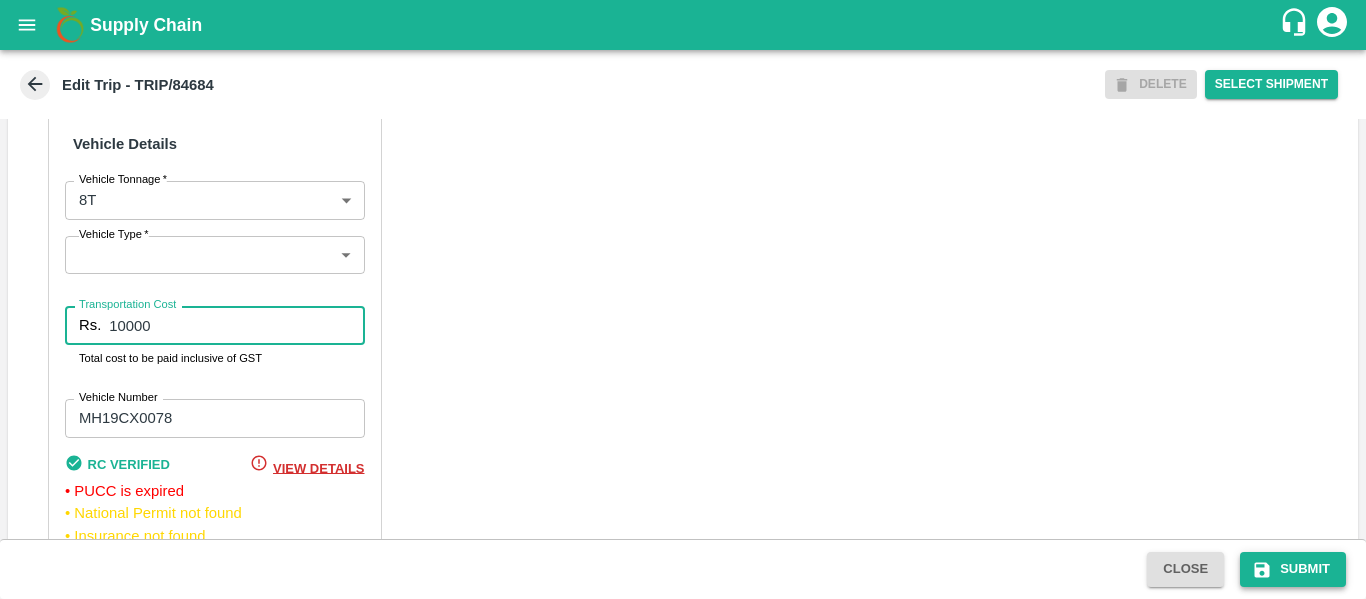 type on "10000" 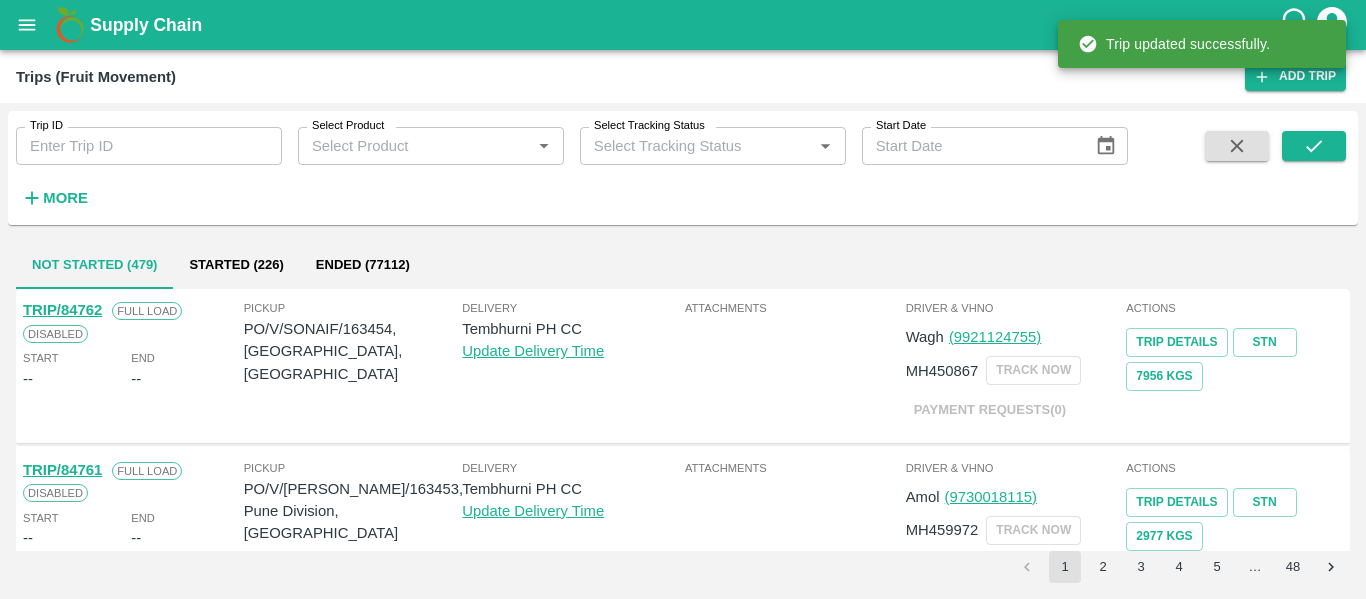 click 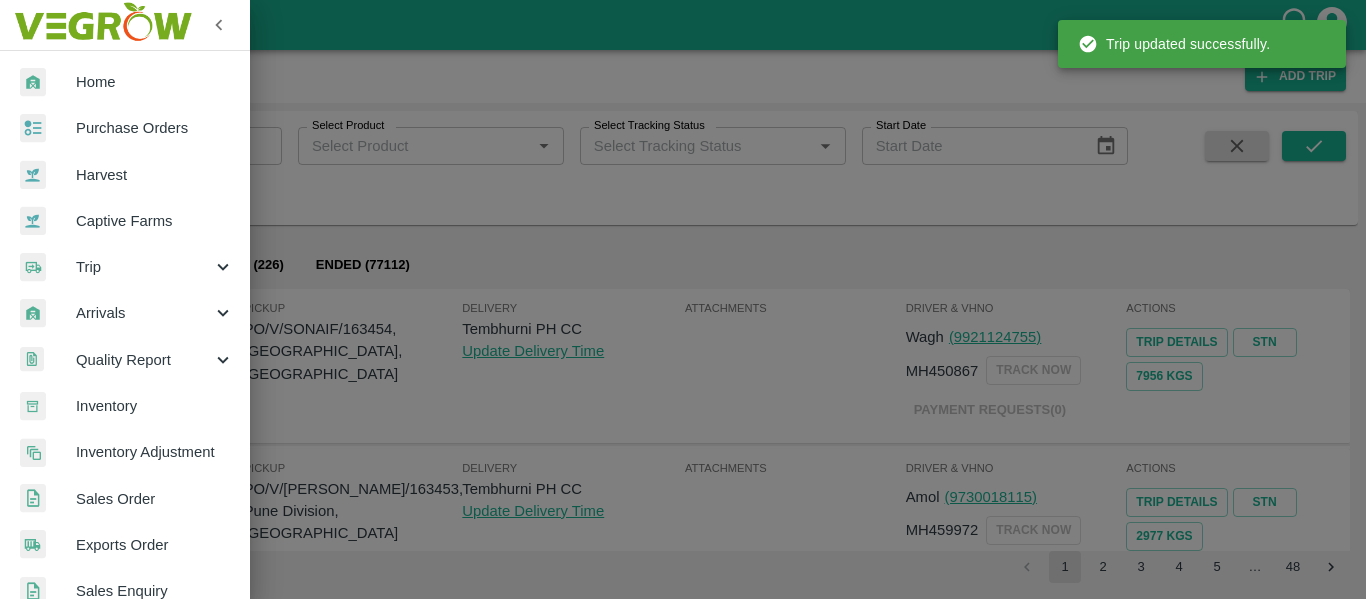 click on "Home" at bounding box center (125, 82) 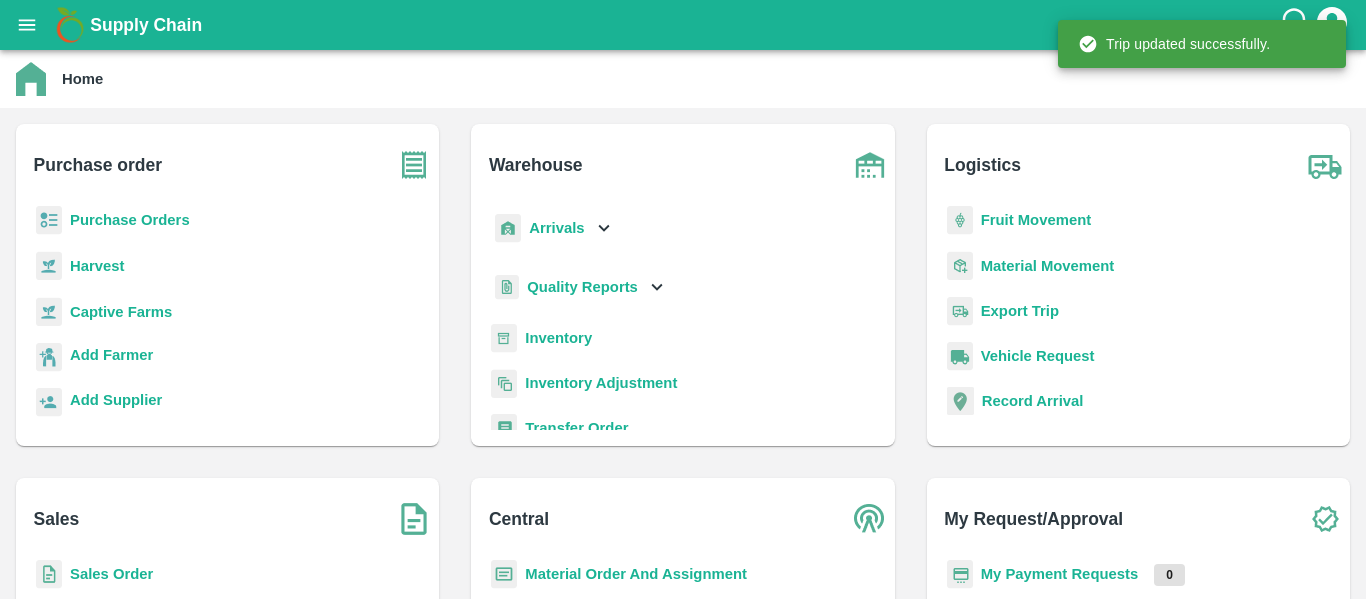 click on "Purchase Orders" at bounding box center [130, 220] 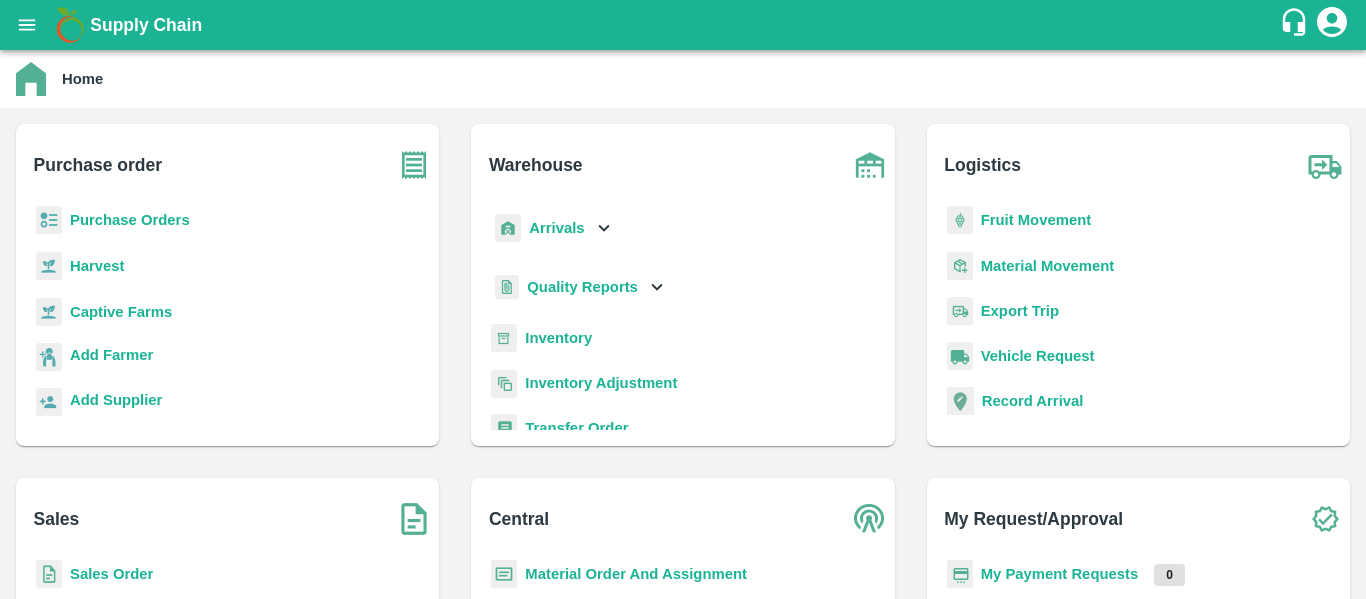 click on "Purchase Orders" at bounding box center [130, 220] 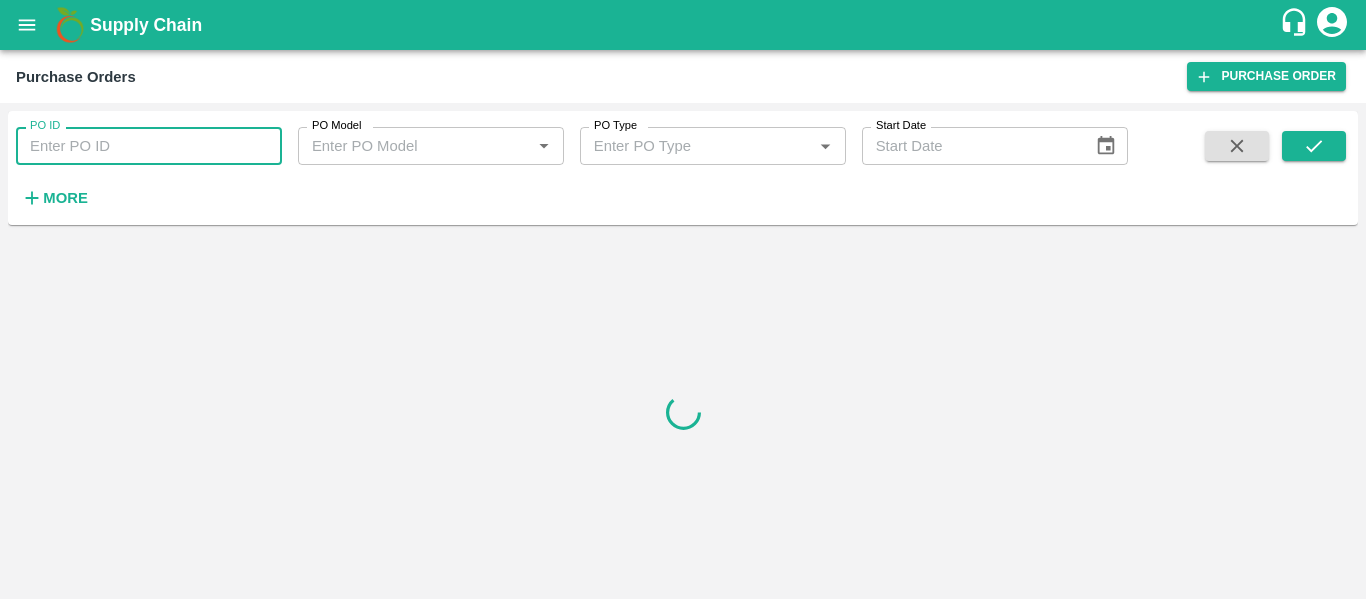 click on "PO ID" at bounding box center (149, 146) 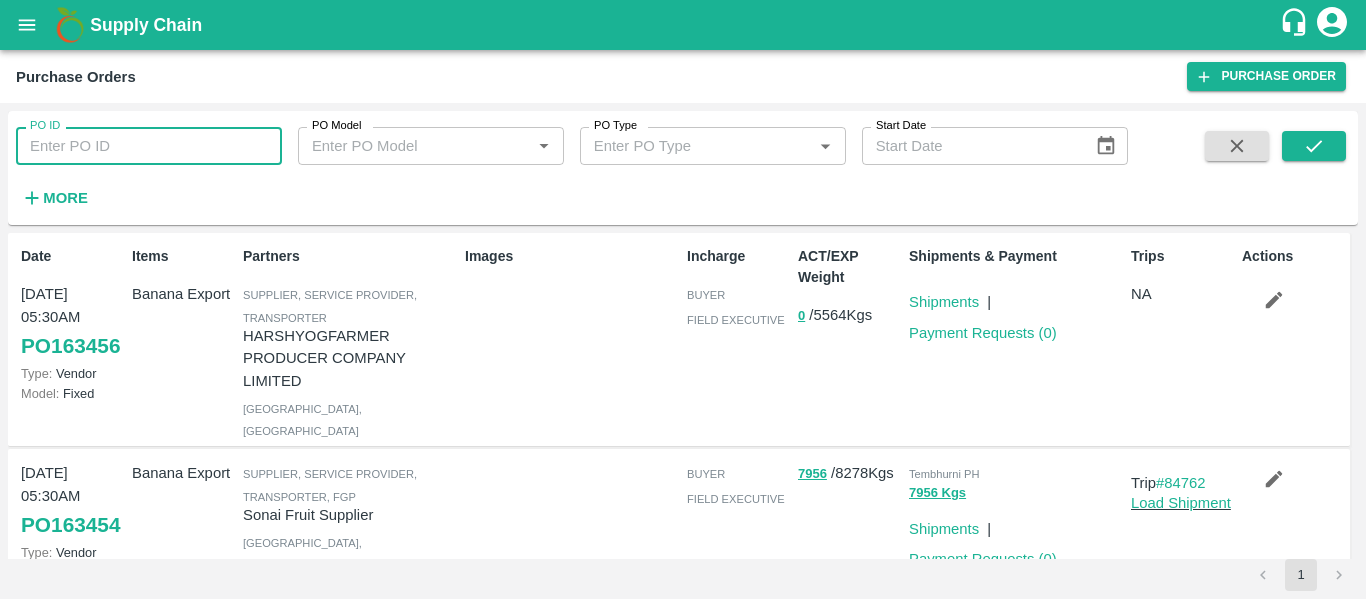 paste on "163310" 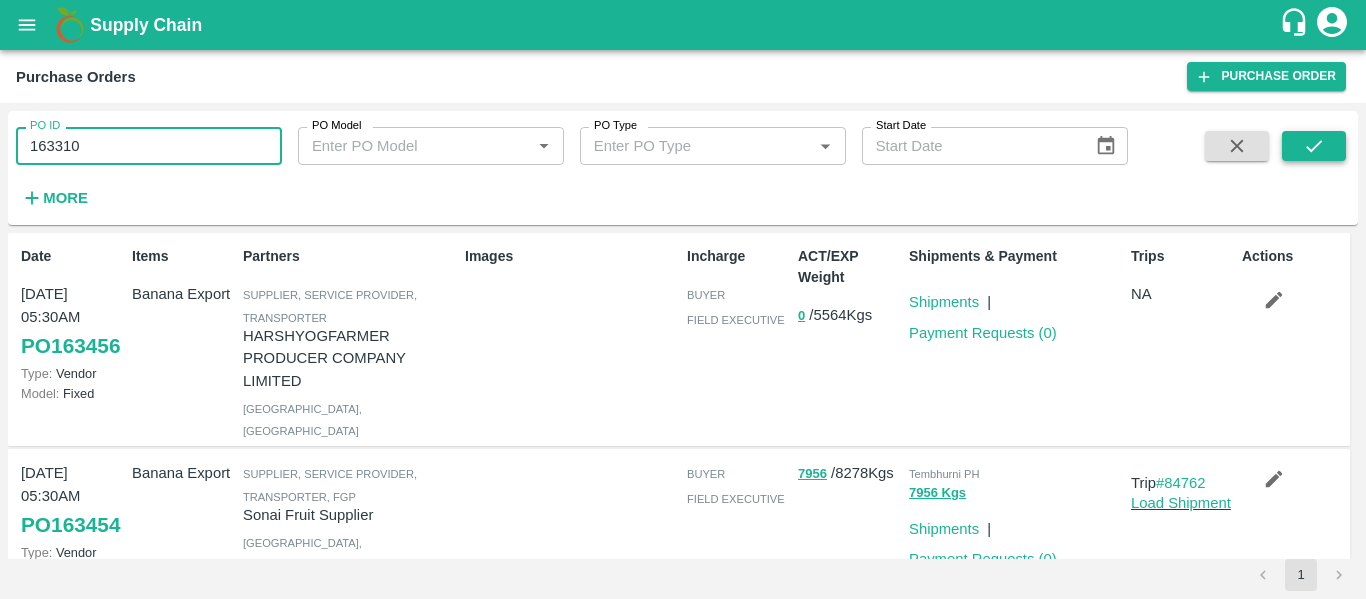 type on "163310" 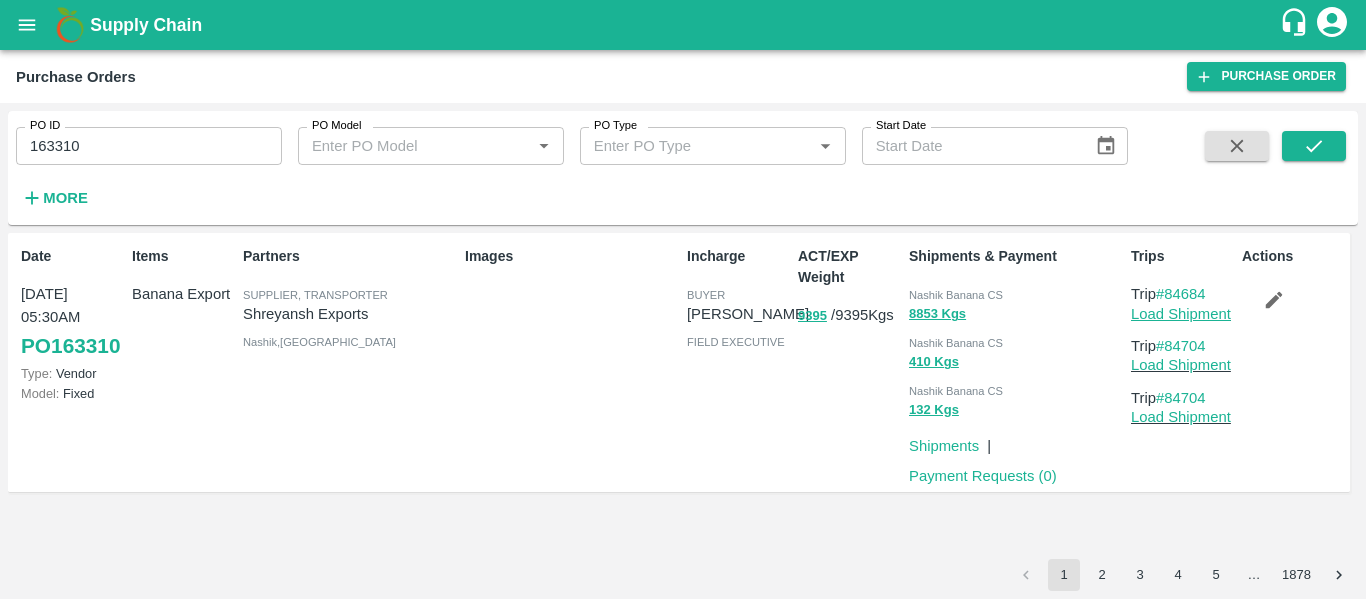 click on "Load Shipment" at bounding box center (1181, 314) 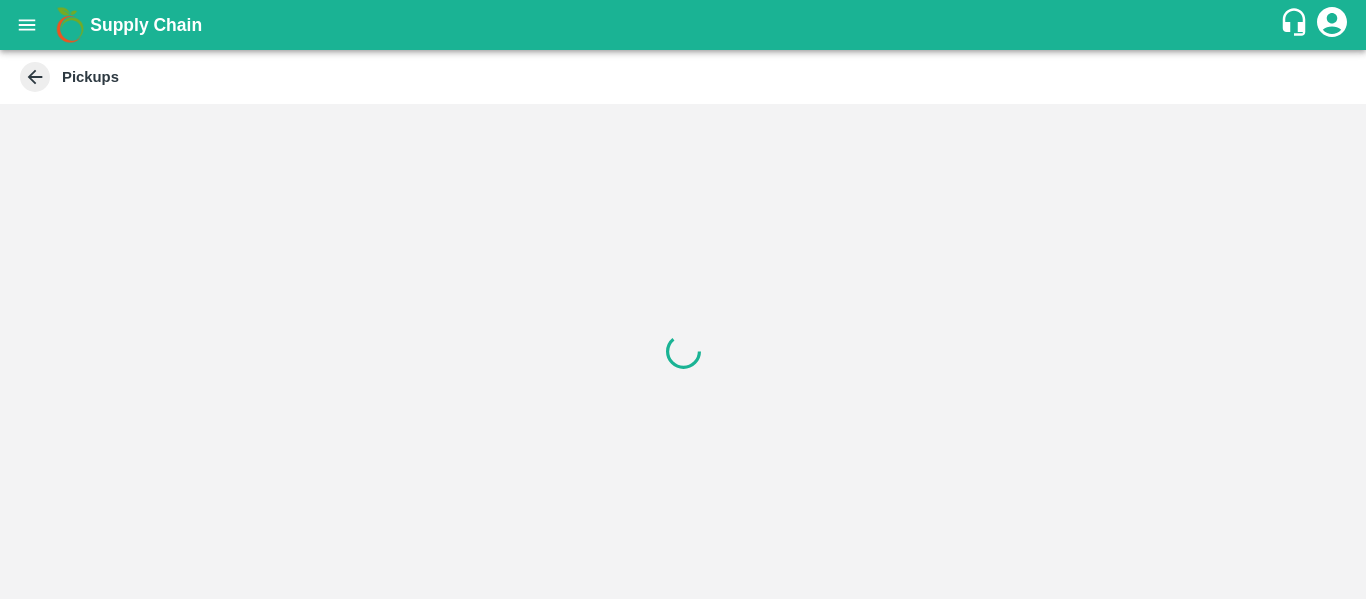 scroll, scrollTop: 0, scrollLeft: 0, axis: both 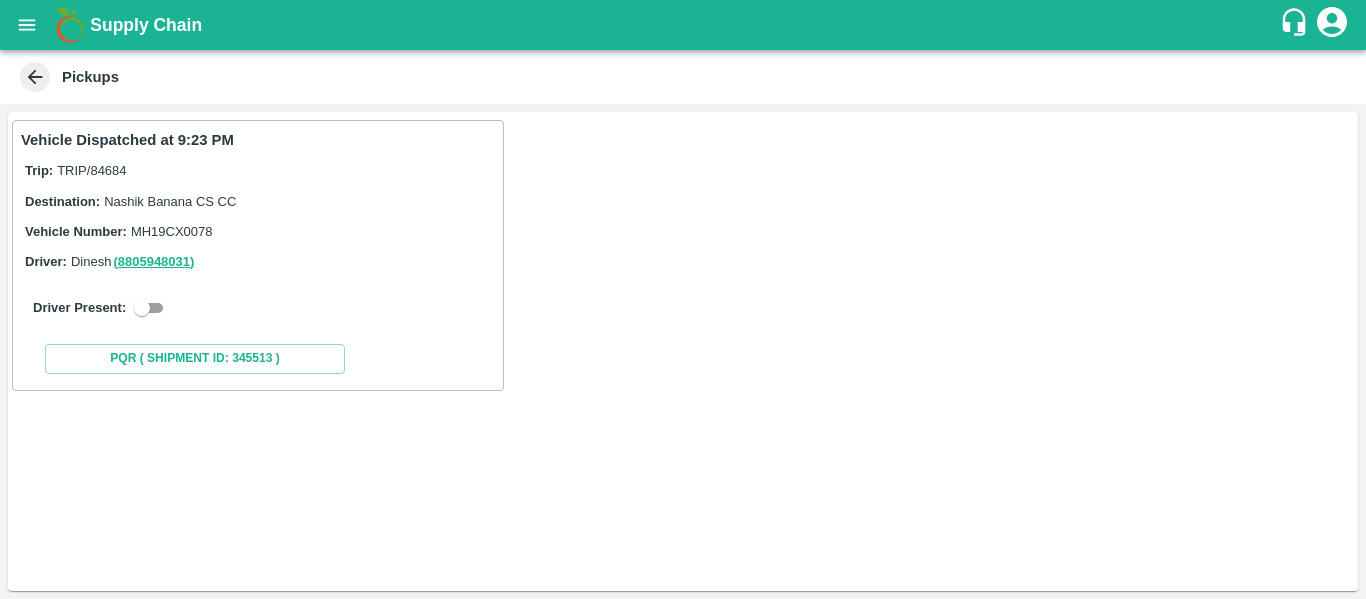 click at bounding box center [142, 308] 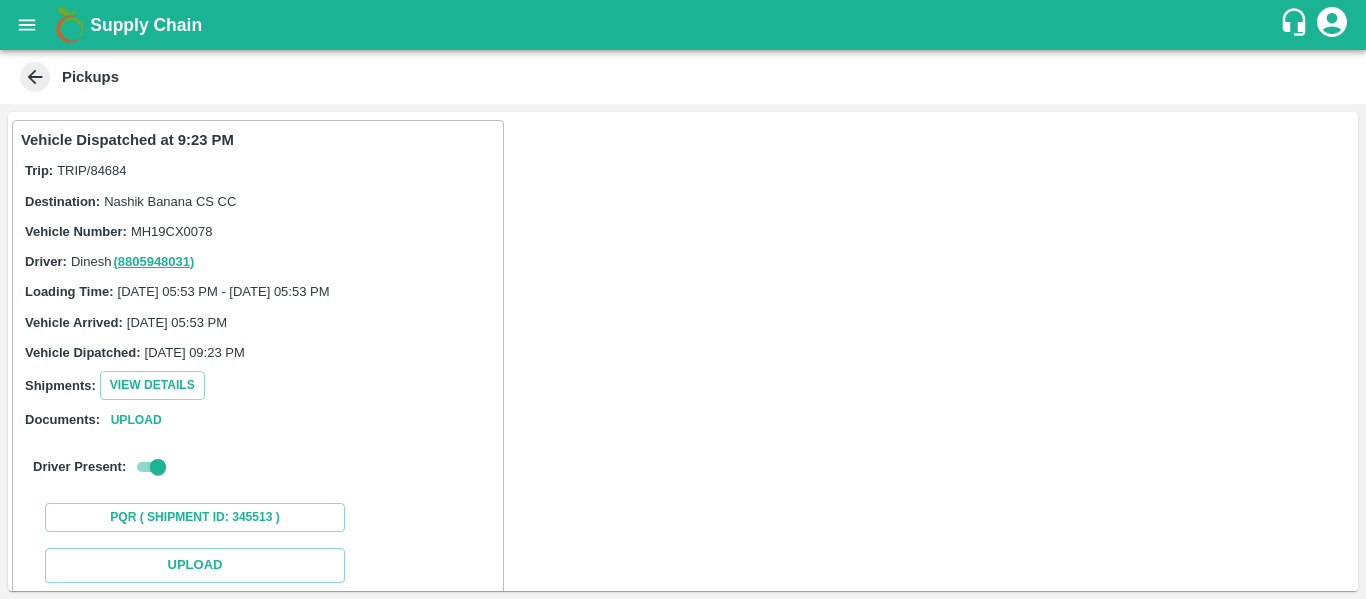 scroll, scrollTop: 293, scrollLeft: 0, axis: vertical 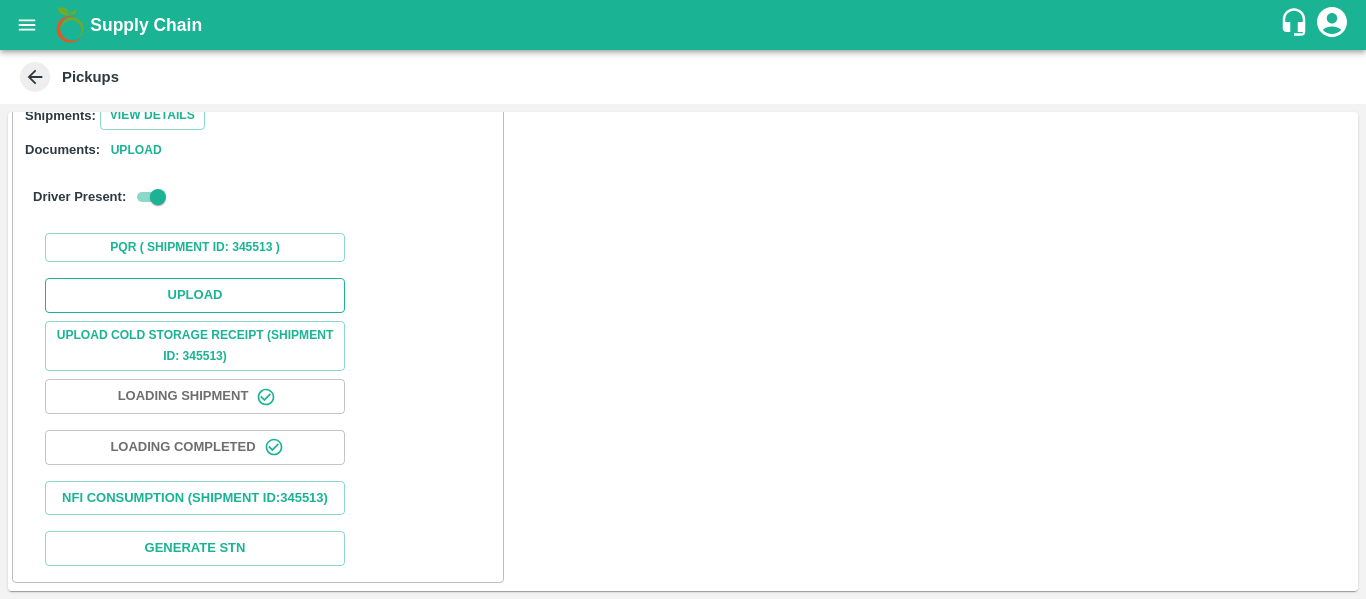 click on "Upload" at bounding box center (195, 295) 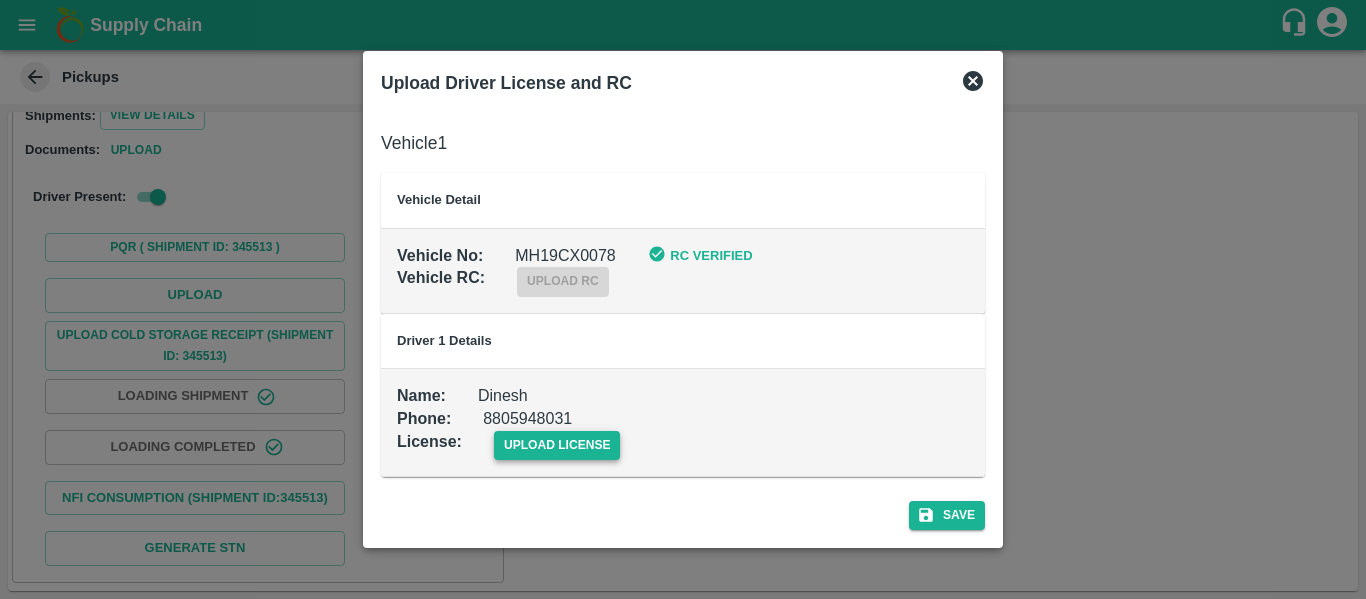 click on "upload license" at bounding box center (557, 445) 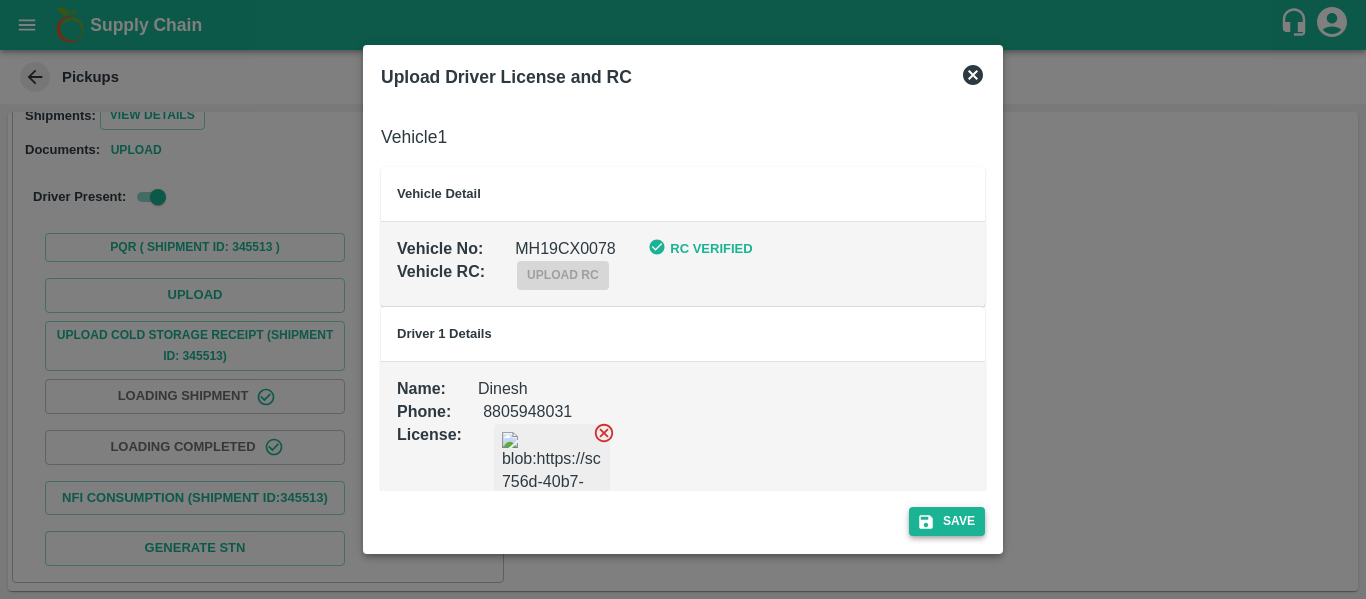 click on "Save" at bounding box center (947, 521) 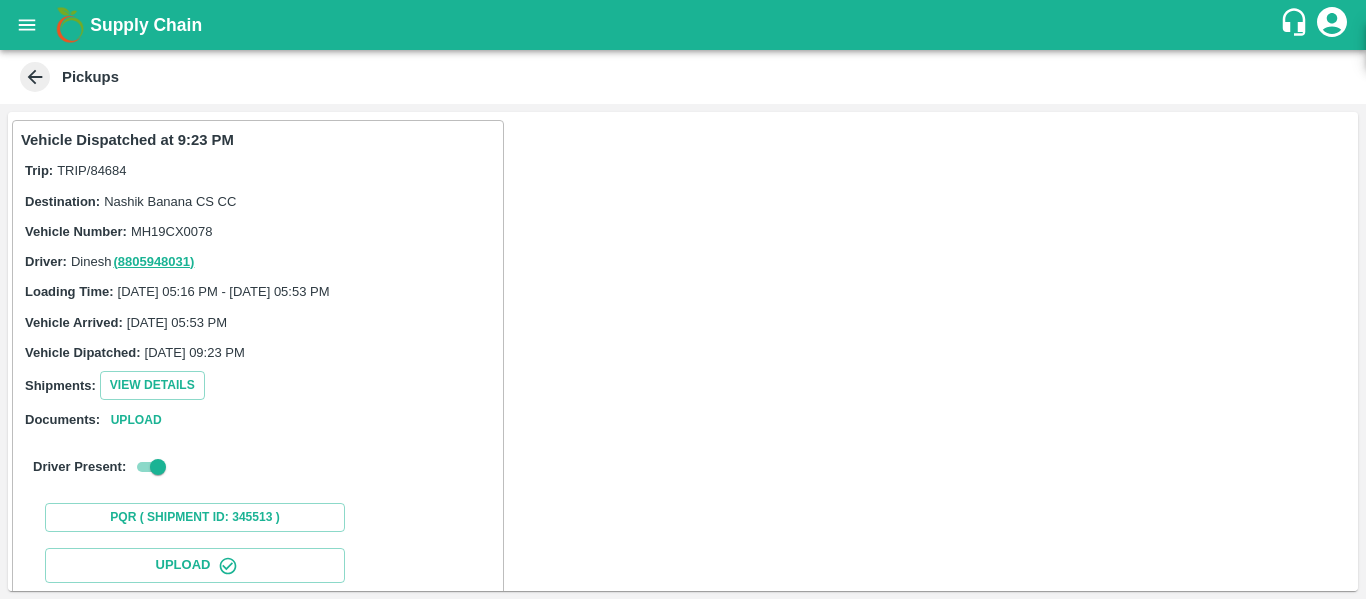 scroll, scrollTop: 344, scrollLeft: 0, axis: vertical 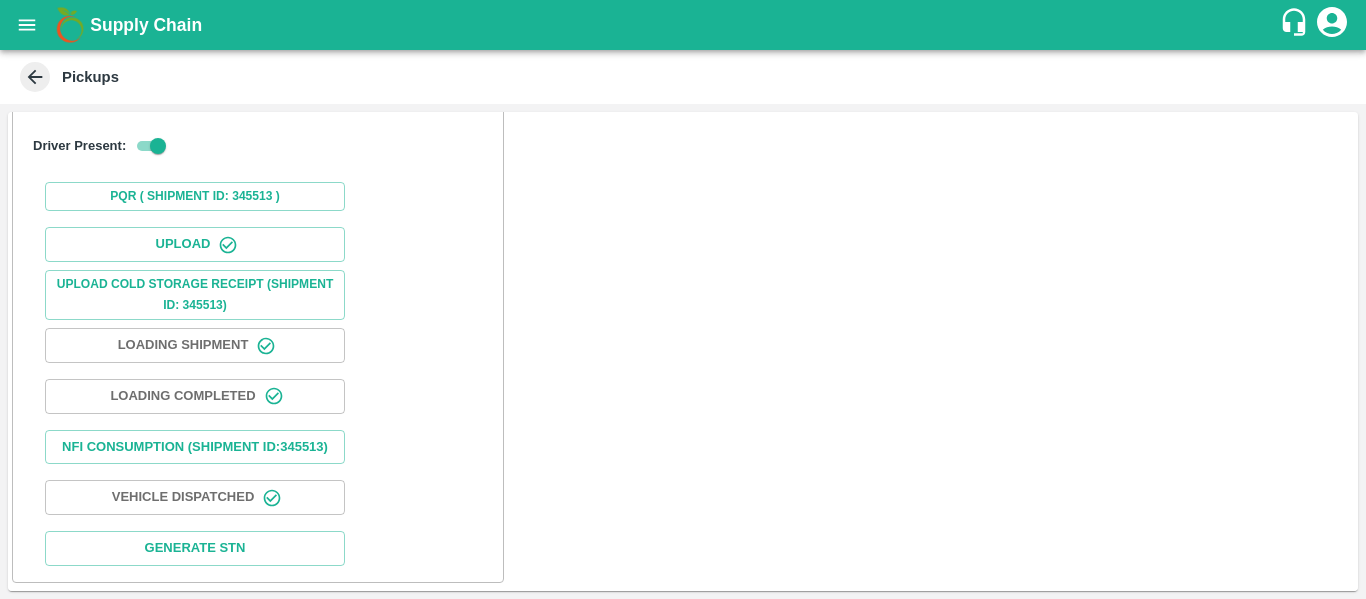 click 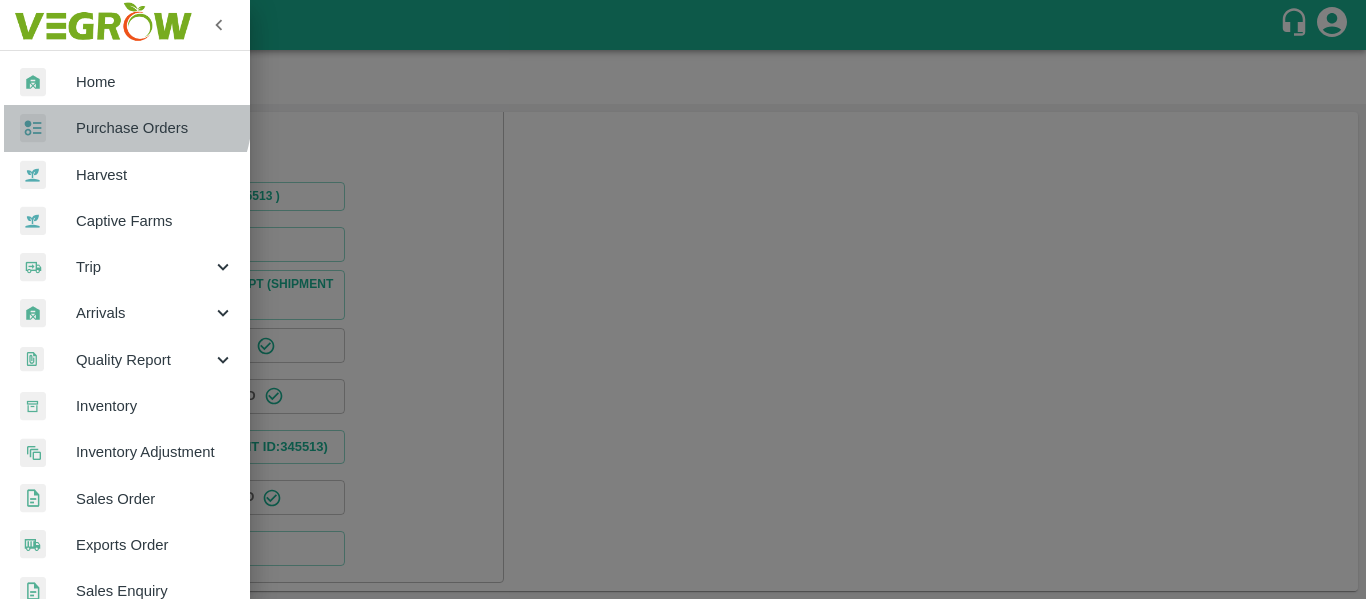 click on "Purchase Orders" at bounding box center (125, 128) 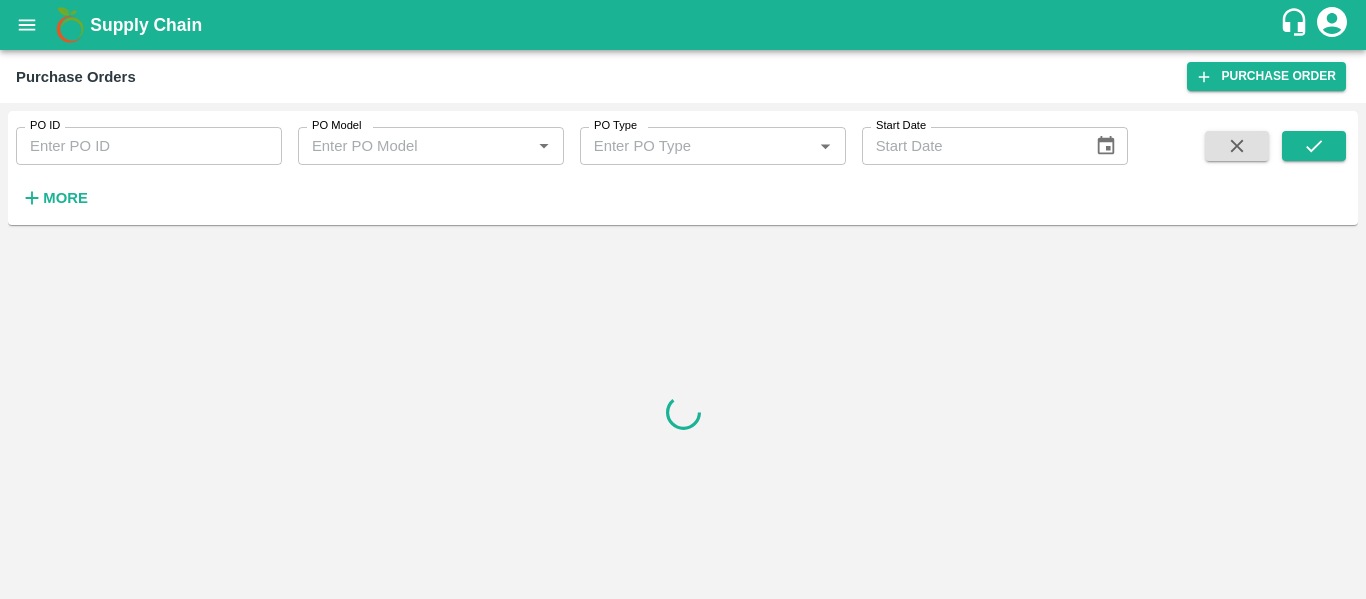 click on "PO ID" at bounding box center [149, 146] 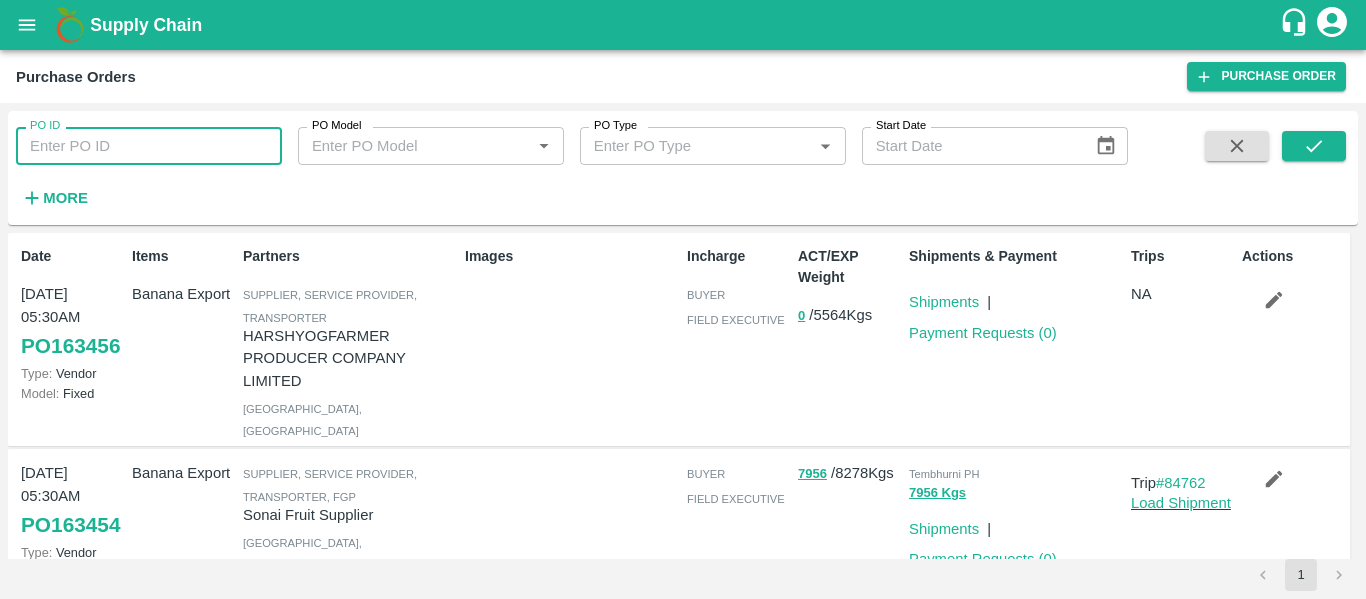 paste on "163308" 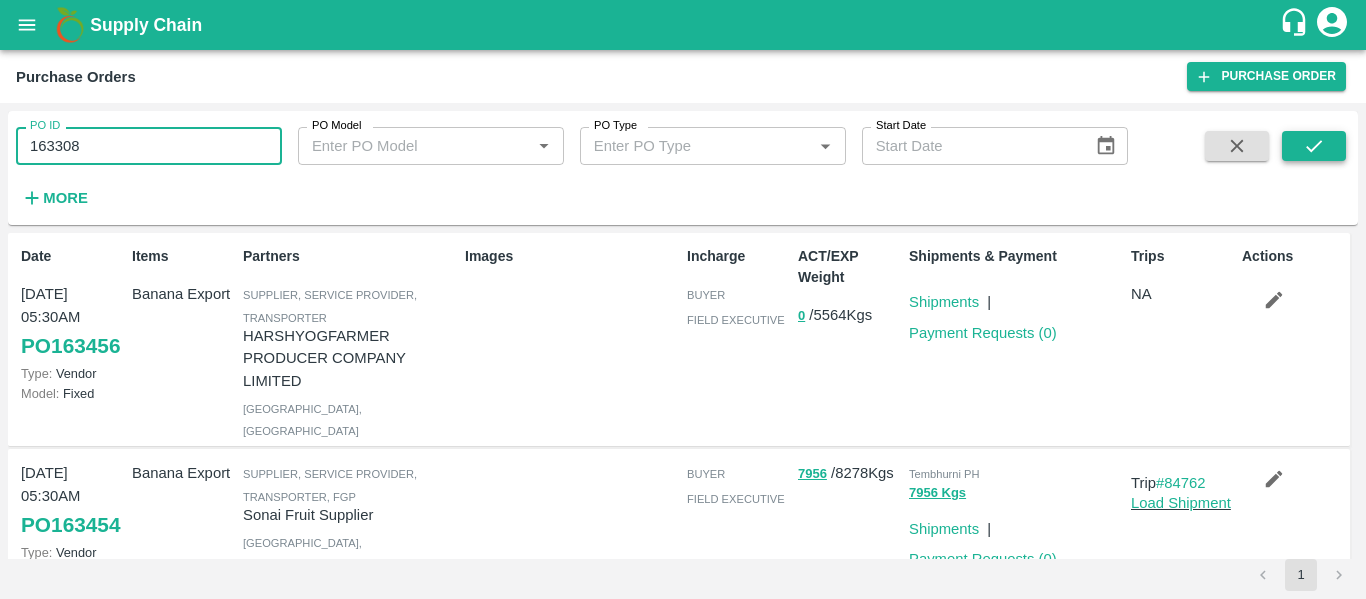 type on "163308" 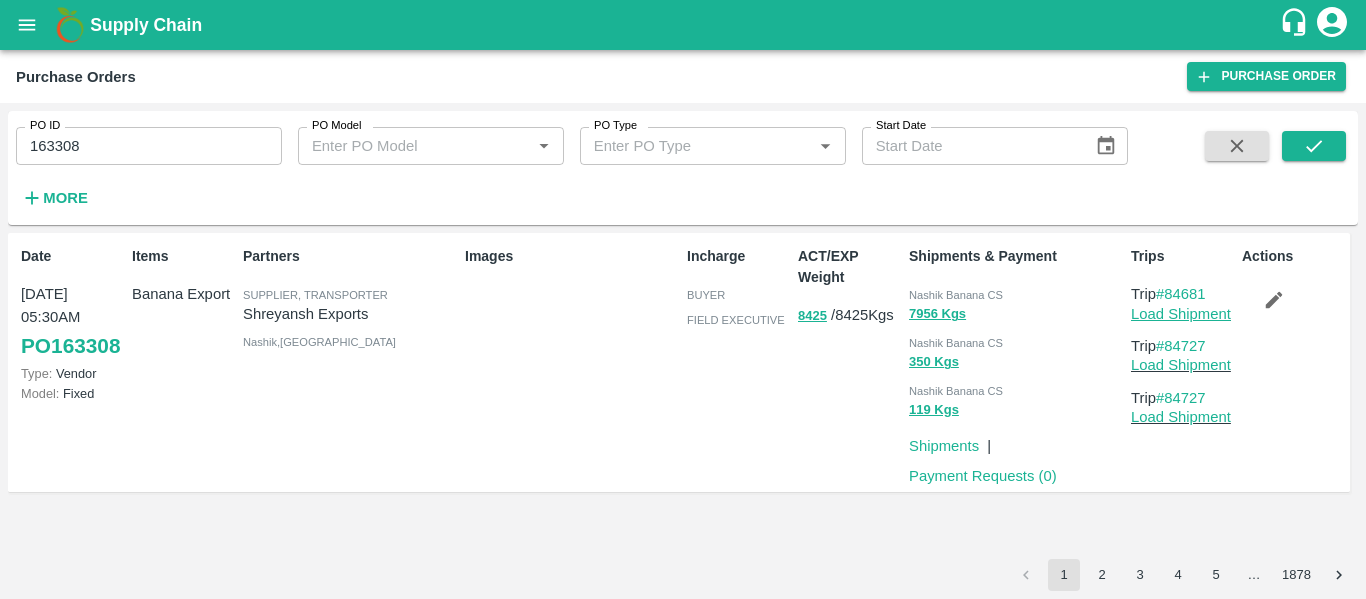 click on "Load Shipment" at bounding box center [1181, 314] 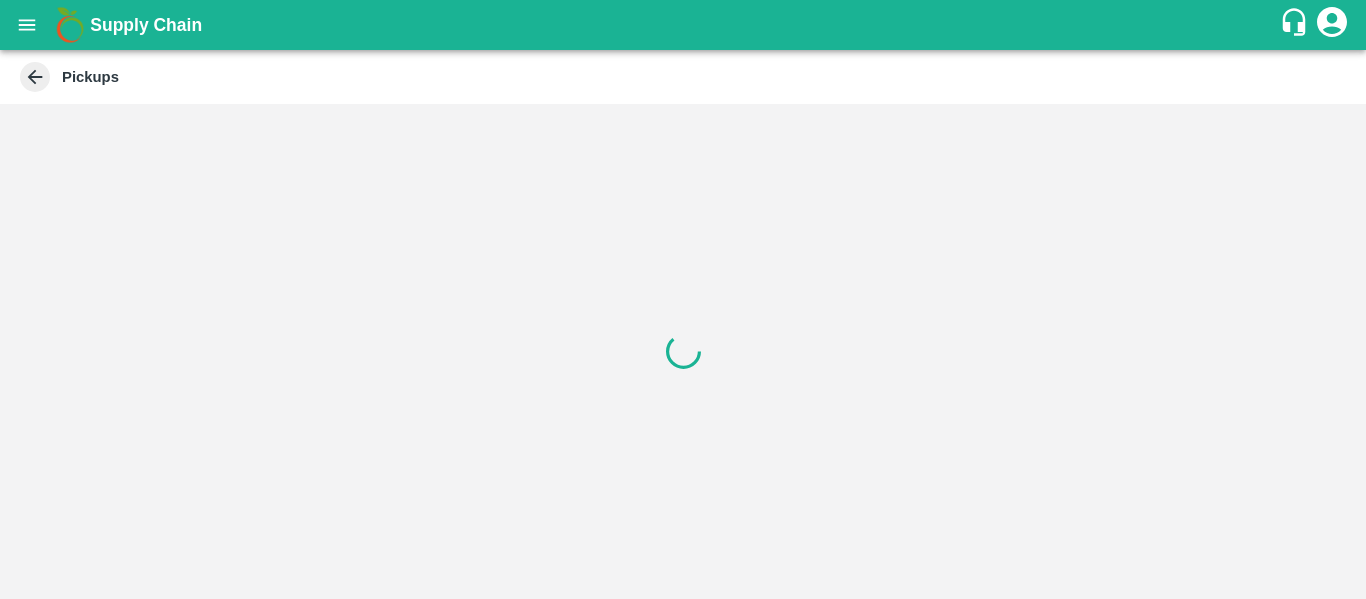 scroll, scrollTop: 0, scrollLeft: 0, axis: both 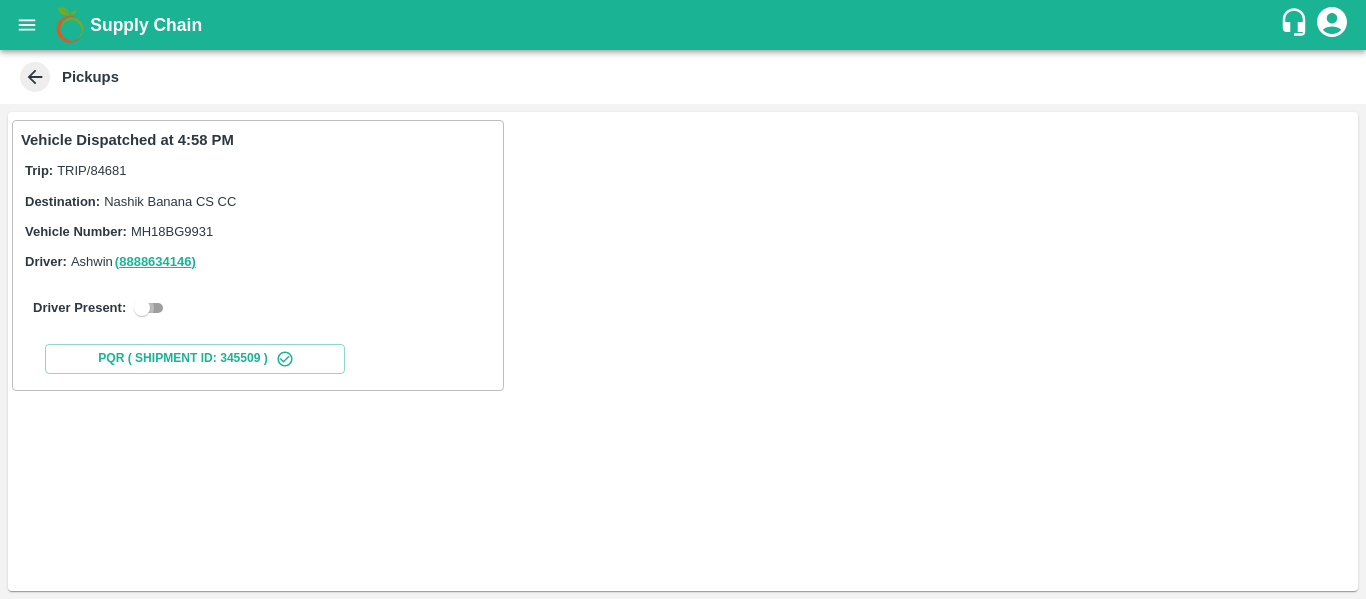 click at bounding box center [142, 308] 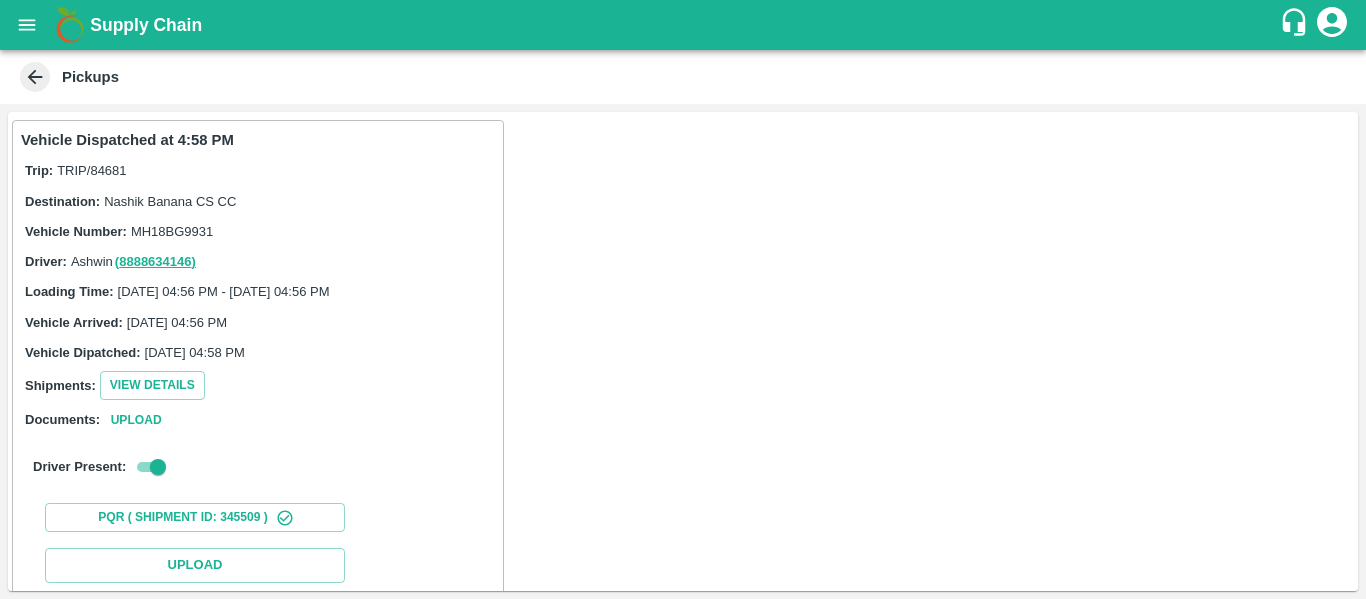 scroll, scrollTop: 293, scrollLeft: 0, axis: vertical 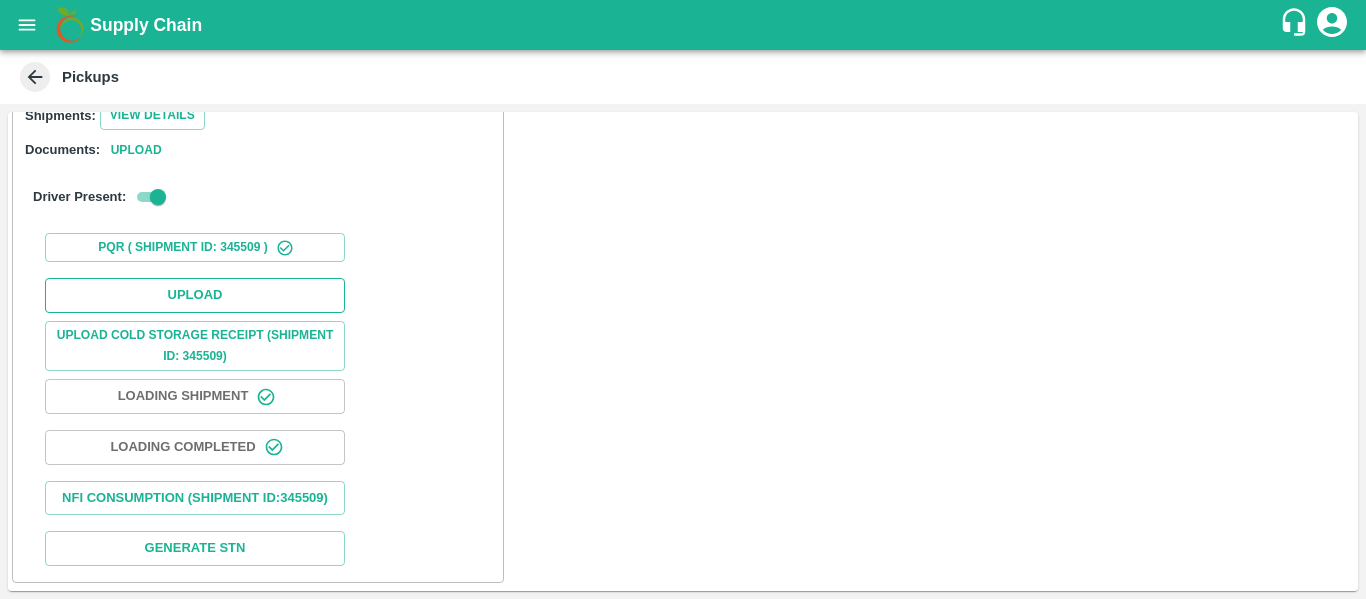 click on "Upload" at bounding box center [195, 295] 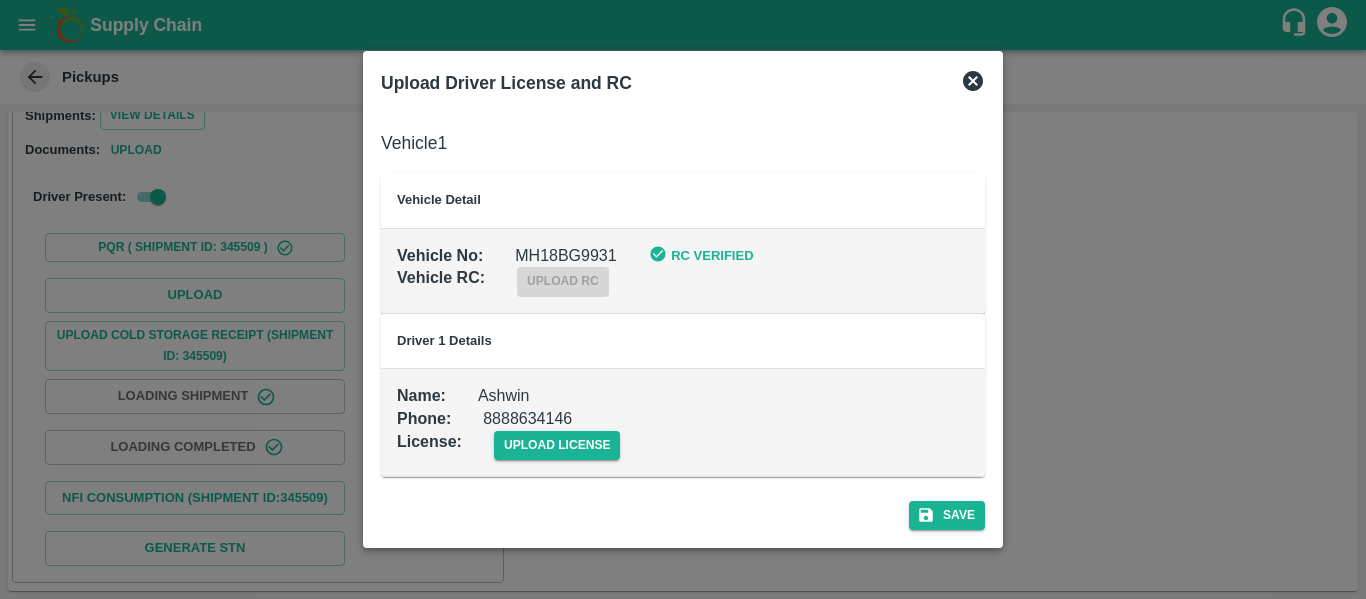 click on "Name :  Ashwin Phone :  [PHONE_NUMBER] License :  upload license" at bounding box center (683, 422) 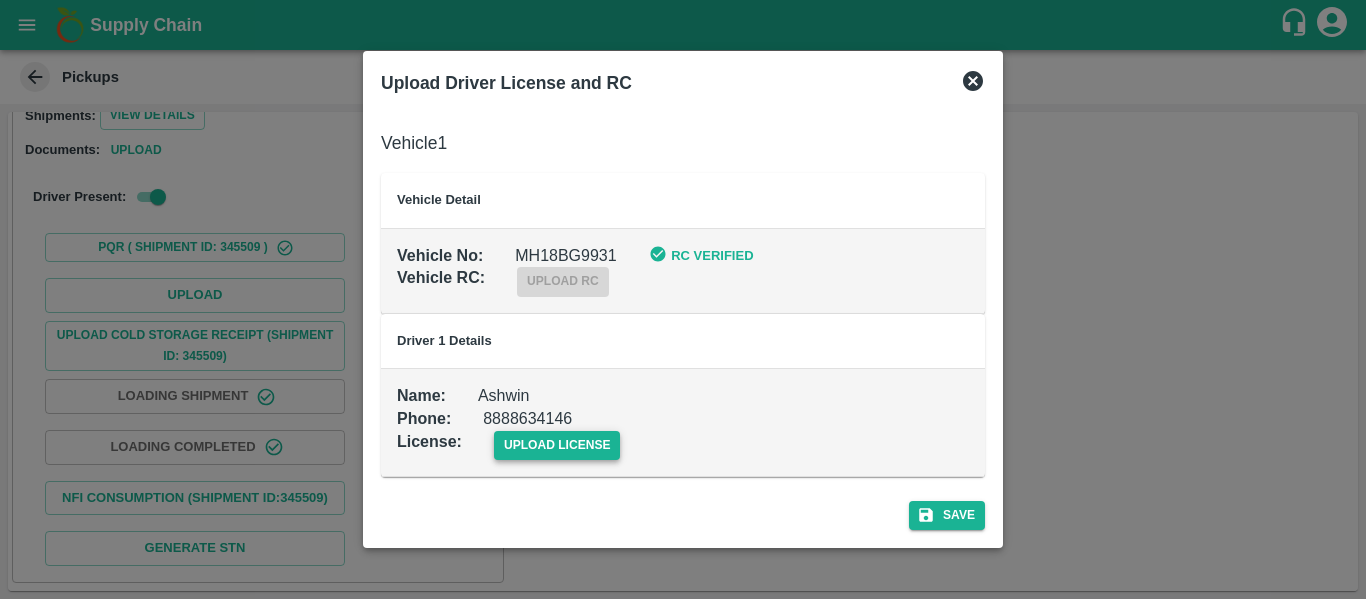 click on "upload license" at bounding box center [557, 445] 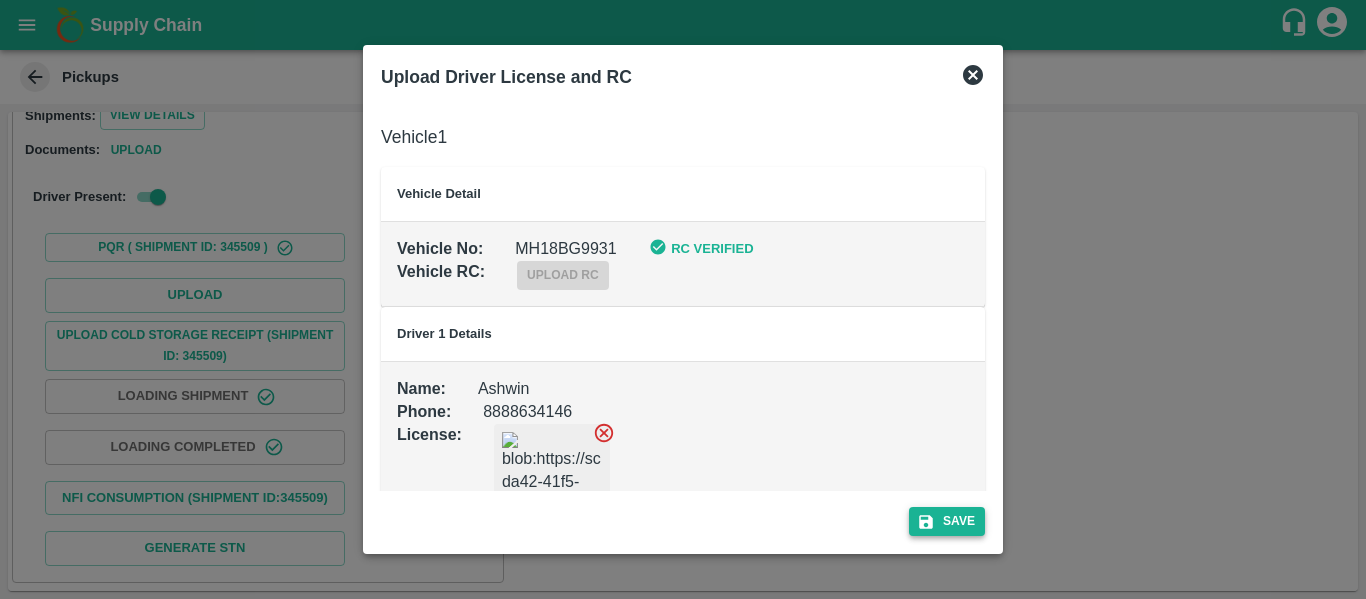 click on "Save" at bounding box center [947, 521] 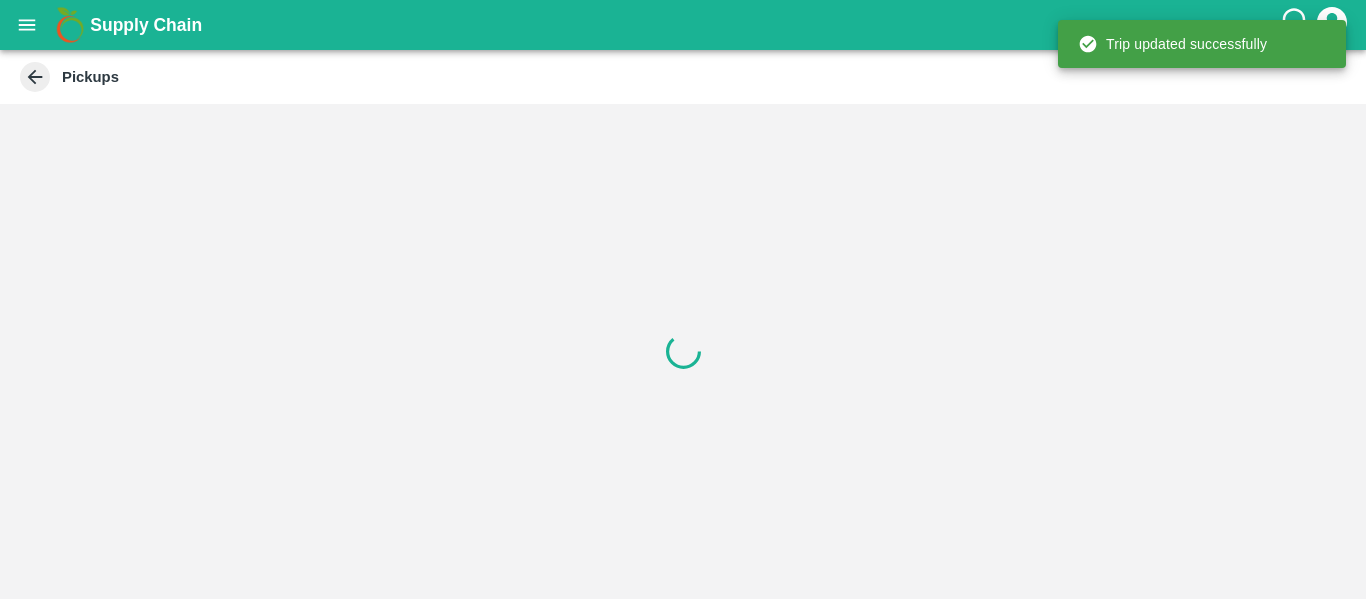 click 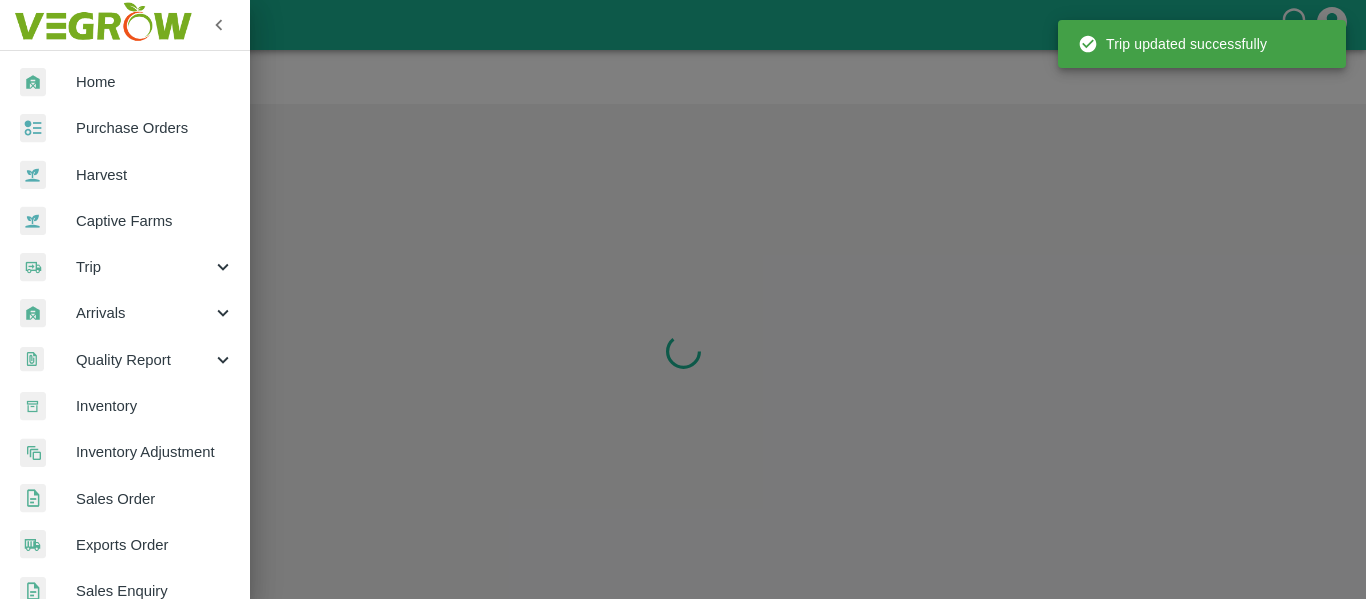 click on "Purchase Orders" at bounding box center [155, 128] 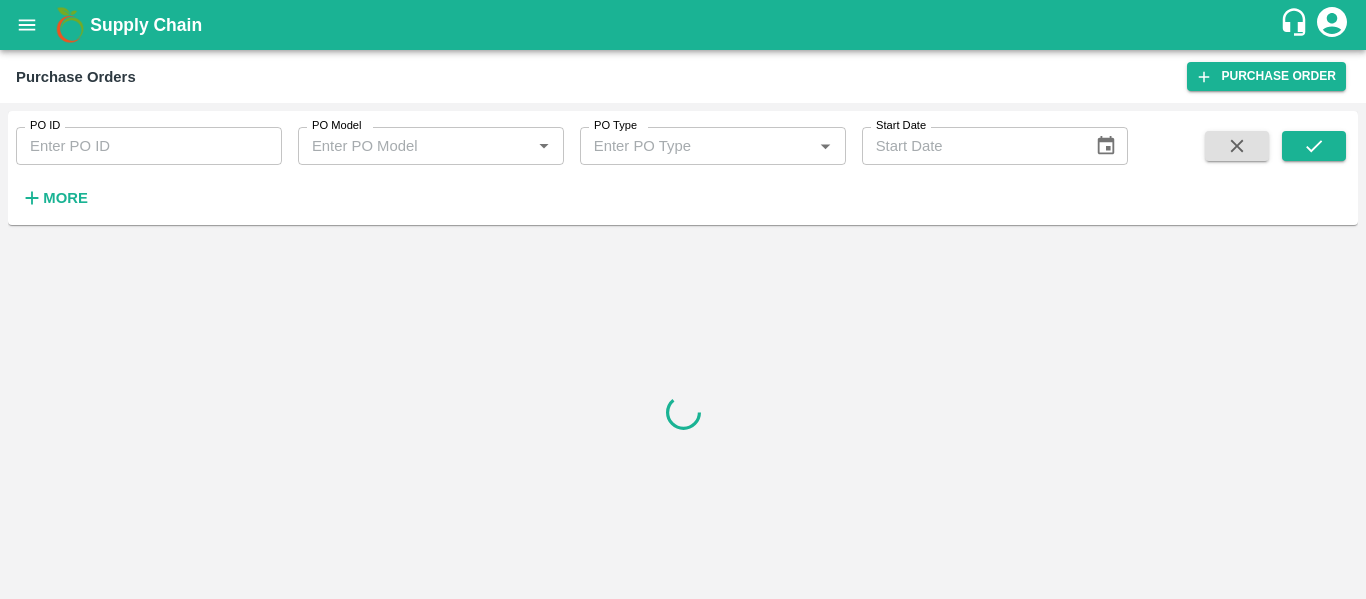 click on "PO ID" at bounding box center [149, 146] 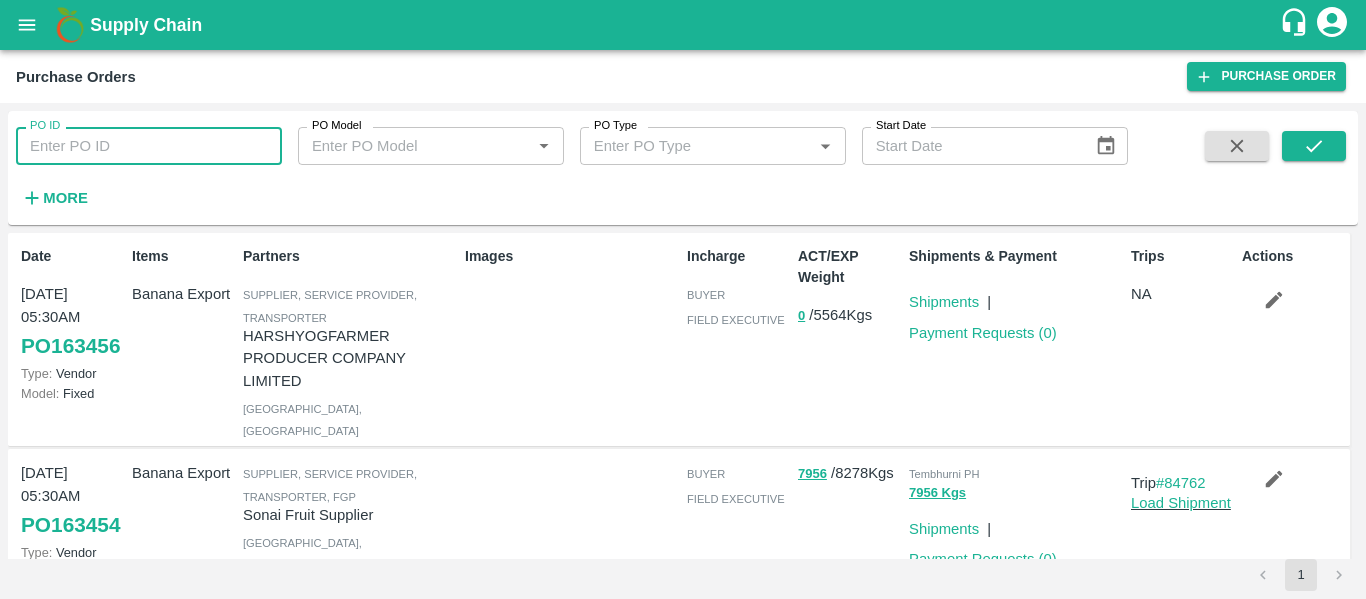 paste on "163308" 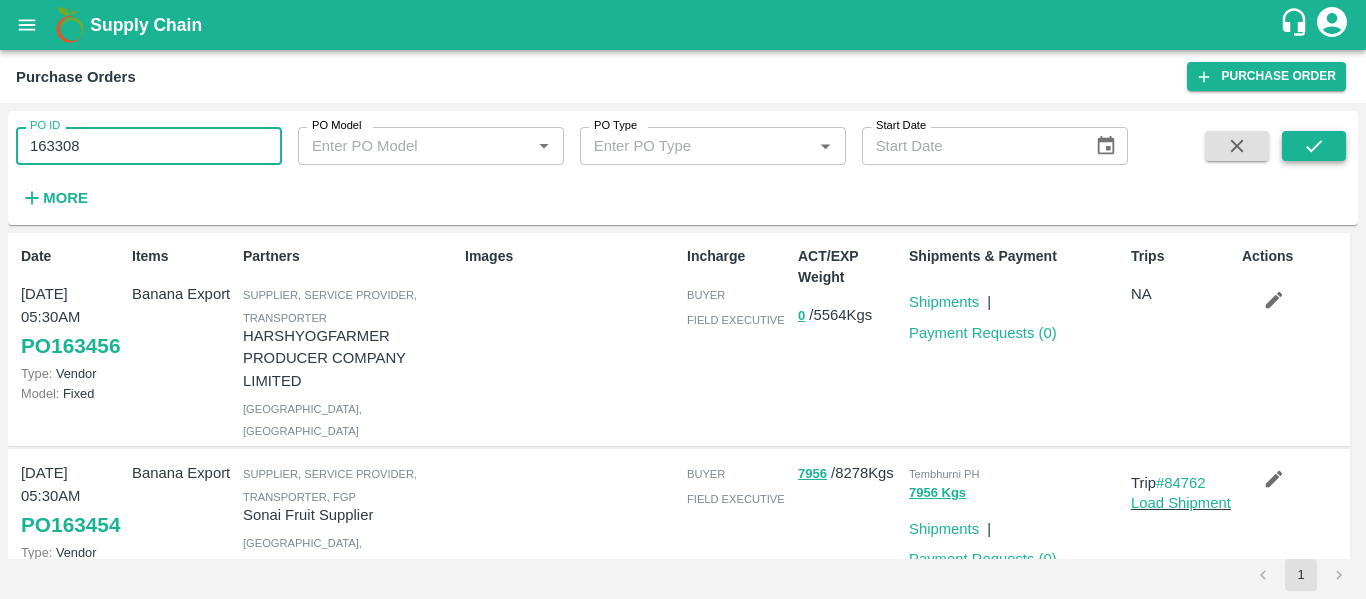 type on "163308" 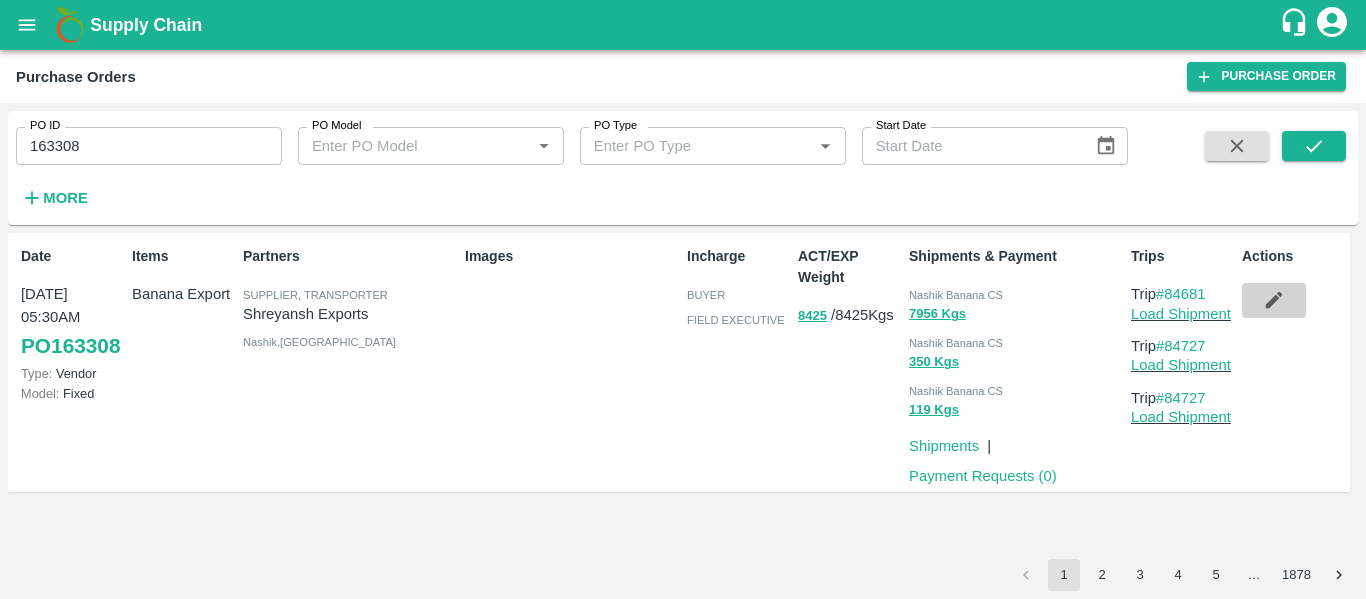 click 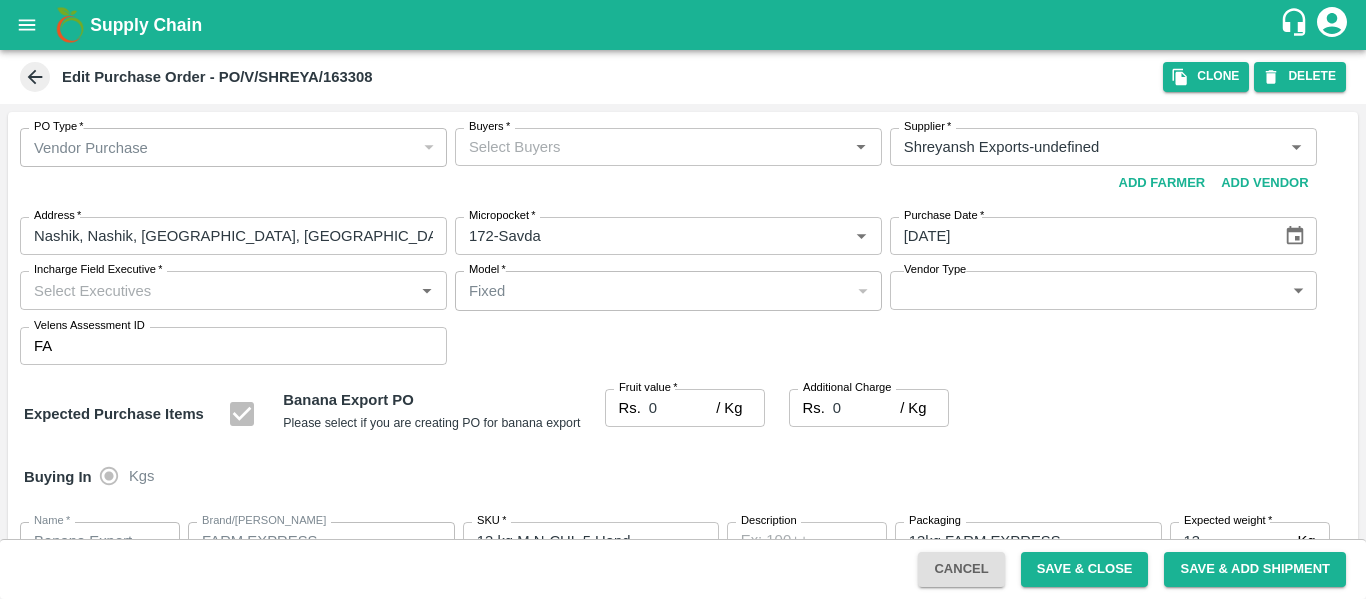 click on "Buyers   *" at bounding box center (652, 147) 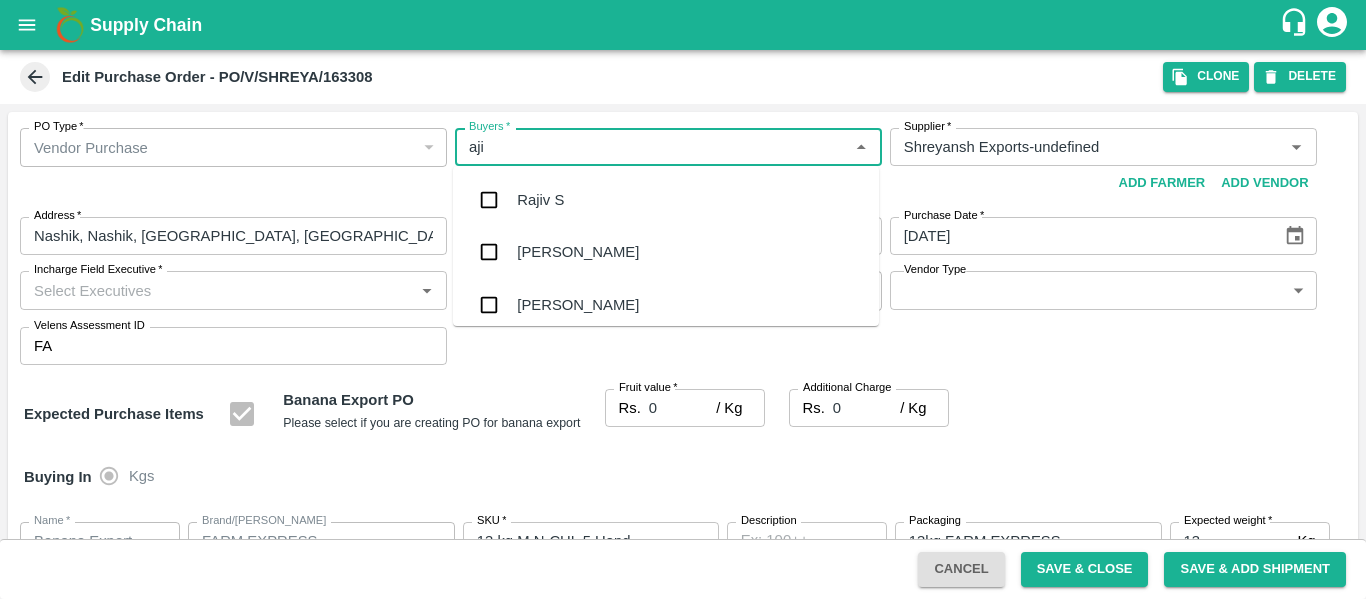 type on "ajit" 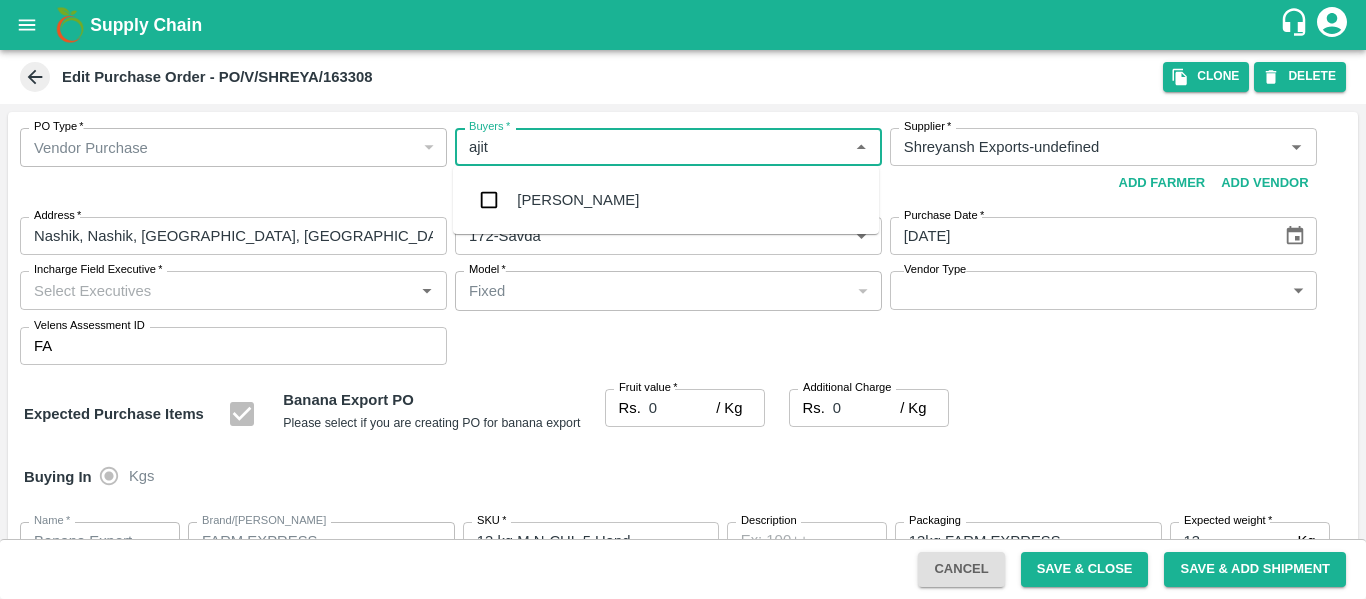 click on "Ajit Otari" at bounding box center (666, 200) 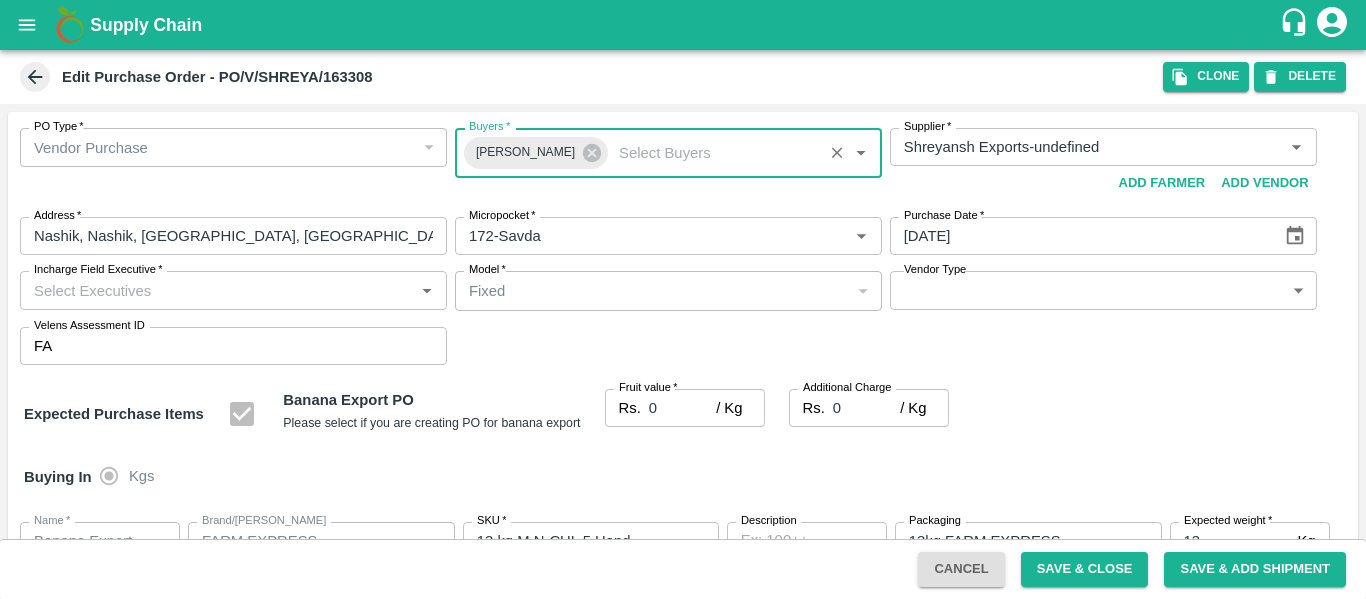 click on "0" at bounding box center (682, 408) 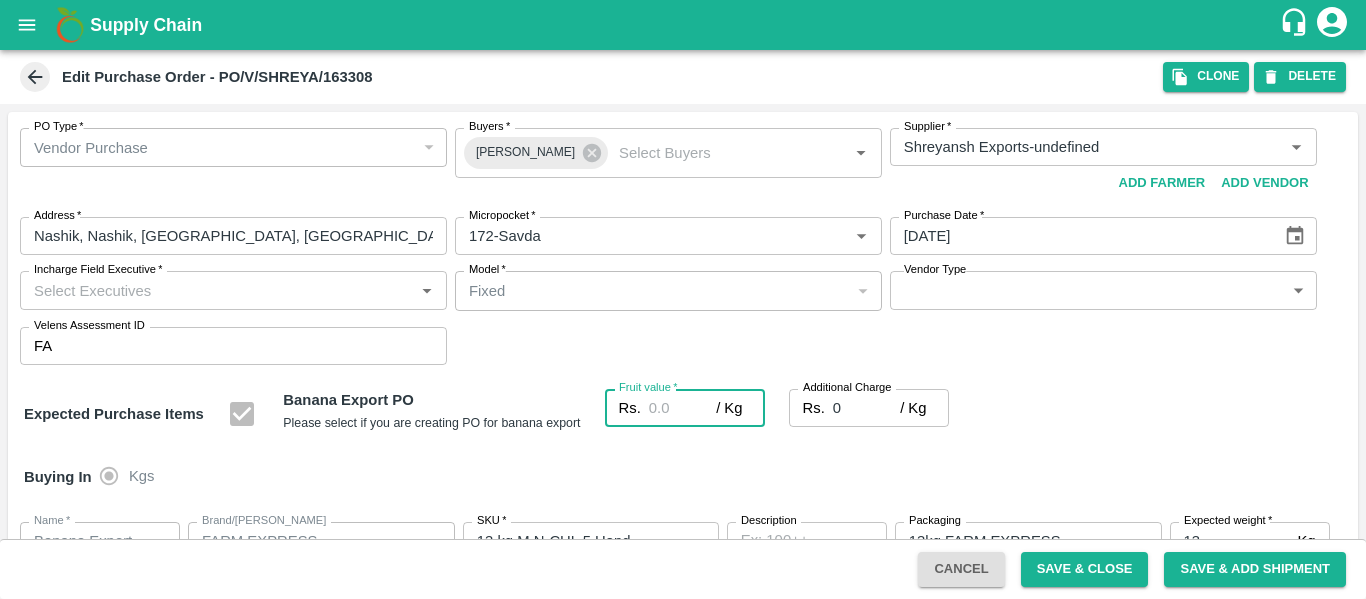 type on "2" 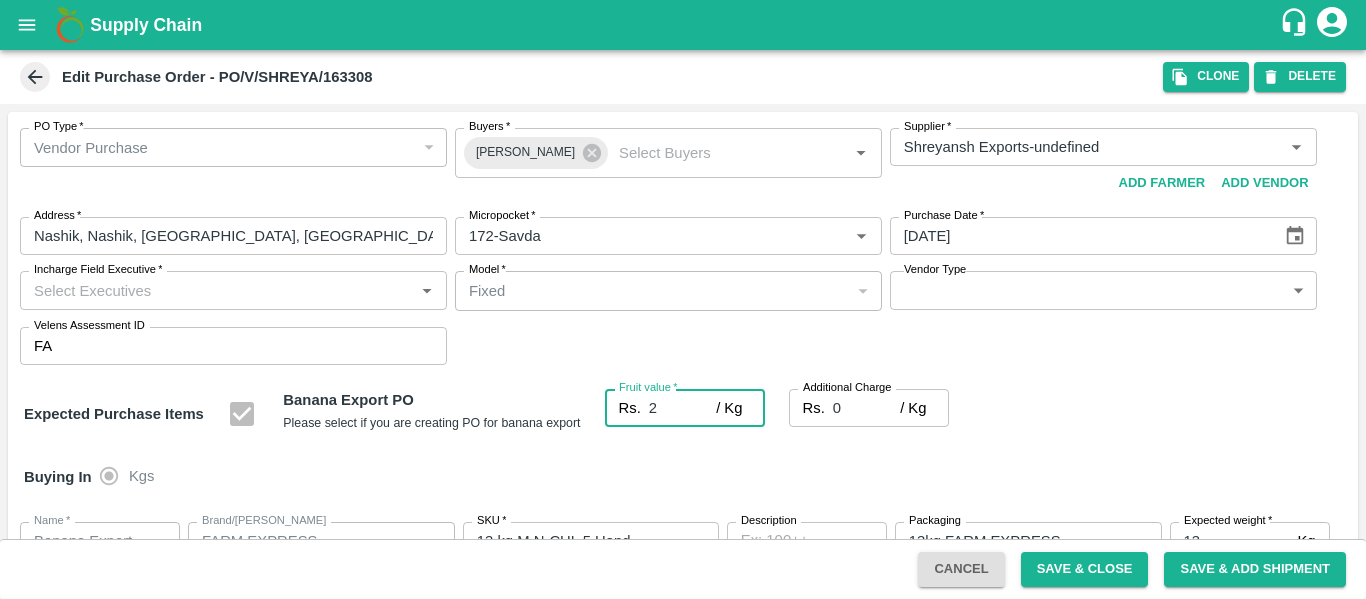type on "2" 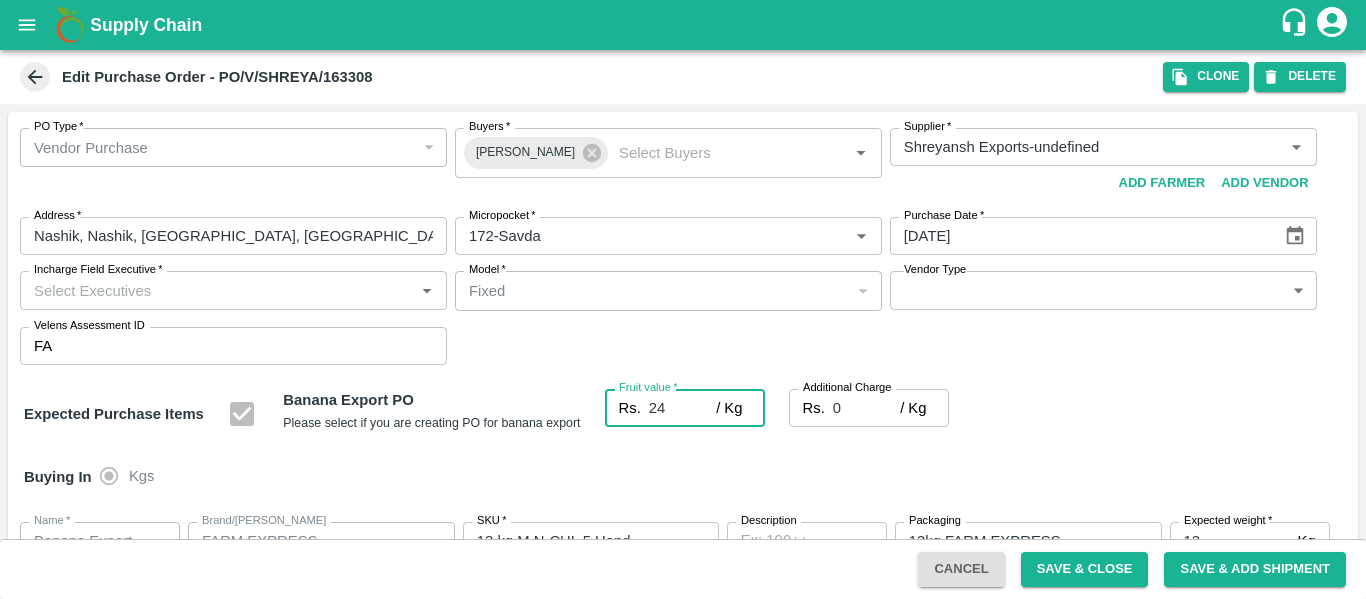 type on "24" 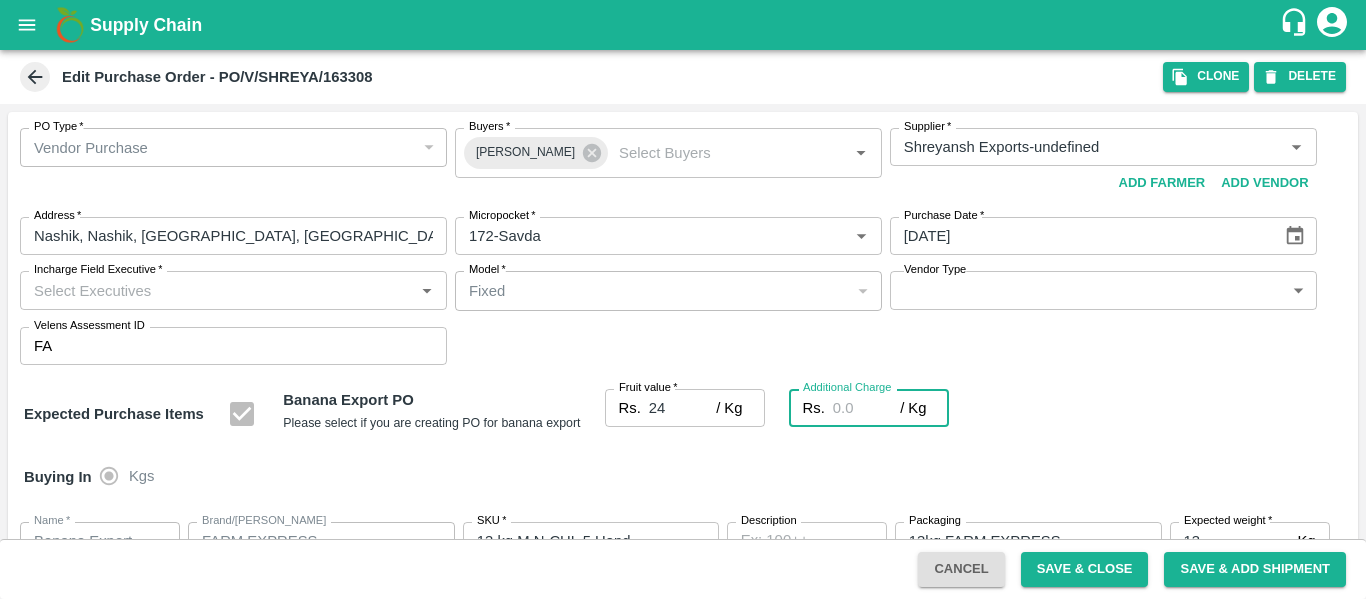 type on "2" 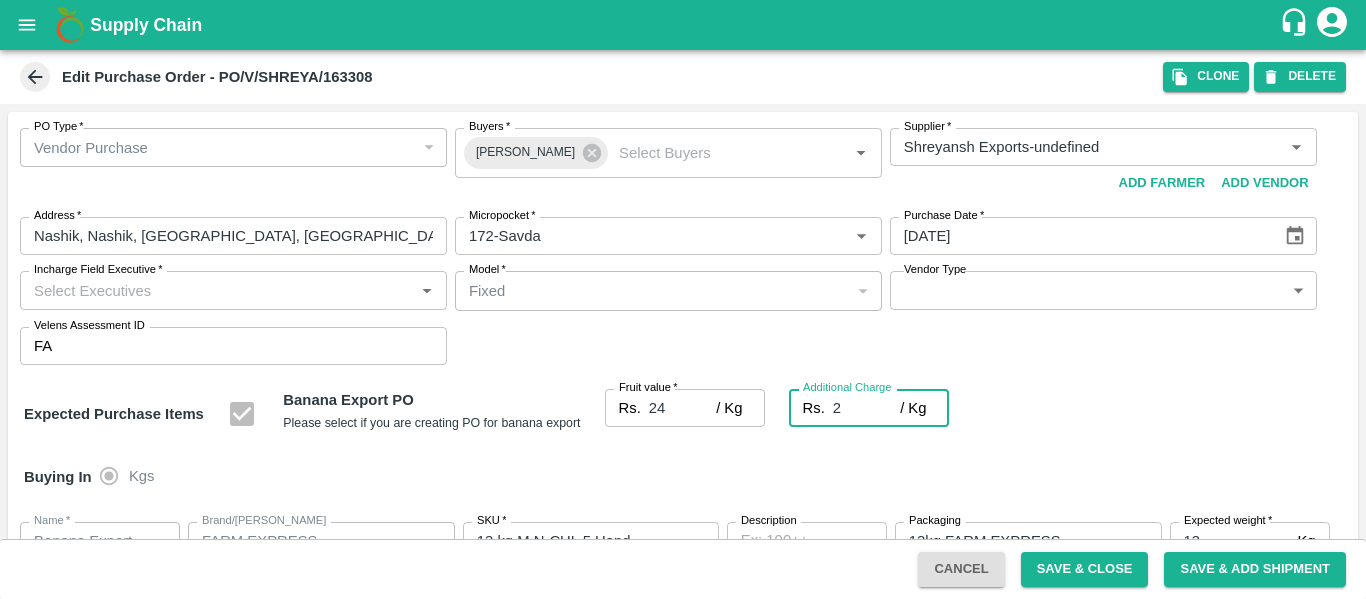 type on "2.7" 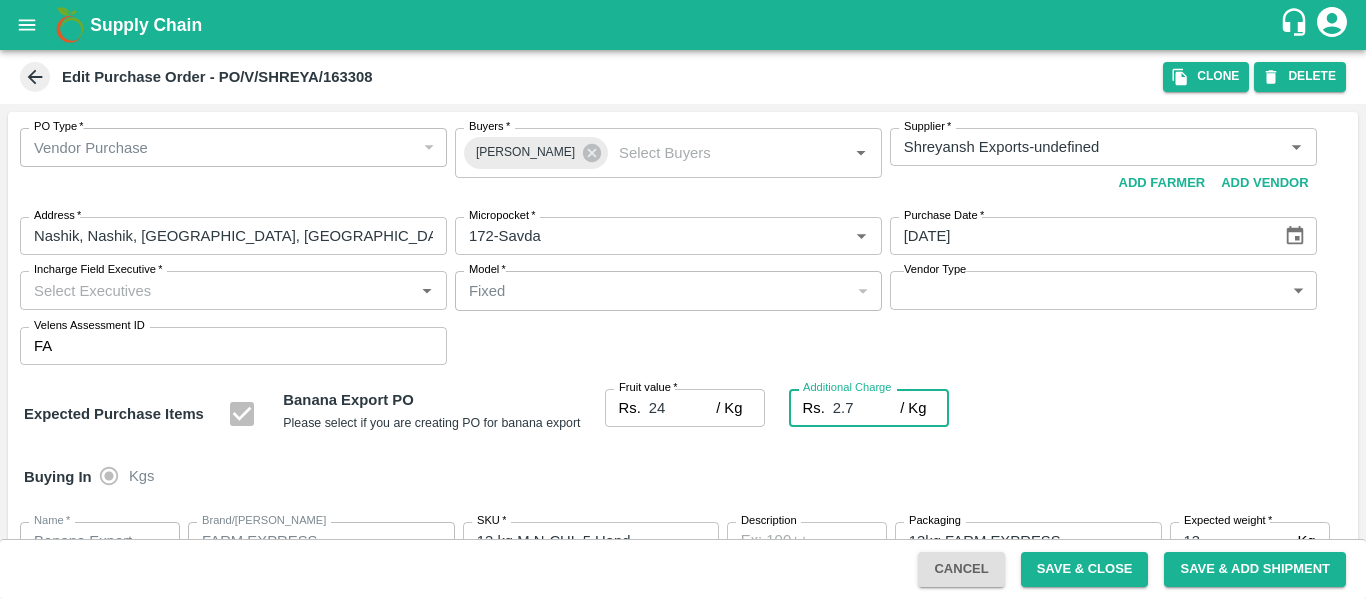 type on "26.7" 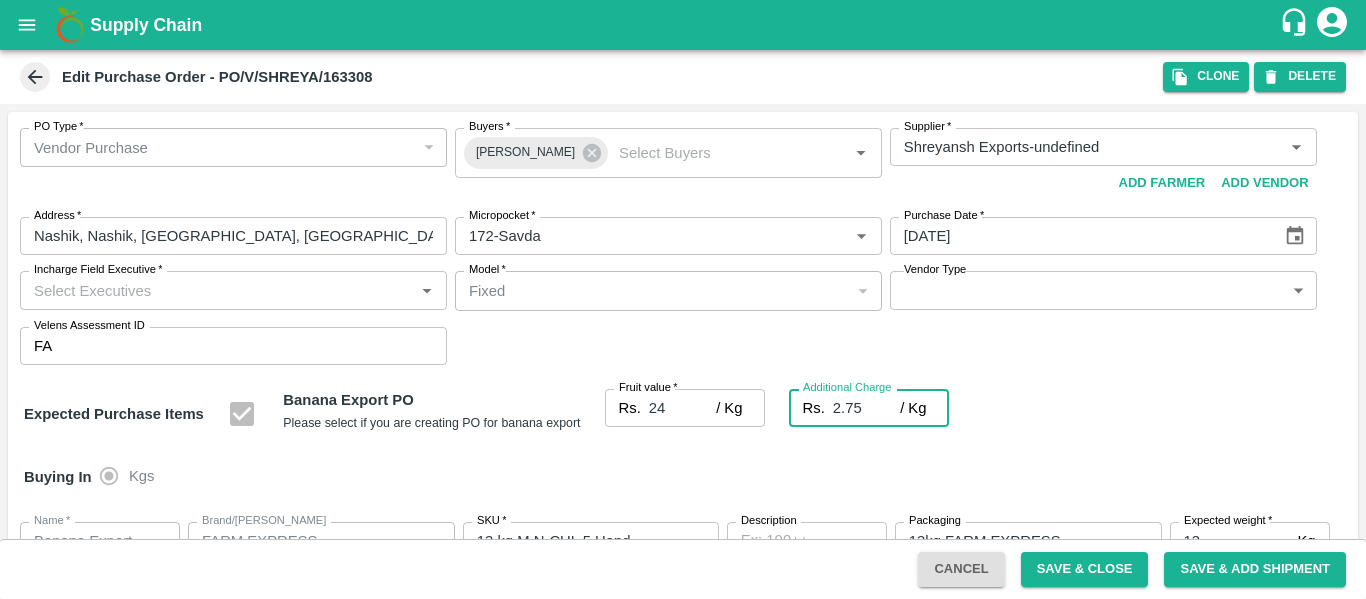 type on "26.75" 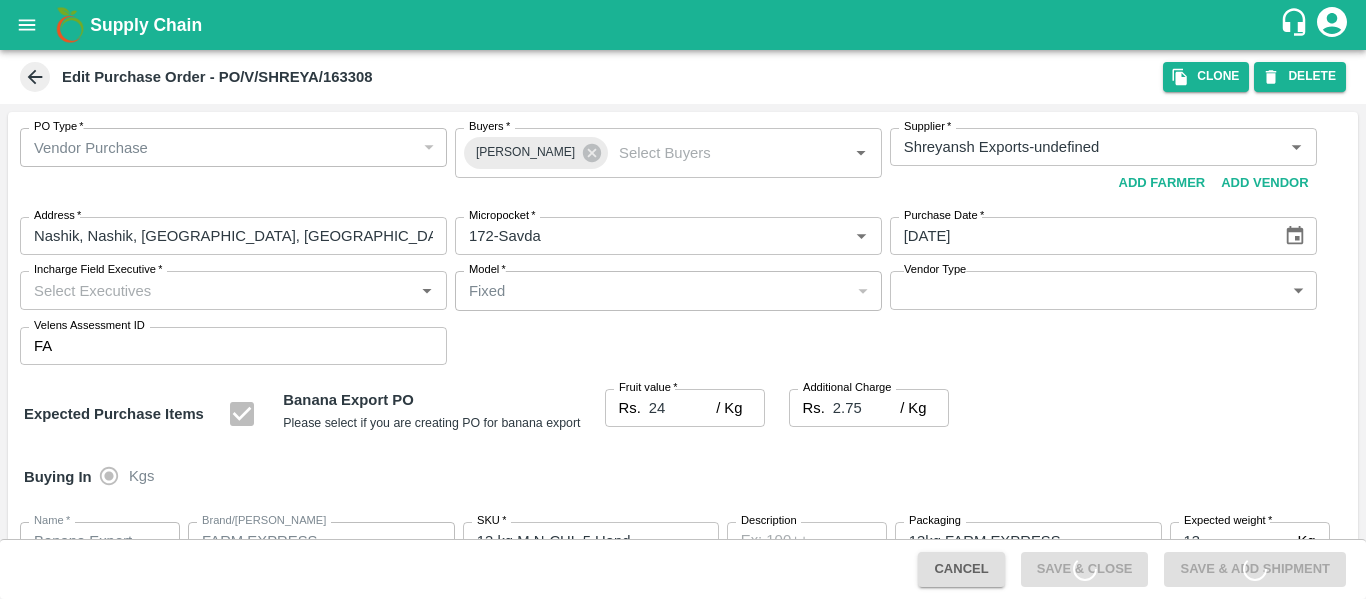 scroll, scrollTop: 1044, scrollLeft: 0, axis: vertical 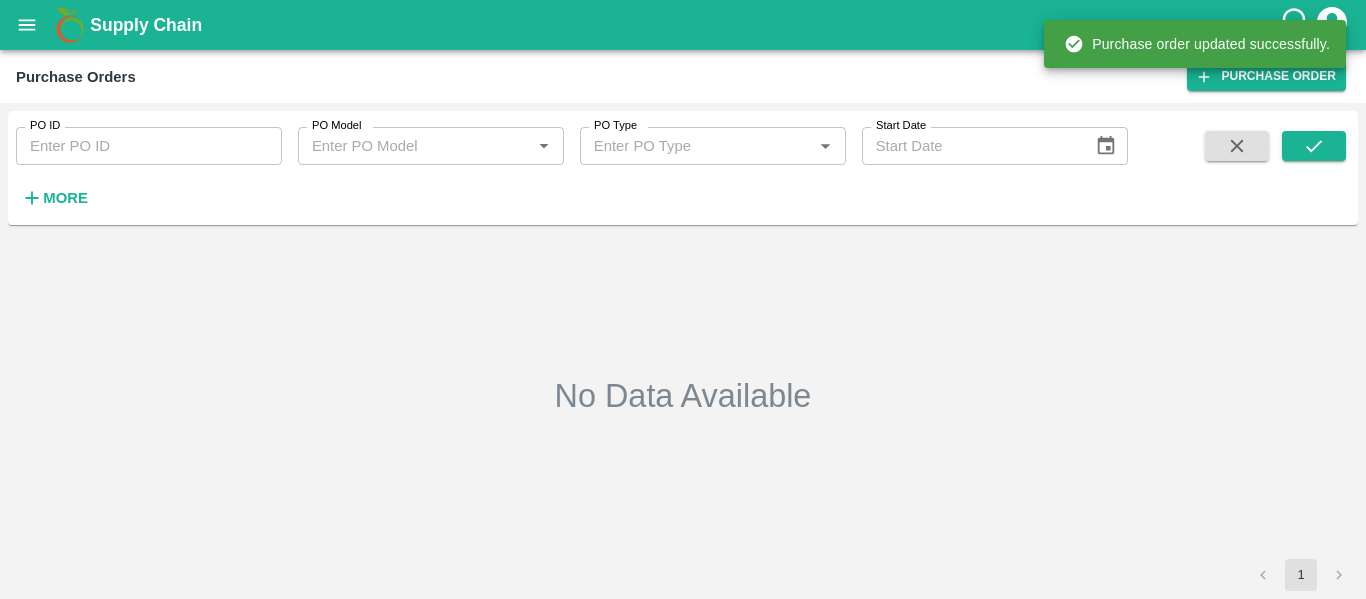 type on "163308" 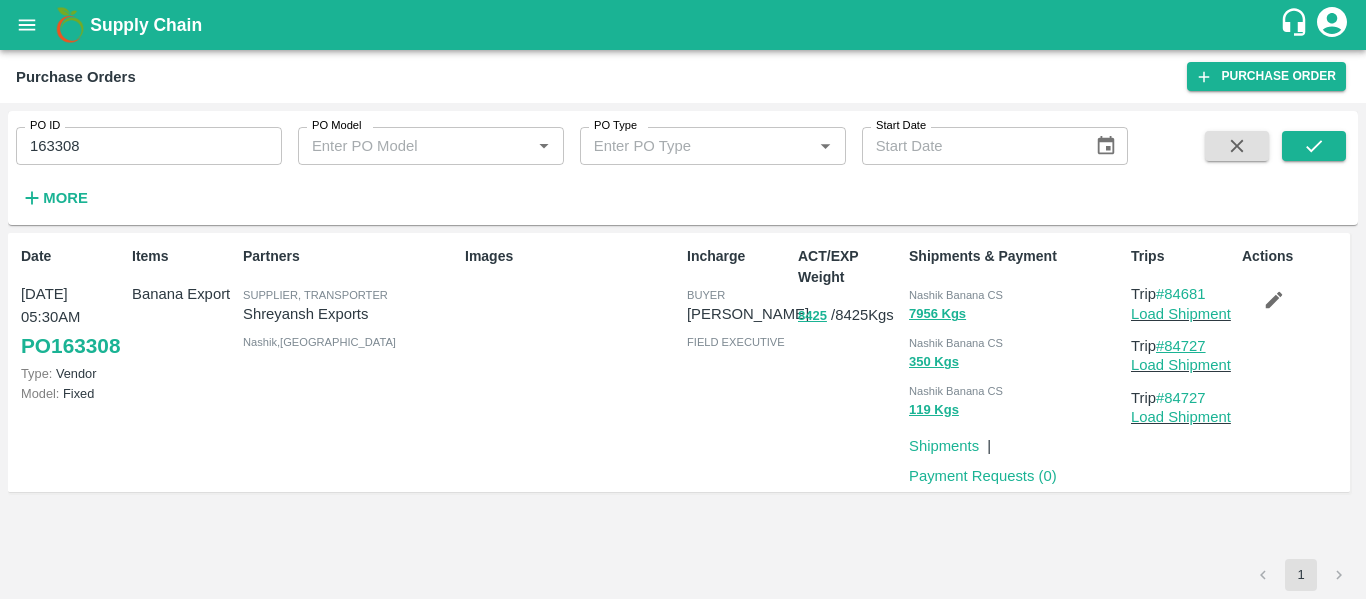 drag, startPoint x: 1218, startPoint y: 348, endPoint x: 1169, endPoint y: 348, distance: 49 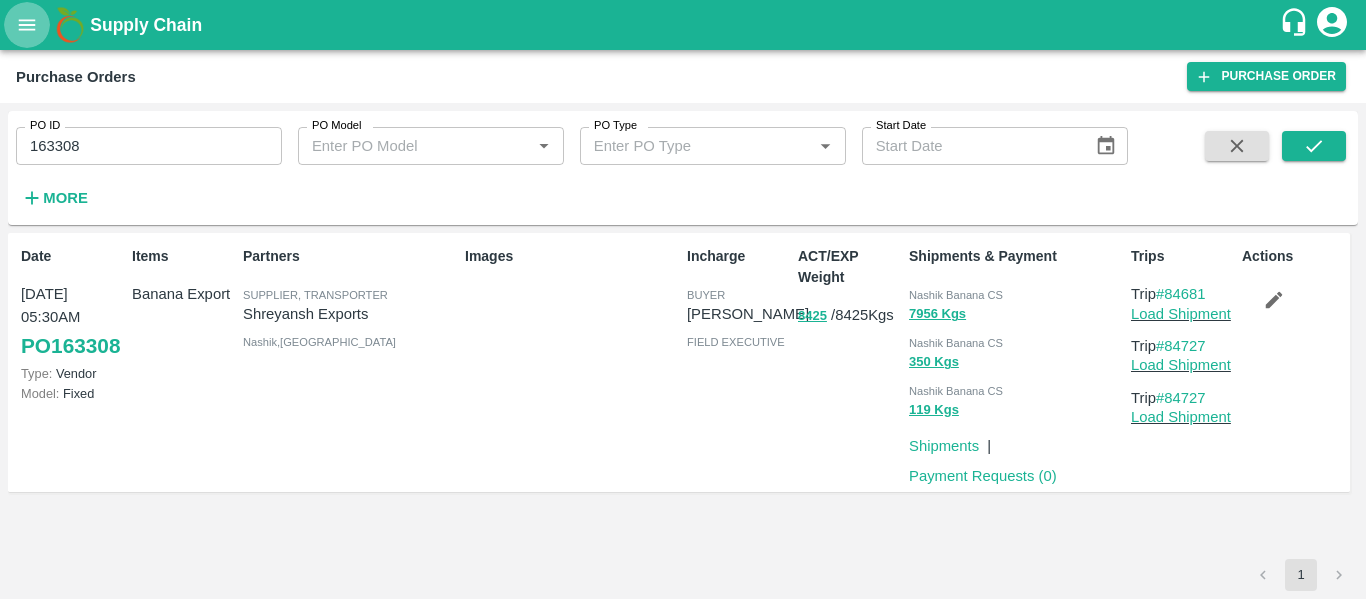click at bounding box center [27, 25] 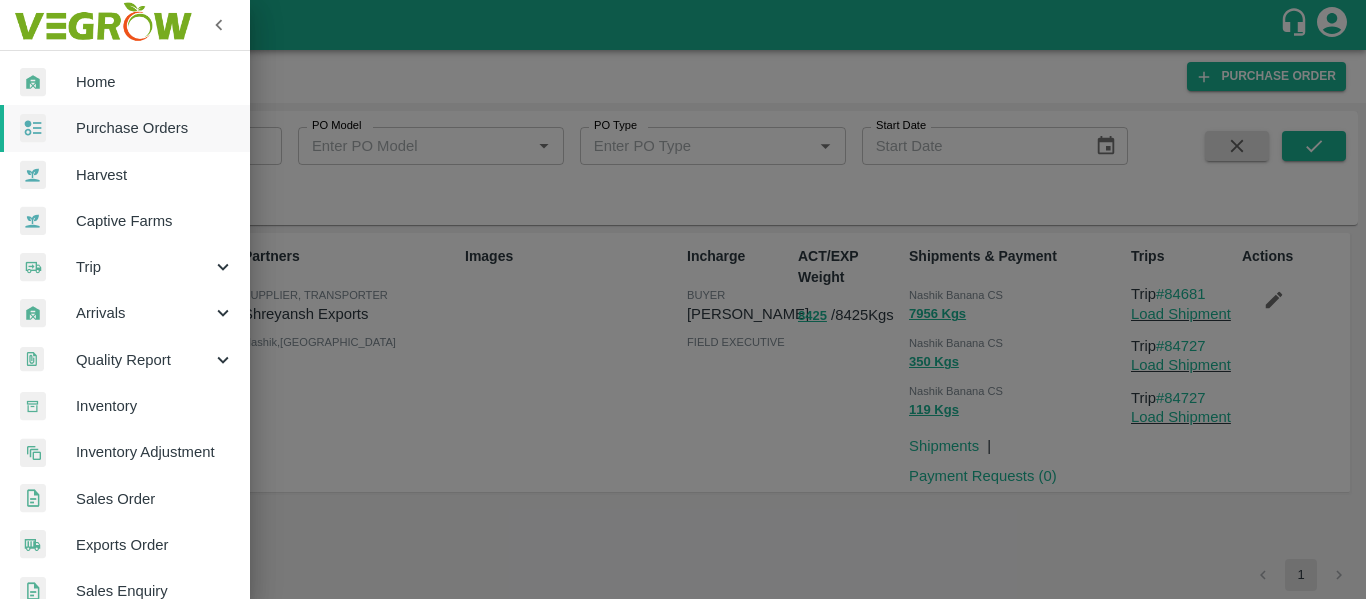 click on "Trip" at bounding box center [144, 267] 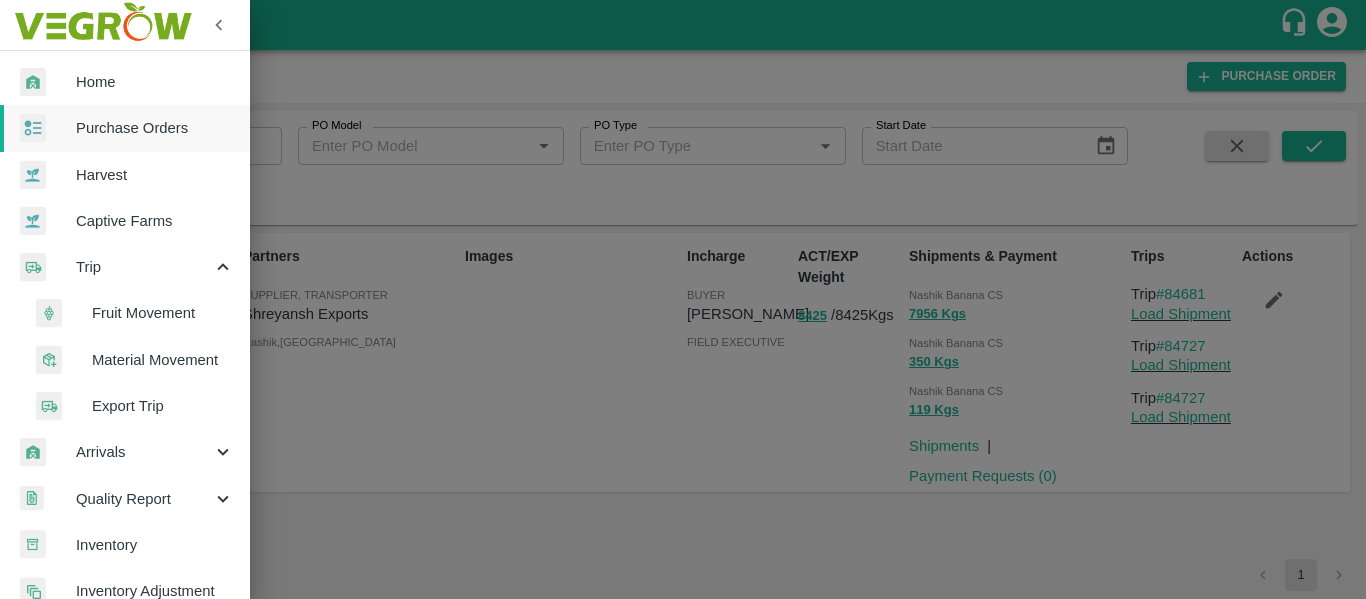 click on "Fruit Movement" at bounding box center (163, 313) 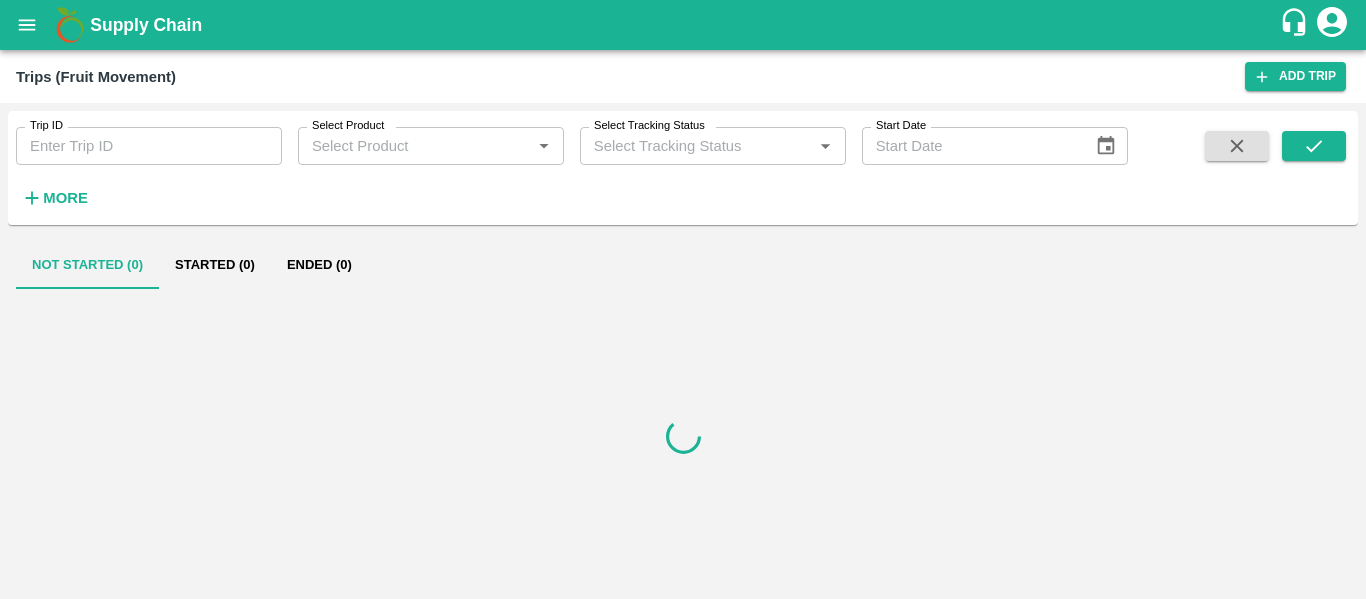 click on "Trip ID" at bounding box center (149, 146) 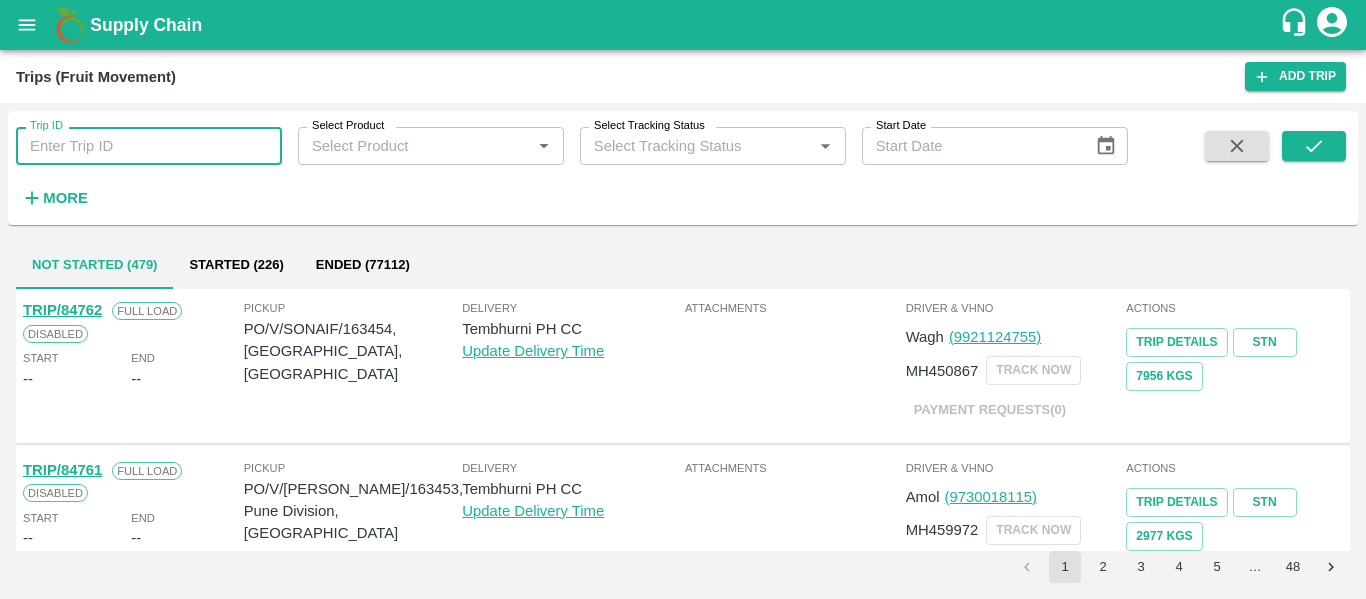 paste on "84727" 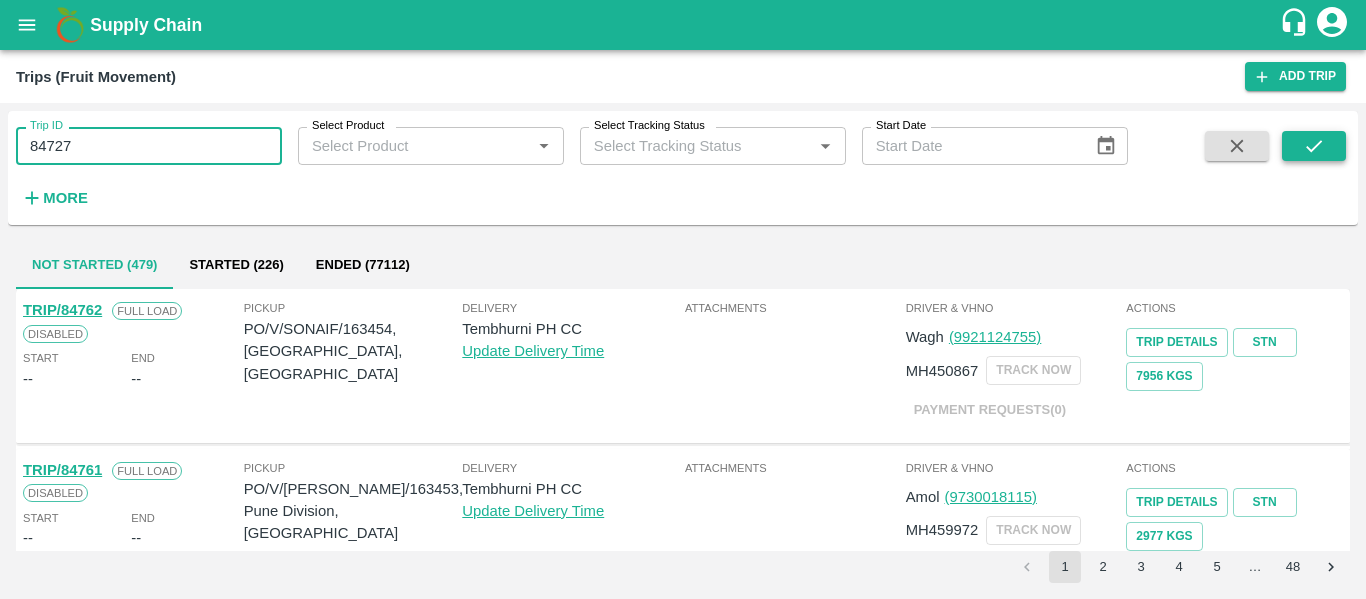 type on "84727" 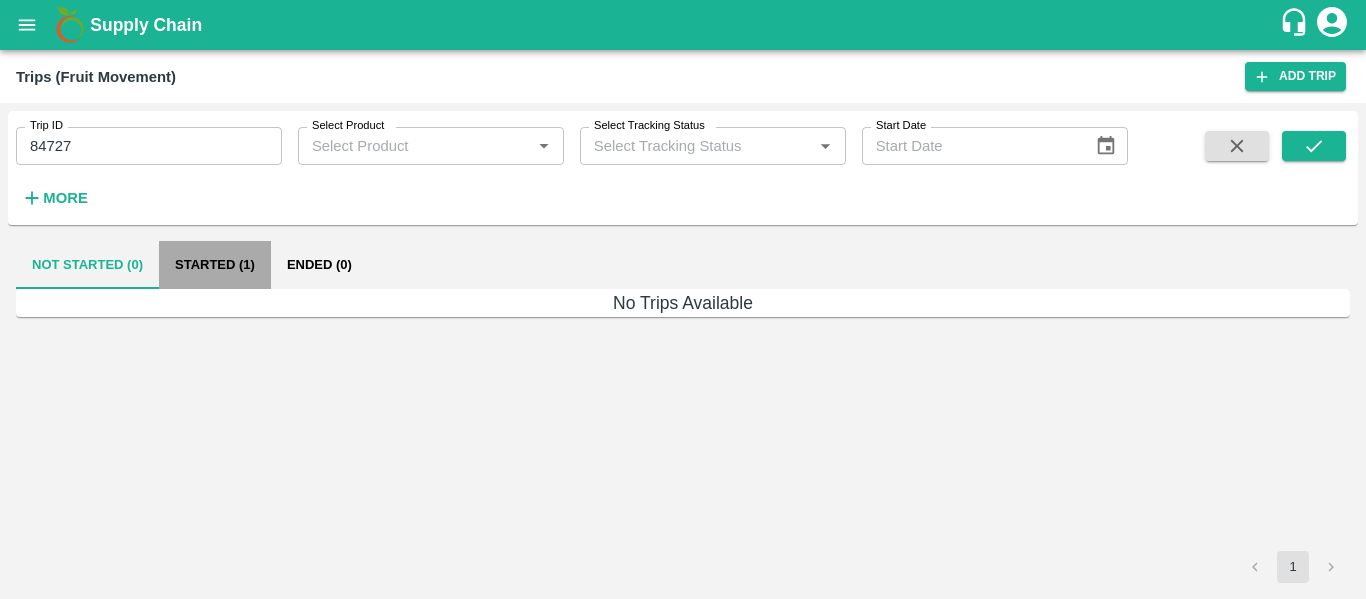 click on "Started (1)" at bounding box center [215, 265] 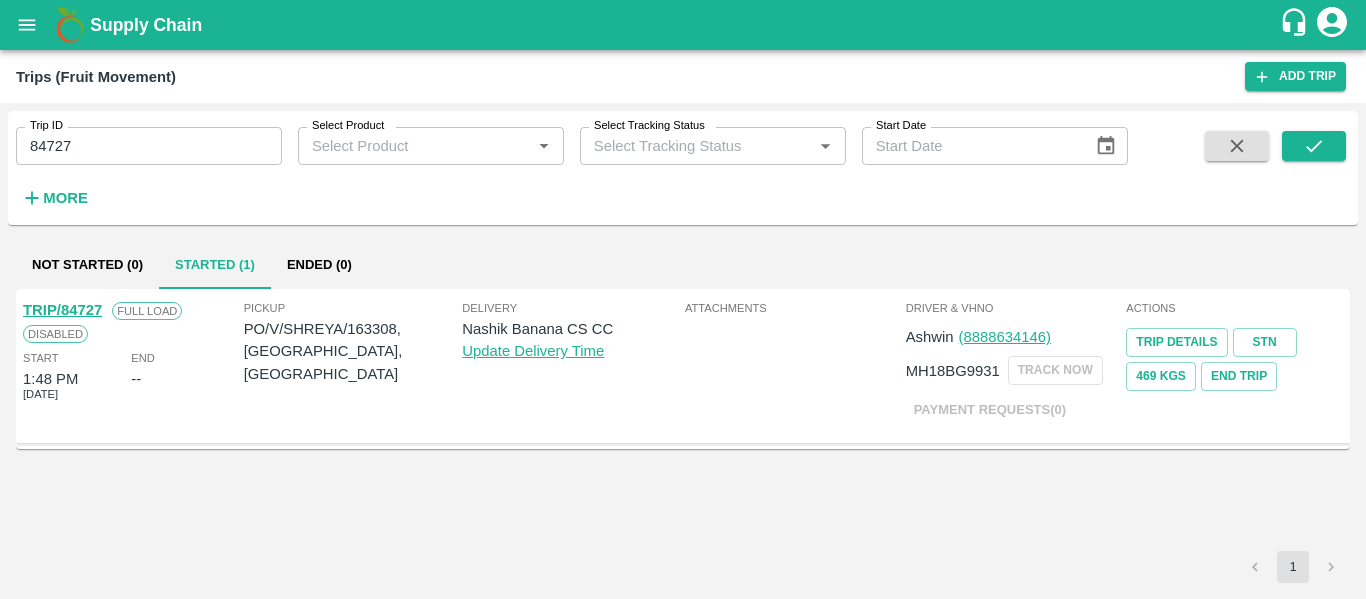 click on "TRIP/84727" at bounding box center [62, 310] 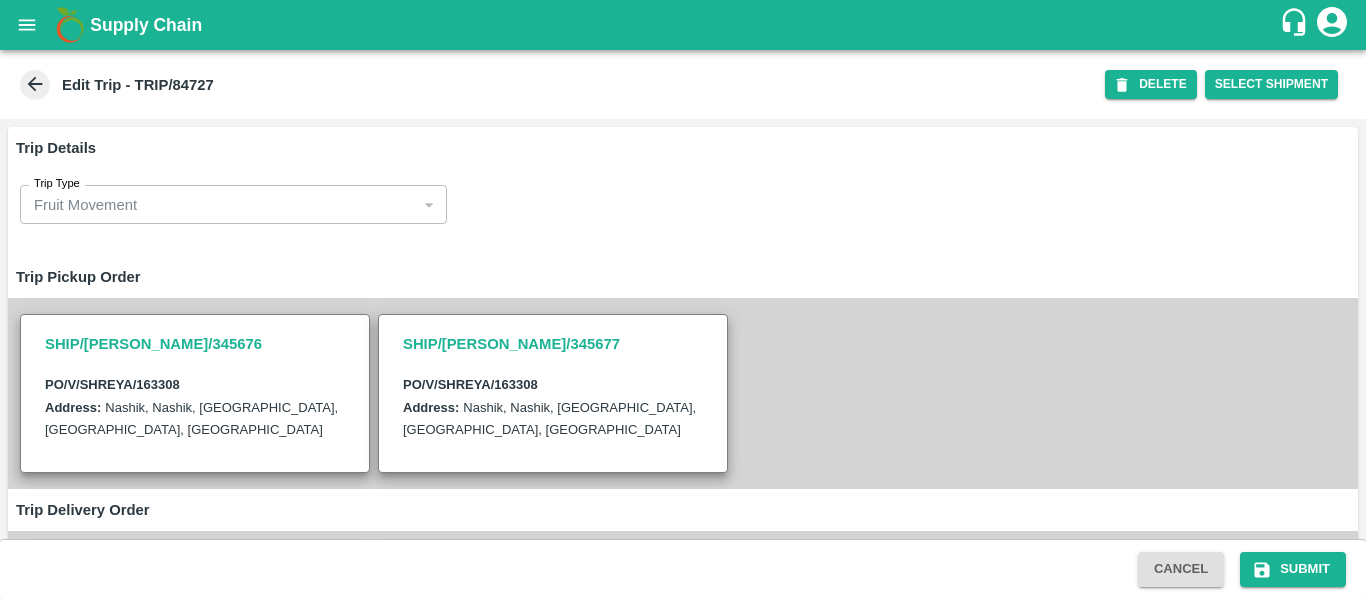 scroll, scrollTop: 0, scrollLeft: 0, axis: both 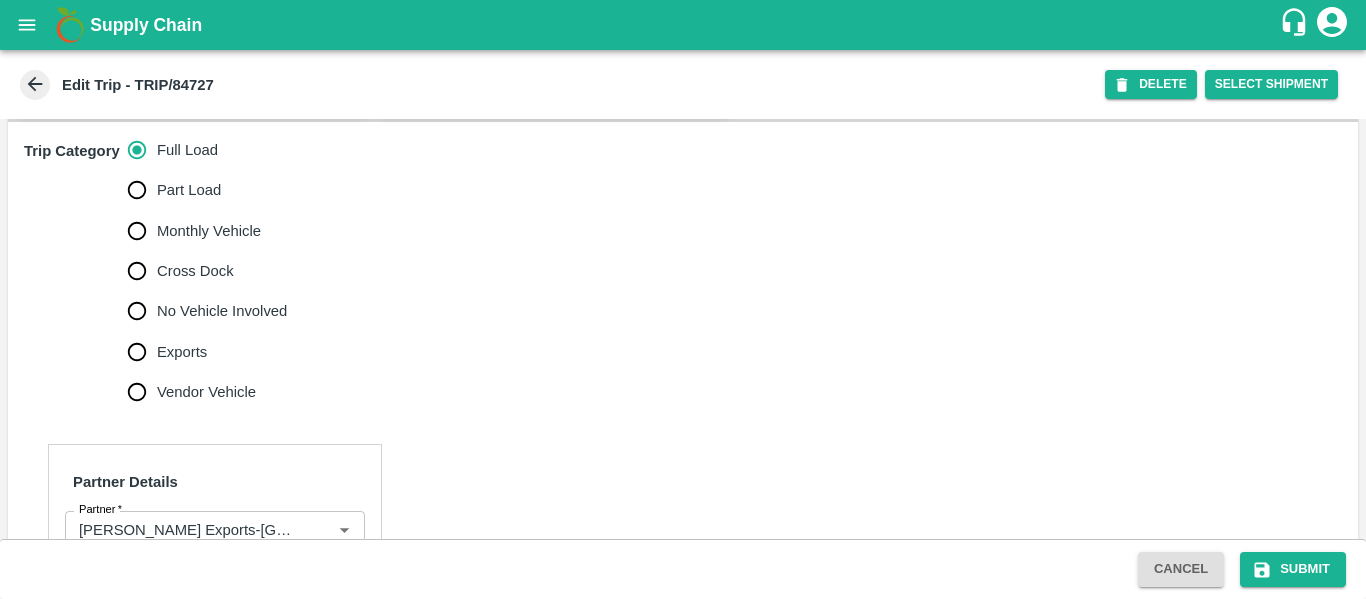 click on "No Vehicle Involved" at bounding box center [222, 311] 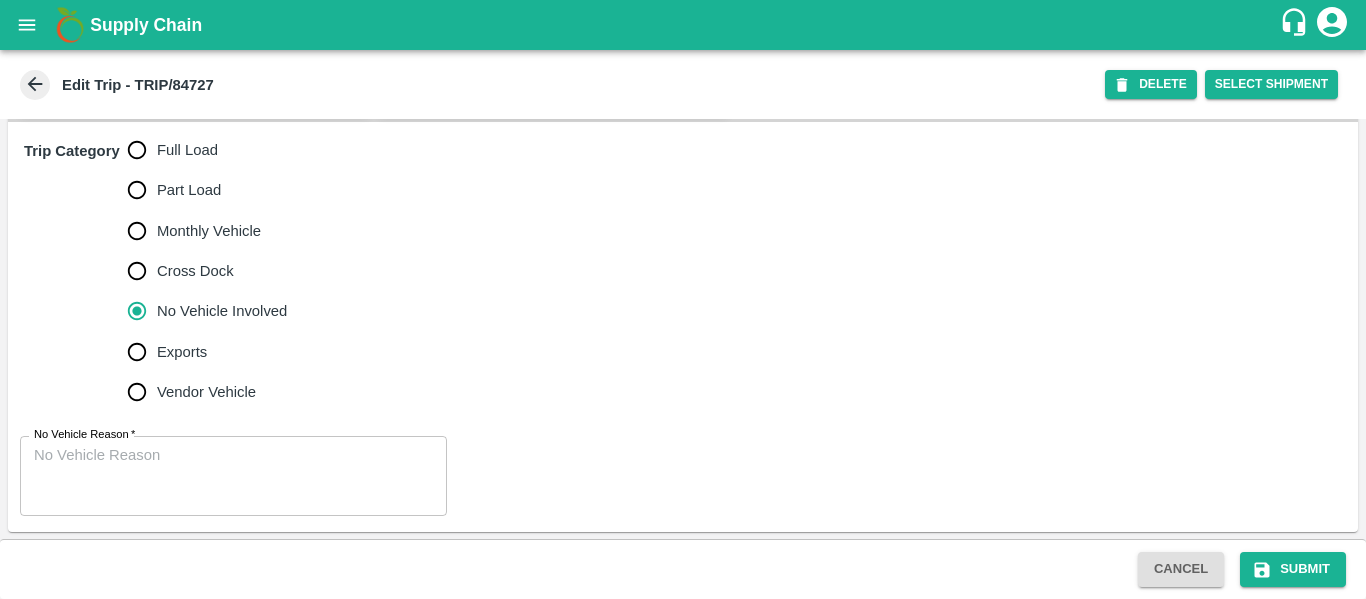 click on "No Vehicle Reason   *" at bounding box center [233, 476] 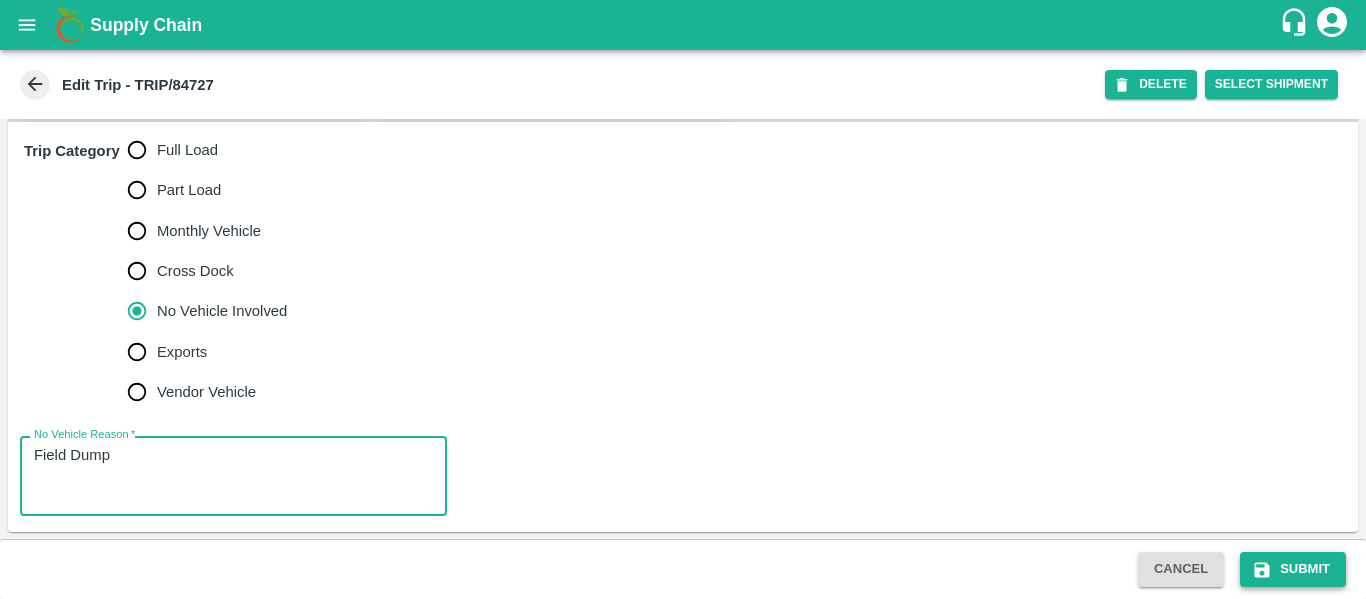 type on "Field Dump" 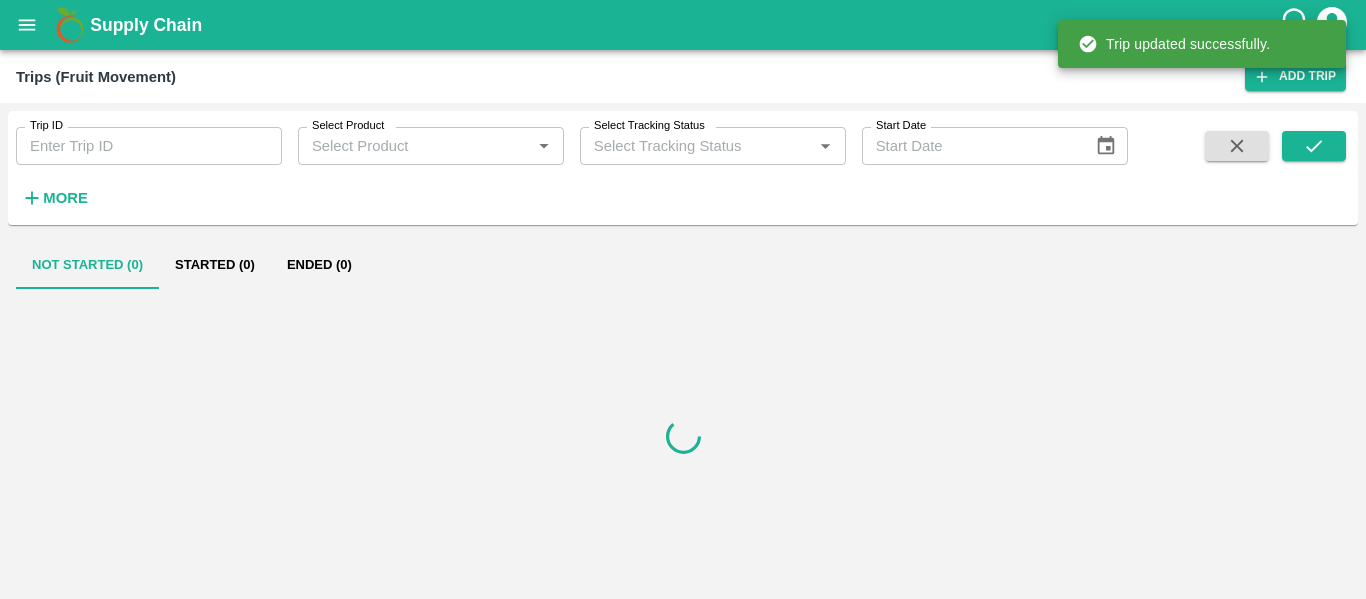 click on "Trip ID" at bounding box center (149, 146) 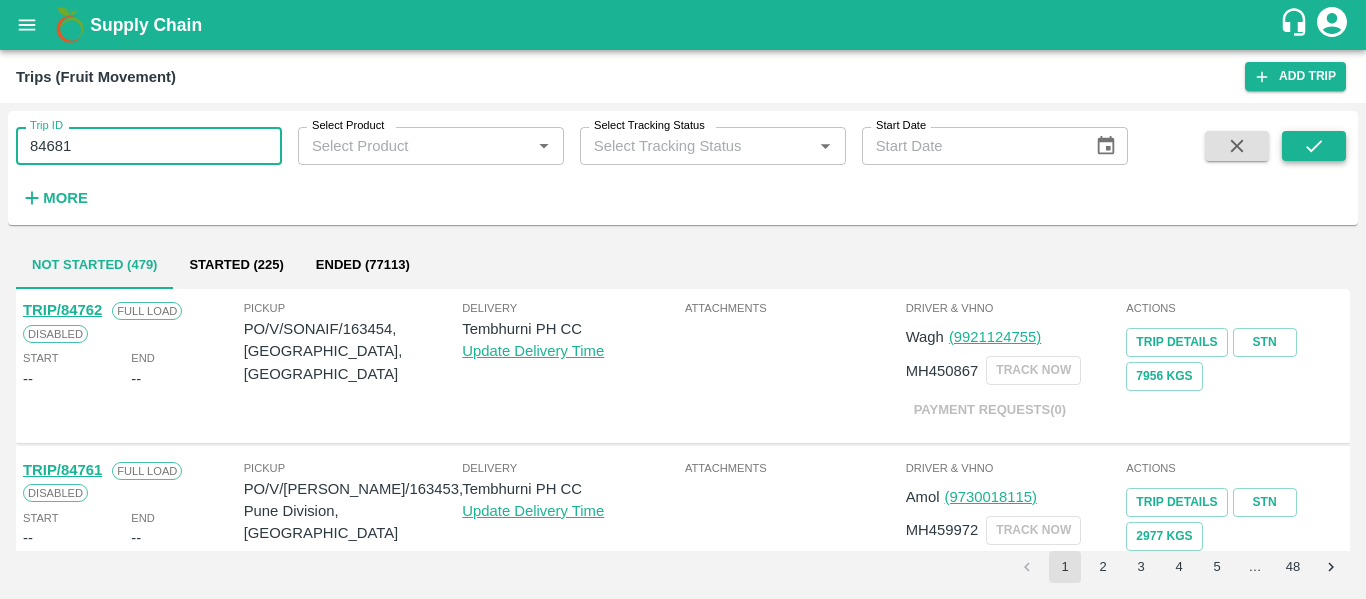 type on "84681" 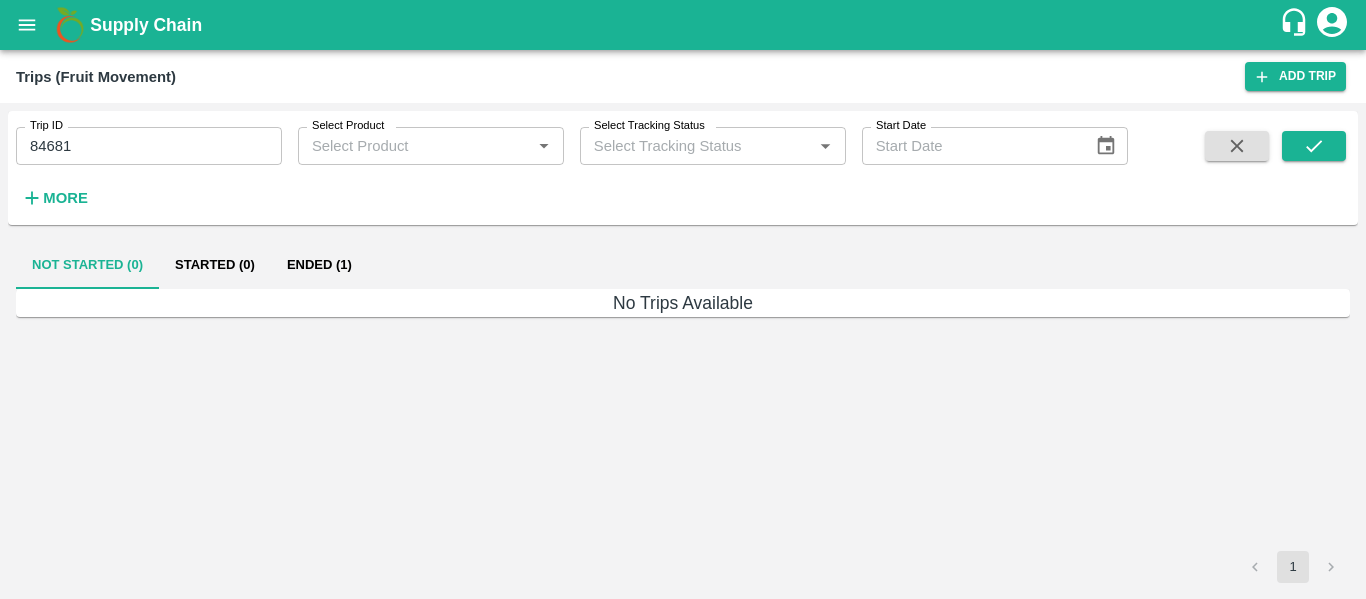 click on "Ended (1)" at bounding box center (319, 265) 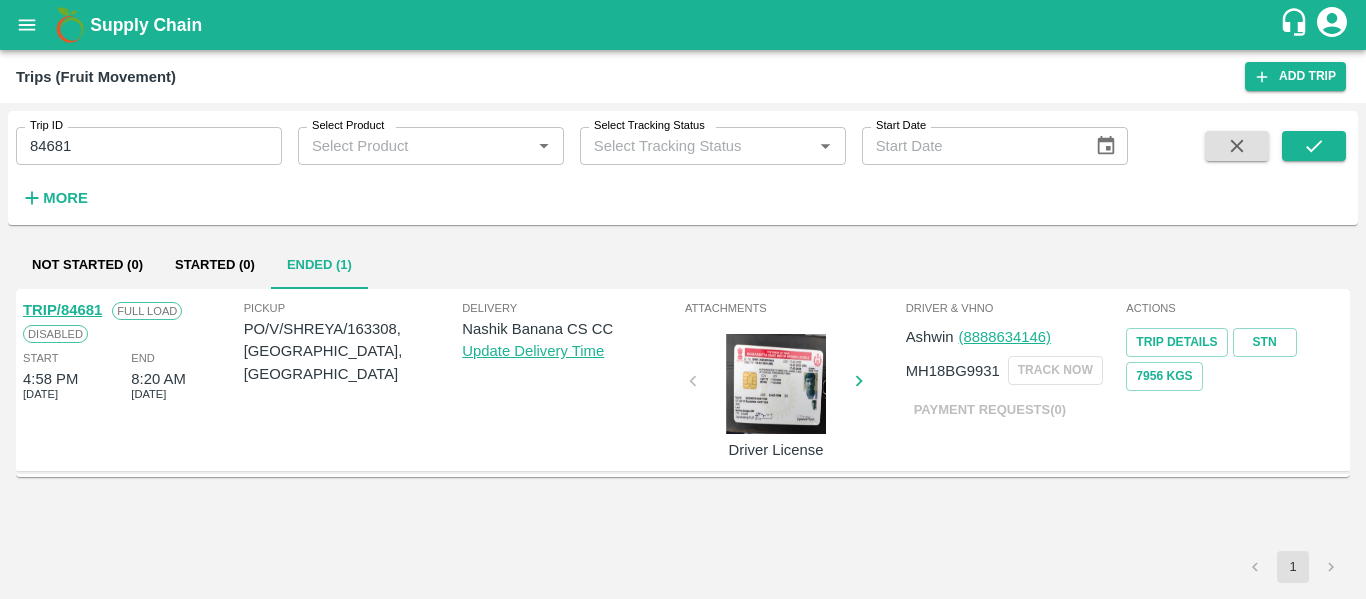 click on "TRIP/84681" at bounding box center [62, 310] 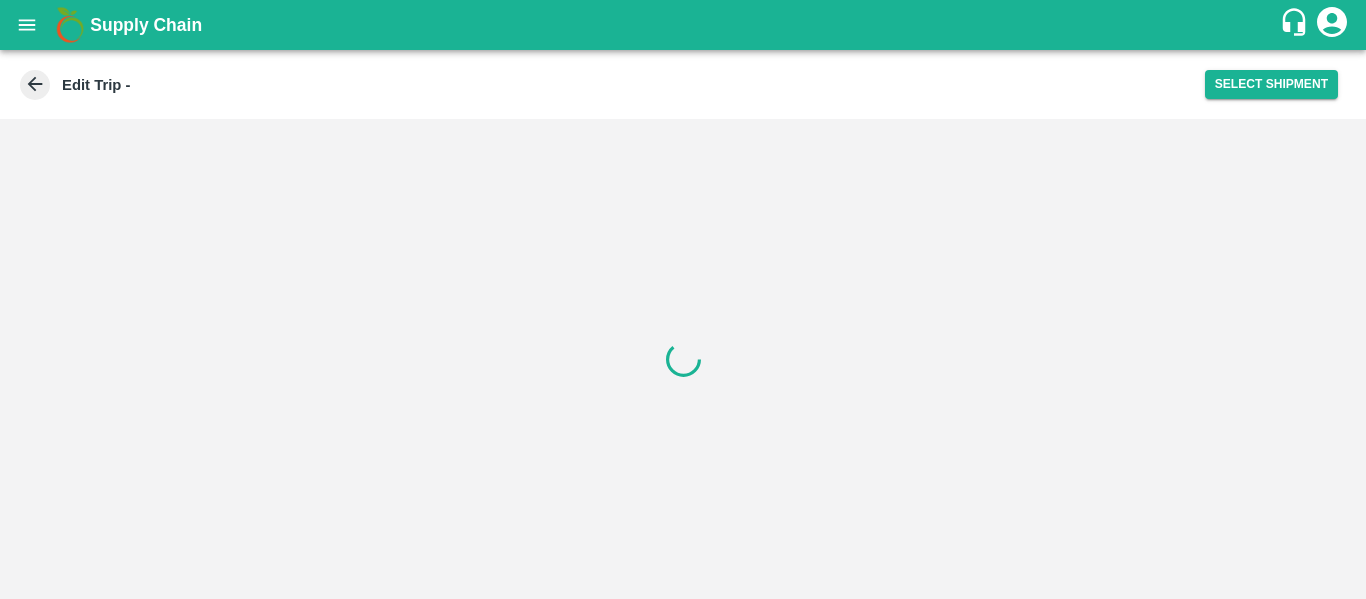 scroll, scrollTop: 0, scrollLeft: 0, axis: both 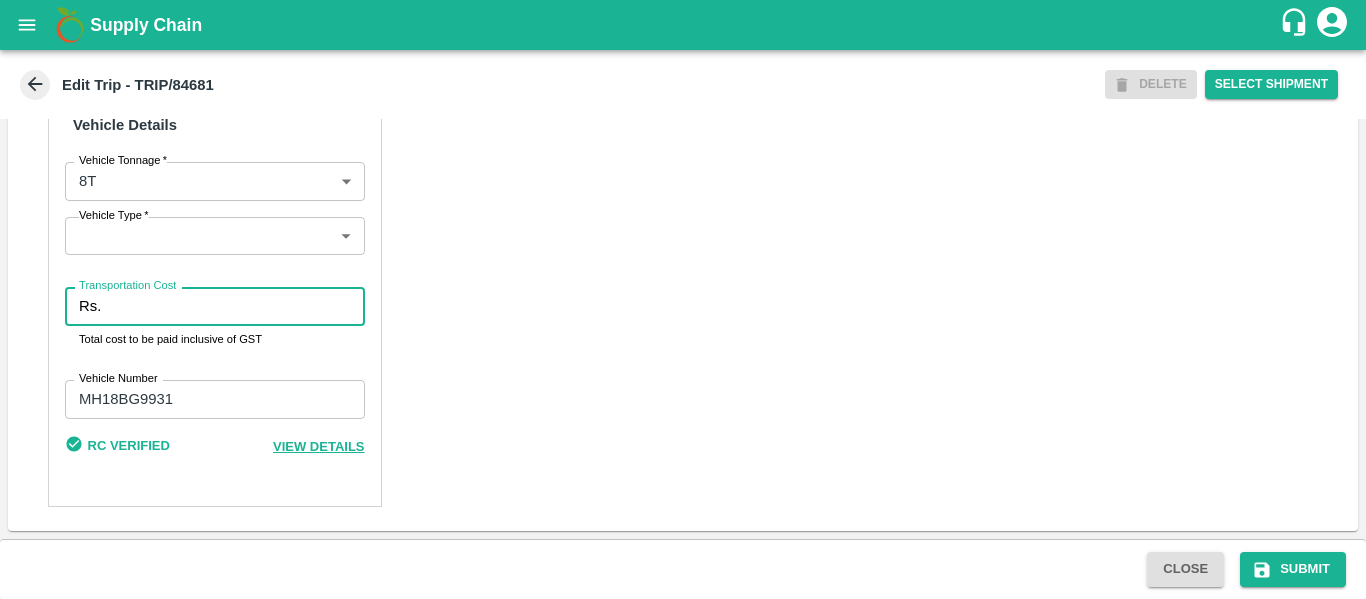click on "Transportation Cost" at bounding box center [236, 306] 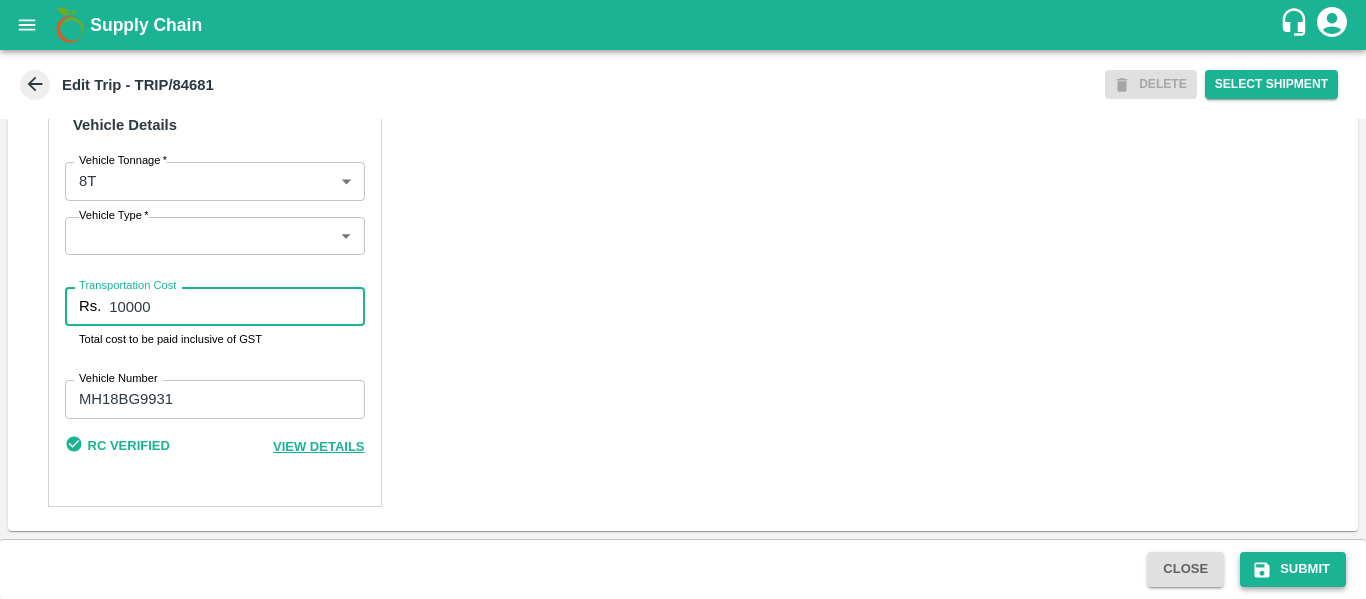 type on "10000" 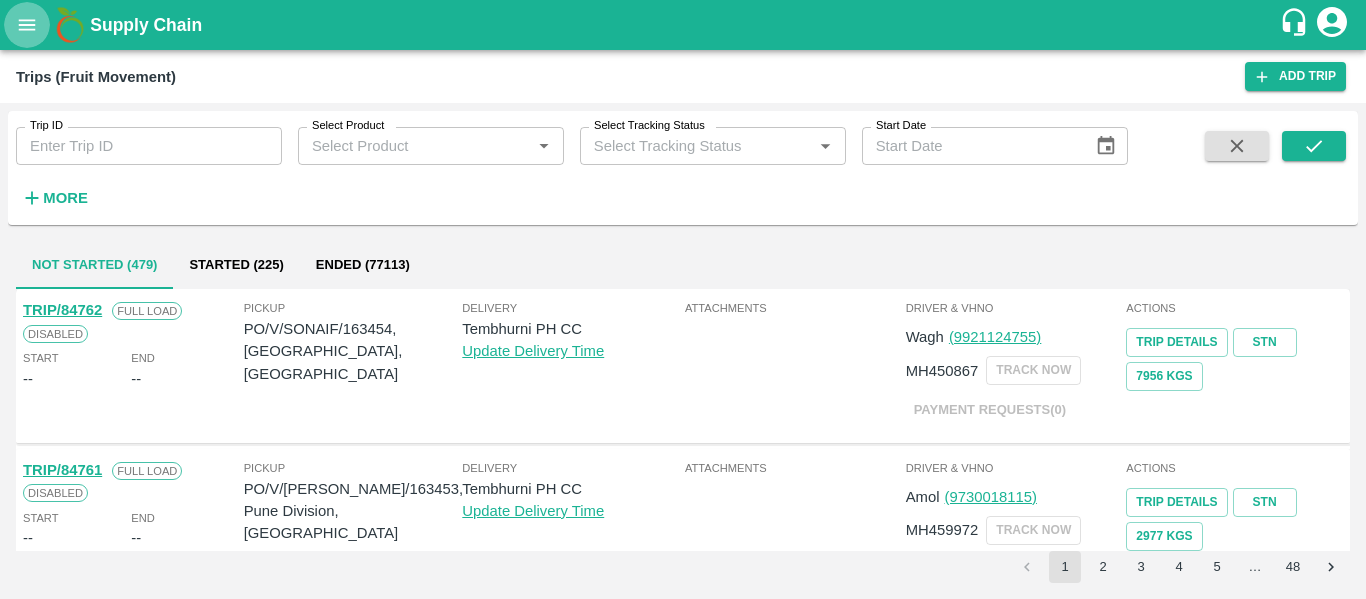click 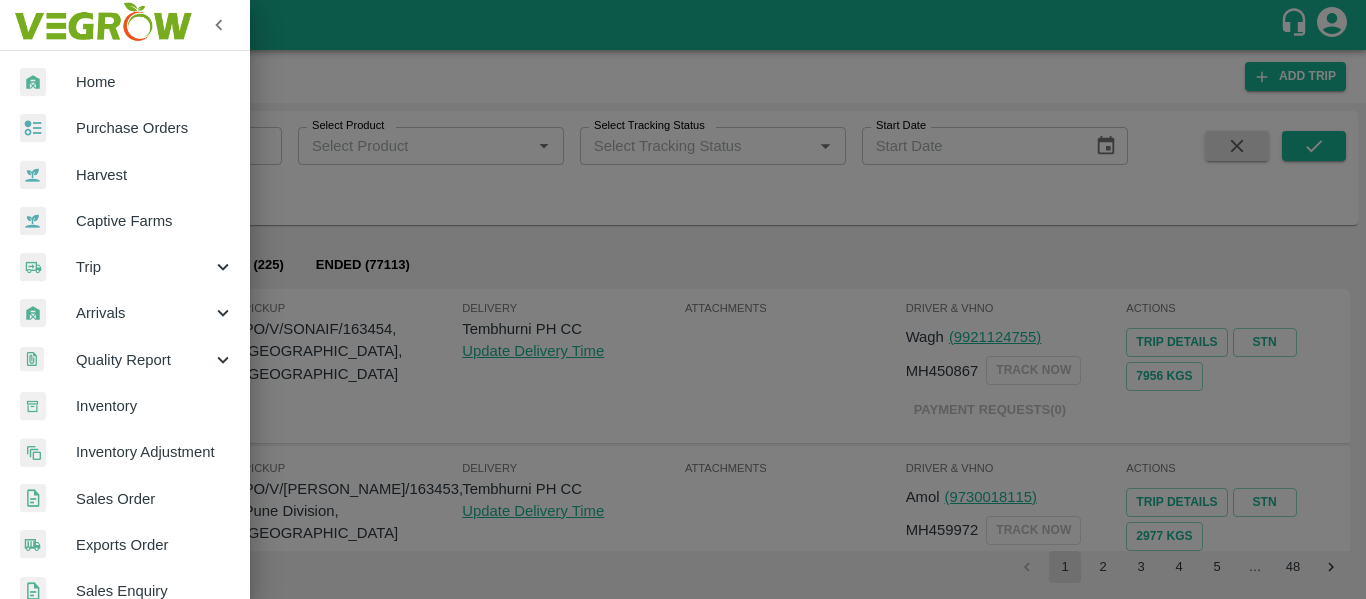 click on "Purchase Orders" at bounding box center [125, 128] 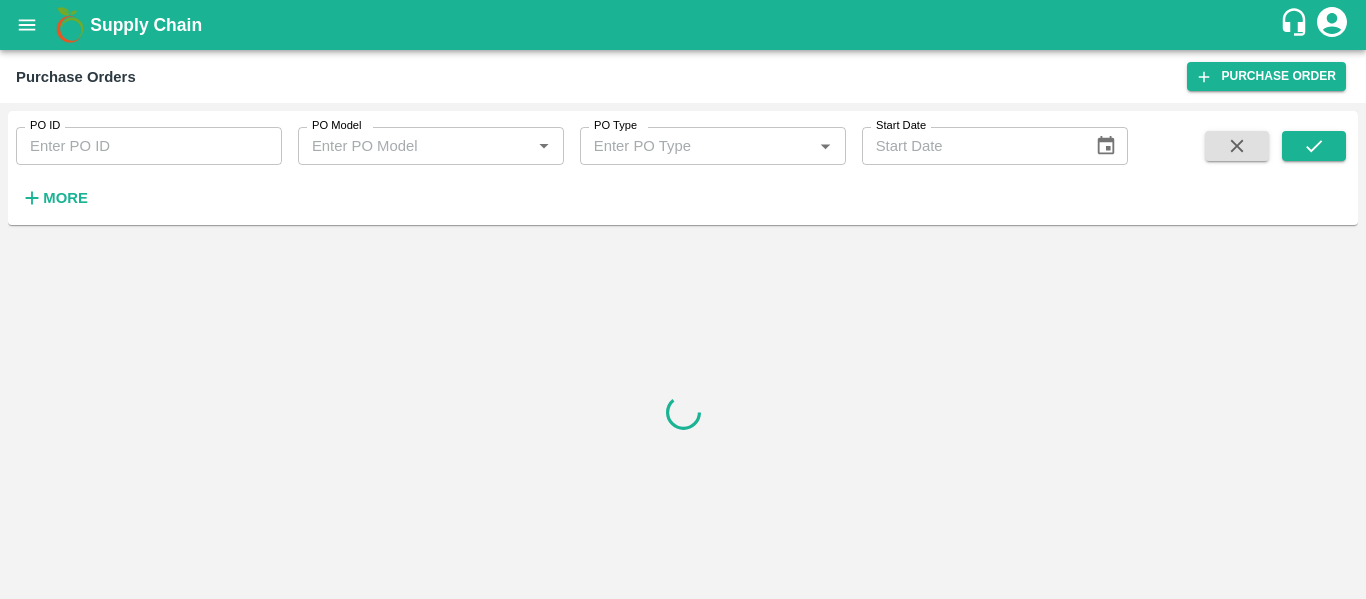 click on "PO ID" at bounding box center (149, 146) 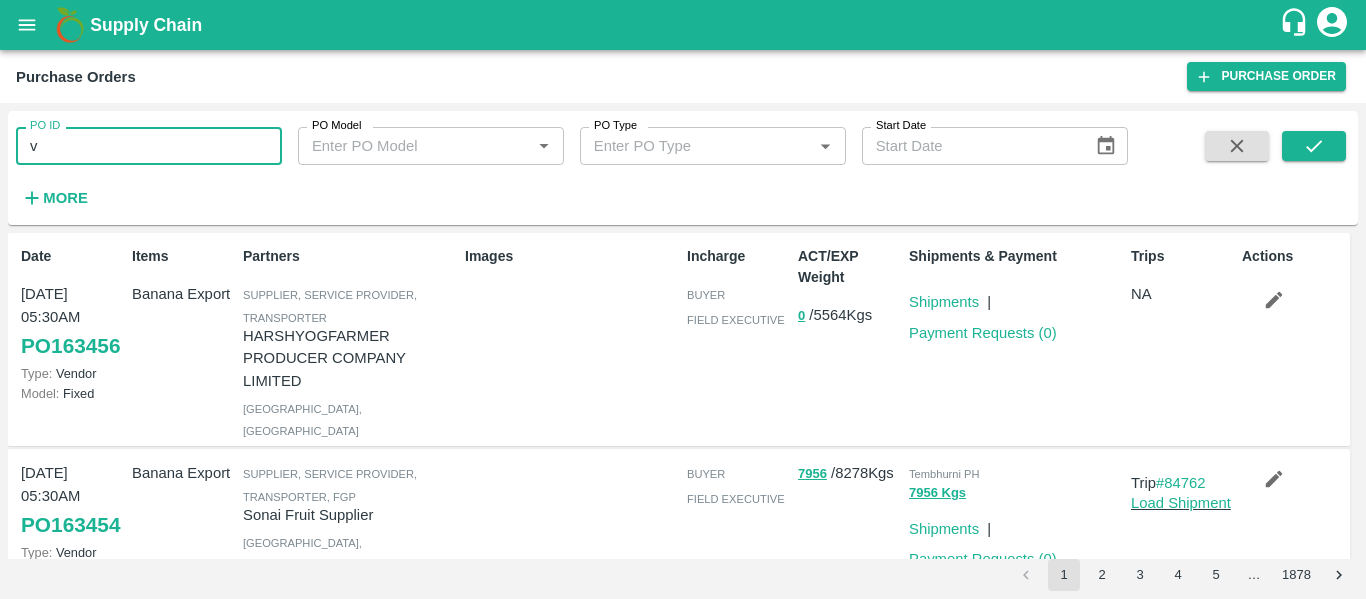type on "v" 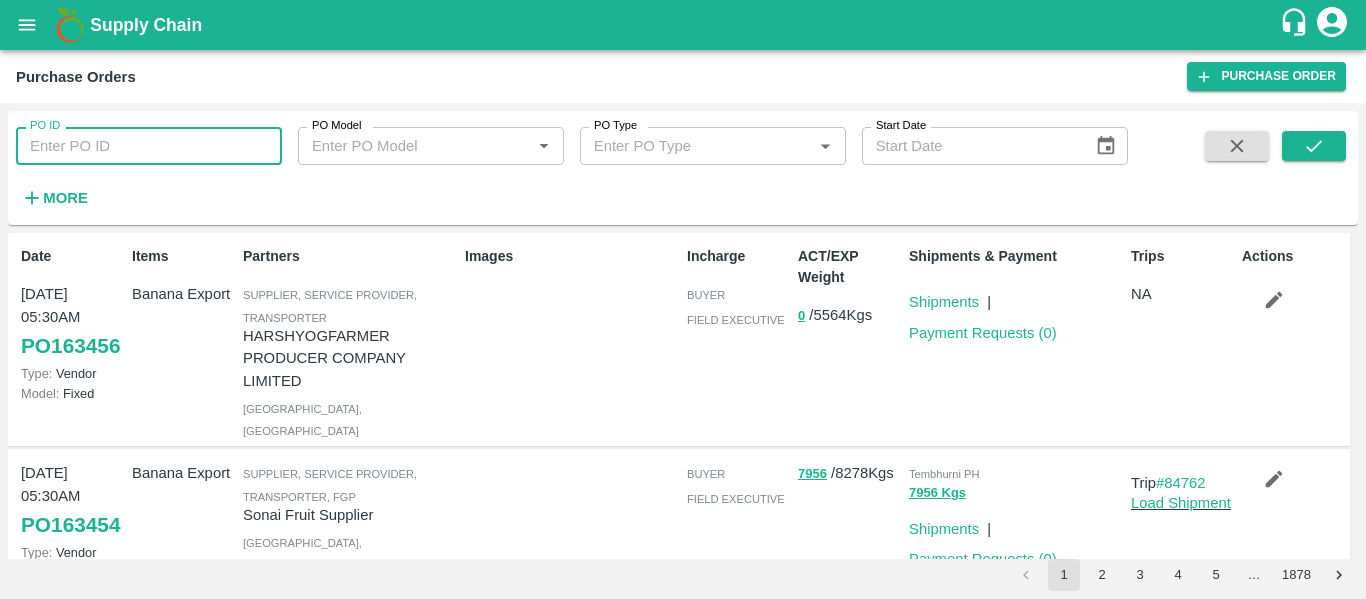 paste 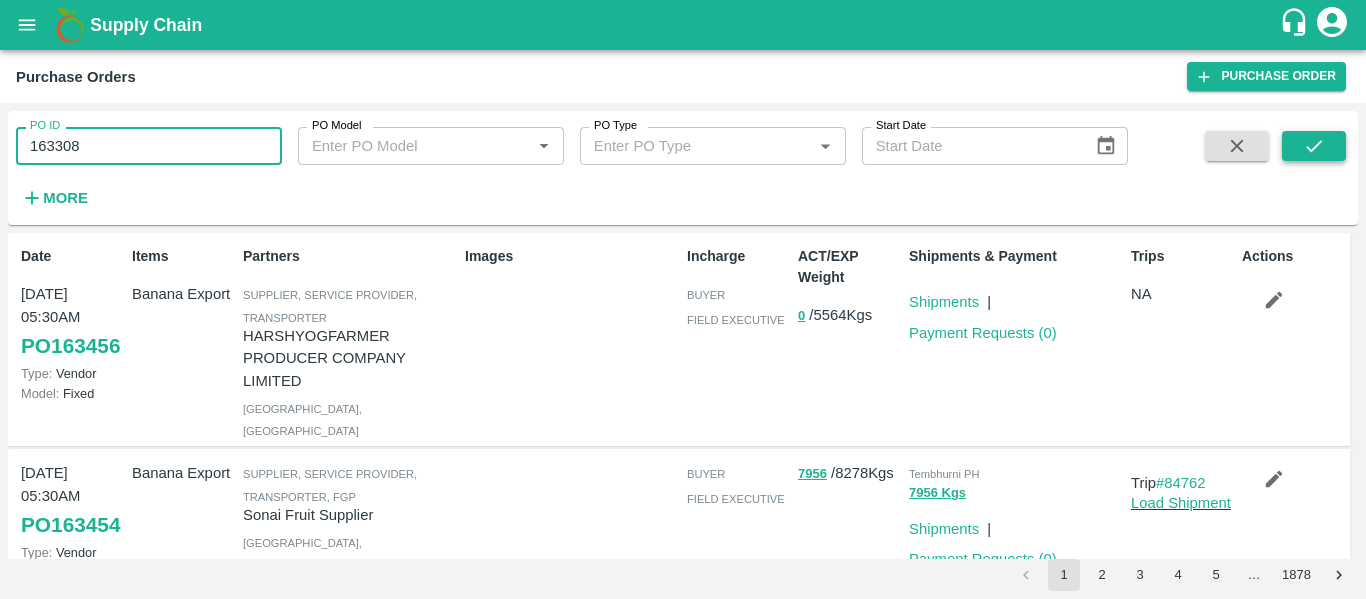 click at bounding box center [1314, 146] 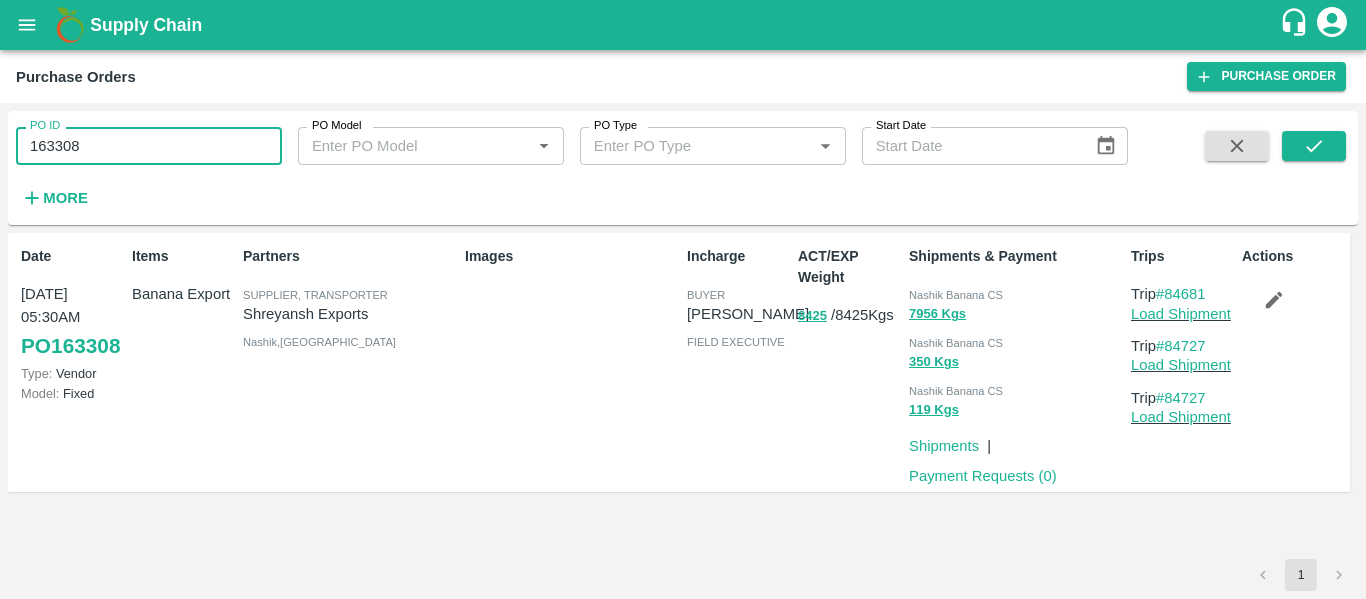 click on "163308" at bounding box center [149, 146] 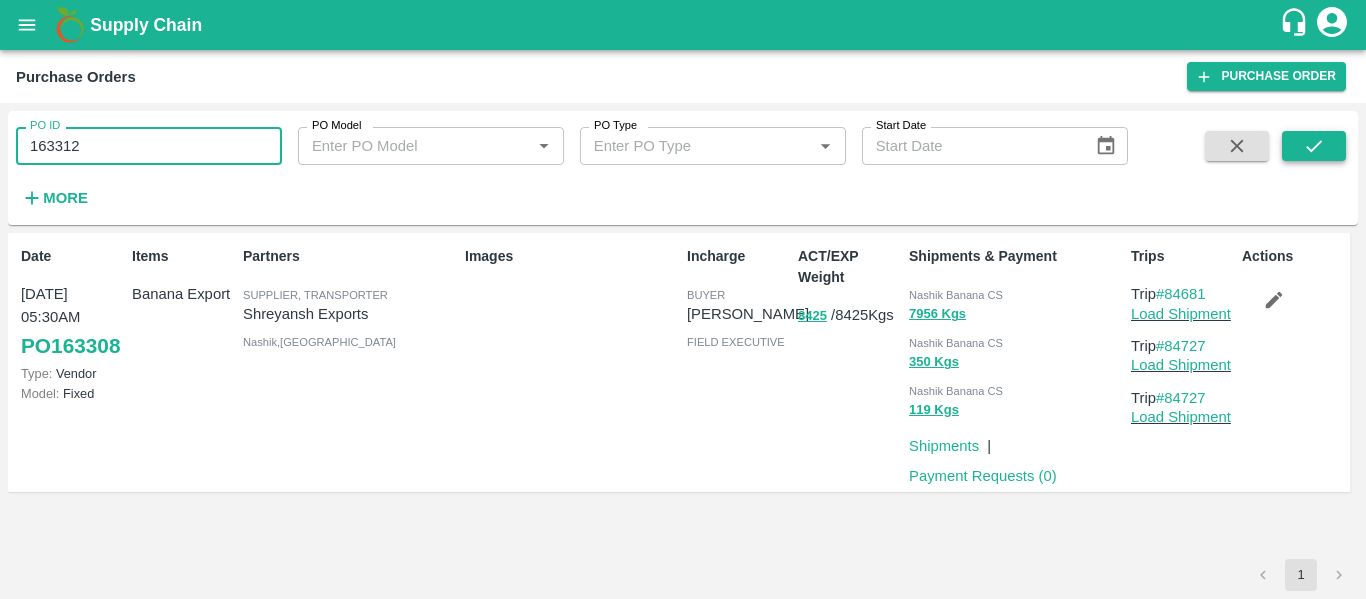 type on "163312" 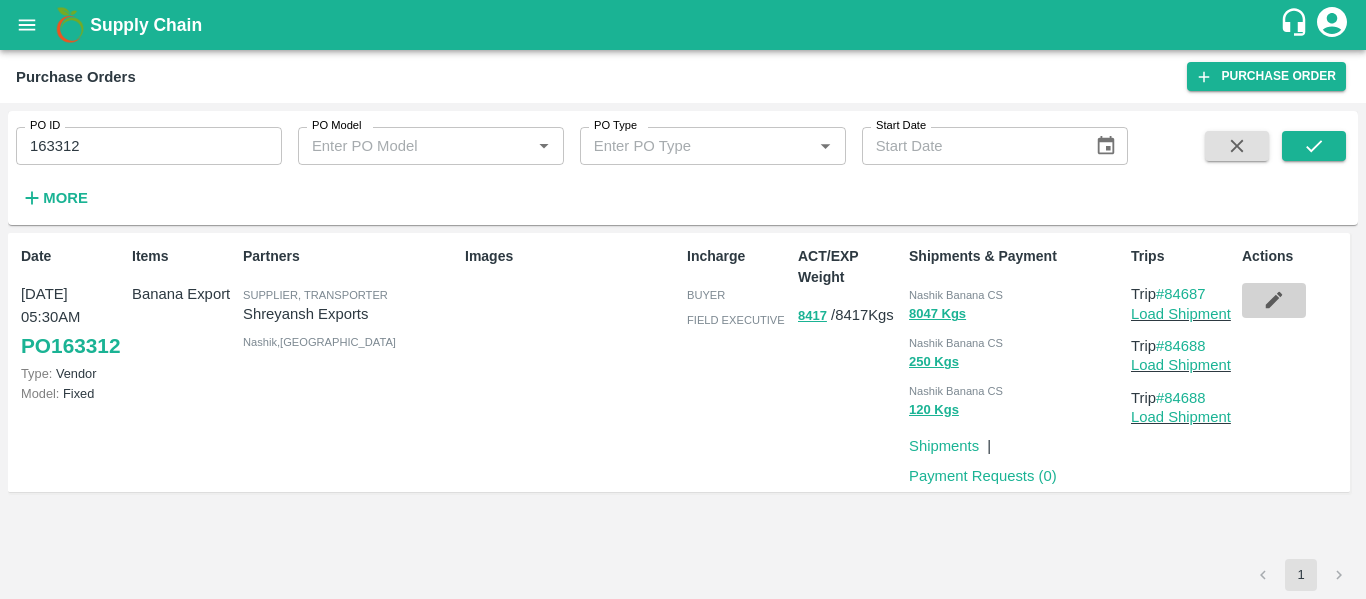 click 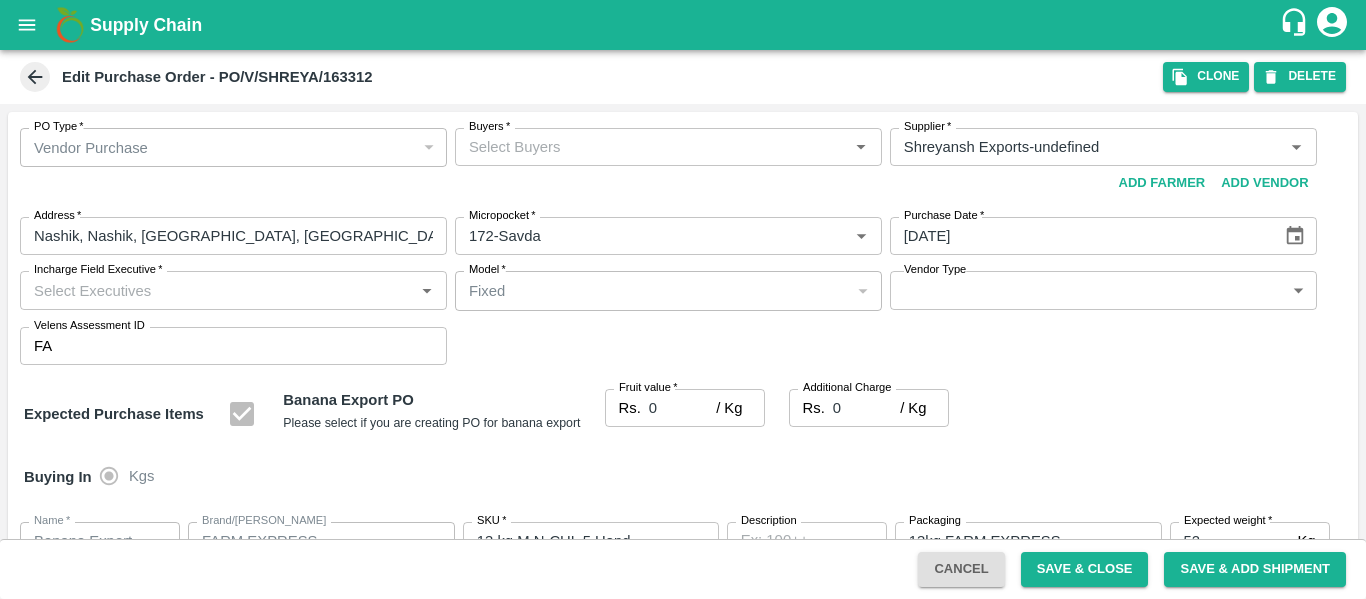 click on "Buyers   *" at bounding box center [652, 147] 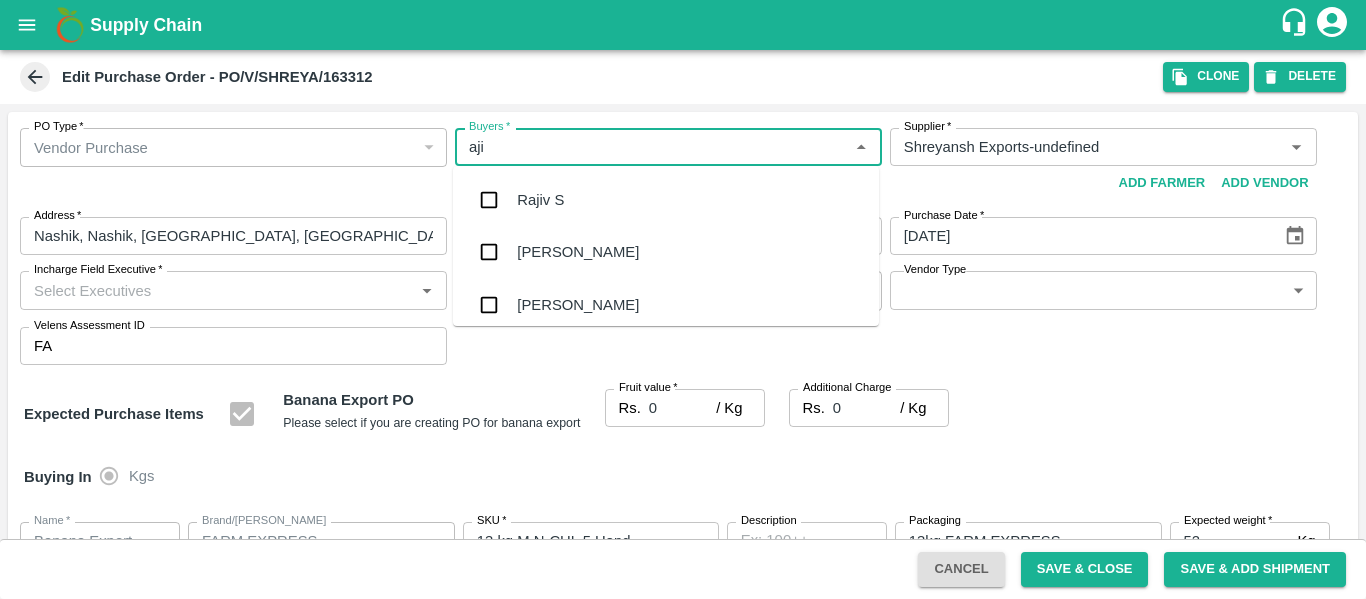 type on "ajit" 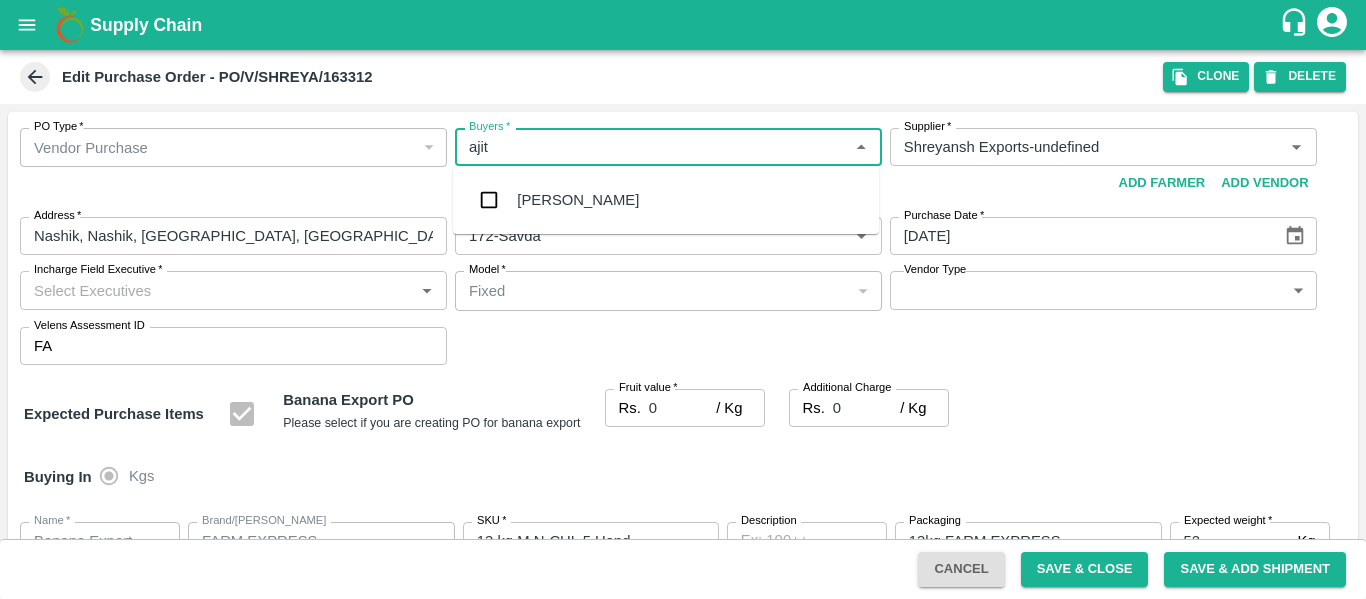 click on "[PERSON_NAME]" at bounding box center [578, 200] 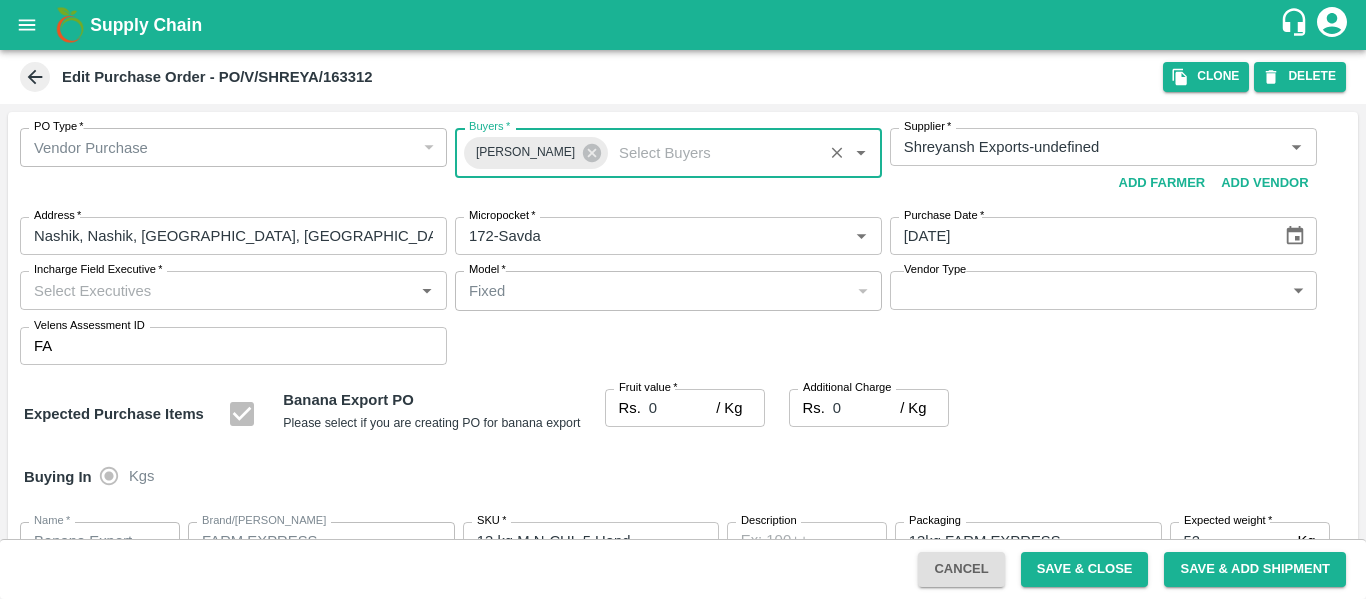 click on "0" at bounding box center [682, 408] 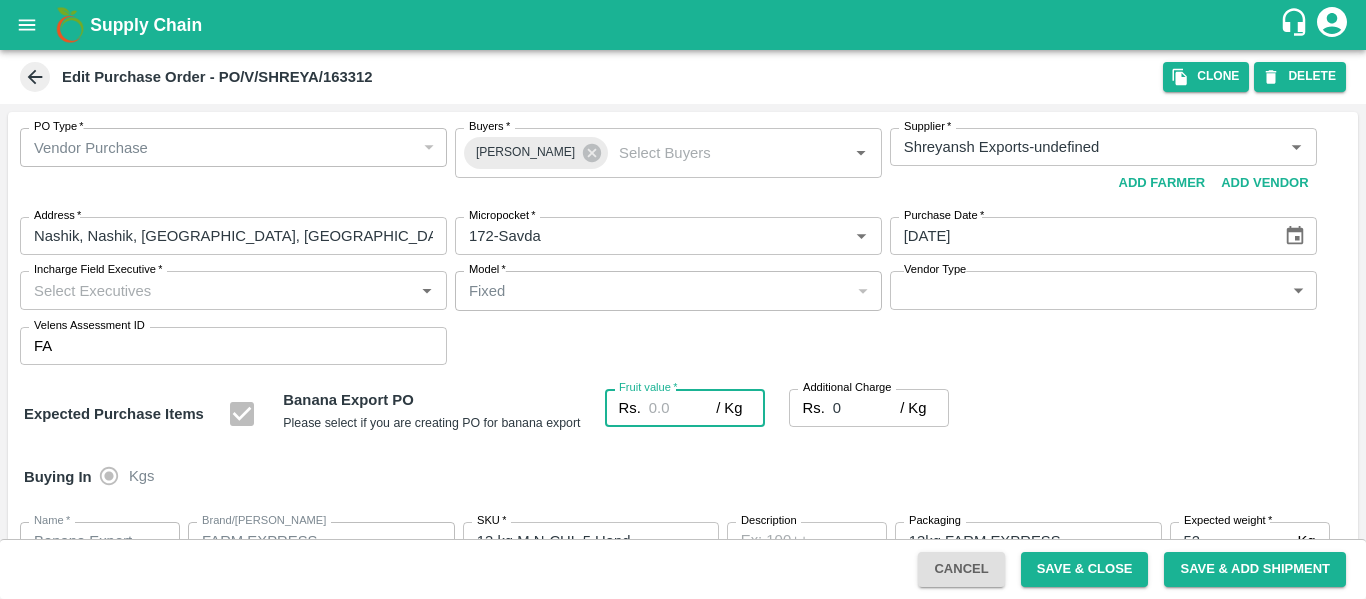 type on "2" 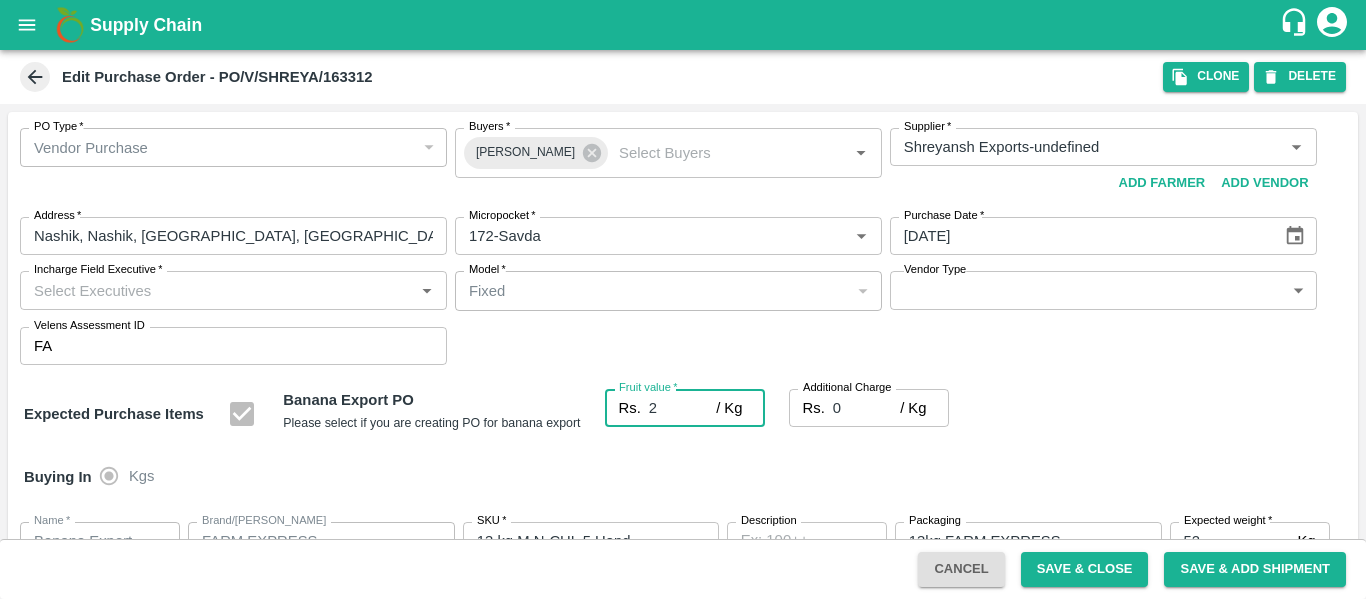 type on "2" 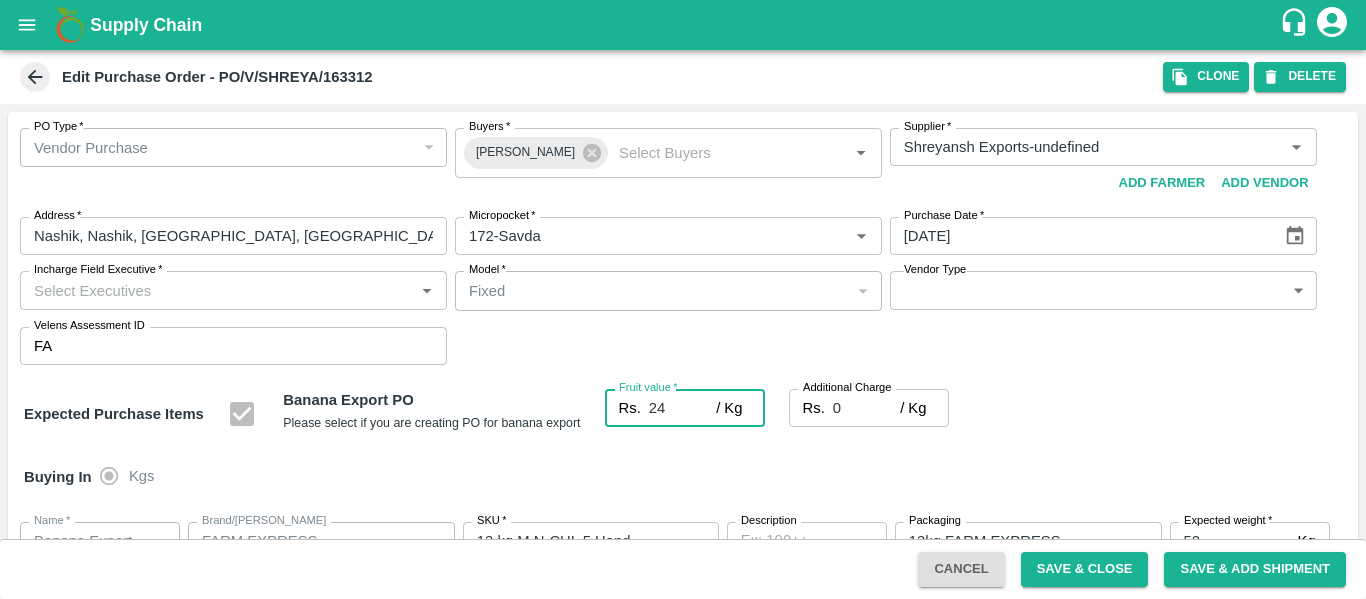 type on "24" 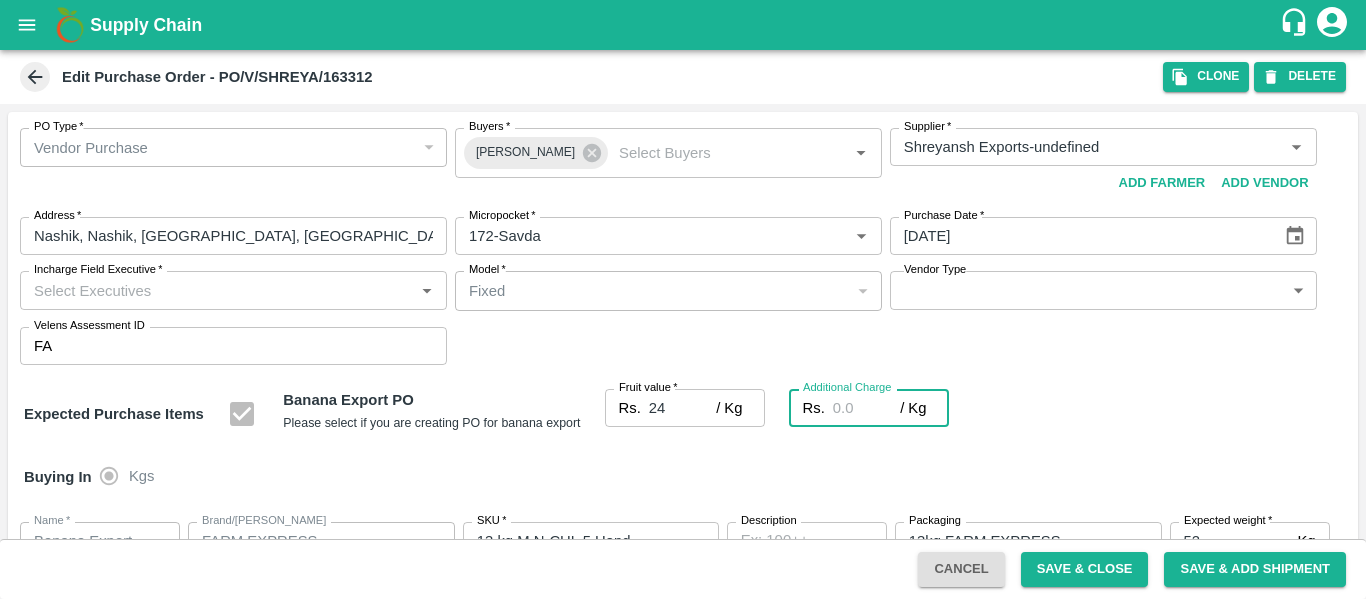 type on "2" 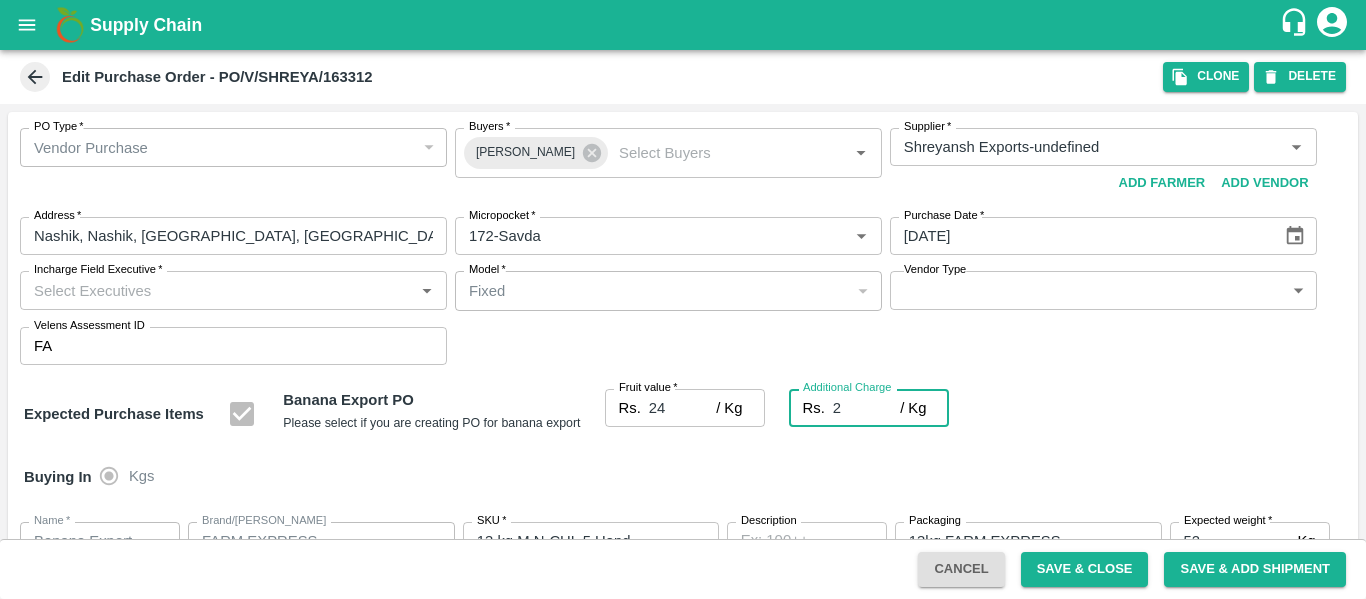 type on "2.7" 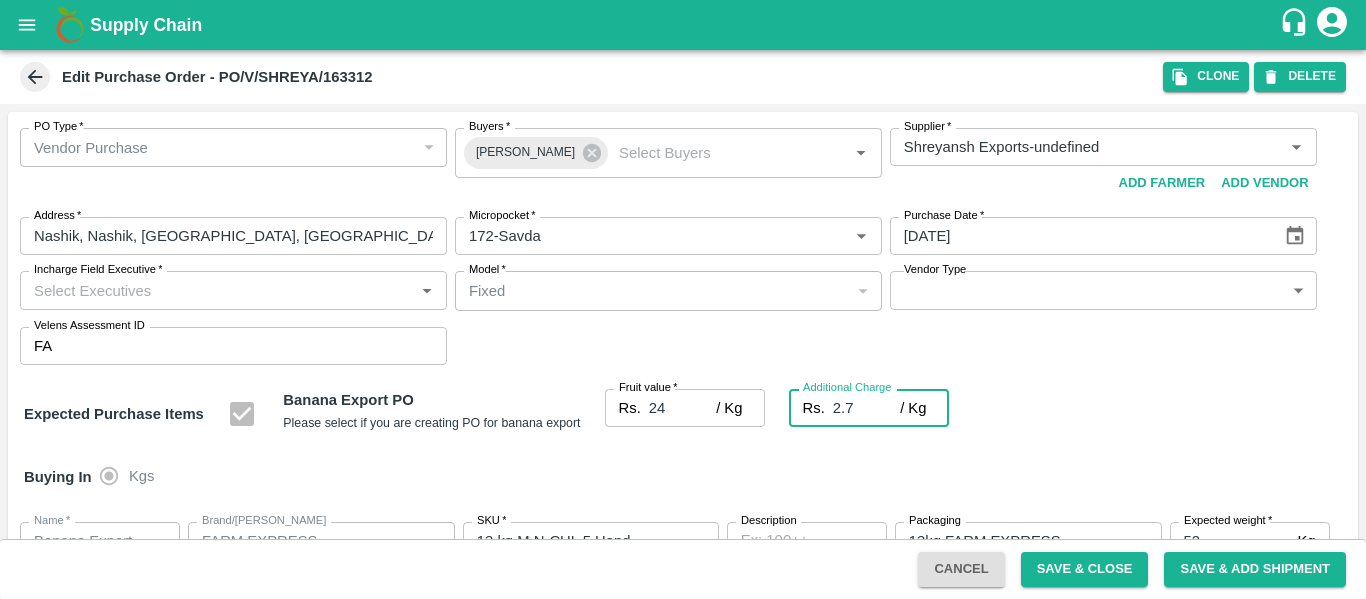 type on "2.75" 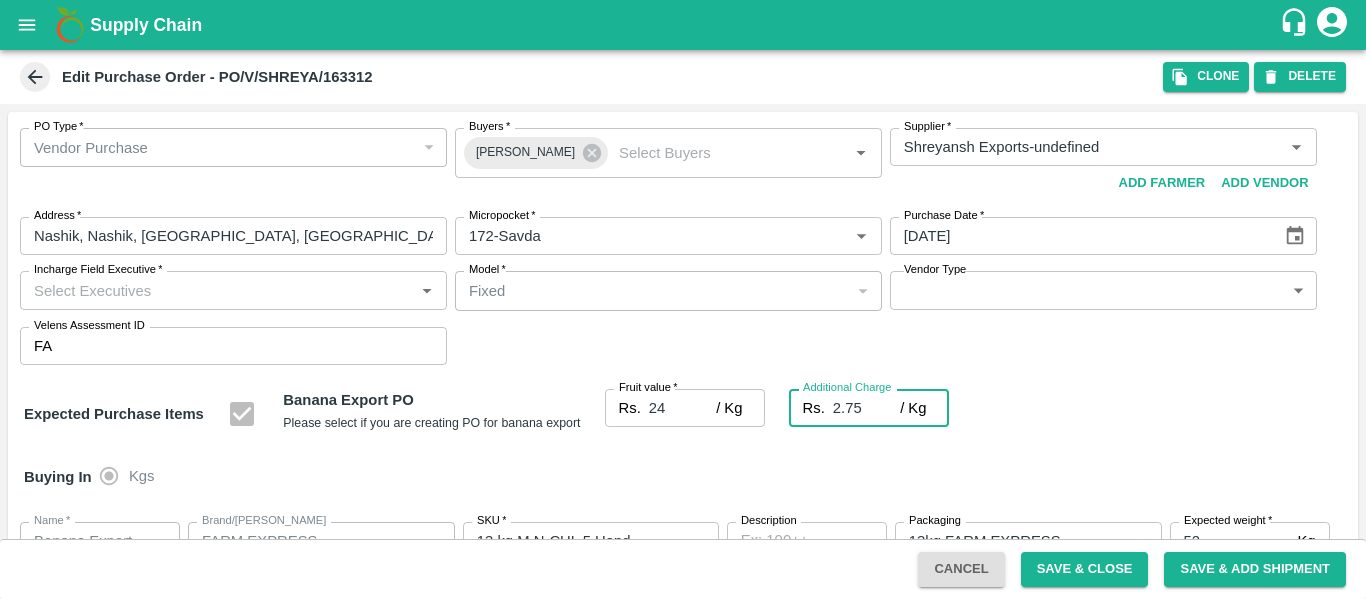 type on "26.75" 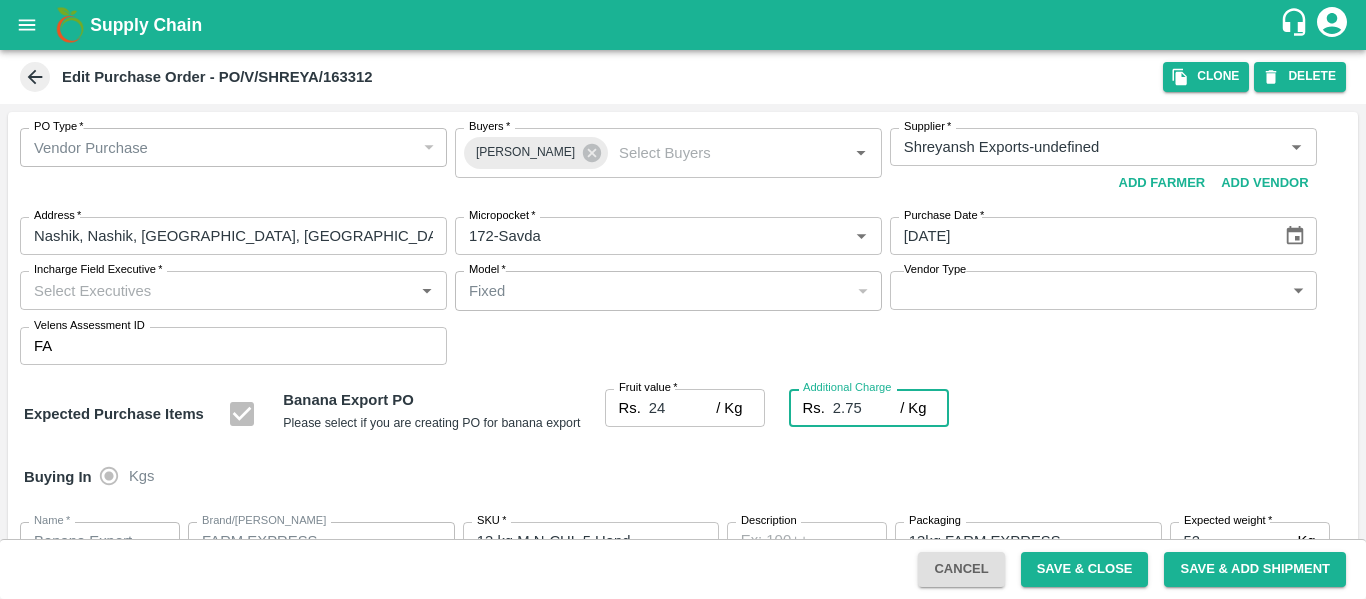 scroll, scrollTop: 1044, scrollLeft: 0, axis: vertical 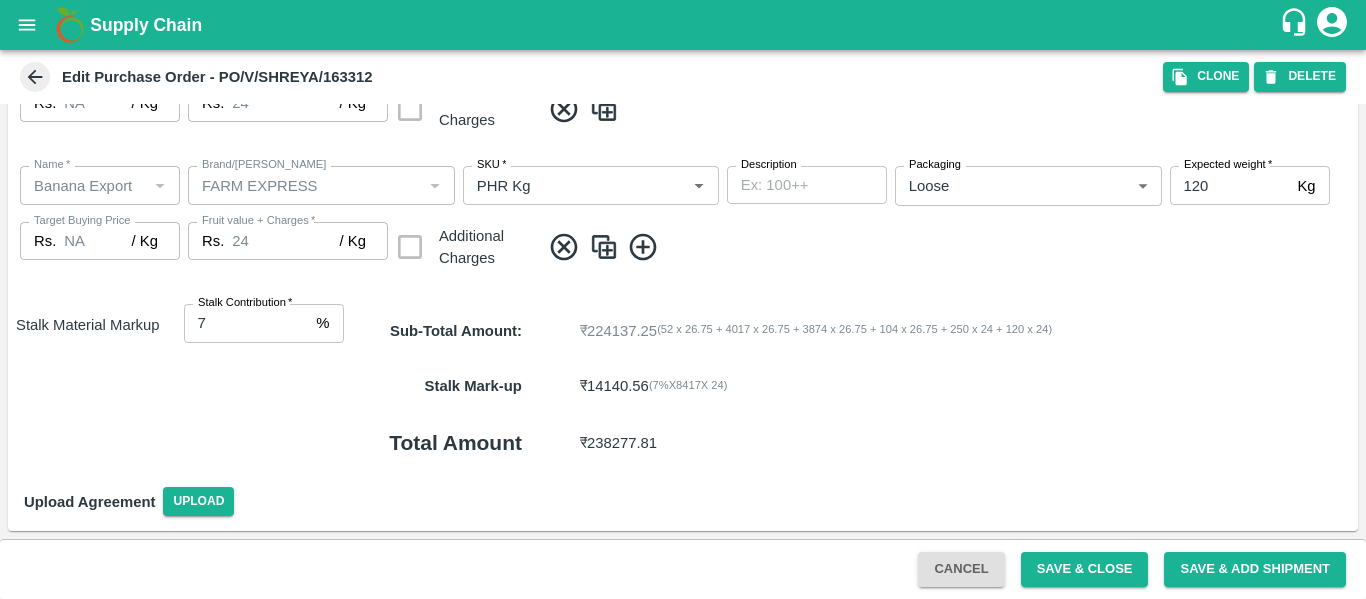 type on "2.75" 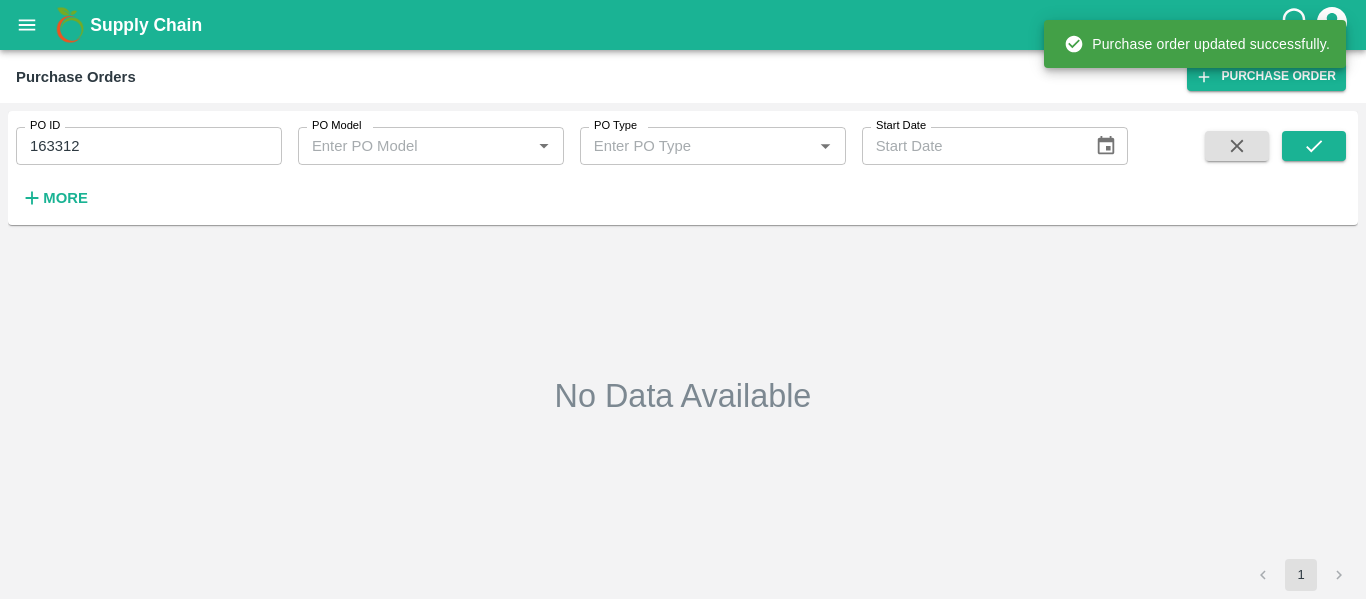 type on "163312" 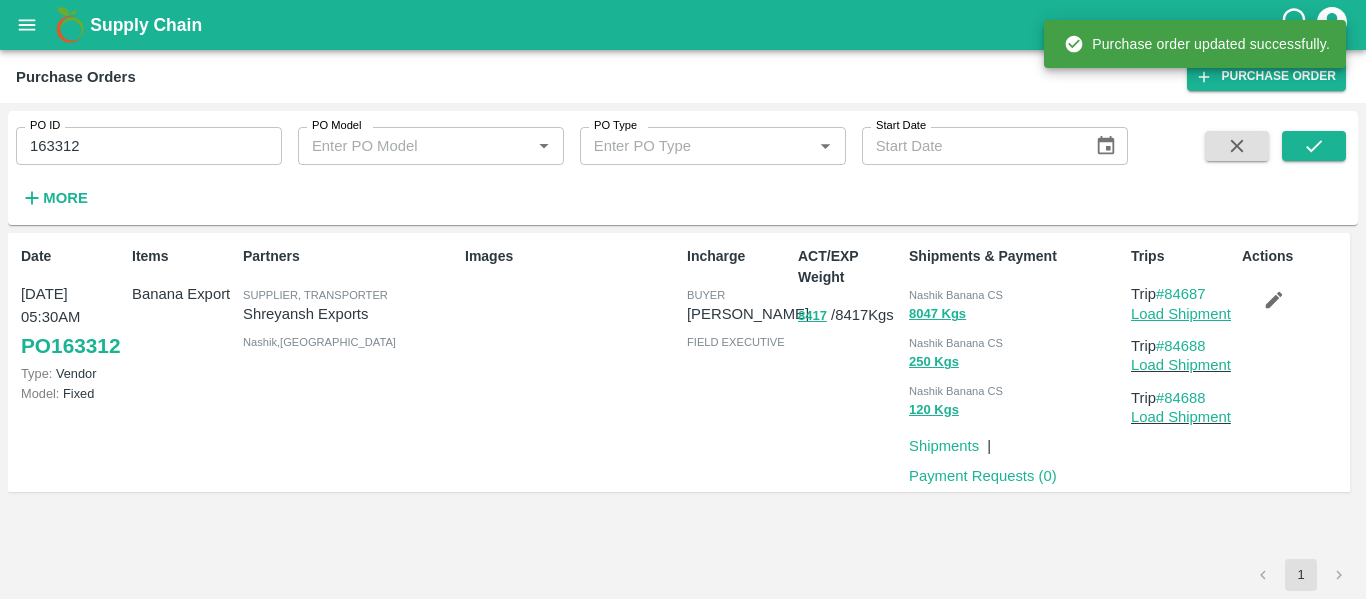 click on "Load Shipment" at bounding box center (1181, 314) 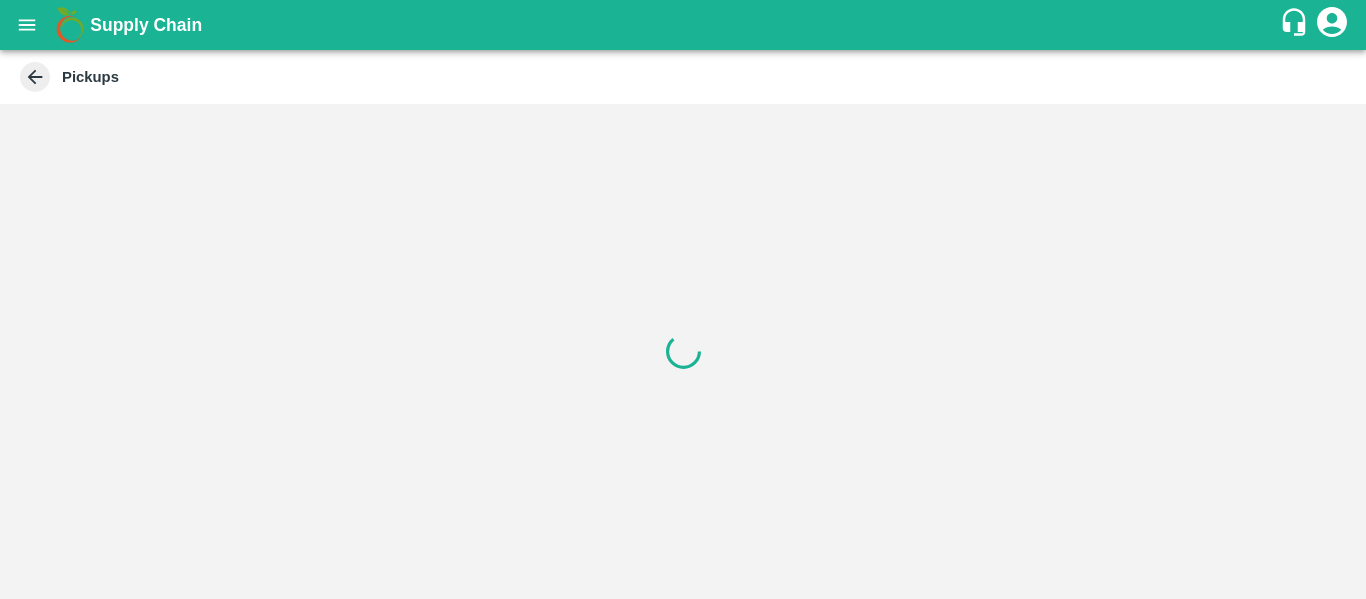 scroll, scrollTop: 0, scrollLeft: 0, axis: both 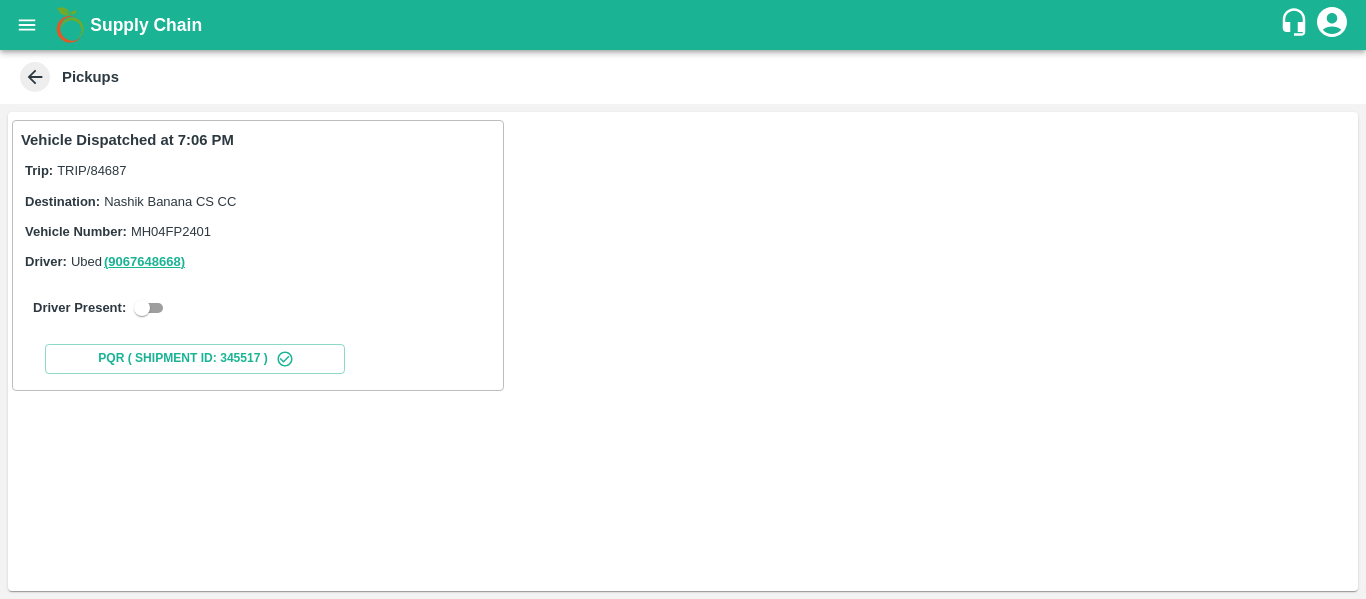click at bounding box center (142, 308) 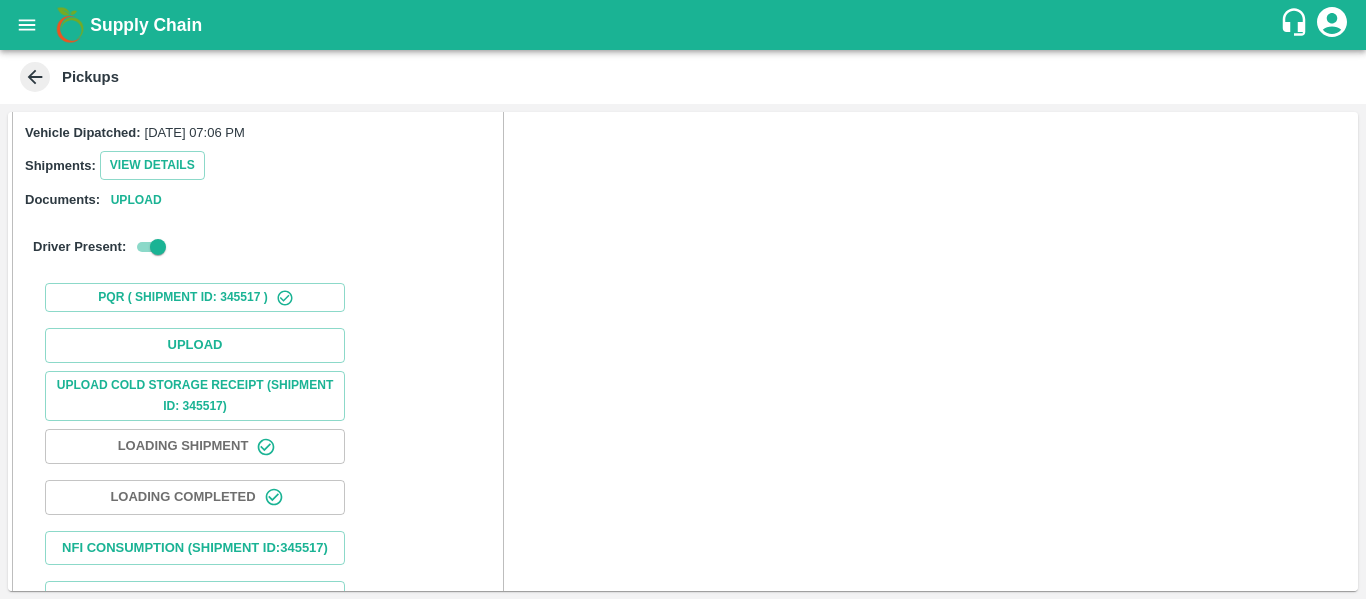 scroll, scrollTop: 222, scrollLeft: 0, axis: vertical 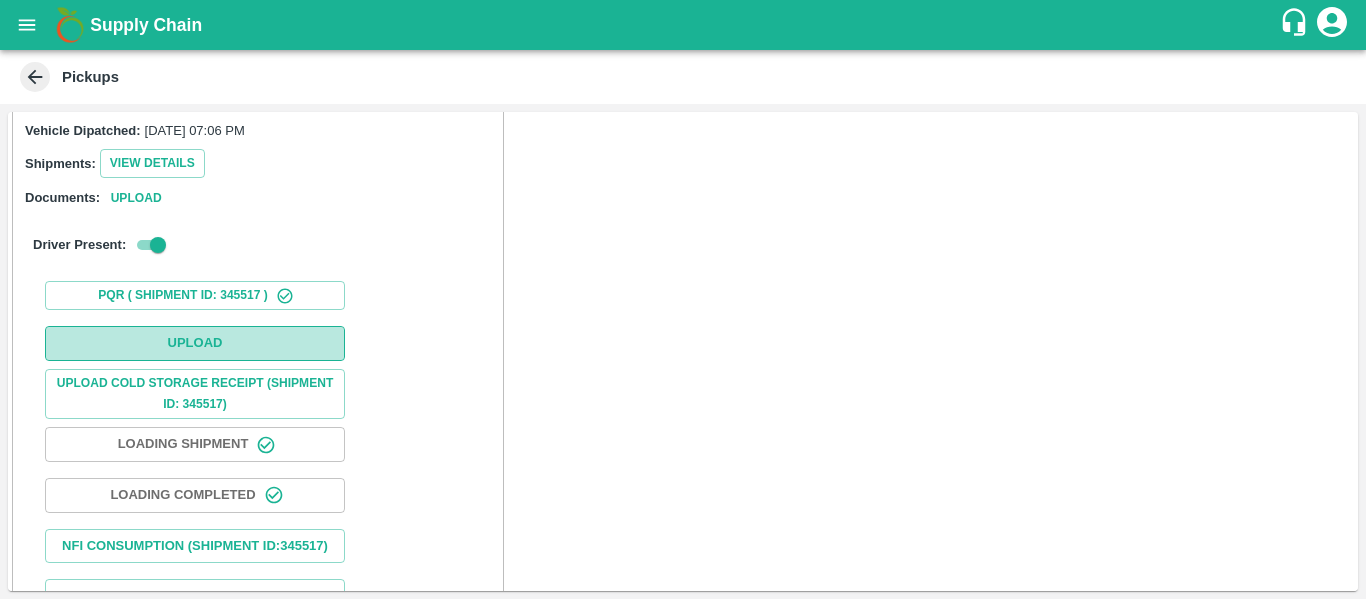 click on "Upload" at bounding box center [195, 343] 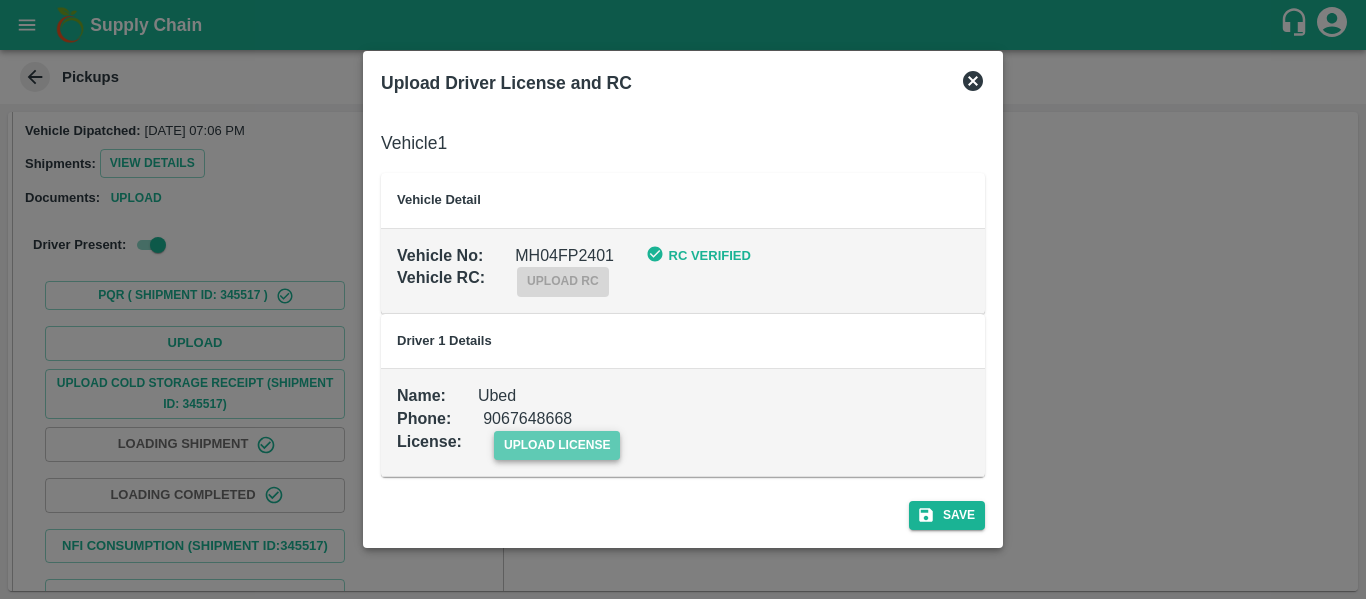 click on "upload license" at bounding box center [557, 445] 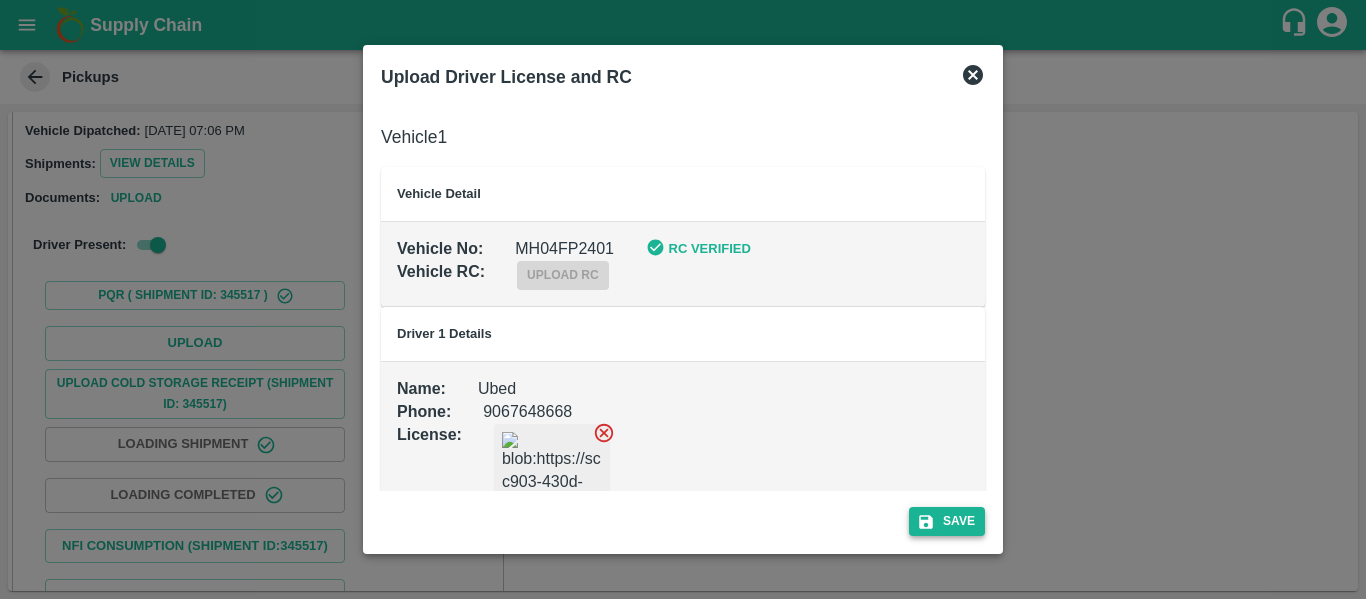 click 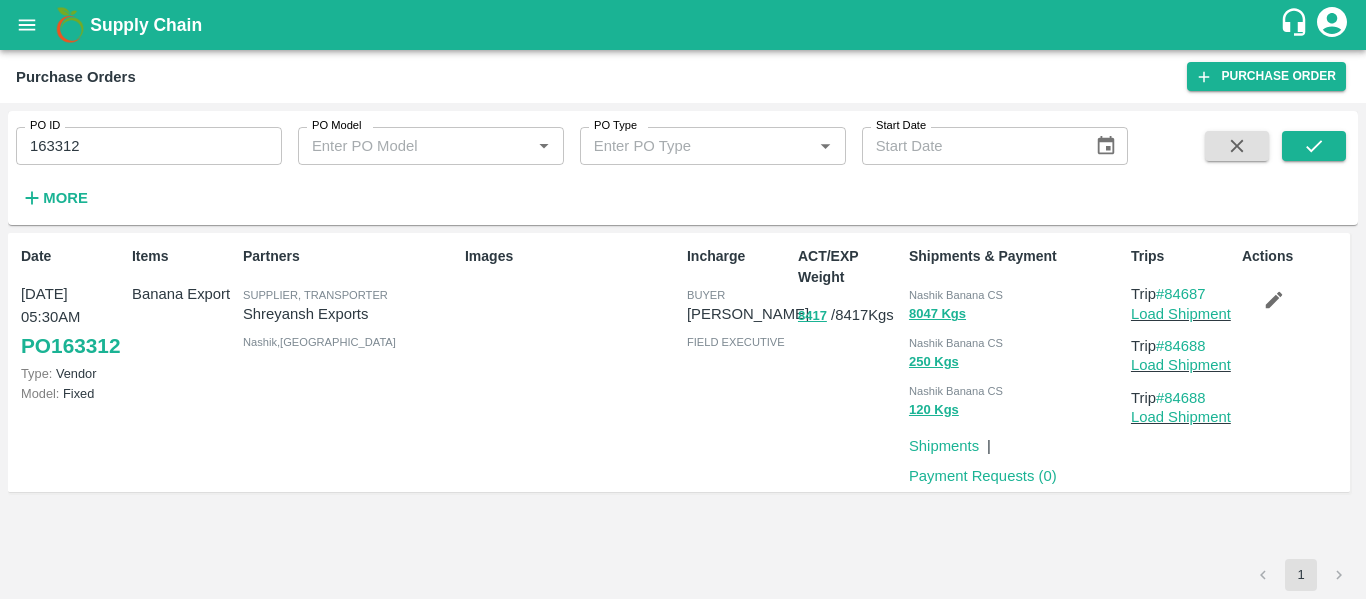scroll, scrollTop: 0, scrollLeft: 0, axis: both 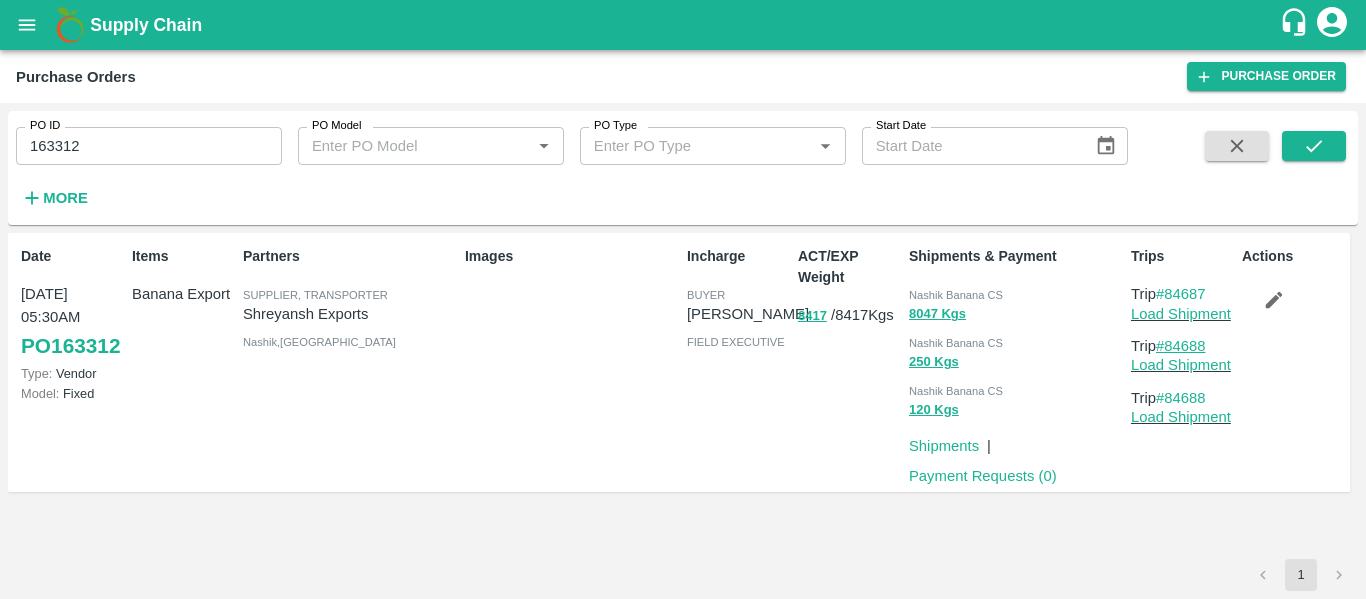 drag, startPoint x: 1233, startPoint y: 345, endPoint x: 1171, endPoint y: 347, distance: 62.03225 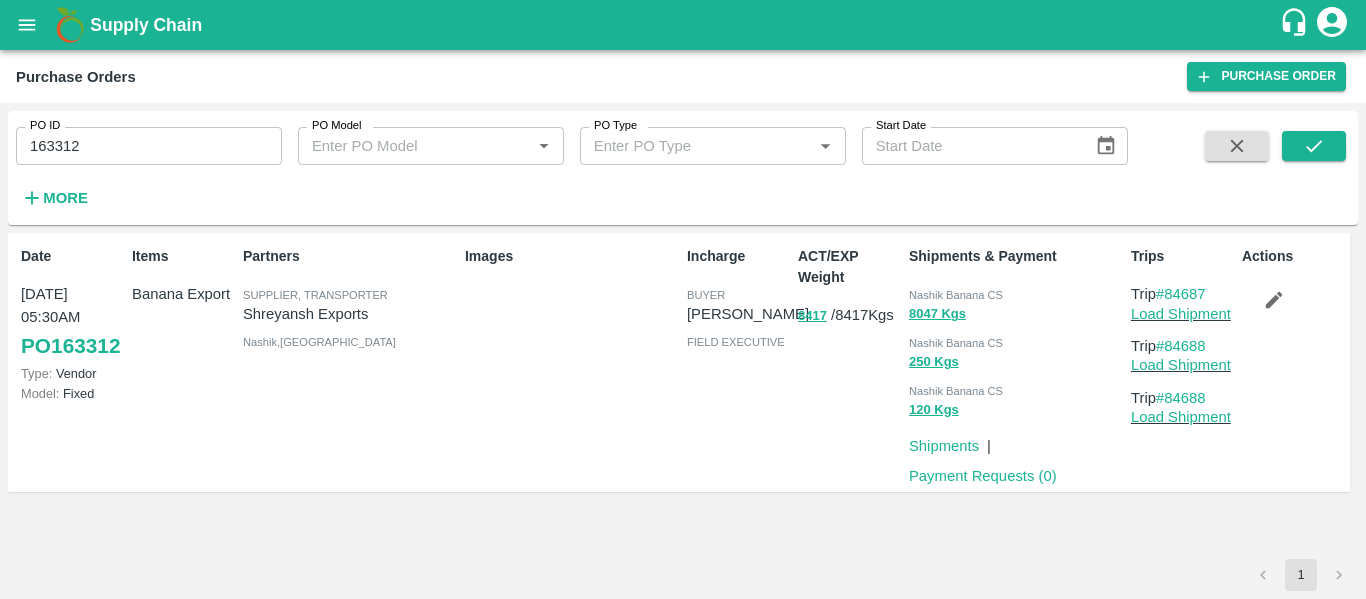 copy on "84688" 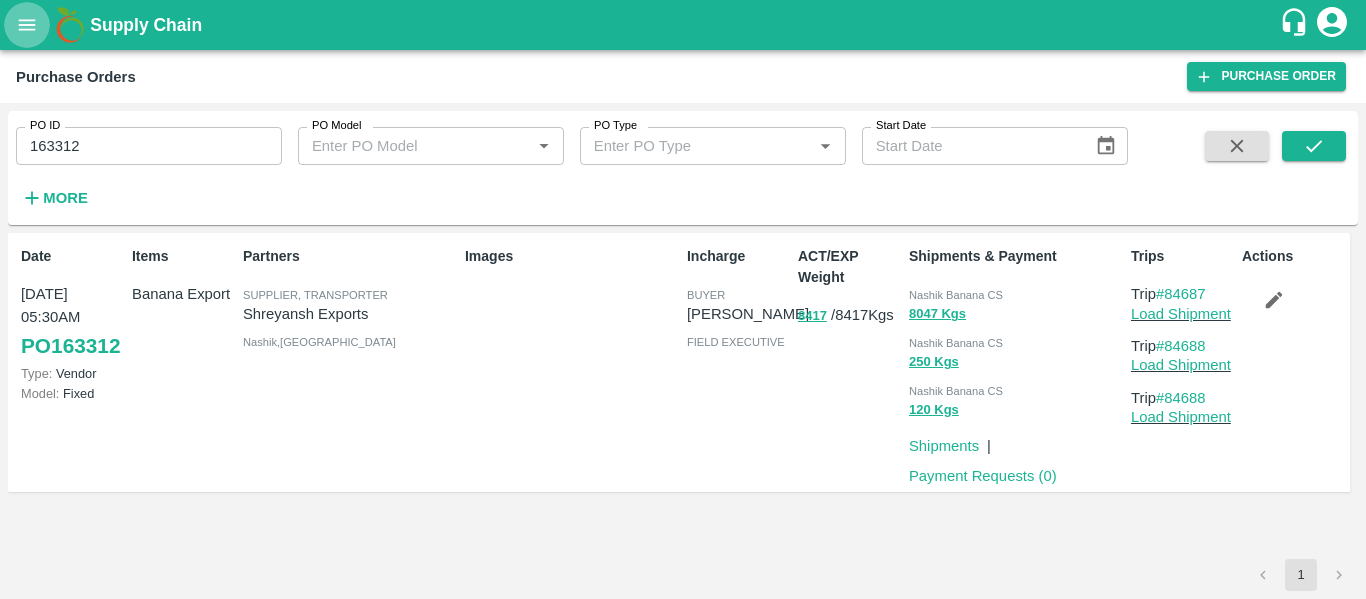 click 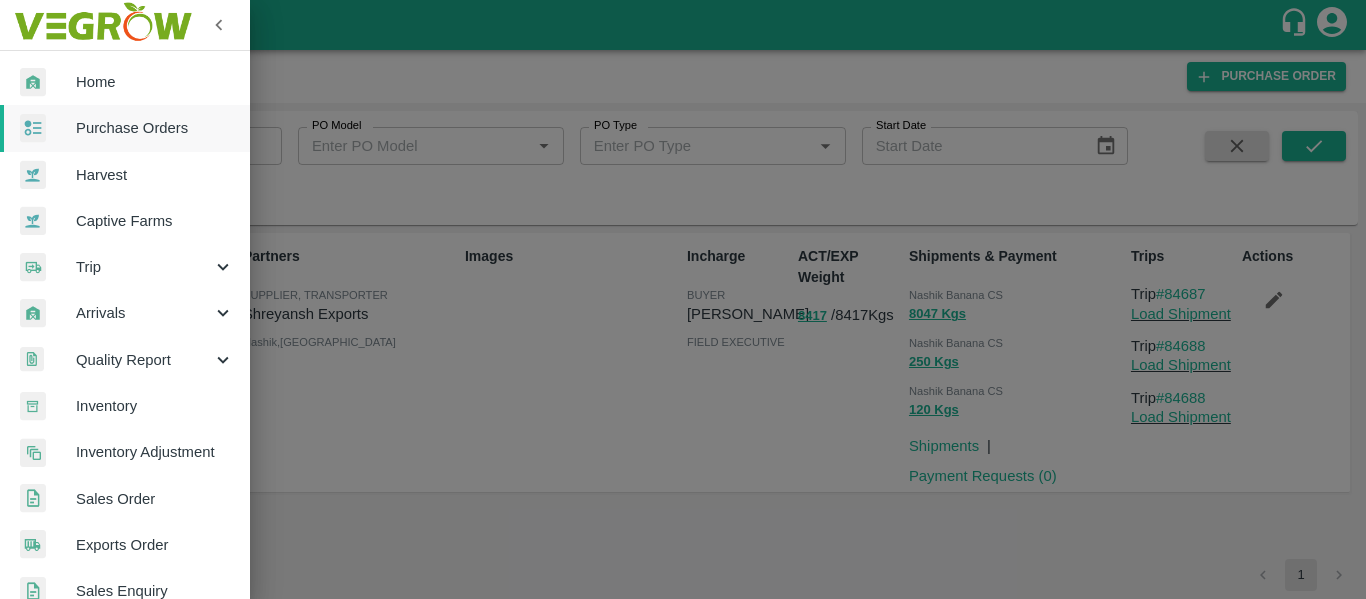 click on "Trip" at bounding box center [144, 267] 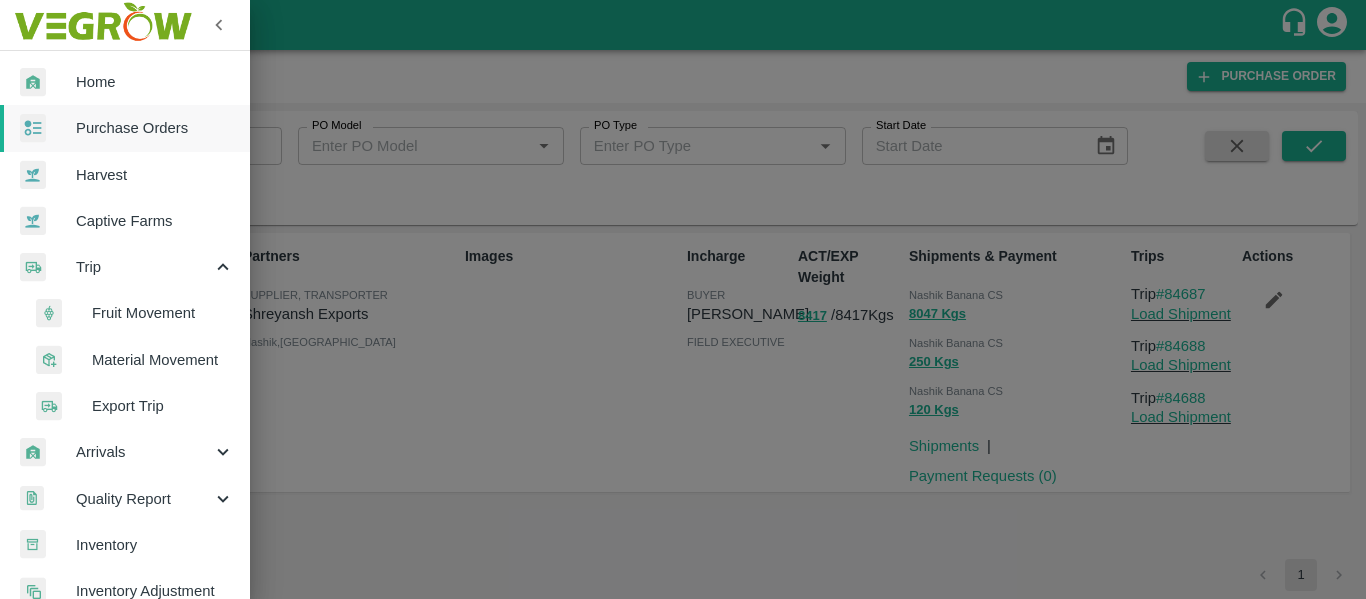 click on "Fruit Movement" at bounding box center [163, 313] 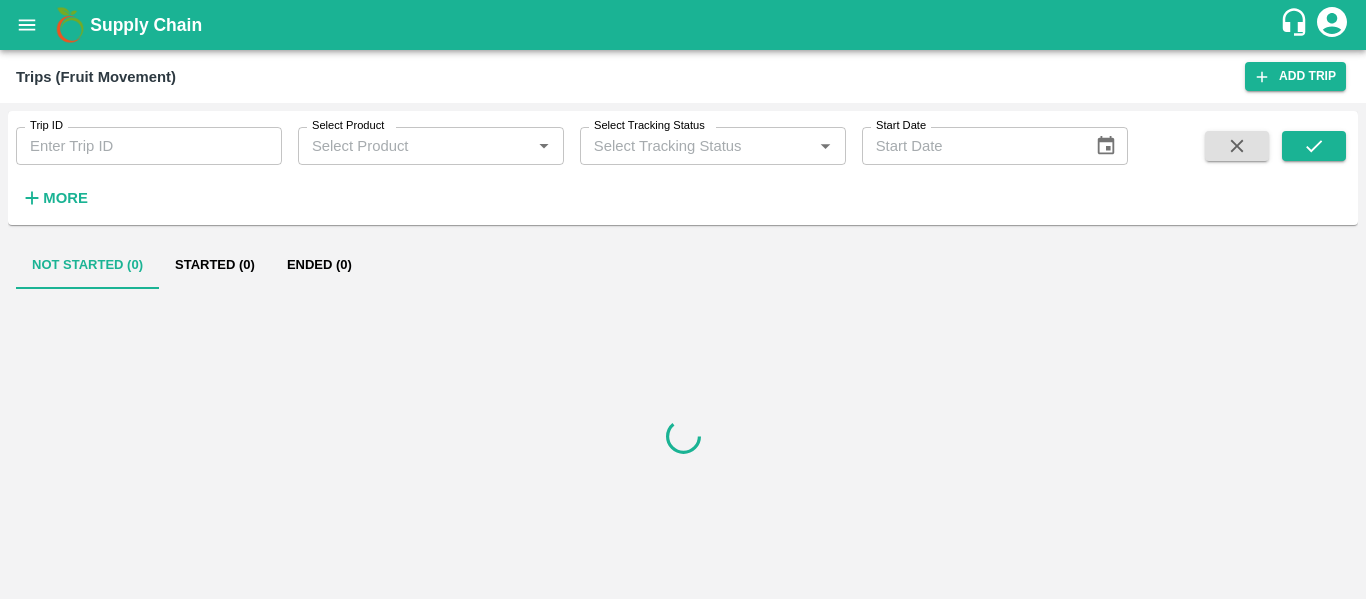 click on "Trip ID" at bounding box center (149, 146) 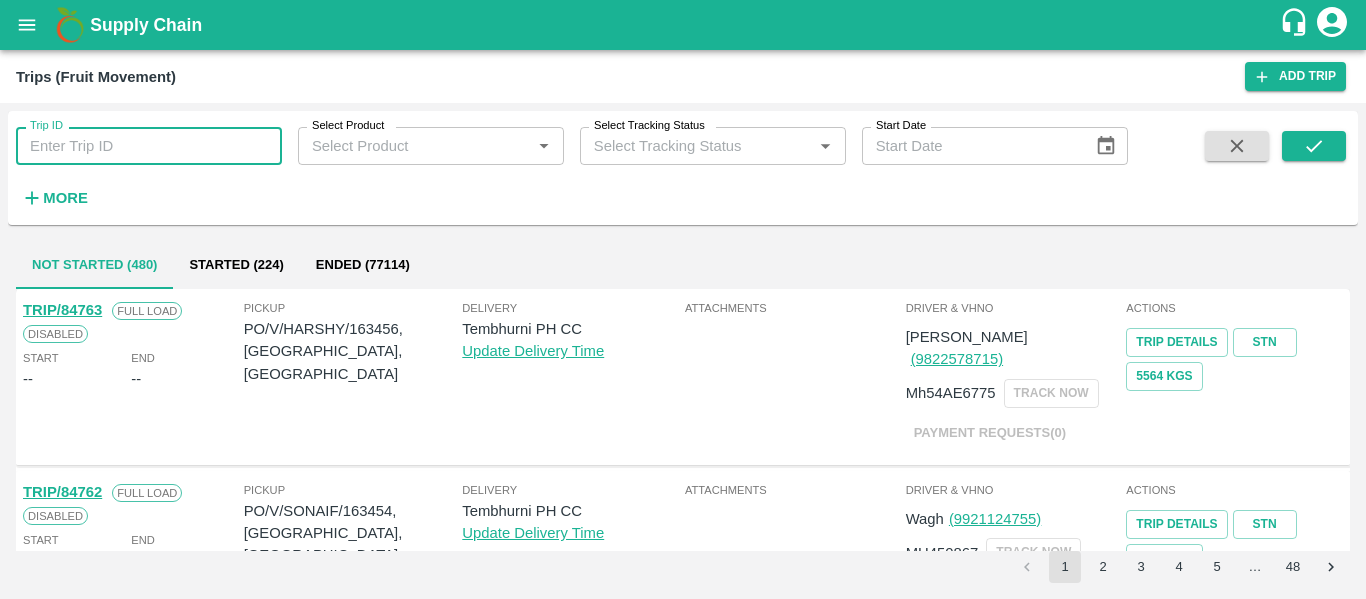 paste on "84688" 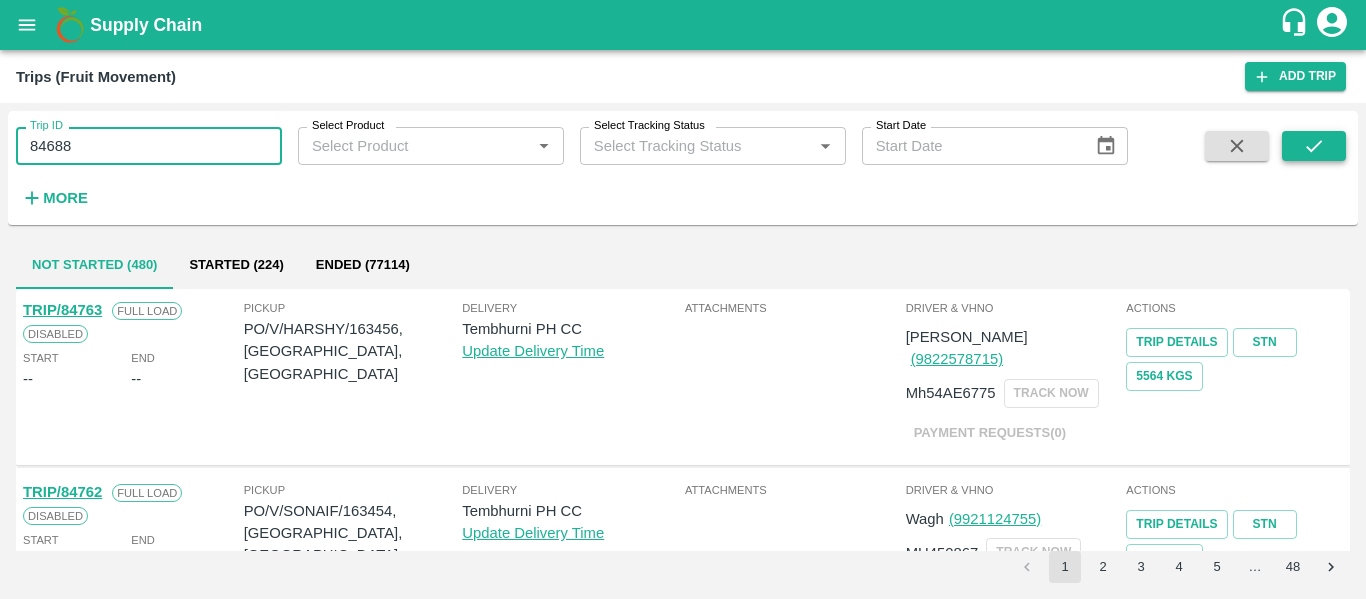 type on "84688" 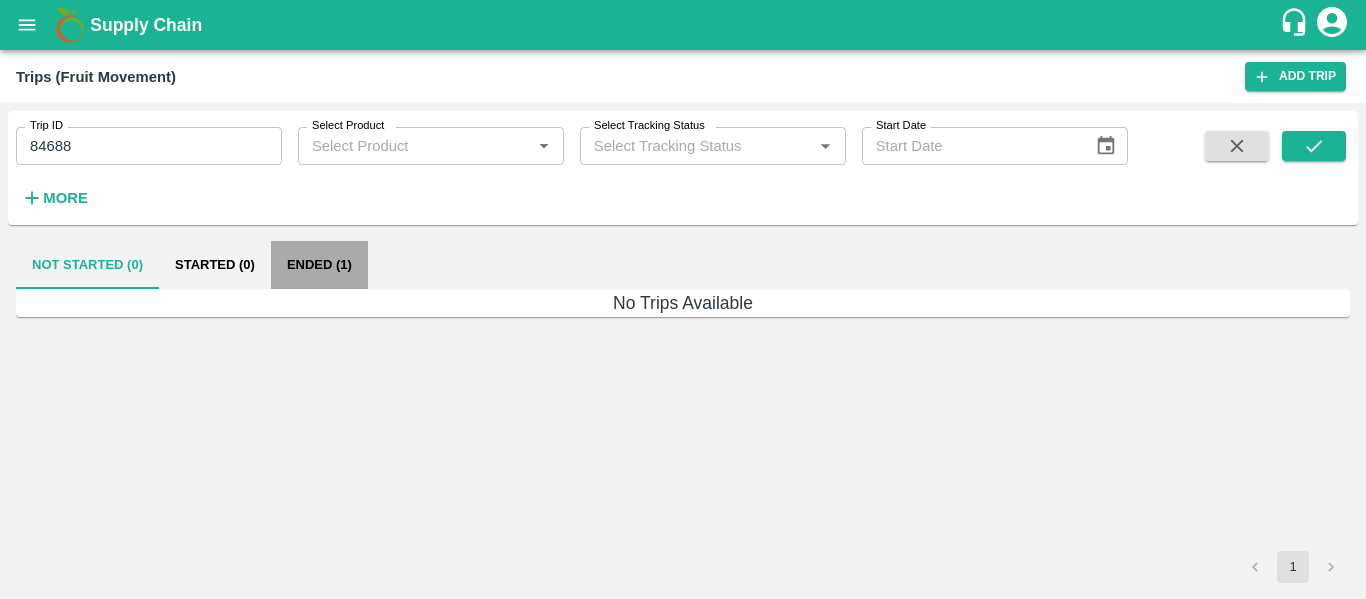 click on "Ended (1)" at bounding box center [319, 265] 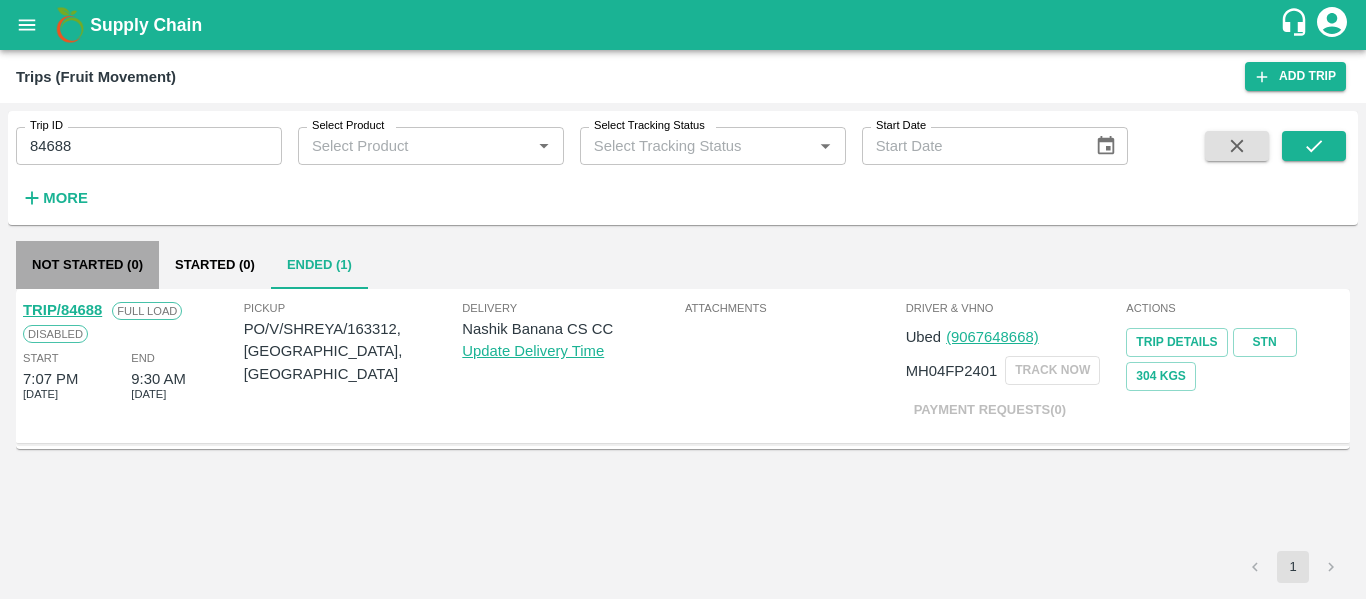 click on "Not Started (0)" at bounding box center [87, 265] 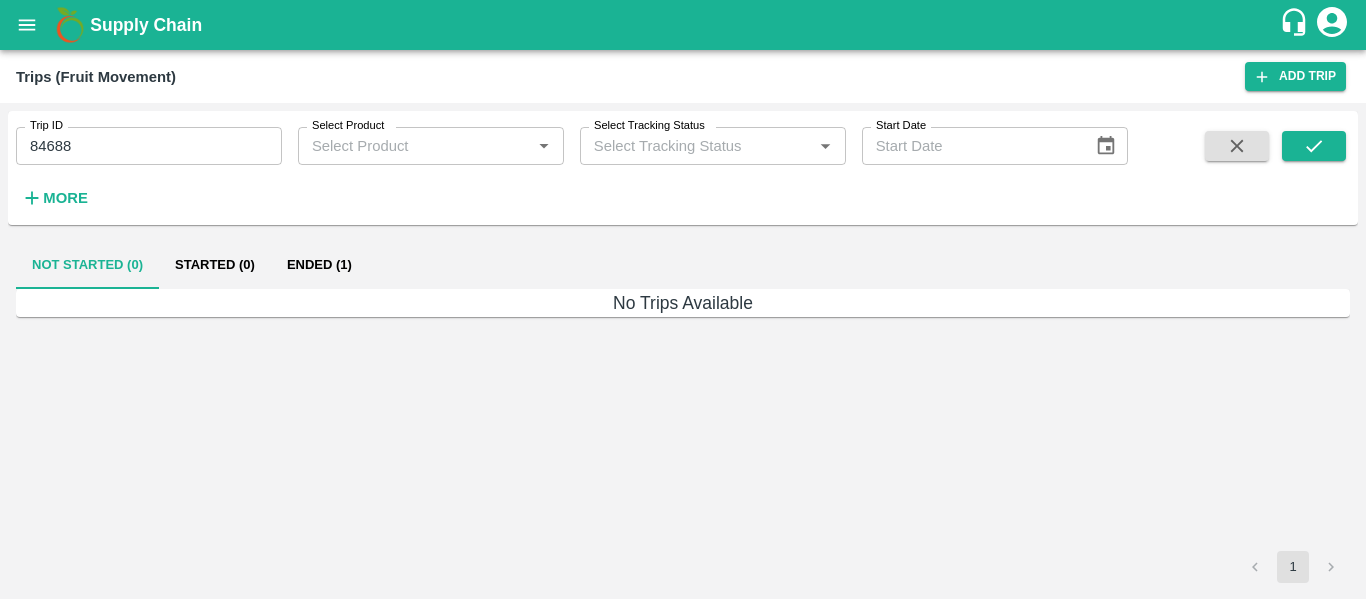 click on "Ended (1)" at bounding box center [319, 265] 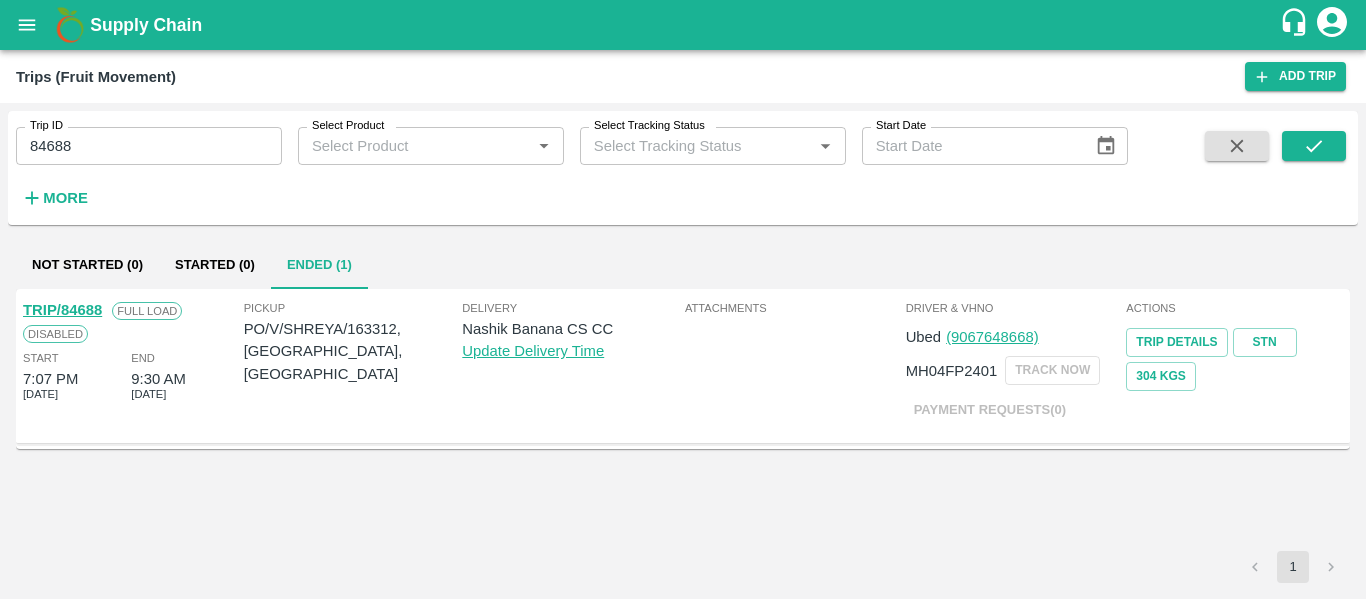 click on "TRIP/84688" at bounding box center [62, 310] 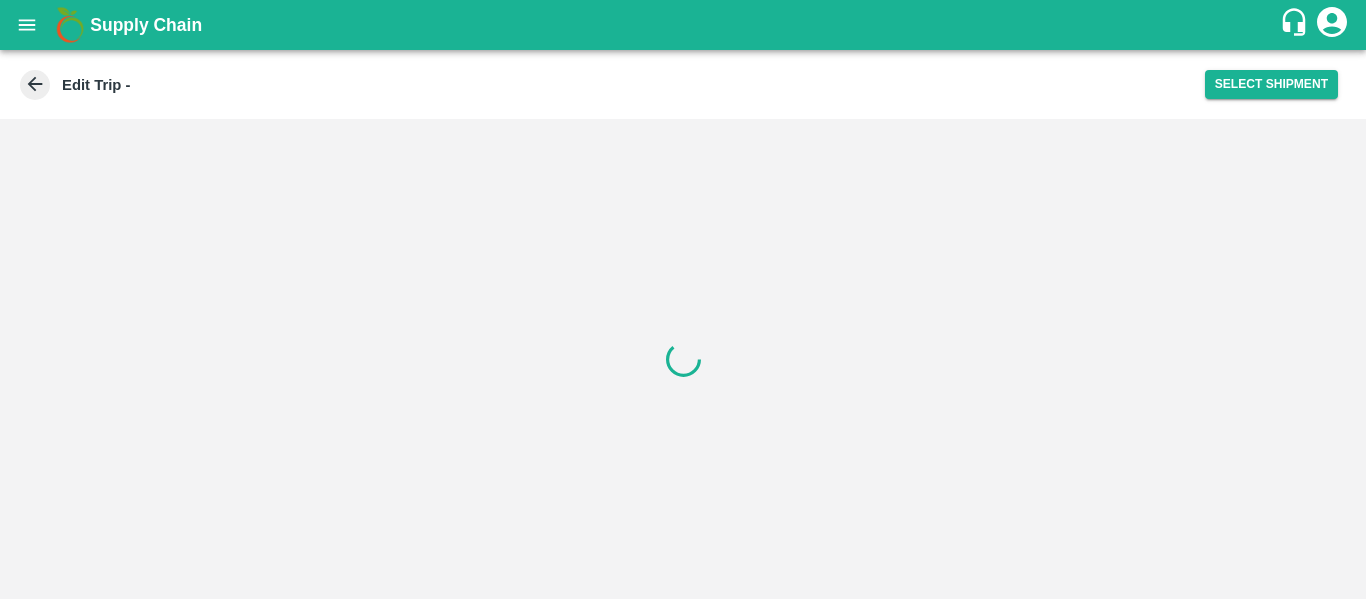 scroll, scrollTop: 0, scrollLeft: 0, axis: both 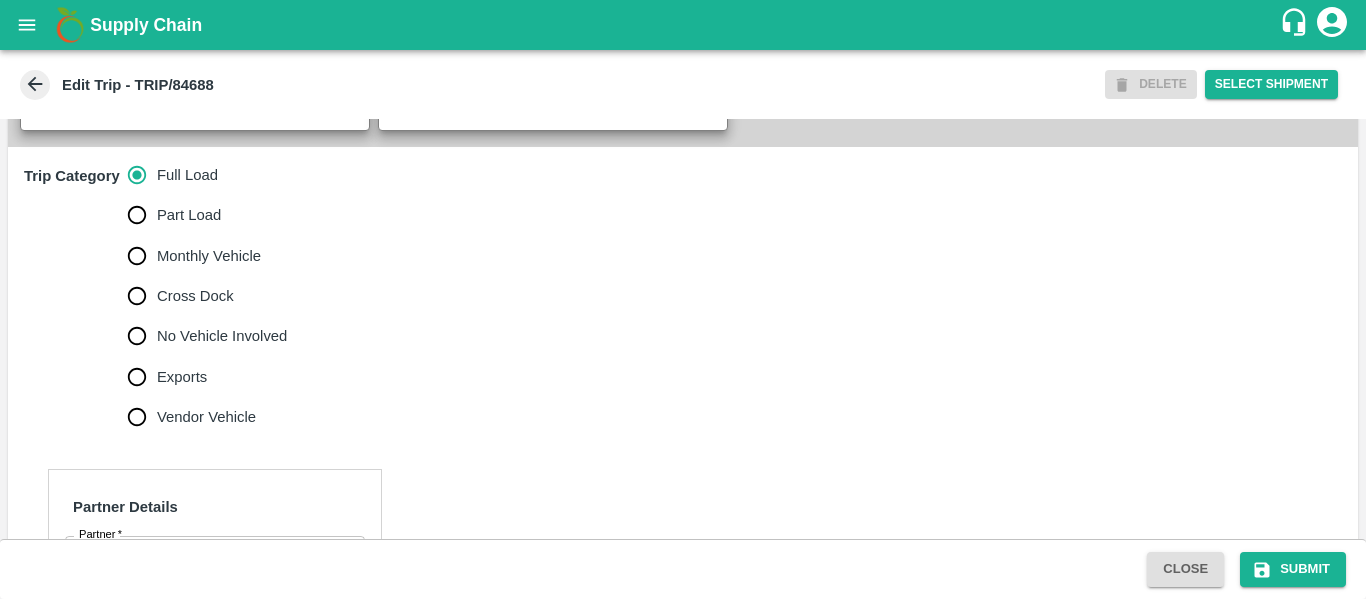 click on "No Vehicle Involved" at bounding box center (222, 336) 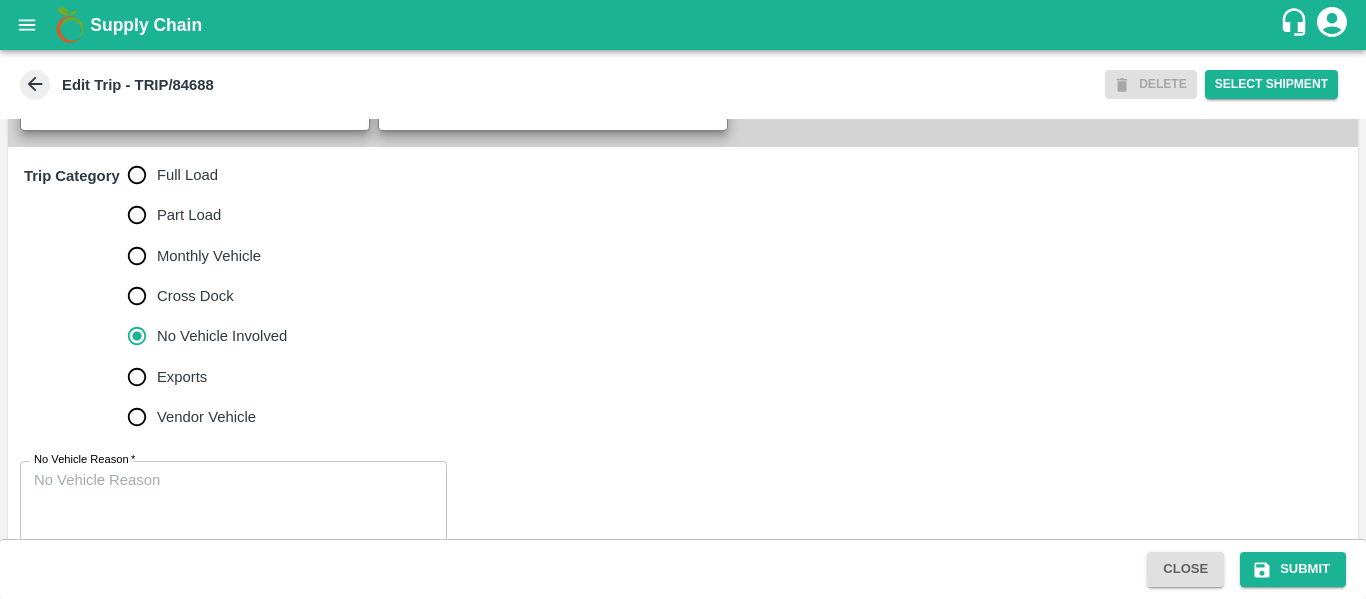 click on "No Vehicle Reason   *" at bounding box center [233, 501] 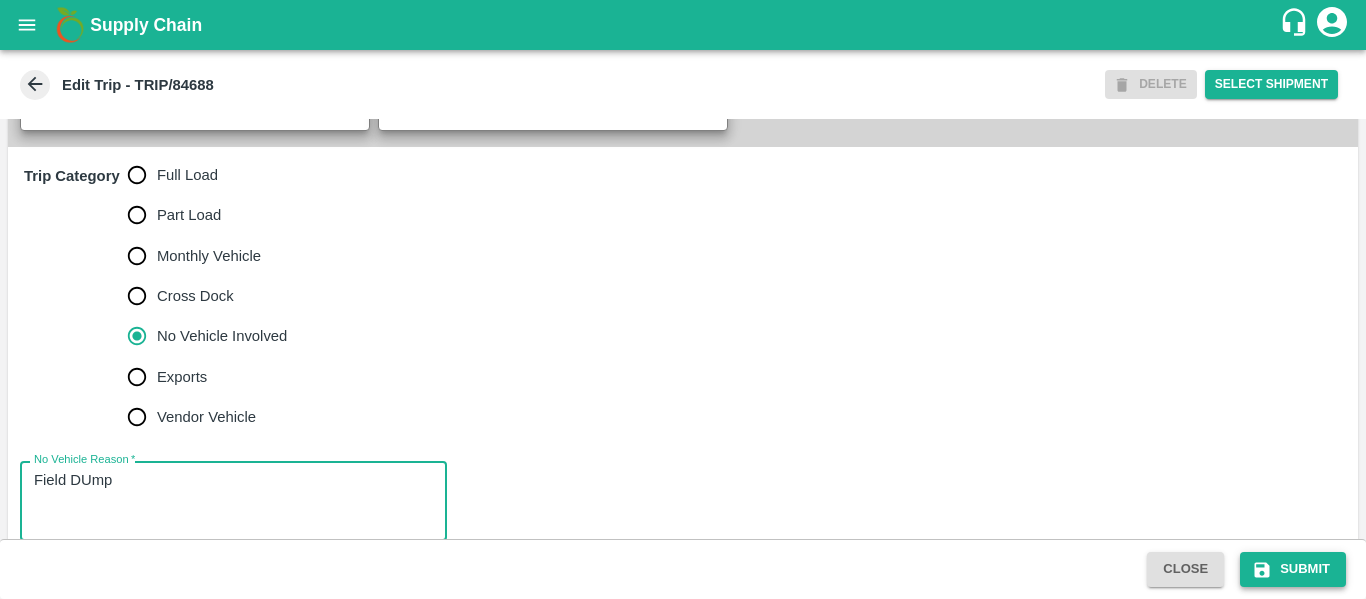 type on "Field DUmp" 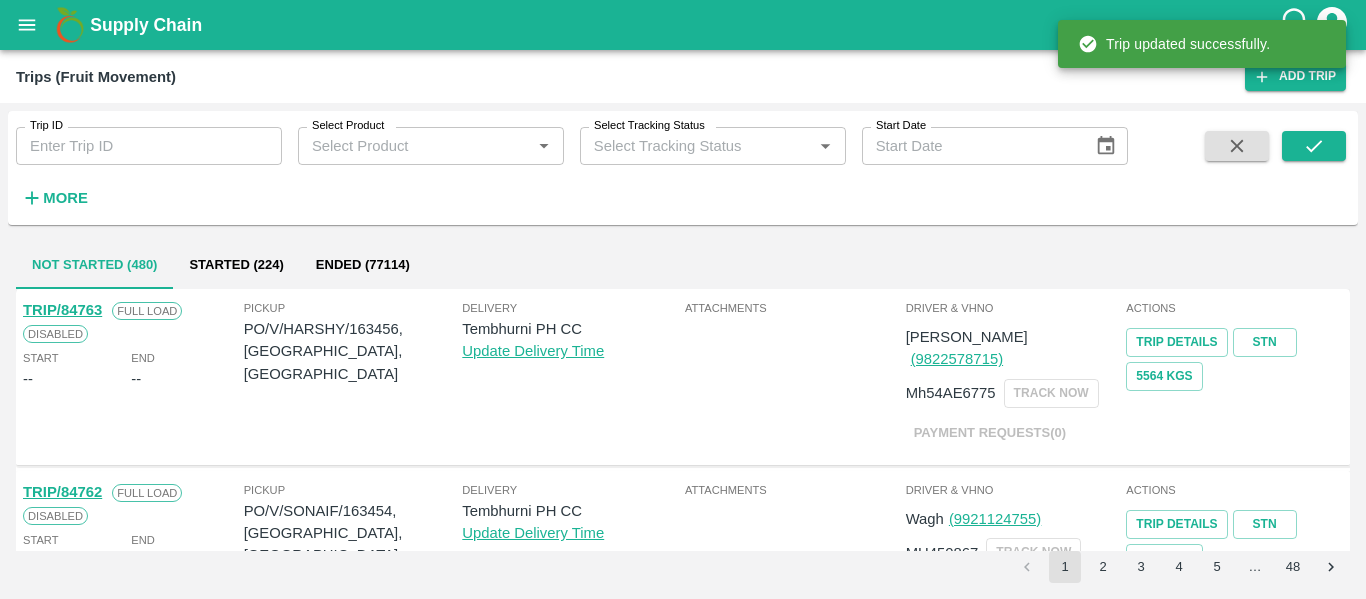 click on "Trip ID Trip ID Select Product Select Product   * Select Tracking Status Select Tracking Status   * Start Date Start Date More" at bounding box center [564, 163] 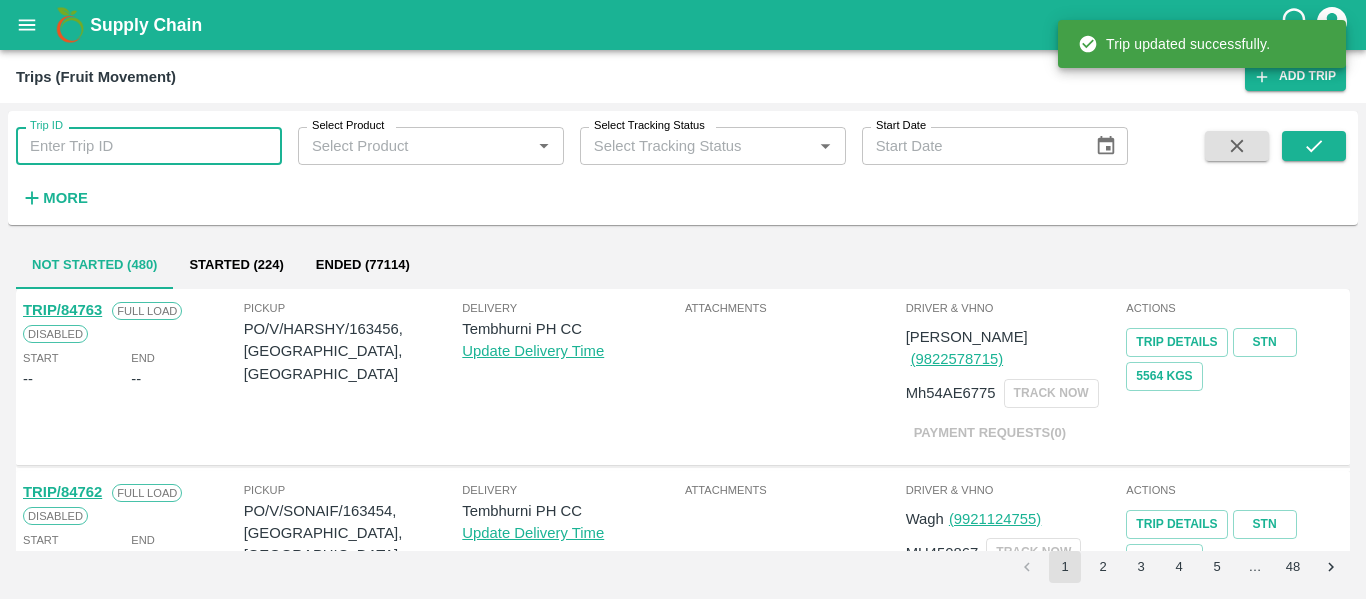 click on "Trip ID" at bounding box center (149, 146) 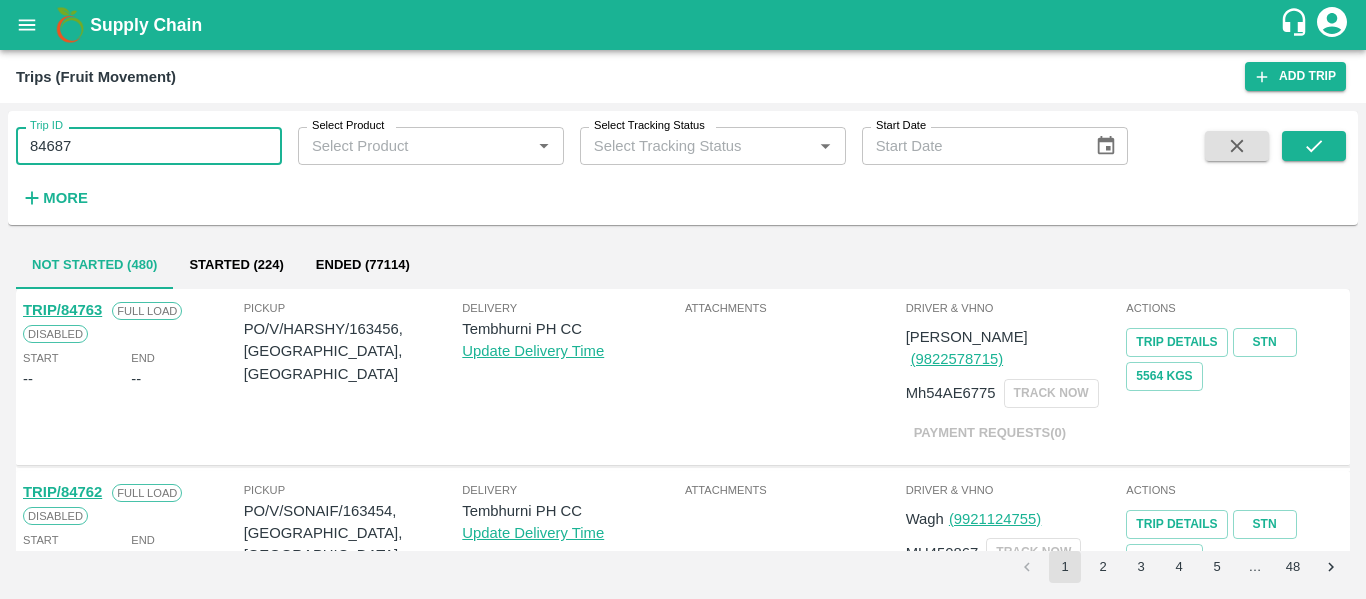 type on "84687" 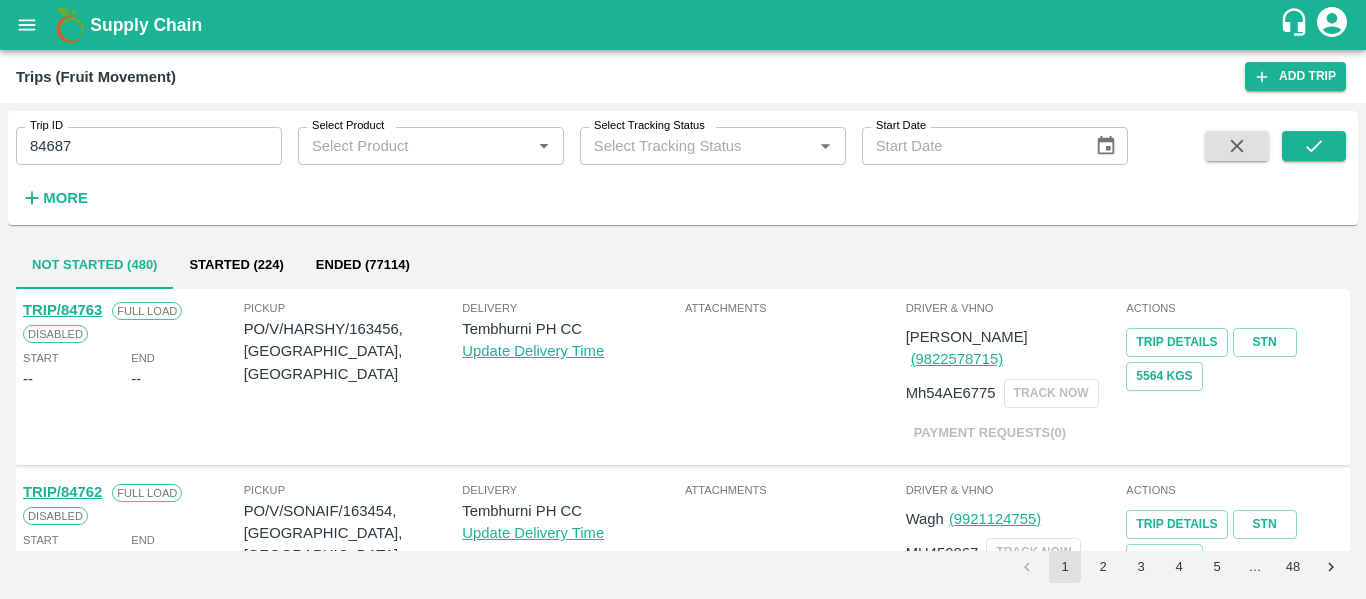 click on "Trip ID 84687 Trip ID Select Product Select Product   * Select Tracking Status Select Tracking Status   * Start Date Start Date More" at bounding box center (683, 168) 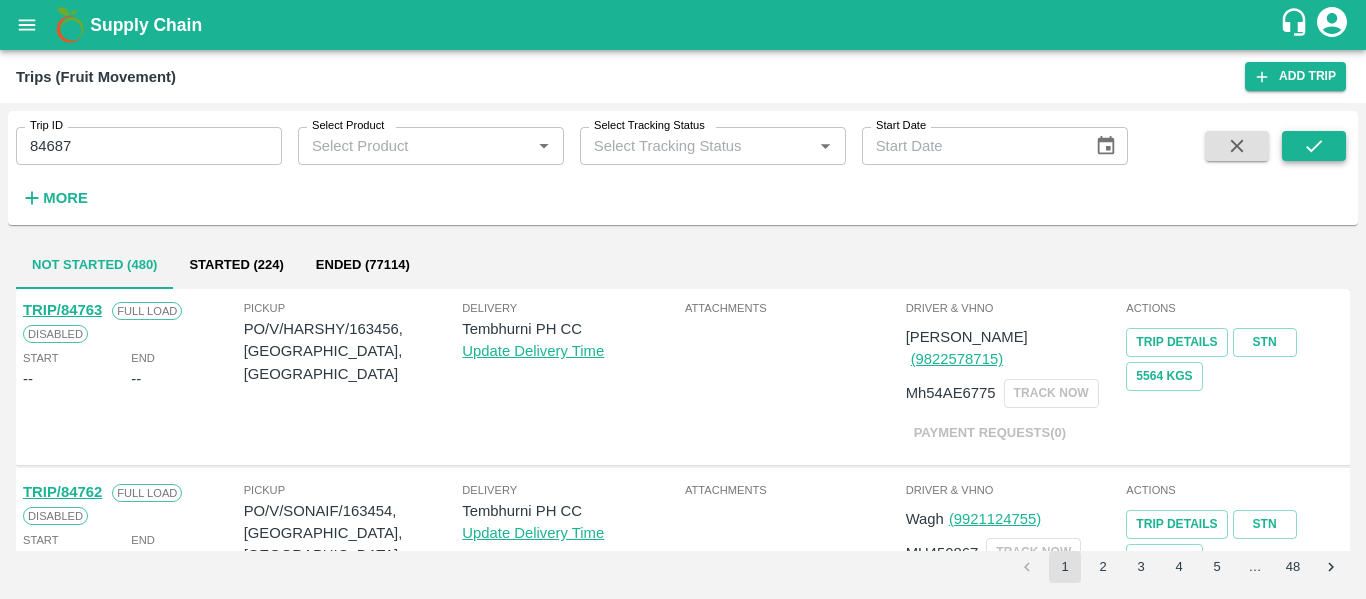 click 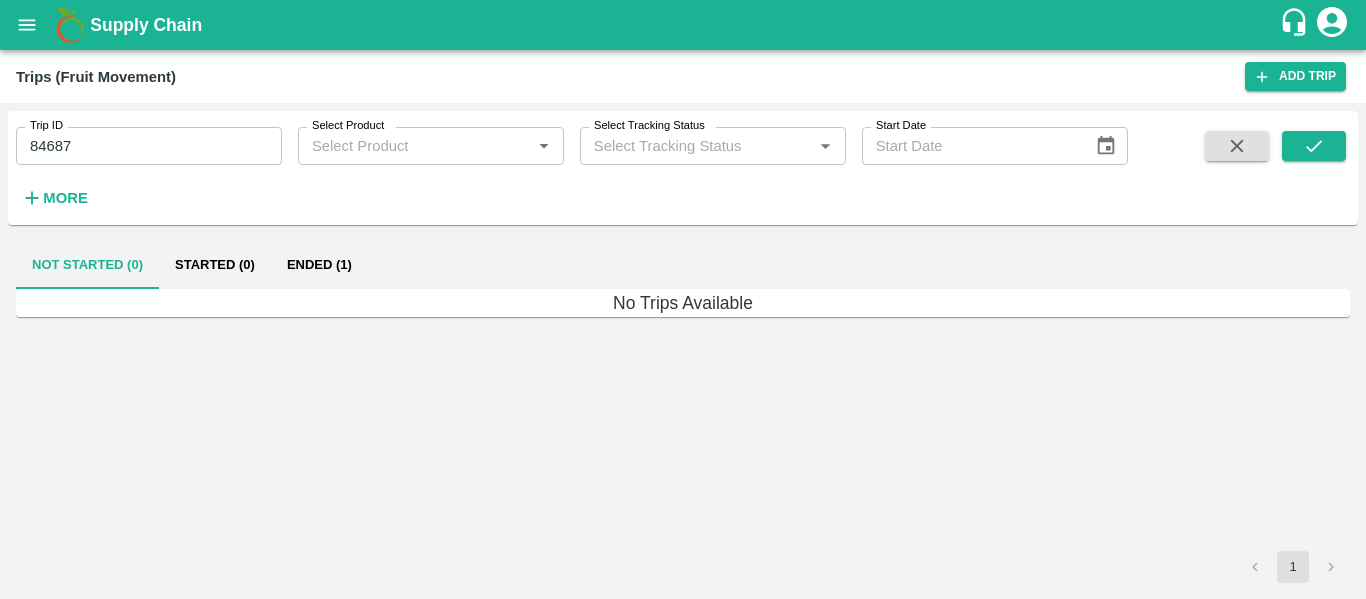 click on "Ended (1)" at bounding box center (319, 265) 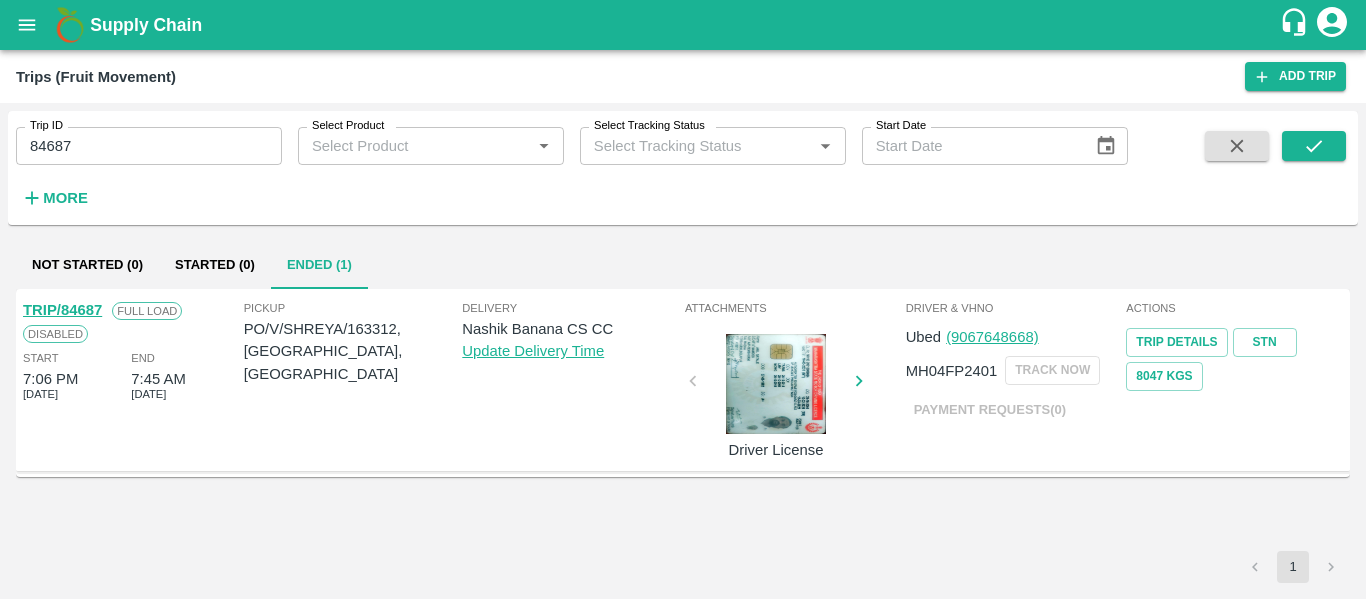 click on "TRIP/84687 Full Load Disabled Start 7:06 PM [DATE] End 7:45 AM [DATE]" at bounding box center [131, 380] 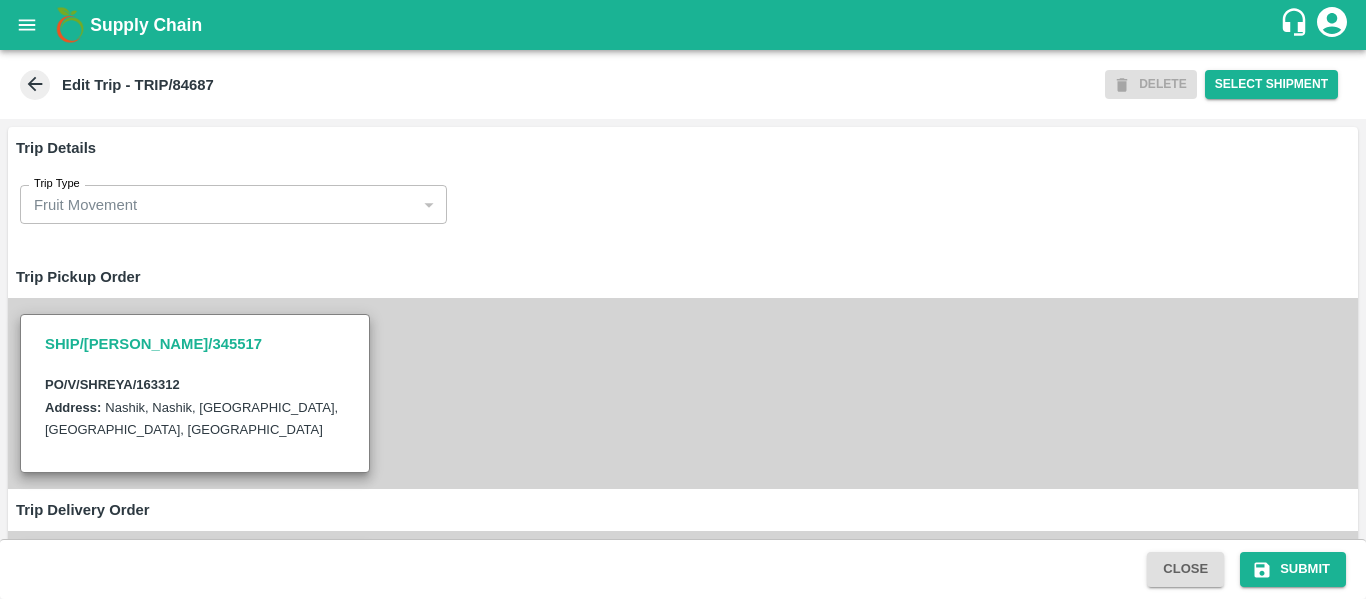 scroll, scrollTop: 0, scrollLeft: 0, axis: both 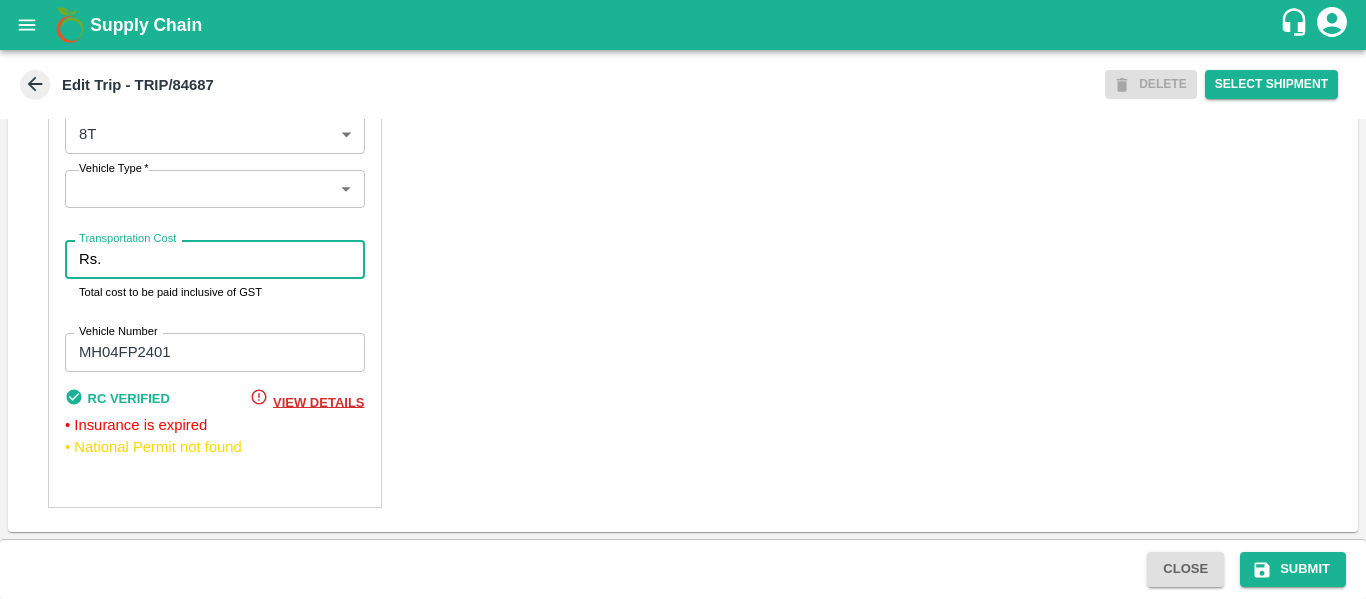 click on "Transportation Cost" at bounding box center [236, 259] 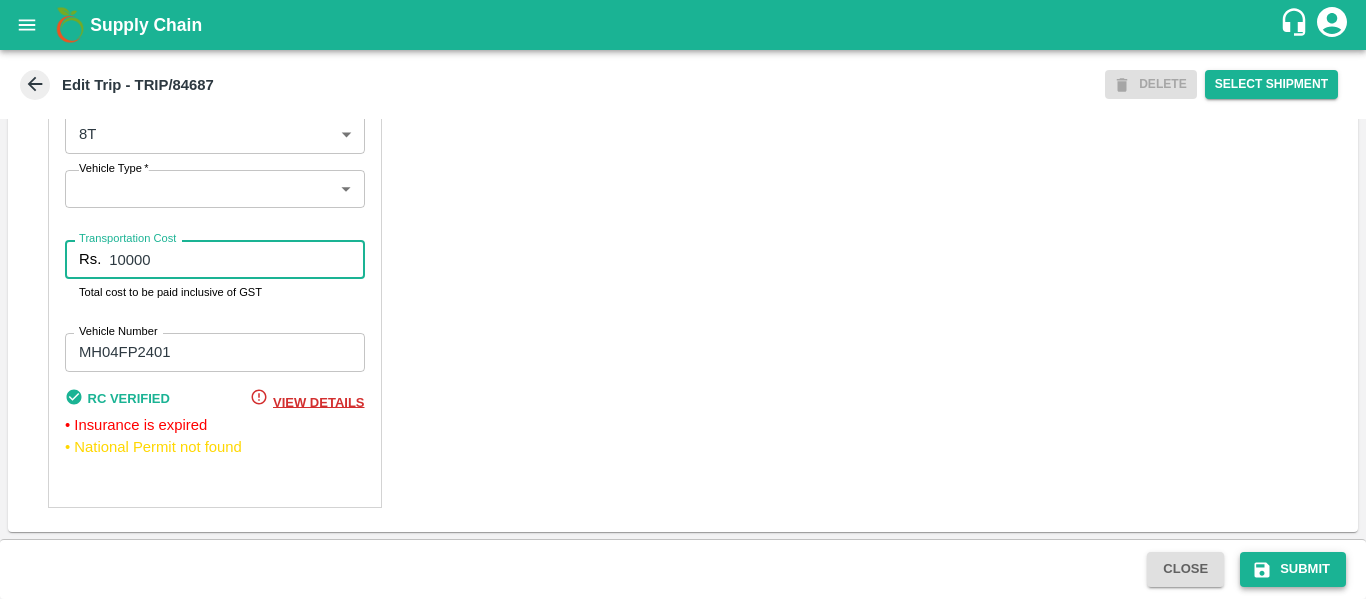 type on "10000" 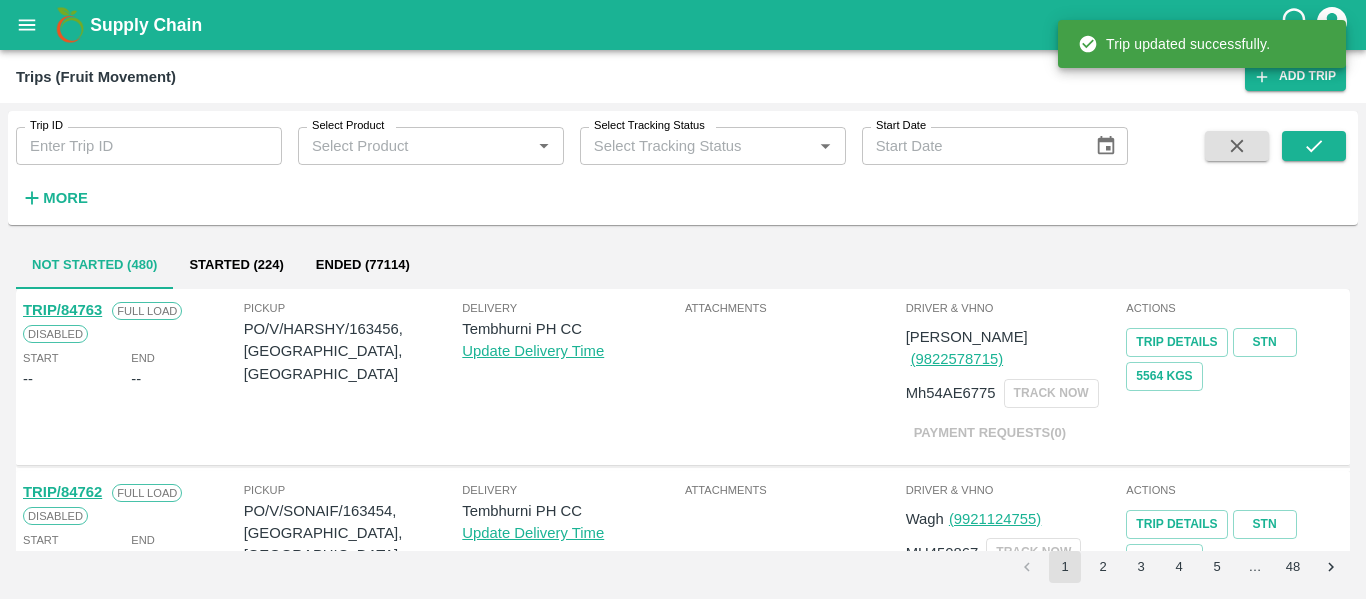 click on "Trip ID" at bounding box center [149, 146] 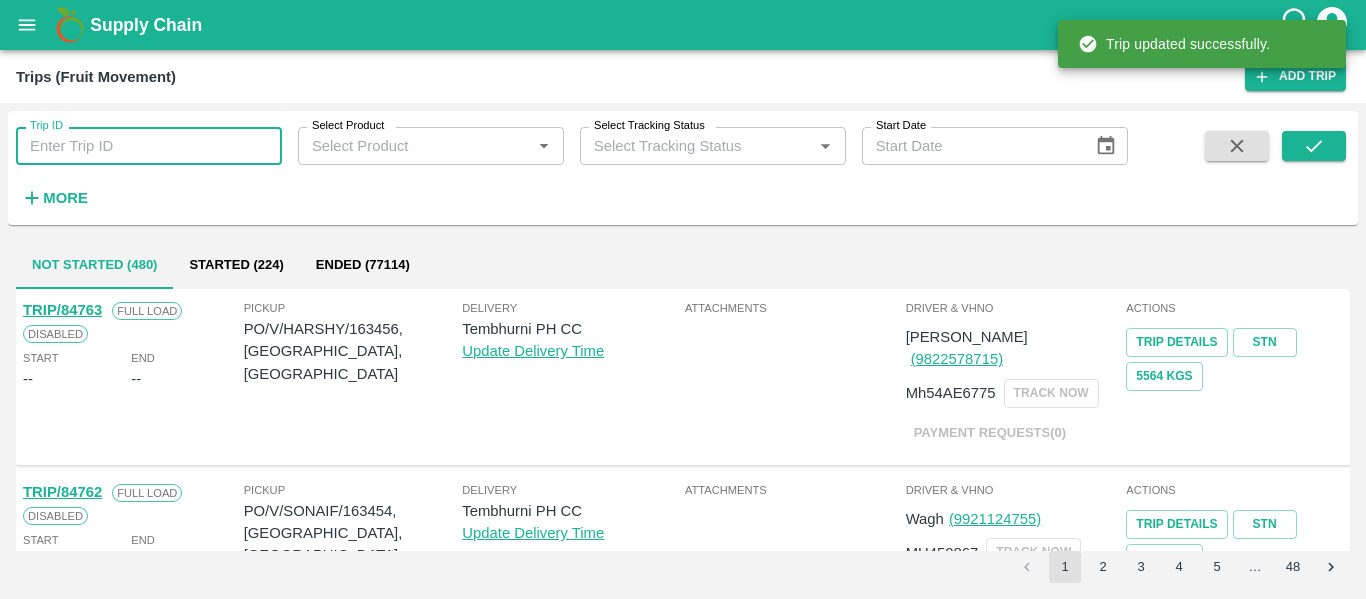 click 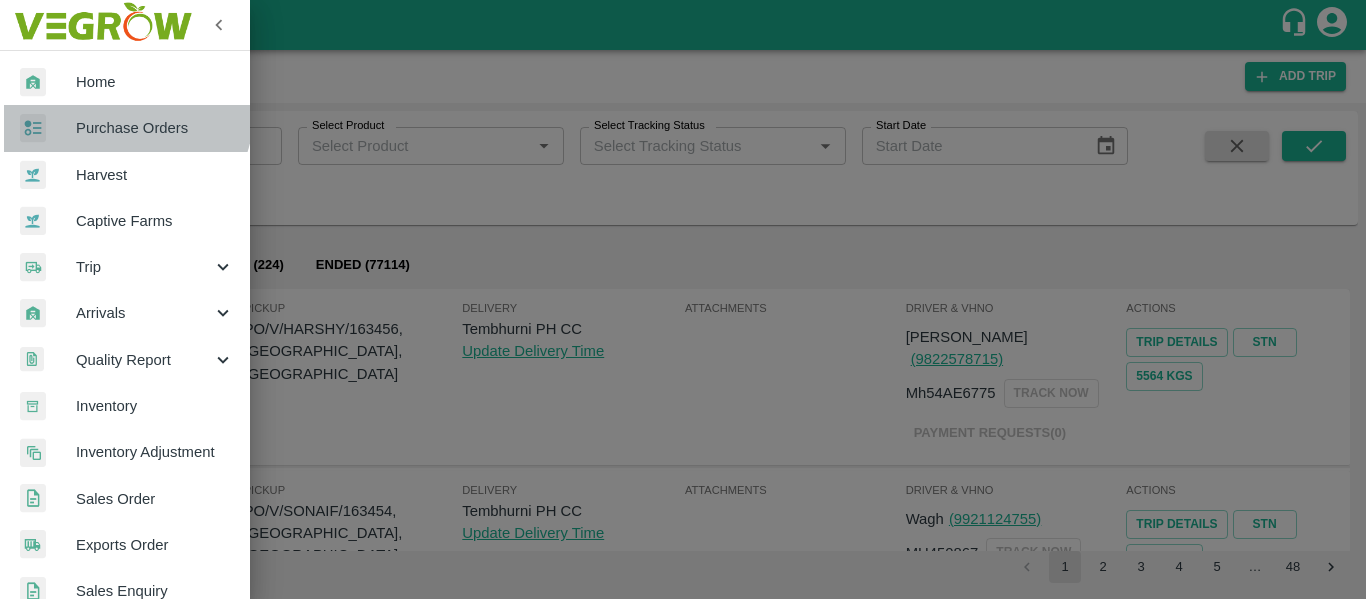 click on "Purchase Orders" at bounding box center [125, 128] 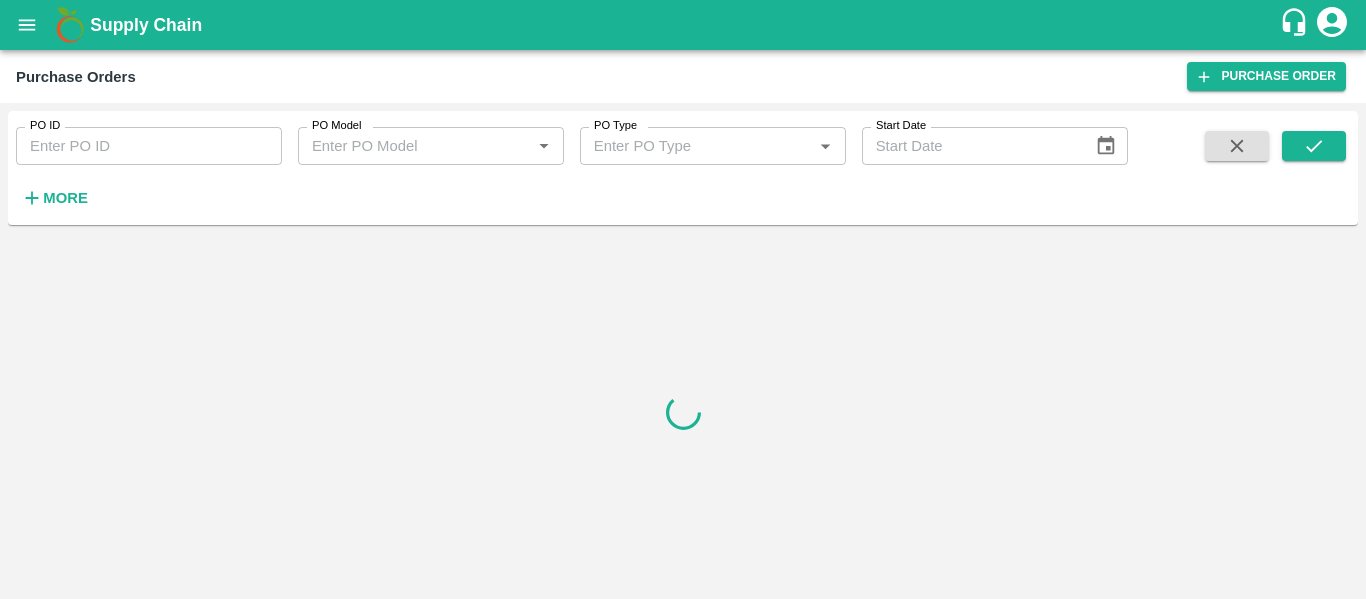 click on "PO ID PO ID" at bounding box center (141, 138) 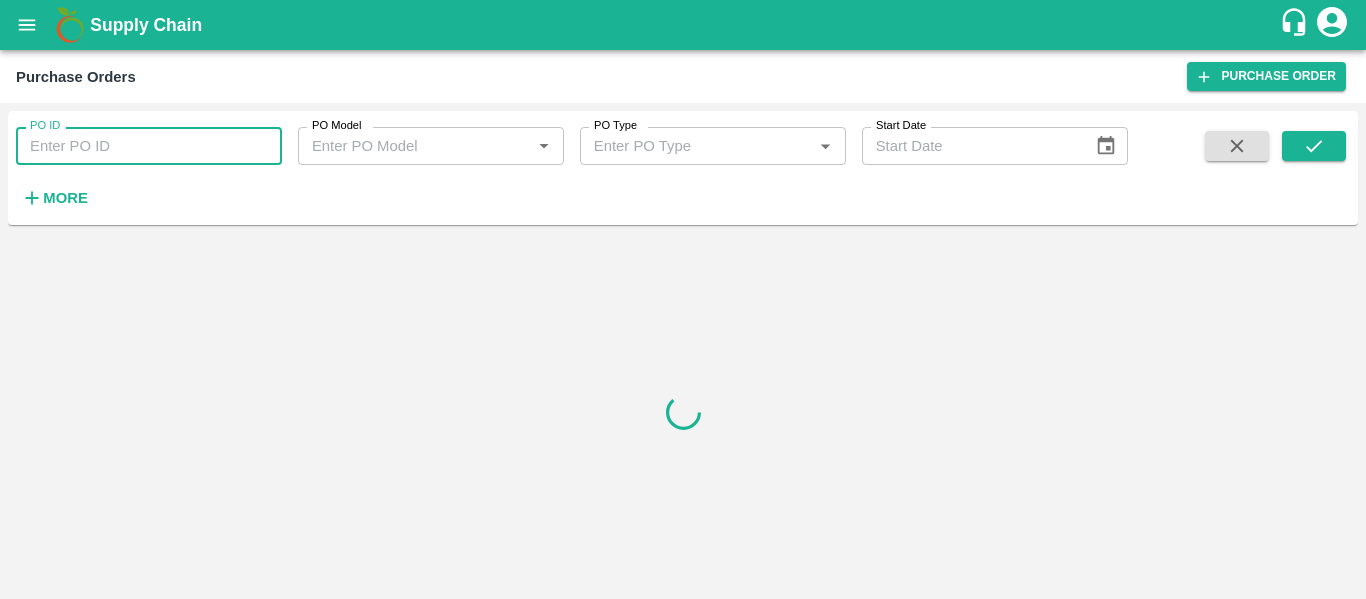 click on "PO ID" at bounding box center (149, 146) 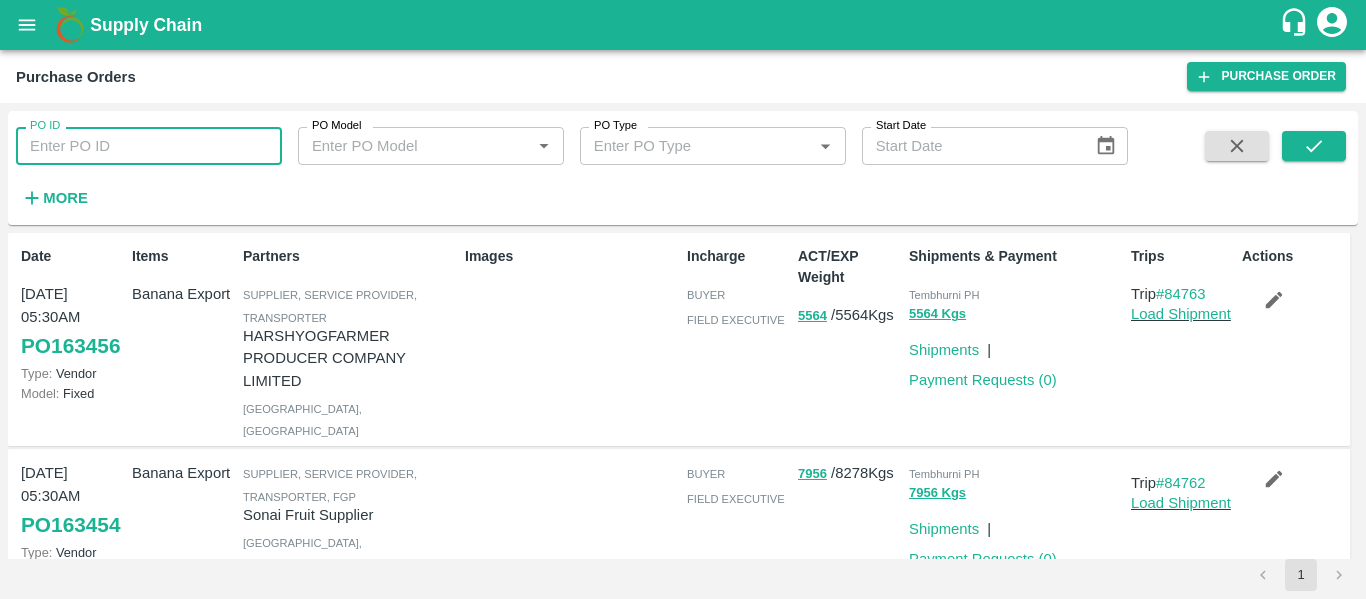 paste on "163312" 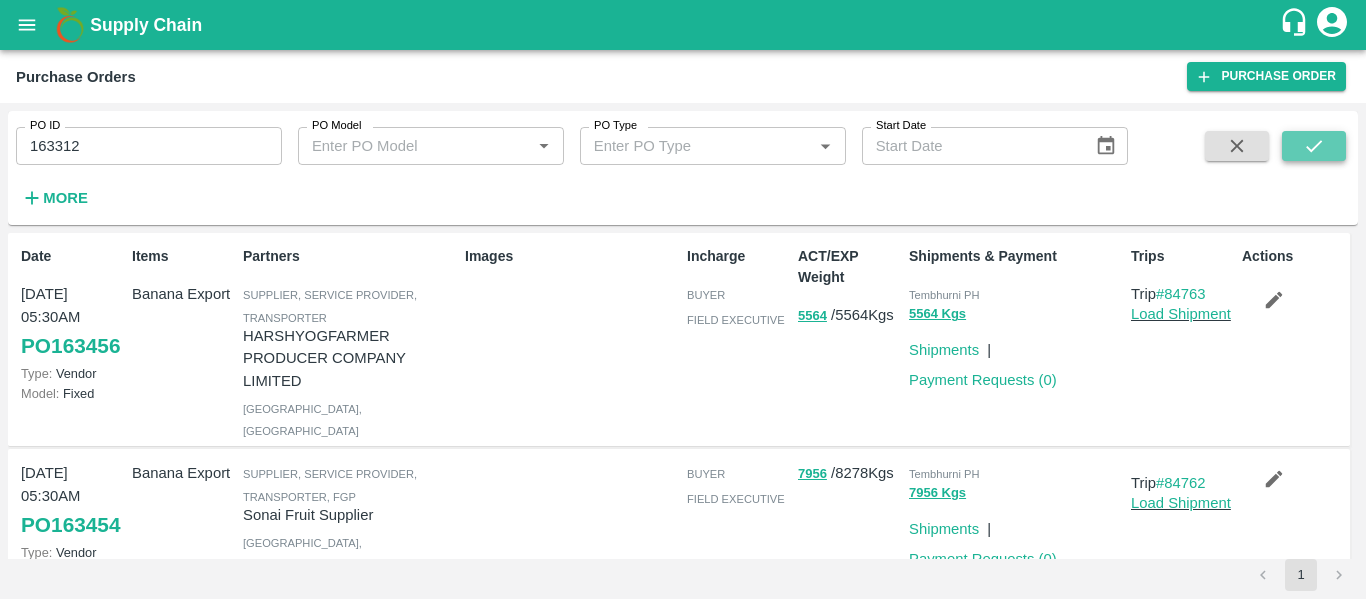 click 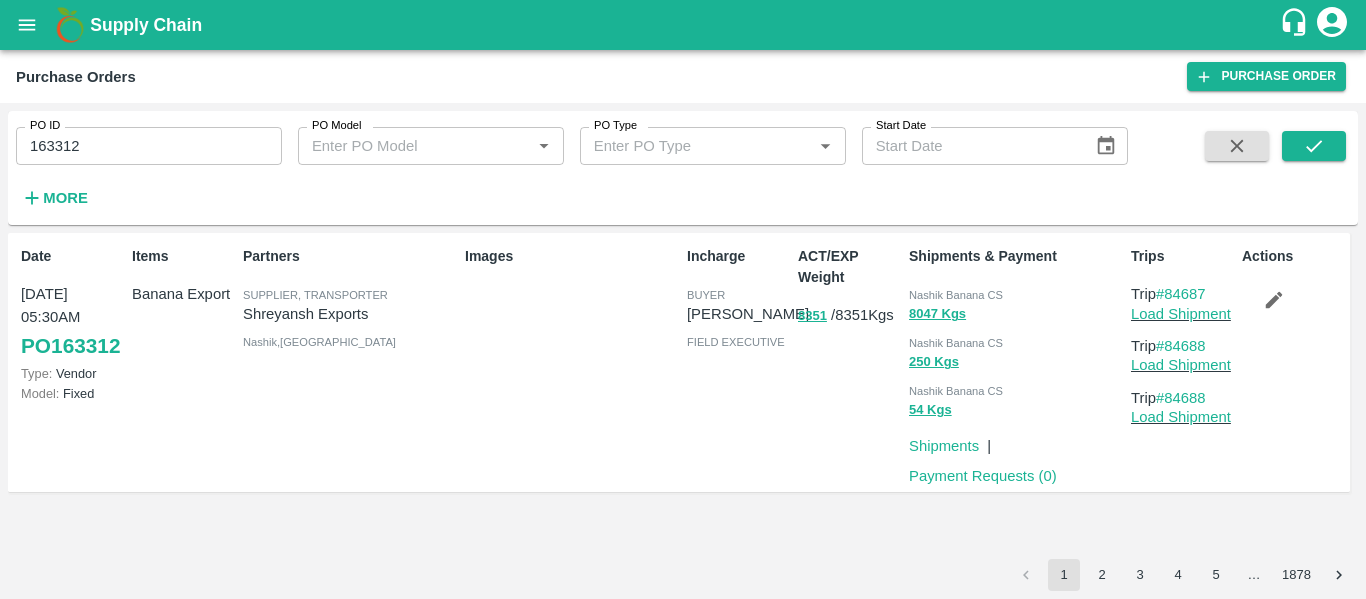 click on "163312" at bounding box center [149, 146] 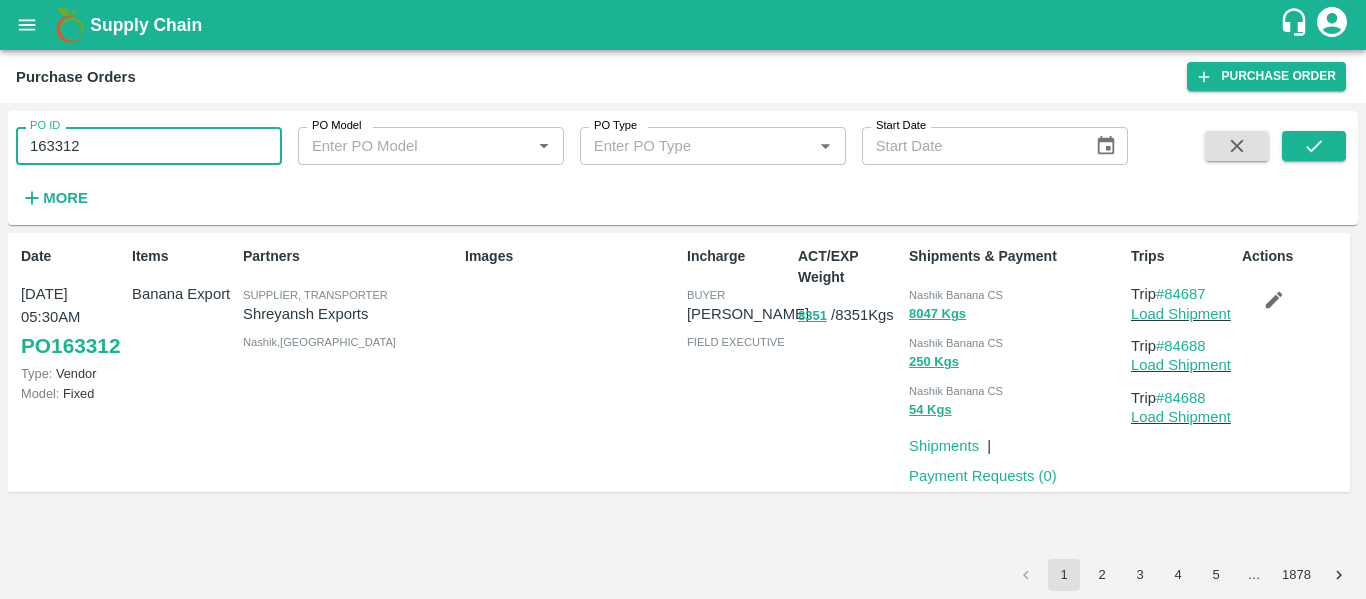 paste 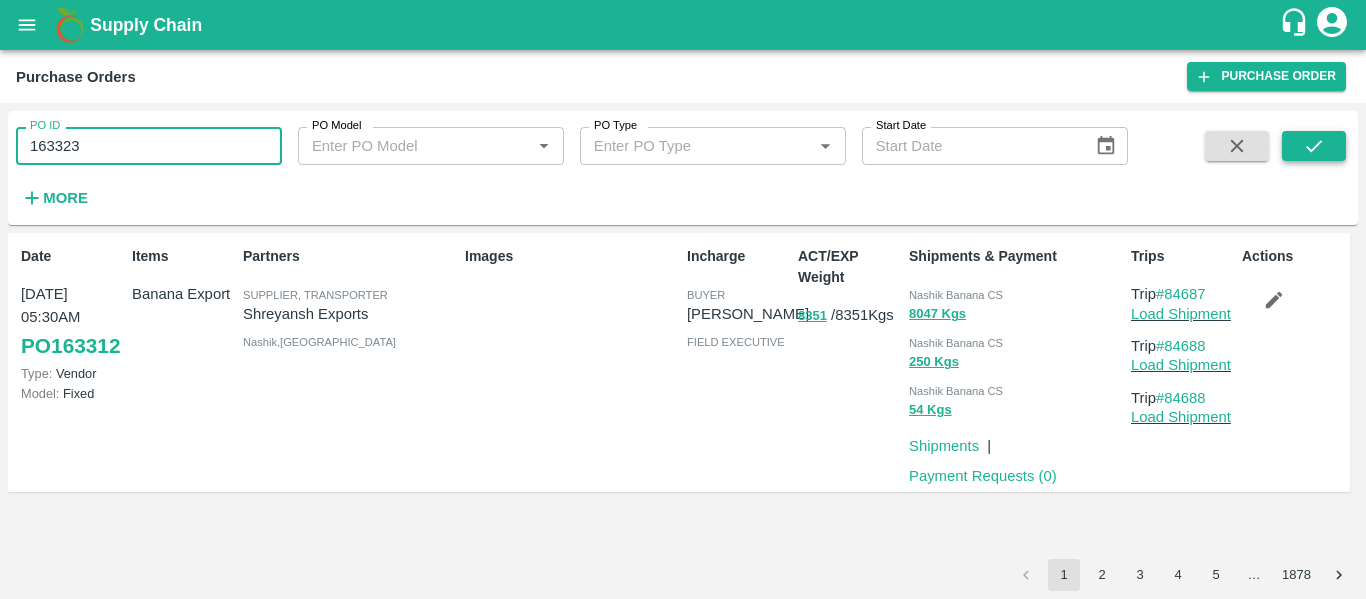 type on "163323" 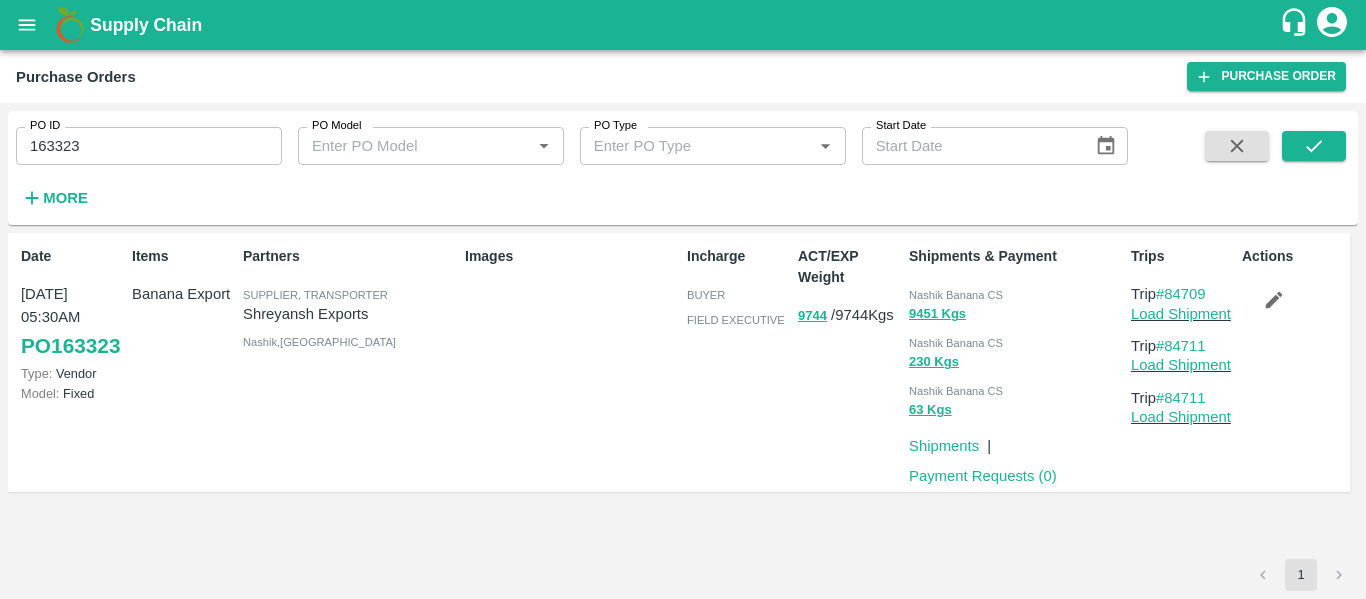 click 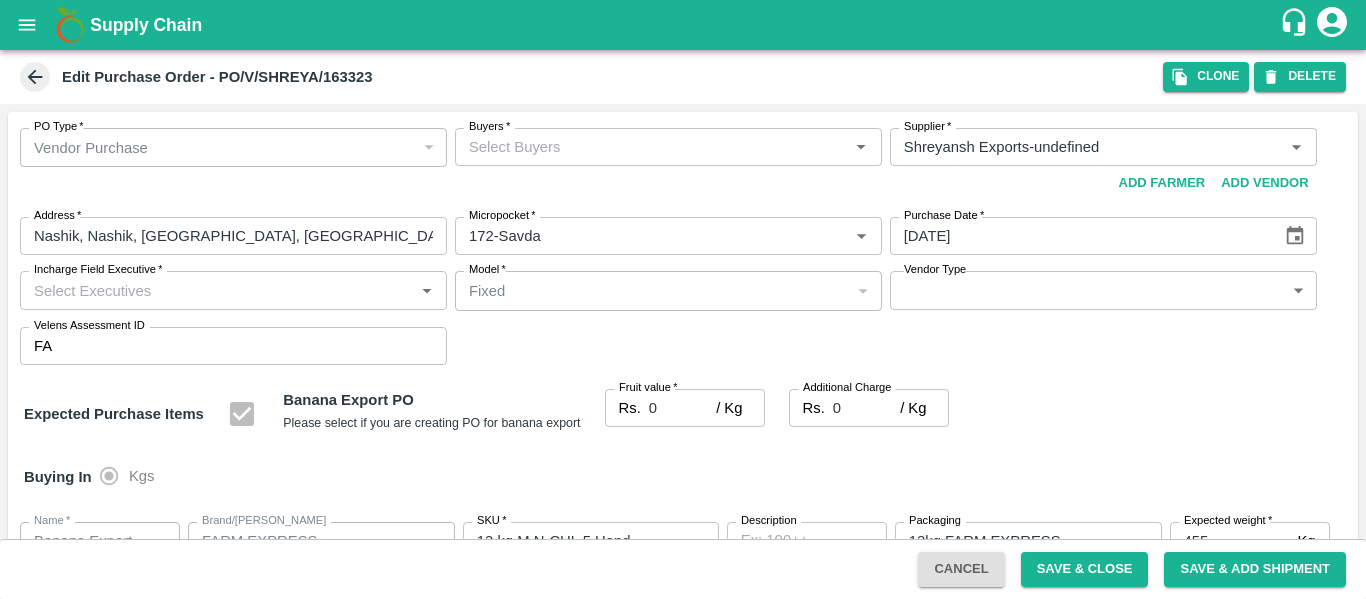 click on "Buyers   *" at bounding box center (668, 147) 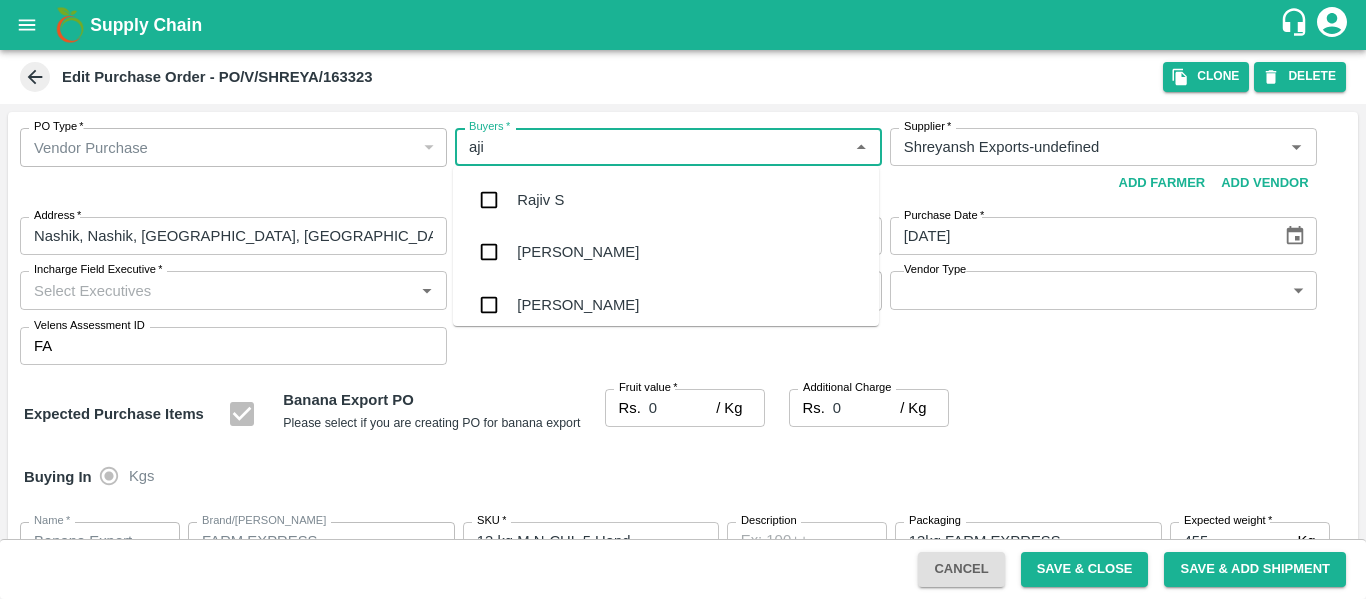 type on "ajit" 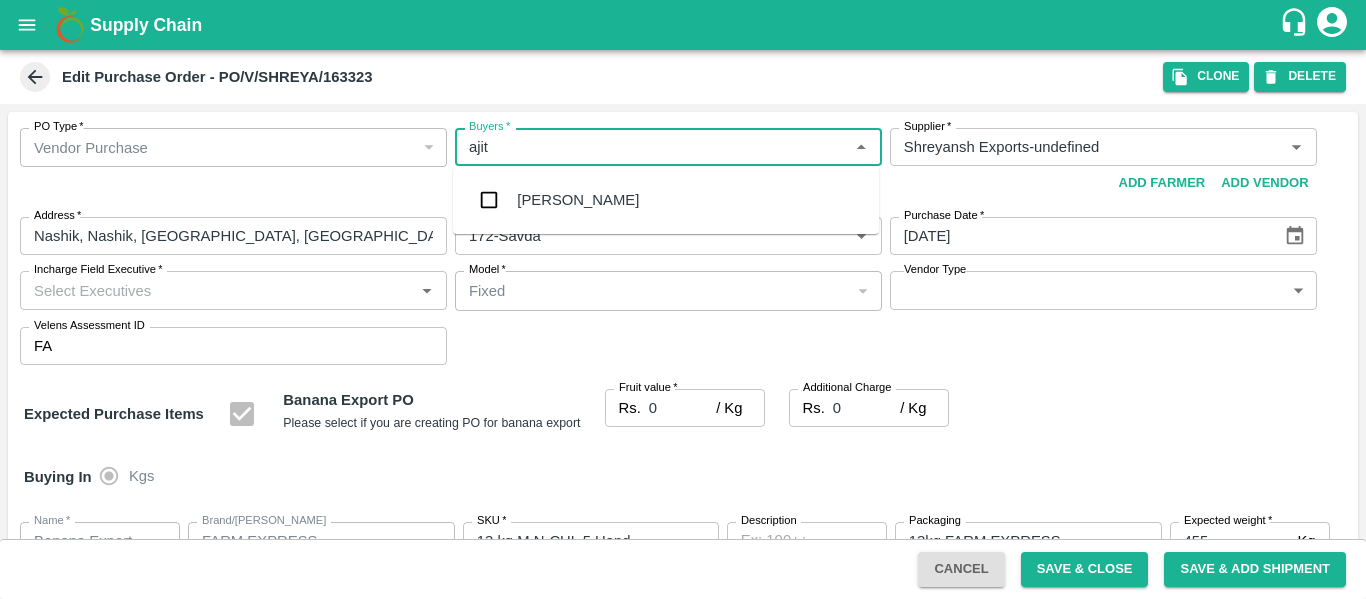 click at bounding box center [489, 200] 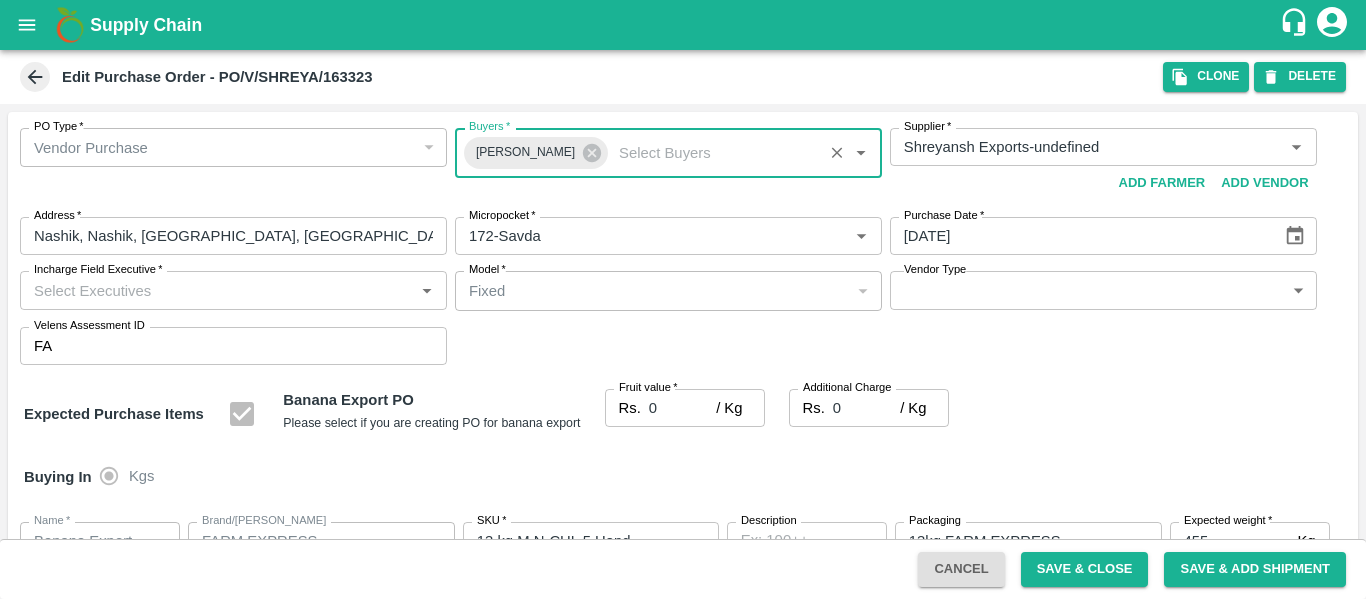 click on "Rs. 0 / Kg Fruit value" at bounding box center (685, 408) 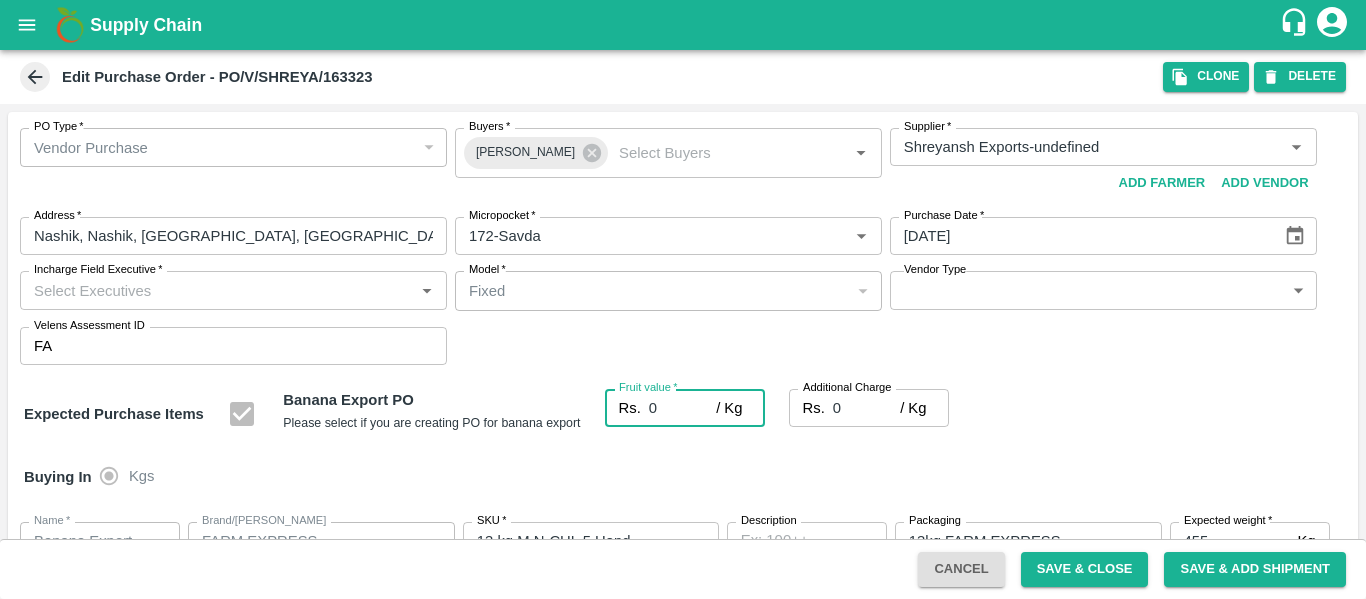 click on "0" at bounding box center [682, 408] 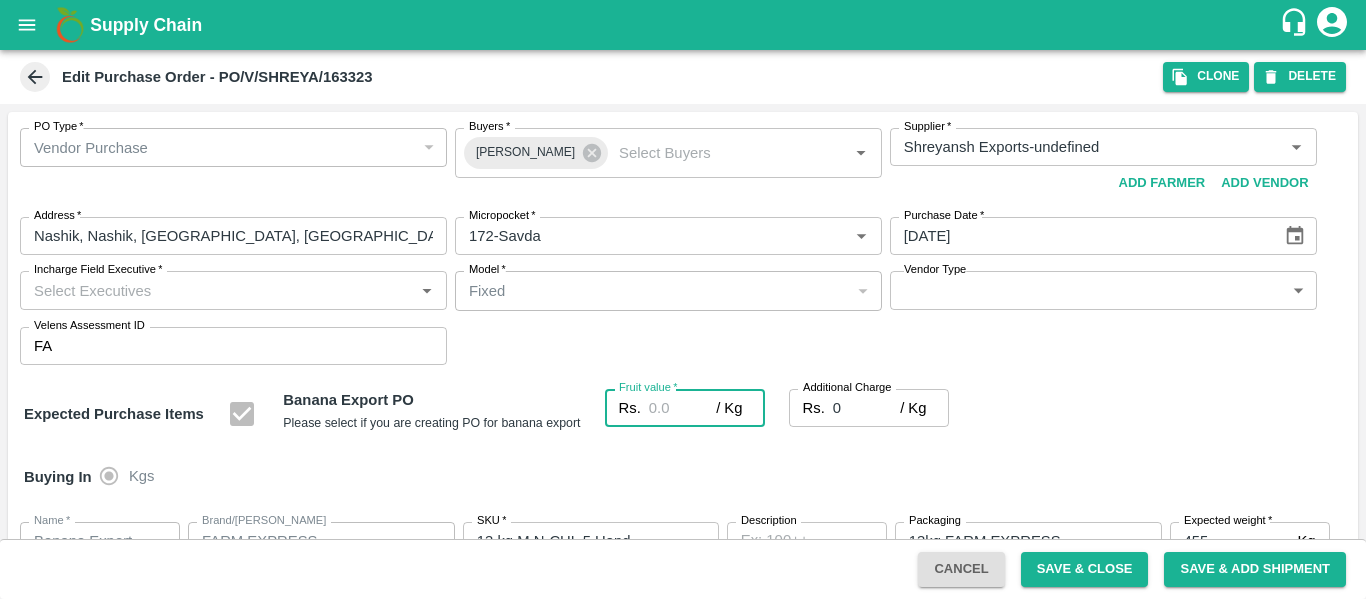 type on "2" 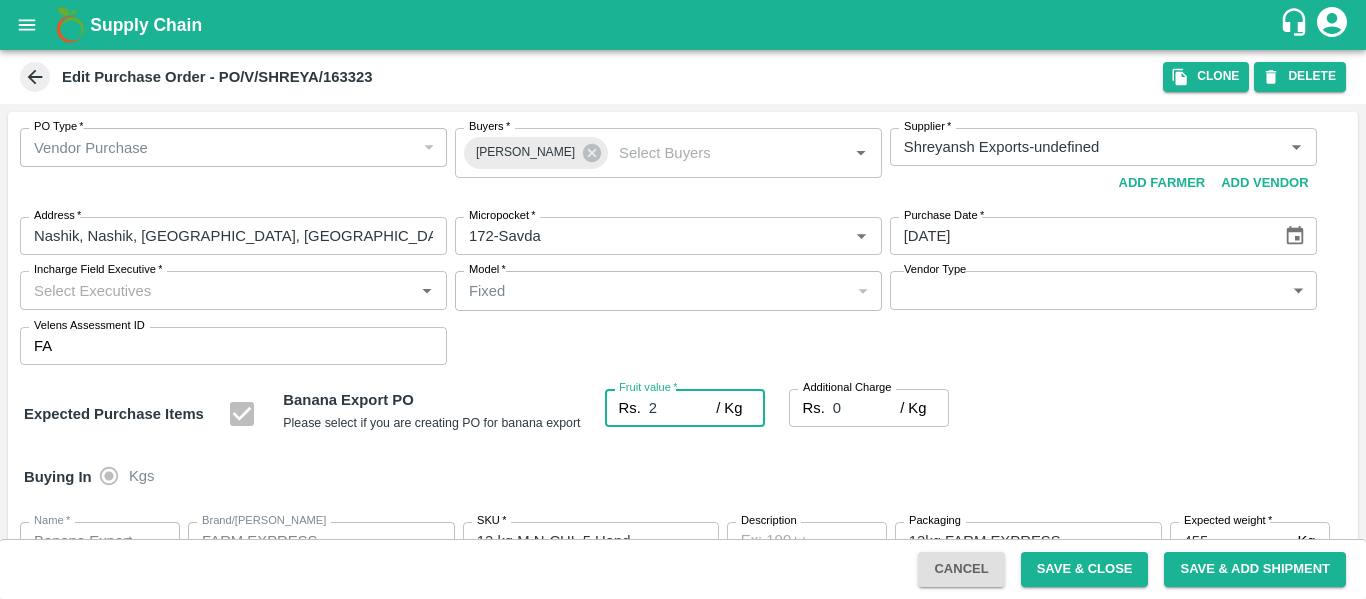 type on "24" 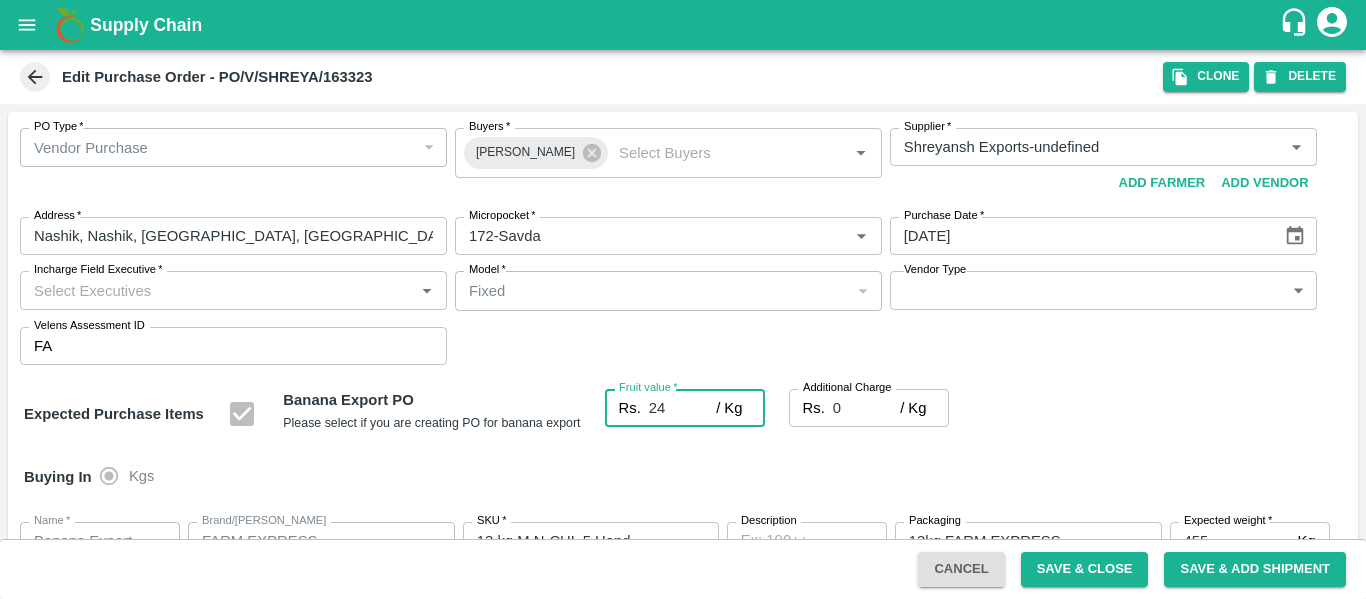 type on "24" 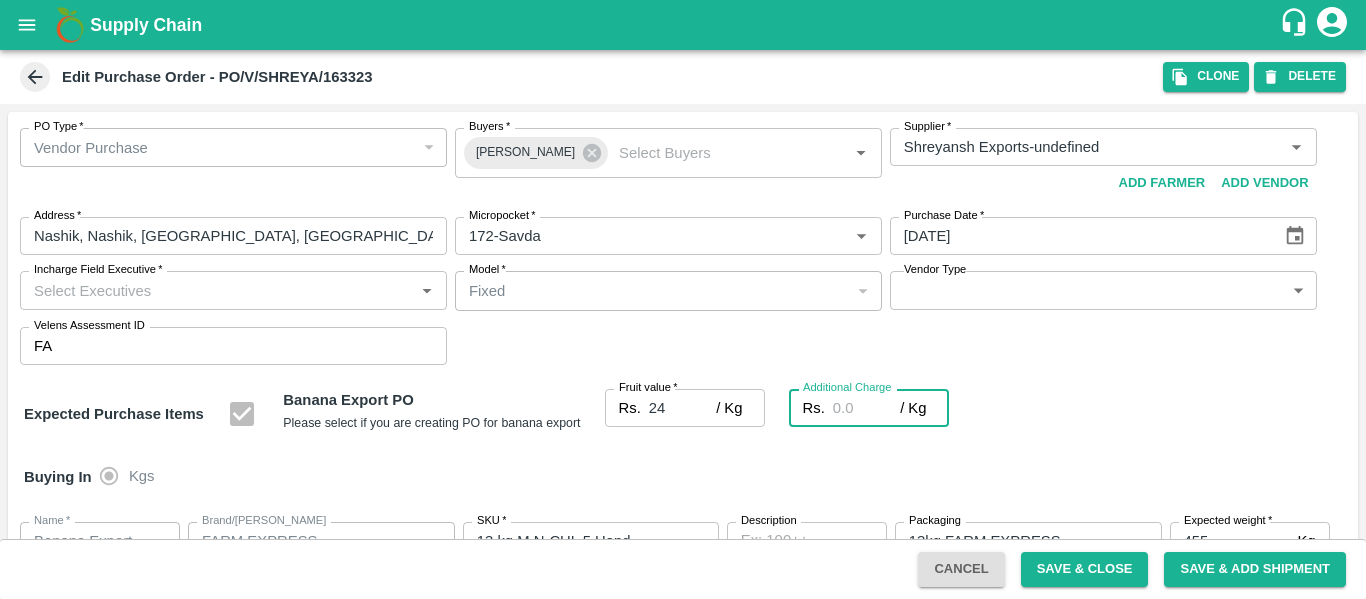type on "2" 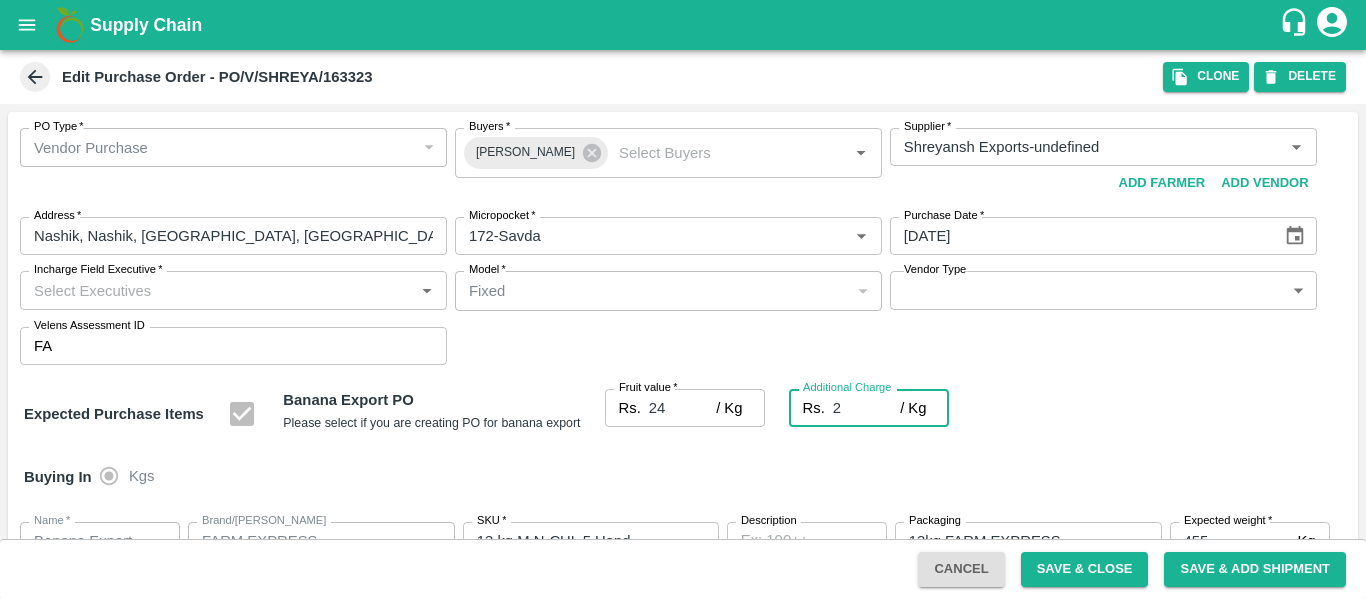 type on "2.7" 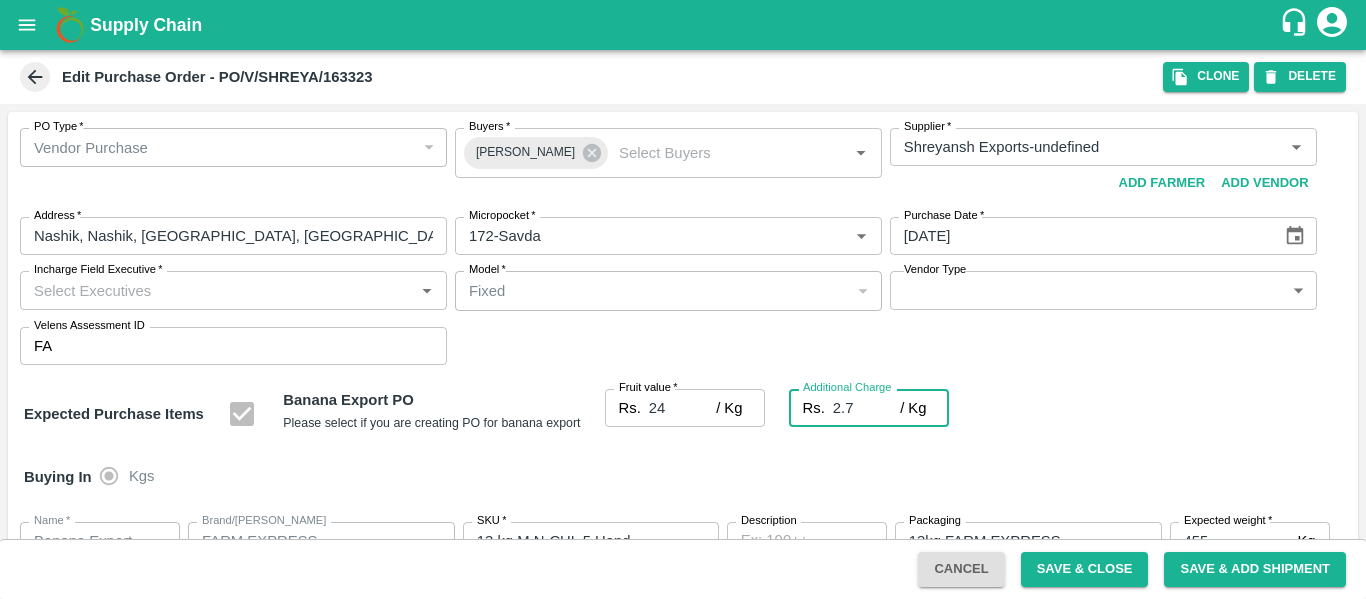 type on "26.7" 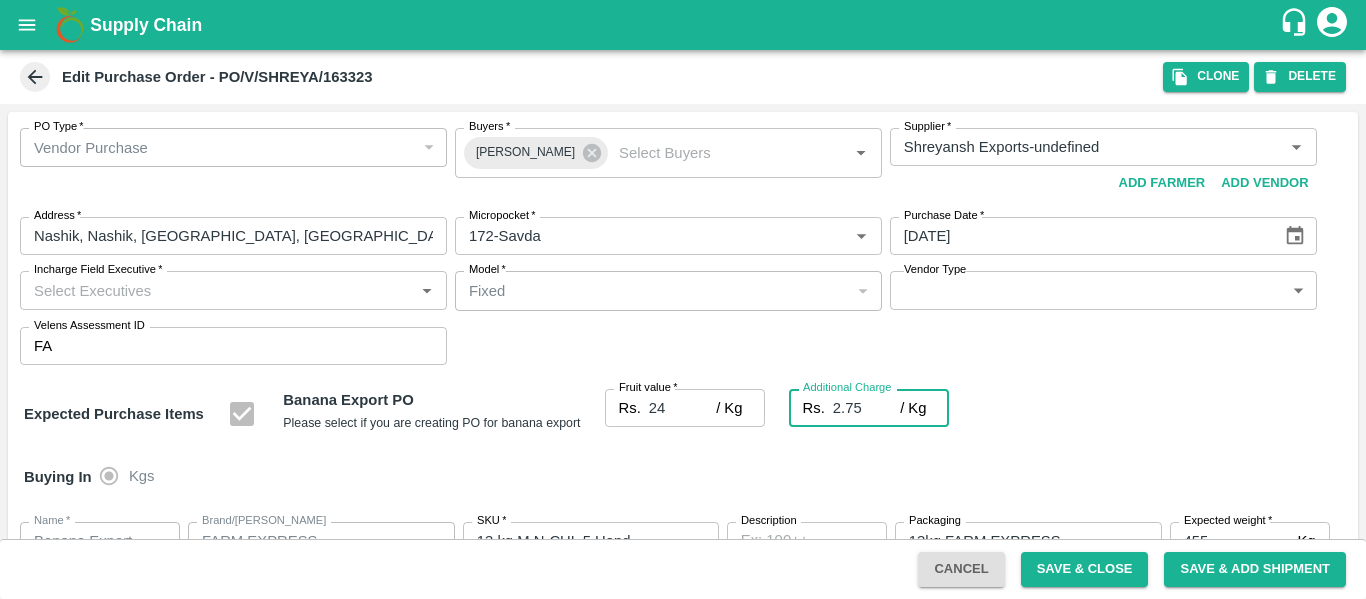 type on "26.75" 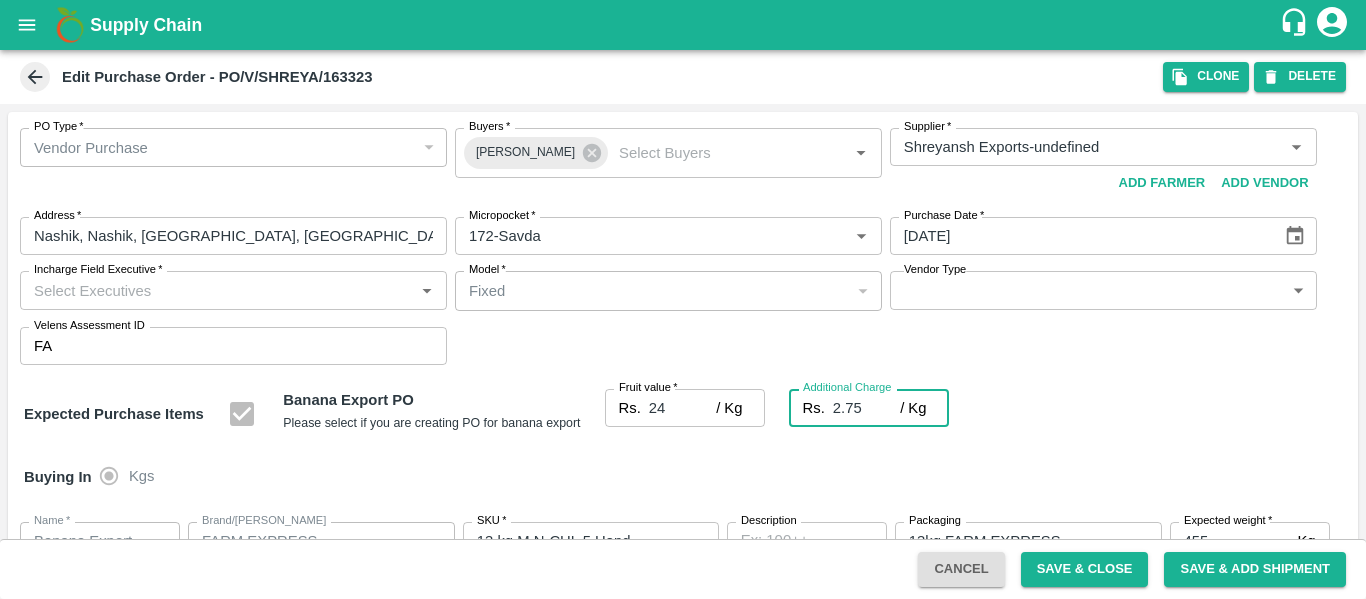 scroll, scrollTop: 1044, scrollLeft: 0, axis: vertical 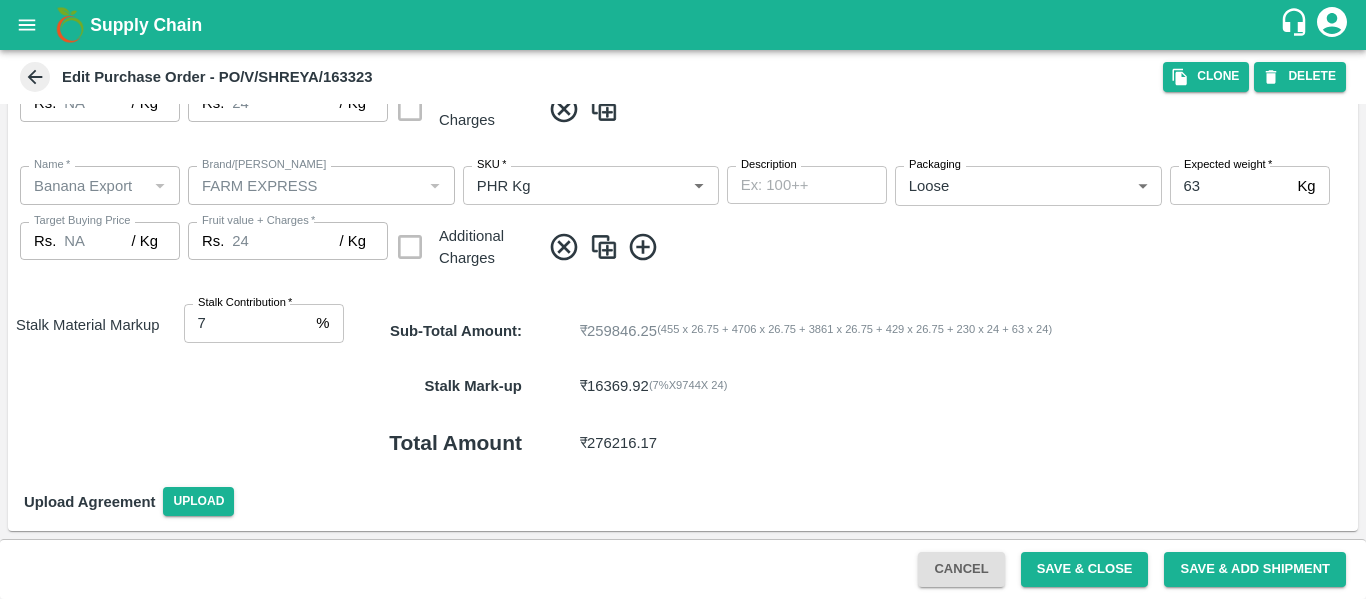 type on "2.75" 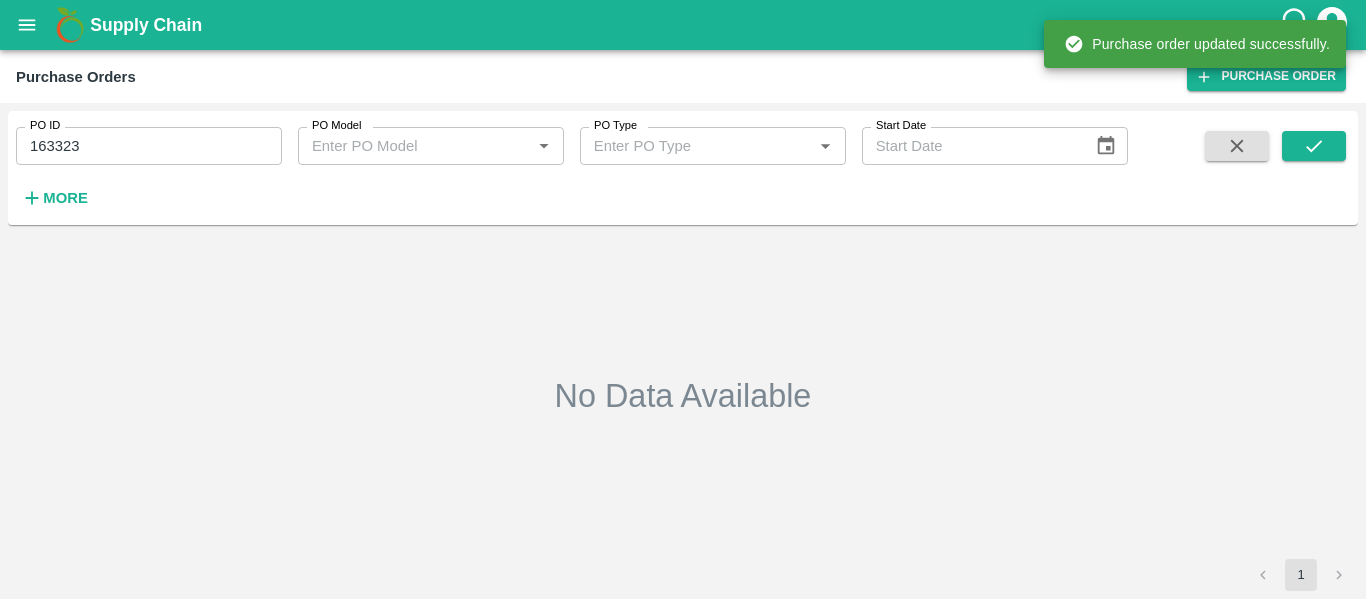 type on "163323" 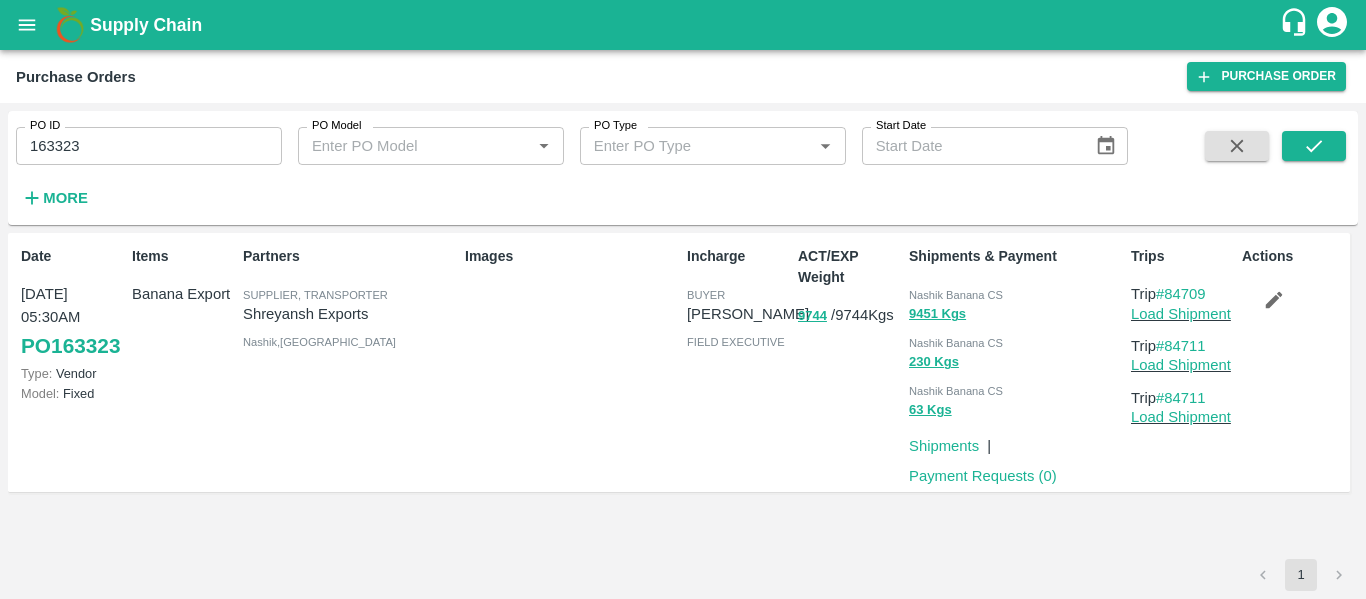 click on "Load Shipment" at bounding box center [1181, 314] 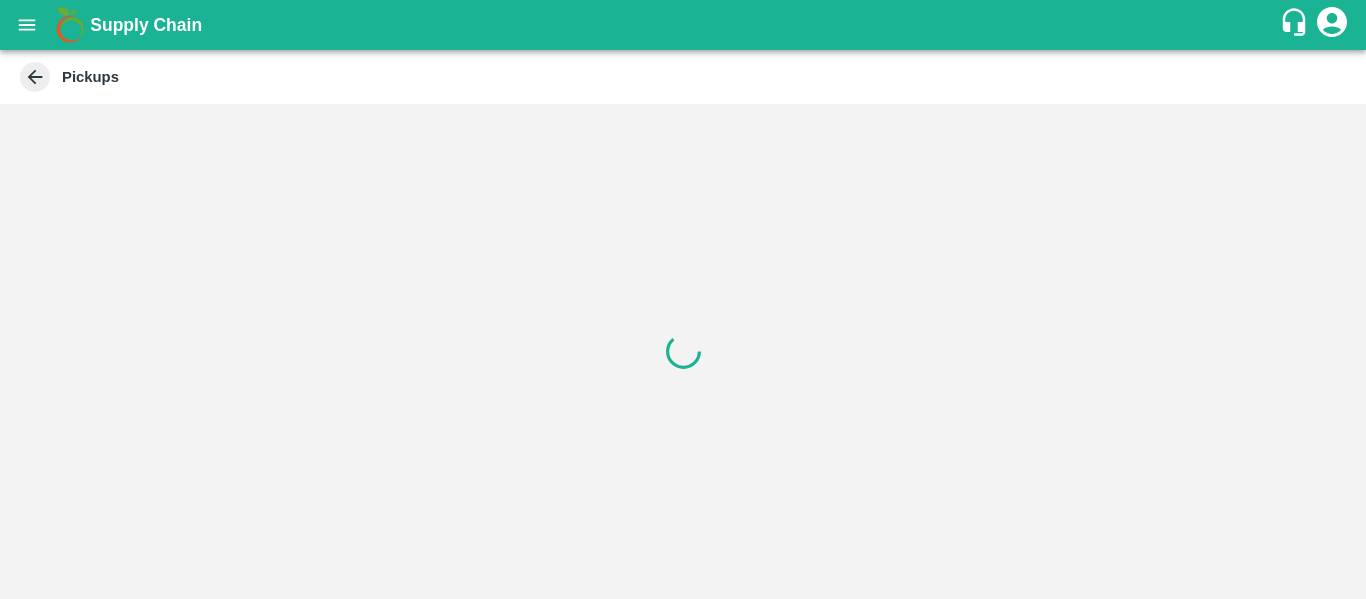 scroll, scrollTop: 0, scrollLeft: 0, axis: both 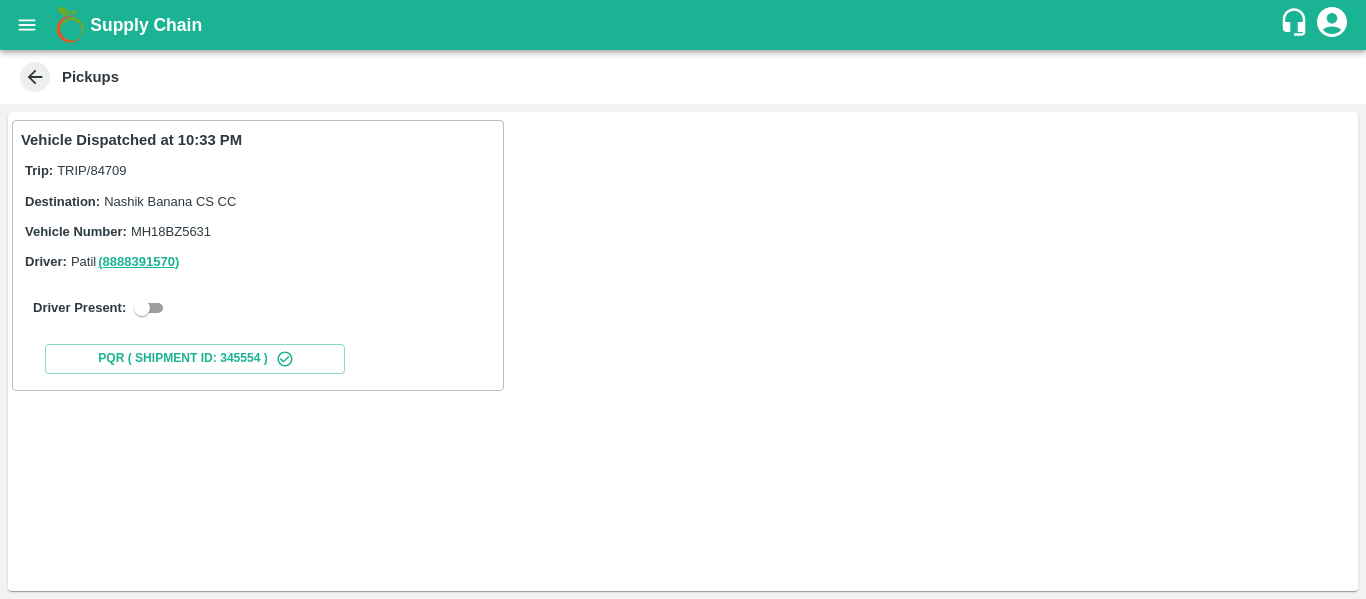 click at bounding box center (142, 308) 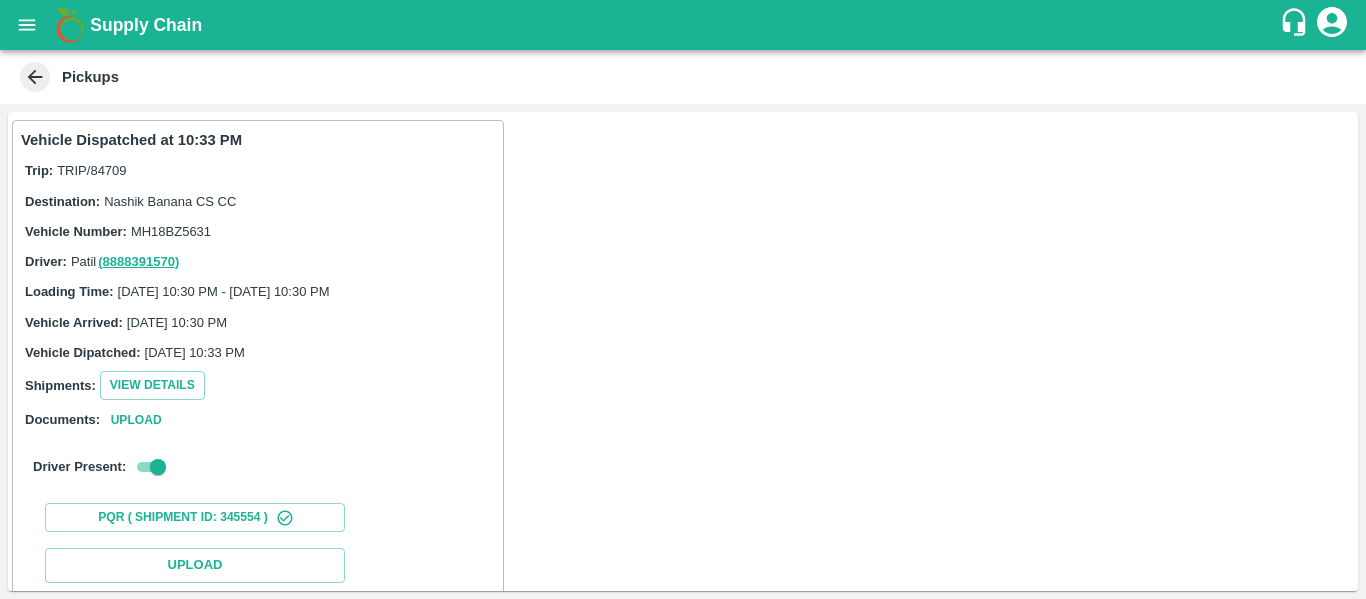 scroll, scrollTop: 293, scrollLeft: 0, axis: vertical 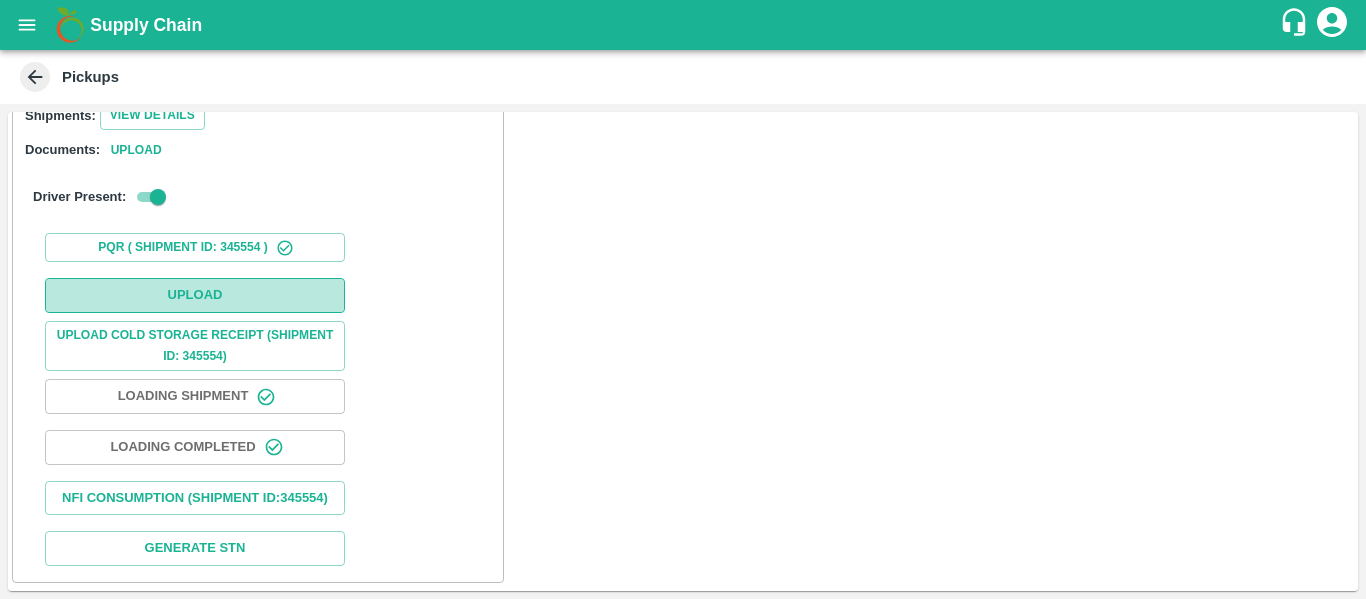 click on "Upload" at bounding box center [195, 295] 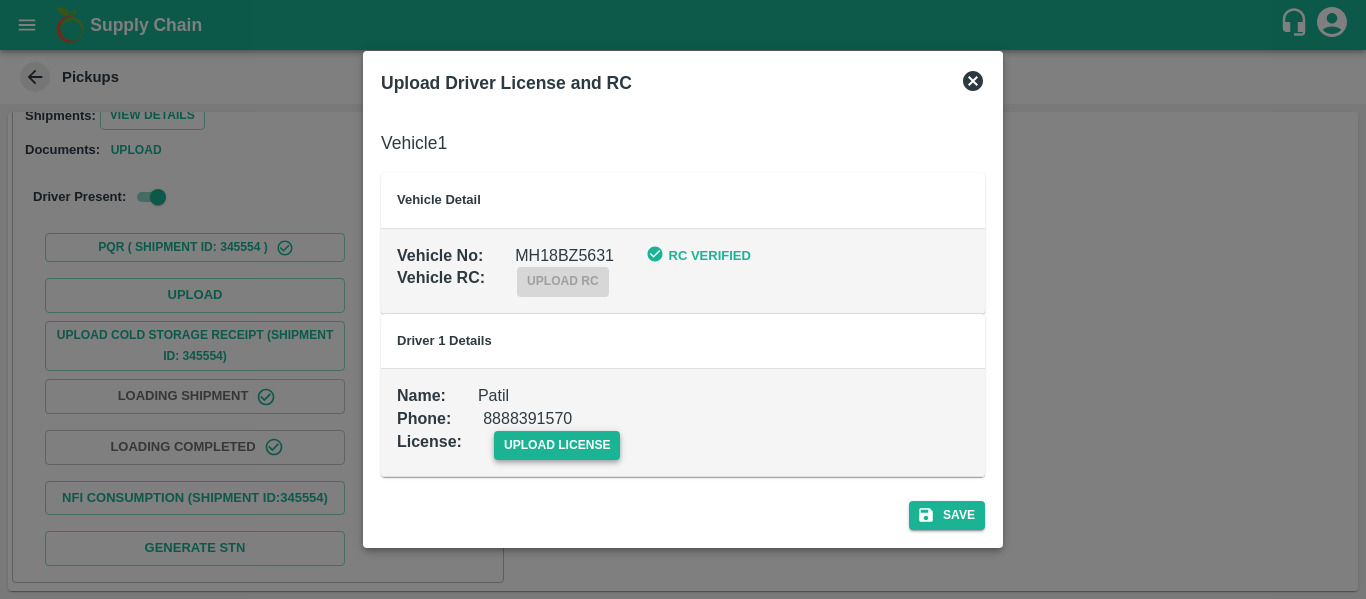 click on "upload license" at bounding box center (557, 445) 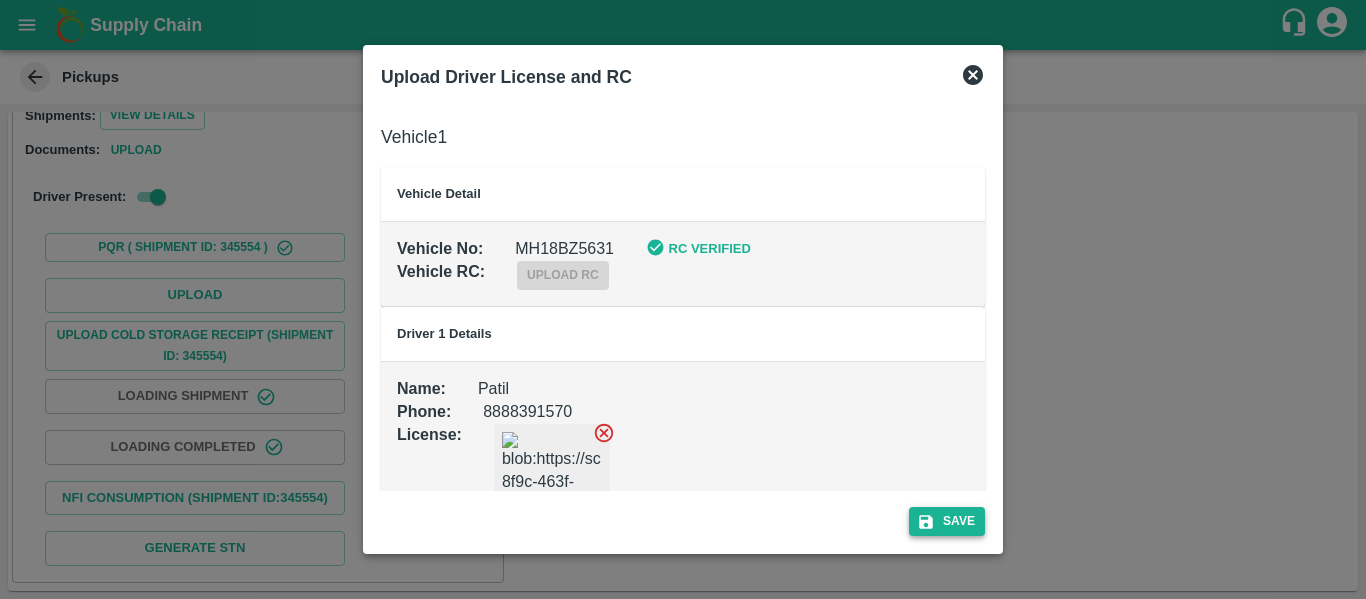 click 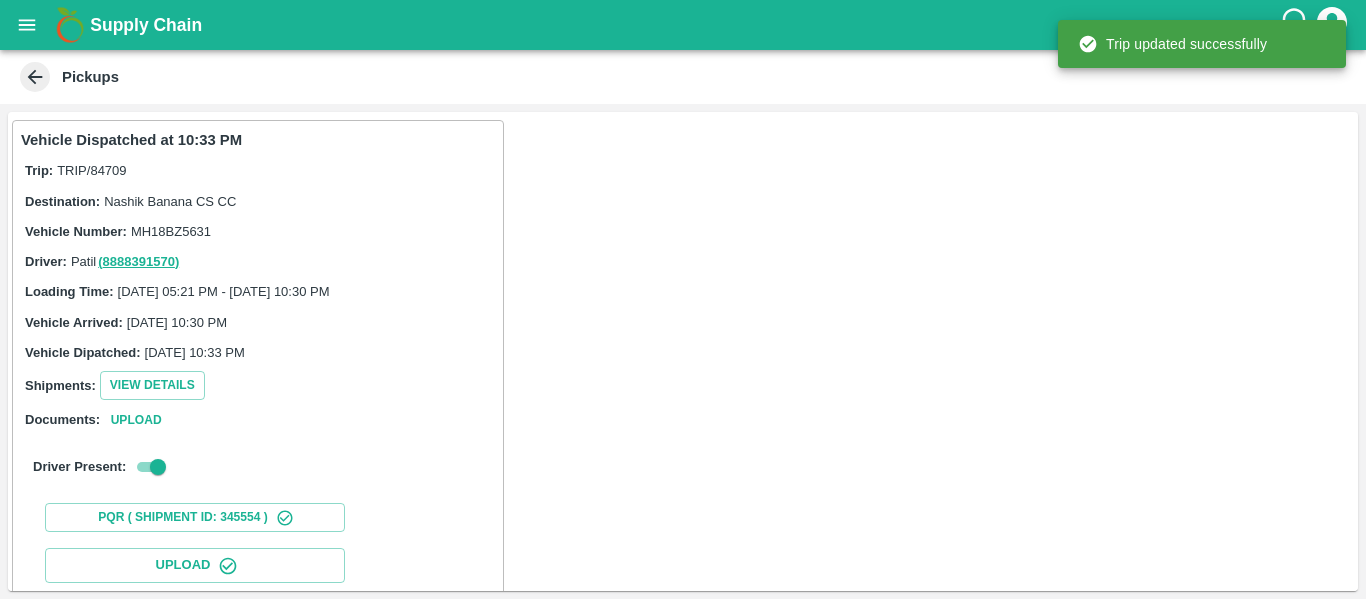 scroll, scrollTop: 344, scrollLeft: 0, axis: vertical 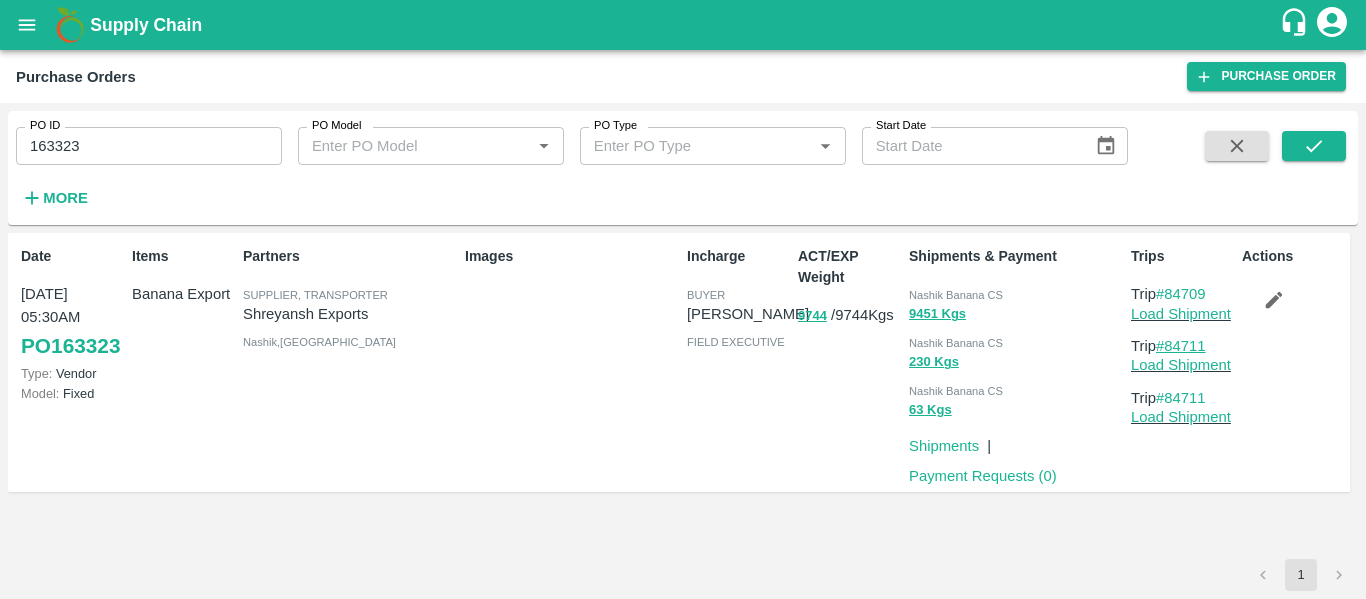 drag, startPoint x: 1213, startPoint y: 342, endPoint x: 1171, endPoint y: 345, distance: 42.107006 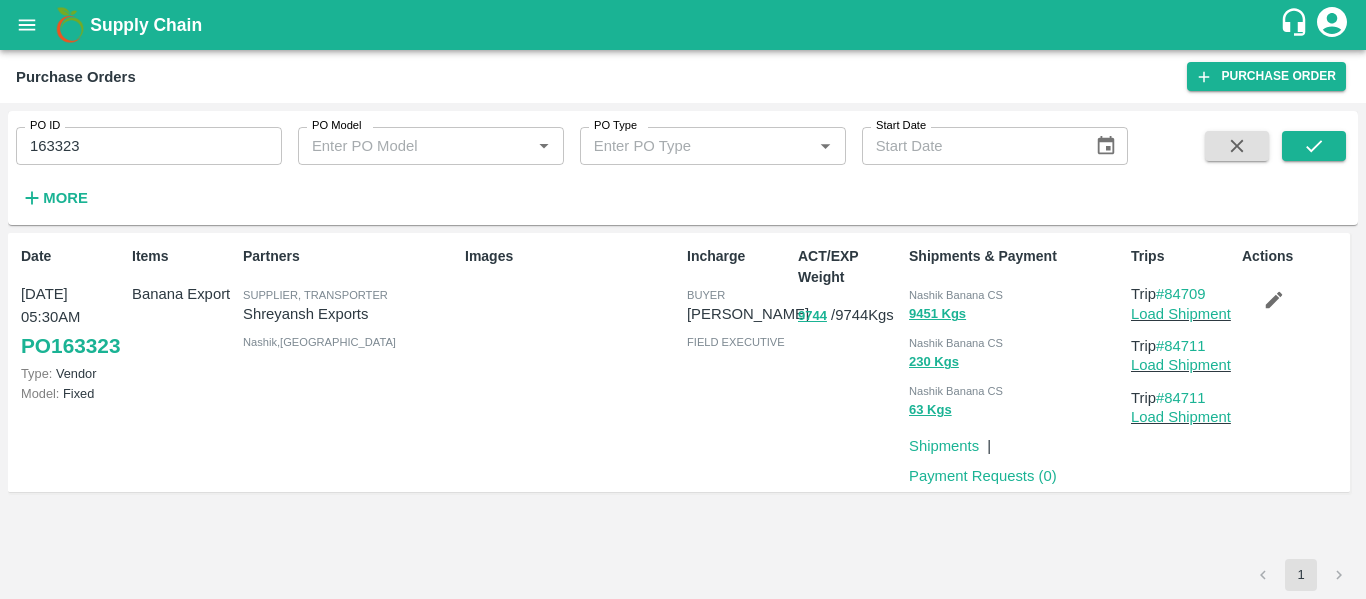 click at bounding box center (27, 25) 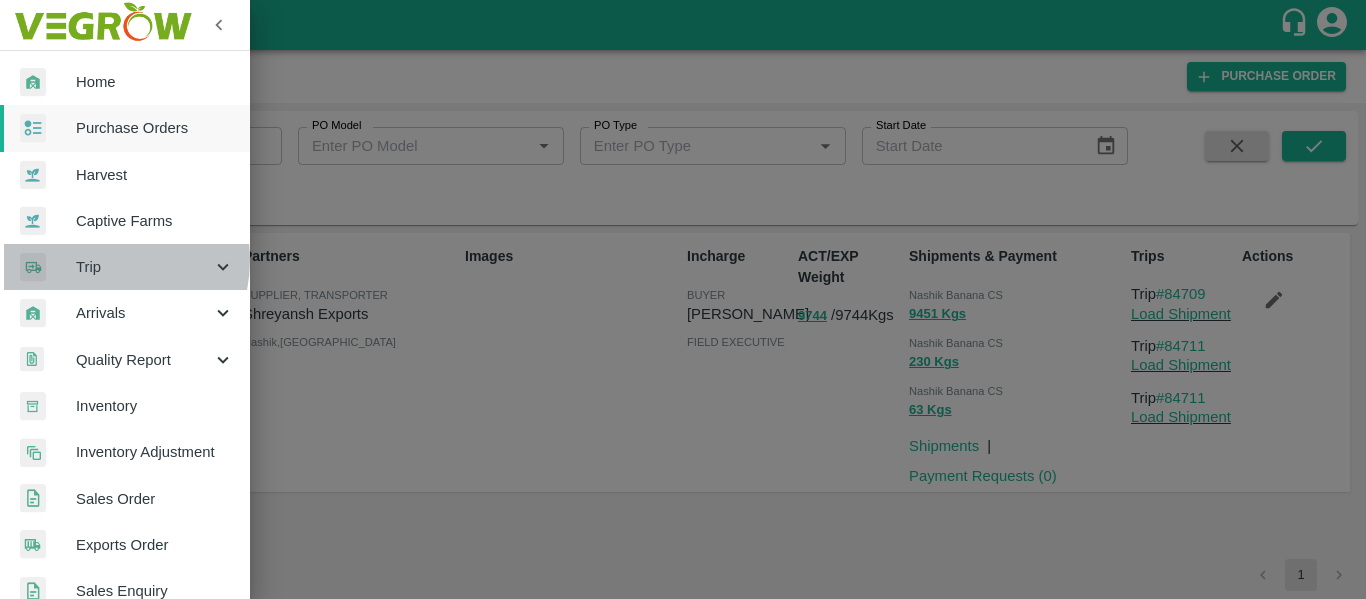 click on "Trip" at bounding box center (144, 267) 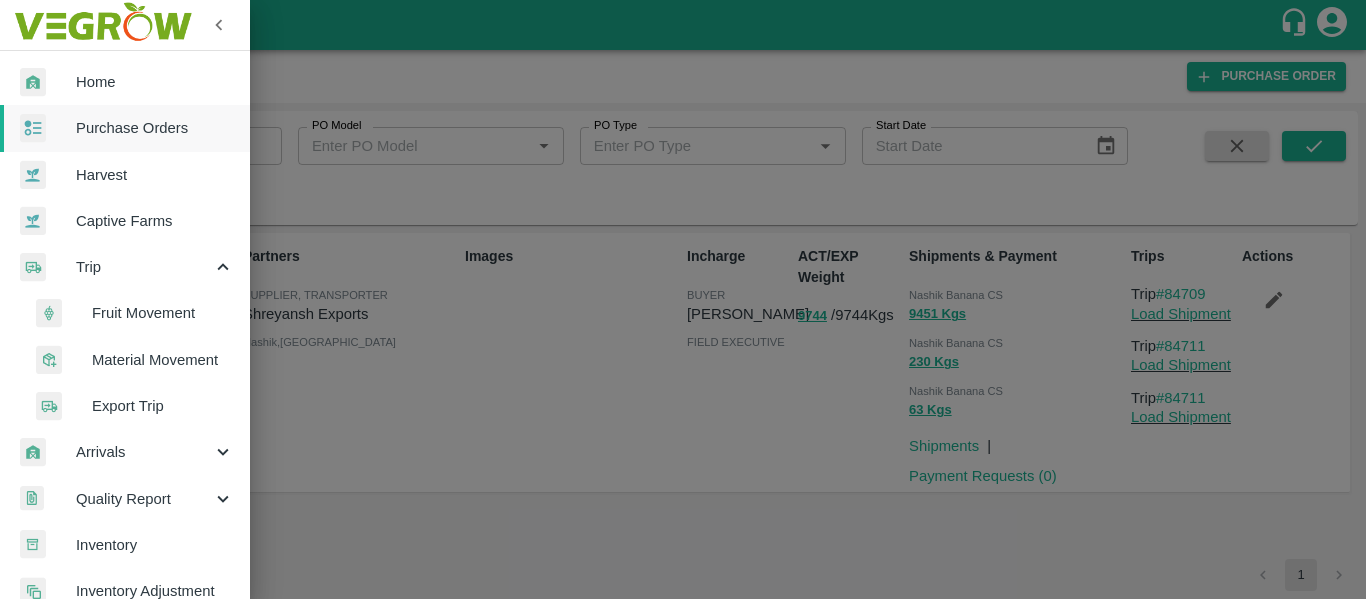 click on "Fruit Movement" at bounding box center (163, 313) 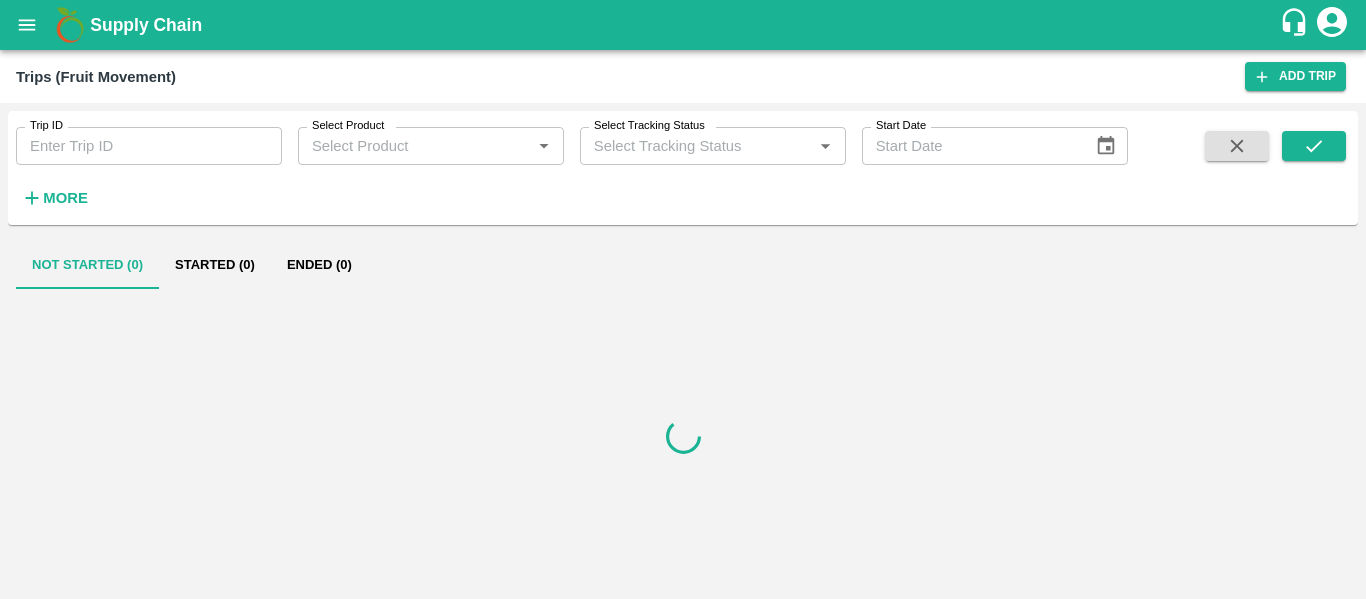 click on "Trip ID" at bounding box center (149, 146) 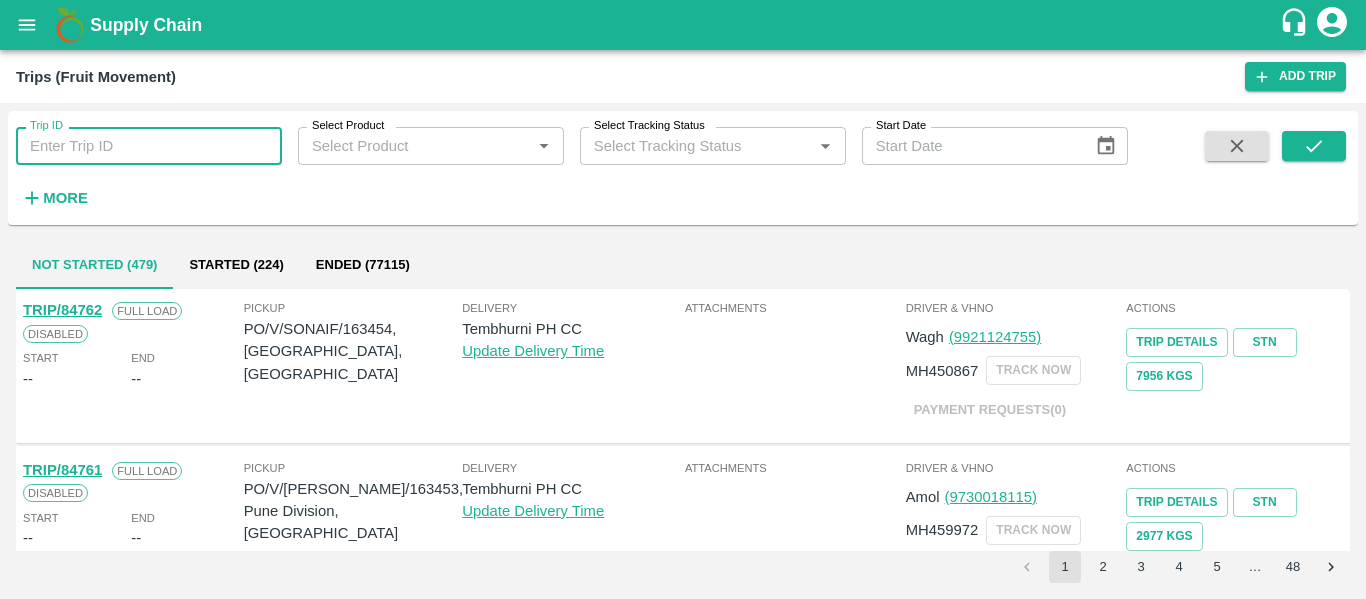 paste on "84711" 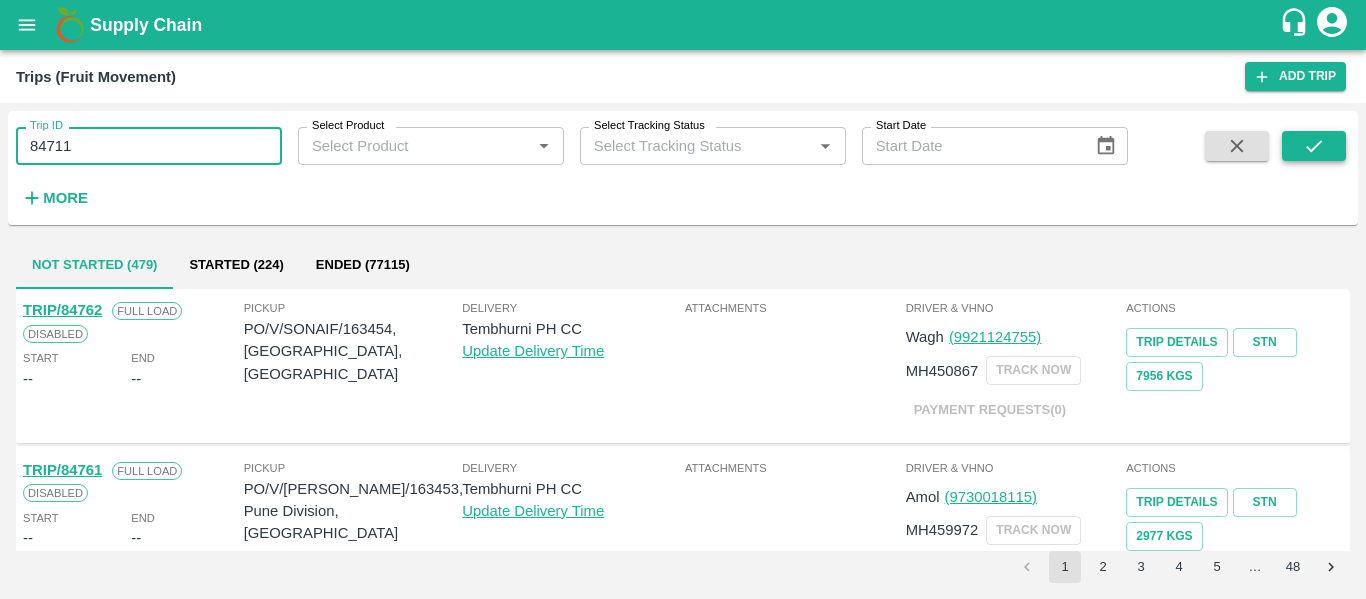type on "84711" 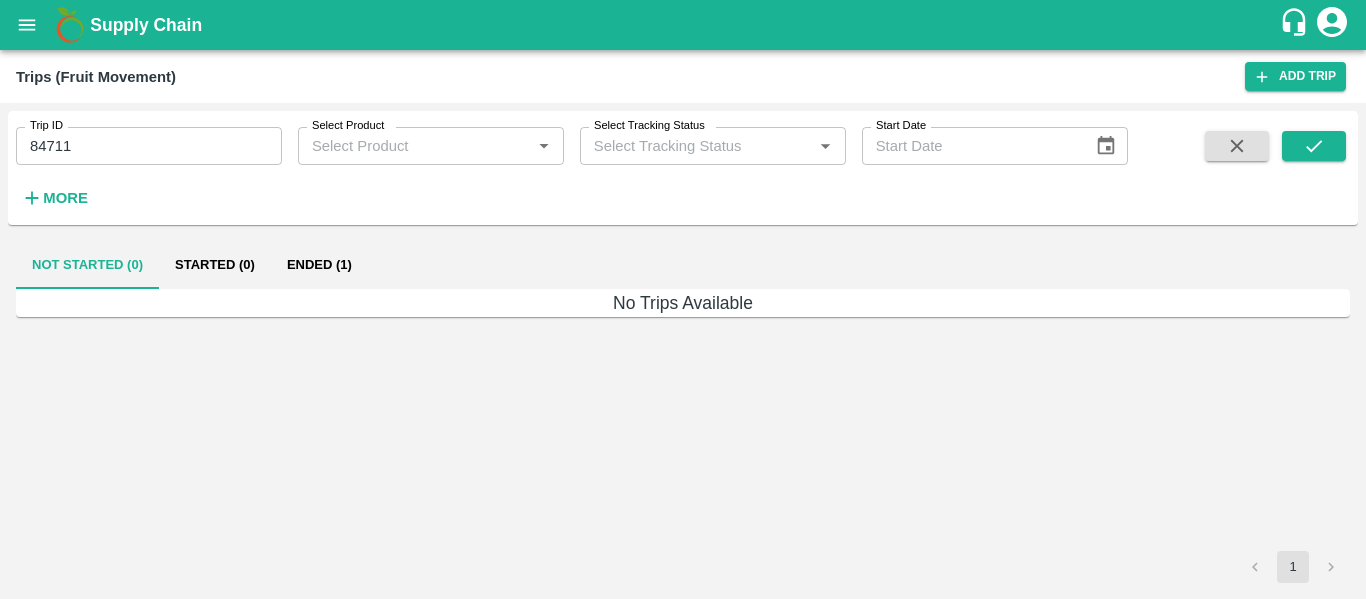 click on "Ended (1)" at bounding box center [319, 265] 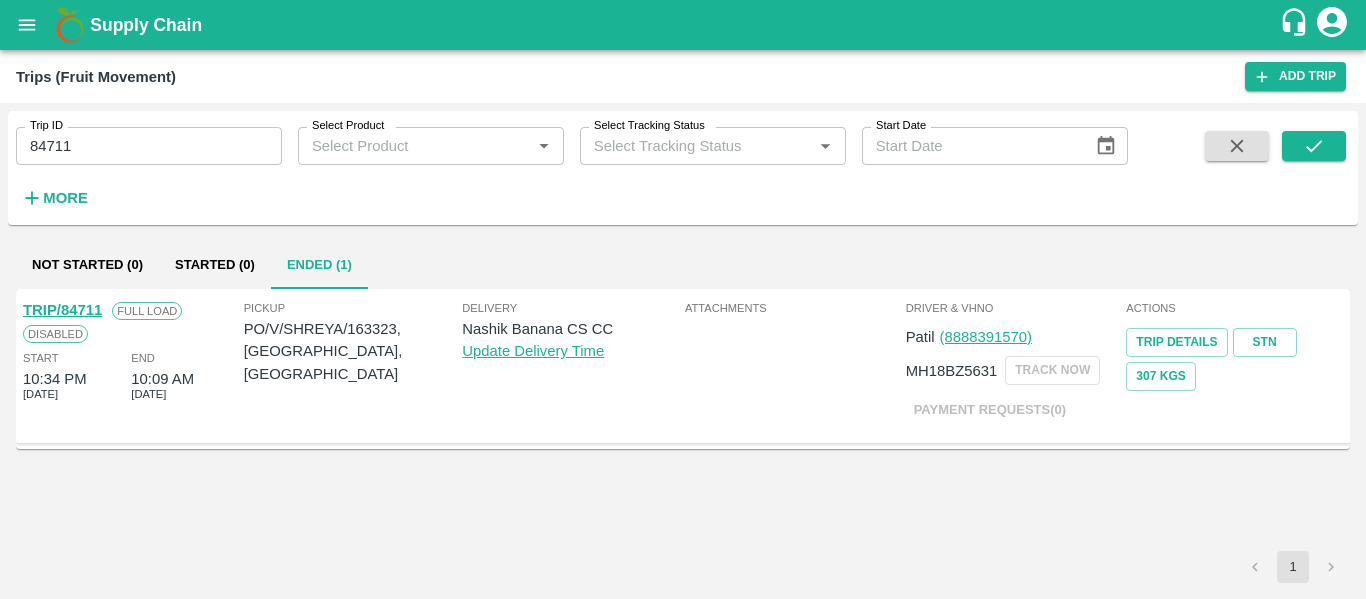 click on "TRIP/84711" at bounding box center (62, 310) 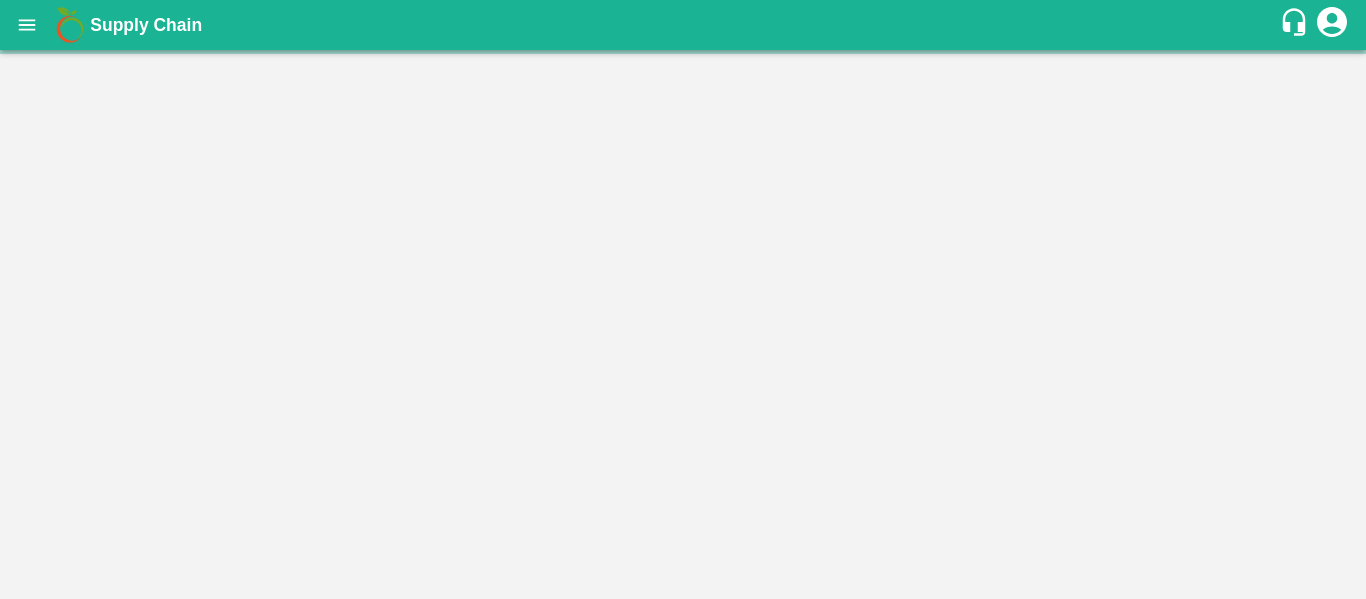 scroll, scrollTop: 0, scrollLeft: 0, axis: both 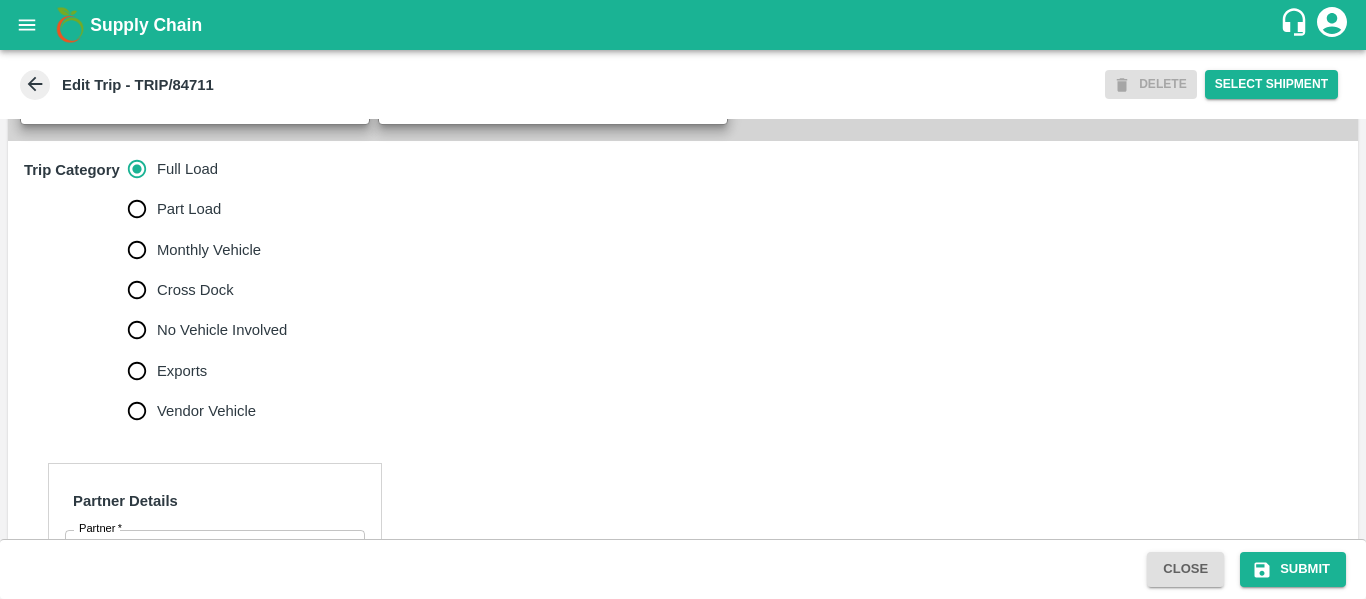 click on "No Vehicle Involved" at bounding box center (222, 330) 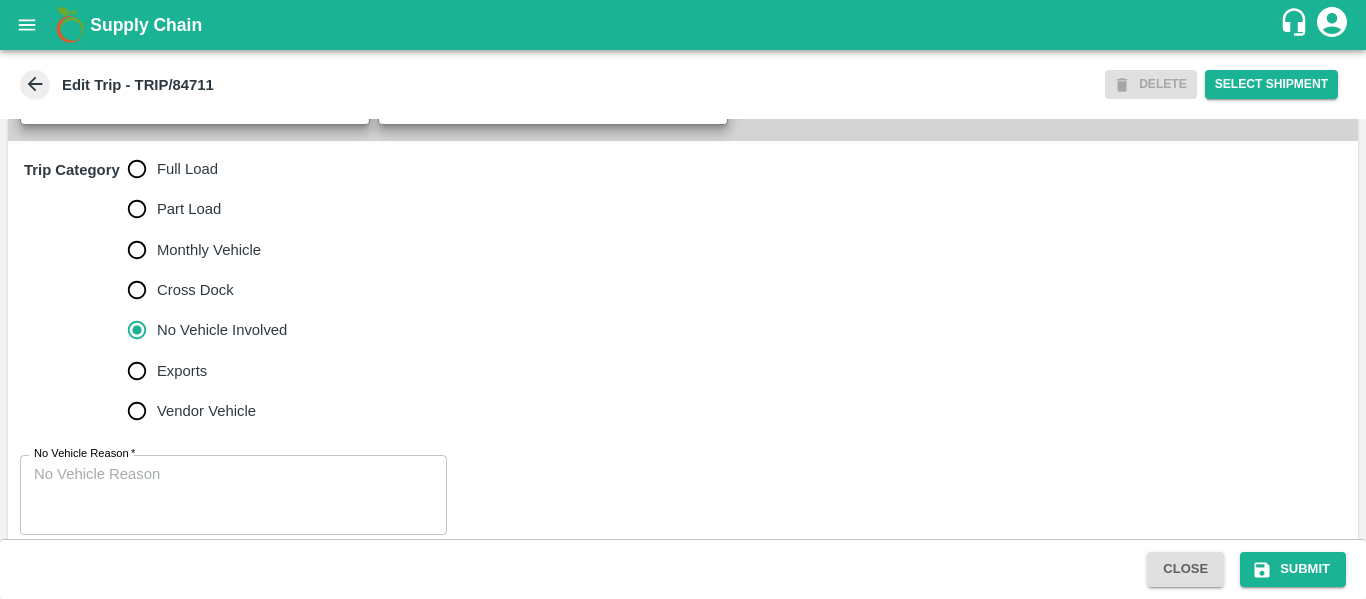 click on "No Vehicle Reason   *" at bounding box center (233, 495) 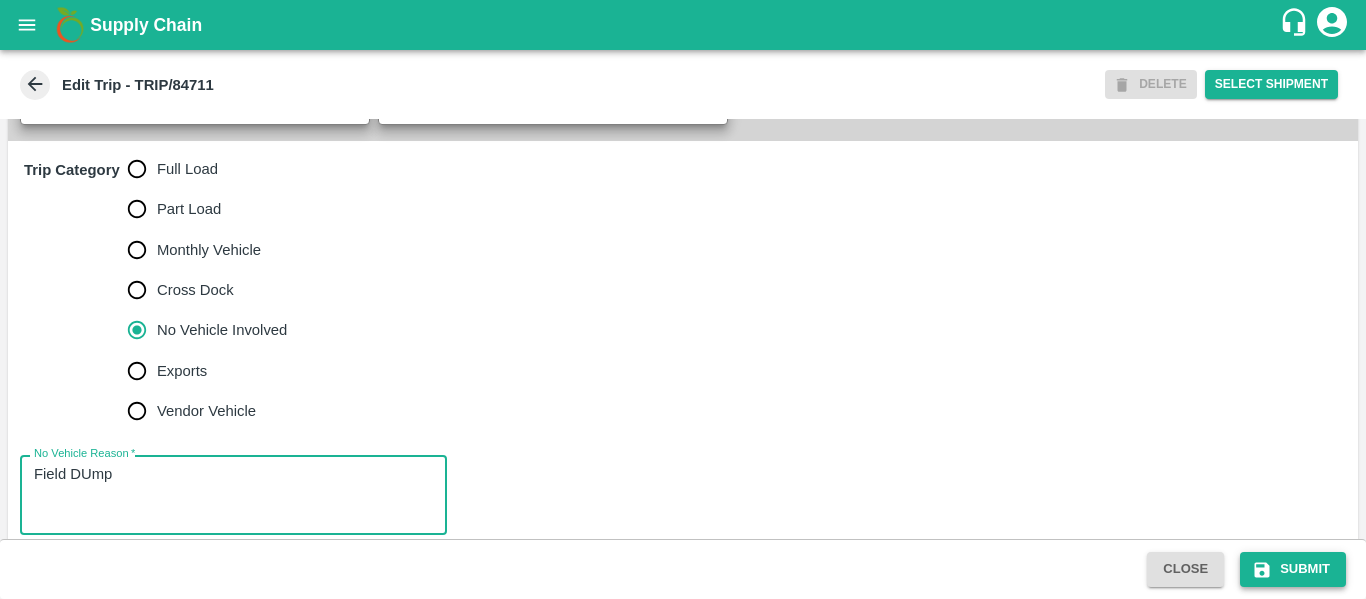 type on "Field DUmp" 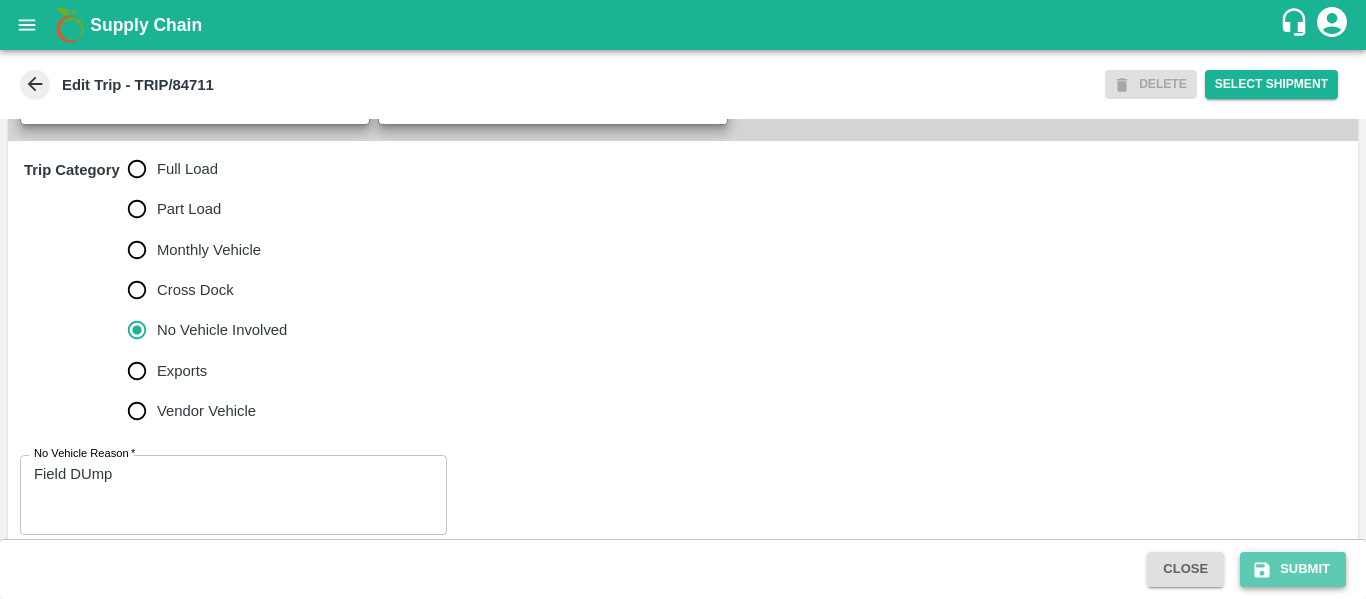 click on "Submit" at bounding box center [1293, 569] 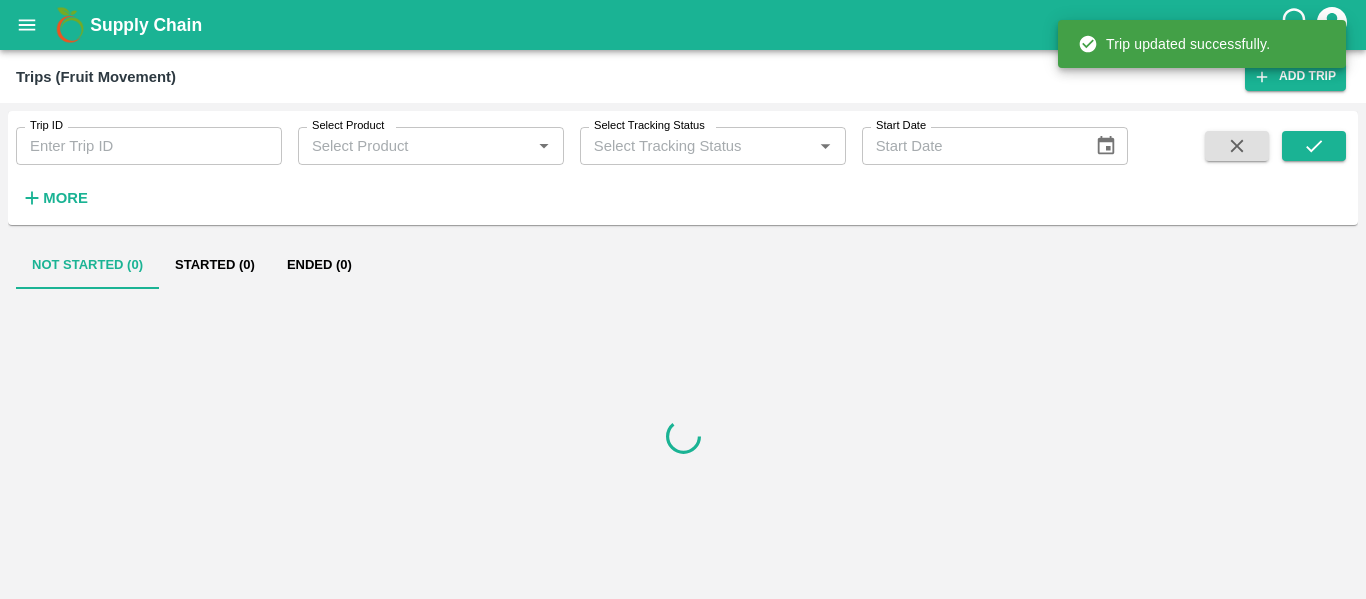 click on "Trip ID" at bounding box center (149, 146) 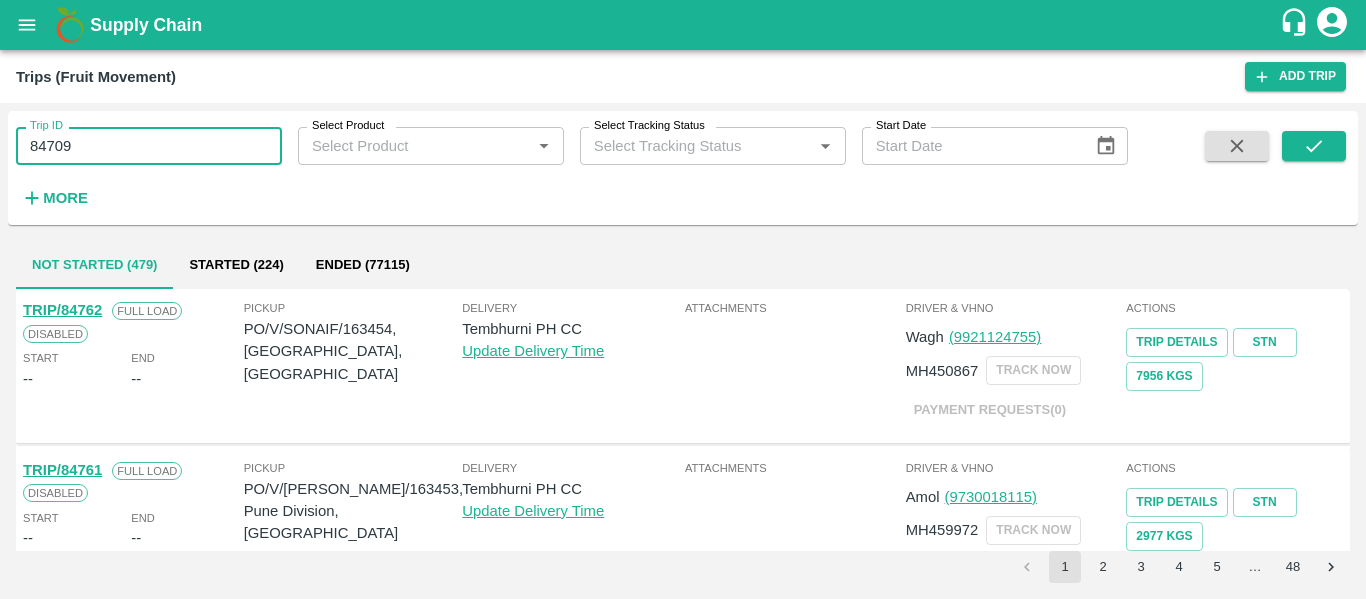 type on "84709" 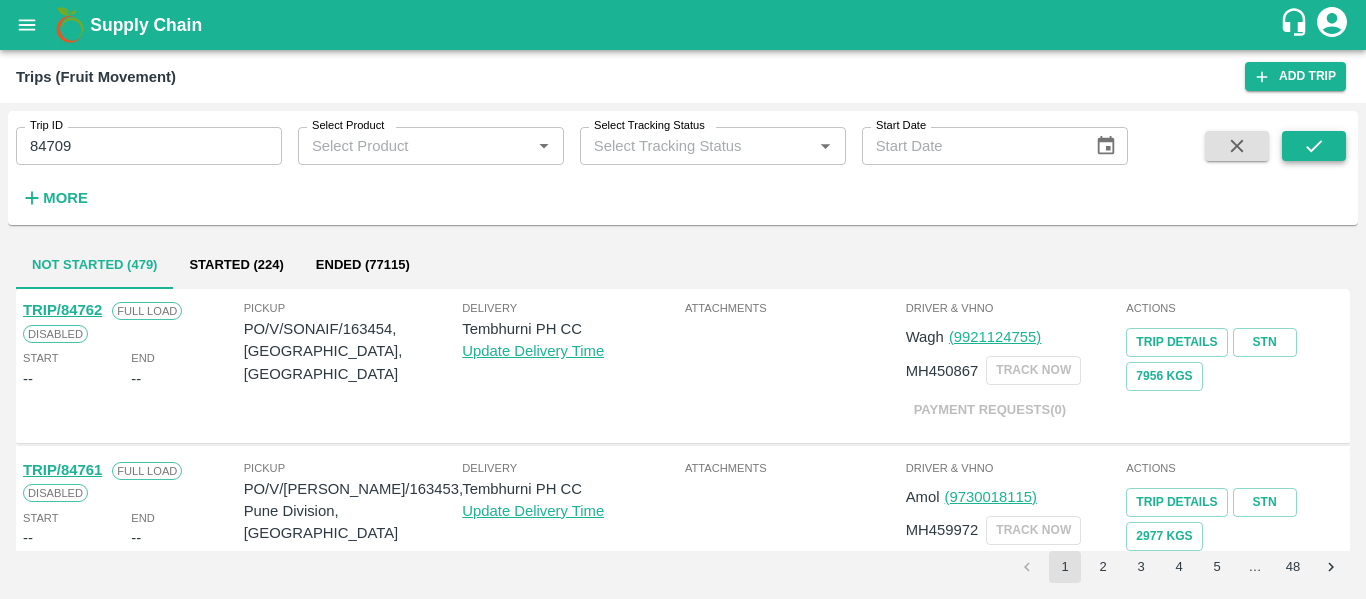 click 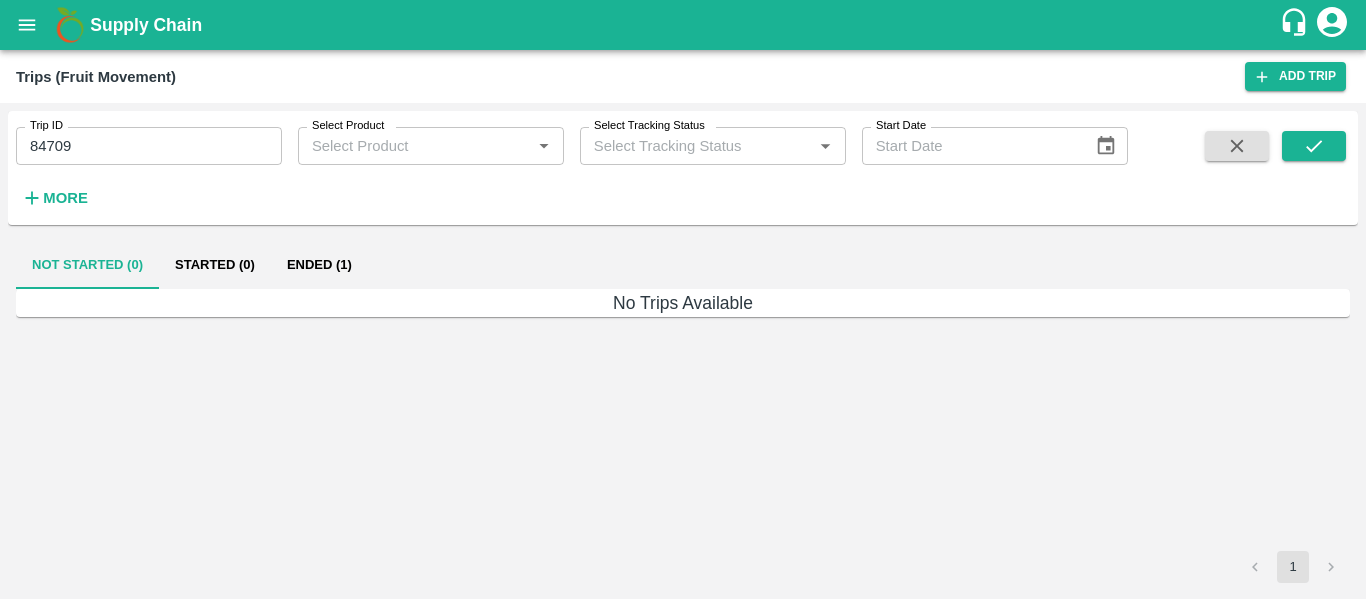 click on "Trip ID 84709 Trip ID Select Product Select Product   * Select Tracking Status Select Tracking Status   * Start Date Start Date More" at bounding box center (683, 172) 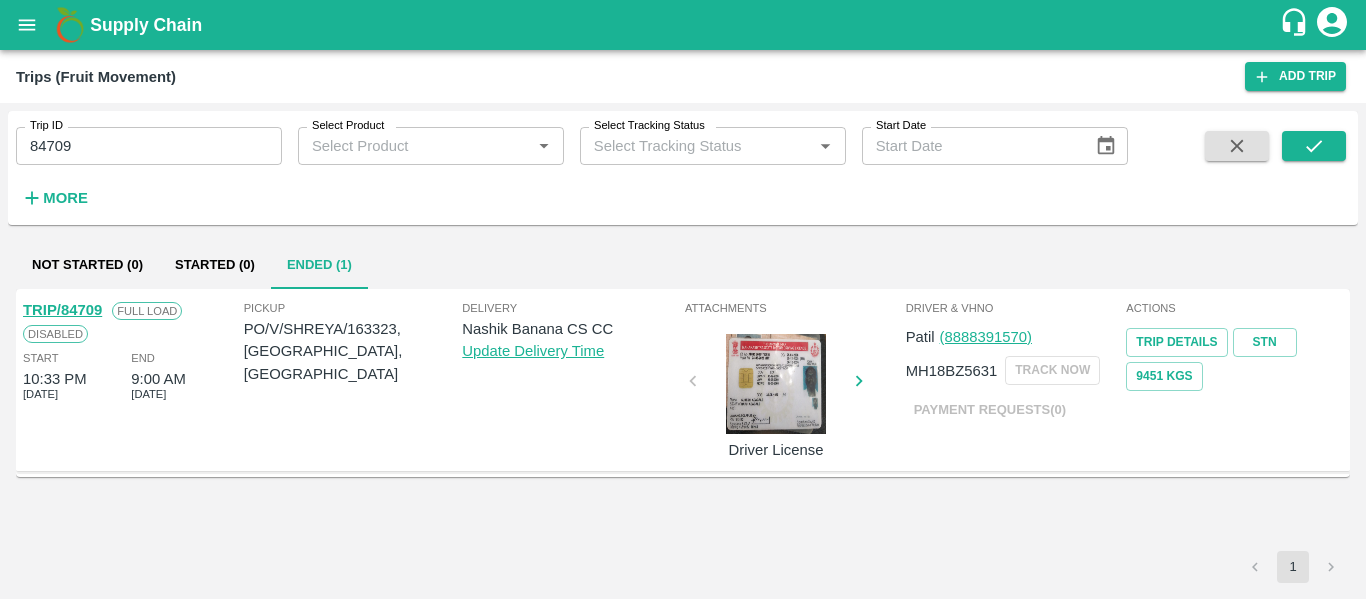 click on "TRIP/84709" at bounding box center [62, 310] 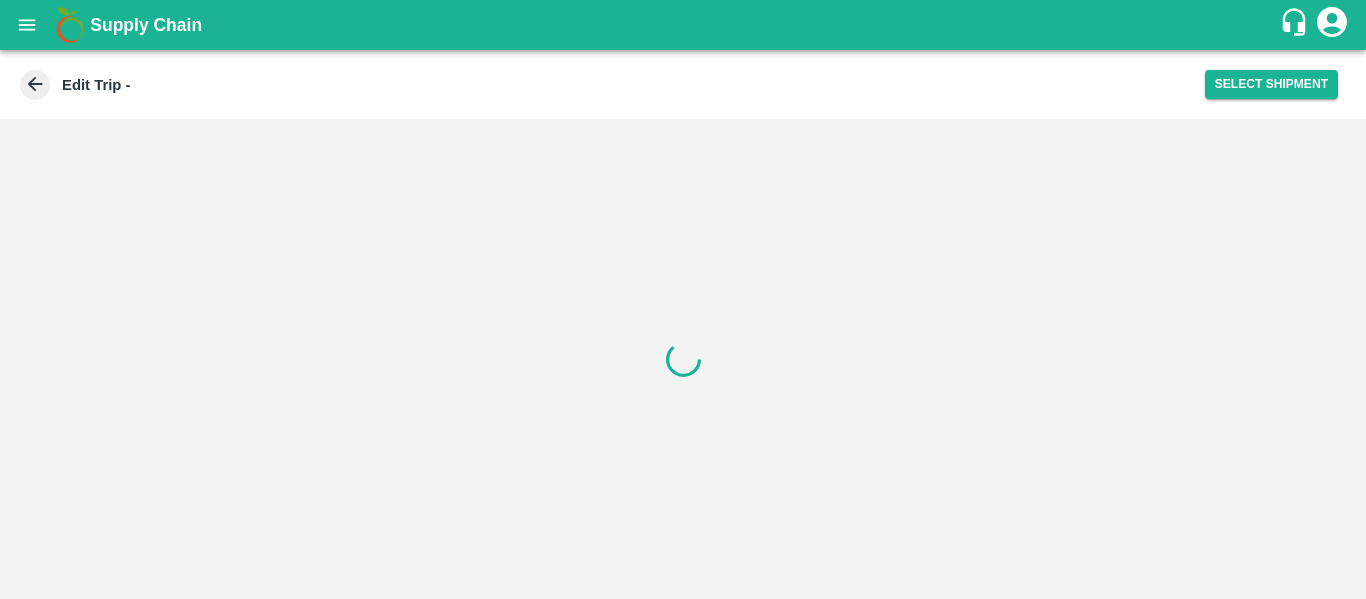 scroll, scrollTop: 0, scrollLeft: 0, axis: both 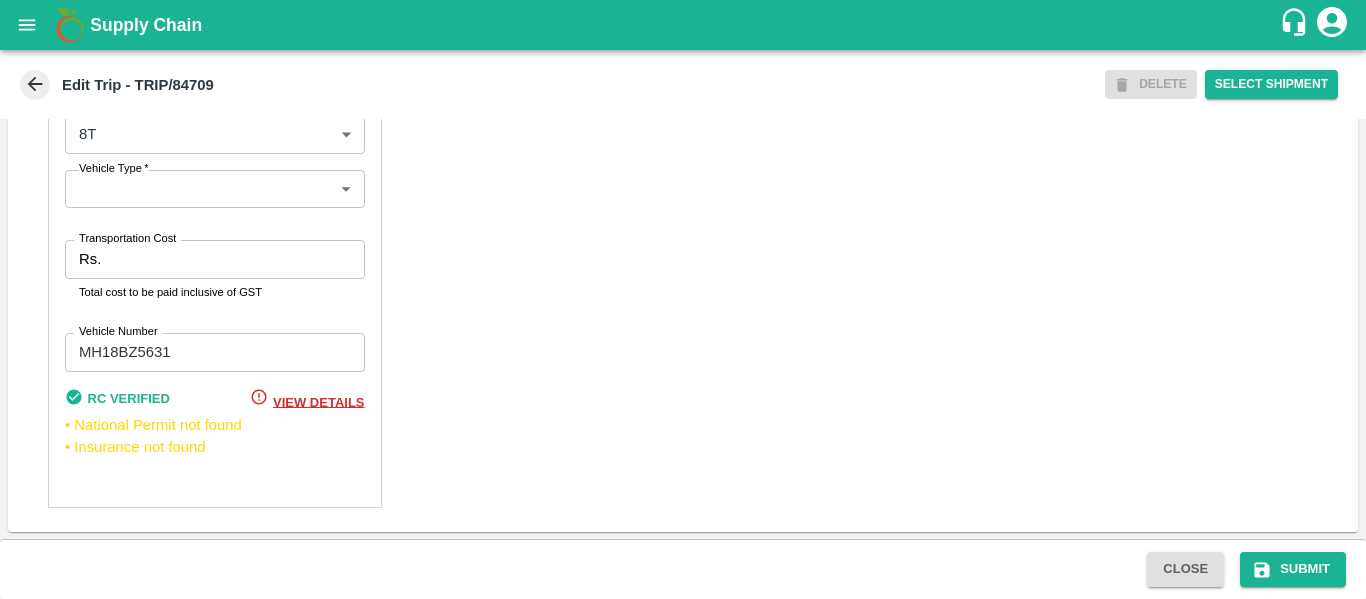 click on "Transportation Cost" at bounding box center [236, 259] 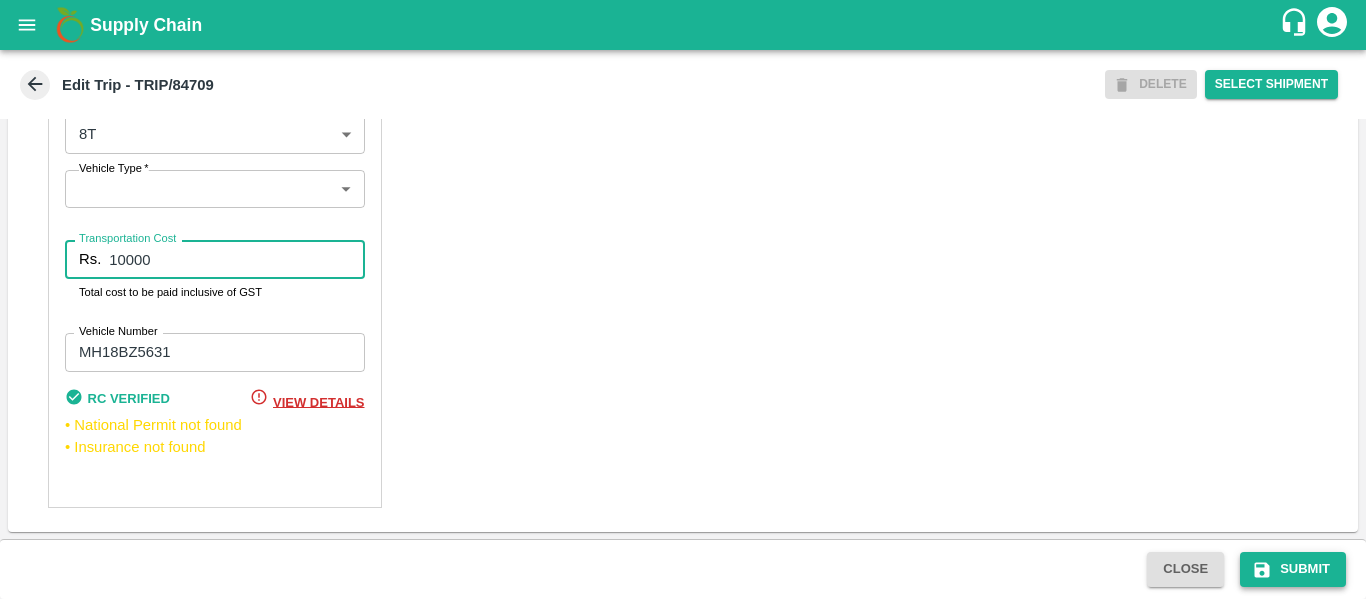 type on "10000" 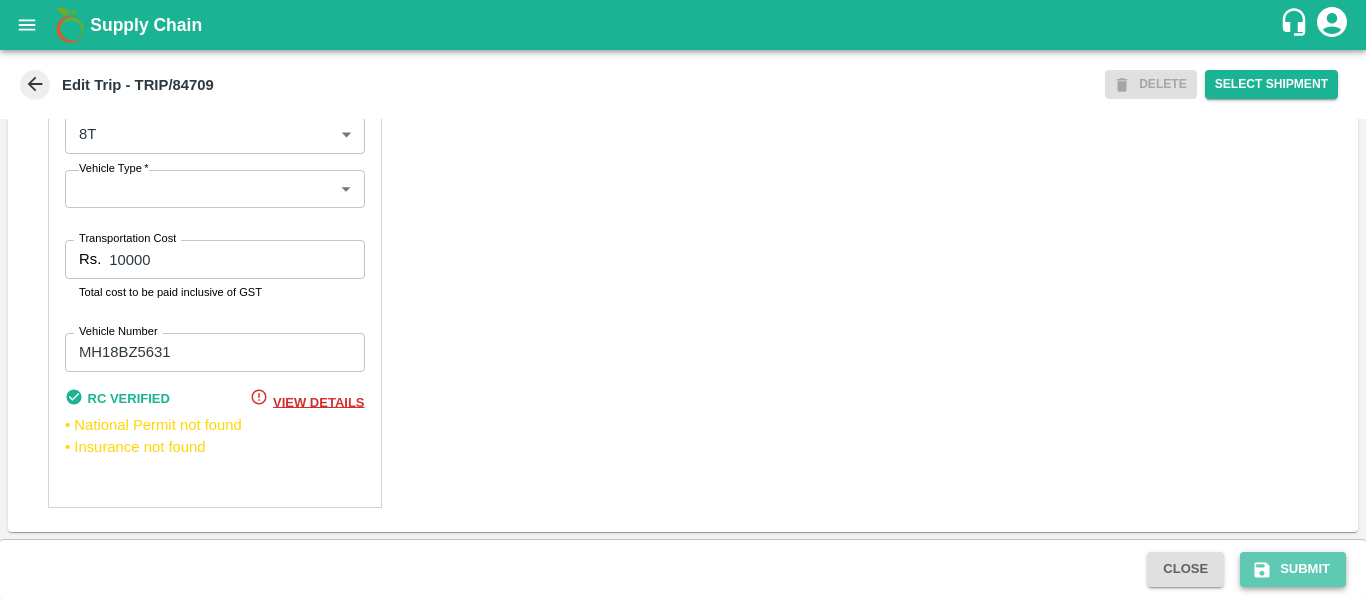 click on "Submit" at bounding box center (1293, 569) 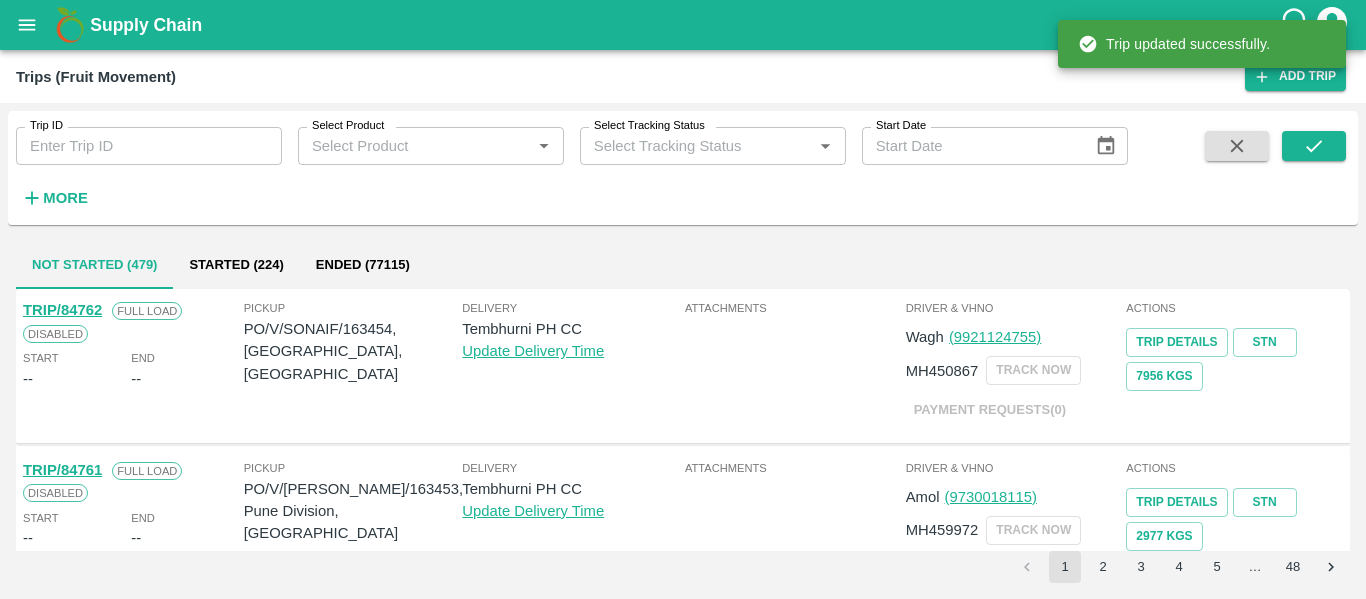 click 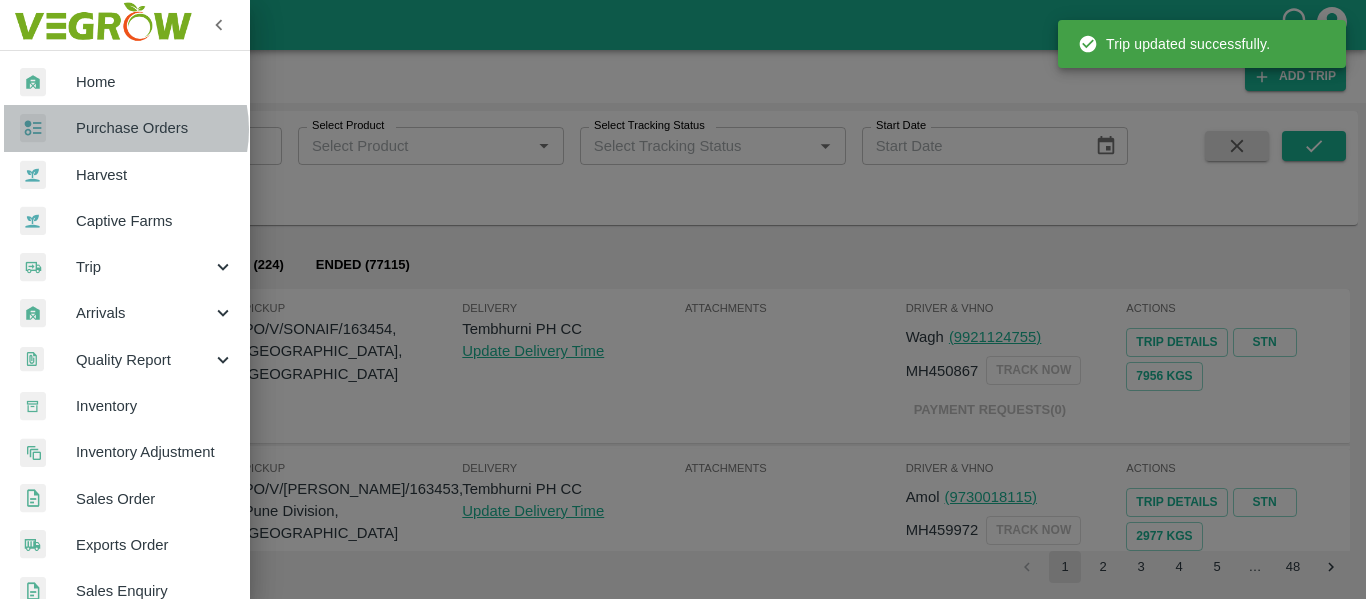 click on "Purchase Orders" at bounding box center (155, 128) 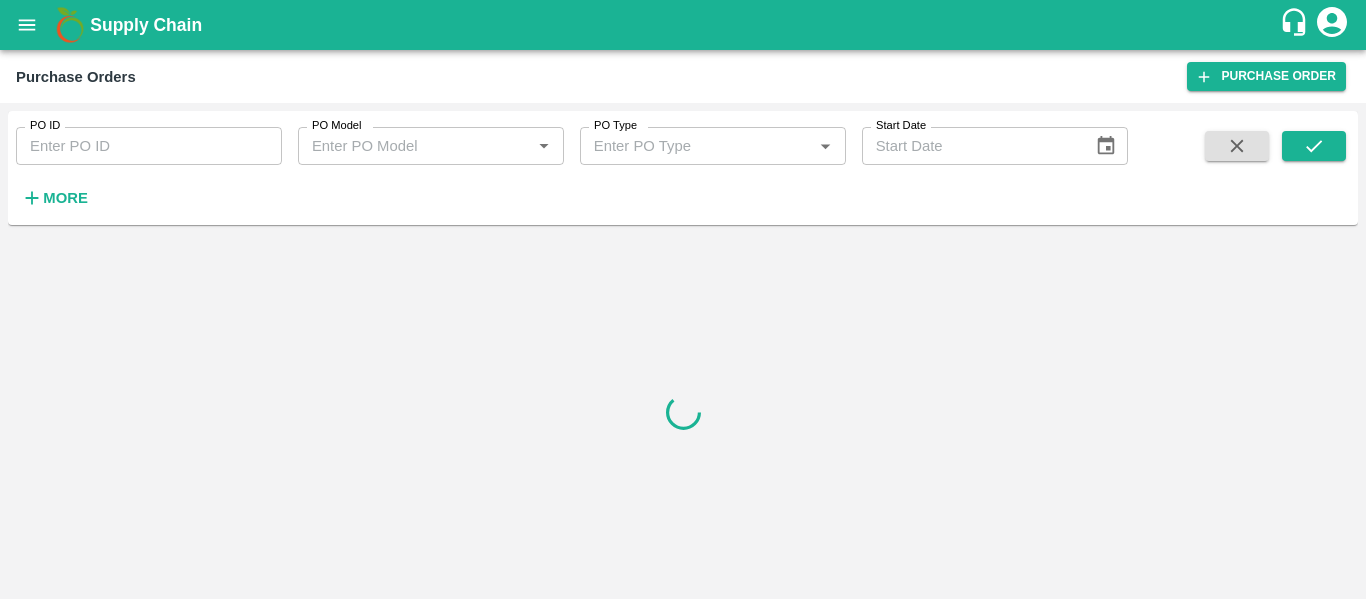 click on "PO ID" at bounding box center [149, 146] 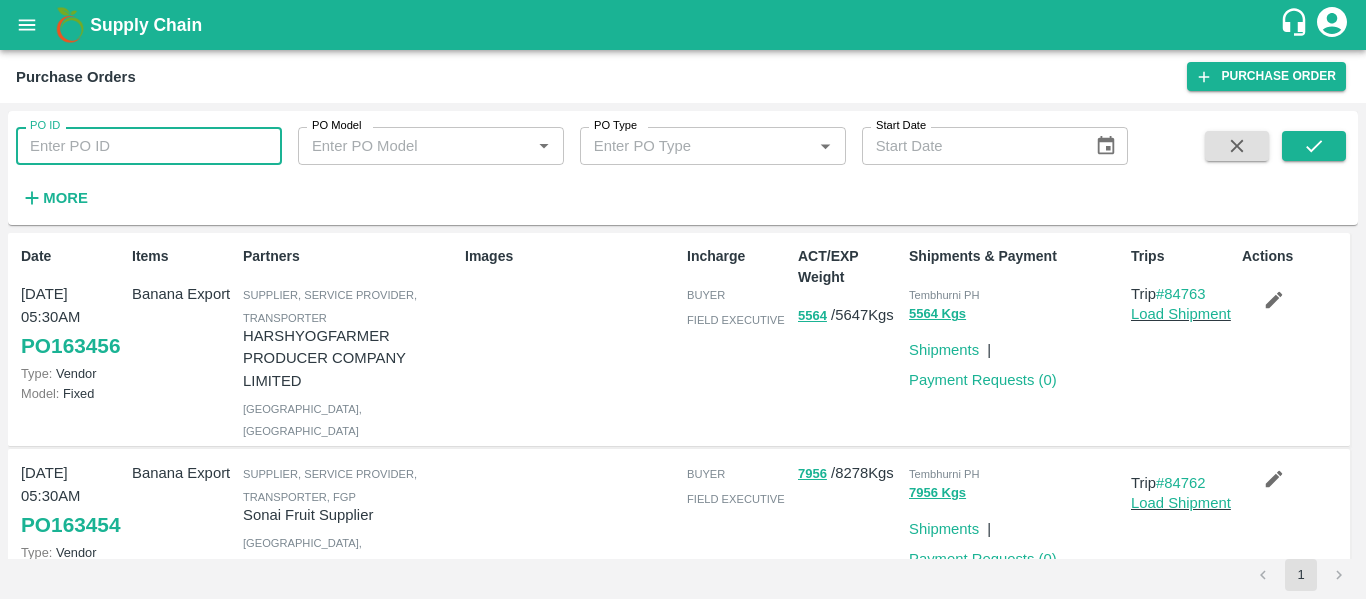 paste on "163323" 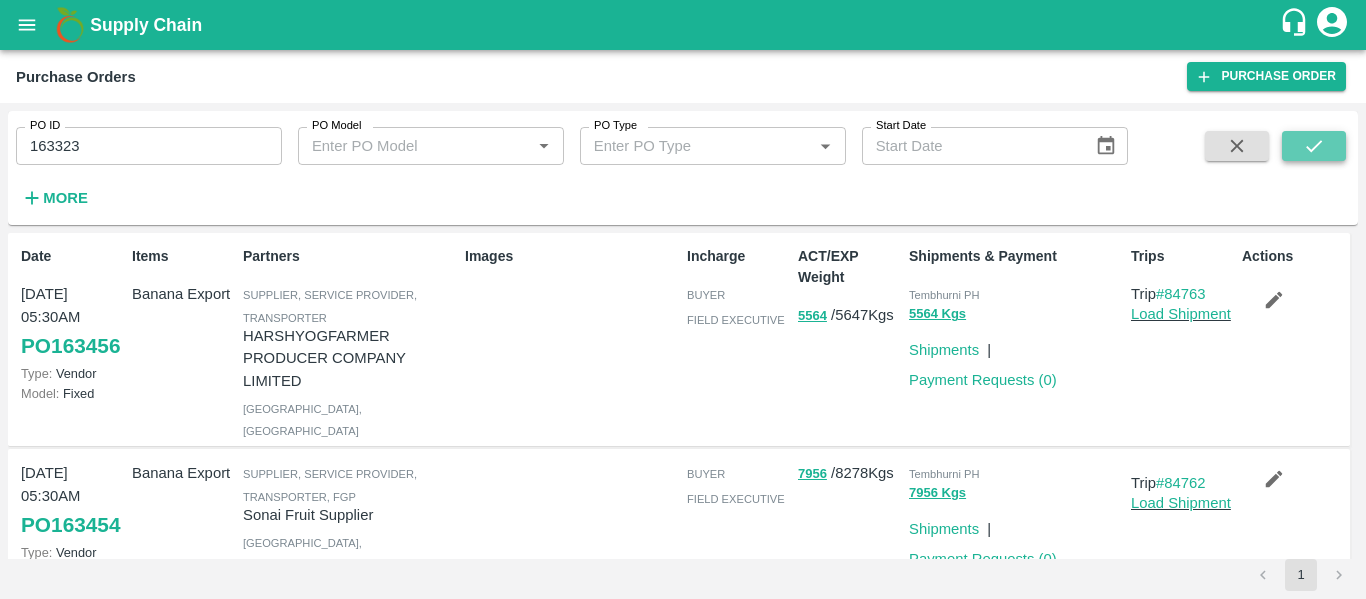 click 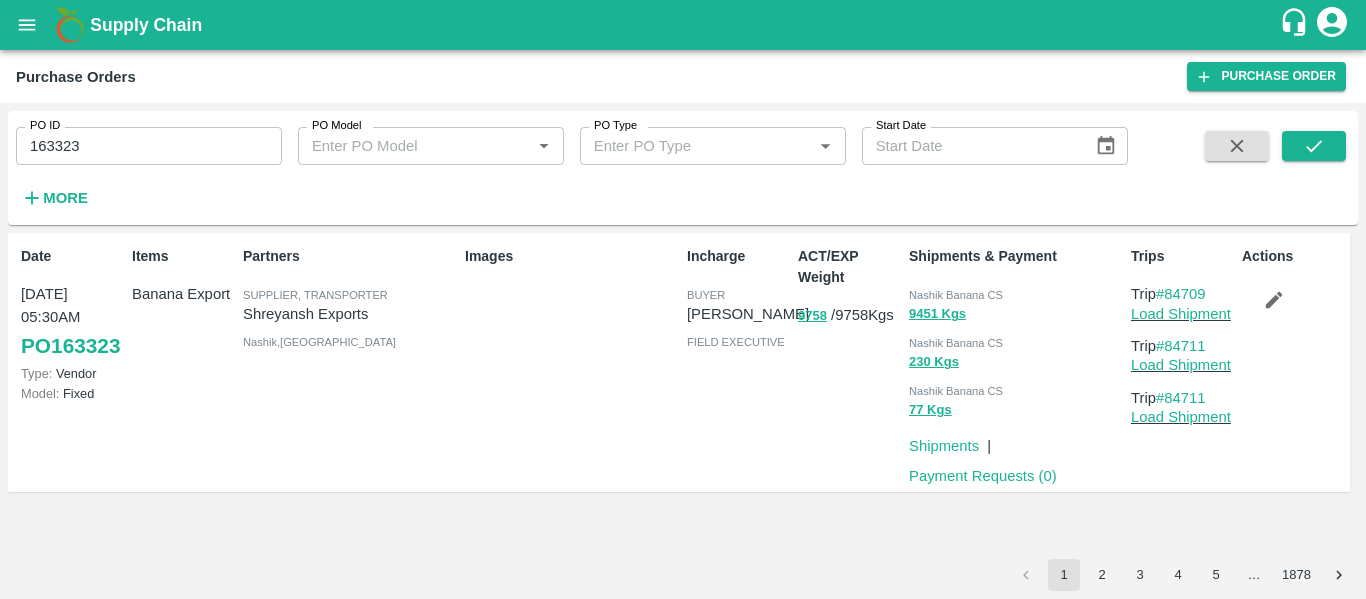 click on "163323" at bounding box center [149, 146] 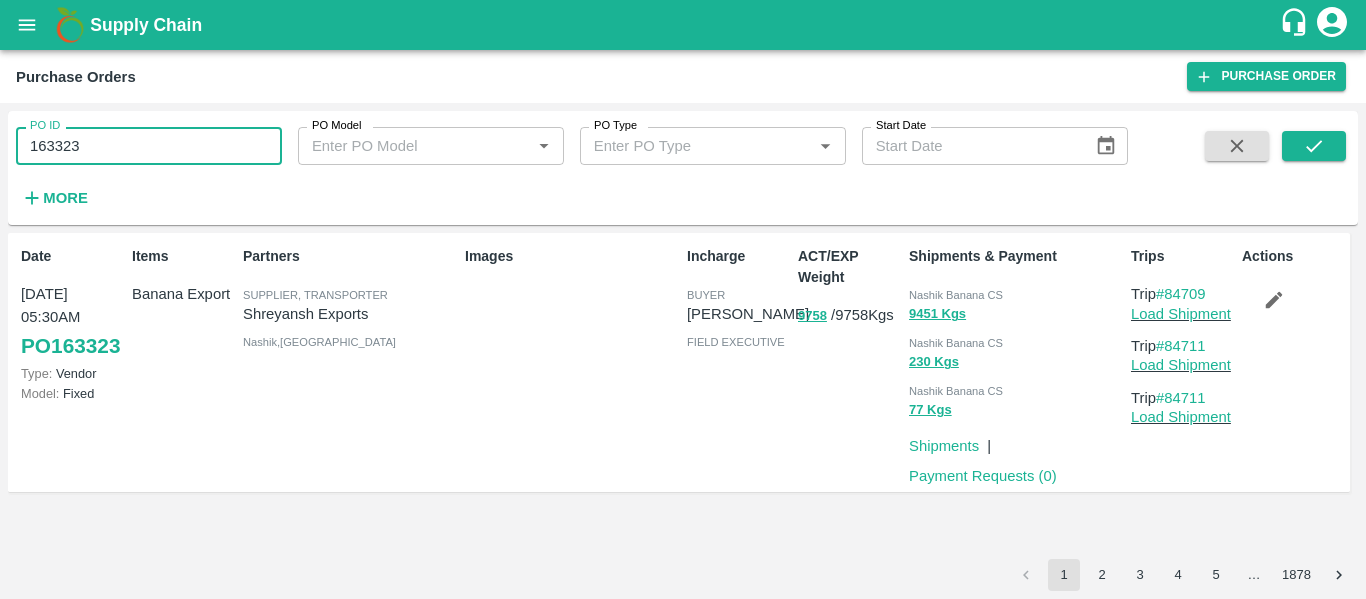 click on "163323" at bounding box center [149, 146] 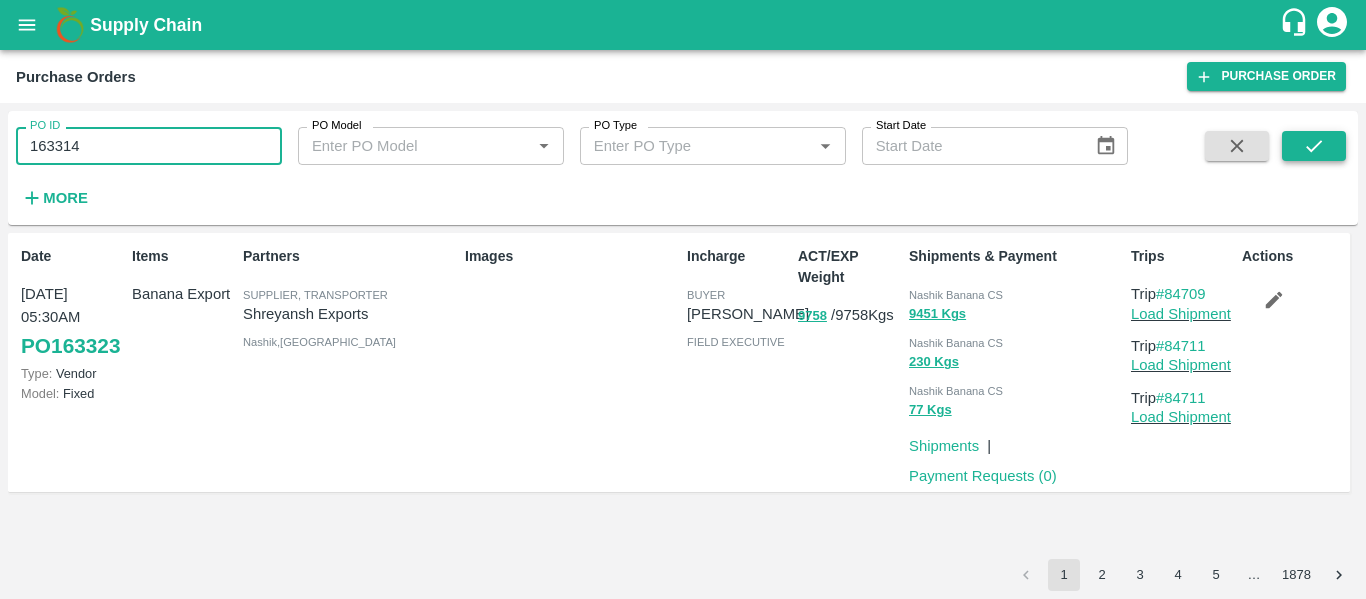 type on "163314" 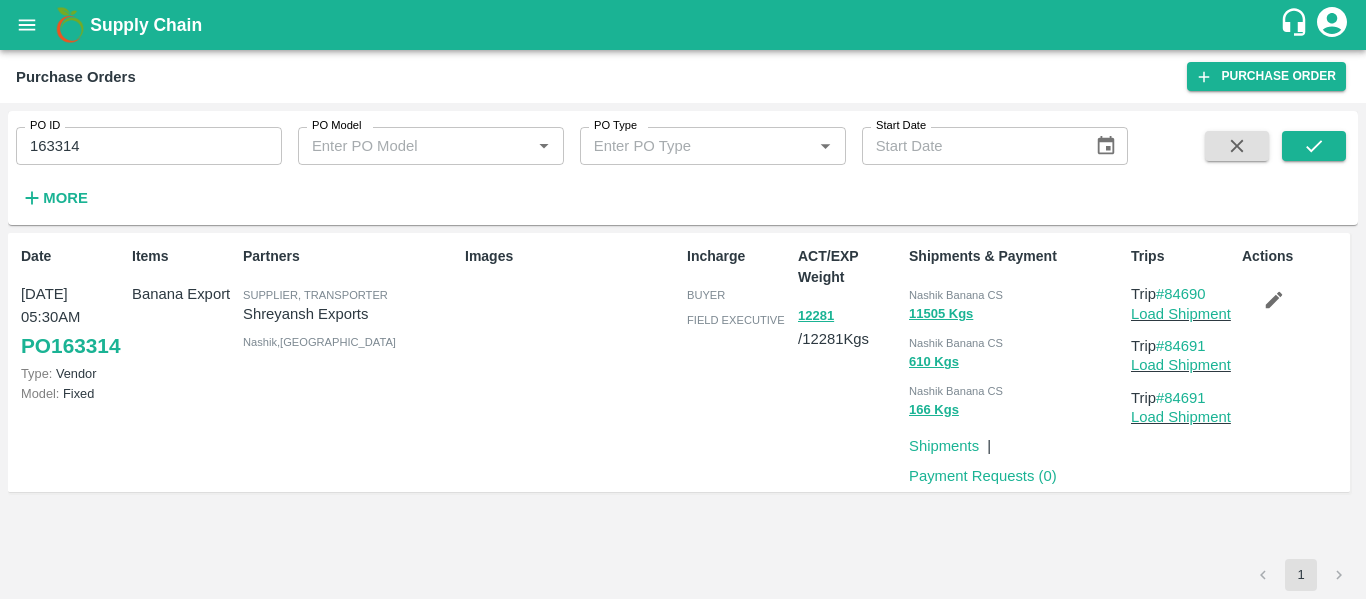 click 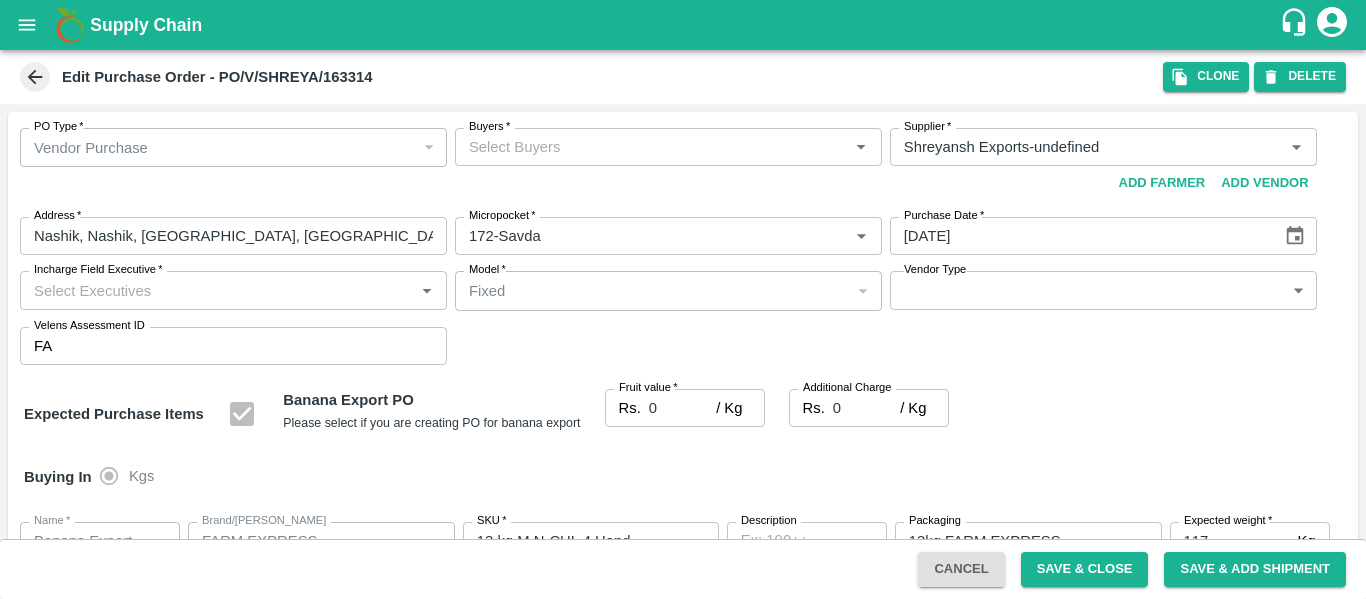click on "Buyers   *" at bounding box center [652, 147] 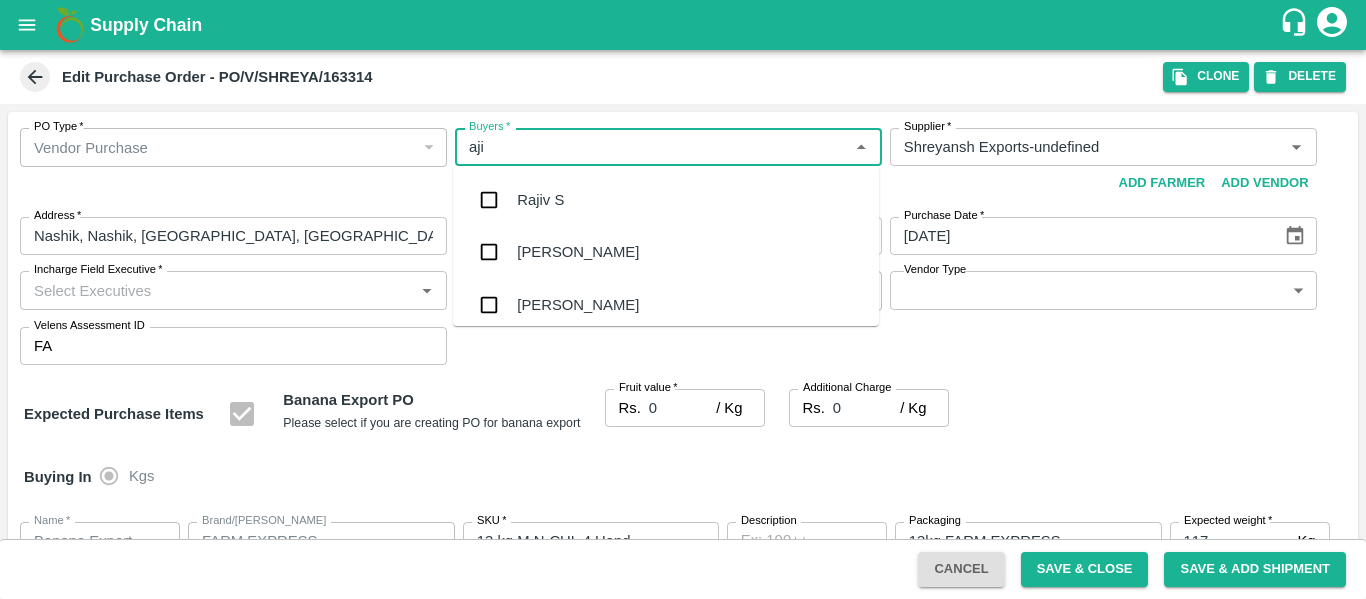 type on "ajit" 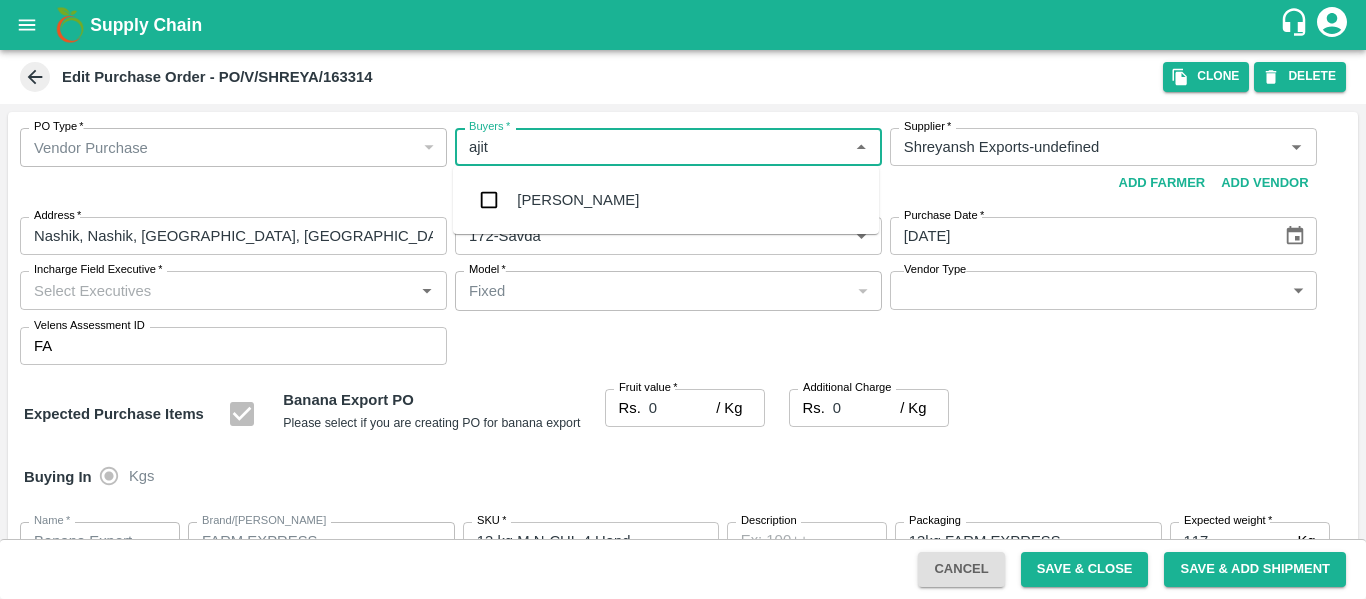 click on "[PERSON_NAME]" at bounding box center [578, 200] 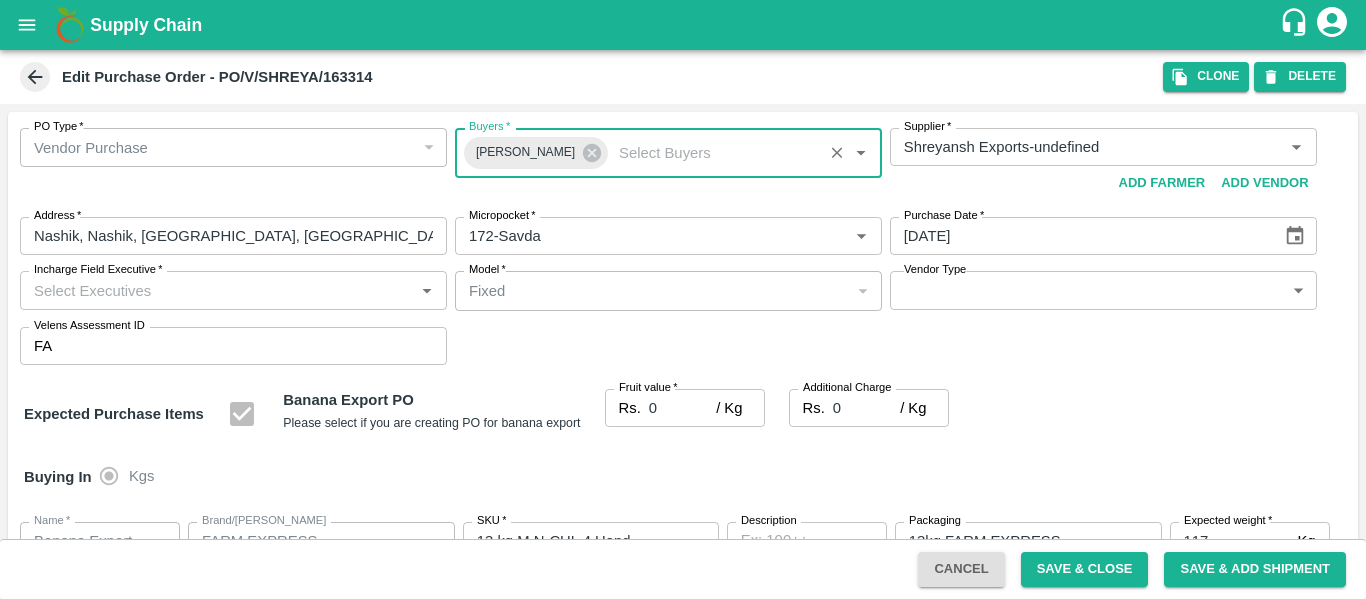 click on "0" at bounding box center [682, 408] 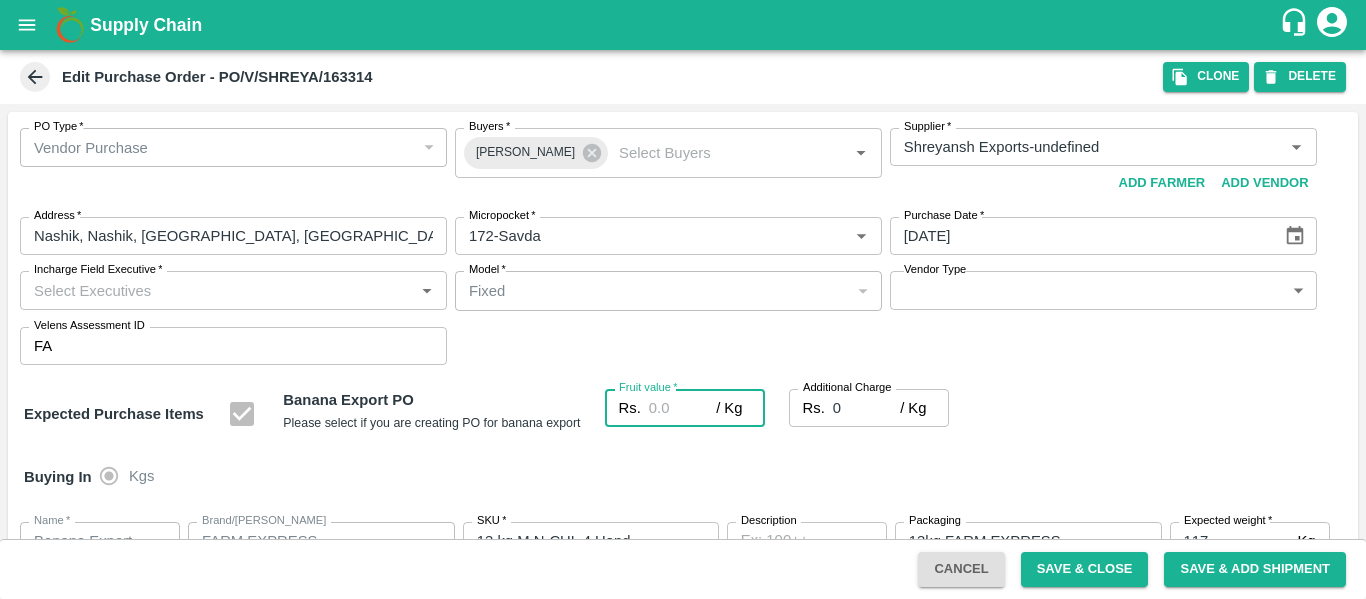 type on "2" 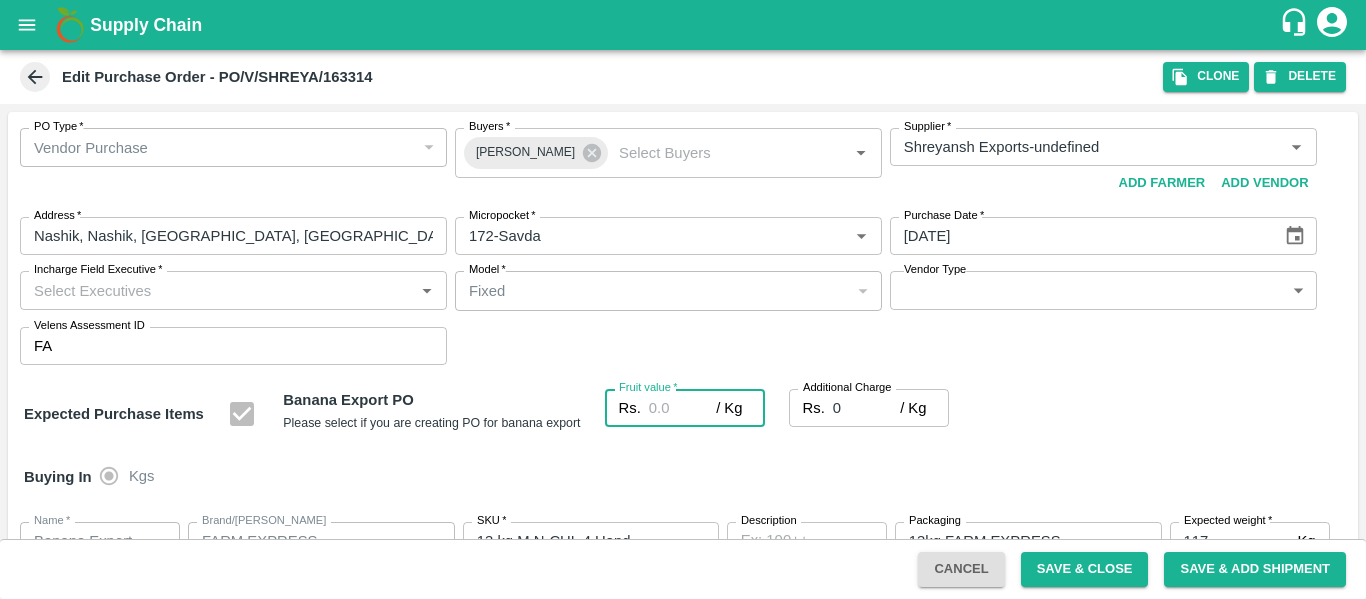 type on "2" 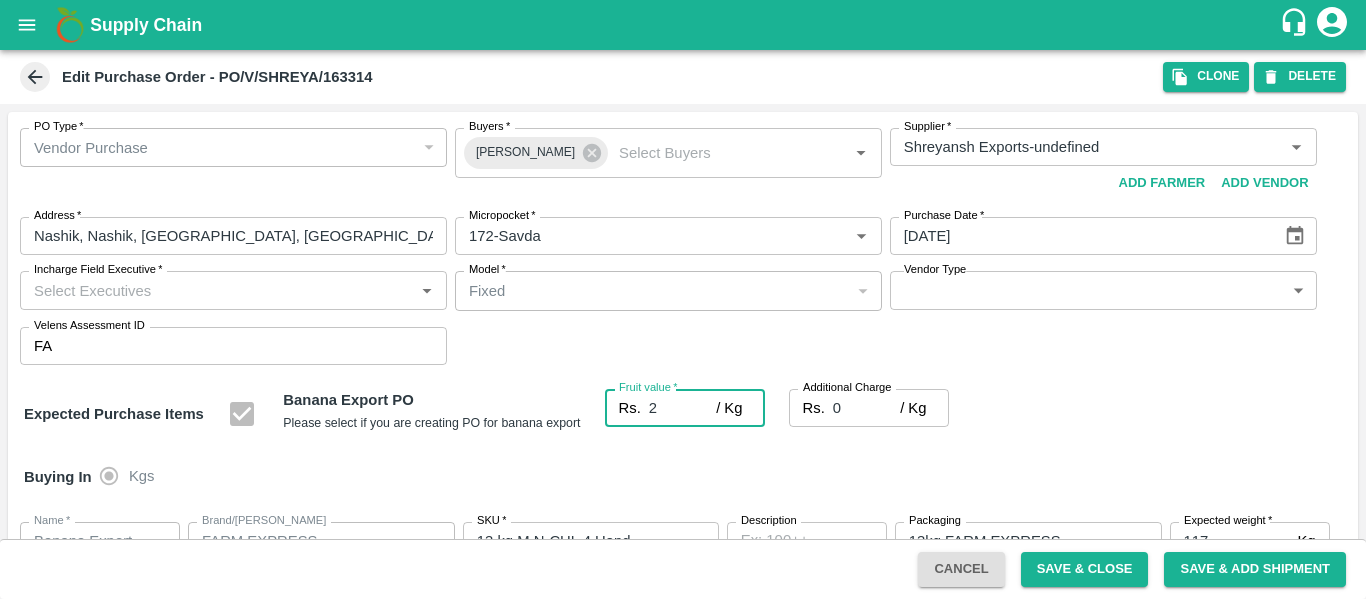 type on "24" 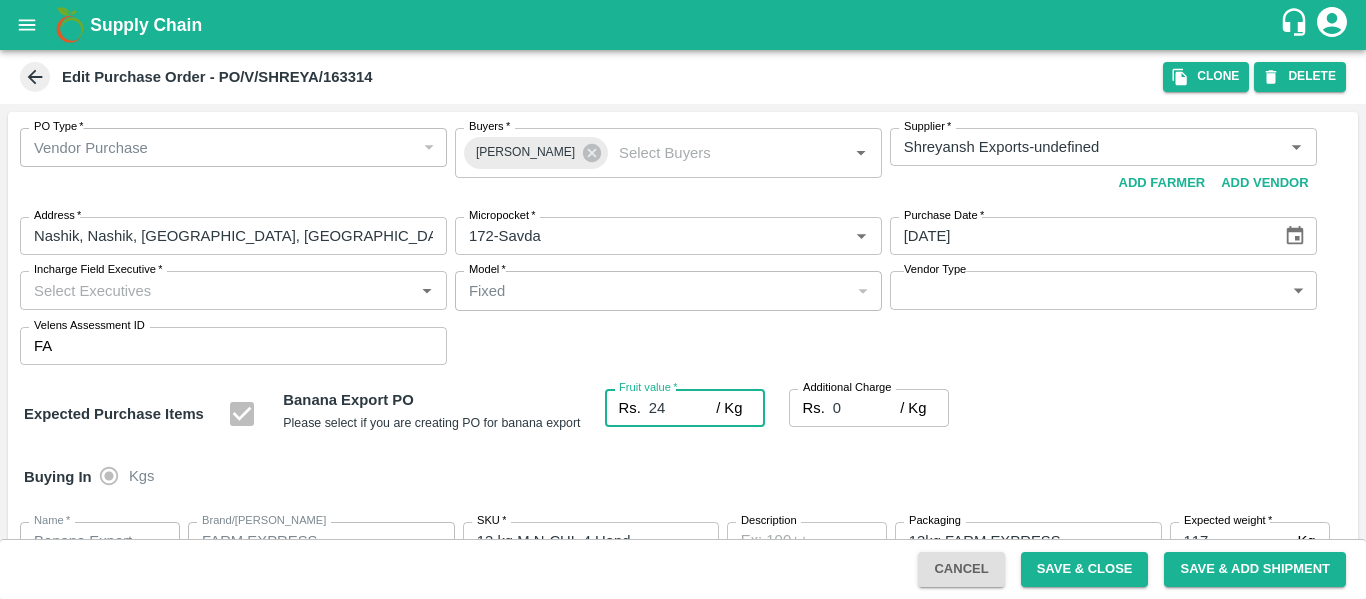 type on "24" 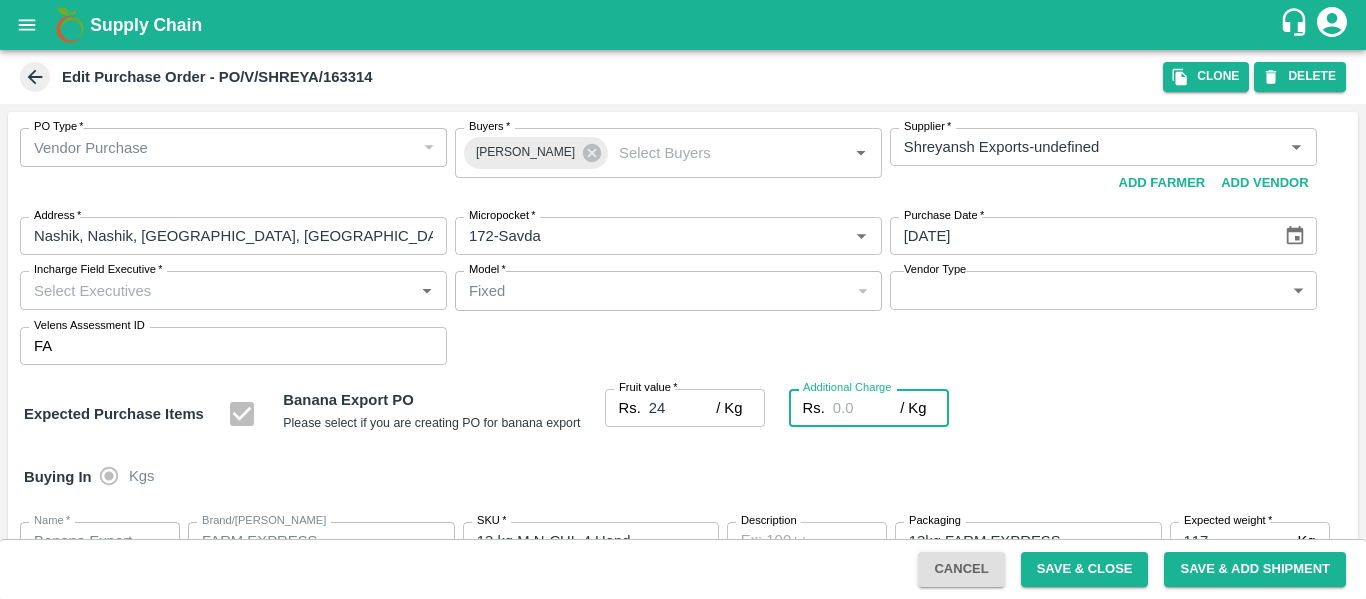 type on "2" 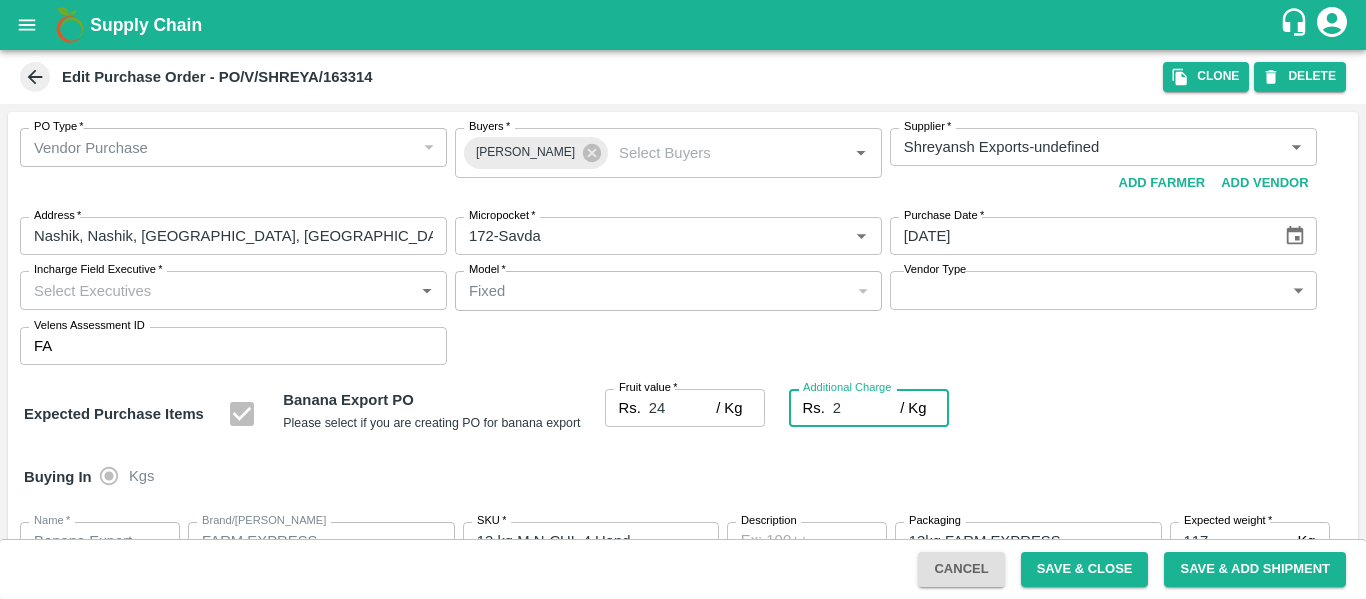 type on "2.7" 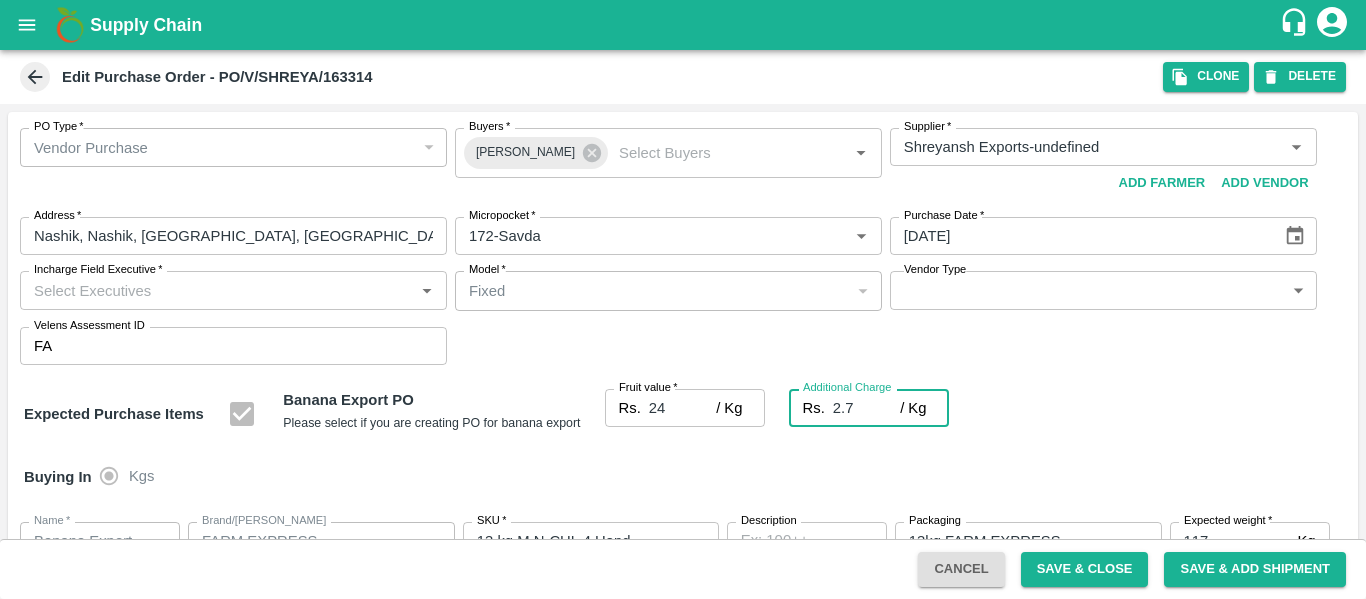 type on "26.7" 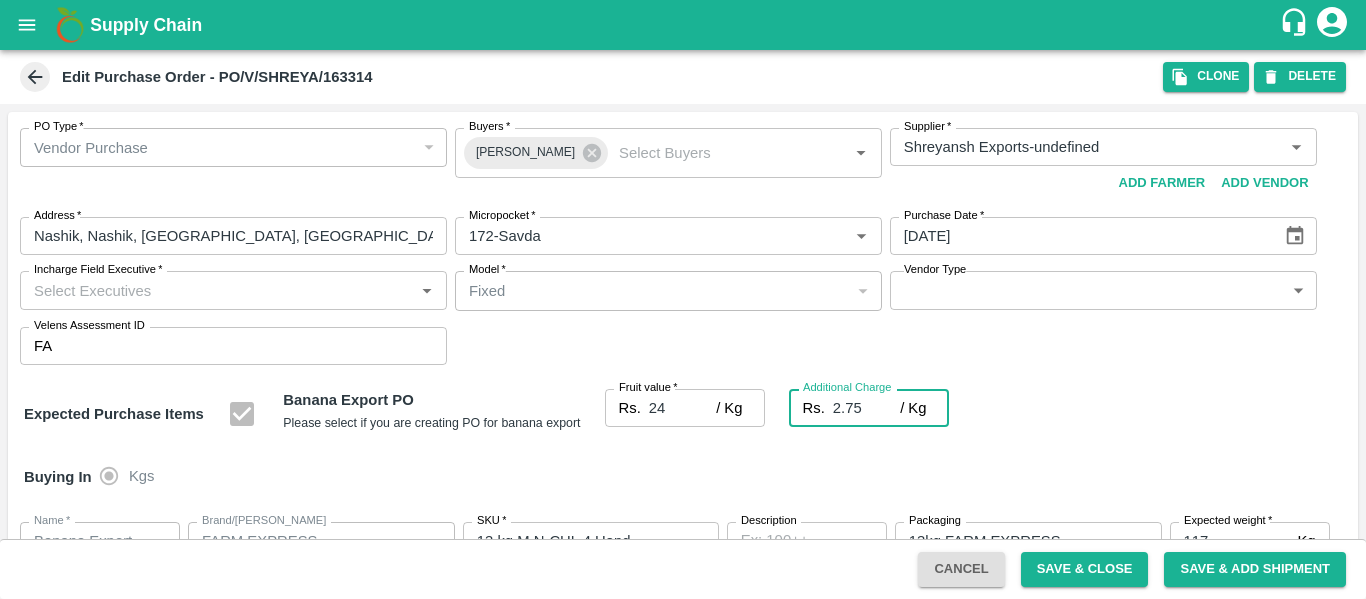 type on "26.75" 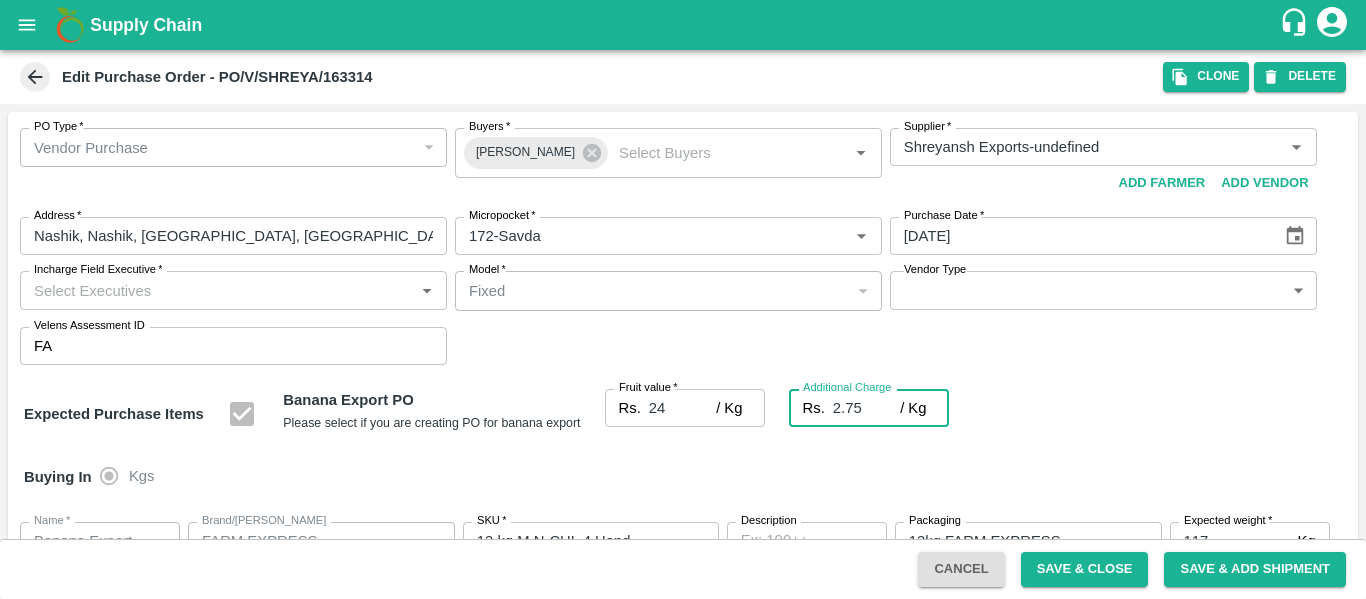 scroll, scrollTop: 1182, scrollLeft: 0, axis: vertical 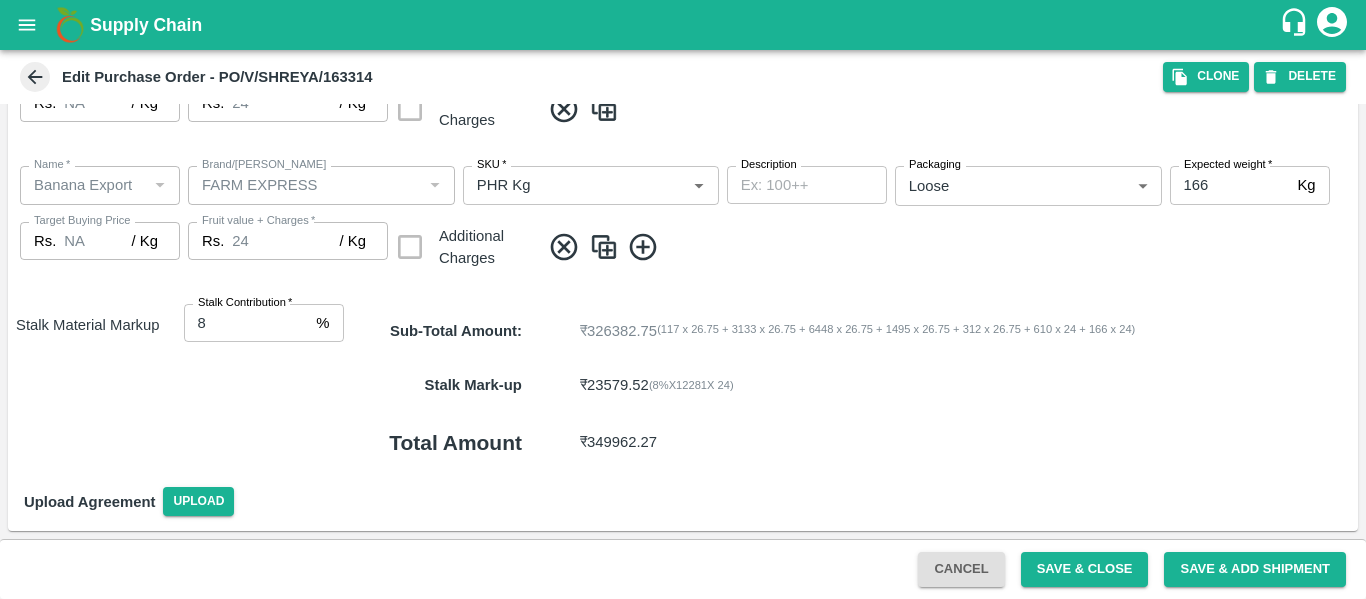 type on "2.75" 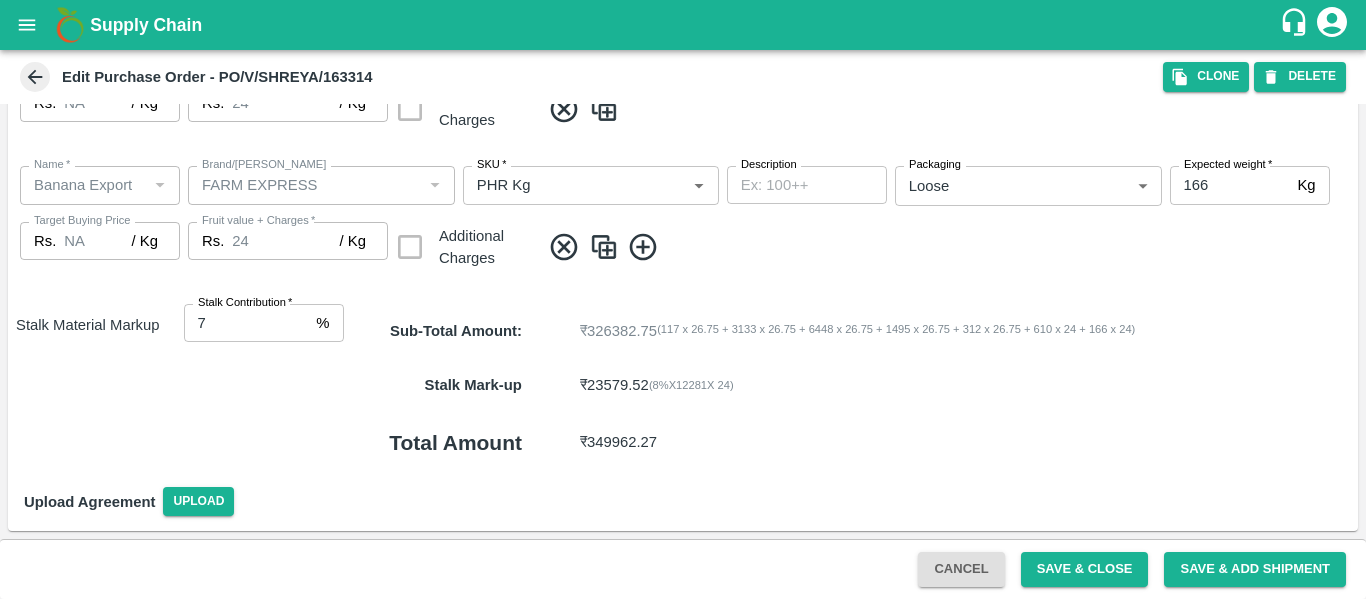 click on "7" at bounding box center [246, 323] 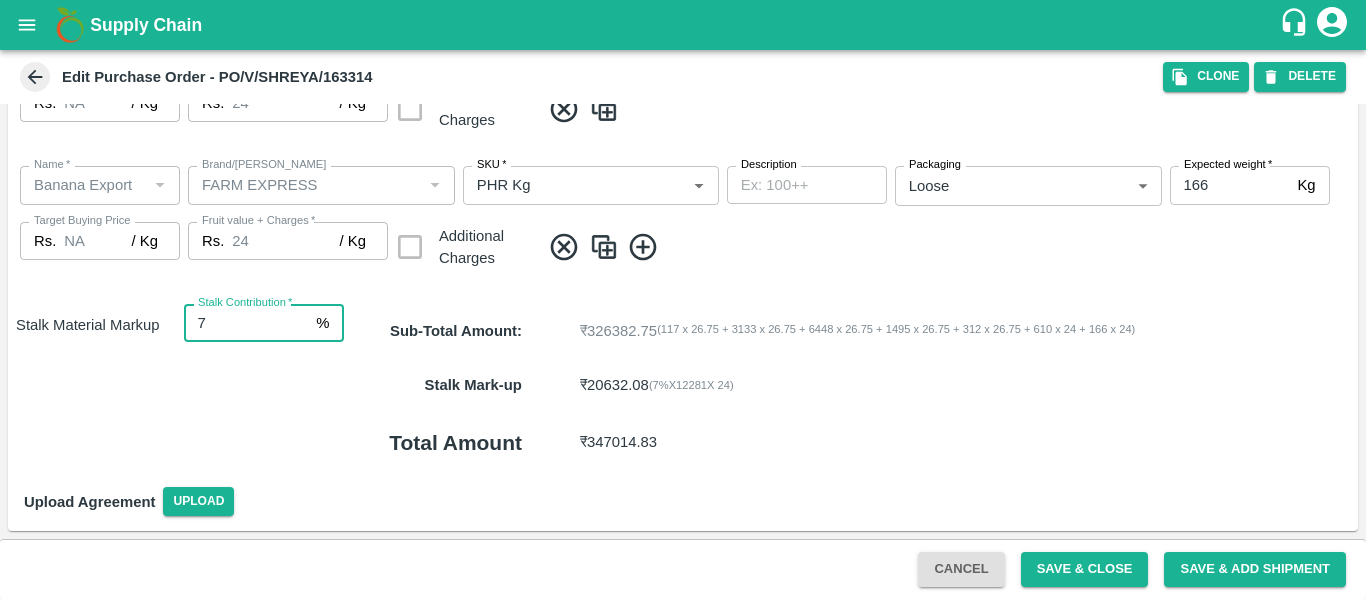 click on "Save & Close" at bounding box center (1085, 569) 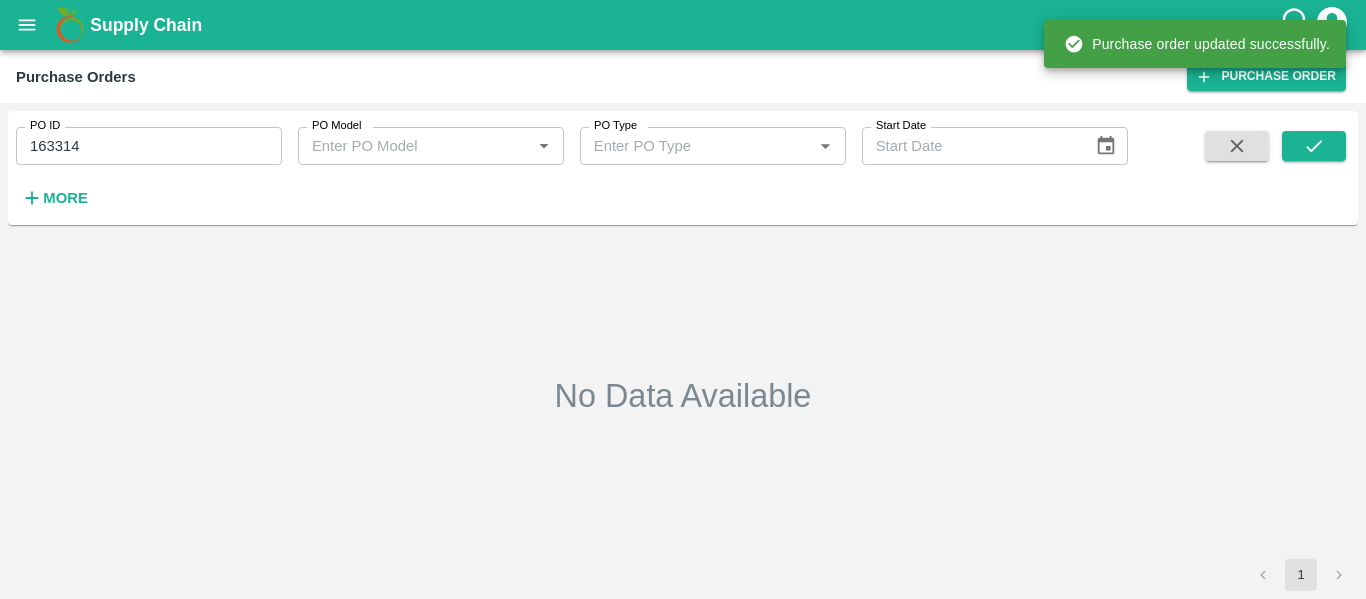 type on "163314" 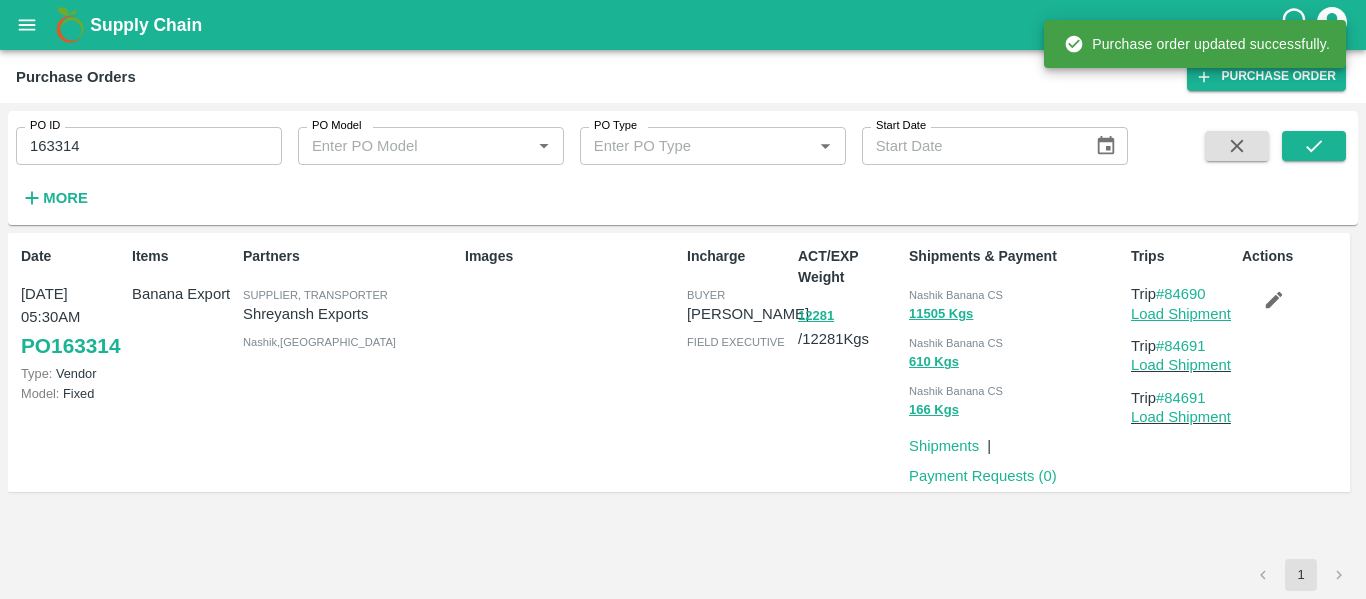 click on "Load Shipment" at bounding box center (1181, 314) 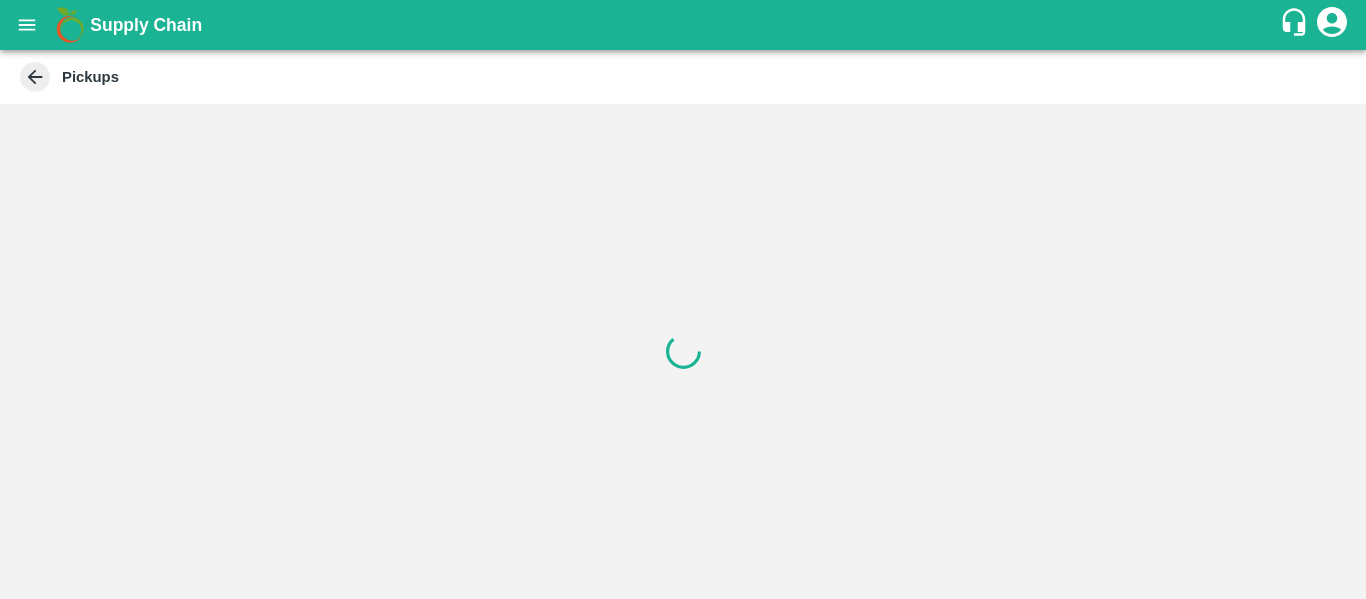 scroll, scrollTop: 0, scrollLeft: 0, axis: both 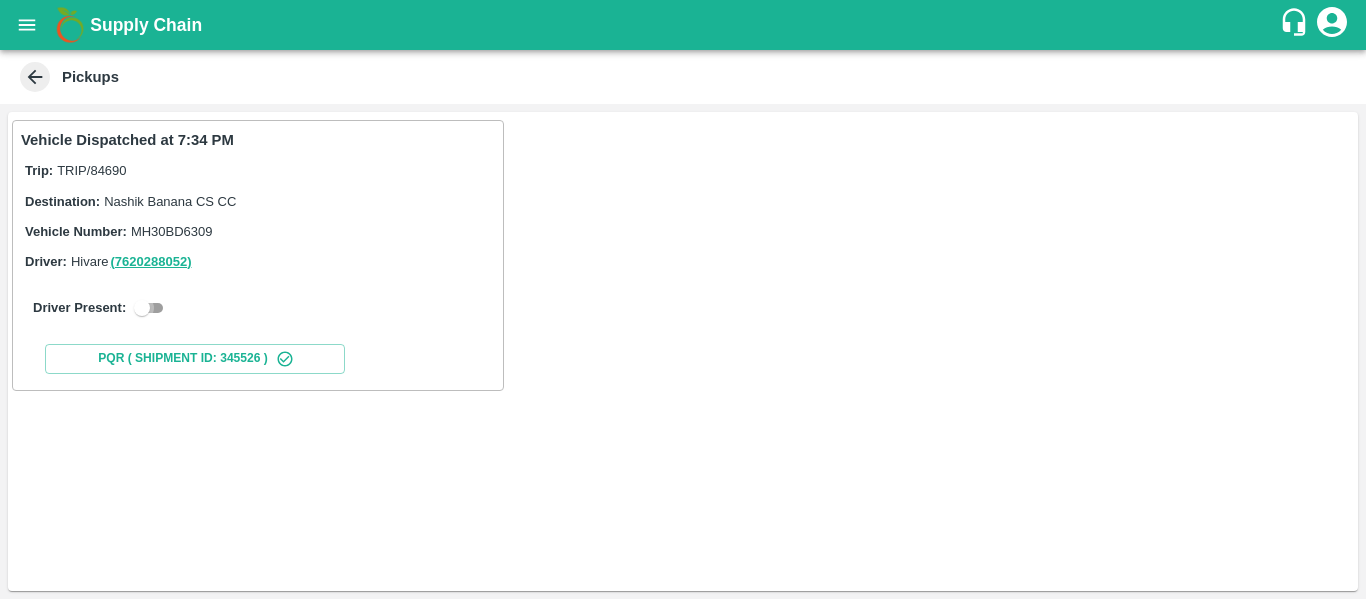 click at bounding box center [142, 308] 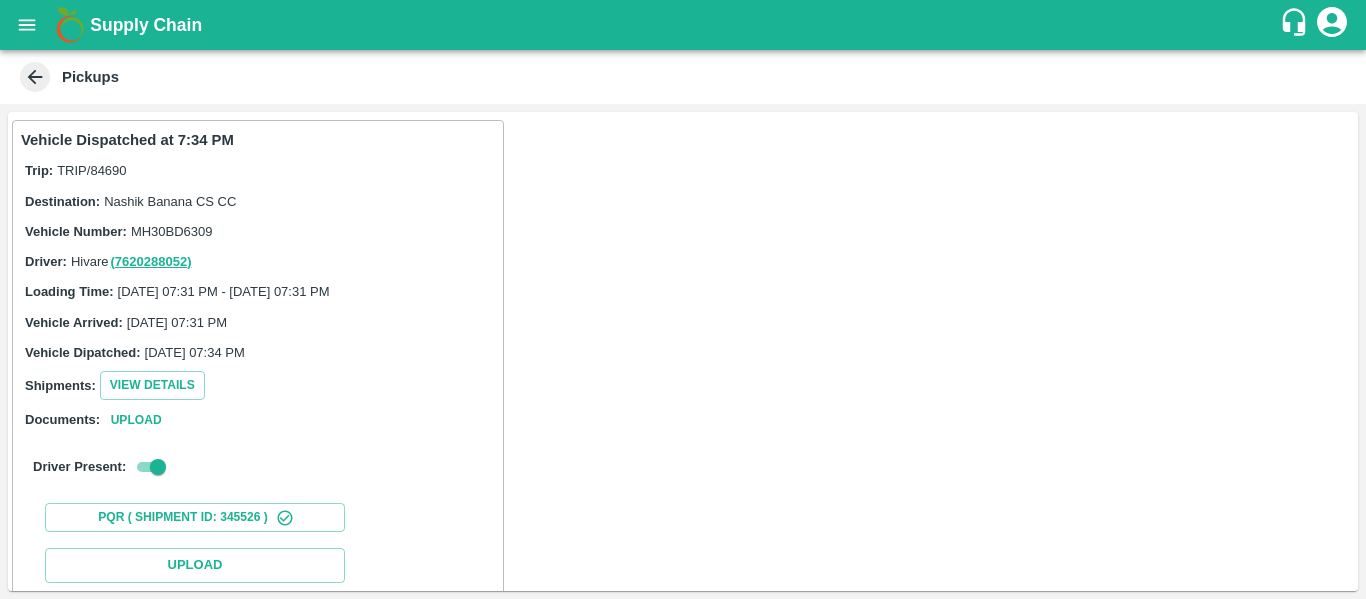 scroll, scrollTop: 293, scrollLeft: 0, axis: vertical 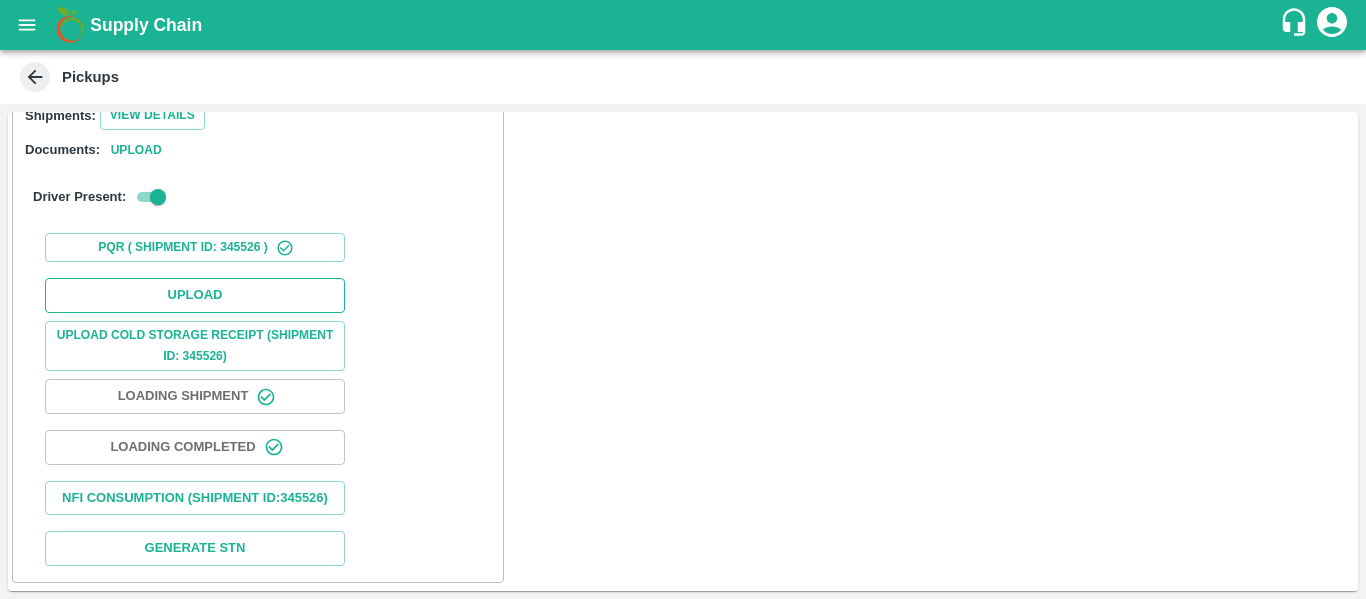 click on "Upload" at bounding box center [195, 295] 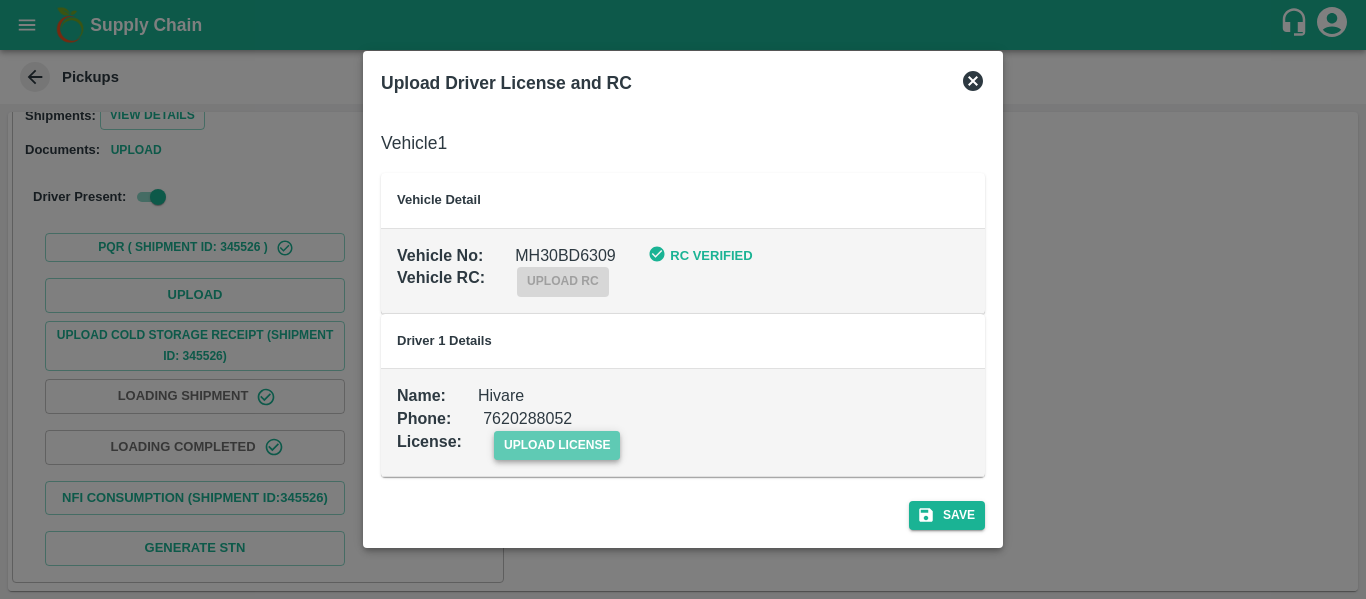 click on "upload license" at bounding box center (557, 445) 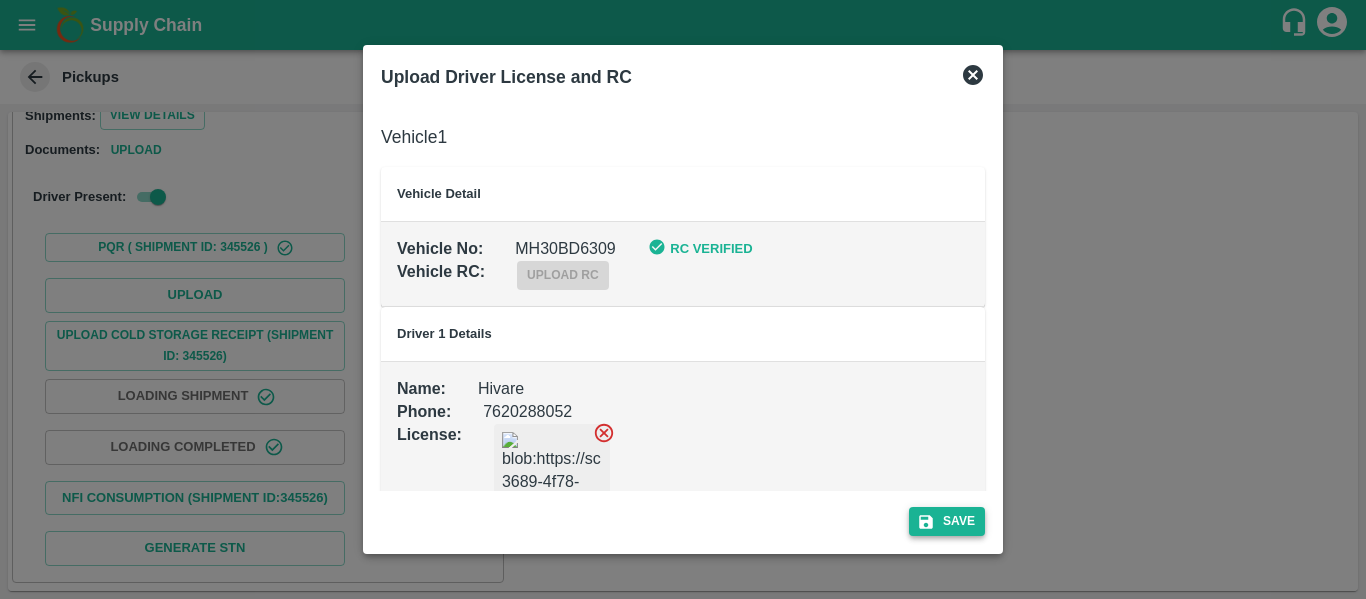 click on "Save" at bounding box center [947, 521] 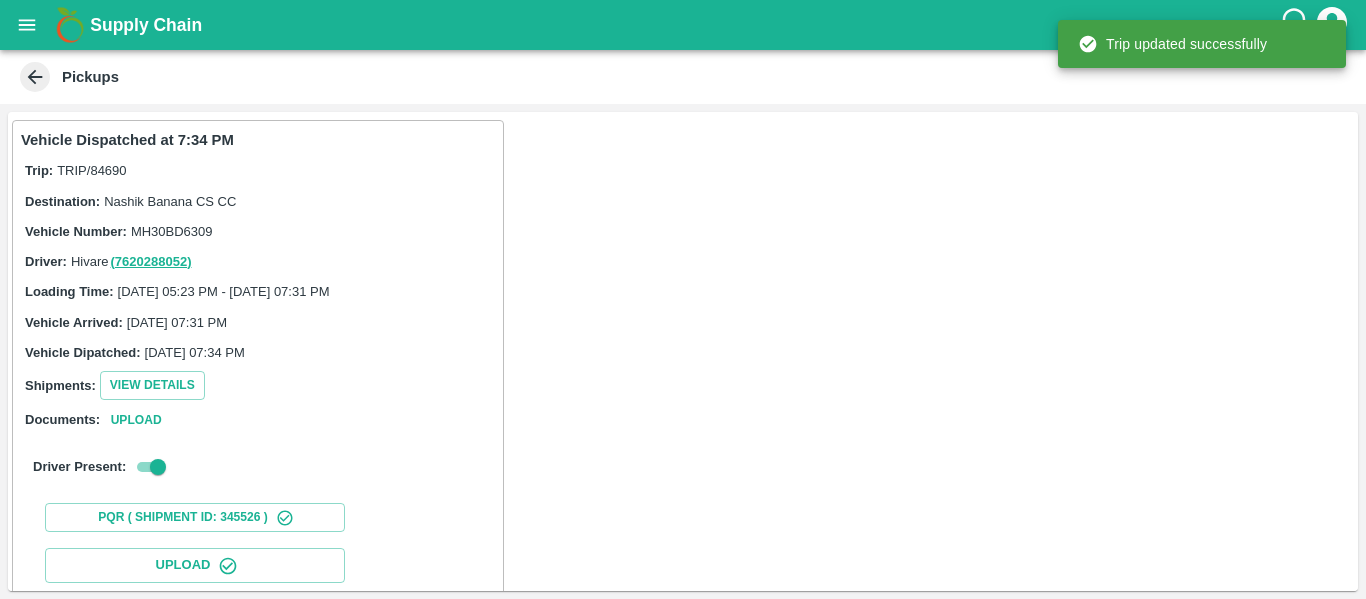 scroll, scrollTop: 344, scrollLeft: 0, axis: vertical 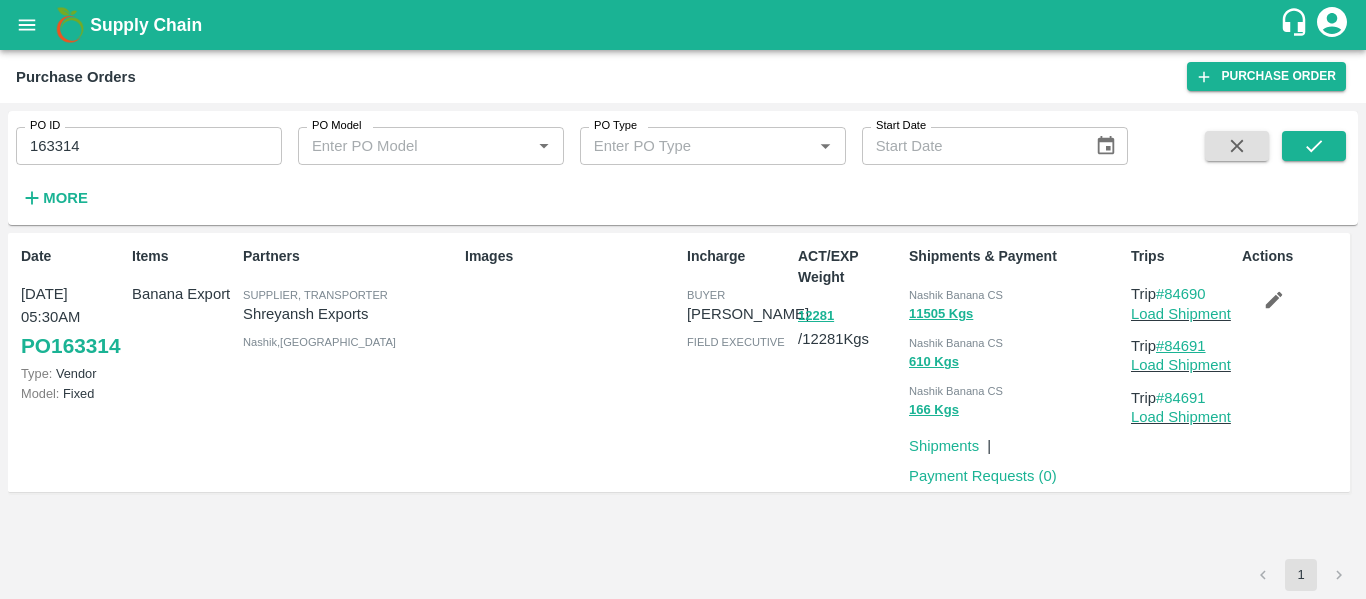 drag, startPoint x: 1228, startPoint y: 346, endPoint x: 1169, endPoint y: 346, distance: 59 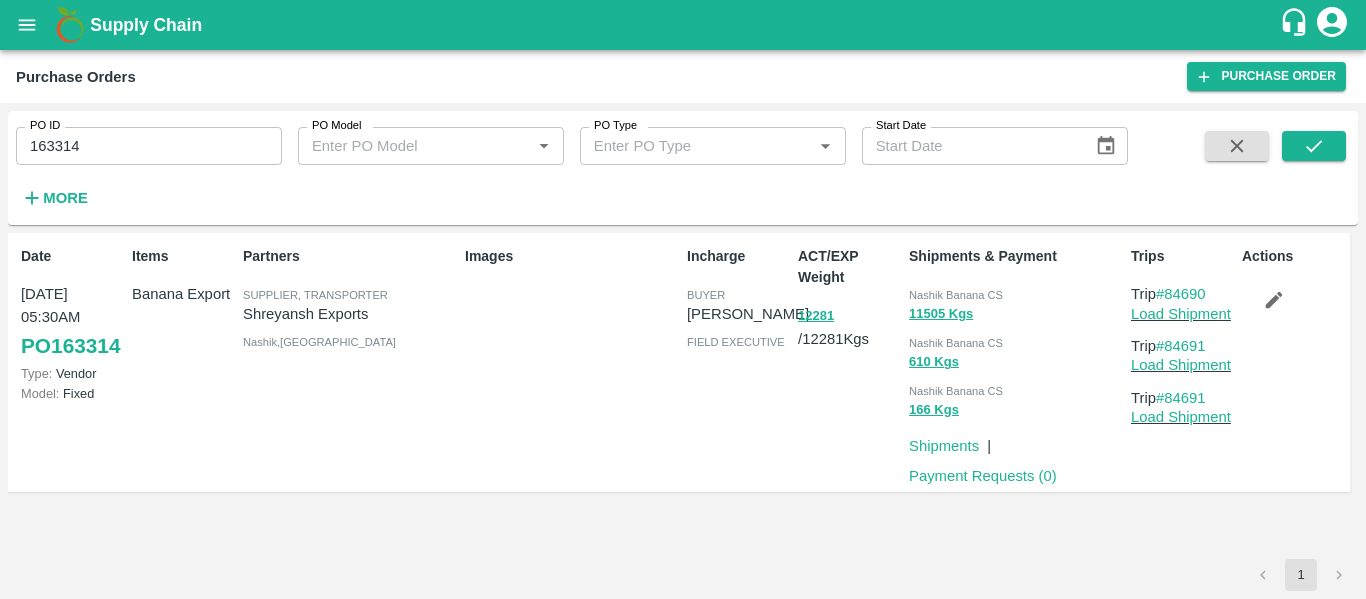 copy on "84691" 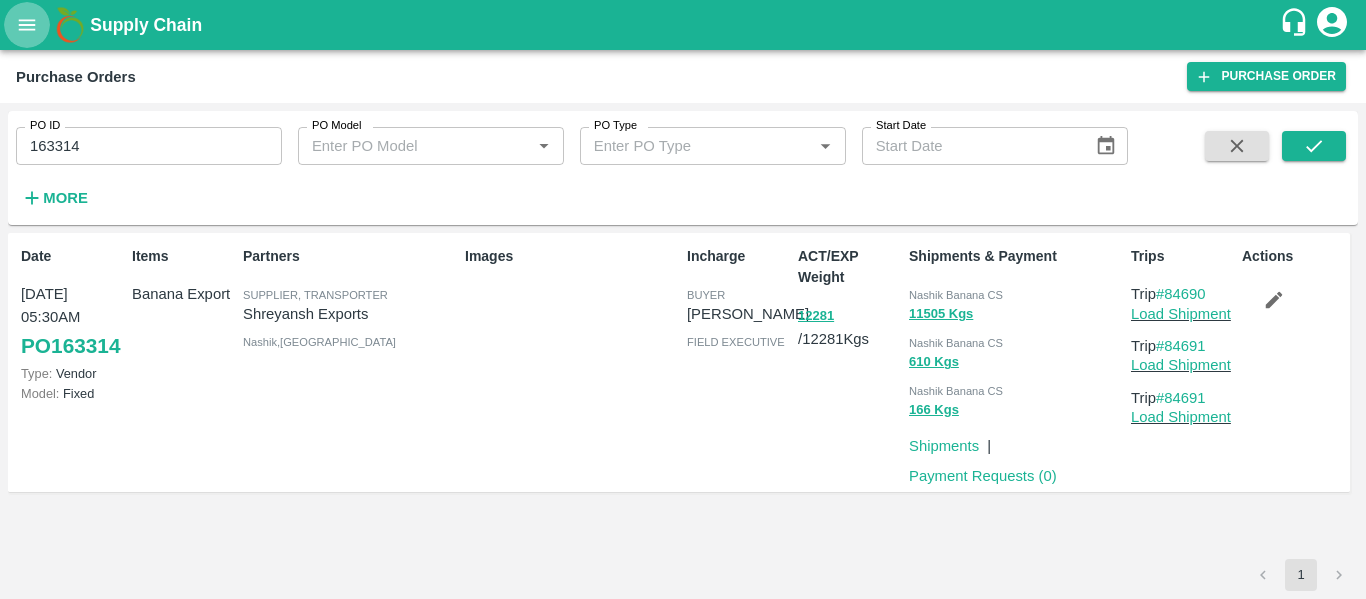 click at bounding box center [27, 25] 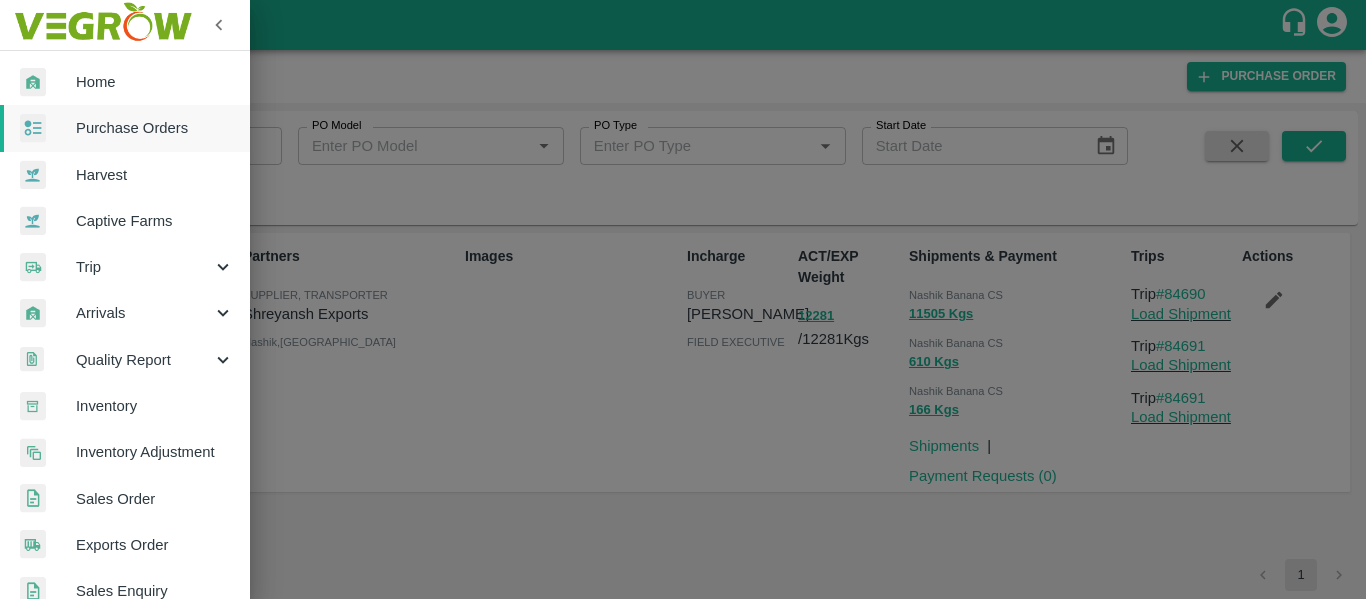 click on "Trip" at bounding box center (144, 267) 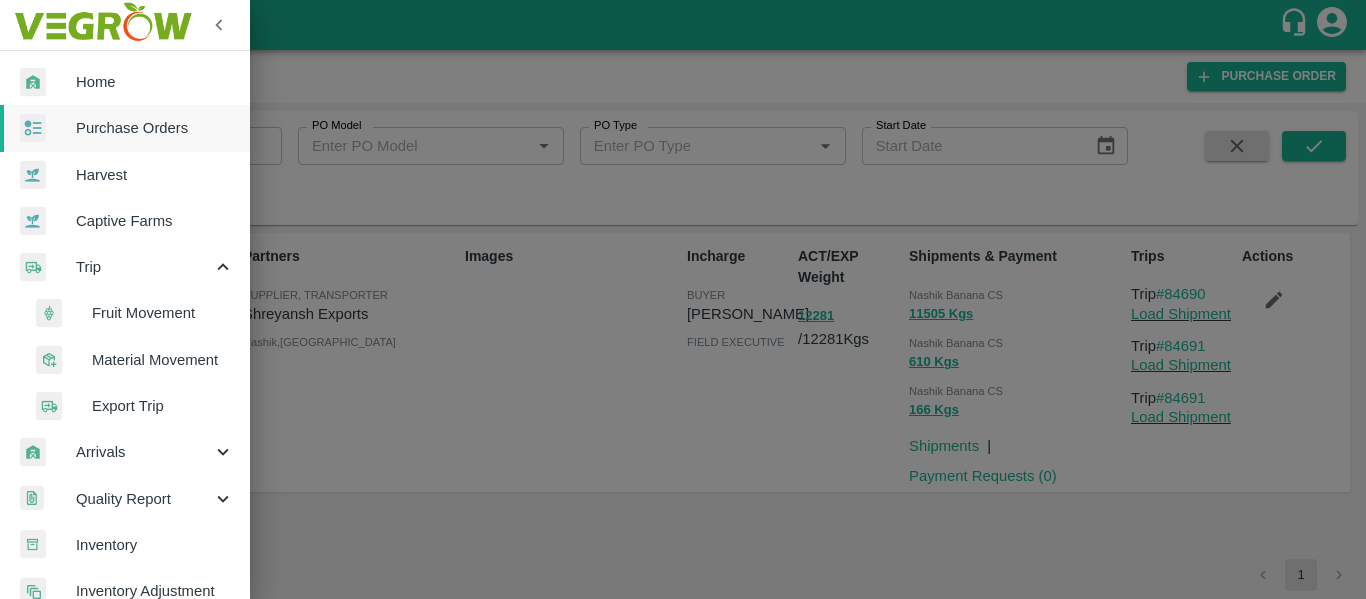 click on "Fruit Movement" at bounding box center (163, 313) 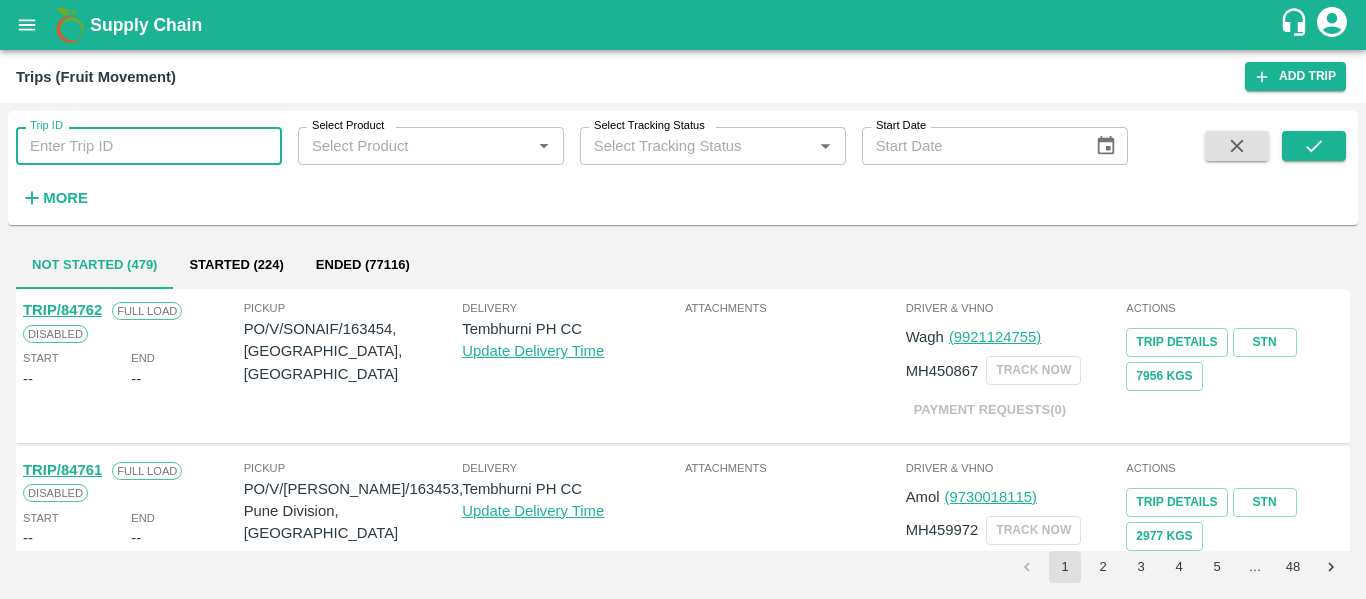 click on "Trip ID" at bounding box center (149, 146) 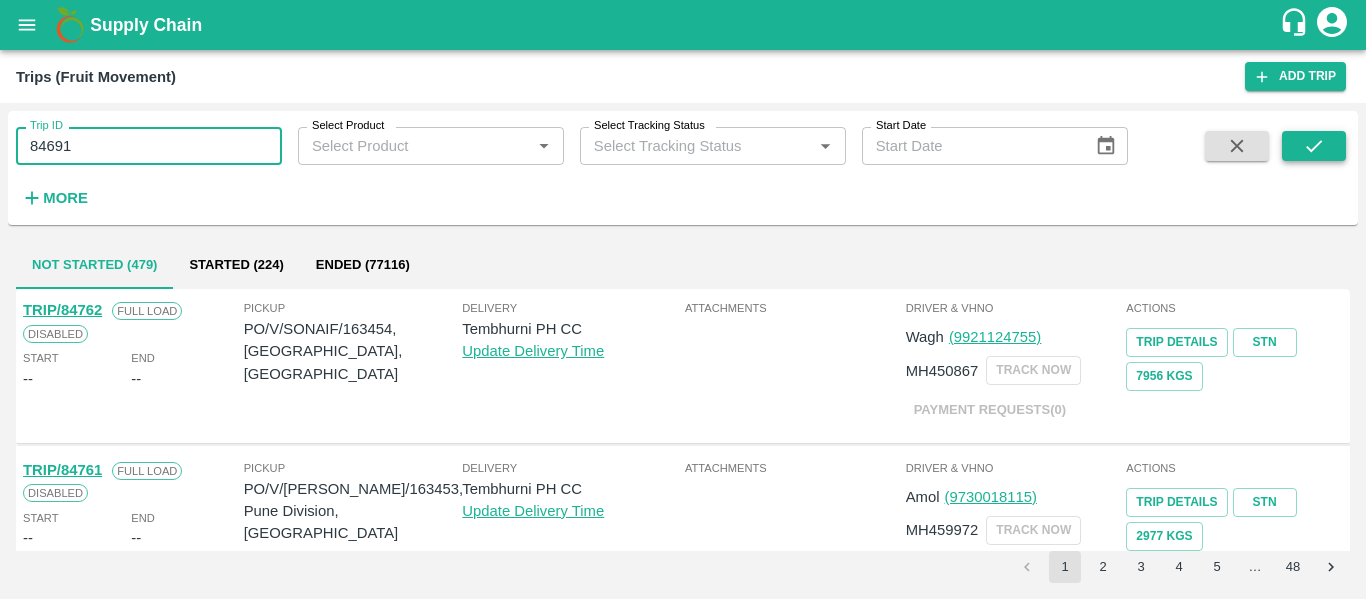 type on "84691" 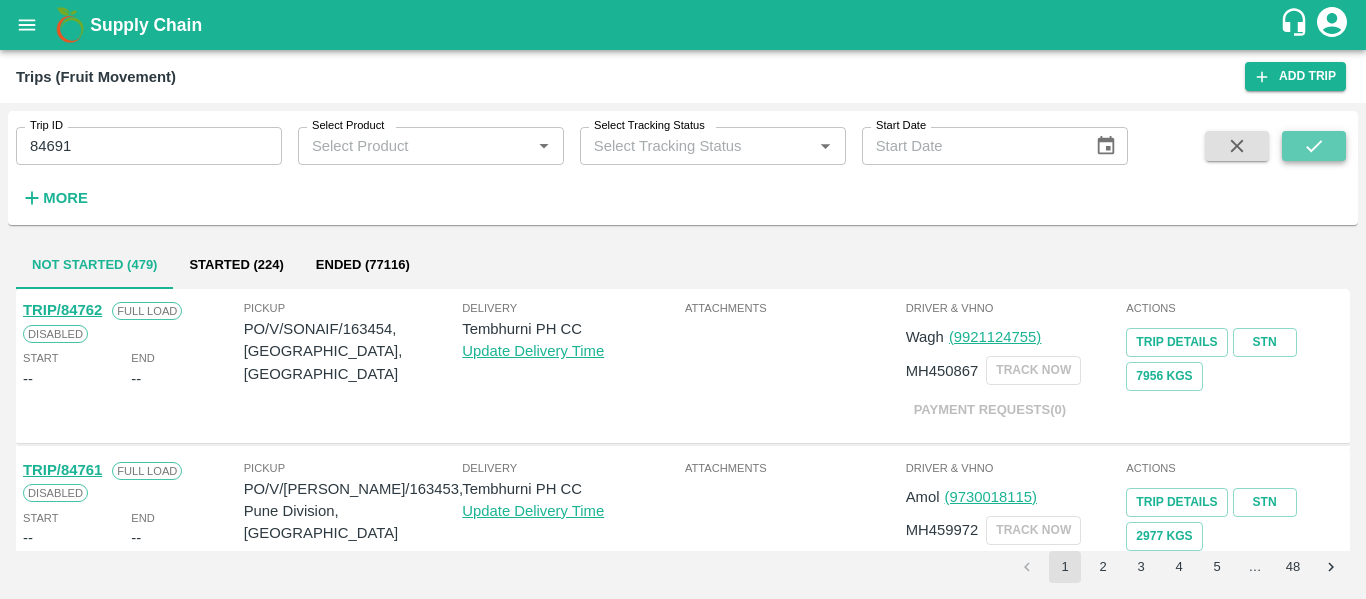 click 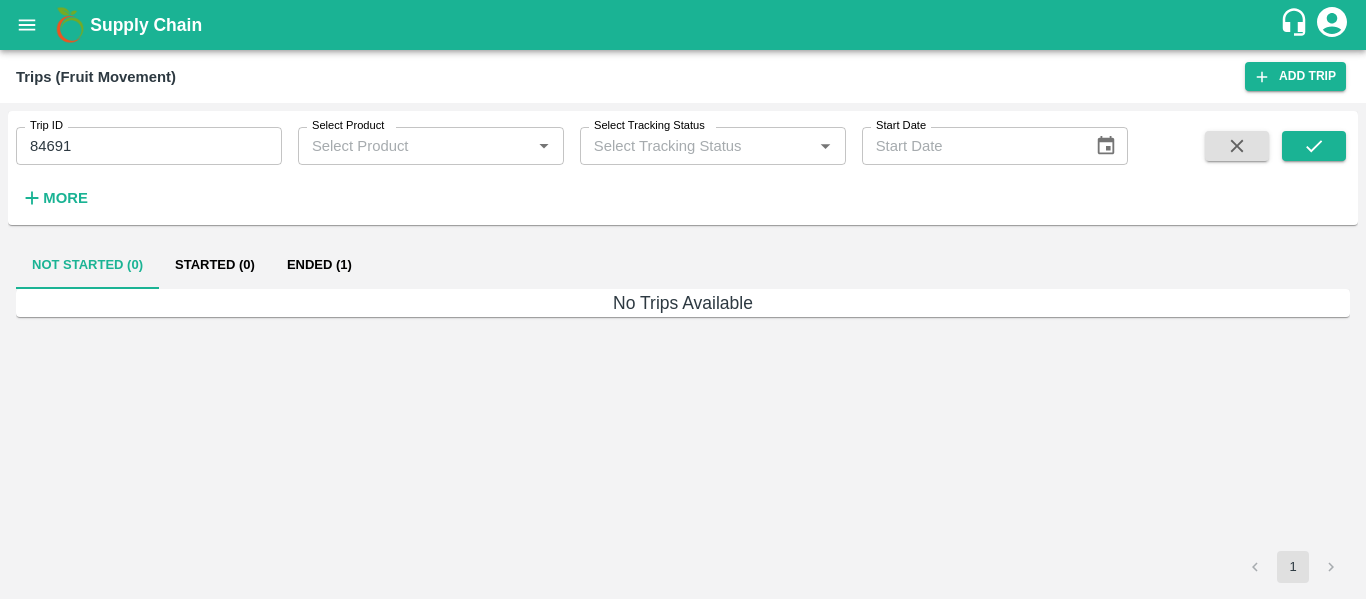 click on "Ended (1)" at bounding box center [319, 265] 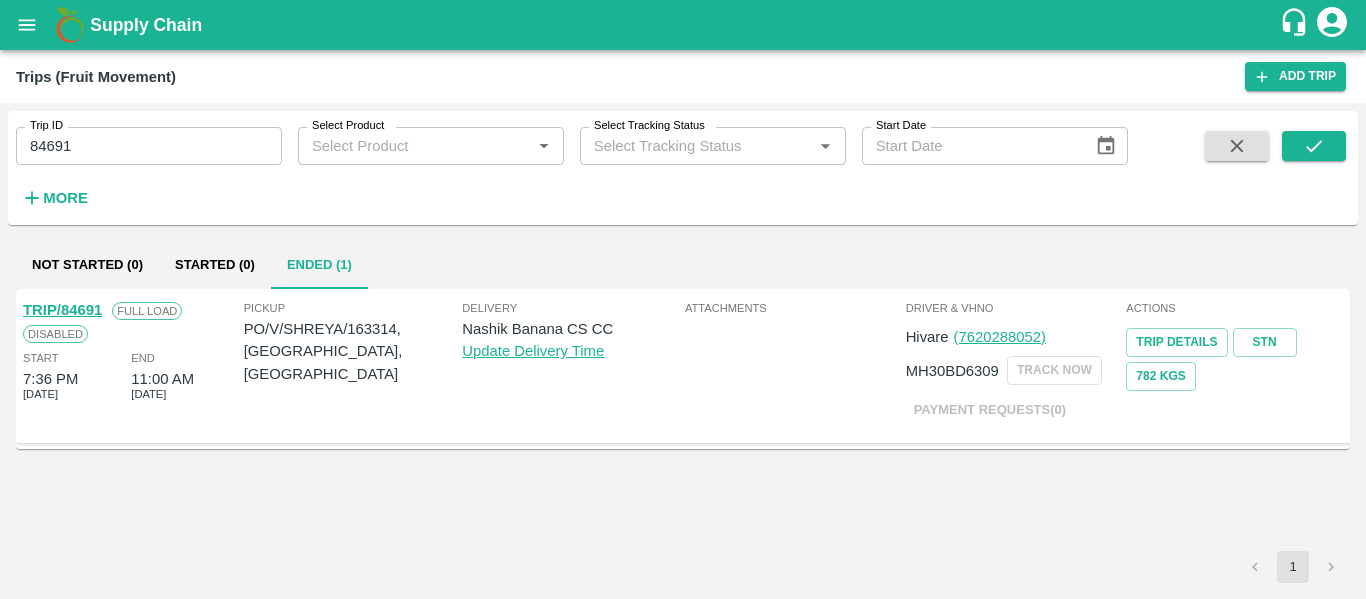 click on "TRIP/84691" at bounding box center [62, 310] 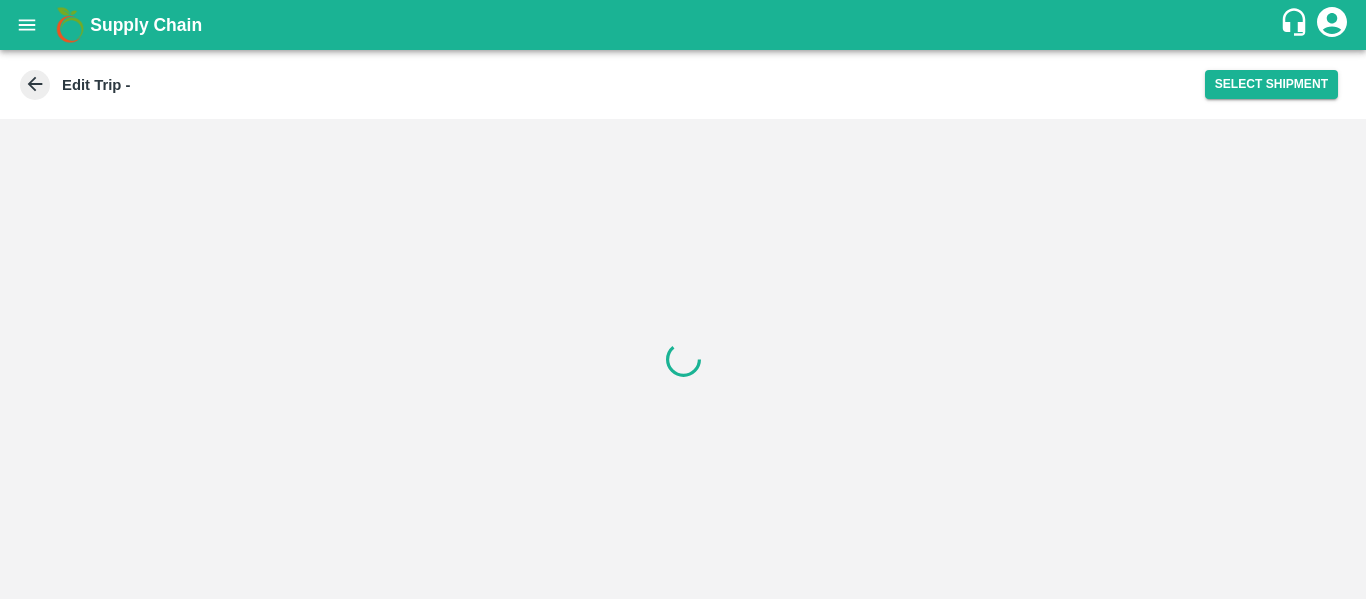 scroll, scrollTop: 0, scrollLeft: 0, axis: both 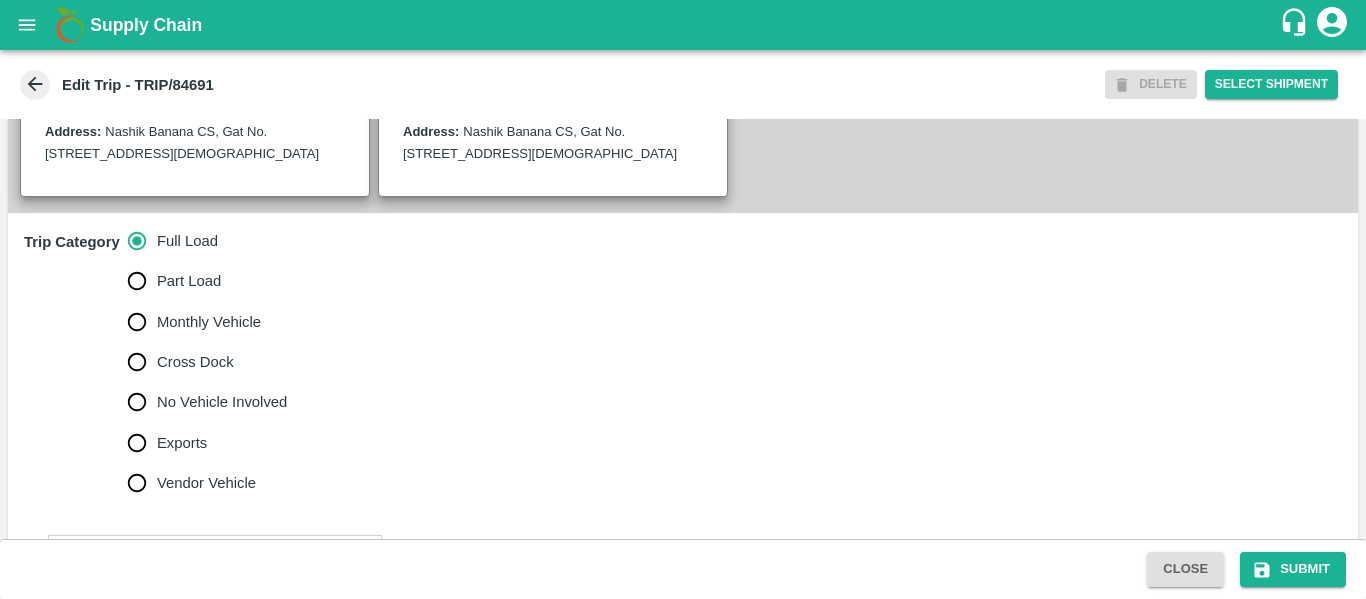 click on "No Vehicle Involved" at bounding box center [222, 402] 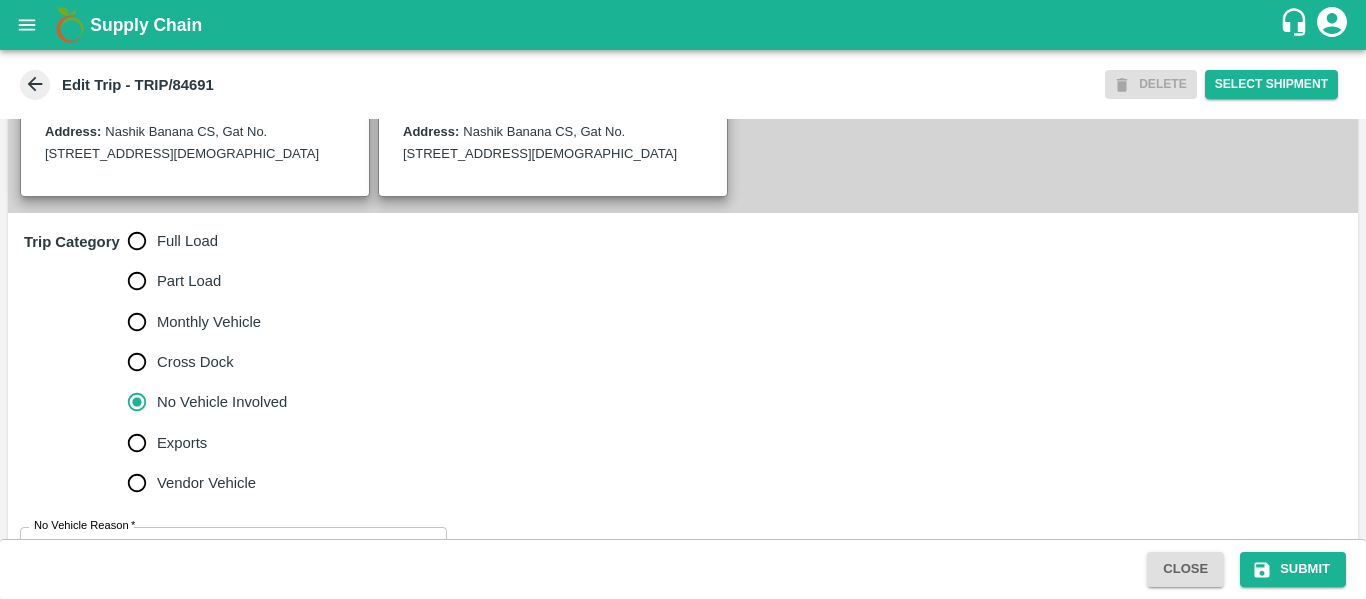 scroll, scrollTop: 623, scrollLeft: 0, axis: vertical 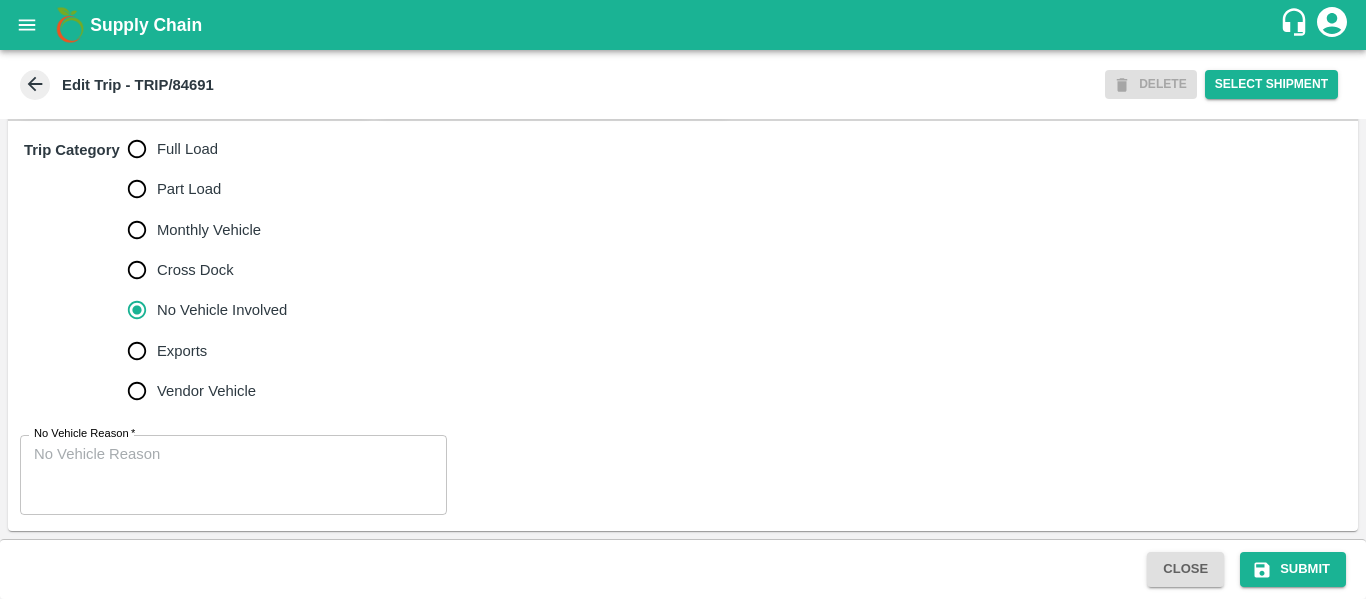 click on "No Vehicle Reason   *" at bounding box center [233, 475] 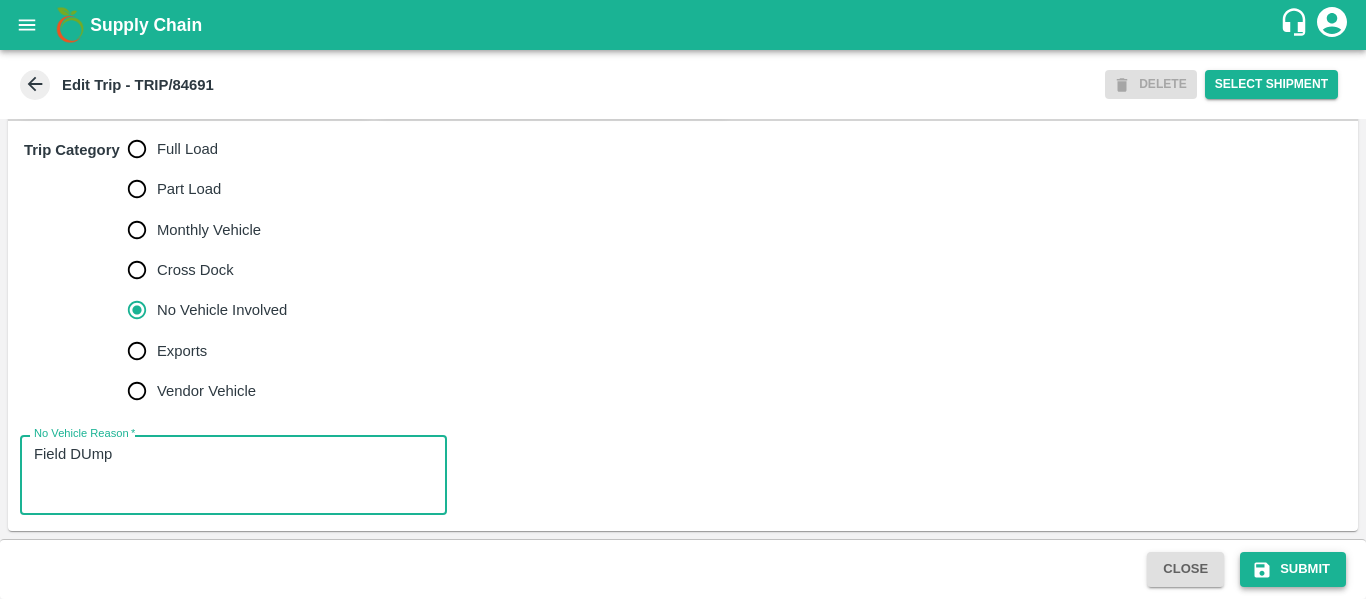 type on "Field DUmp" 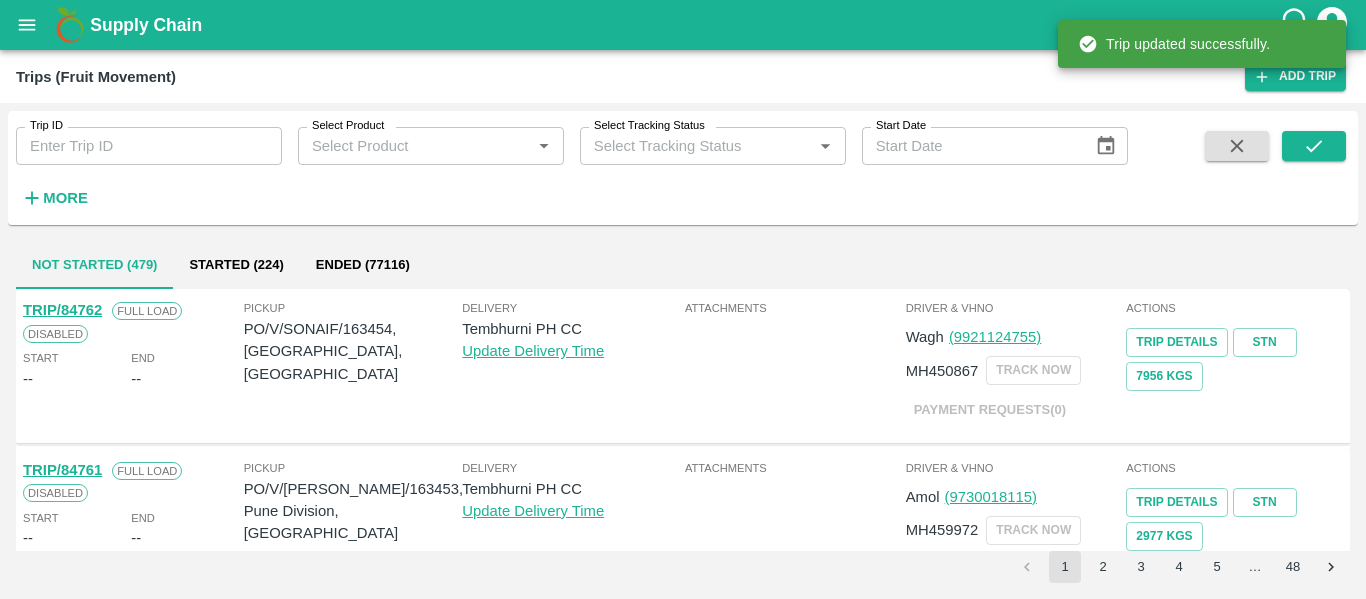 click on "Trip ID" at bounding box center [149, 146] 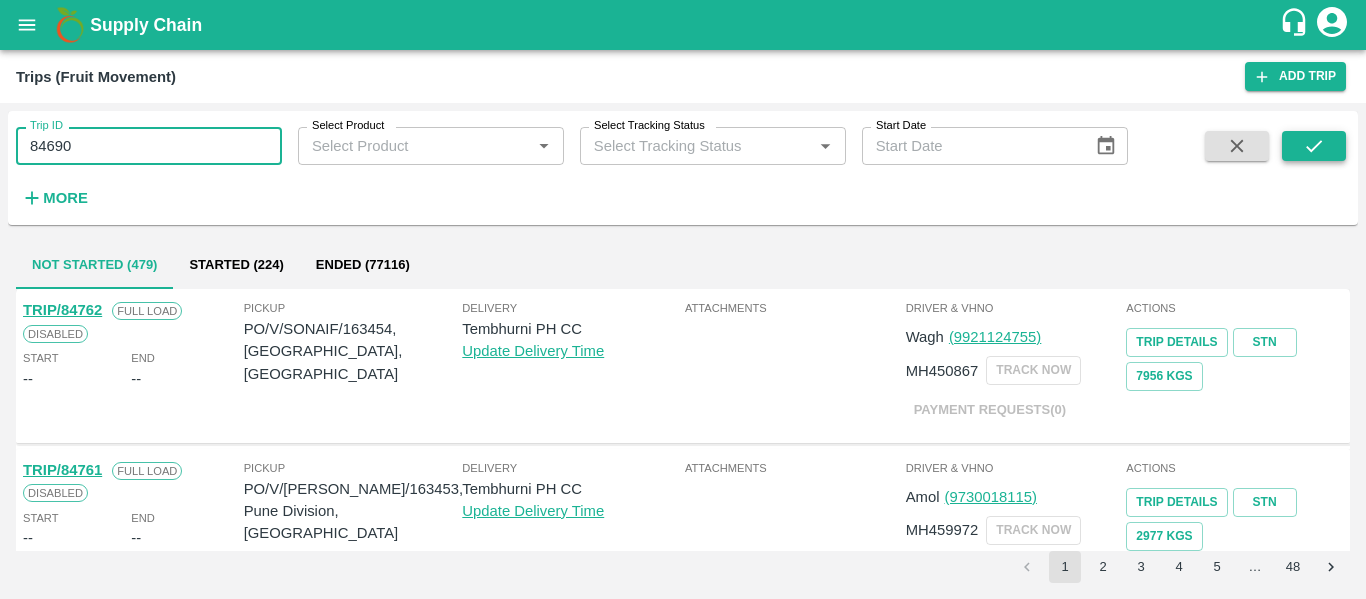 type on "84690" 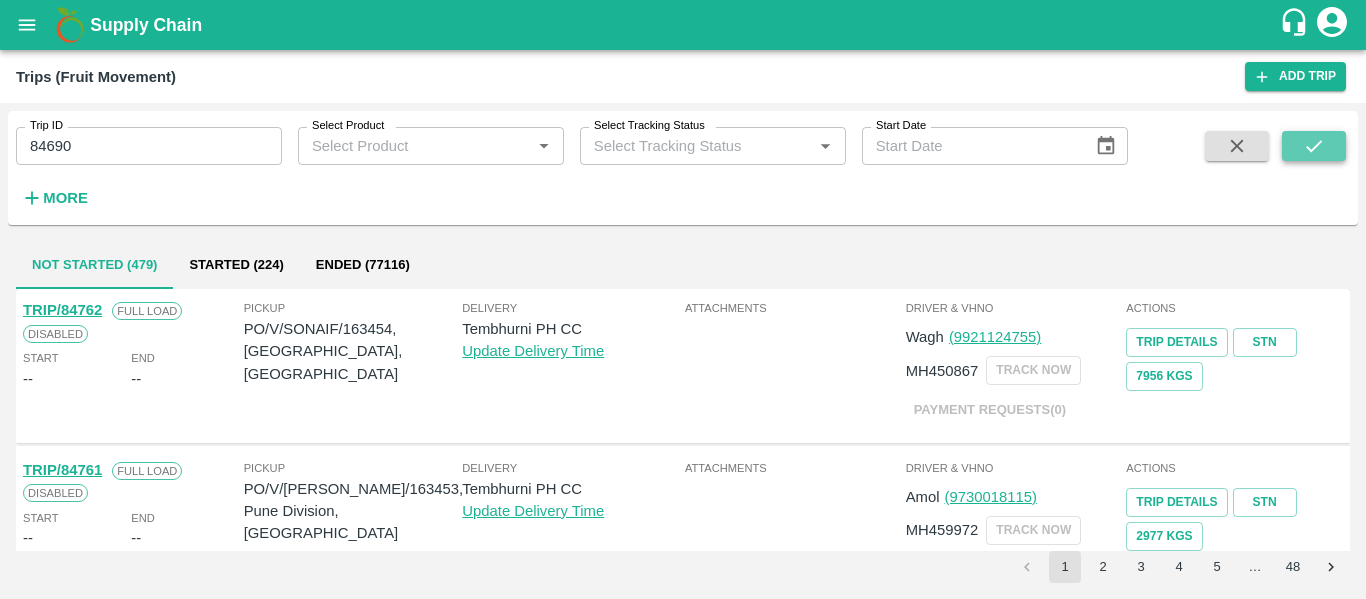 click 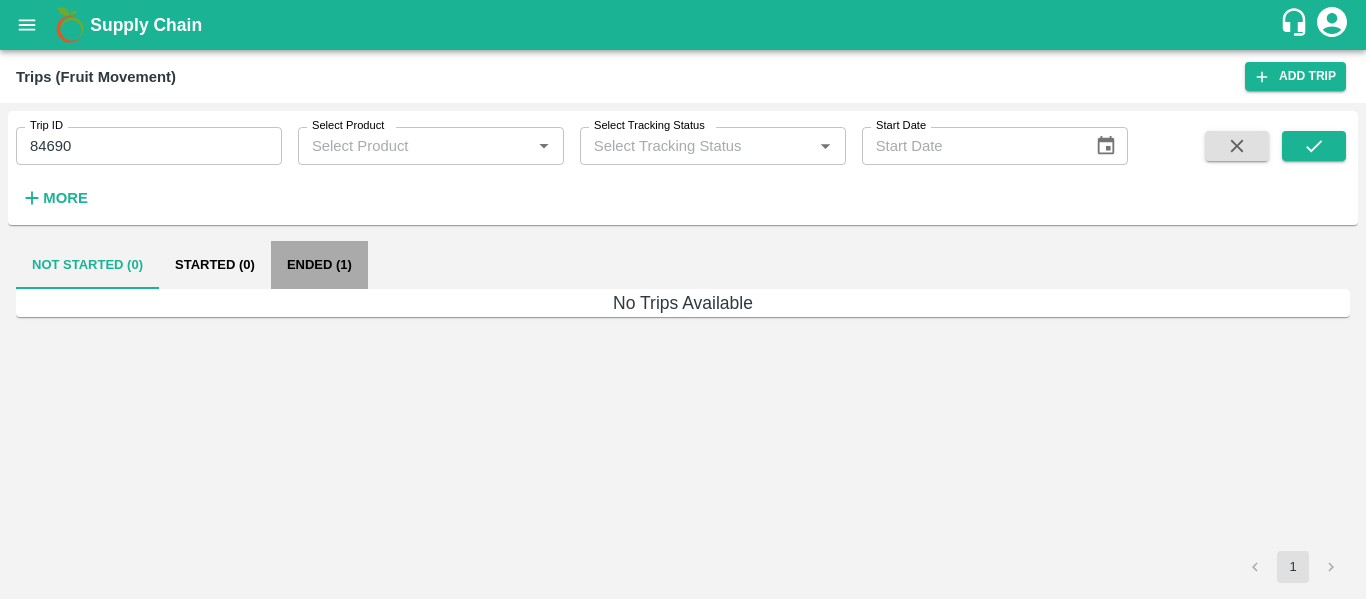 click on "Ended (1)" at bounding box center [319, 265] 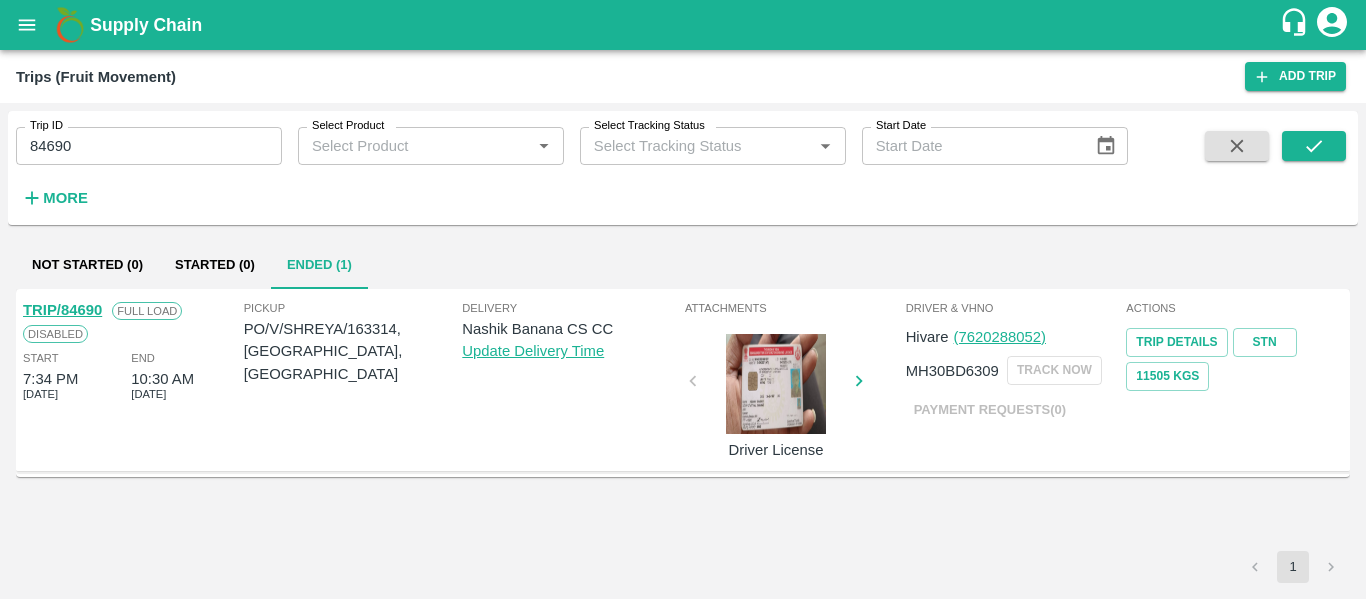 click on "TRIP/84690" at bounding box center [62, 310] 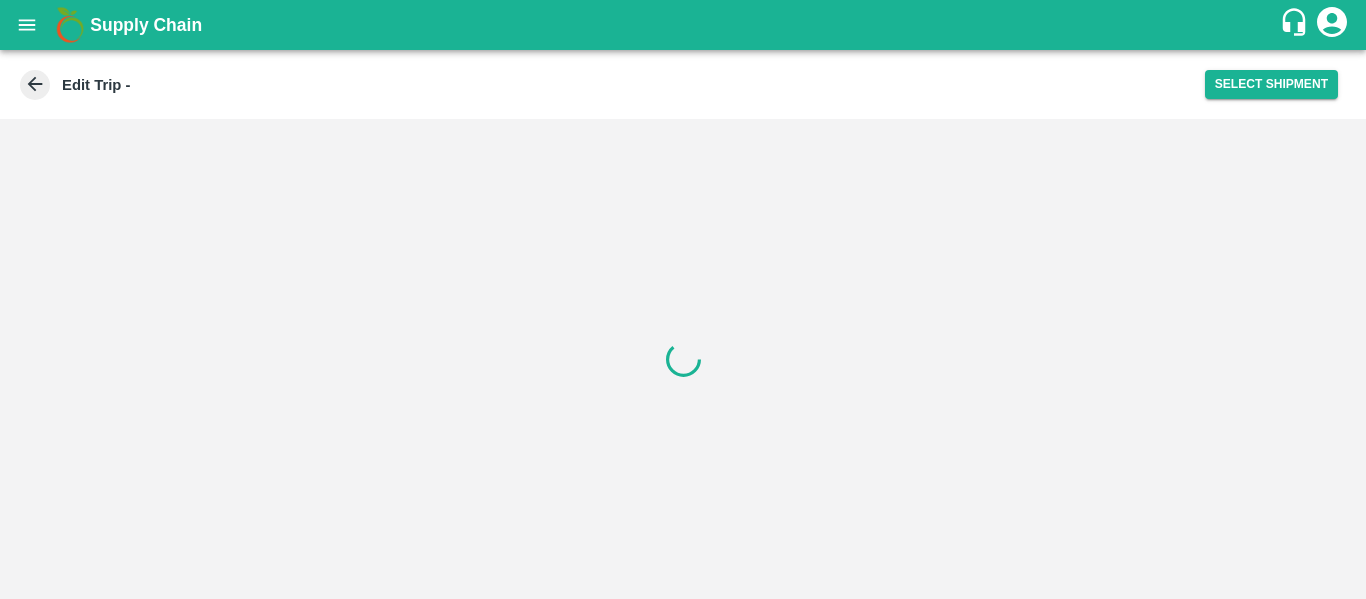 scroll, scrollTop: 0, scrollLeft: 0, axis: both 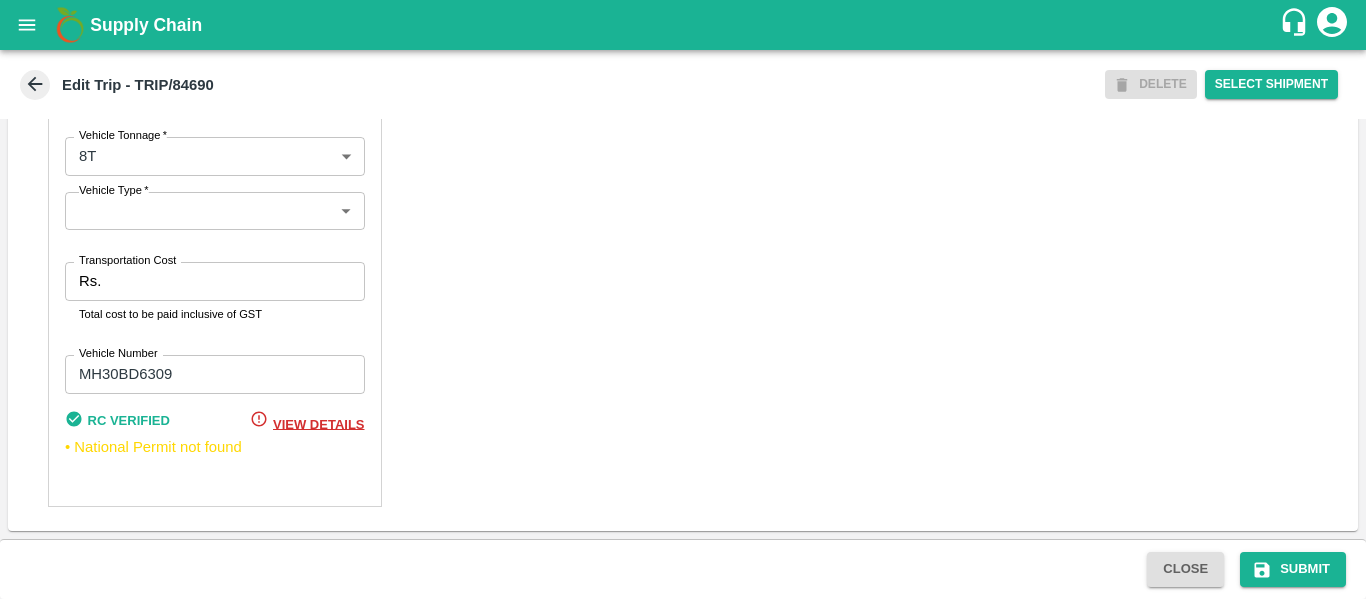 click on "Total cost to be paid inclusive of GST" at bounding box center [215, 314] 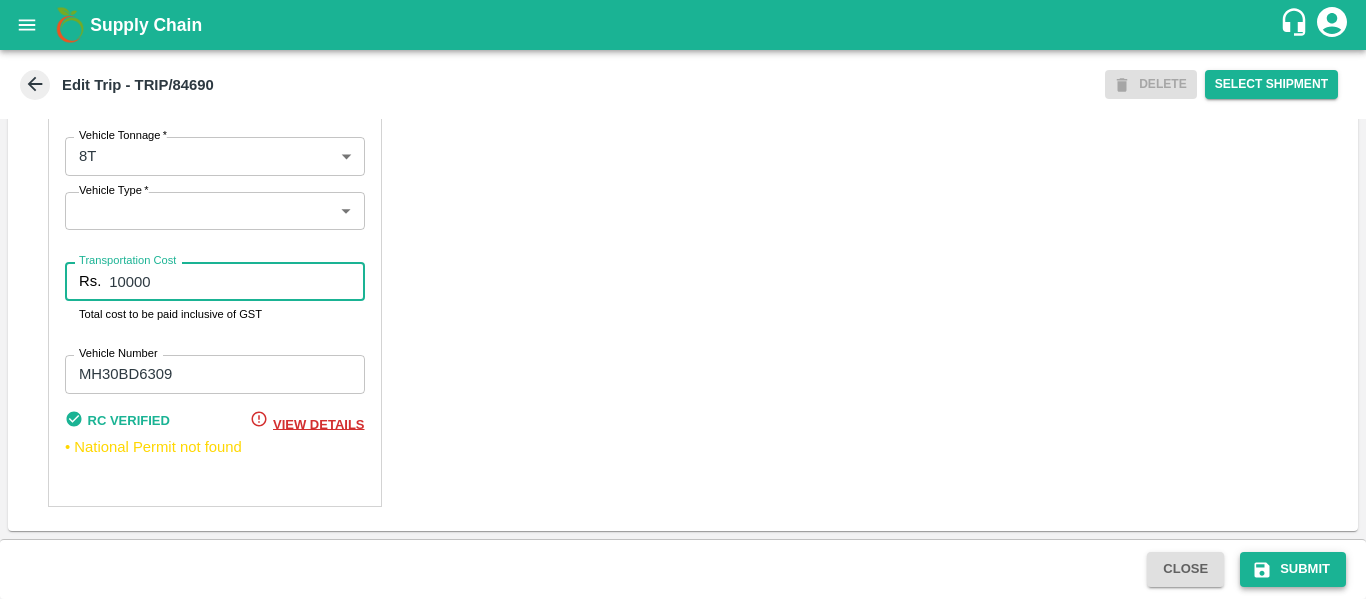 type on "10000" 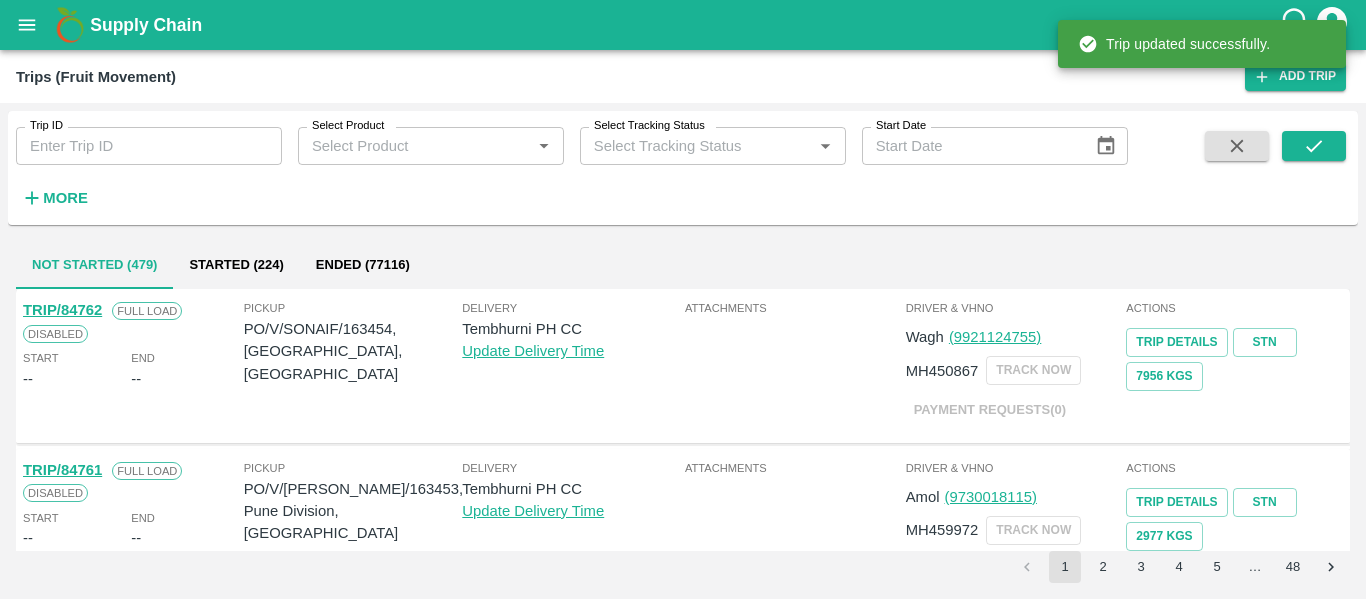 click on "Trip ID" at bounding box center (149, 146) 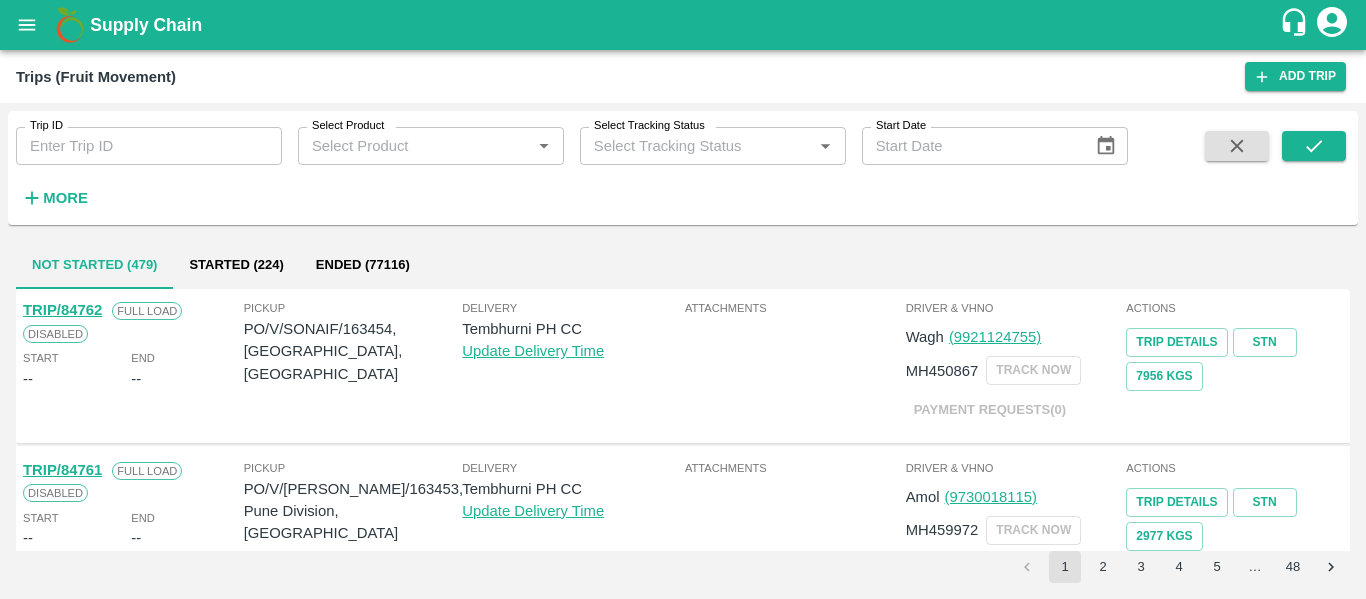 click on "Trips (Fruit Movement) Add Trip" at bounding box center (683, 76) 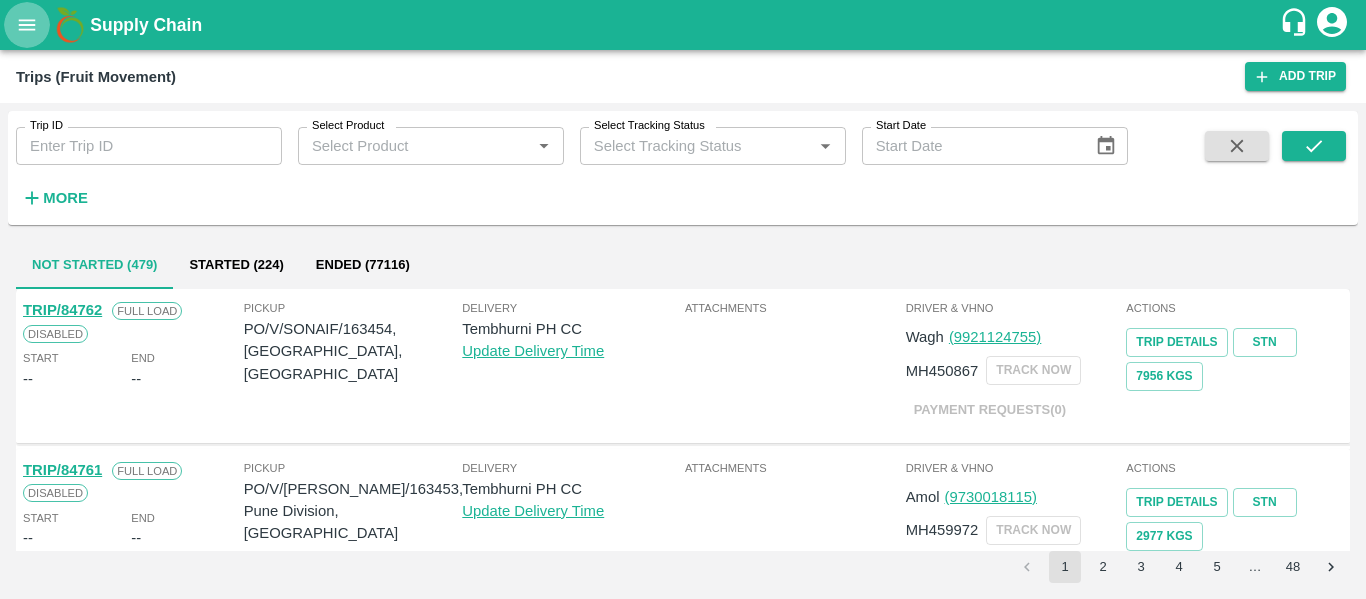 click at bounding box center [27, 25] 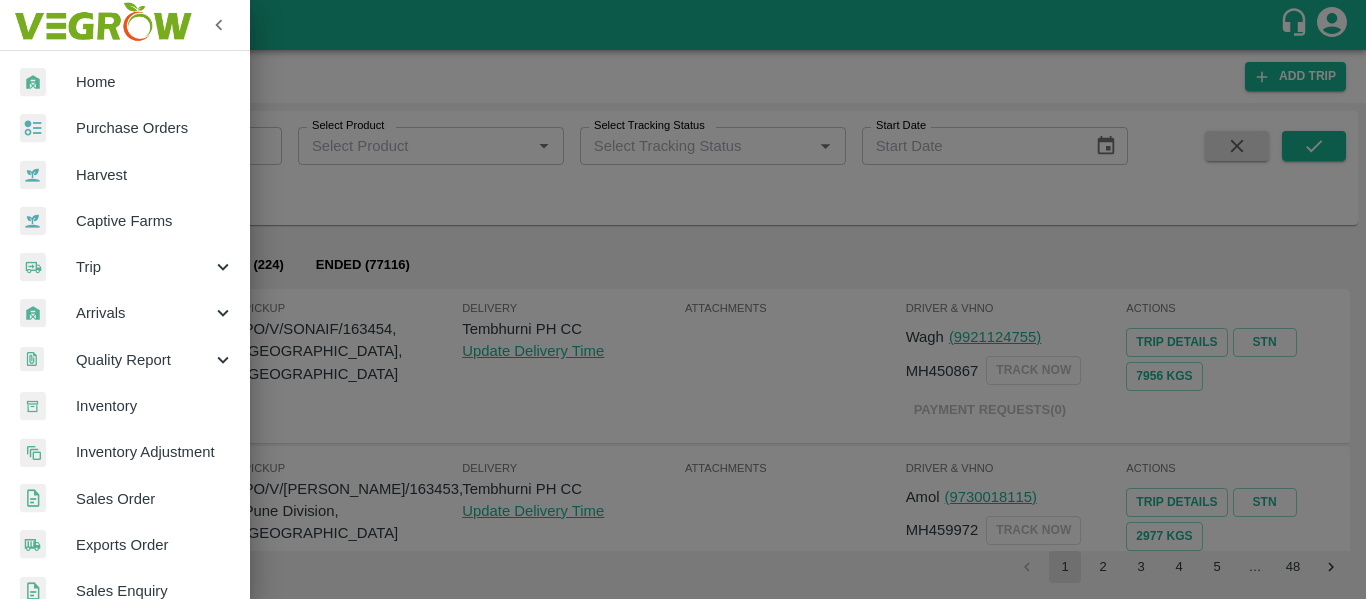 click on "Purchase Orders" at bounding box center [155, 128] 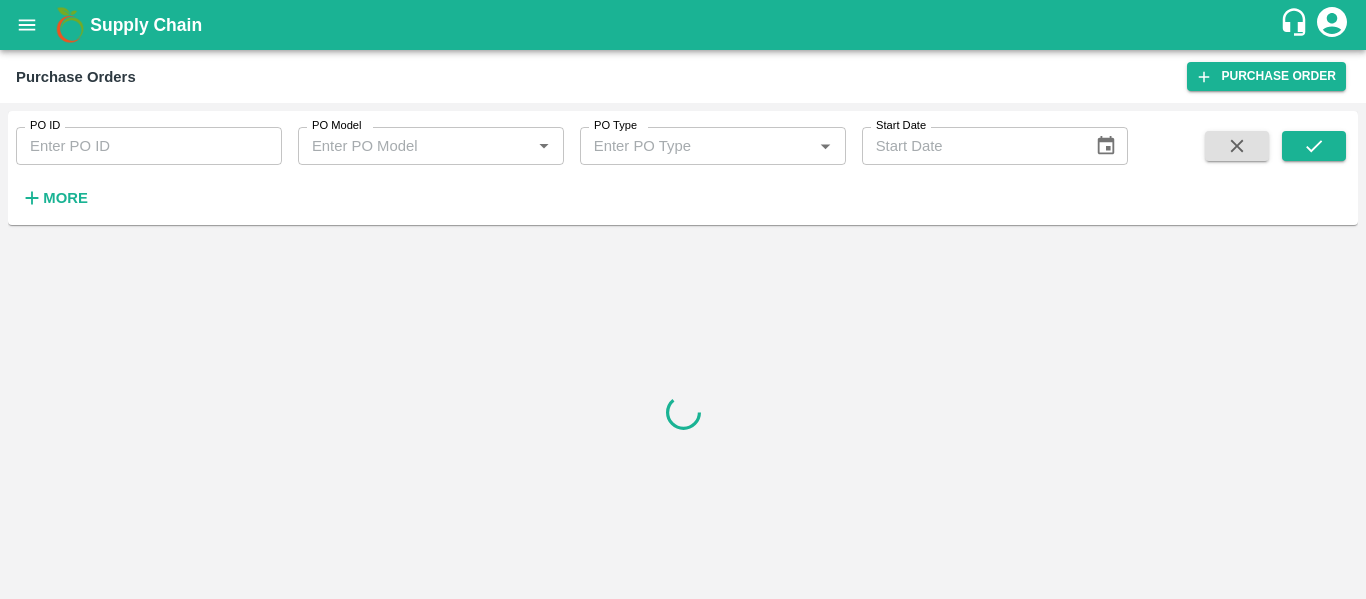 click on "PO ID" at bounding box center [149, 146] 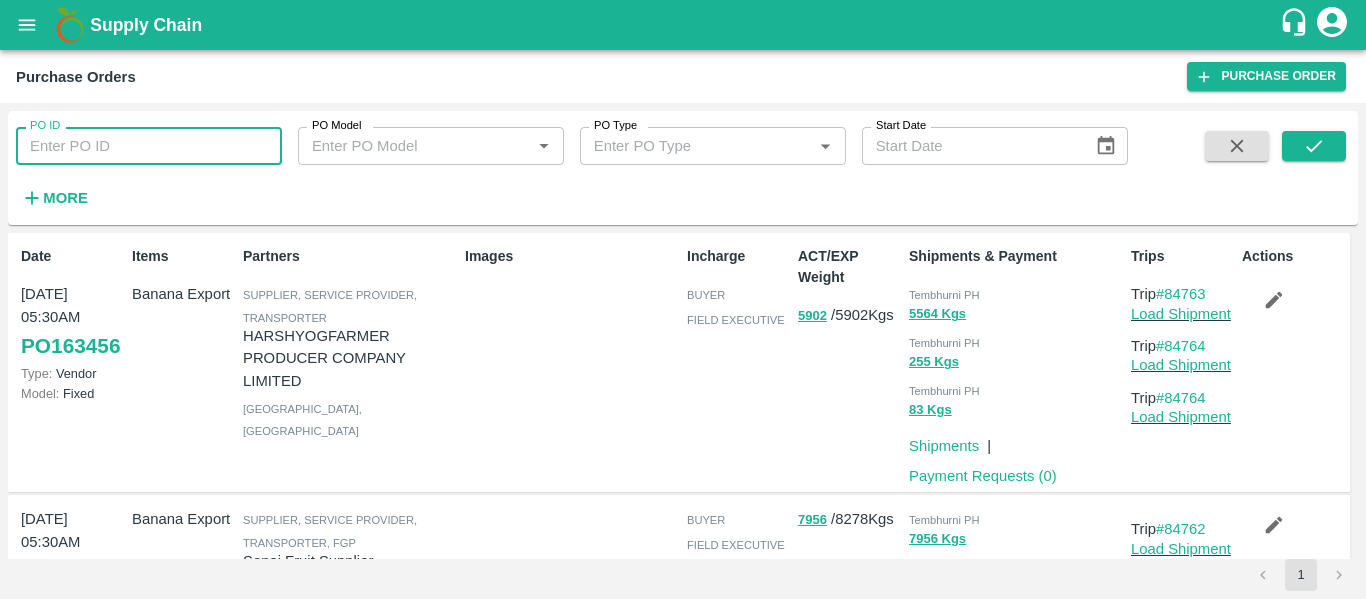 paste on "163314" 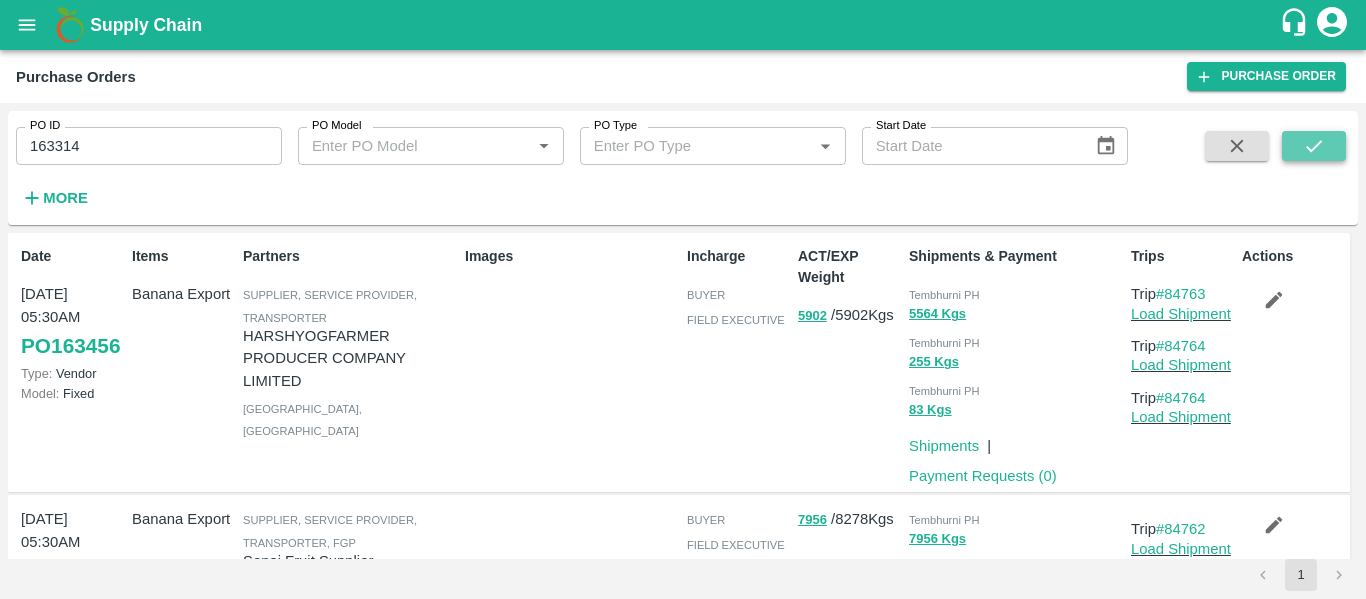 click 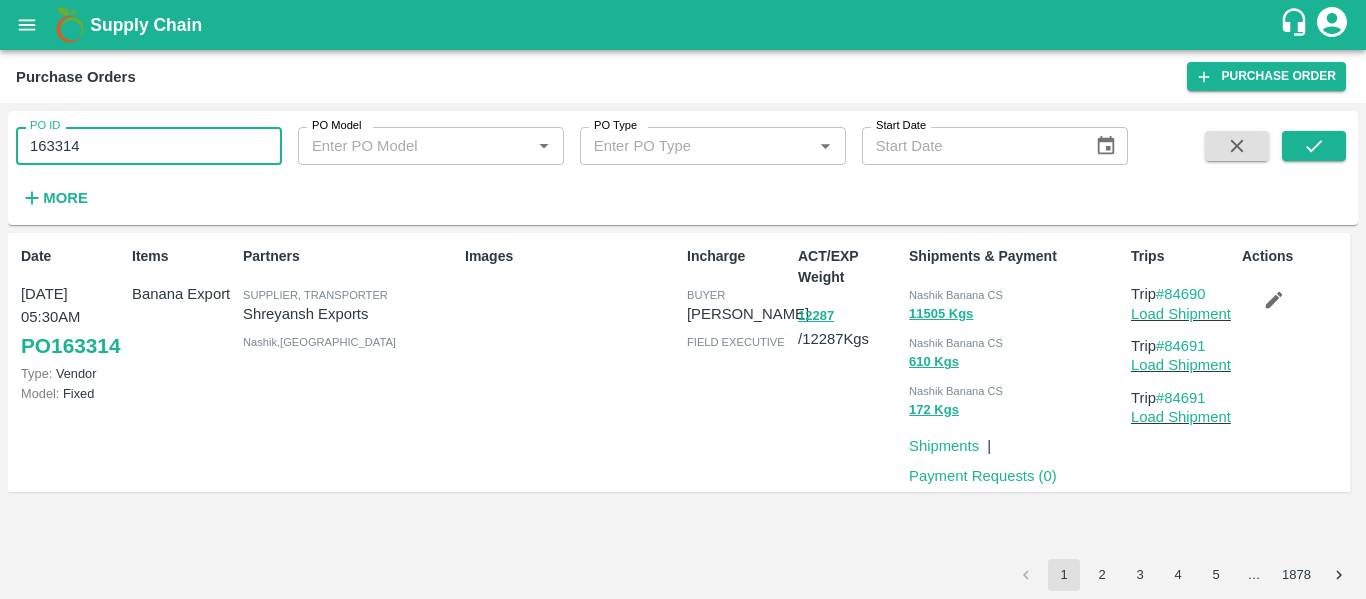click on "163314" at bounding box center [149, 146] 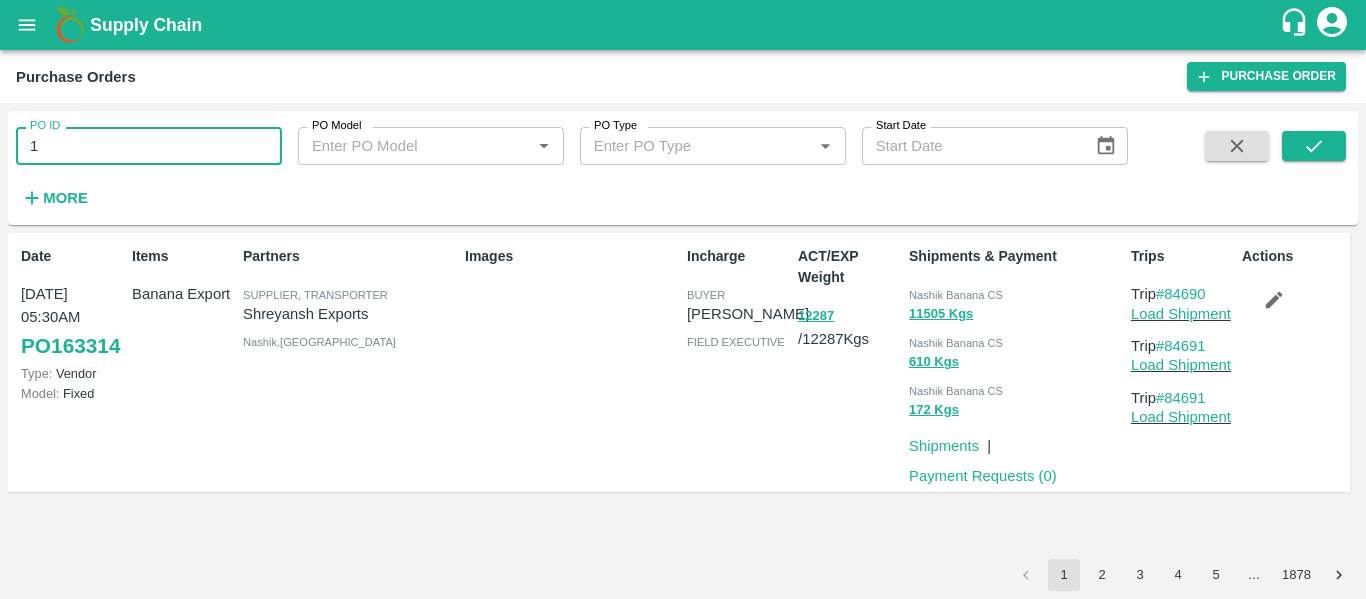 type on "1" 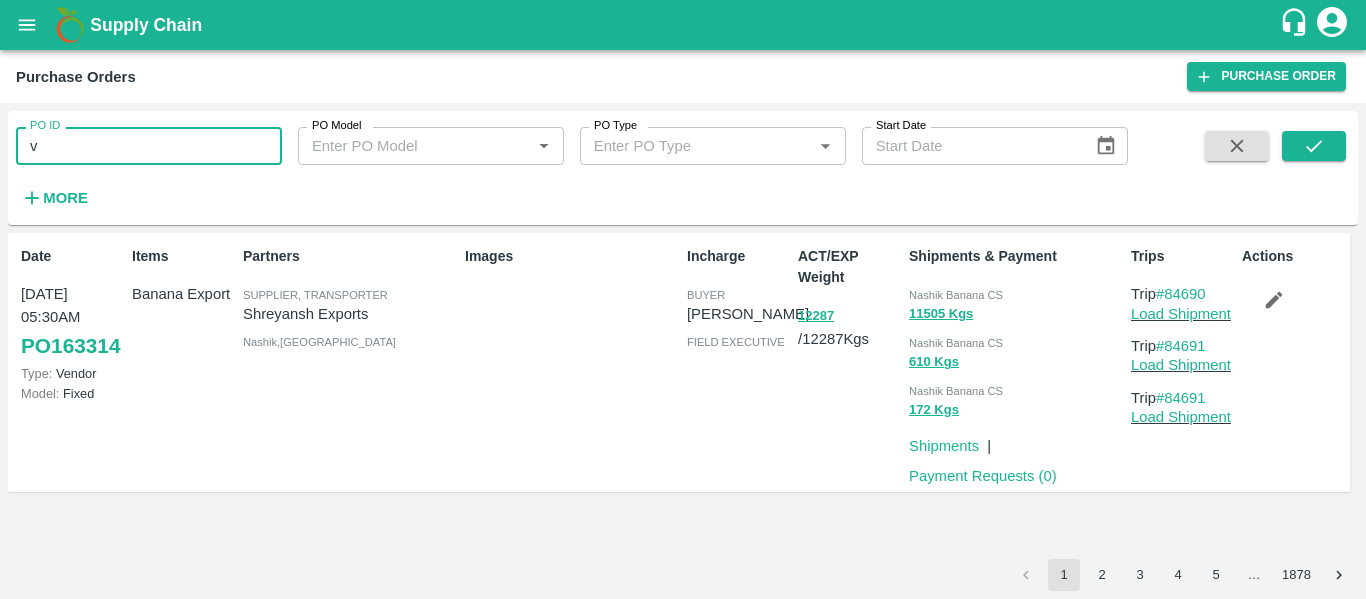 type on "v" 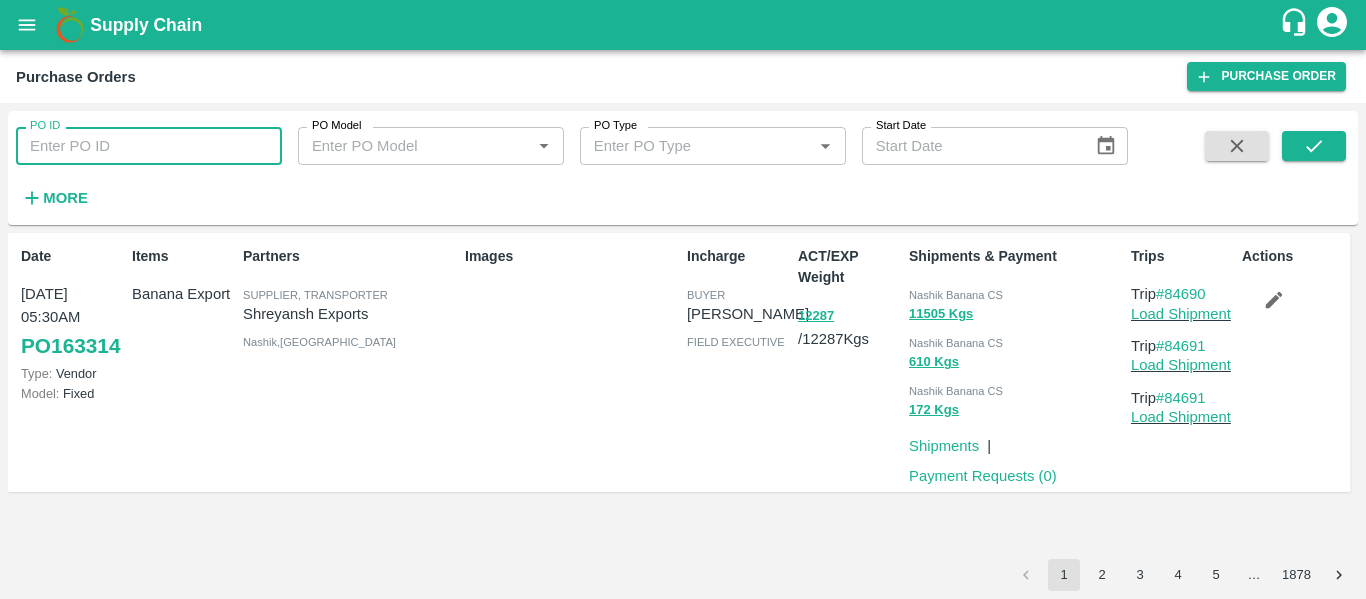 paste 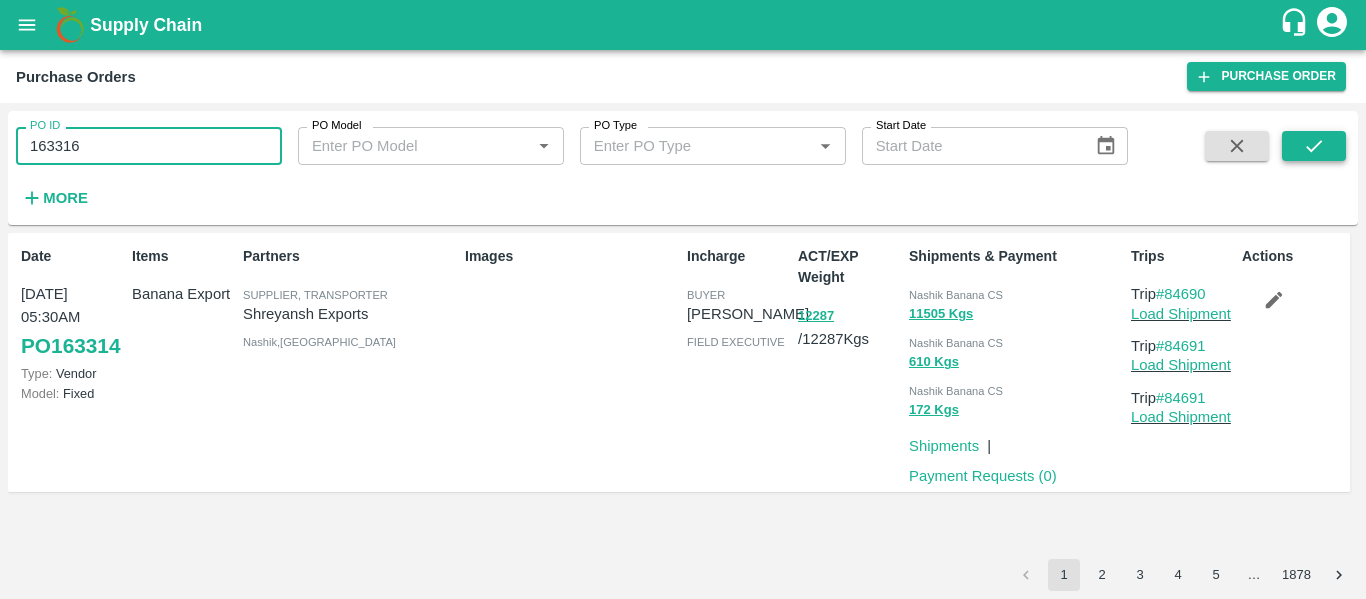 type on "163316" 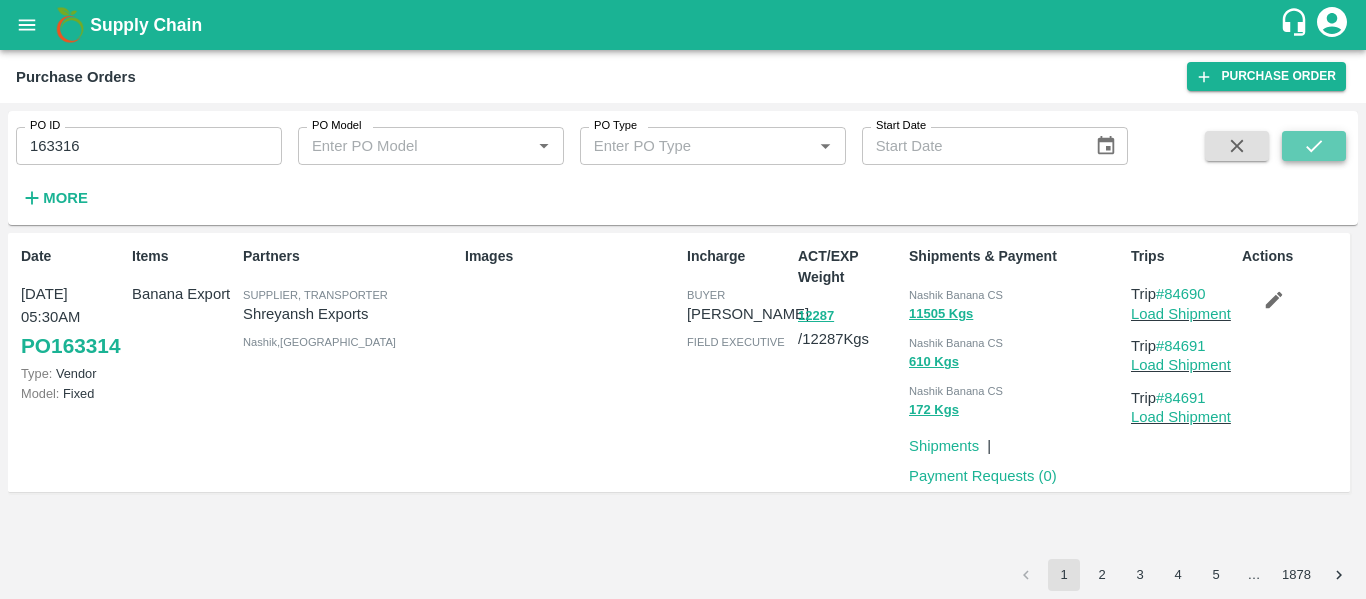 click 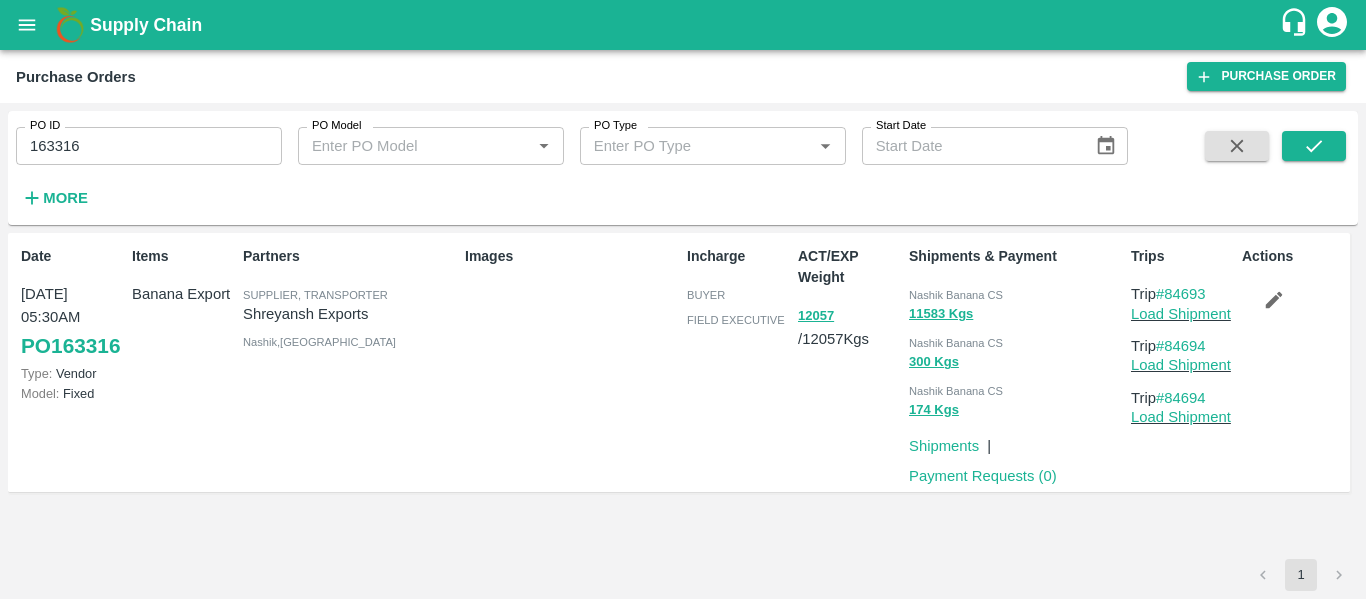 click 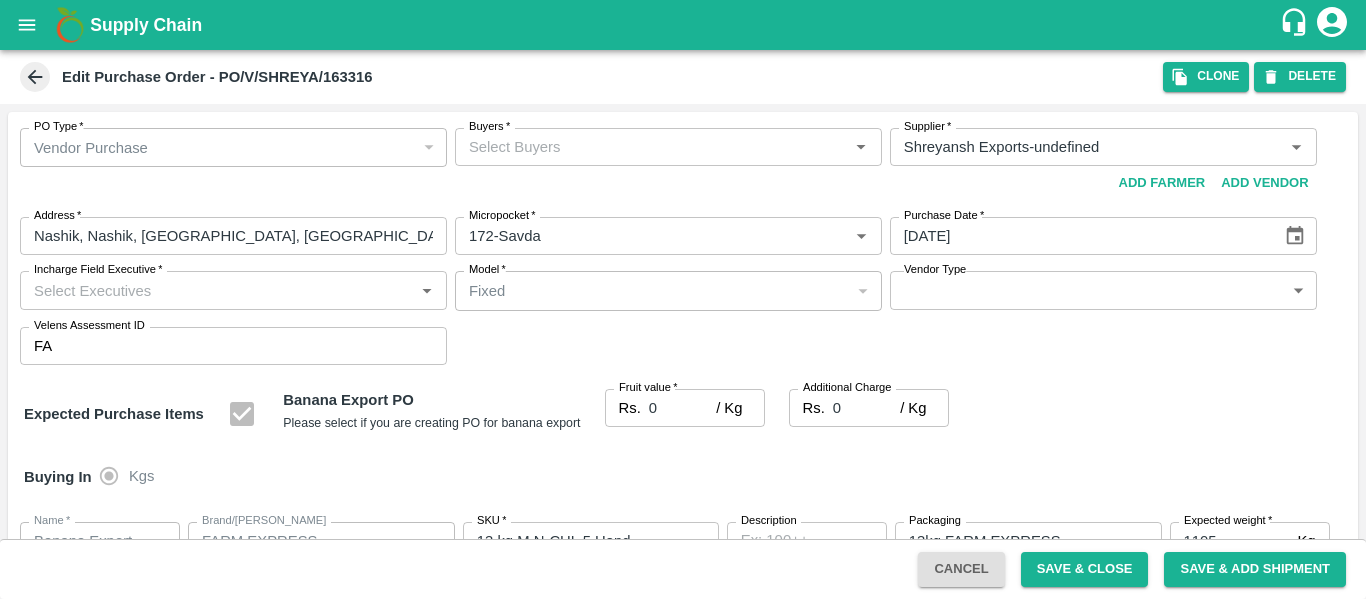 click on "Buyers   * Buyers   *" at bounding box center [668, 164] 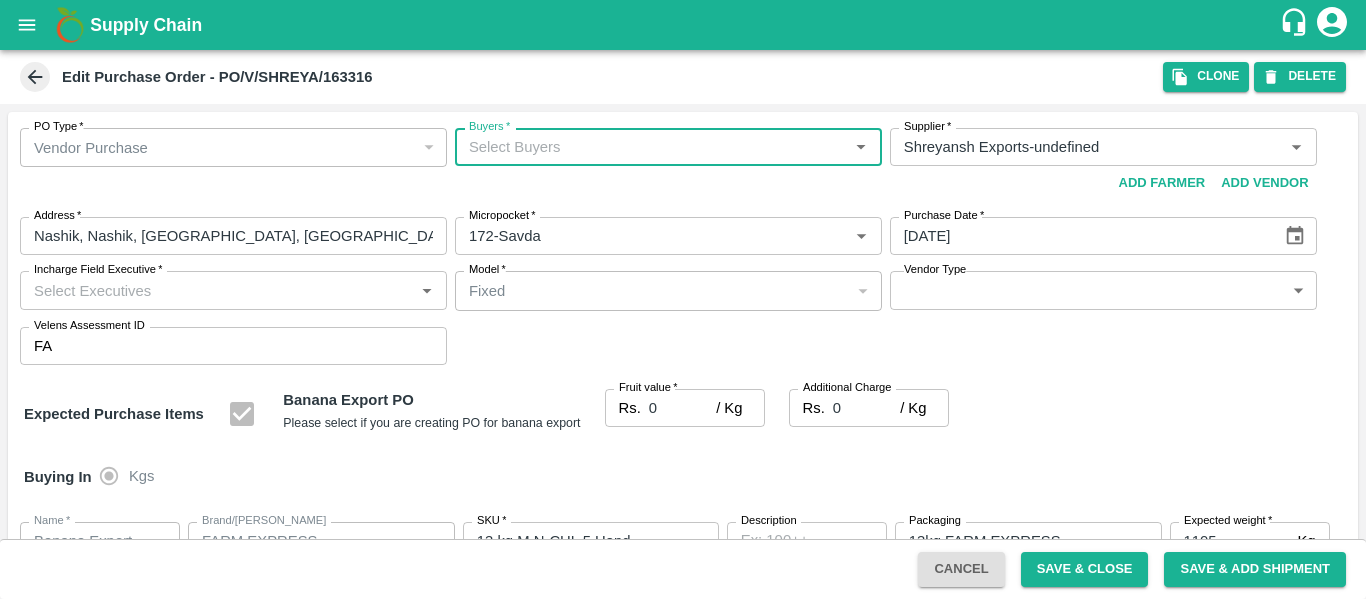click on "Buyers   *" at bounding box center (652, 147) 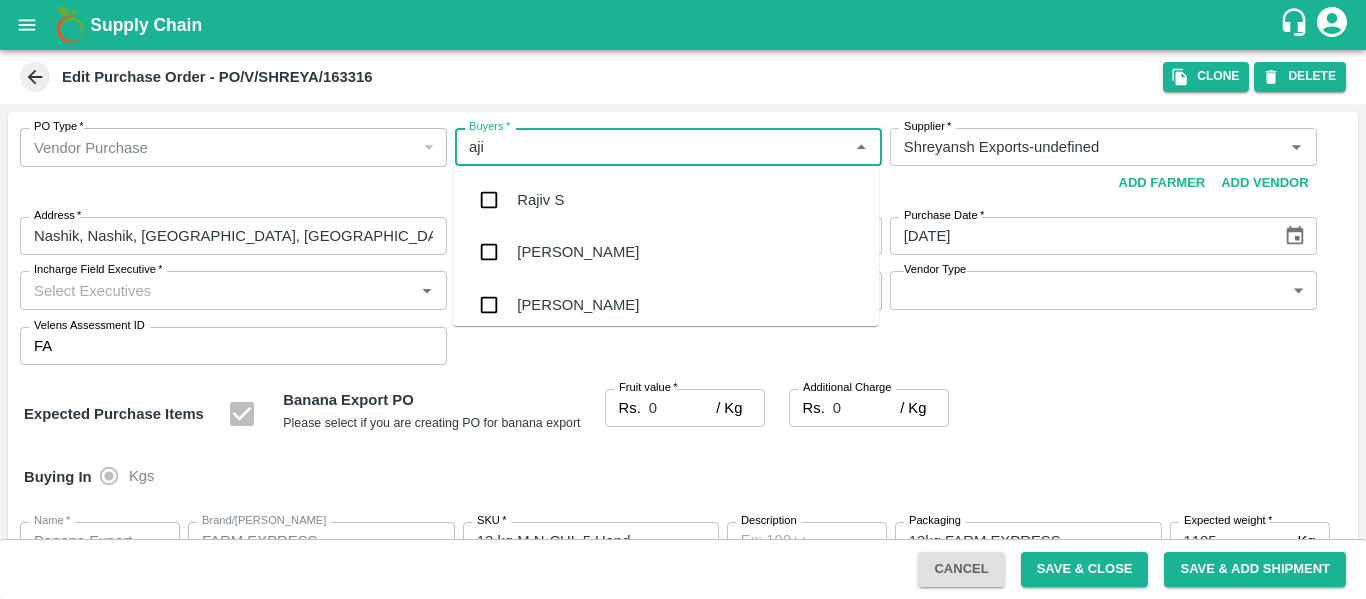 type on "ajit" 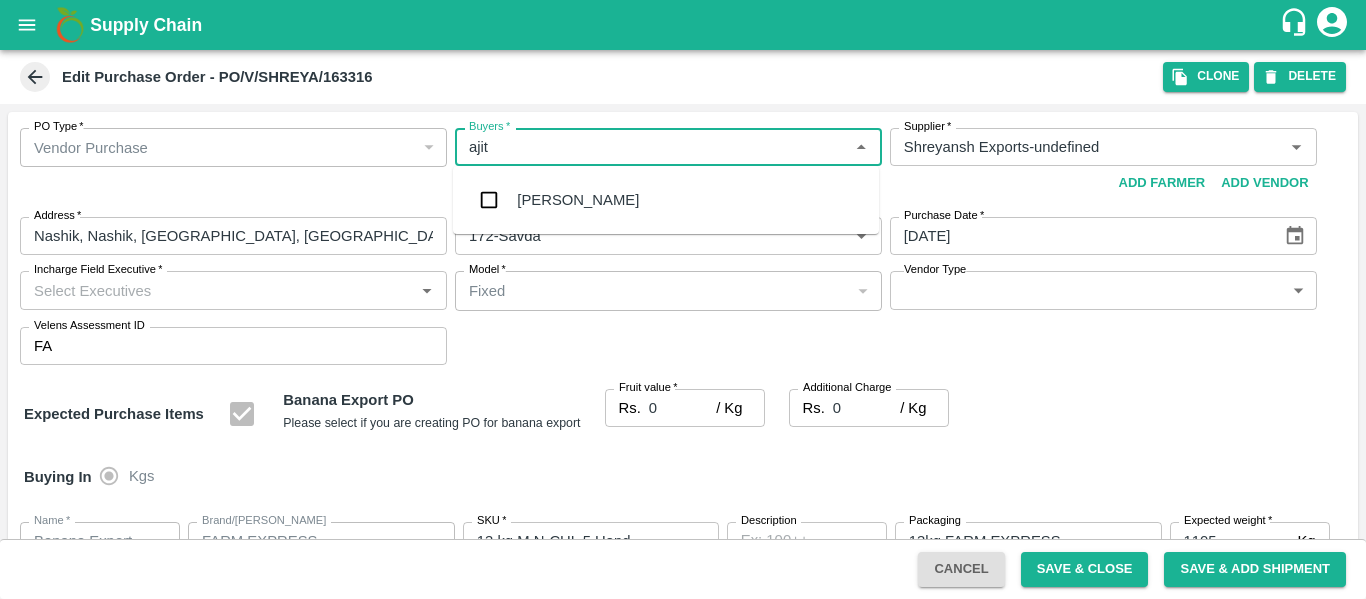 click on "Ajit Otari" at bounding box center [666, 200] 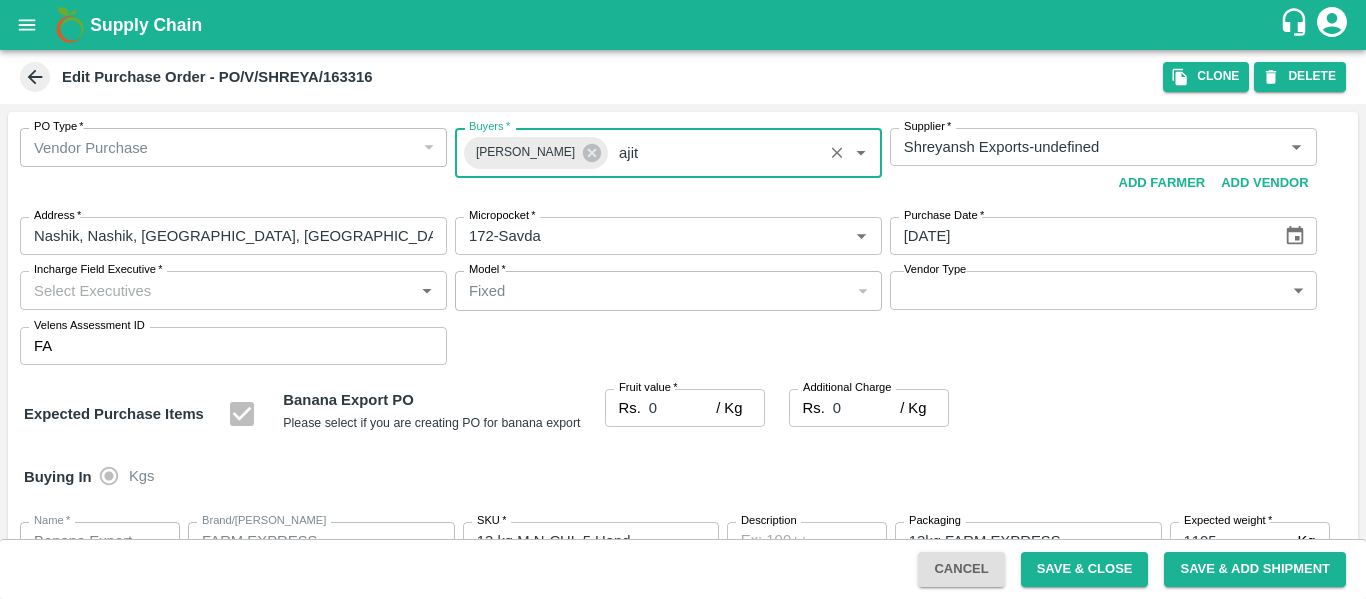 type 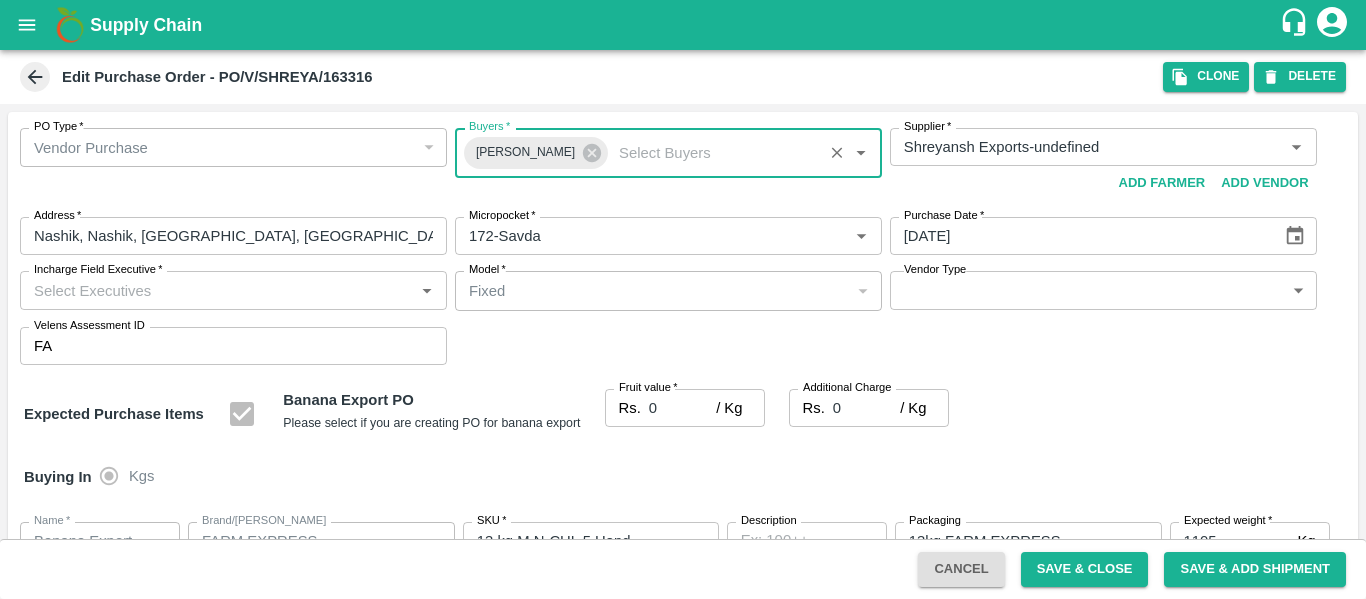 click on "Fruit value   *" at bounding box center [648, 388] 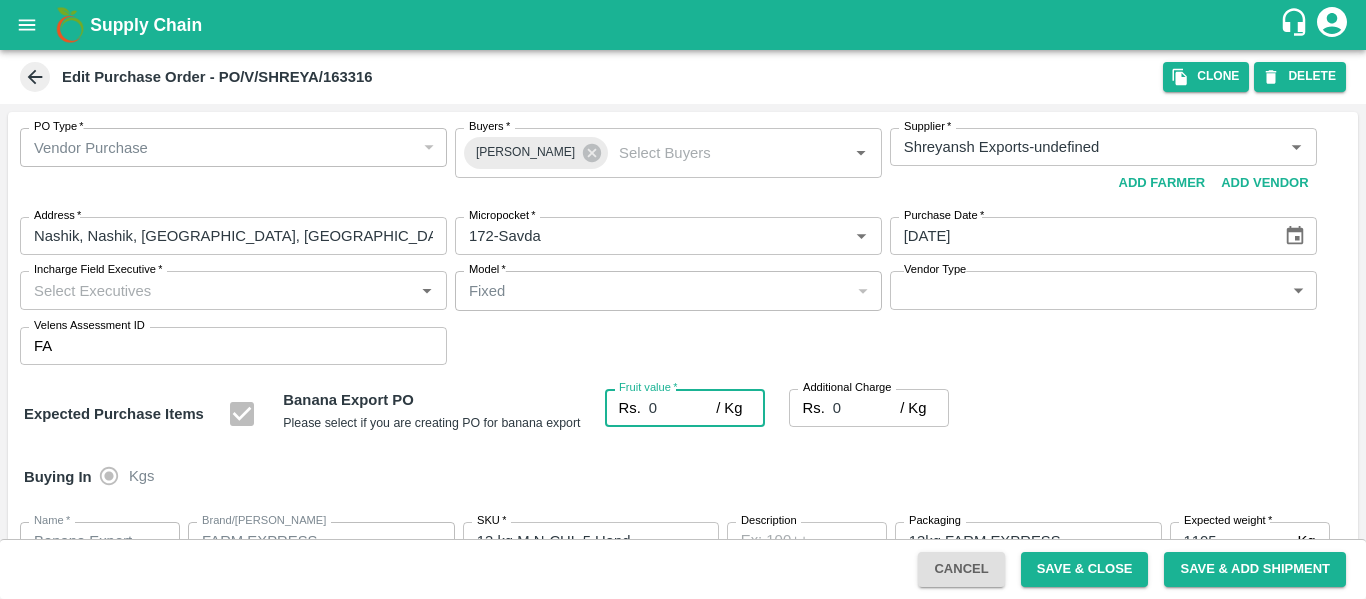 click on "0" at bounding box center (682, 408) 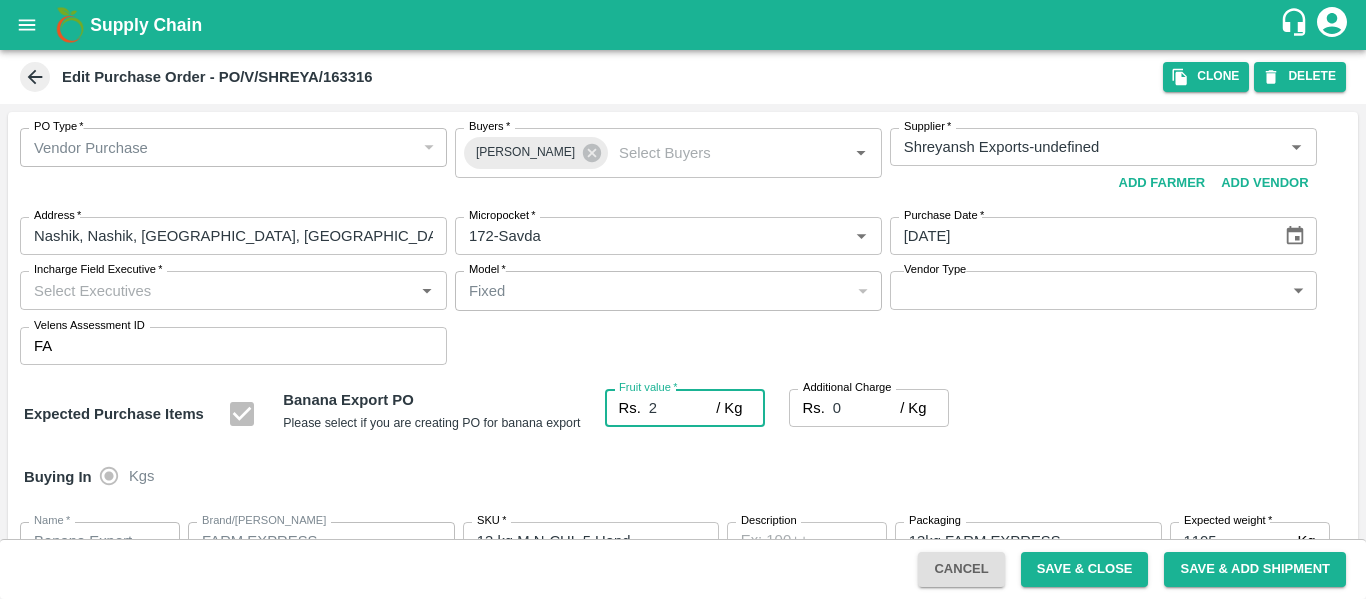 type on "24" 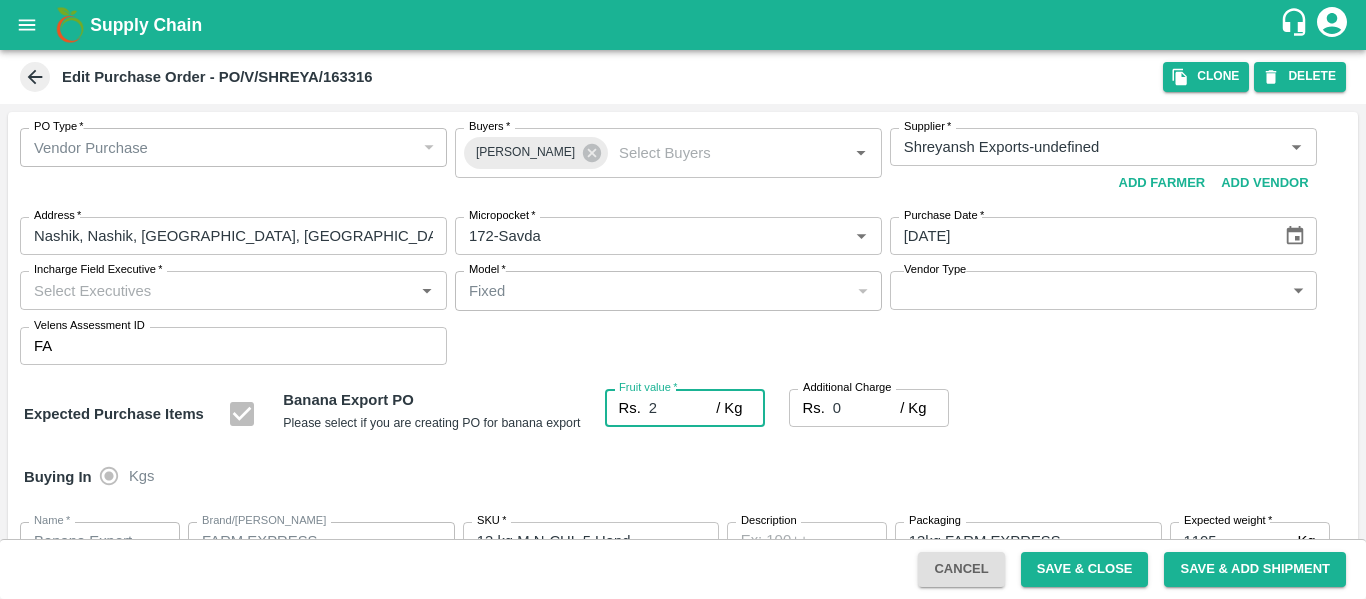 type on "24" 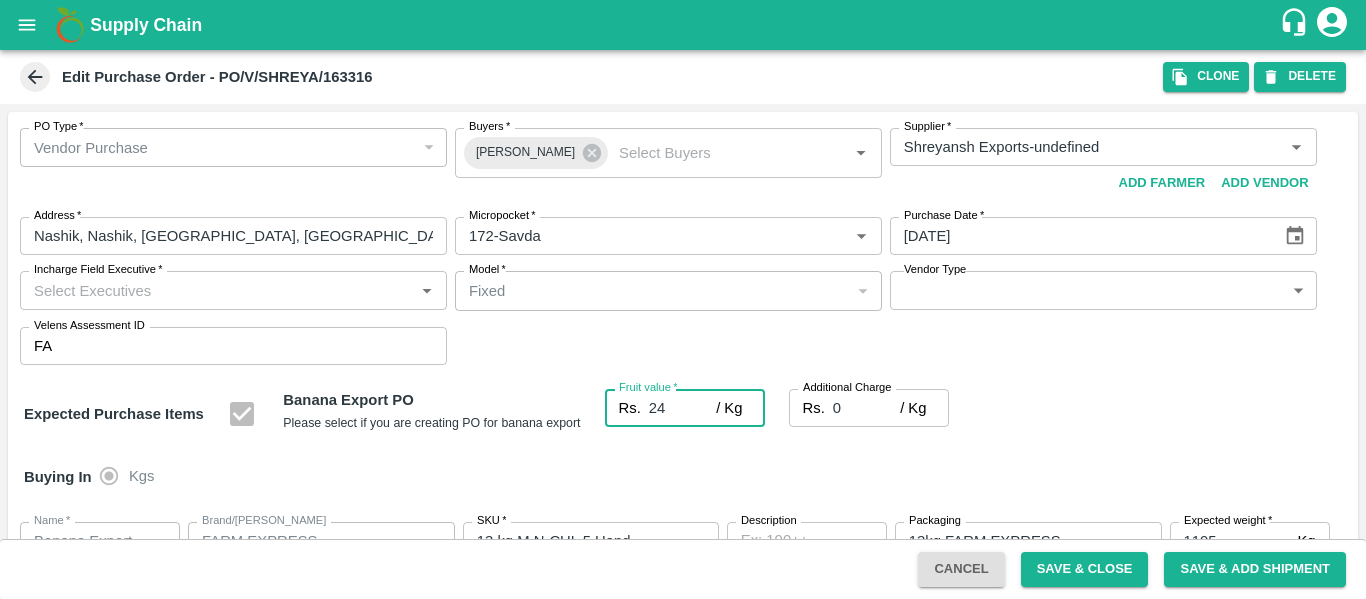 type on "24" 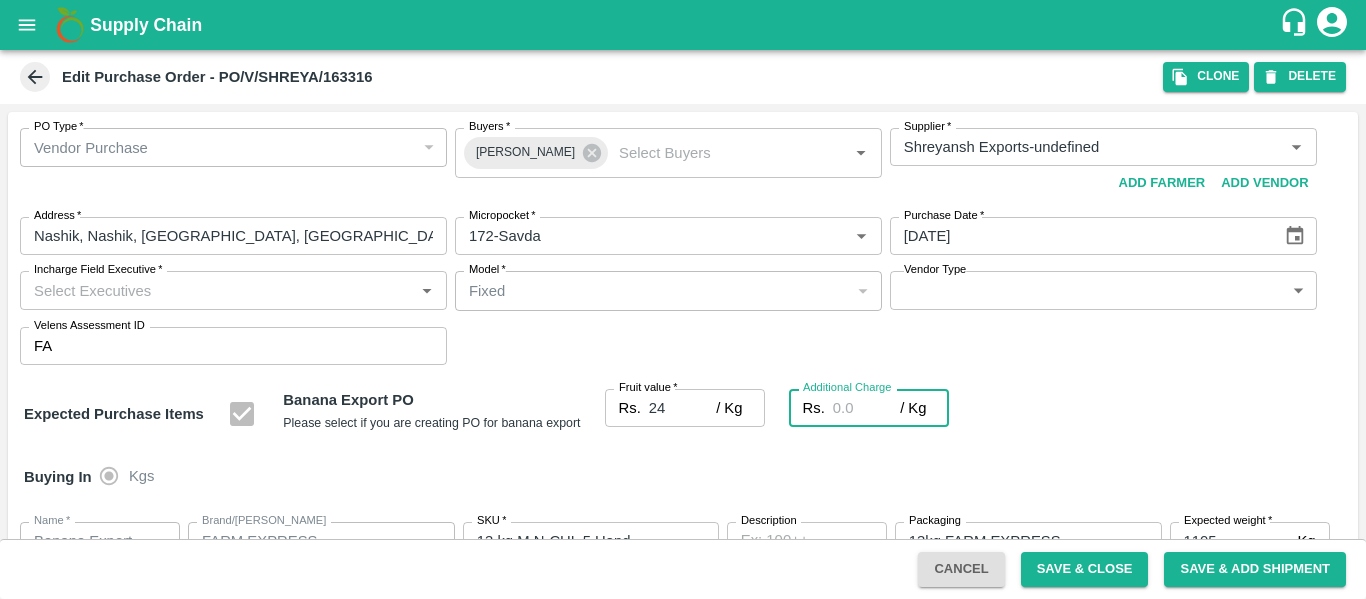type on "2" 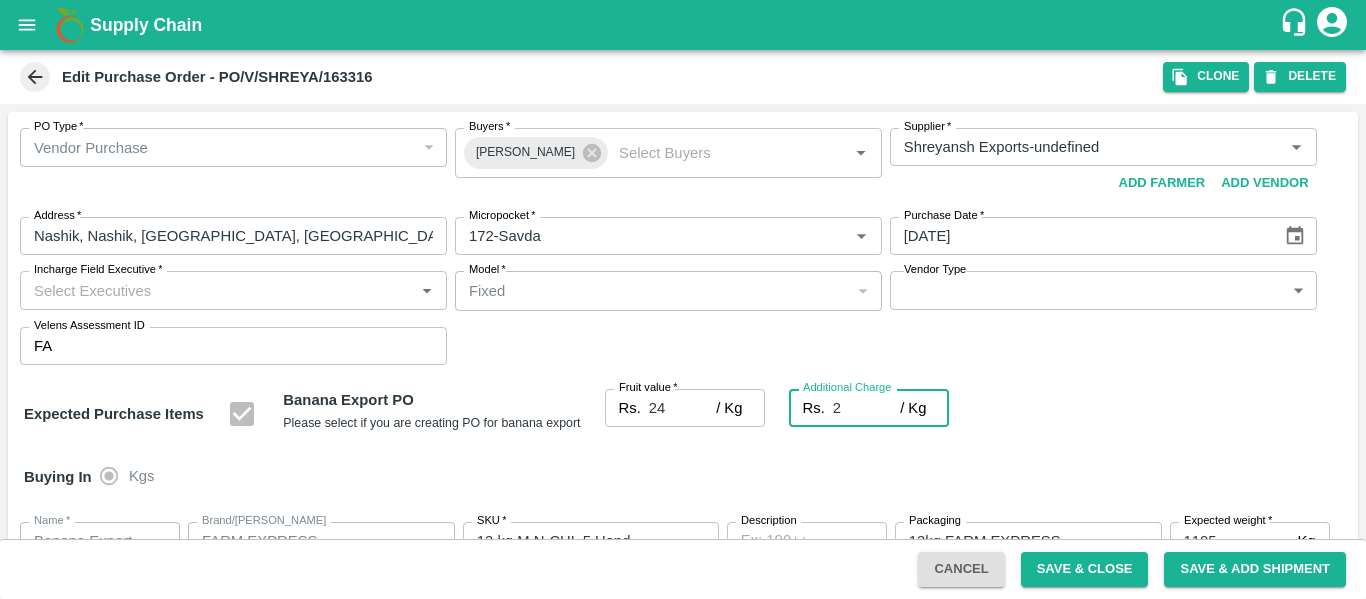 type on "2.7" 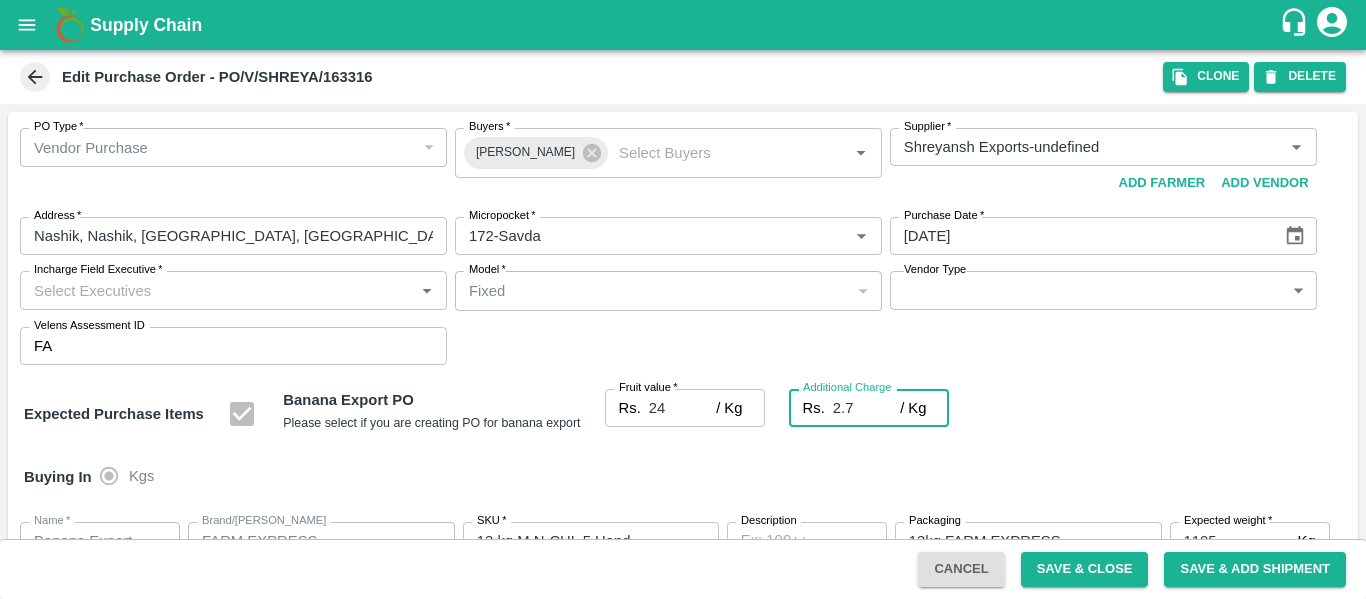 type on "26.7" 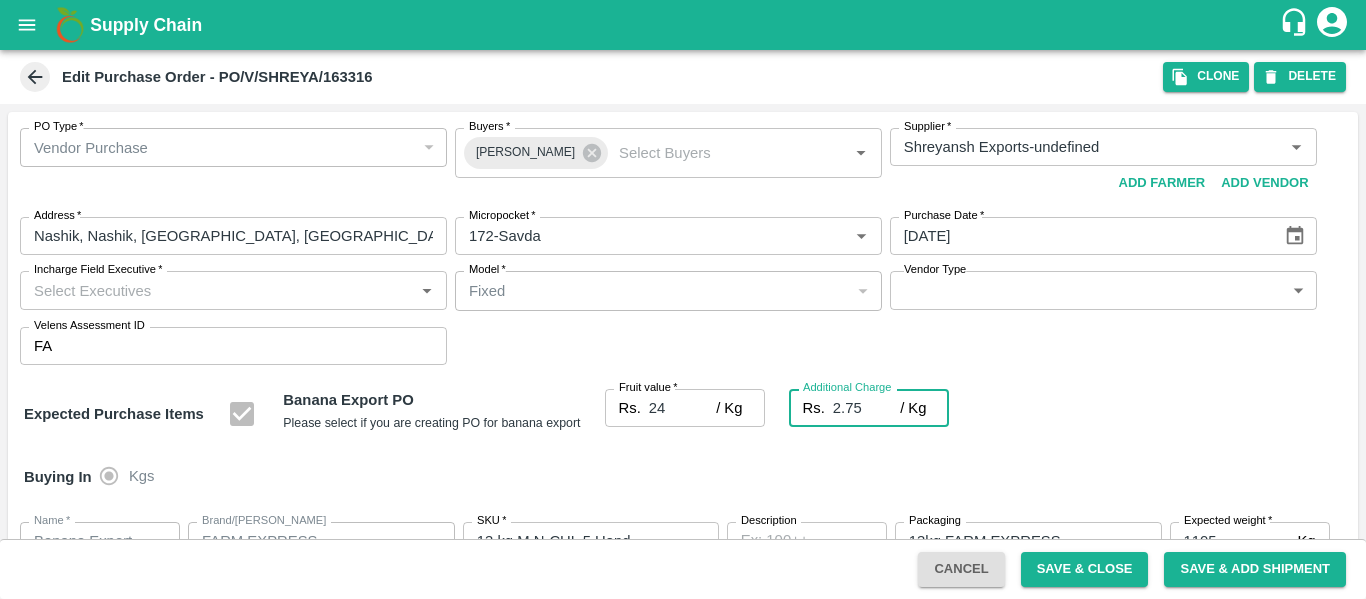 type on "26.75" 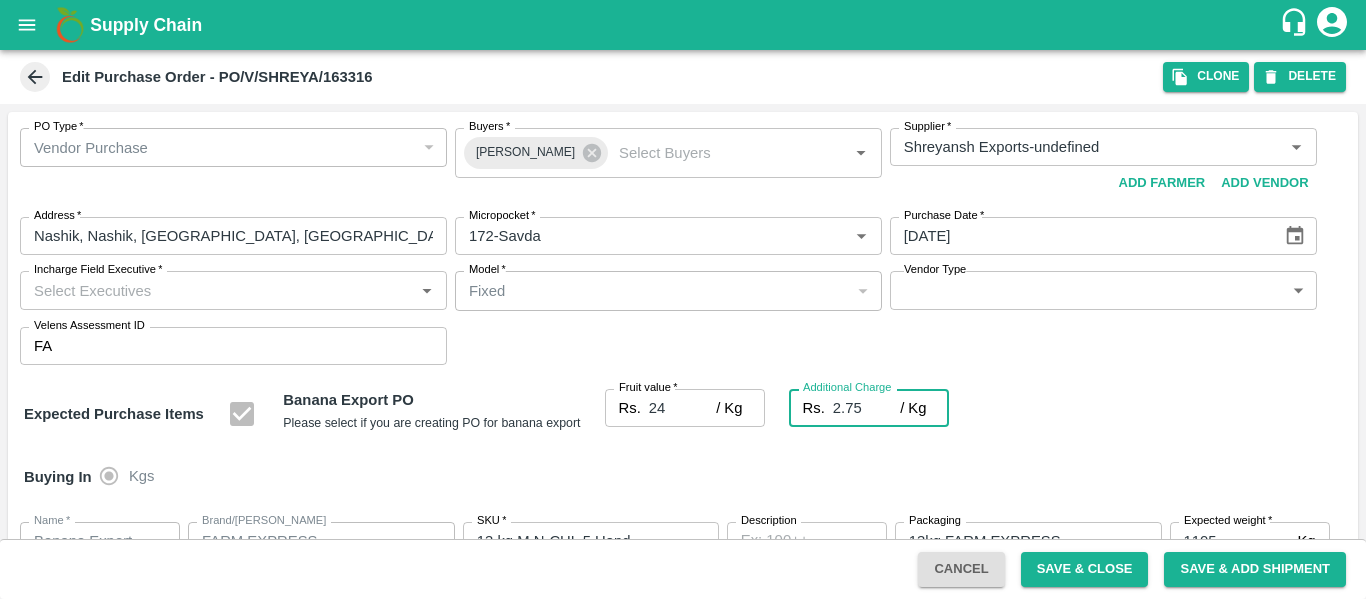 scroll, scrollTop: 1044, scrollLeft: 0, axis: vertical 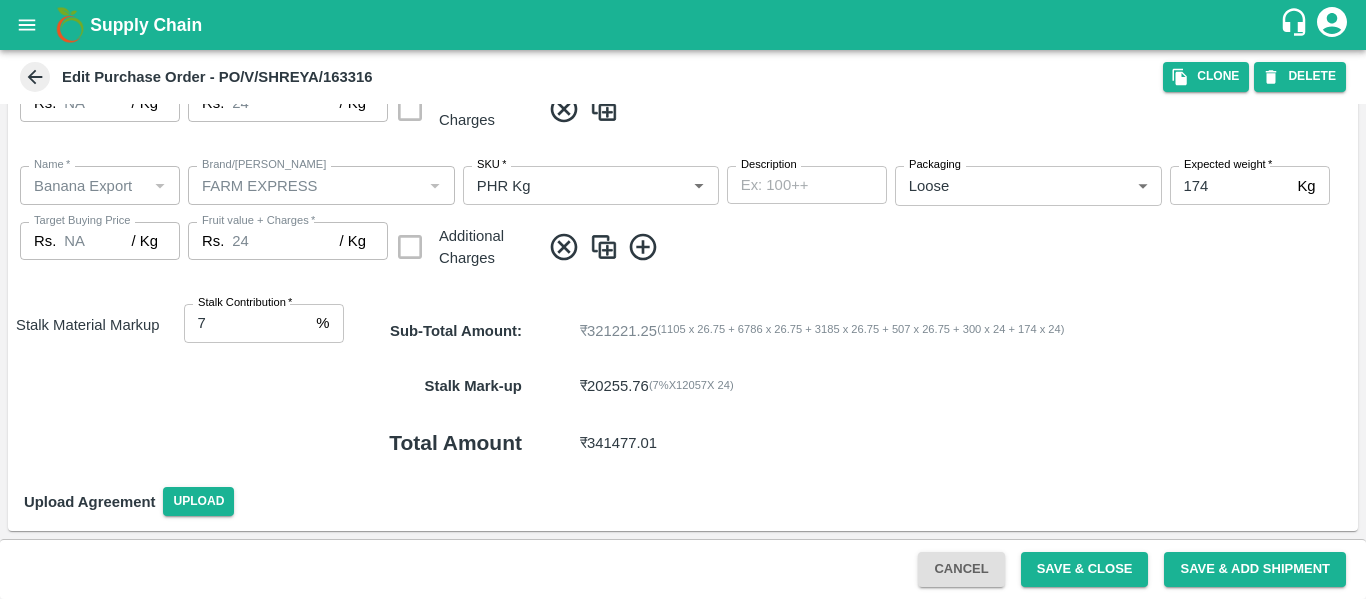 type on "2.75" 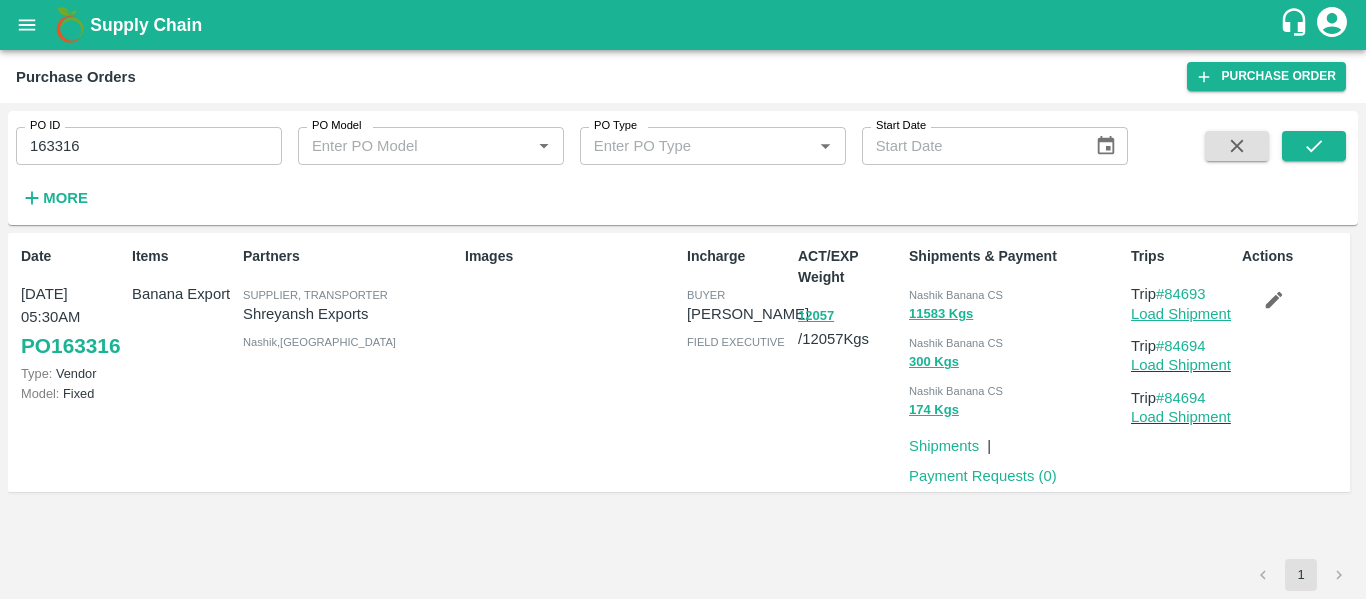 click on "Load Shipment" at bounding box center [1181, 314] 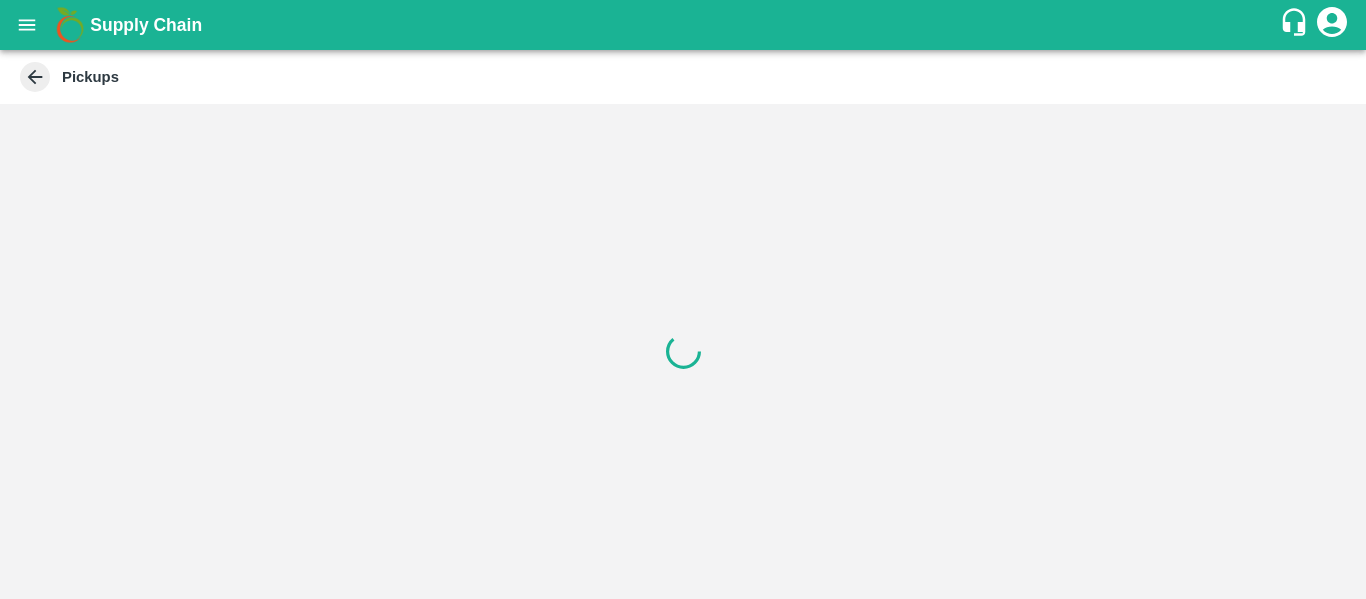 scroll, scrollTop: 0, scrollLeft: 0, axis: both 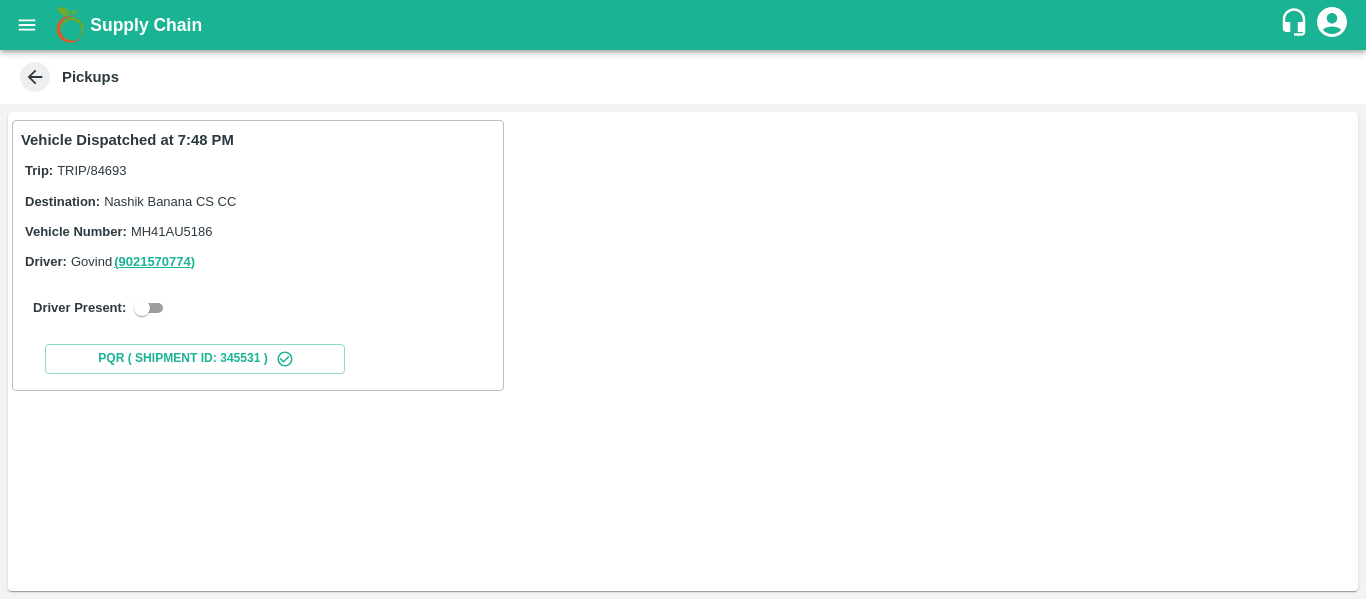 click at bounding box center (142, 308) 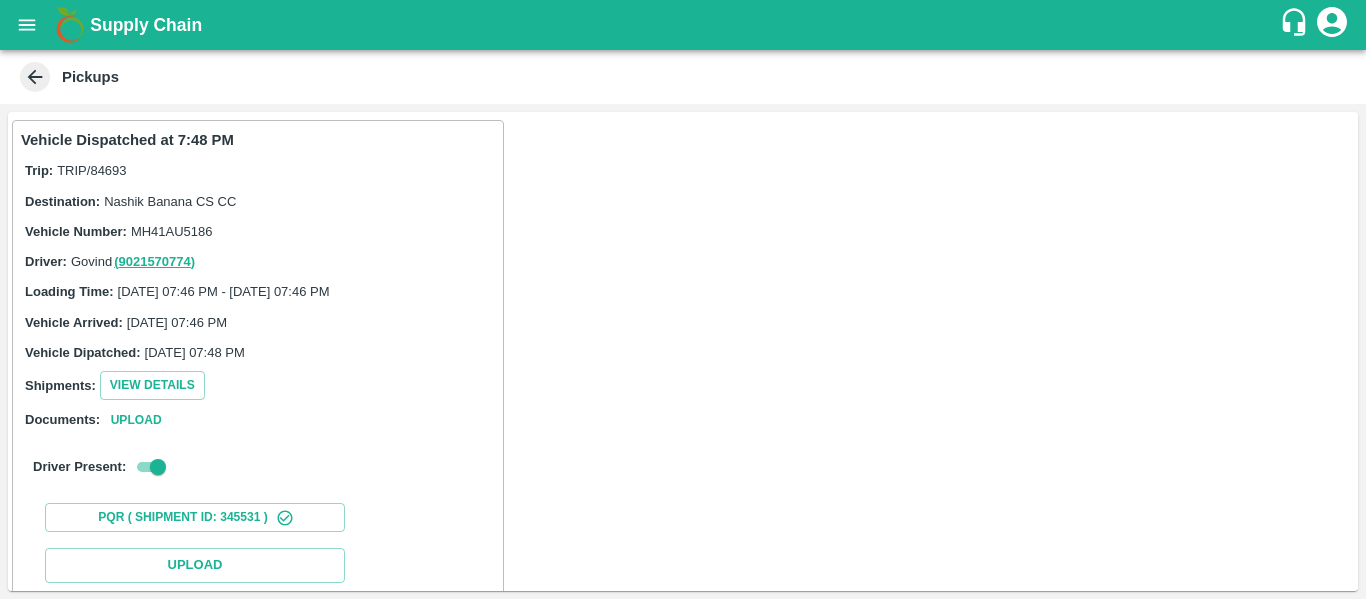 scroll, scrollTop: 293, scrollLeft: 0, axis: vertical 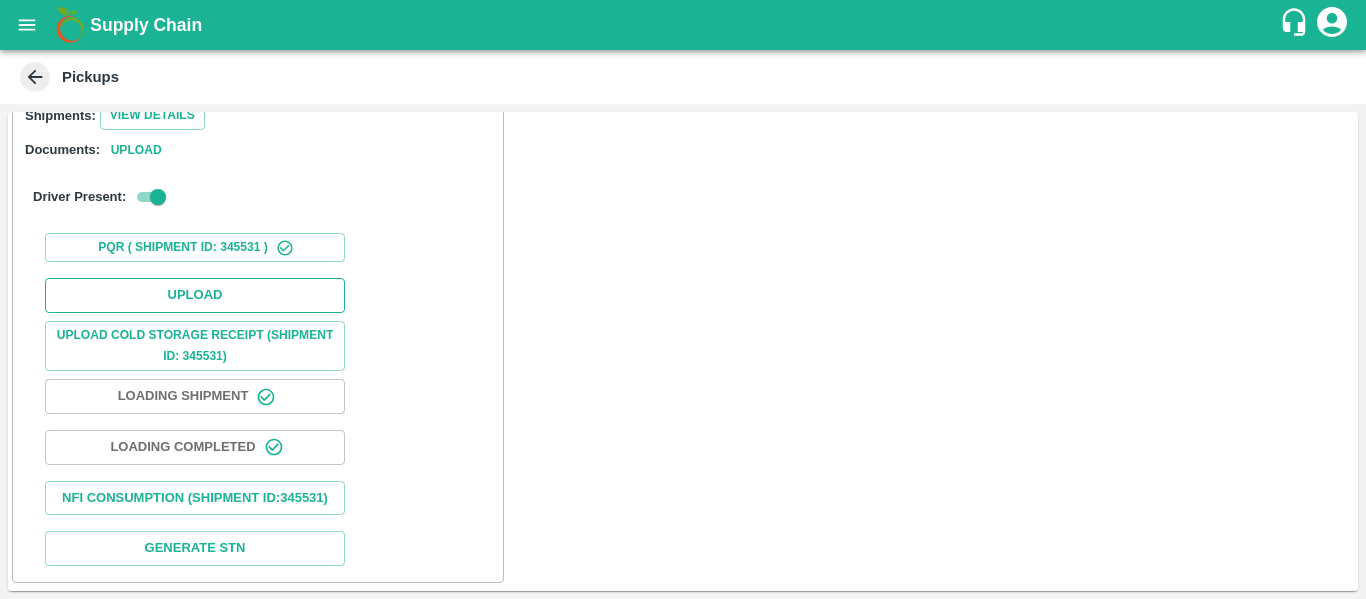 click on "Upload" at bounding box center [195, 295] 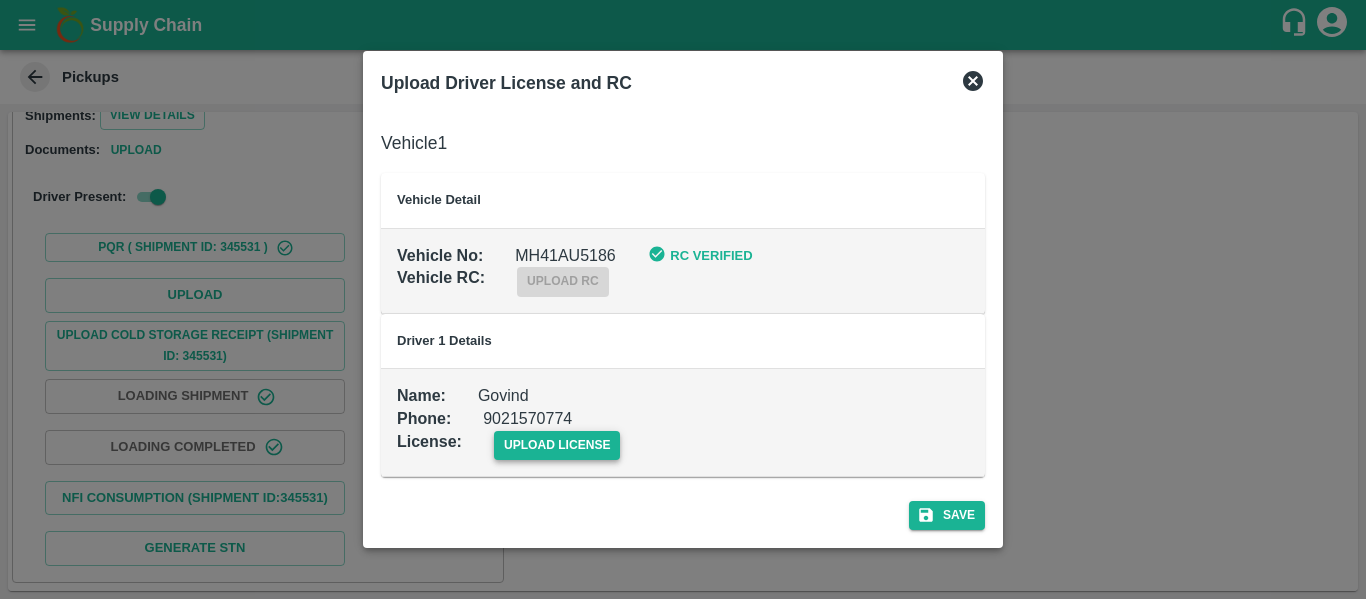 click on "upload license" at bounding box center (557, 445) 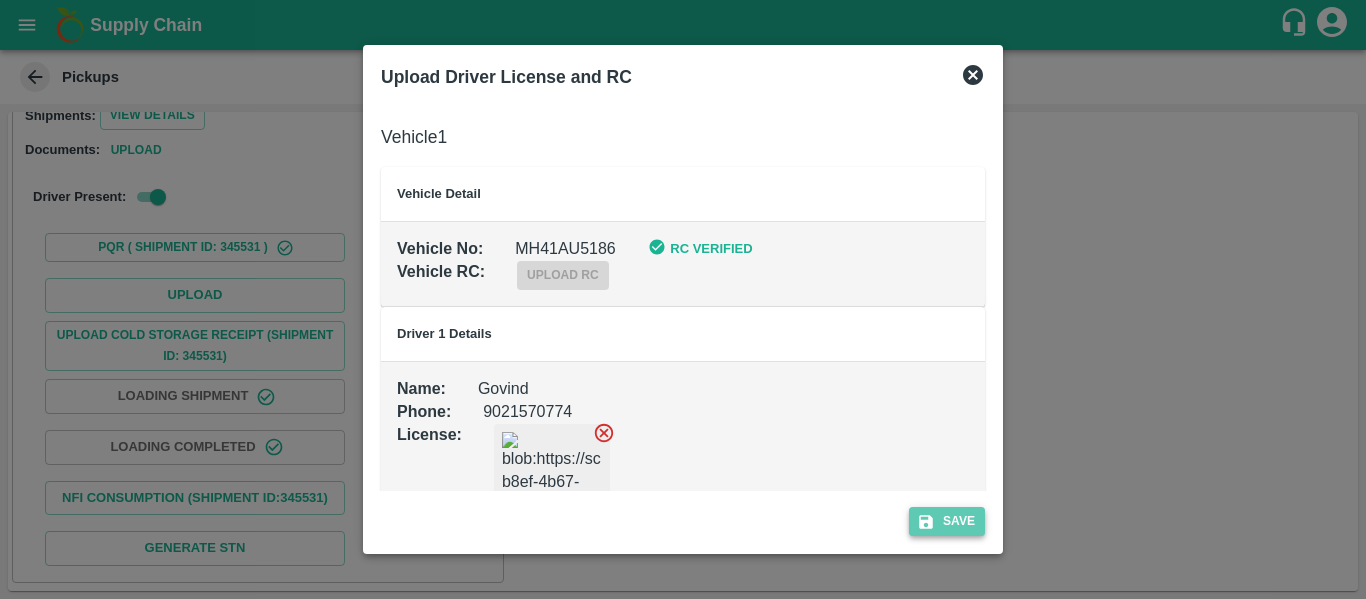 click 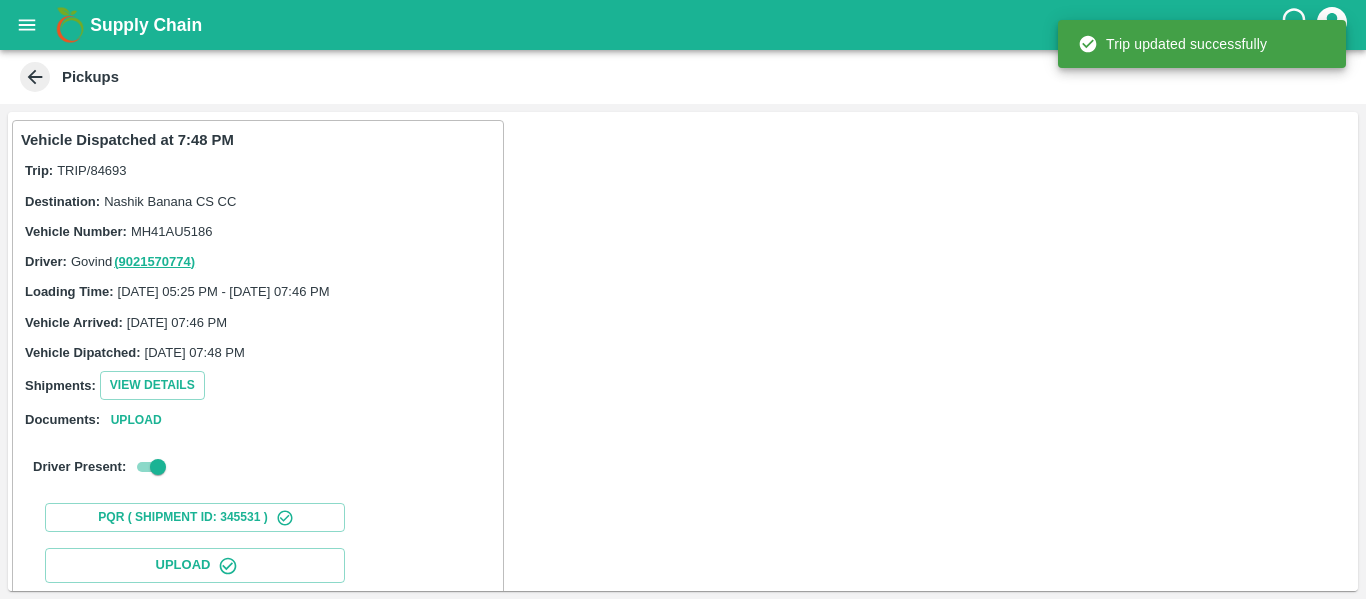 scroll, scrollTop: 344, scrollLeft: 0, axis: vertical 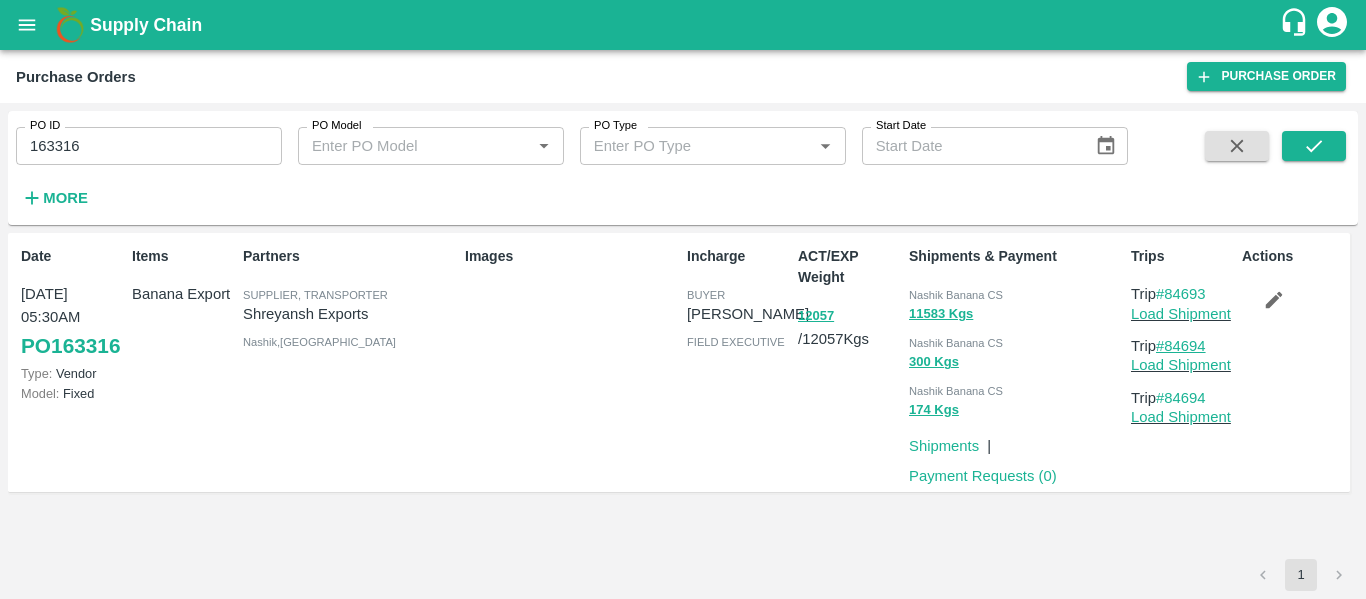 drag, startPoint x: 1216, startPoint y: 343, endPoint x: 1170, endPoint y: 346, distance: 46.09772 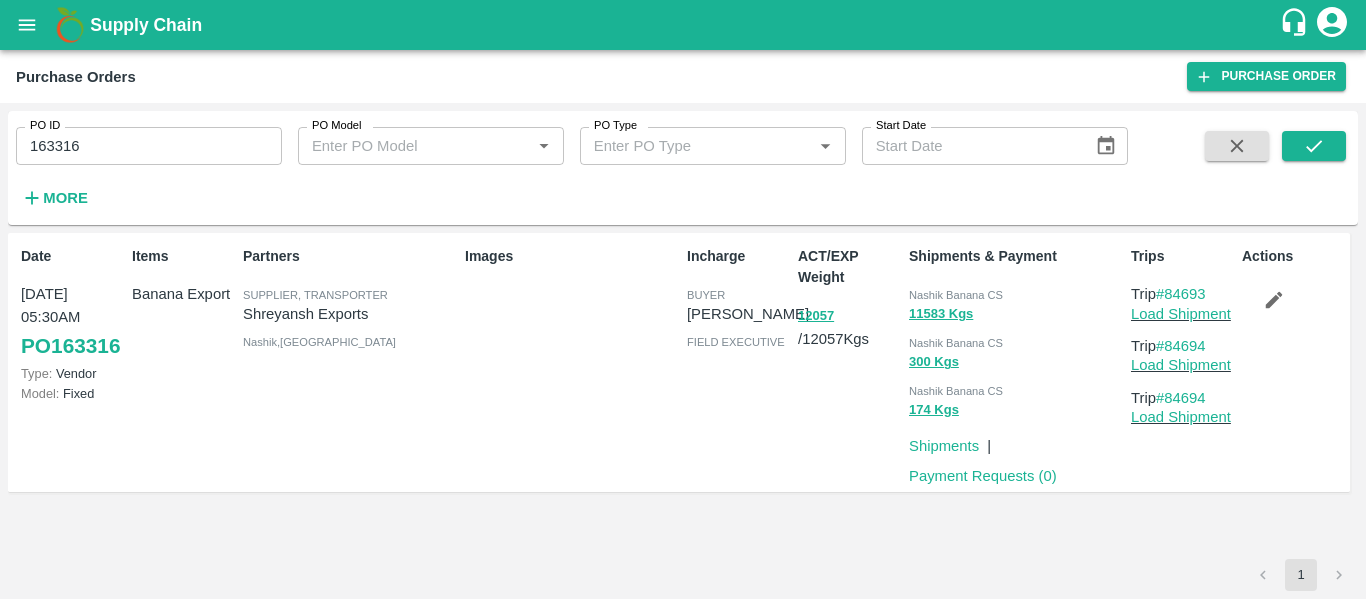 click at bounding box center [27, 25] 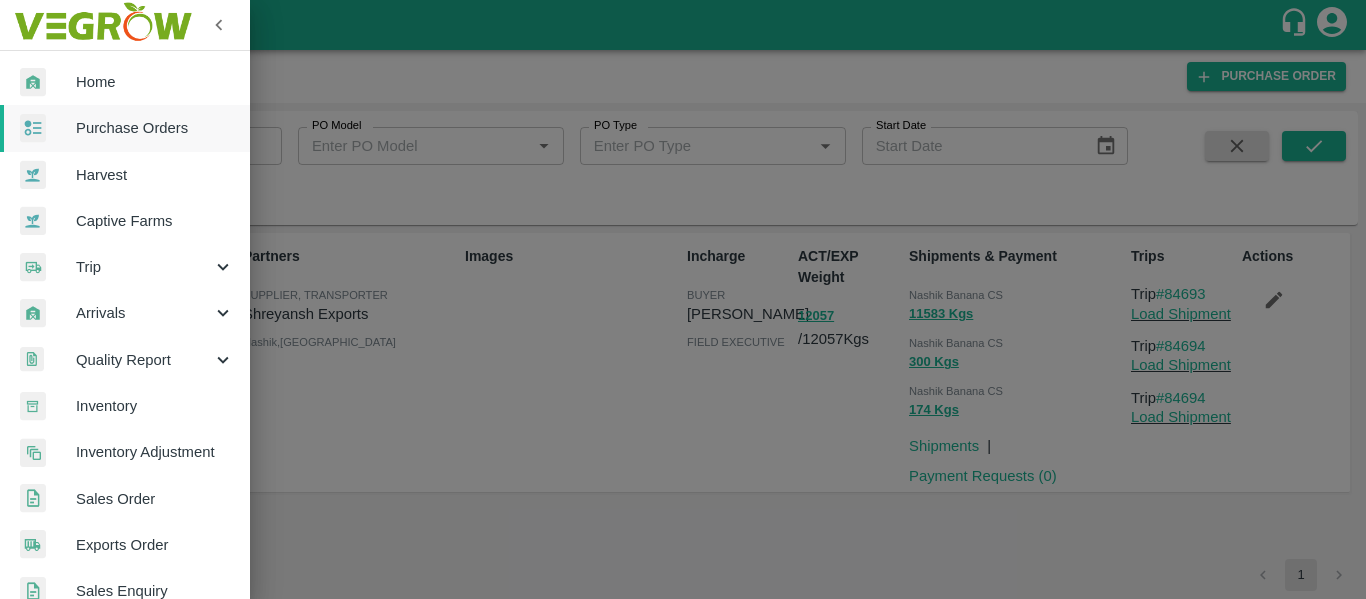 click on "Trip" at bounding box center [144, 267] 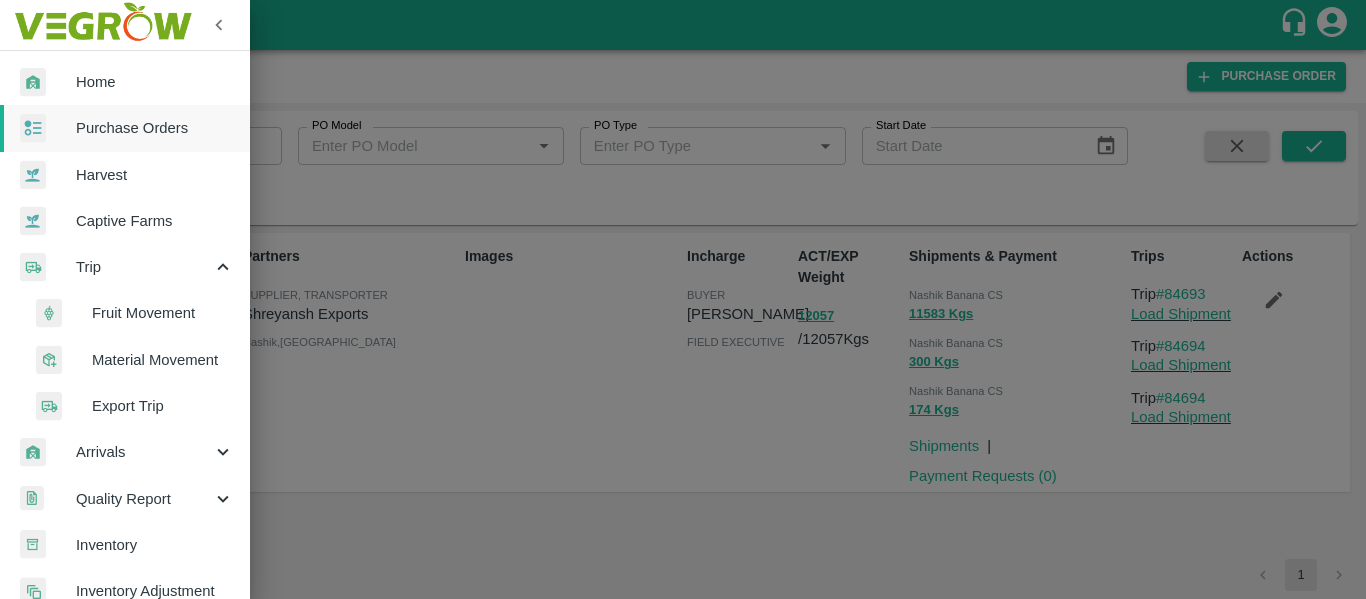 click on "Fruit Movement" at bounding box center [163, 313] 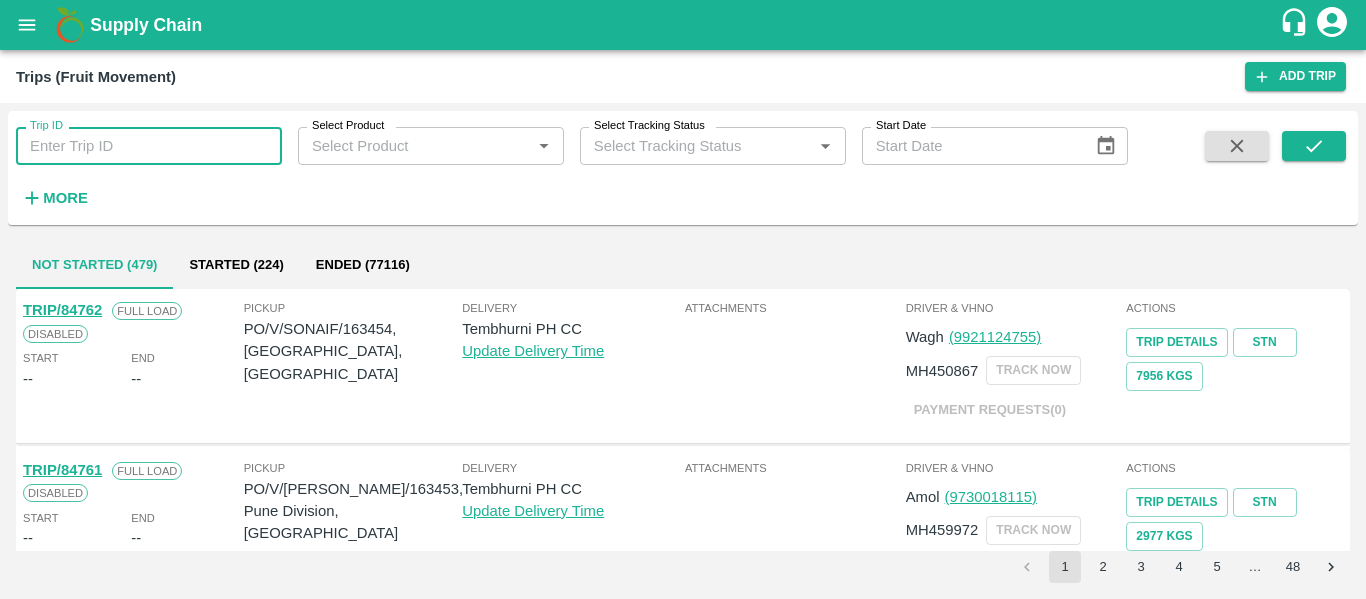click on "Trip ID" at bounding box center [149, 146] 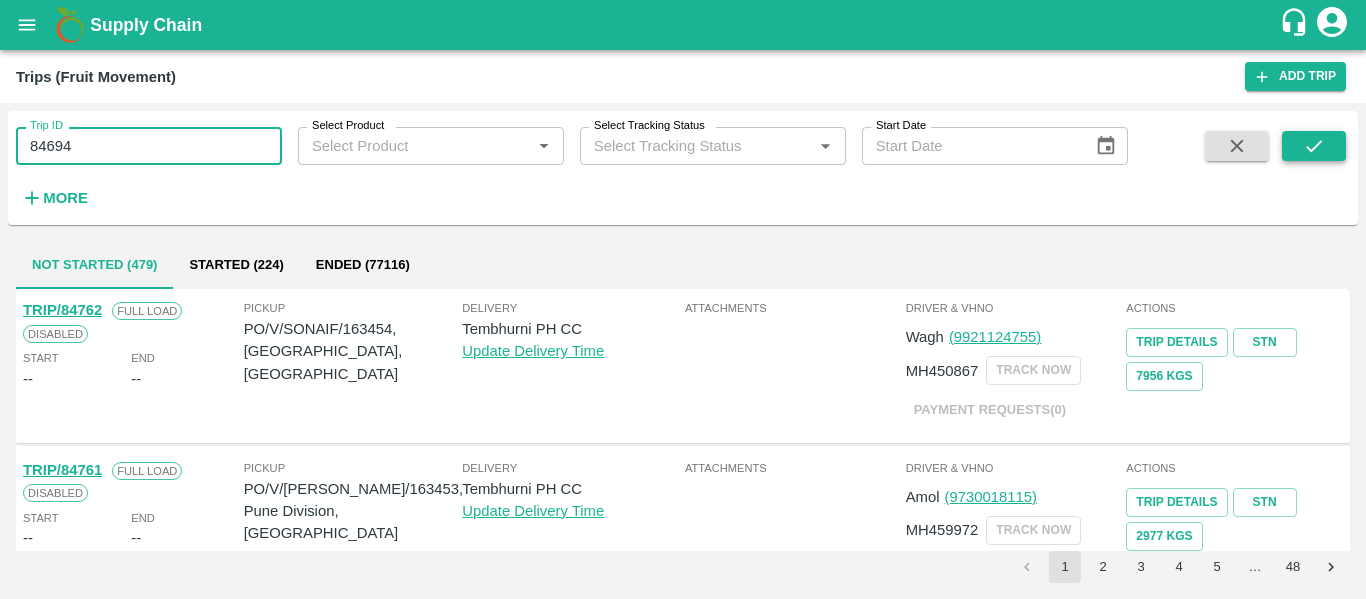 type on "84694" 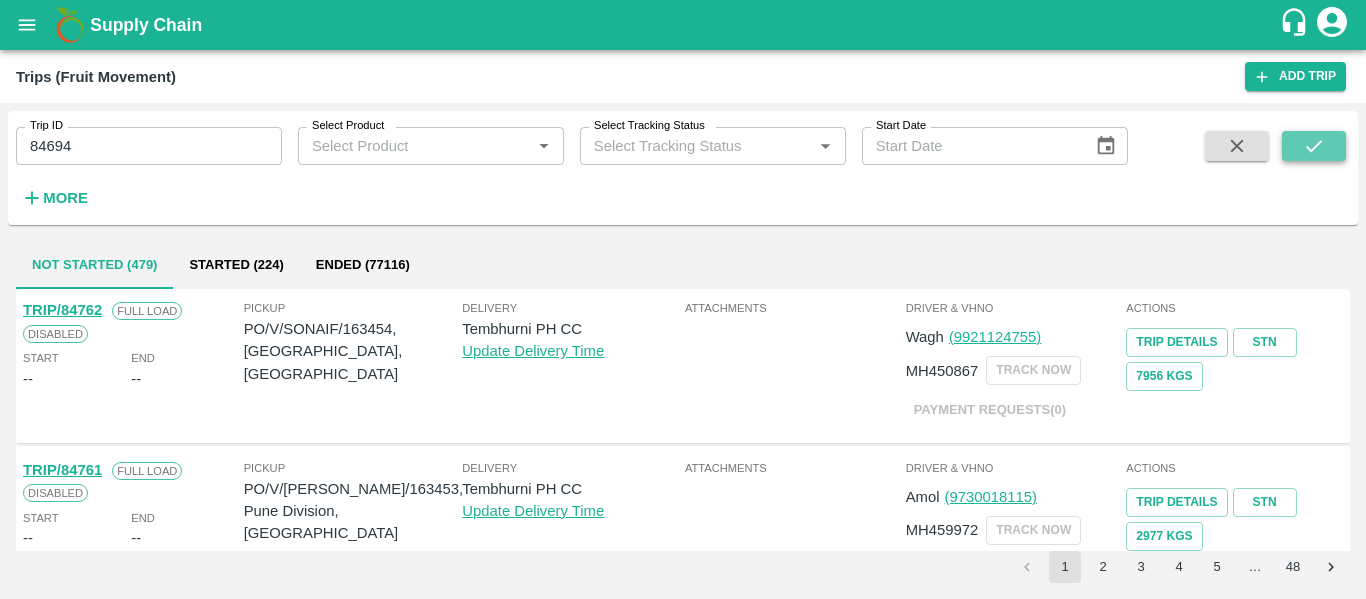 click at bounding box center [1314, 146] 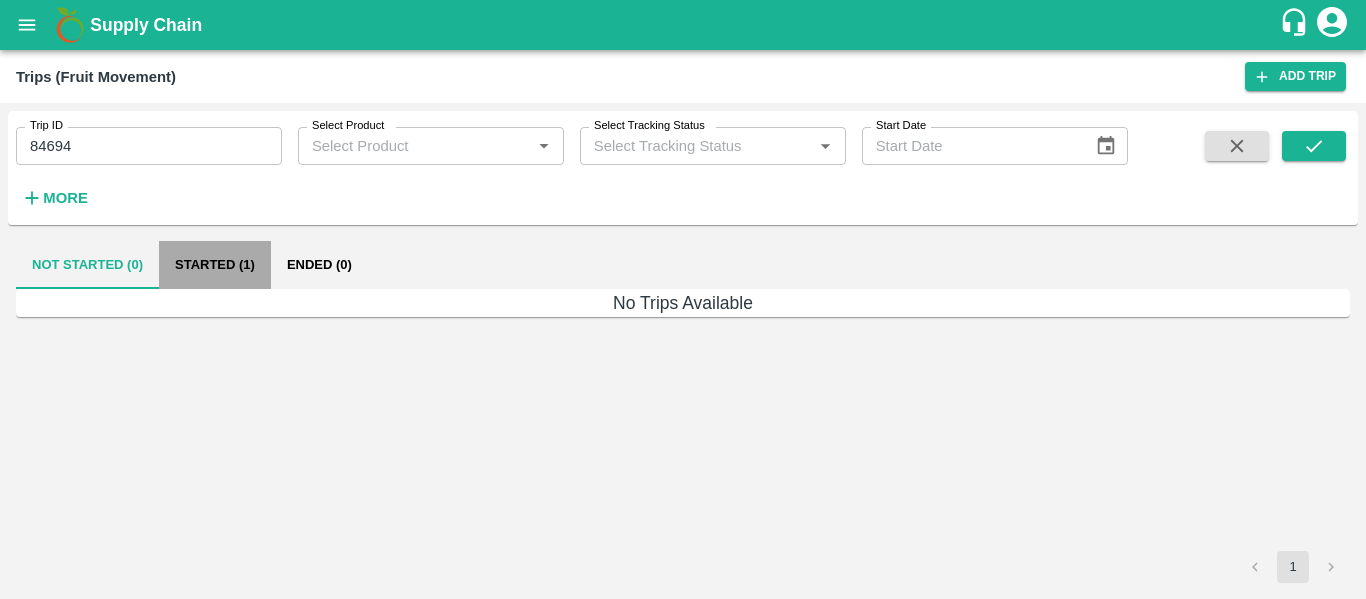 click on "Started (1)" at bounding box center (215, 265) 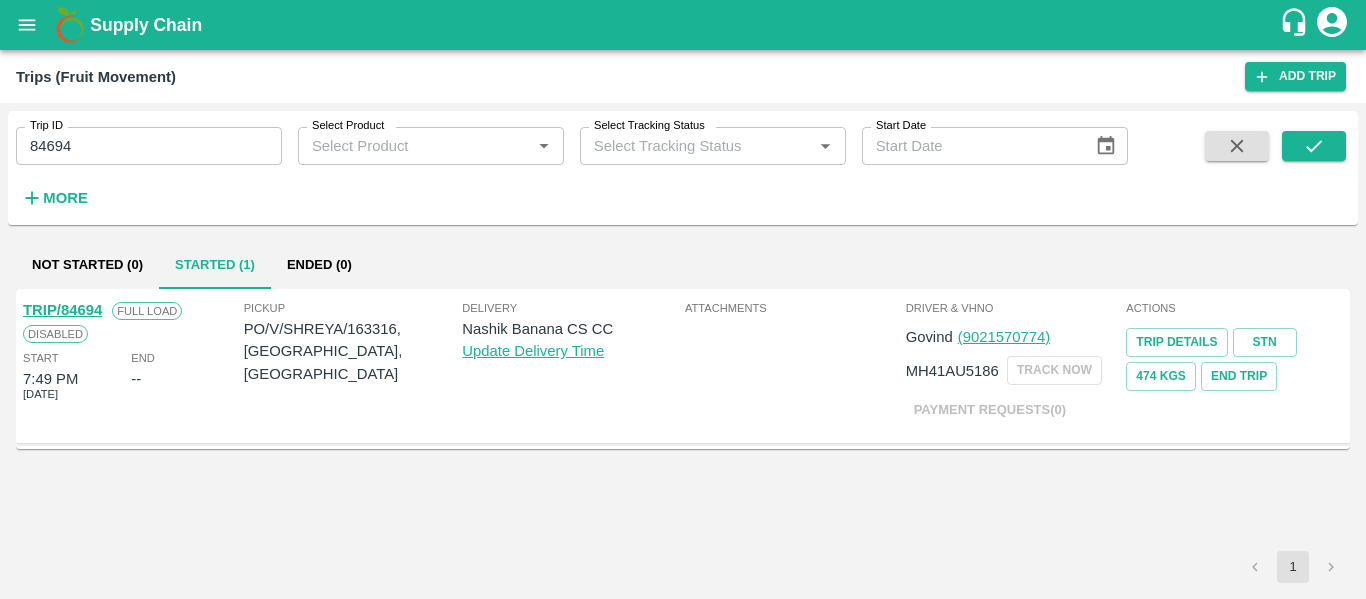 click on "TRIP/84694" at bounding box center (62, 310) 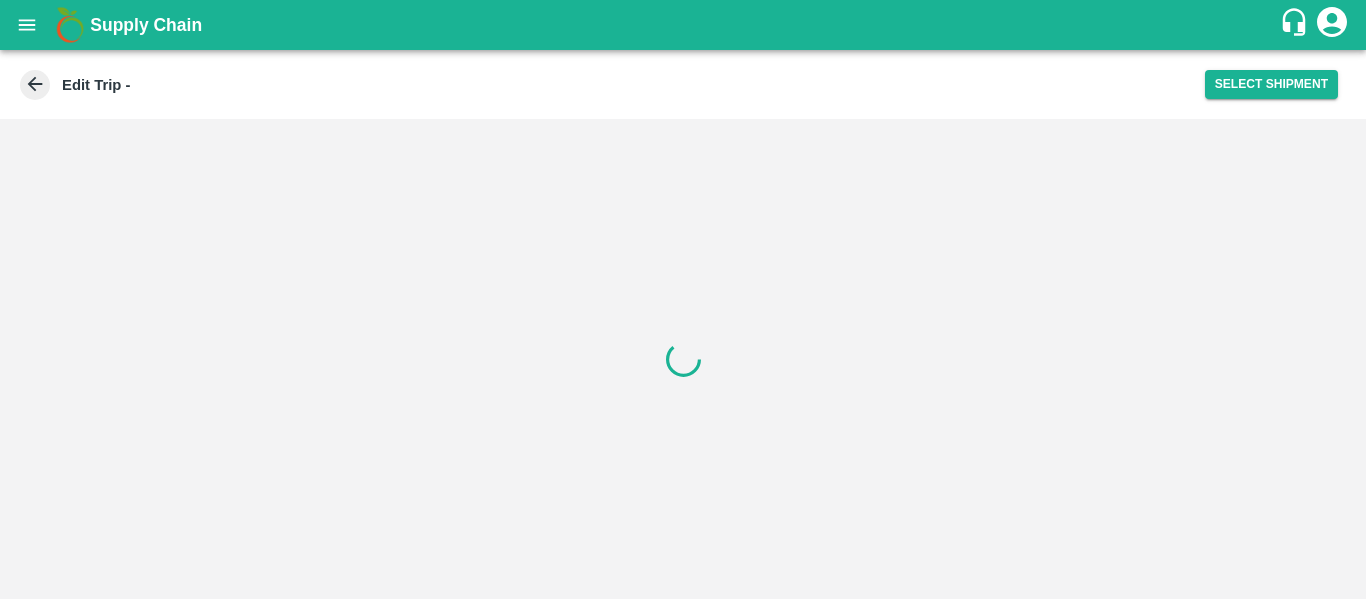 scroll, scrollTop: 0, scrollLeft: 0, axis: both 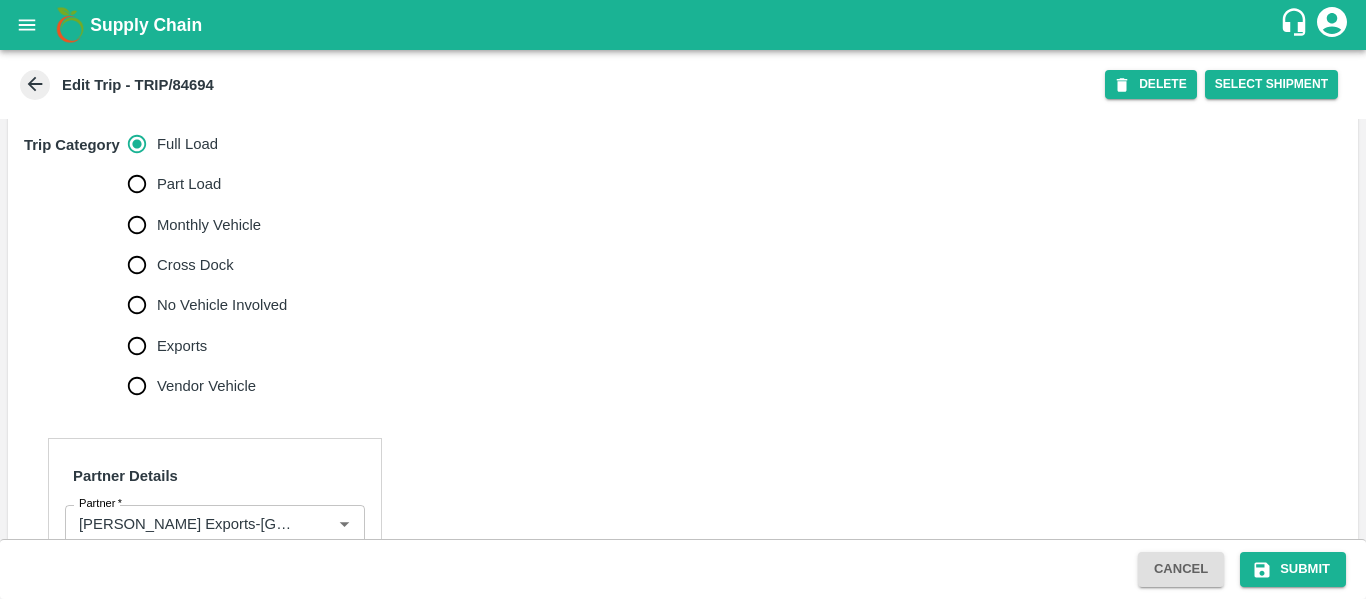 click on "No Vehicle Involved" at bounding box center (222, 305) 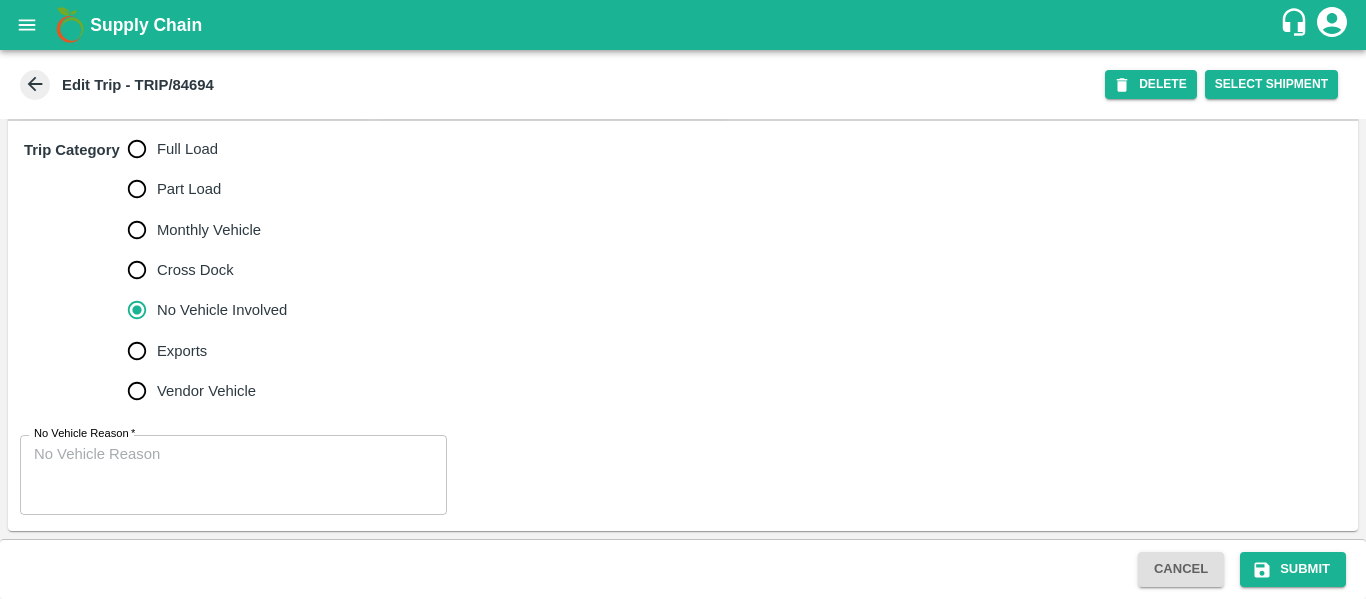 scroll, scrollTop: 623, scrollLeft: 0, axis: vertical 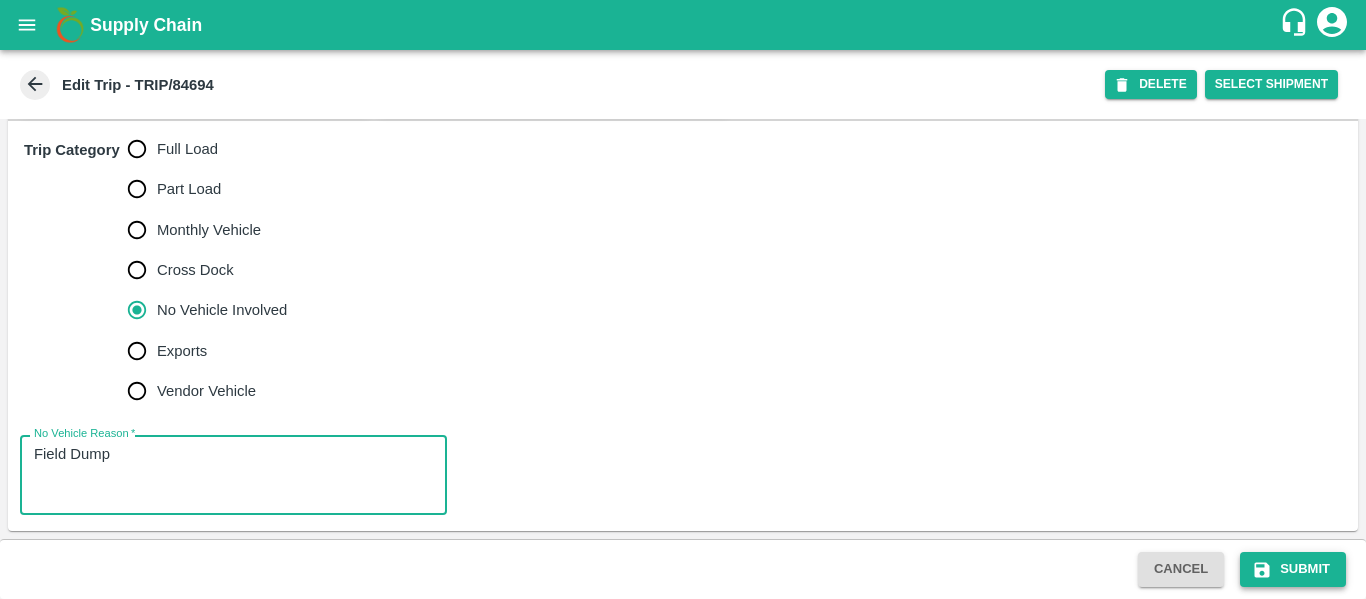 type on "Field Dump" 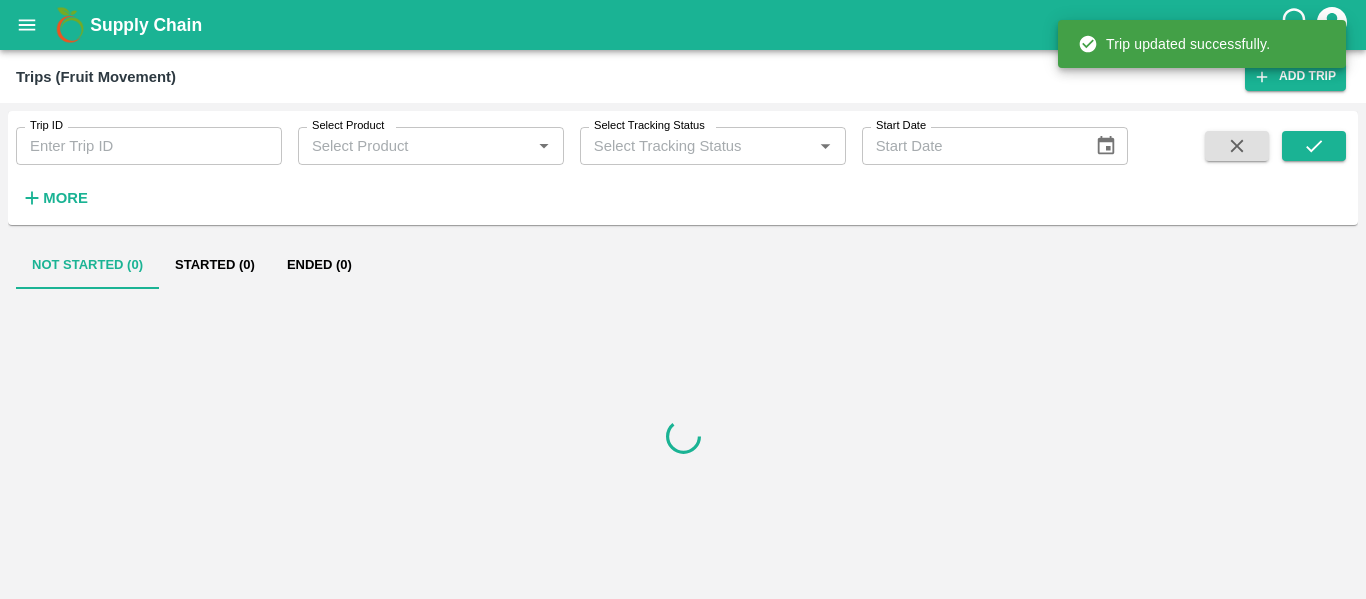 click on "Trip ID" at bounding box center [149, 146] 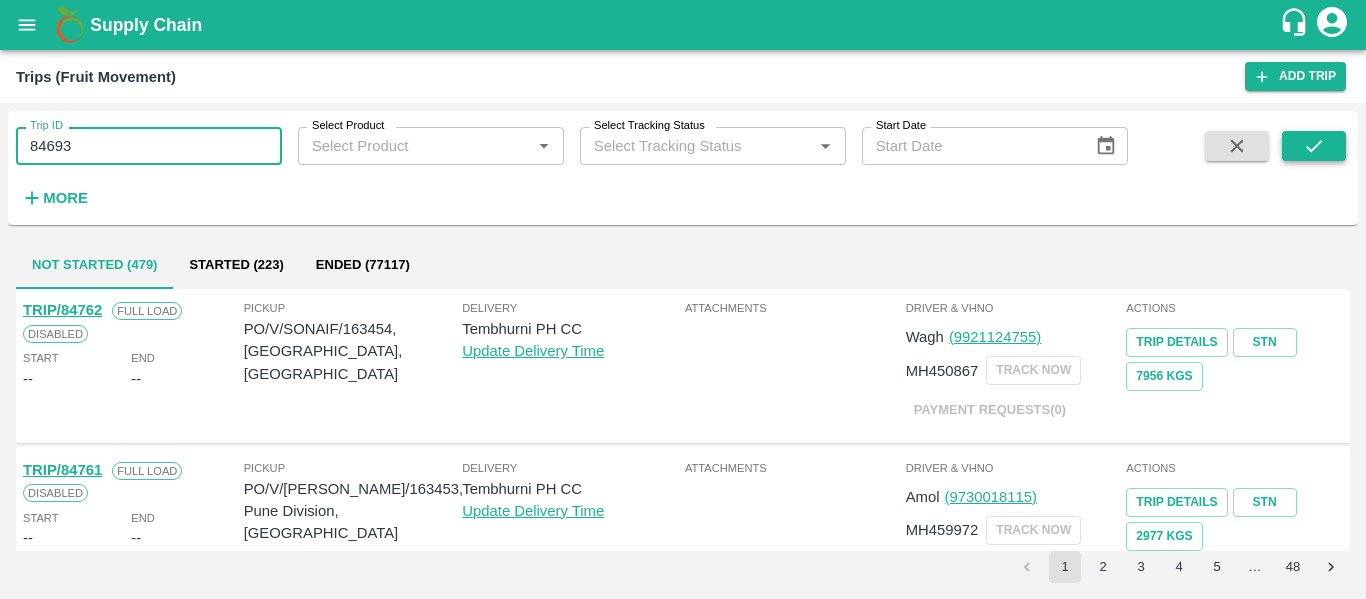 type on "84693" 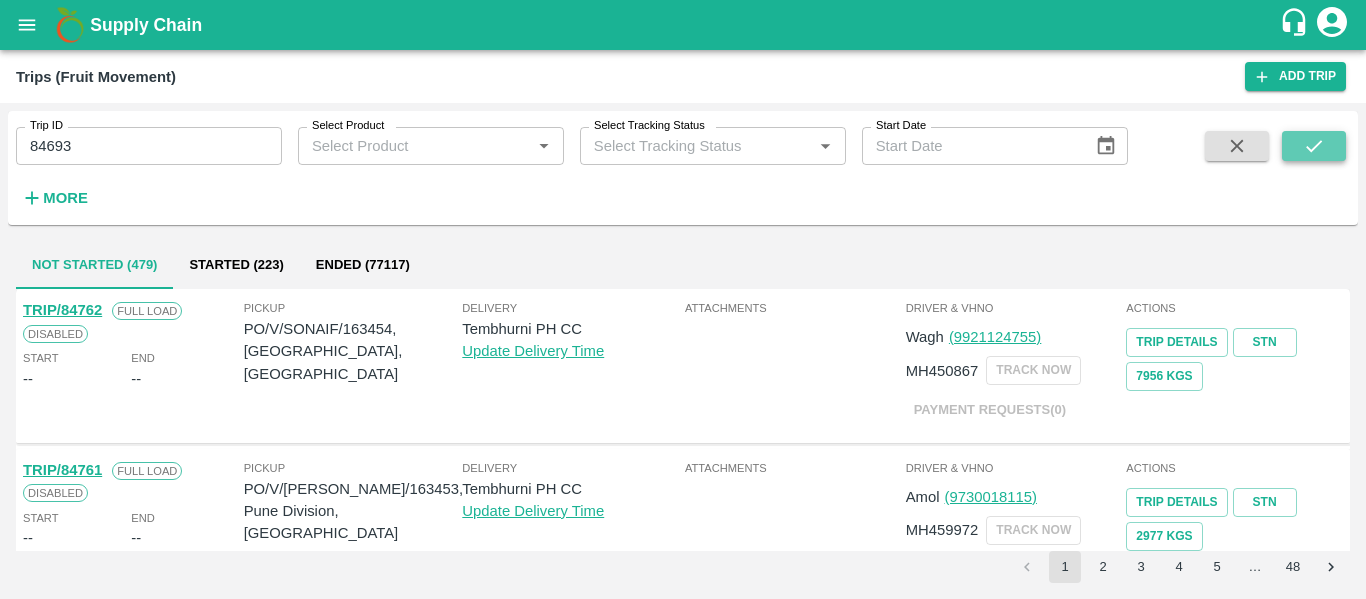 click at bounding box center [1314, 146] 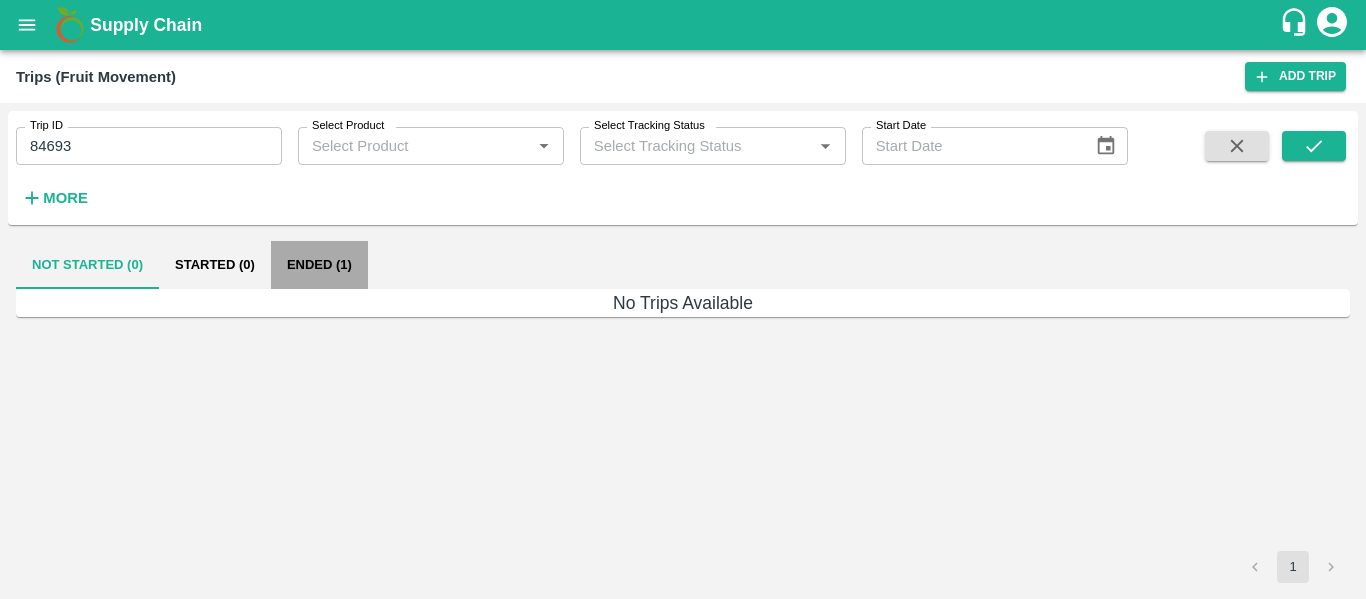 click on "Ended (1)" at bounding box center [319, 265] 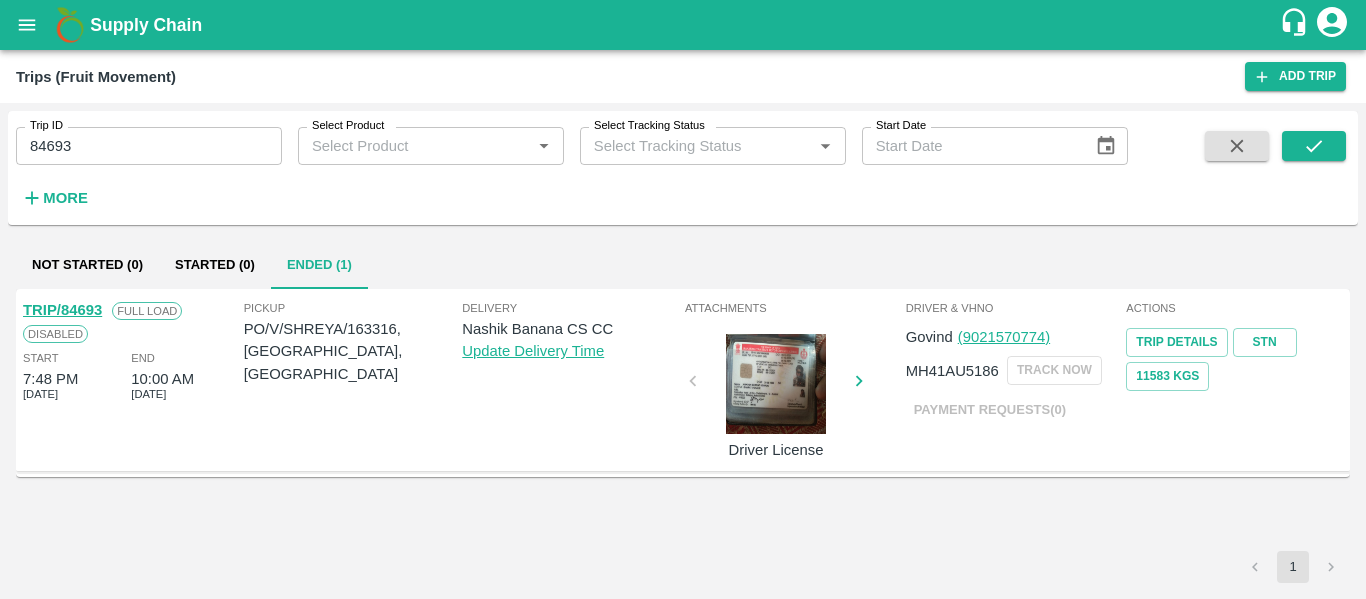 click on "TRIP/84693" at bounding box center [62, 310] 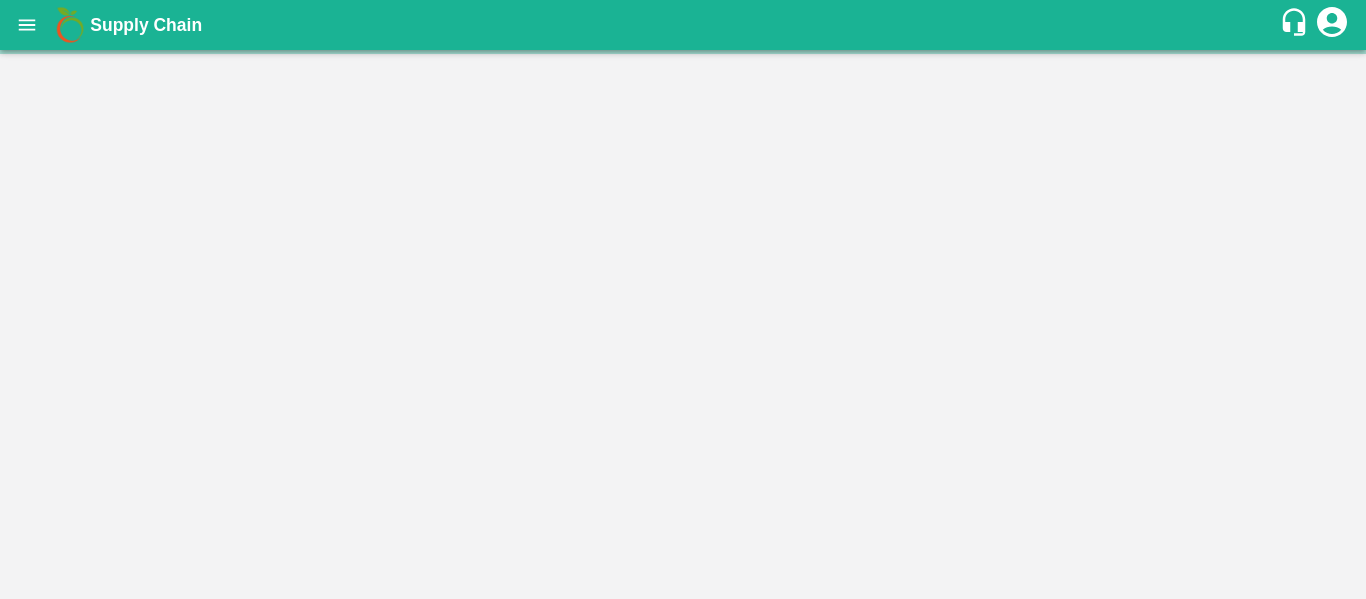 scroll, scrollTop: 0, scrollLeft: 0, axis: both 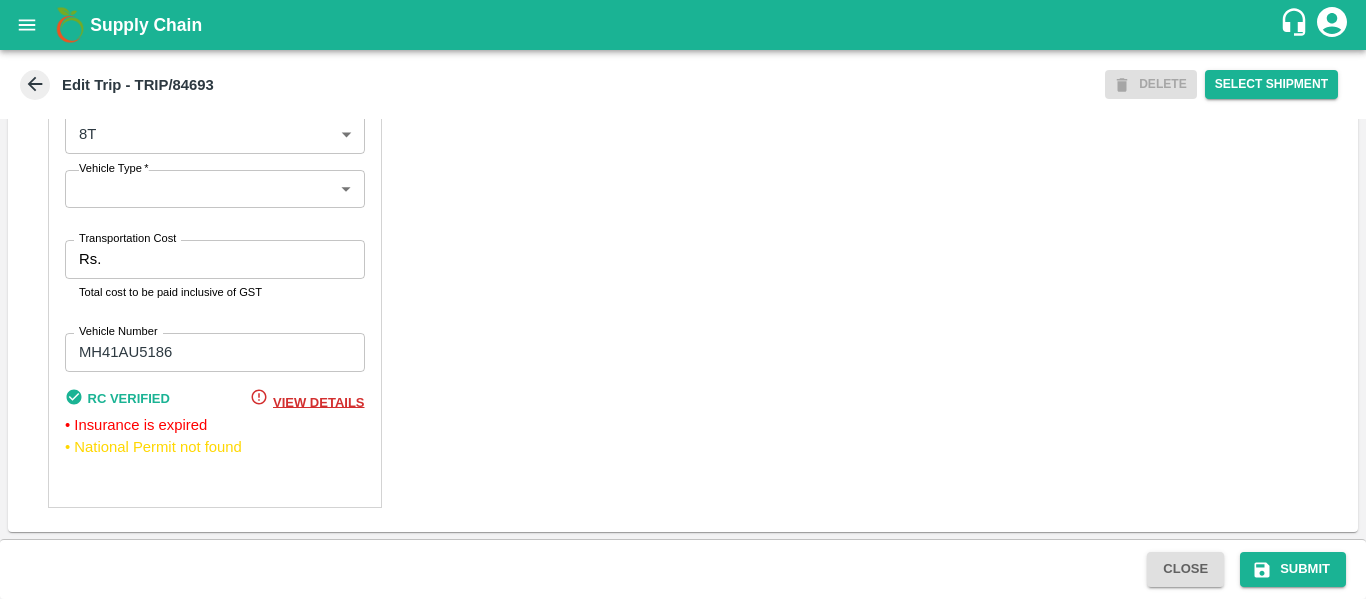 click on "Transportation Cost" at bounding box center [236, 259] 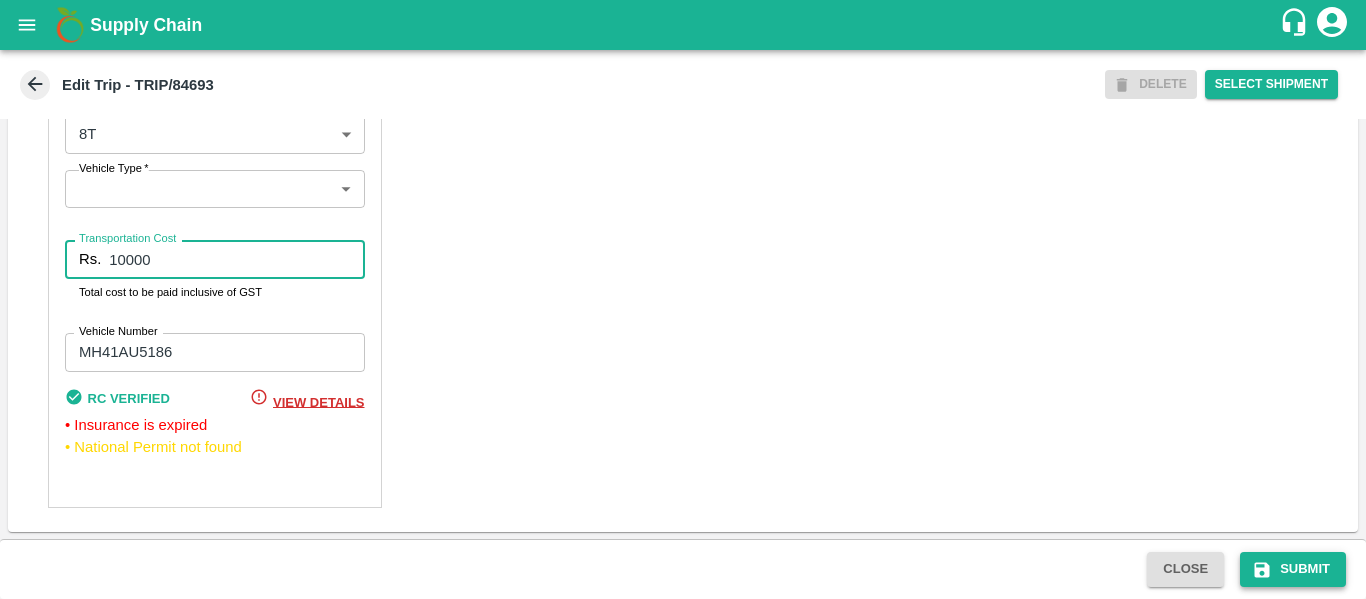 type on "10000" 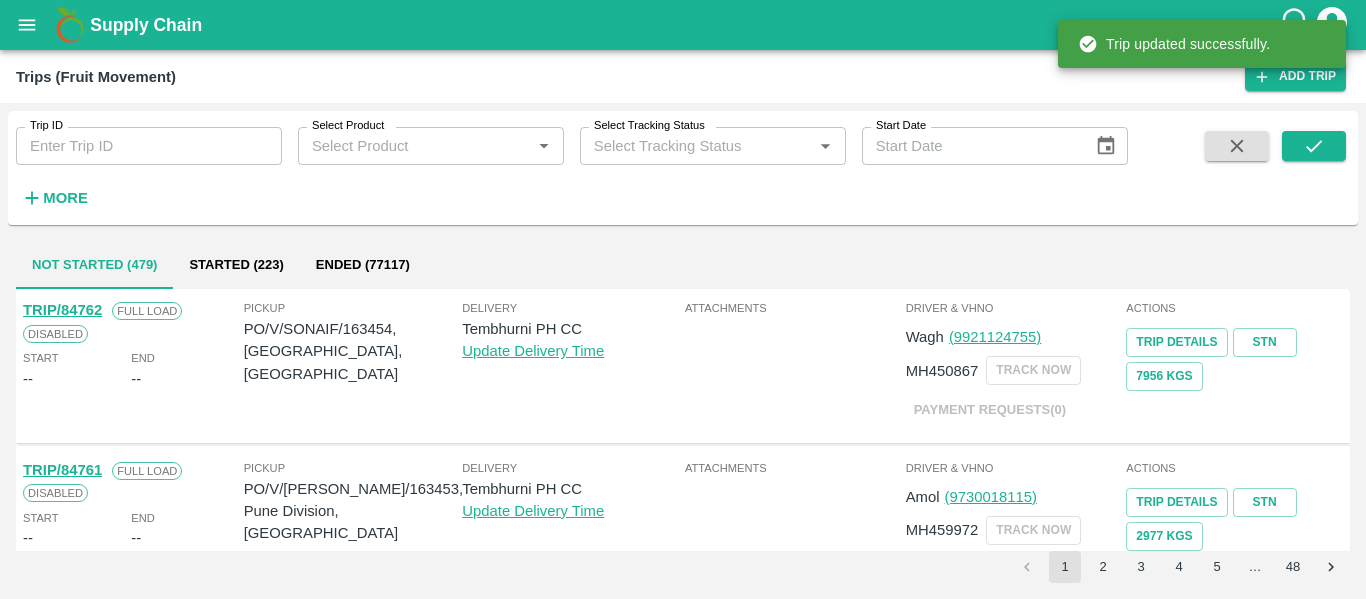 click on "Supply Chain" at bounding box center [683, 25] 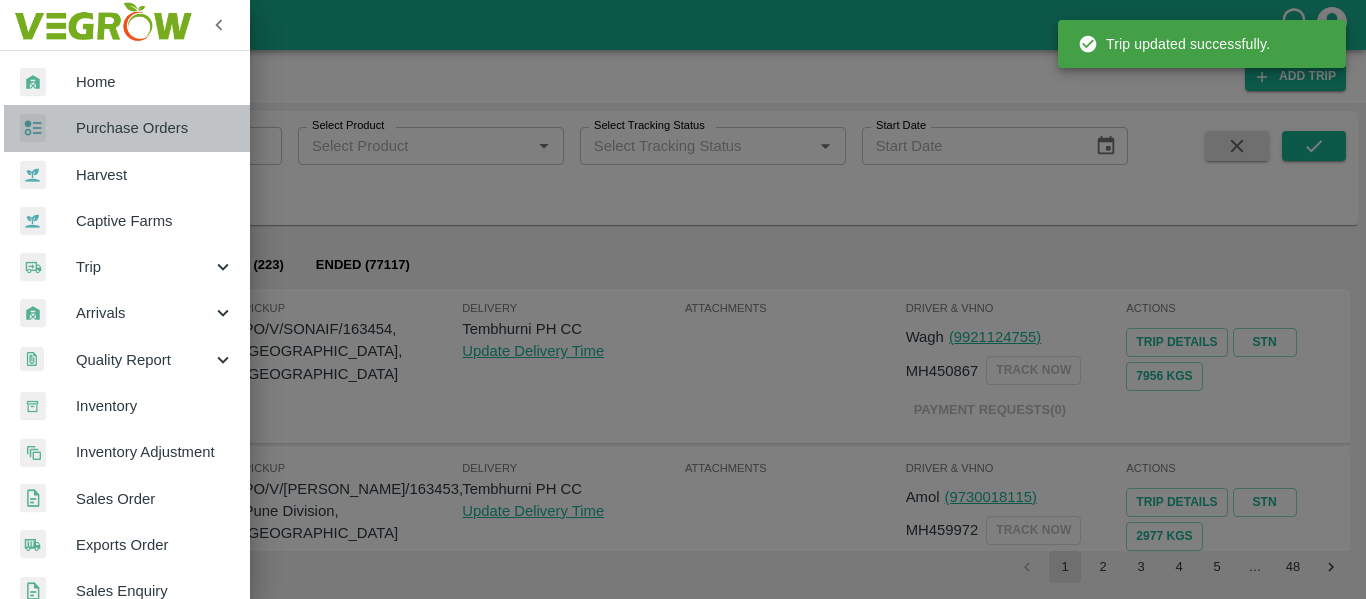 click on "Purchase Orders" at bounding box center (155, 128) 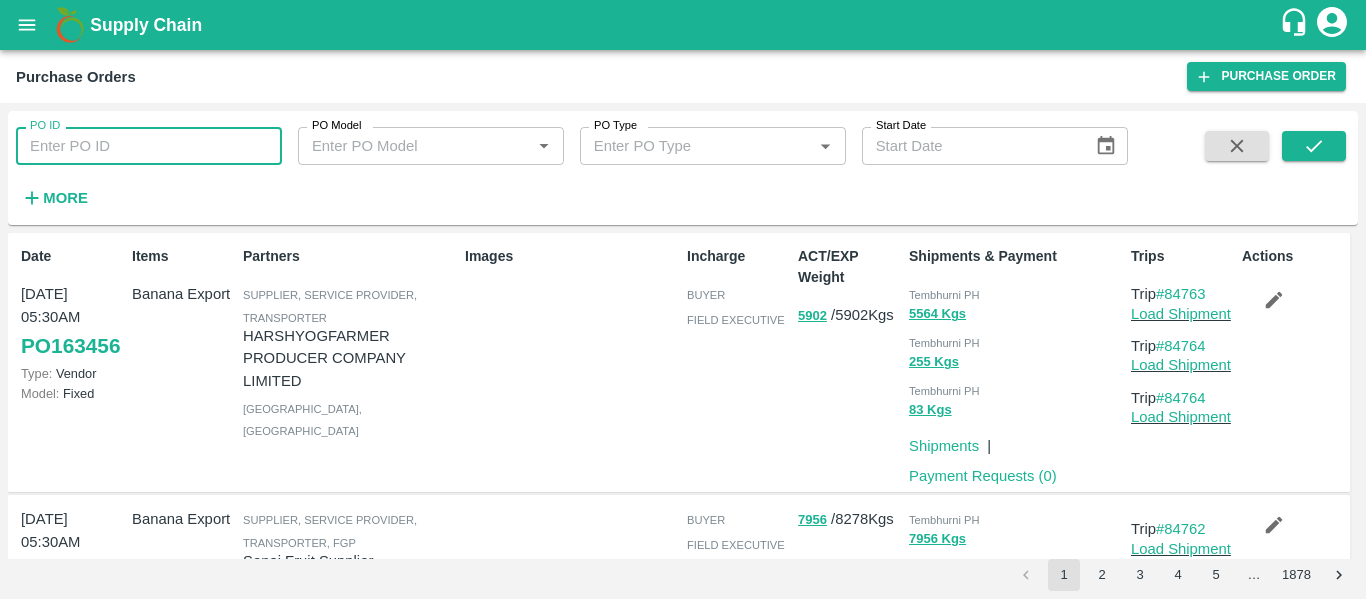 click on "PO ID" at bounding box center [149, 146] 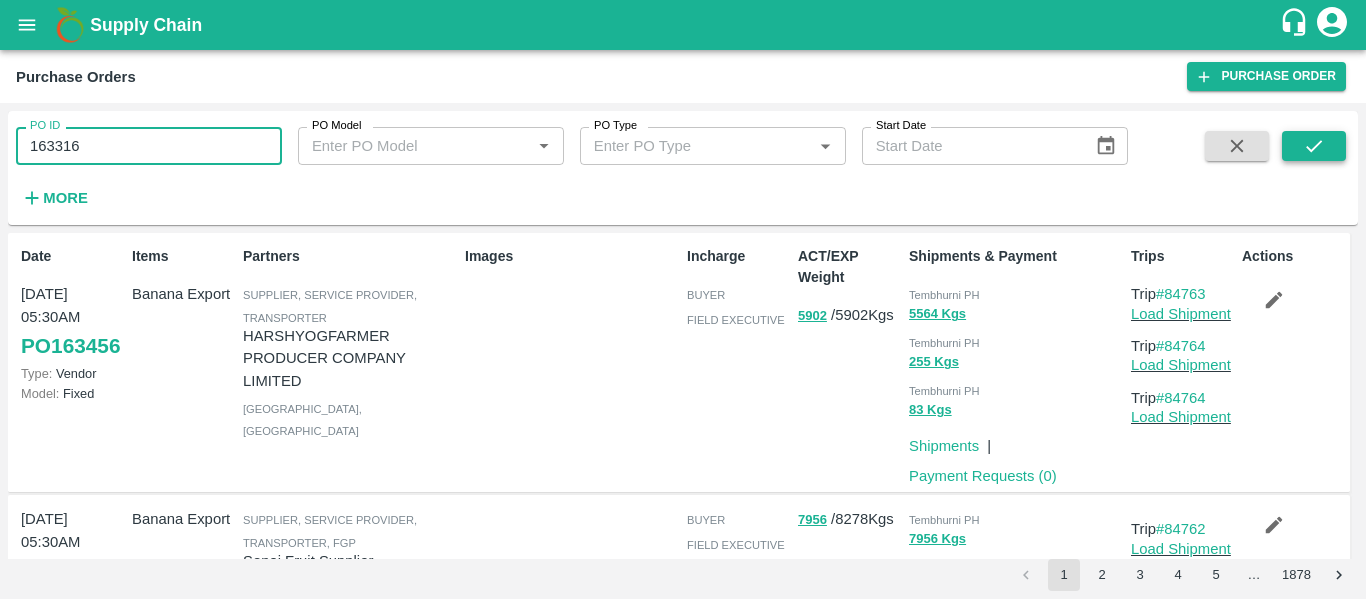 click at bounding box center [1314, 146] 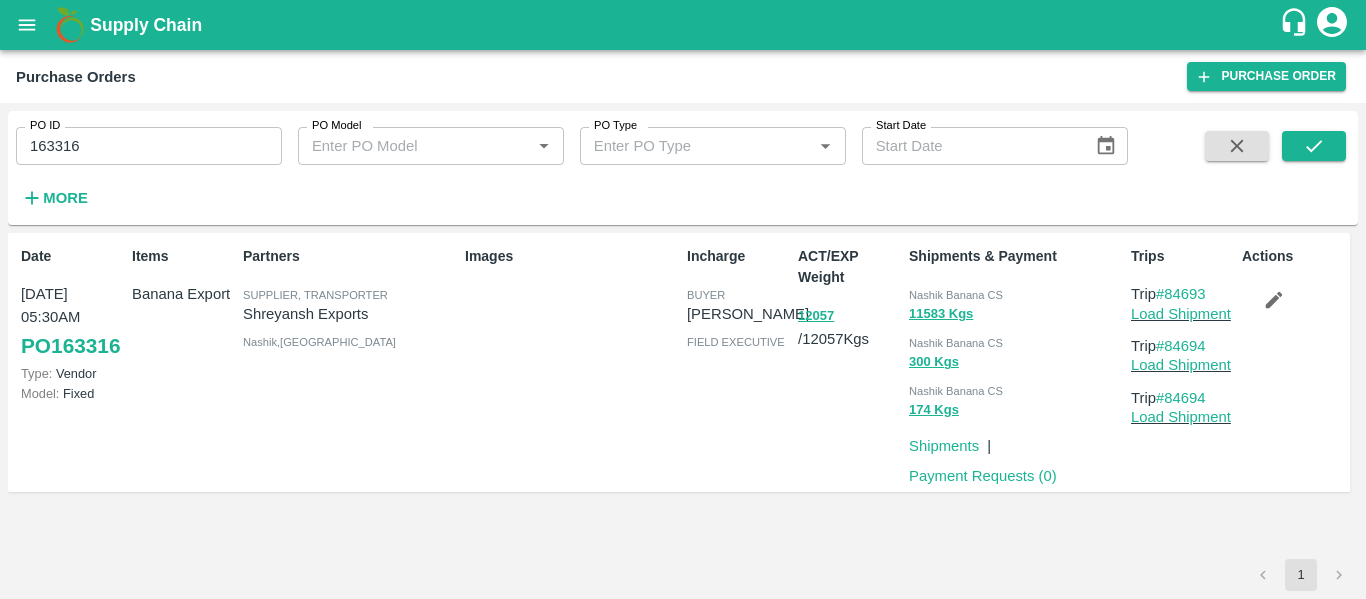 click on "163316" at bounding box center (149, 146) 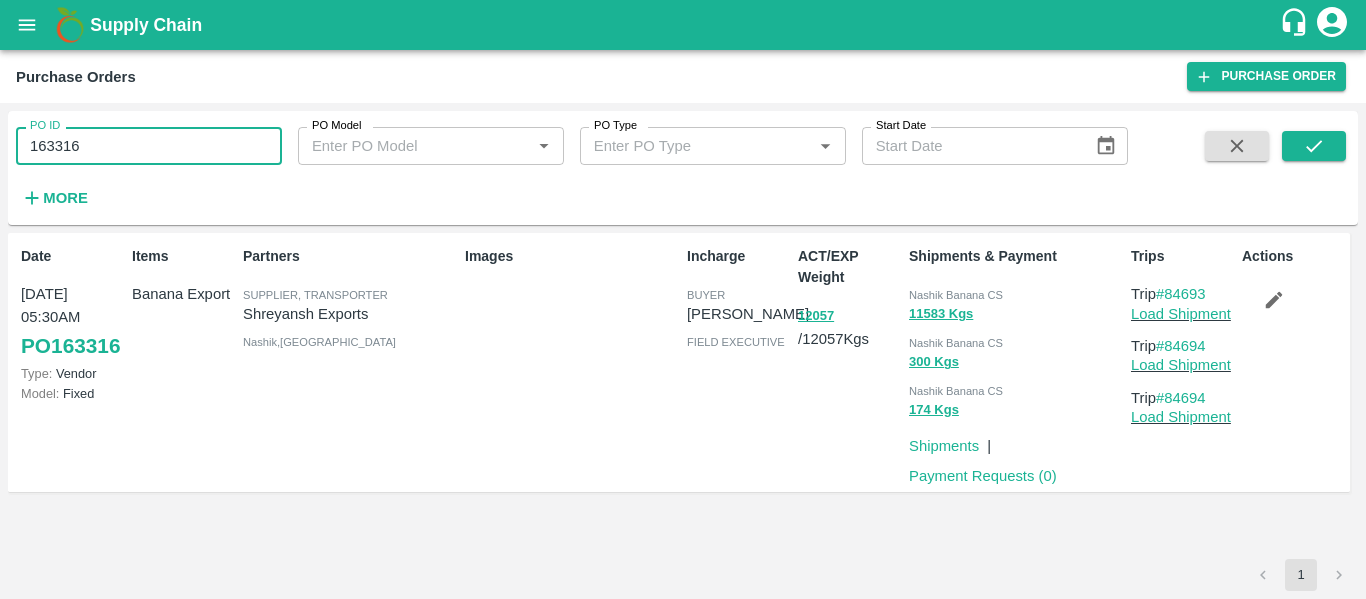 paste 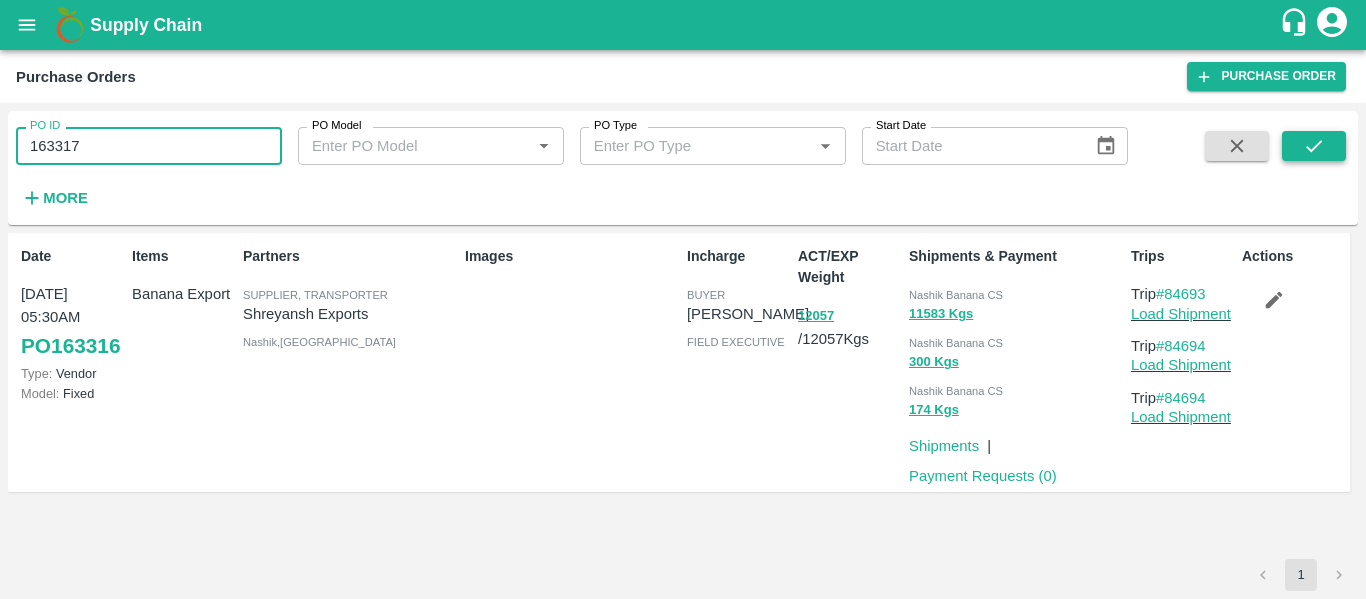 type on "163317" 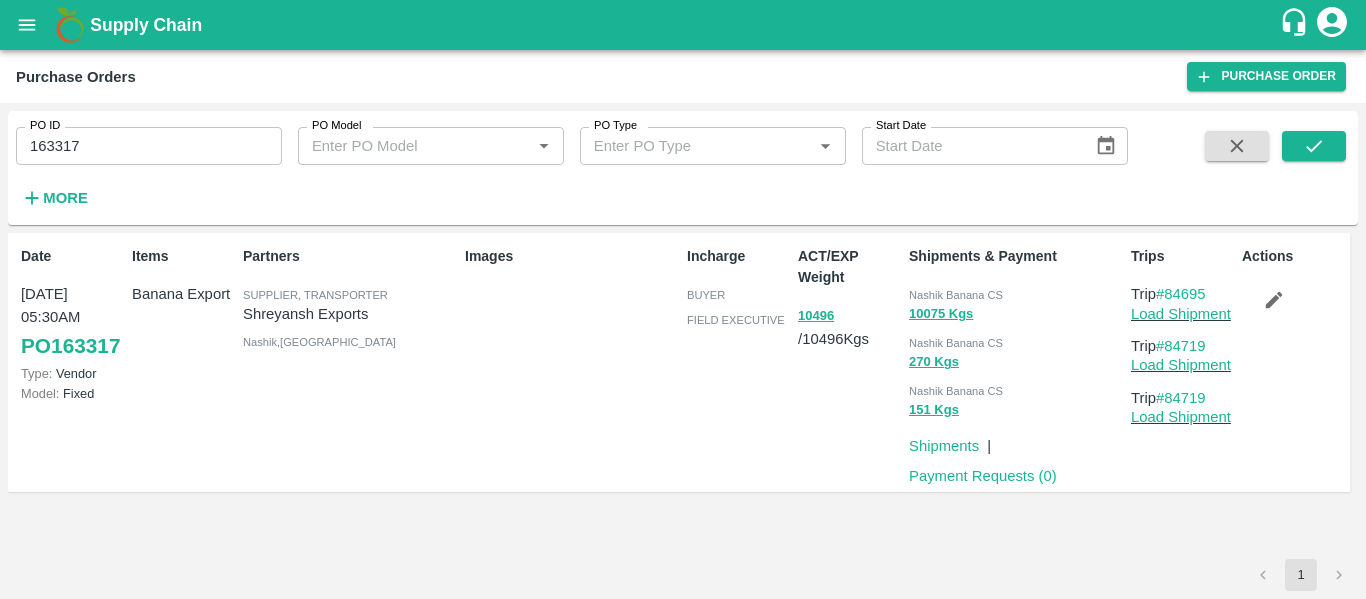 click 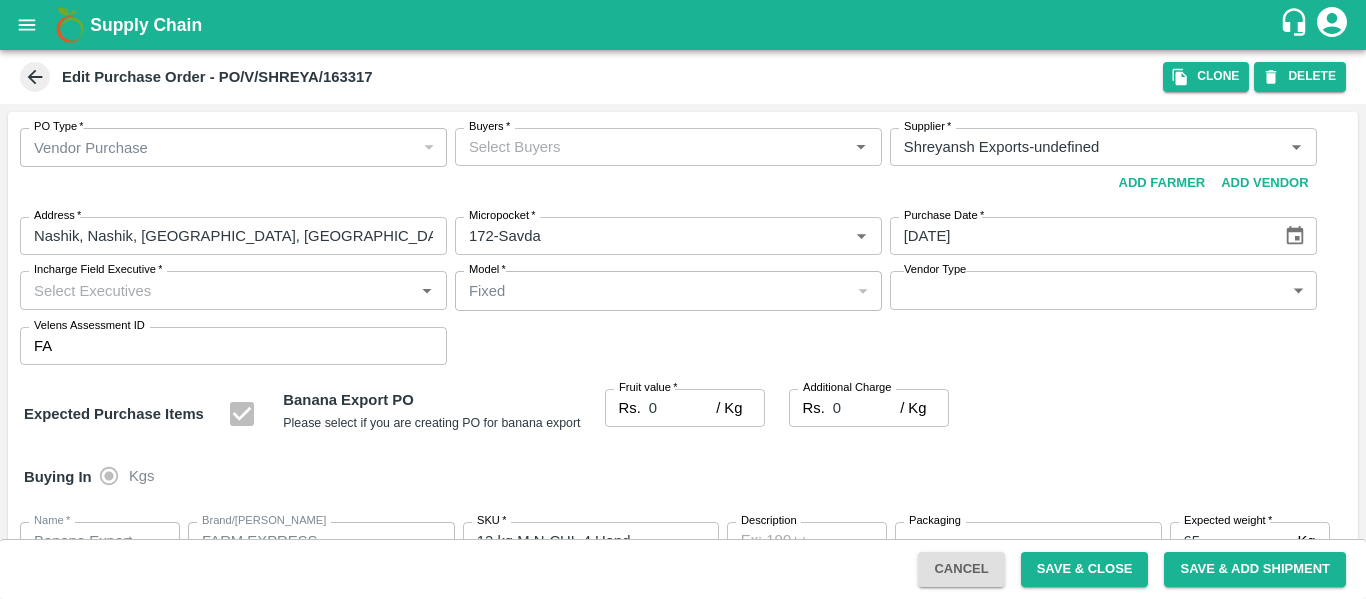 click on "Buyers   *" at bounding box center (652, 147) 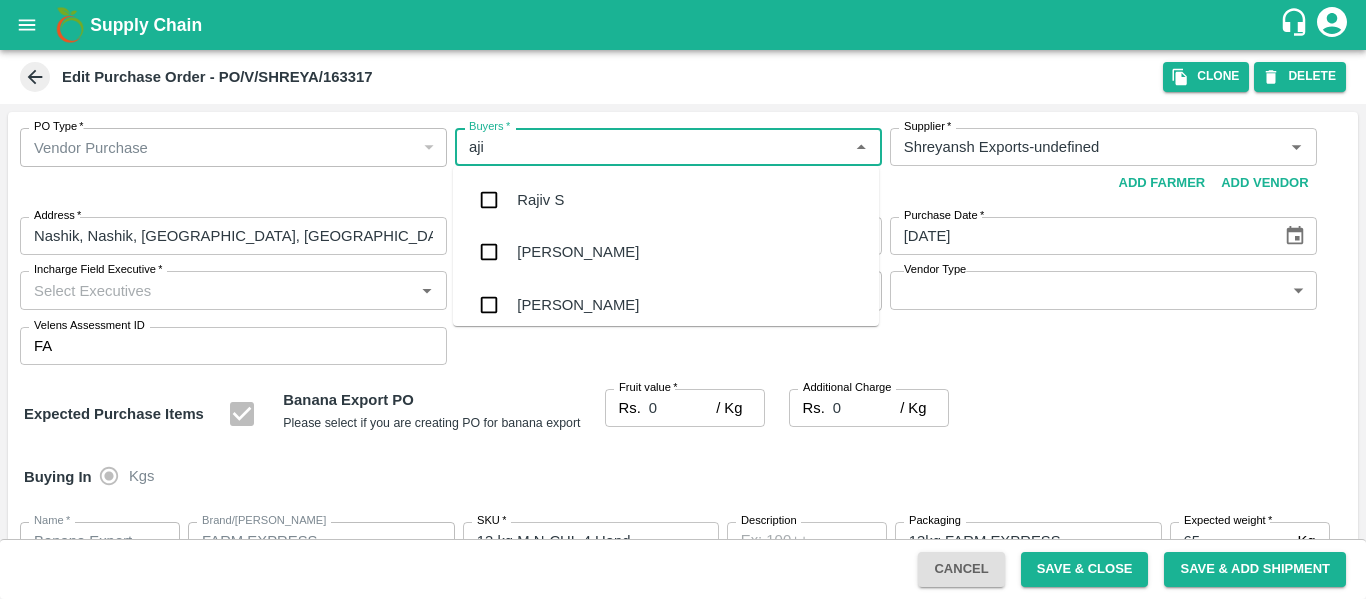 type on "ajit" 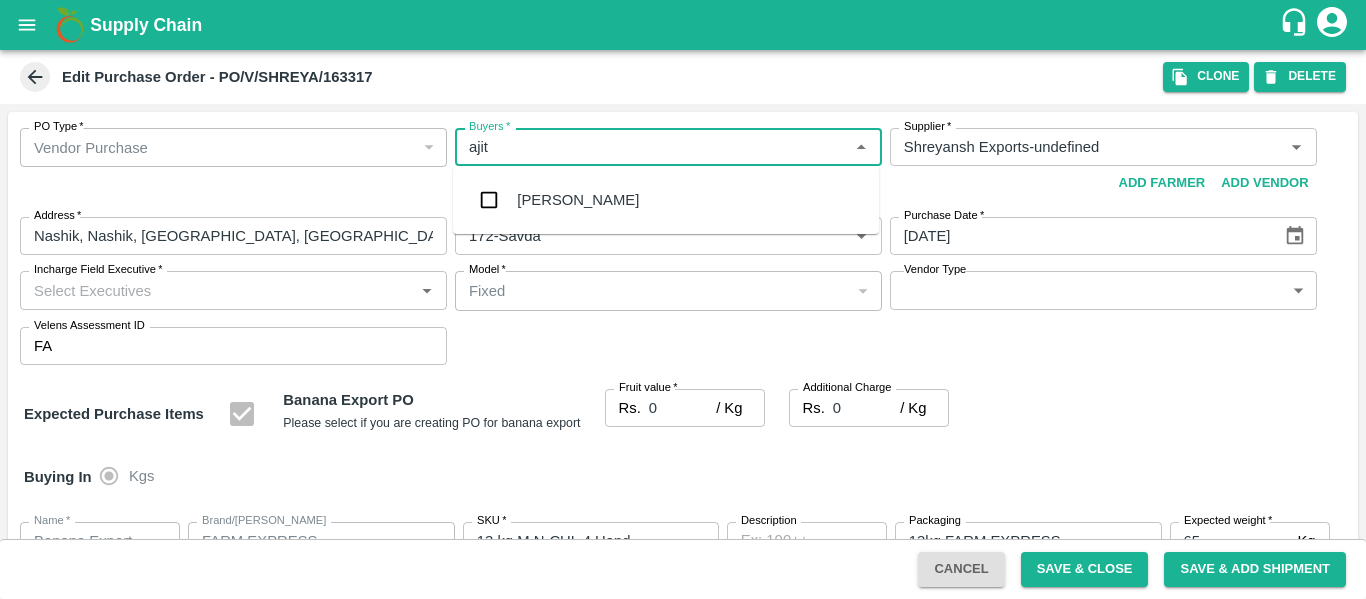 click on "Ajit Otari" at bounding box center [666, 200] 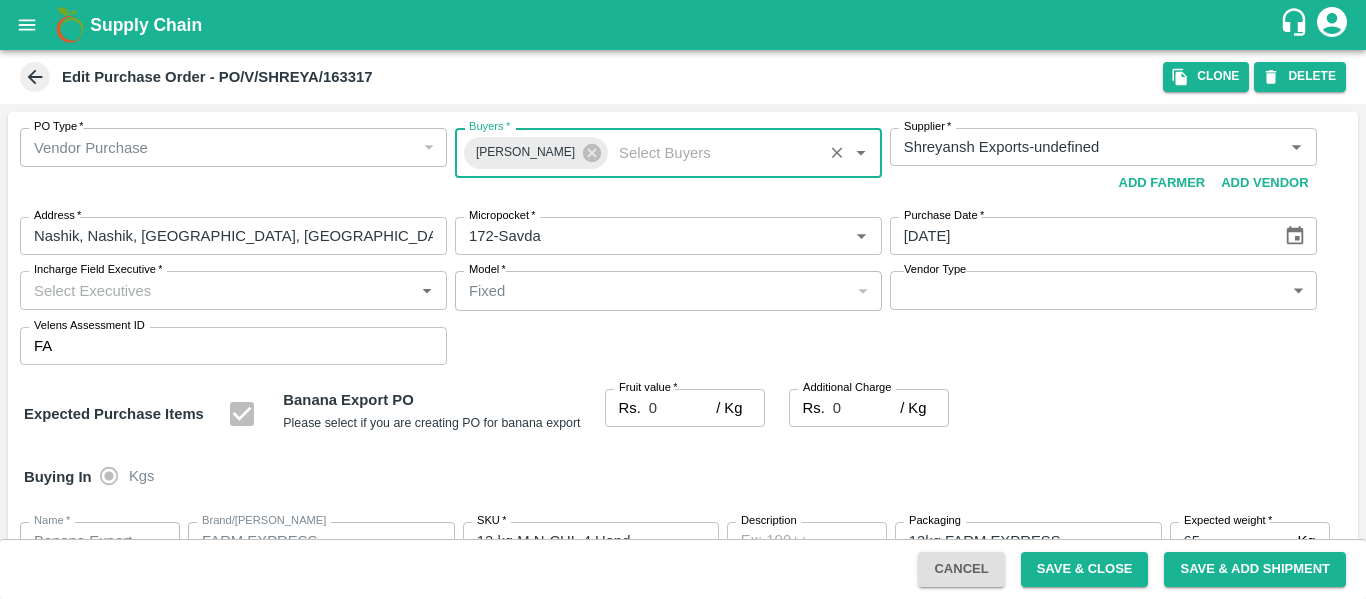 click on "0" at bounding box center (682, 408) 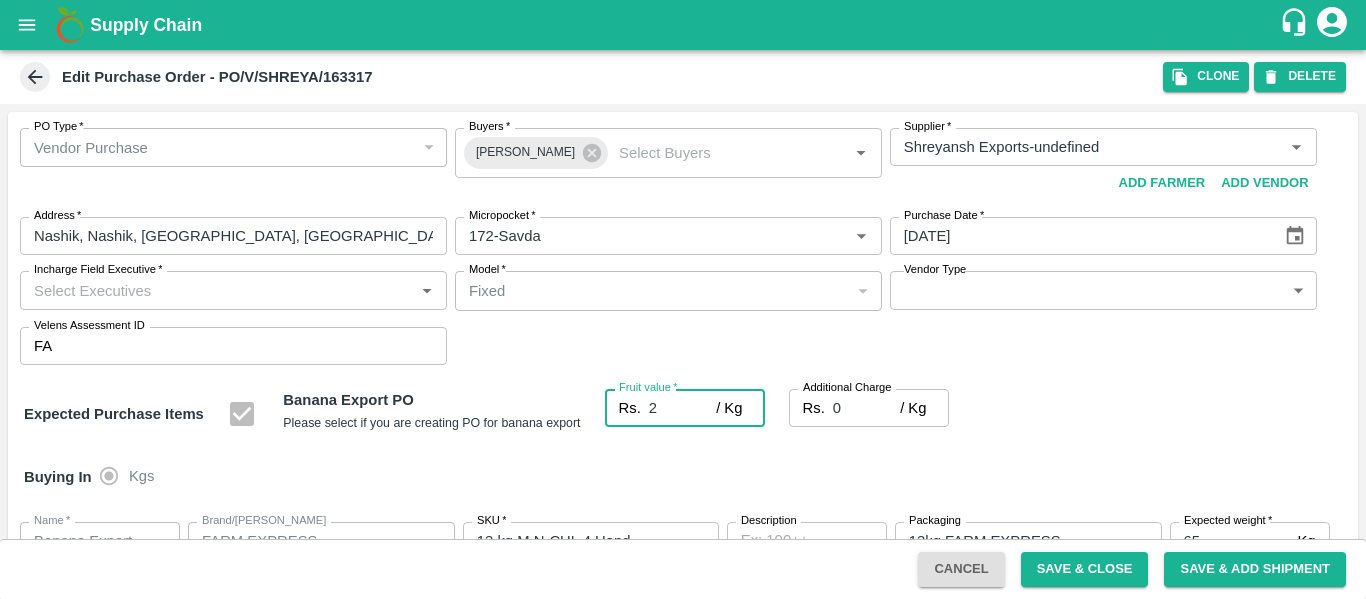 type on "24" 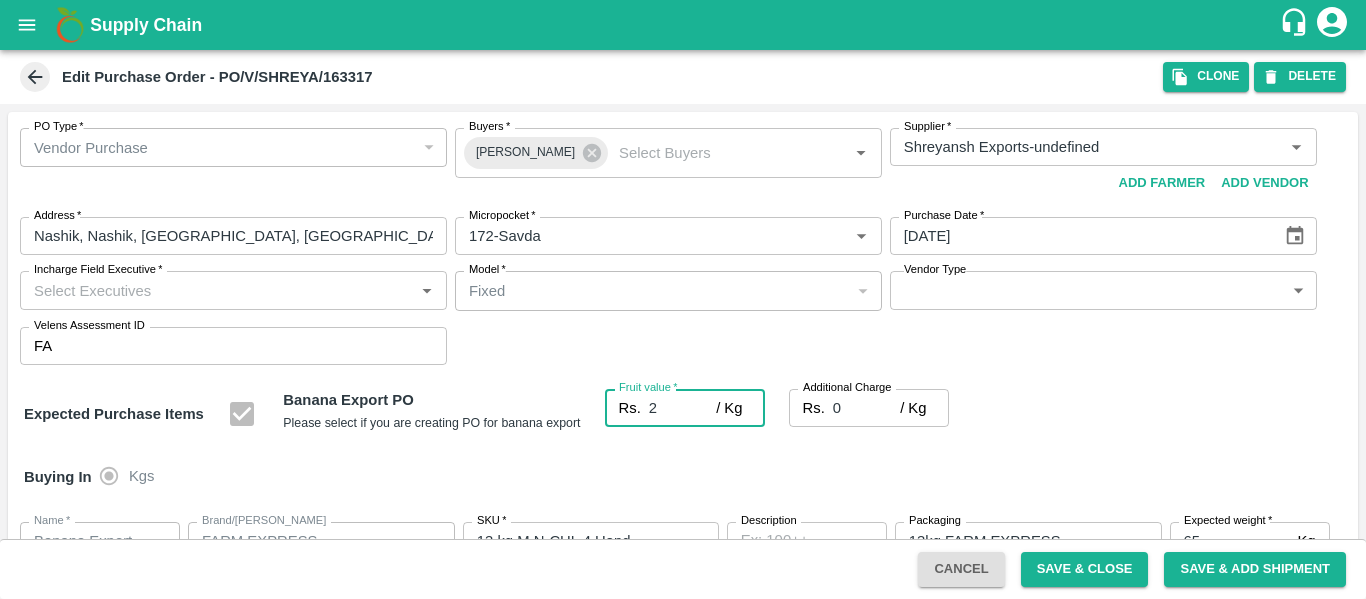 type on "24" 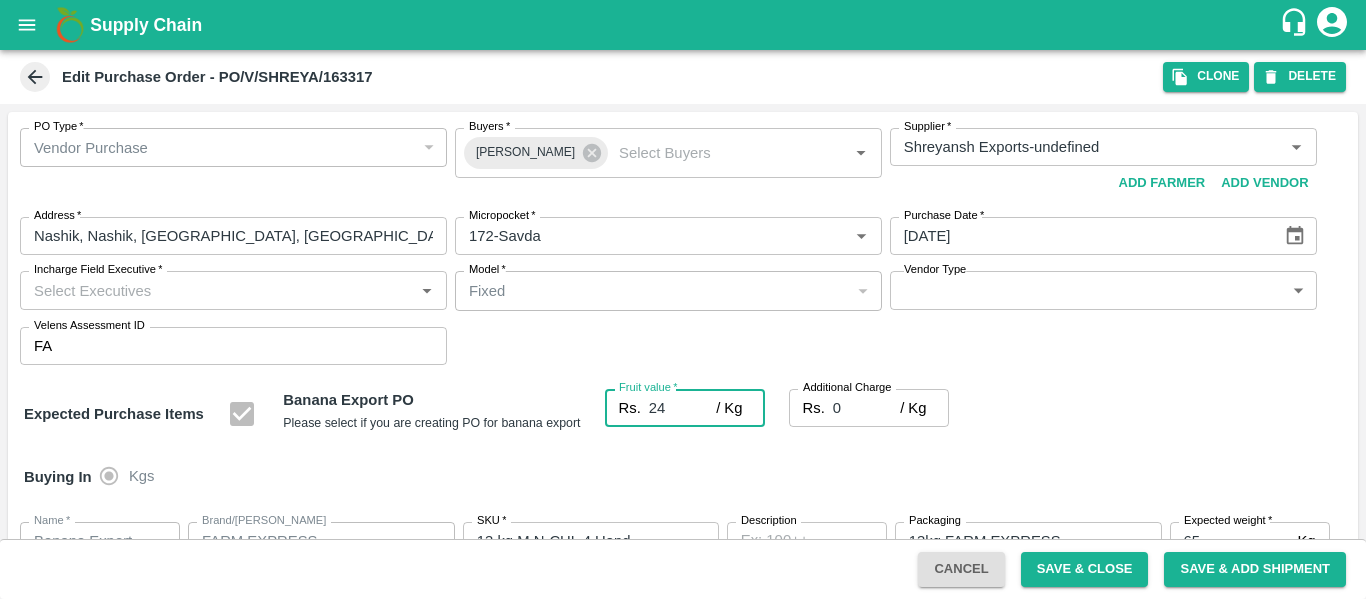 type on "24" 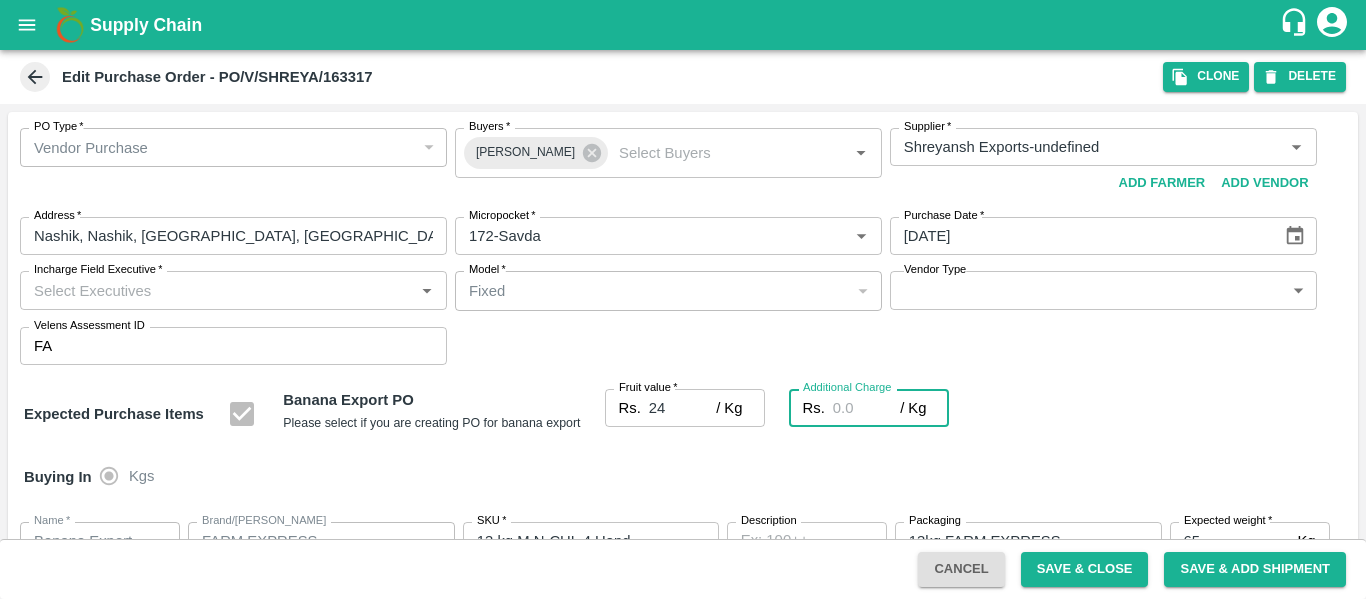 type on "2" 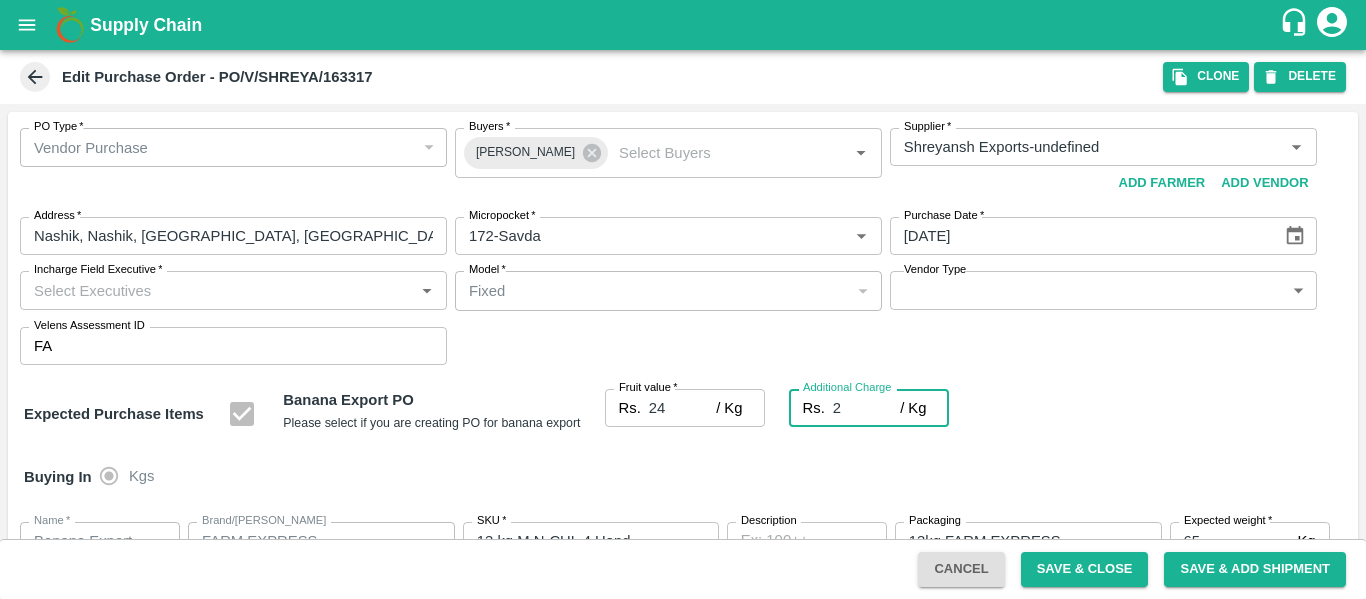 type on "2.7" 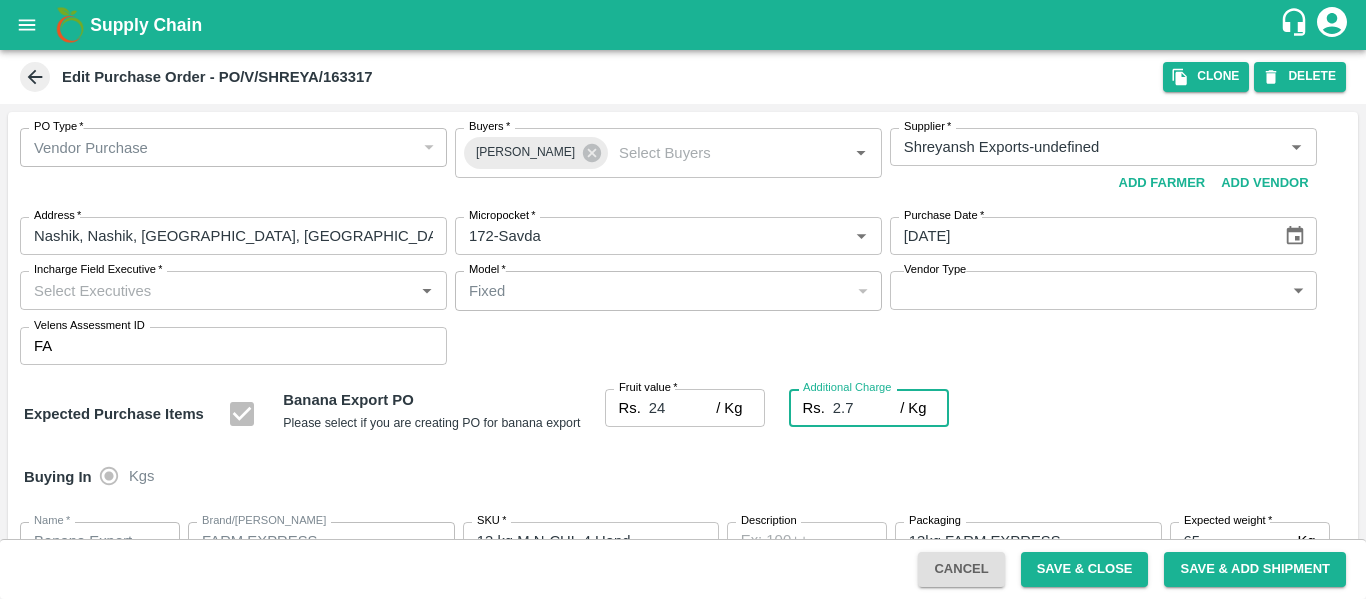 type on "2.75" 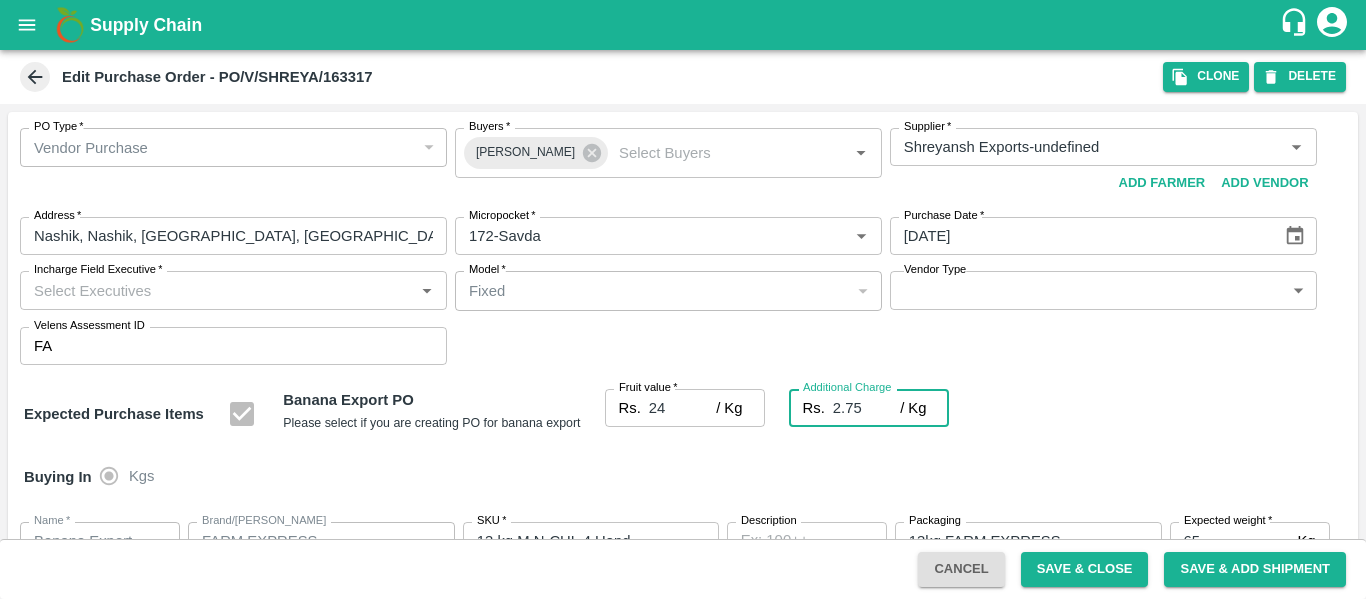 type on "26.75" 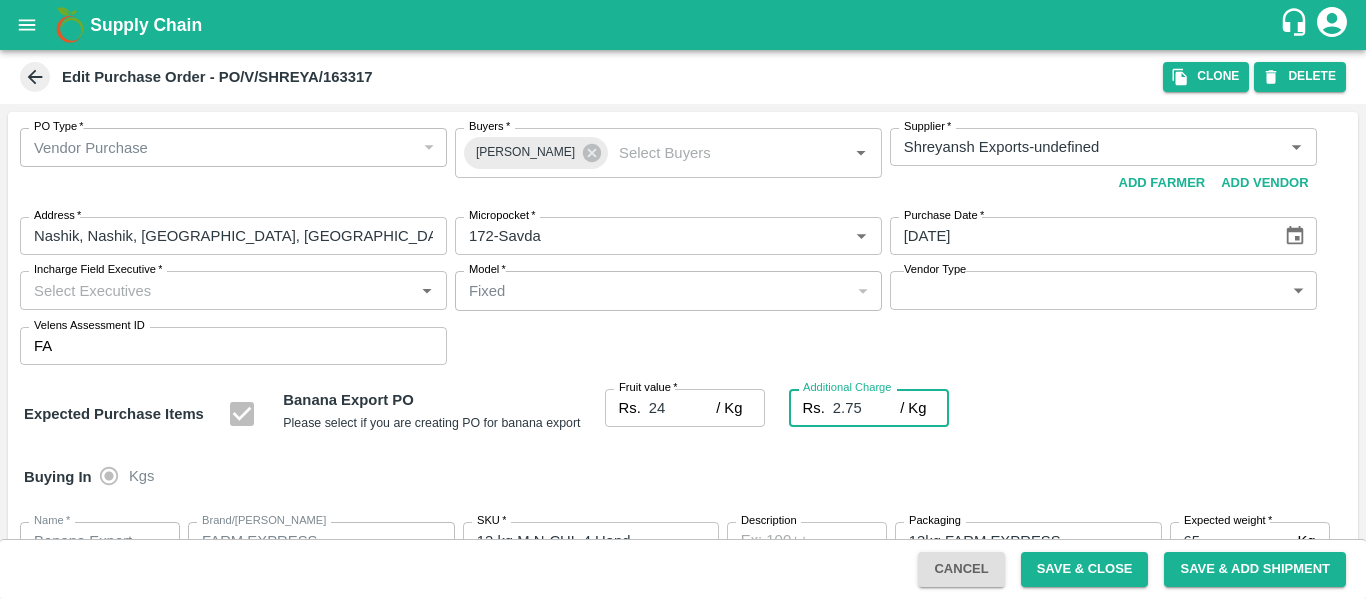 scroll, scrollTop: 1182, scrollLeft: 0, axis: vertical 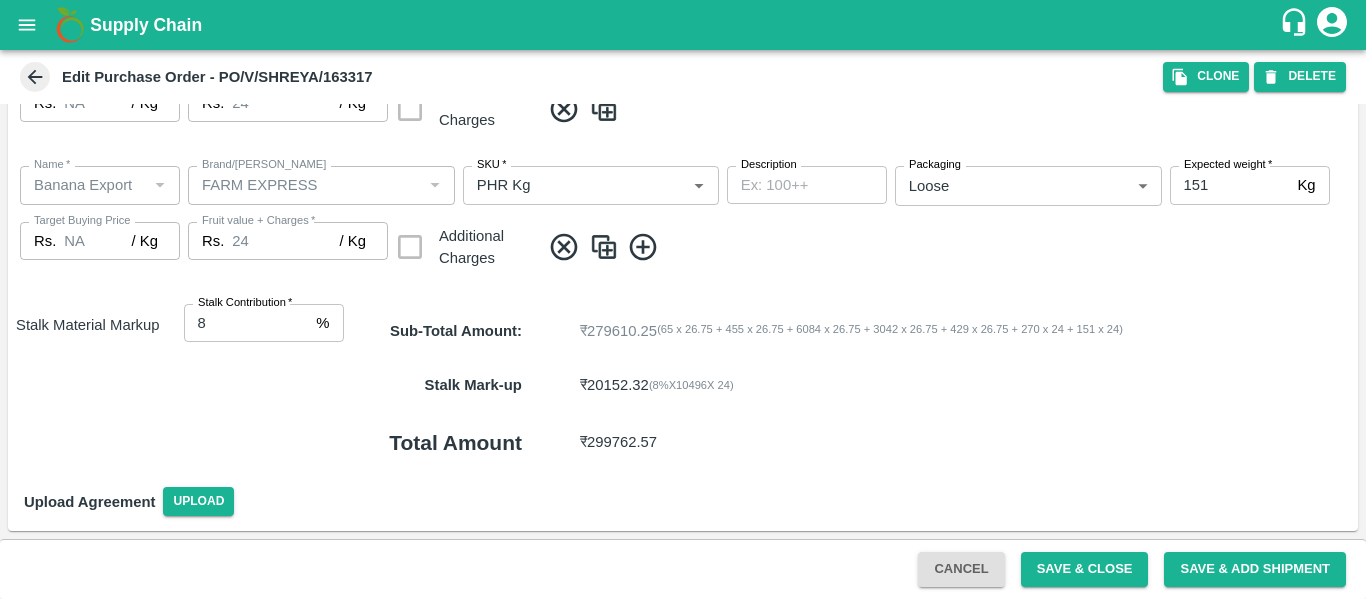 type on "2.75" 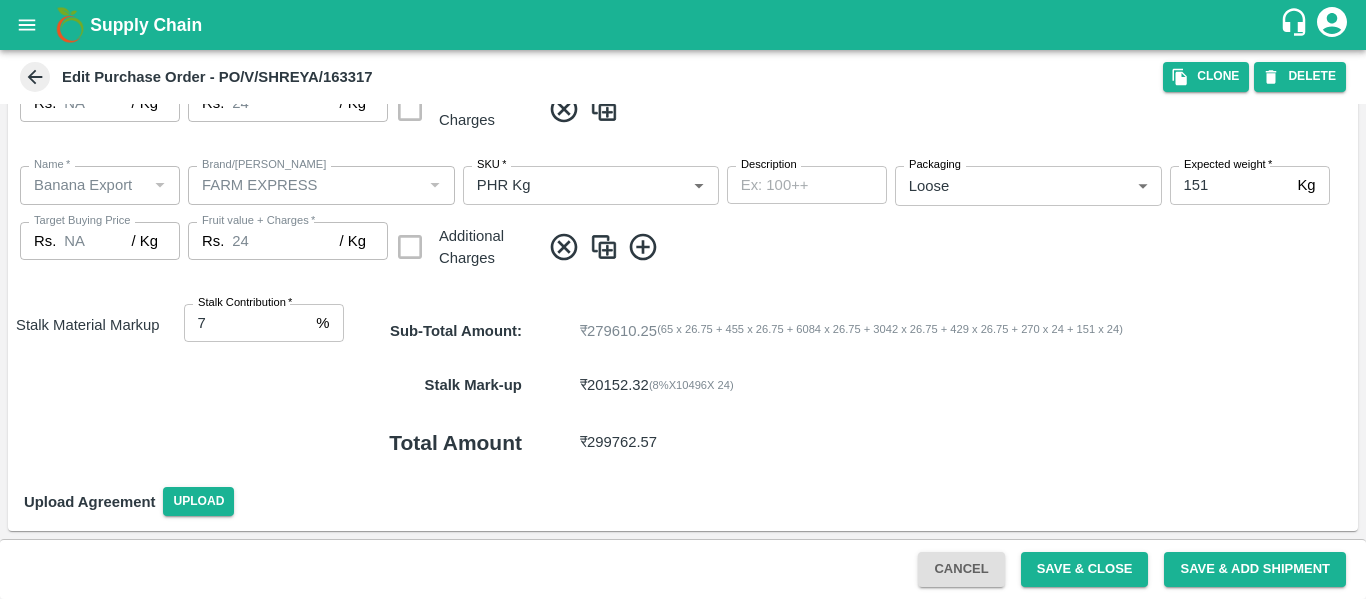 click on "7" at bounding box center (246, 323) 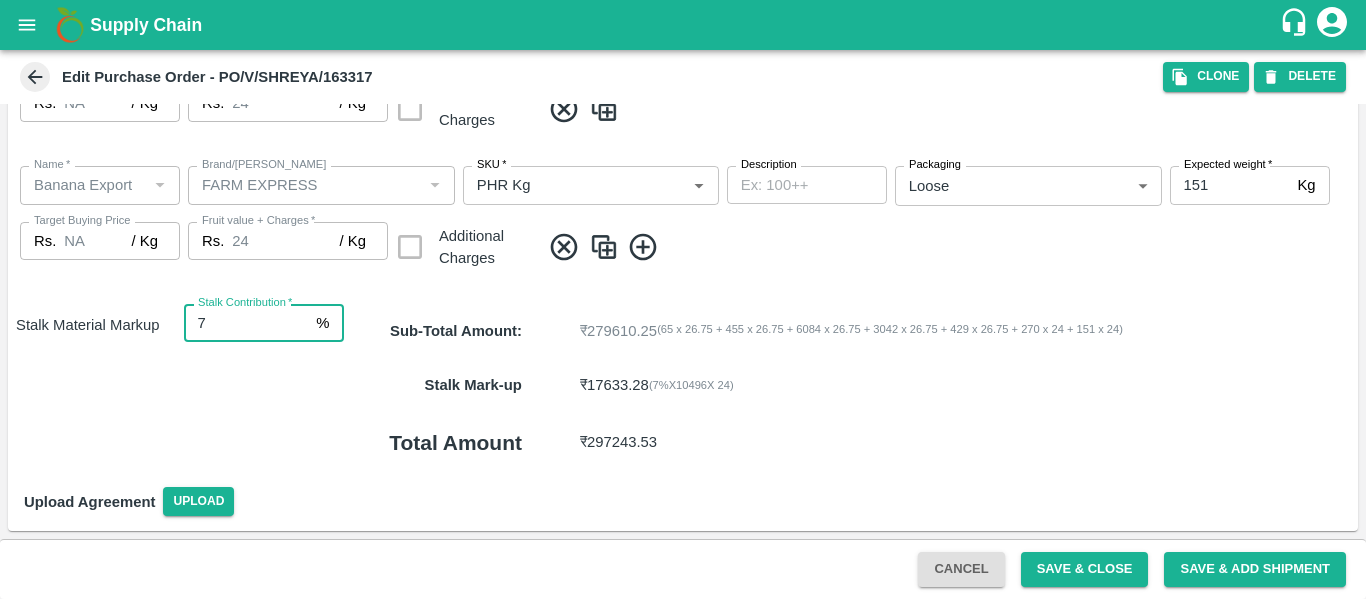 click on "Save & Close" at bounding box center [1085, 569] 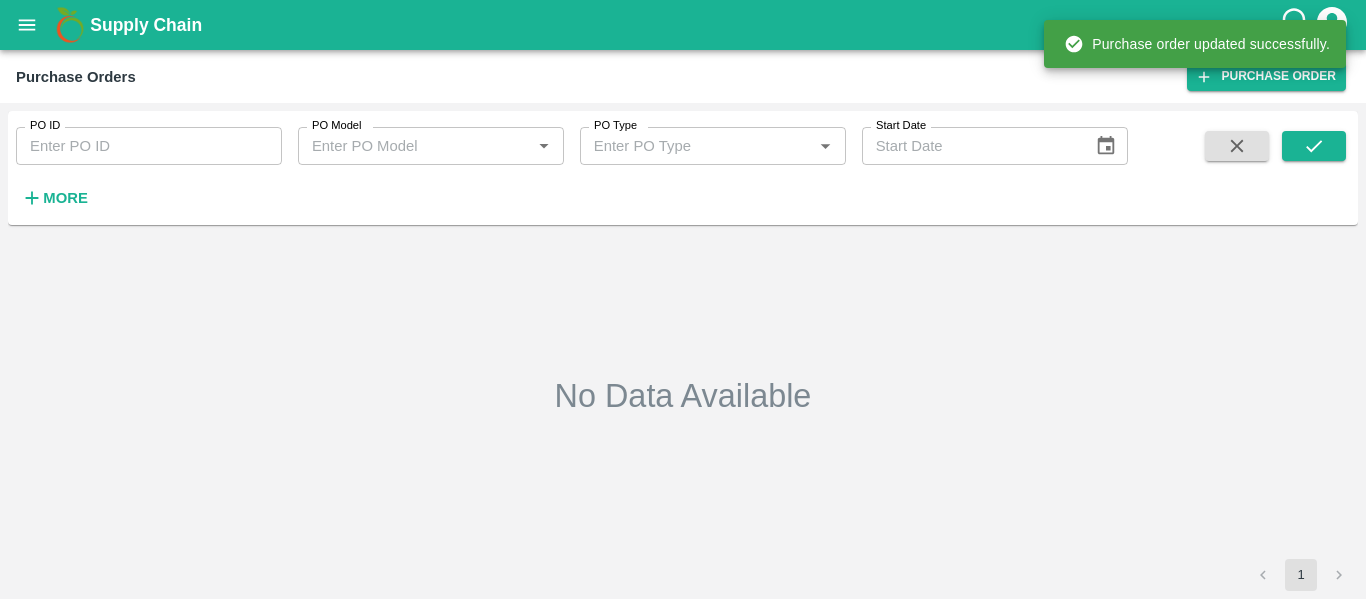 type on "163317" 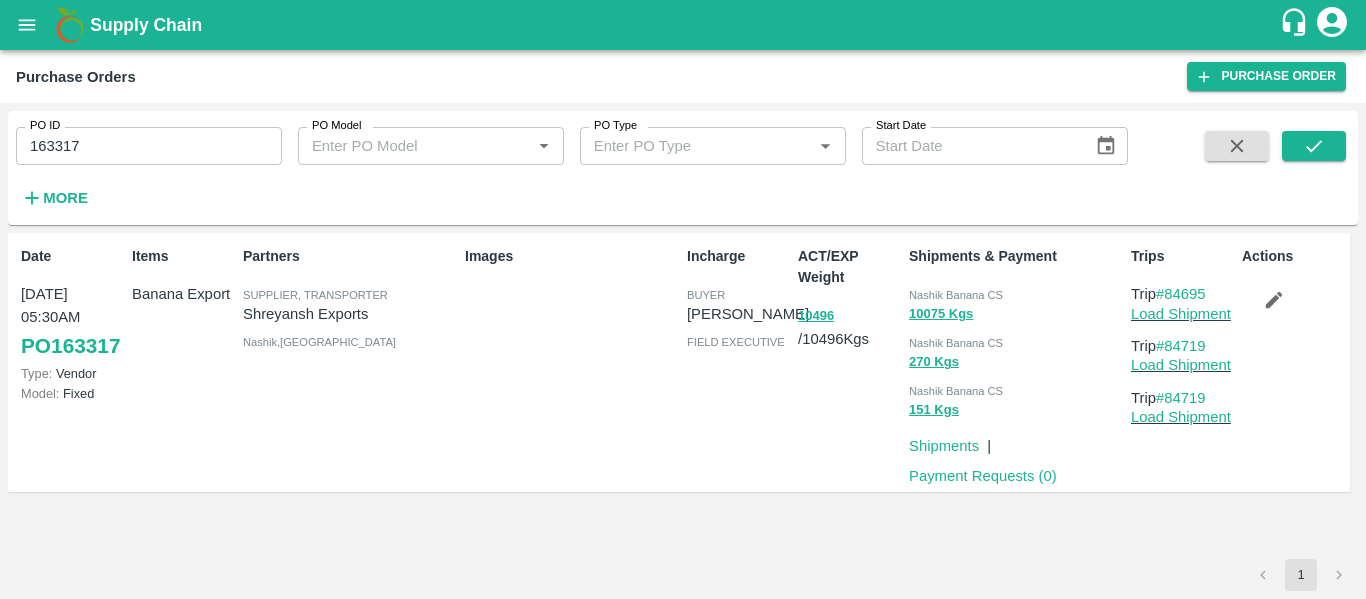 click at bounding box center (1274, 300) 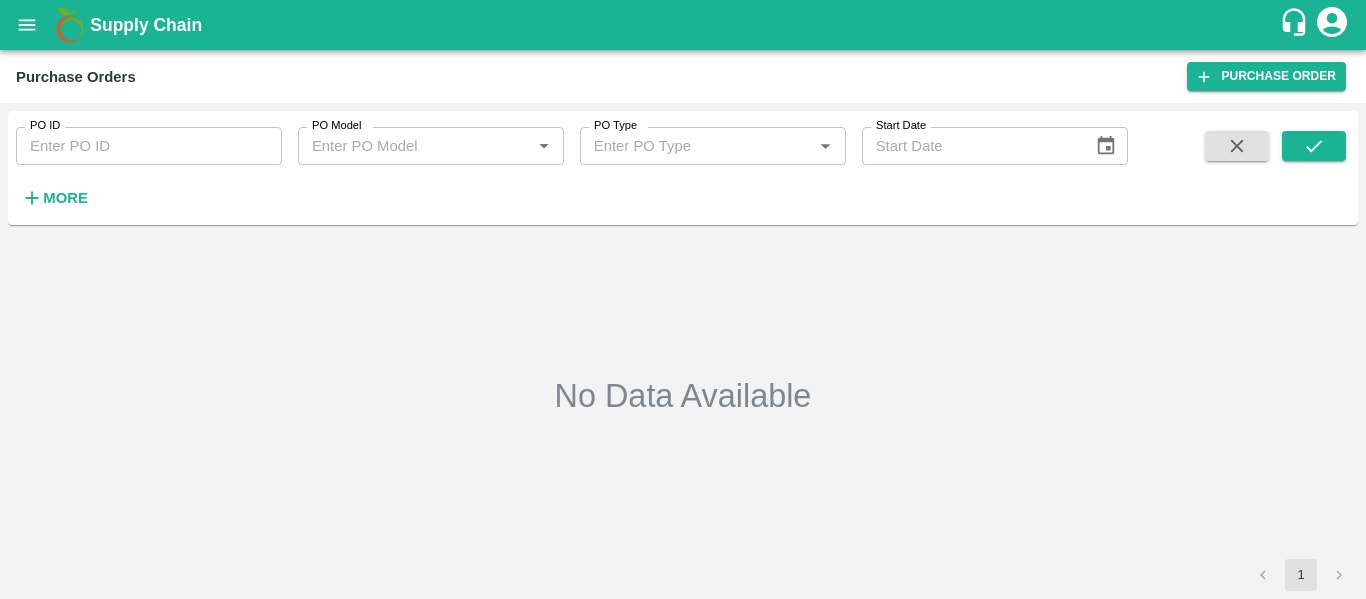 type on "163317" 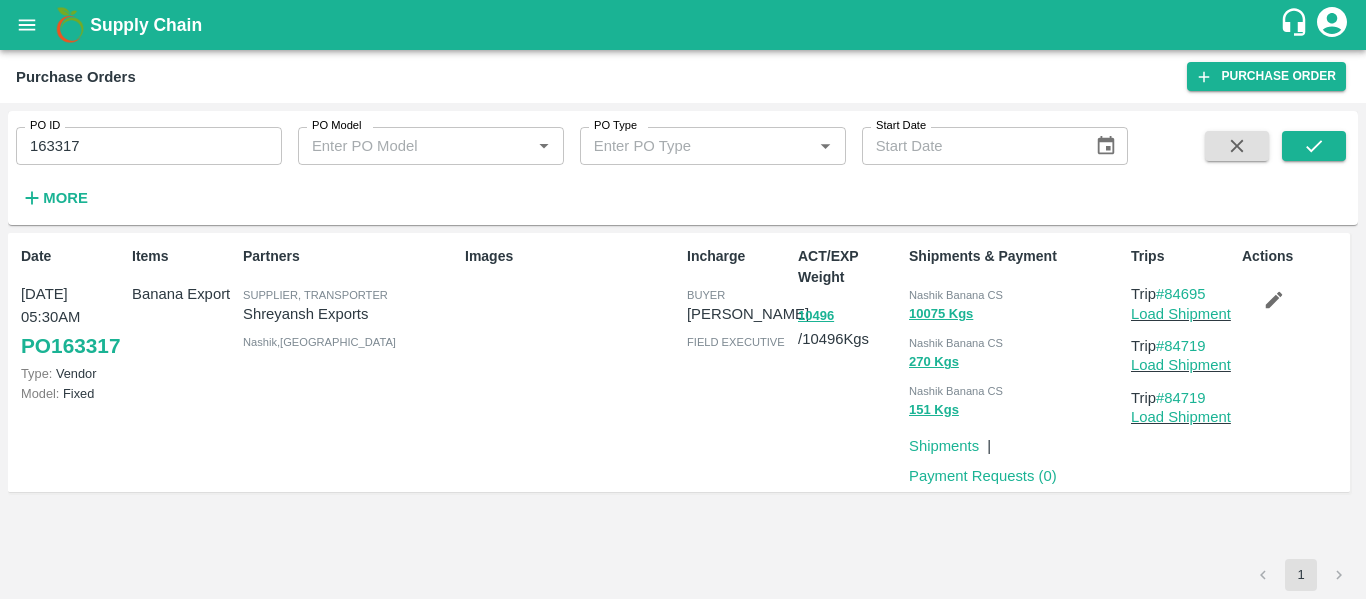 click on "Load Shipment" at bounding box center (1182, 314) 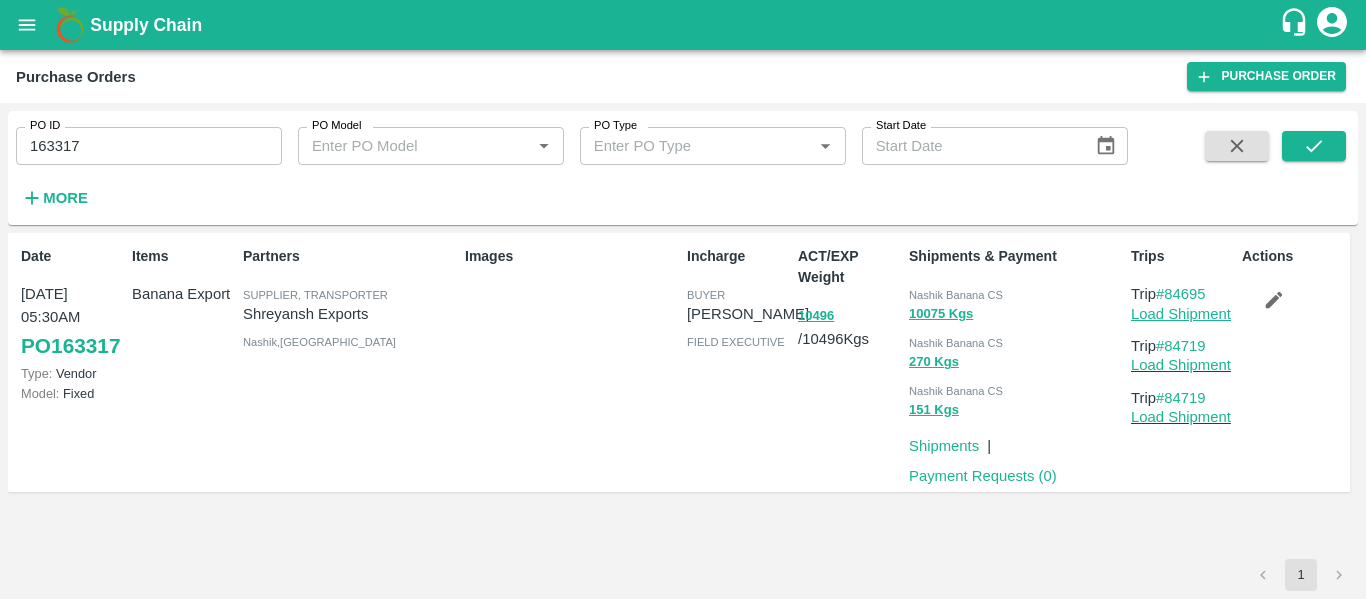 click on "Load Shipment" at bounding box center (1181, 314) 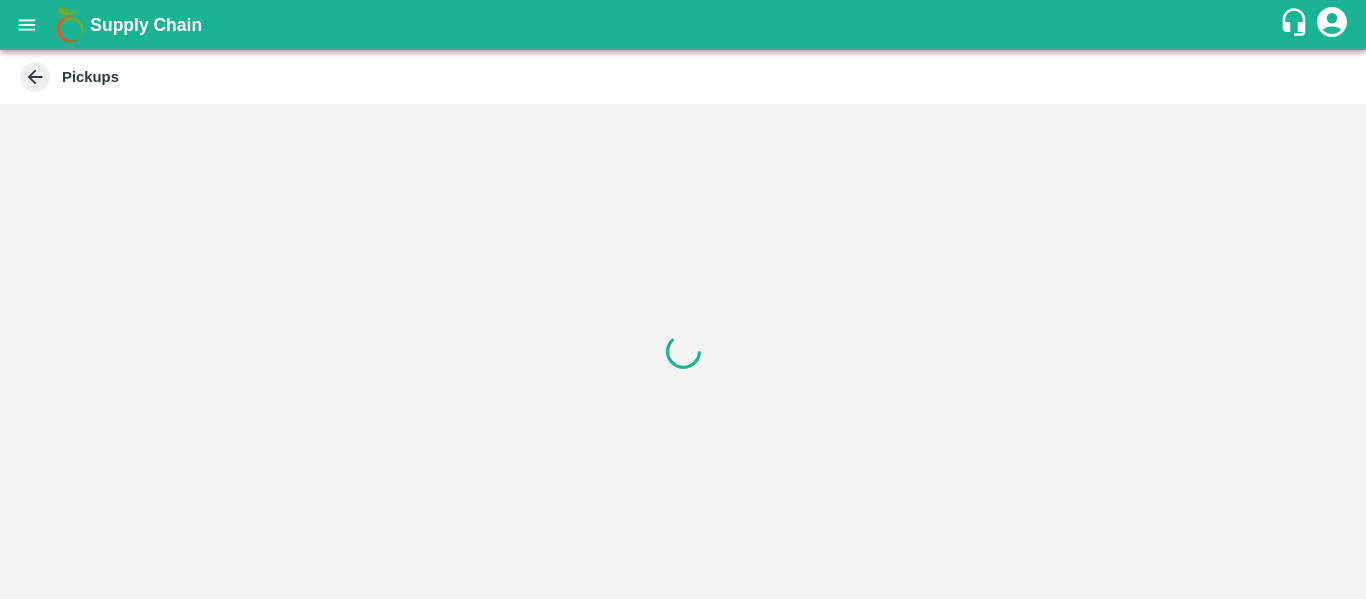 scroll, scrollTop: 0, scrollLeft: 0, axis: both 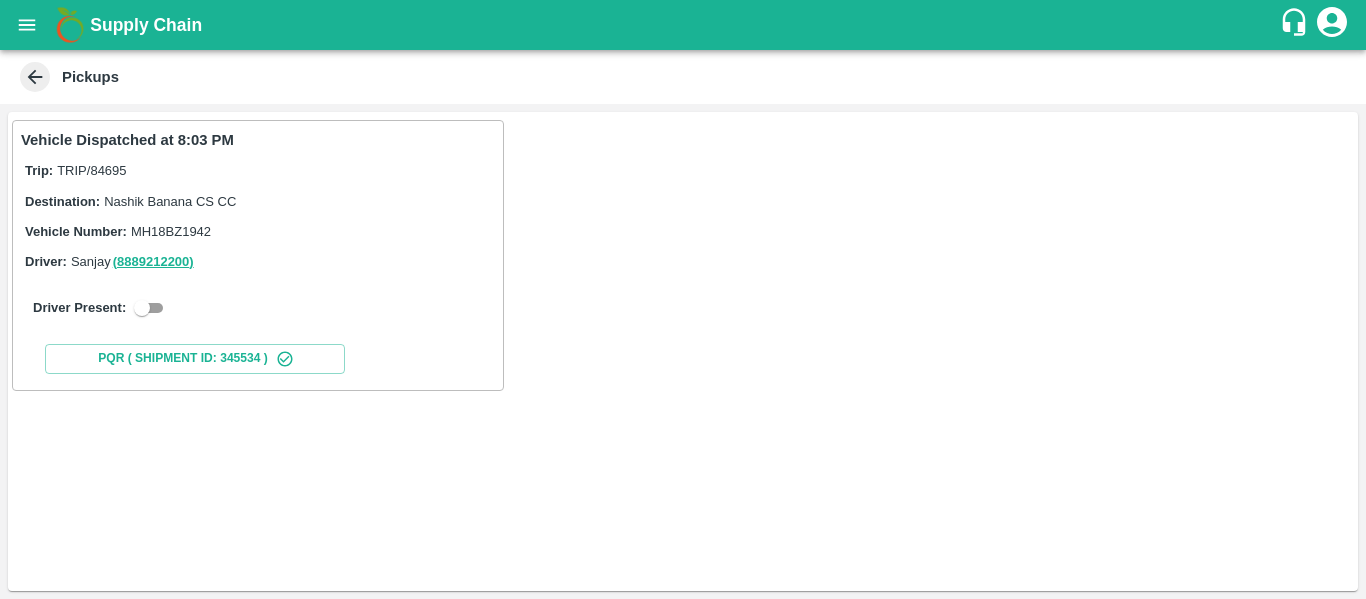 click at bounding box center (142, 308) 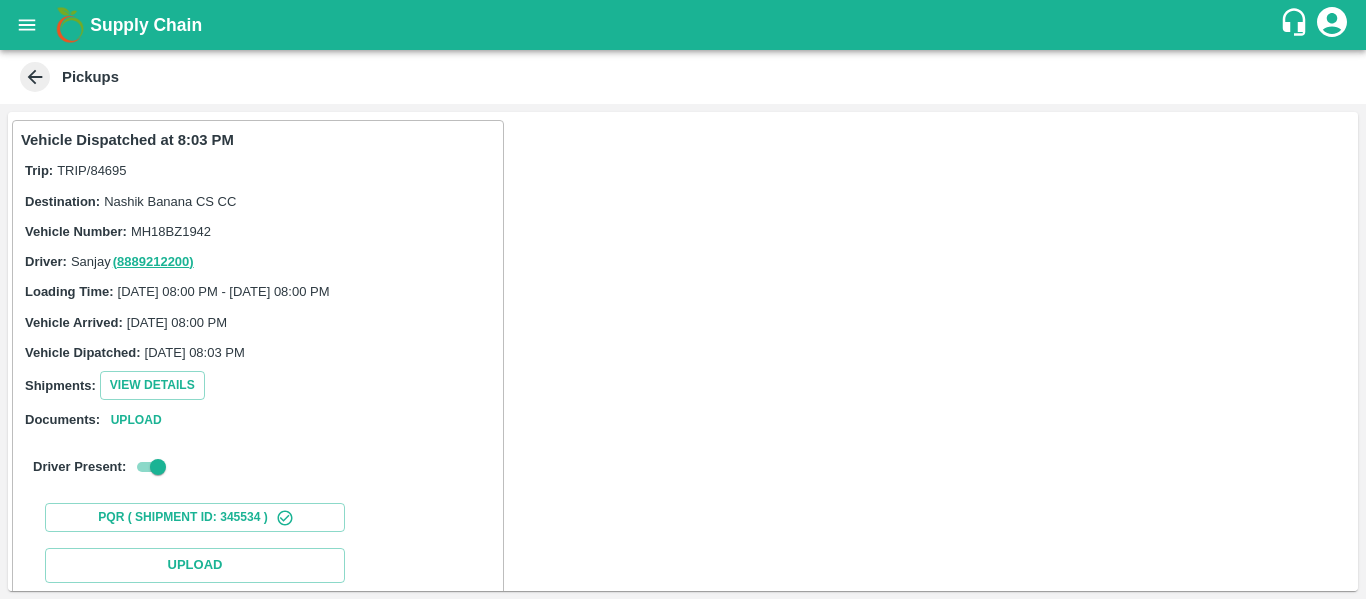 scroll, scrollTop: 293, scrollLeft: 0, axis: vertical 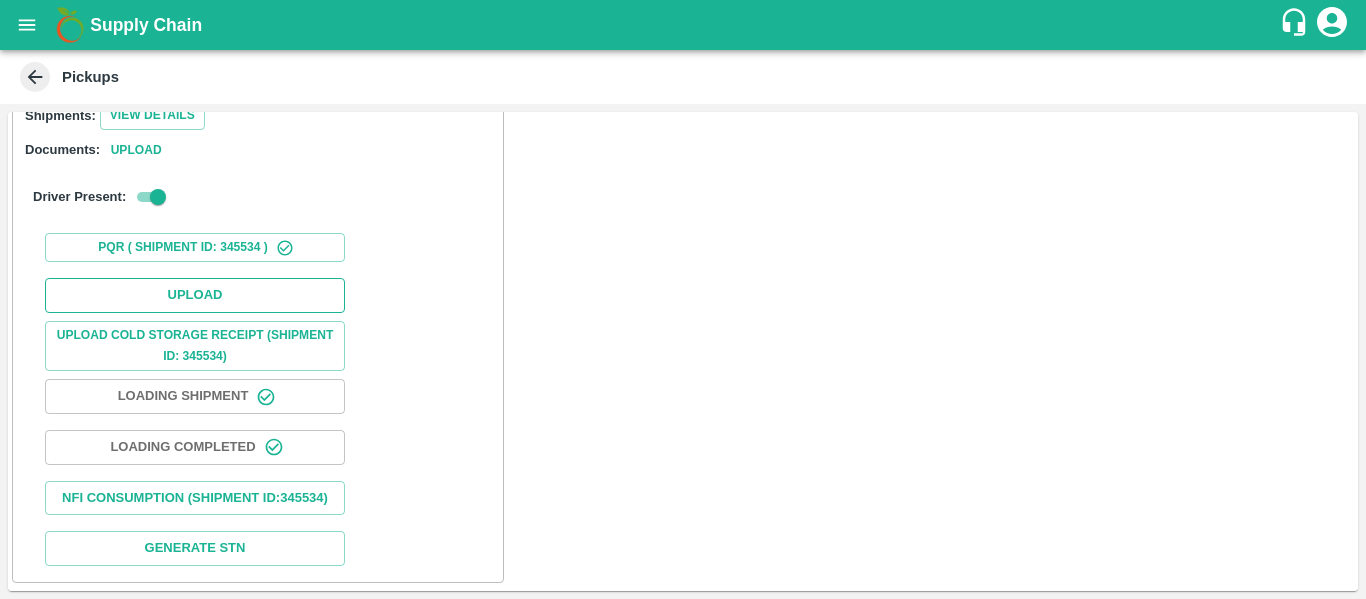click on "Upload" at bounding box center [195, 295] 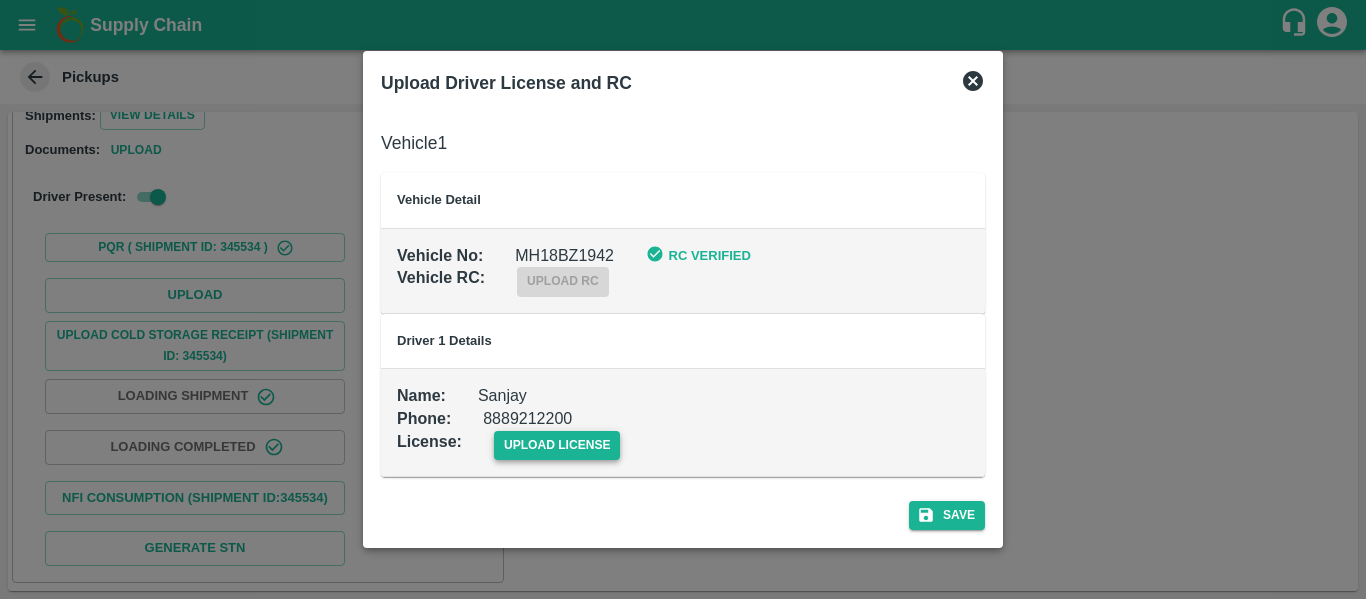 click on "upload license" at bounding box center (557, 445) 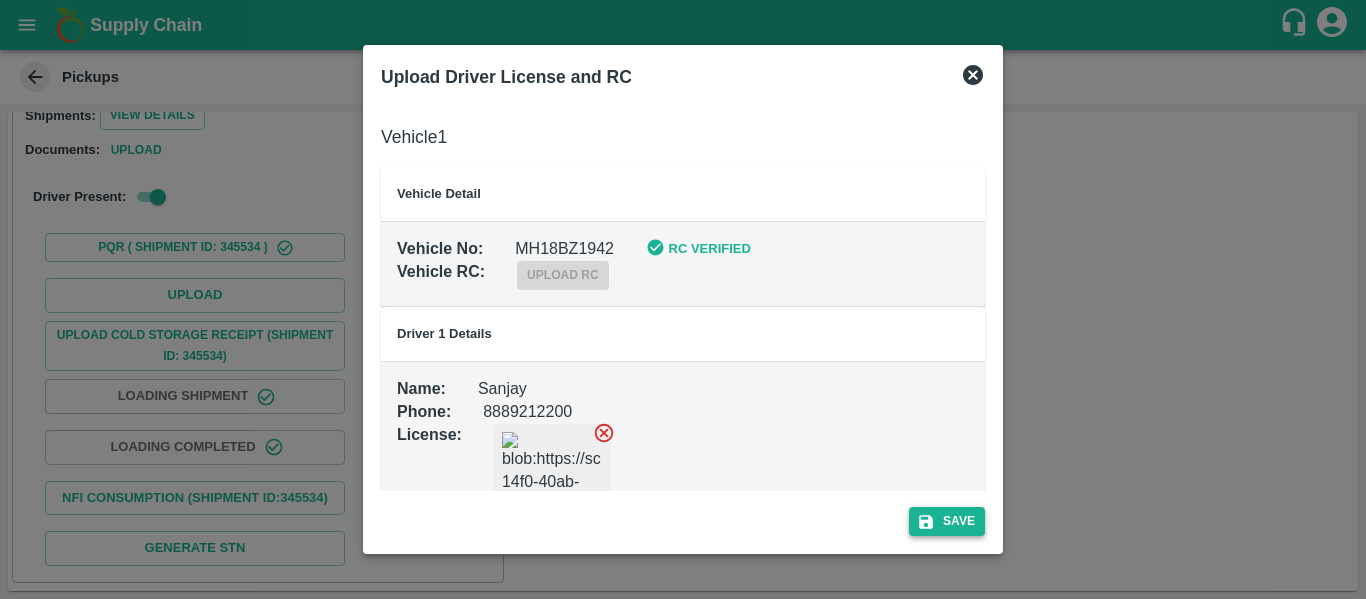click on "Save" at bounding box center [947, 521] 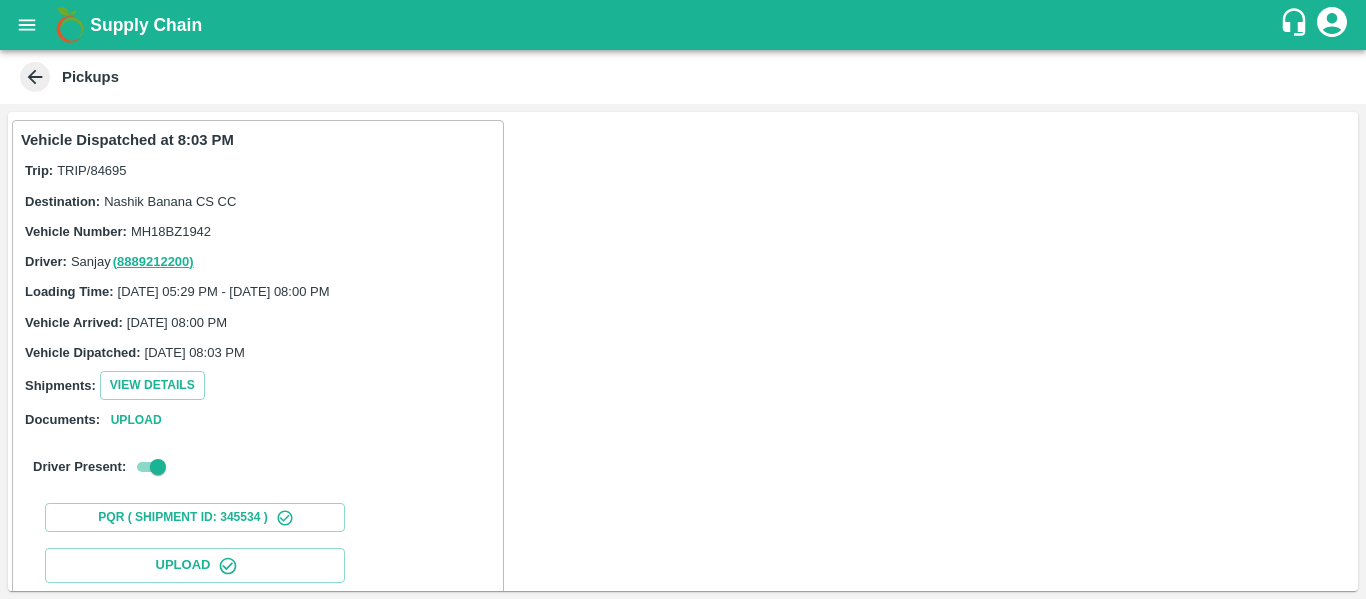 scroll, scrollTop: 344, scrollLeft: 0, axis: vertical 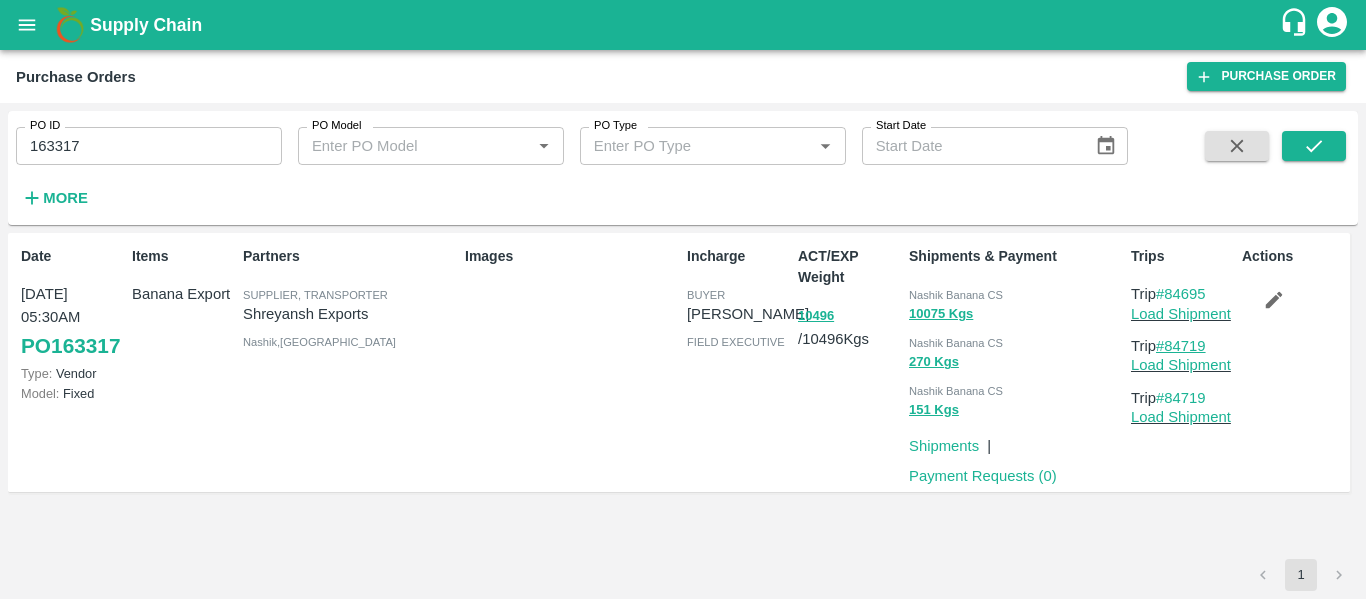 drag, startPoint x: 1225, startPoint y: 346, endPoint x: 1167, endPoint y: 349, distance: 58.077534 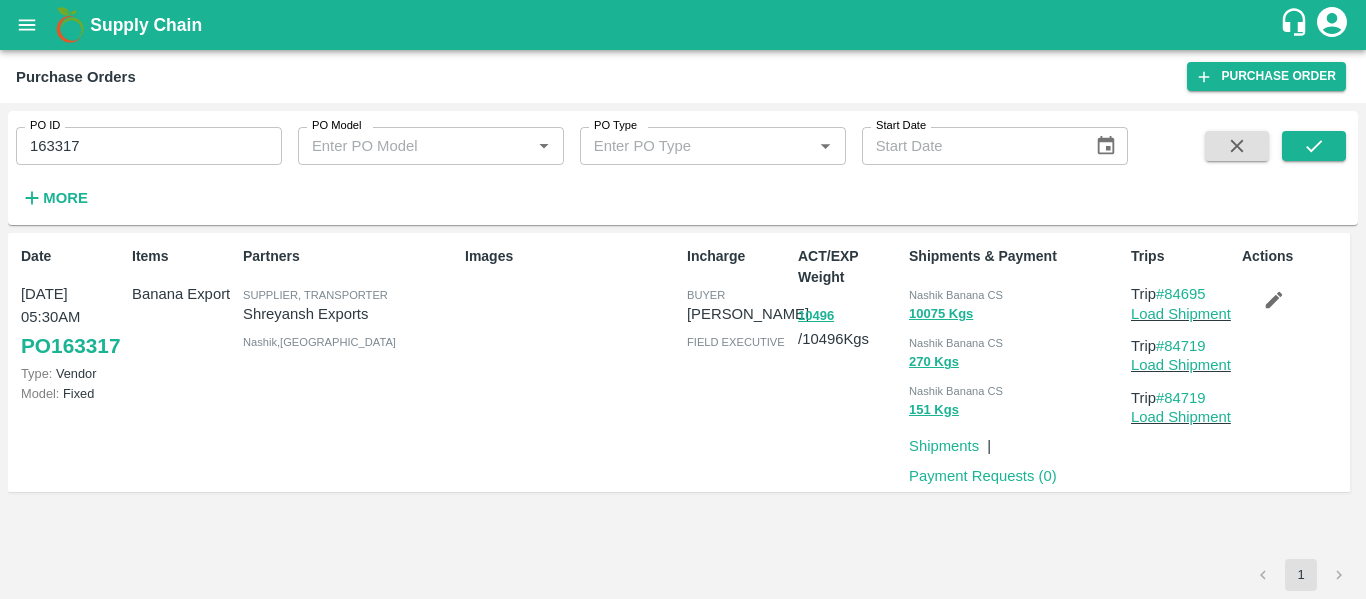 copy on "84719" 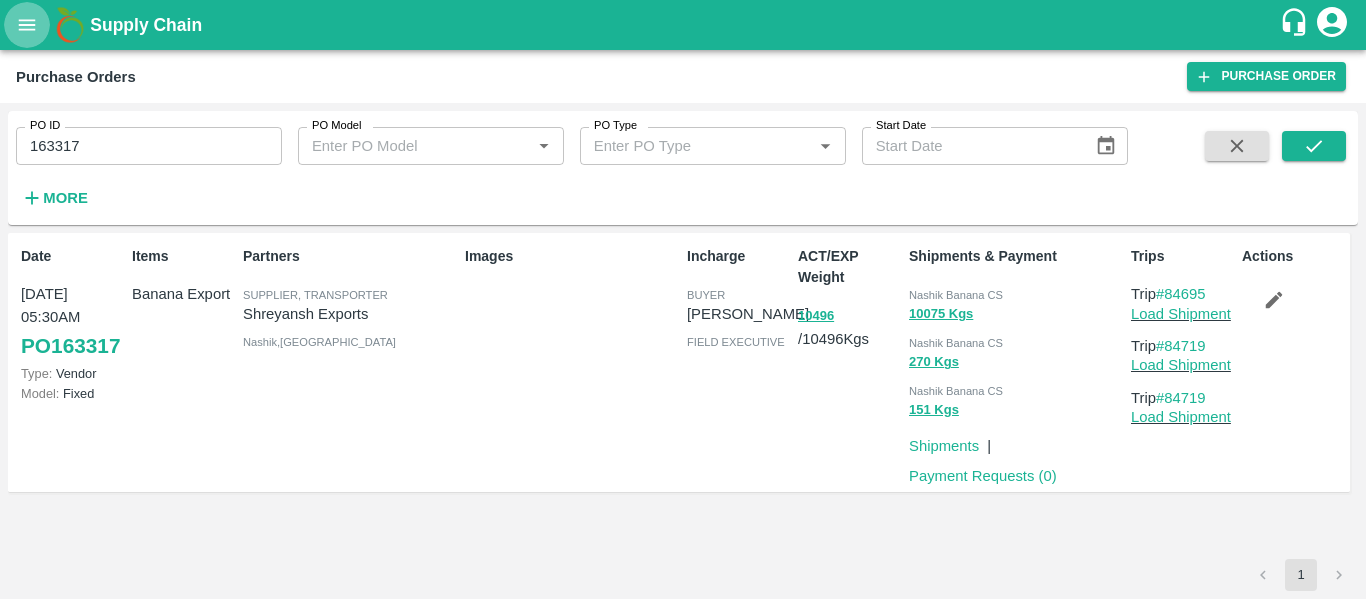 click at bounding box center [27, 25] 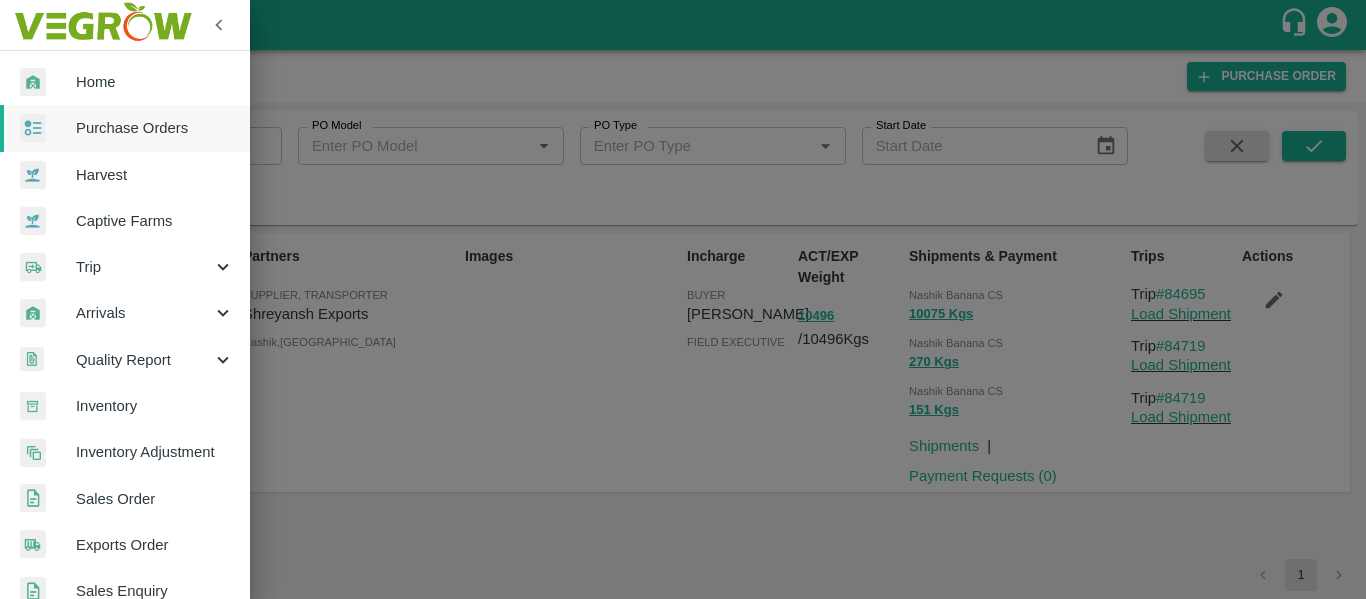 click on "Trip" at bounding box center (144, 267) 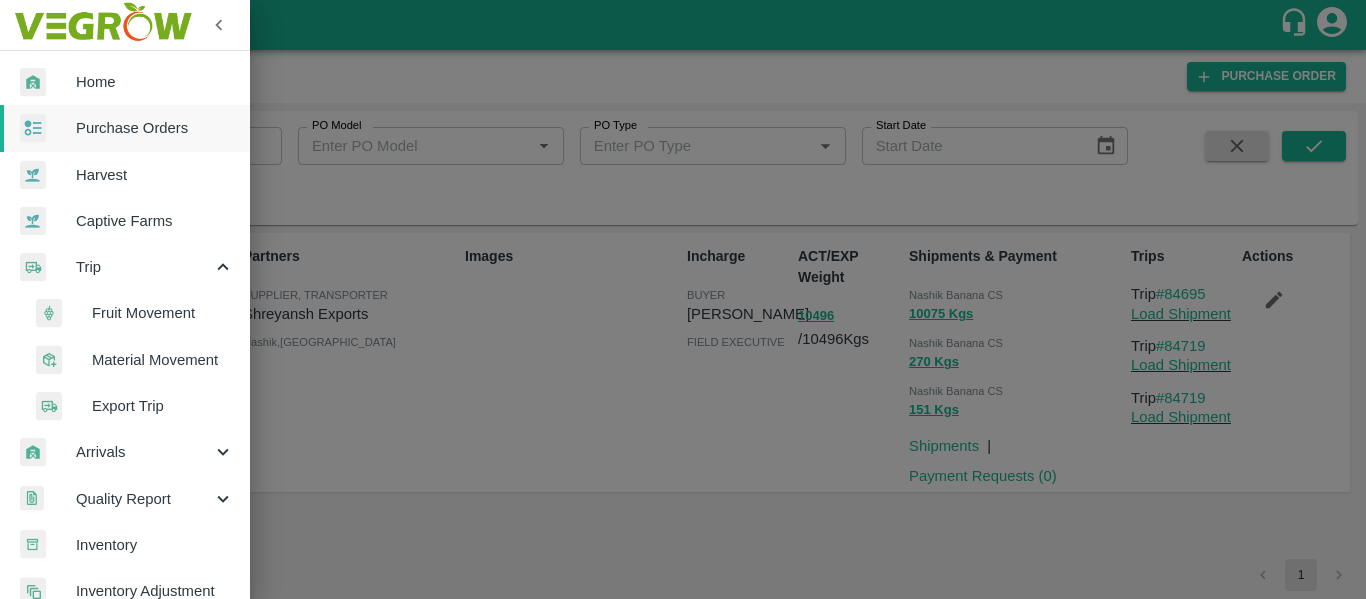 click on "Fruit Movement" at bounding box center (163, 313) 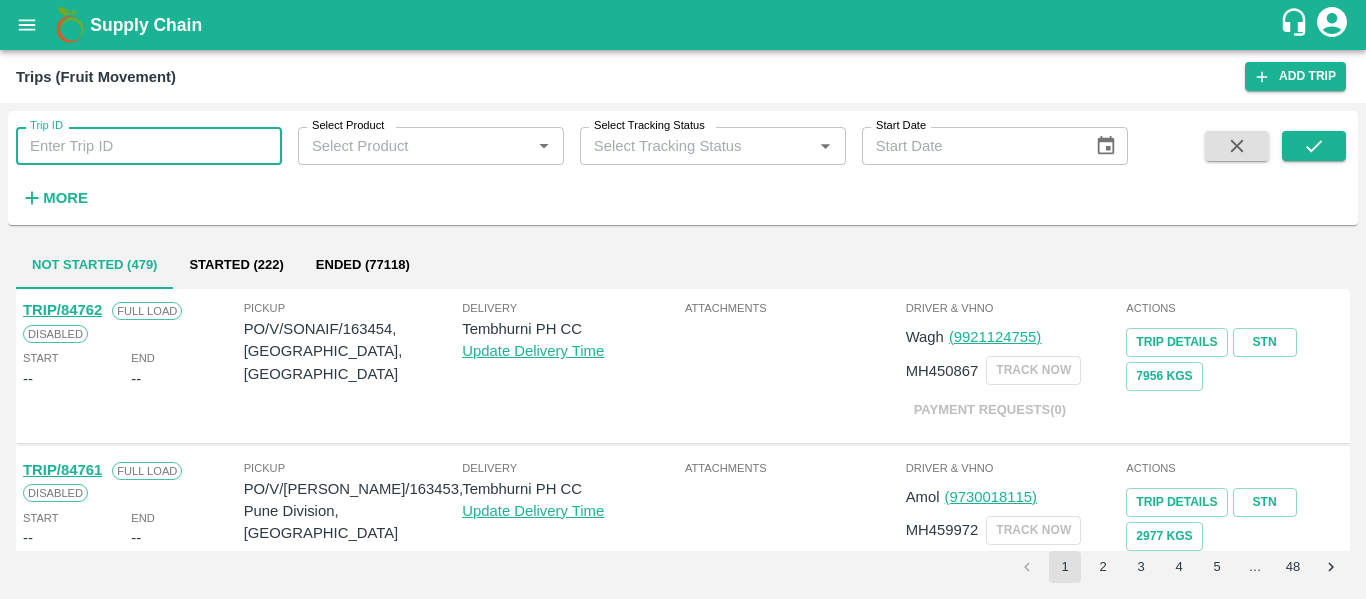 click on "Trip ID" at bounding box center (149, 146) 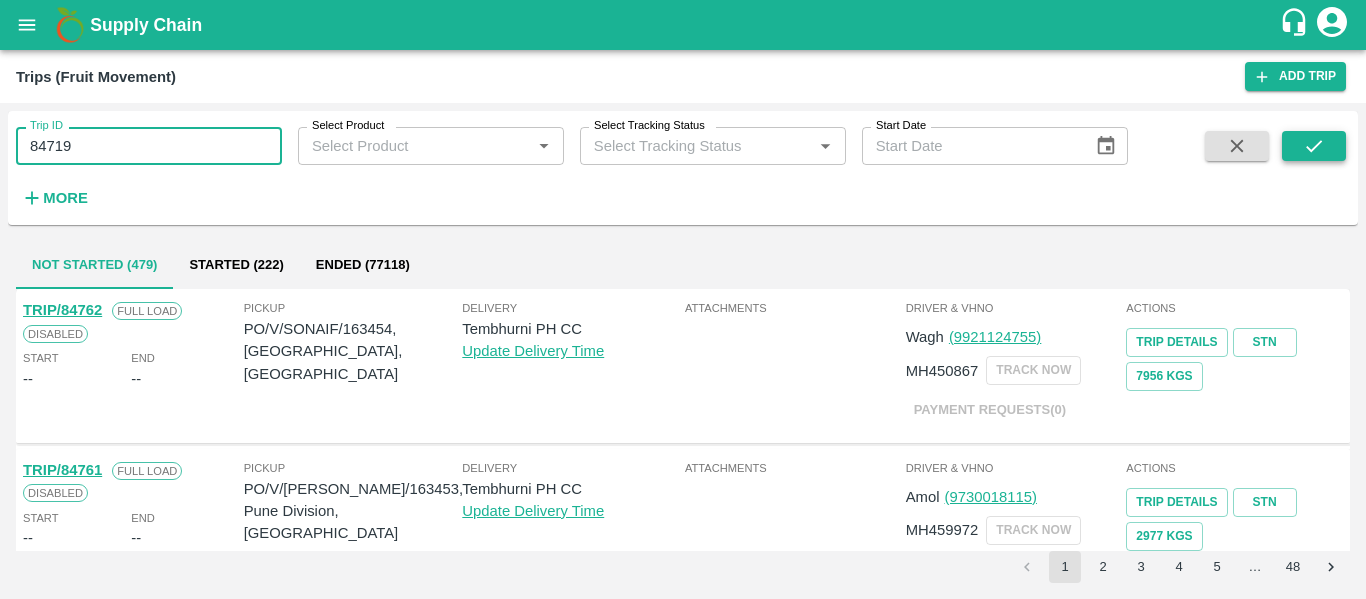 type on "84719" 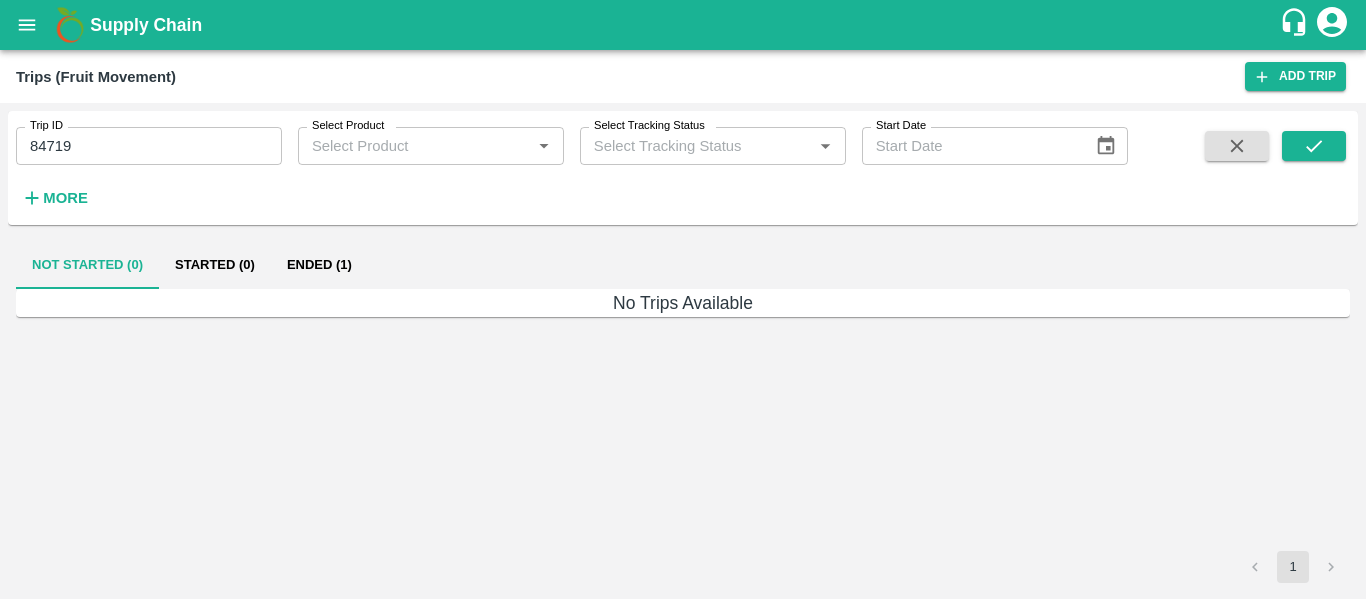 click on "Ended (1)" at bounding box center (319, 265) 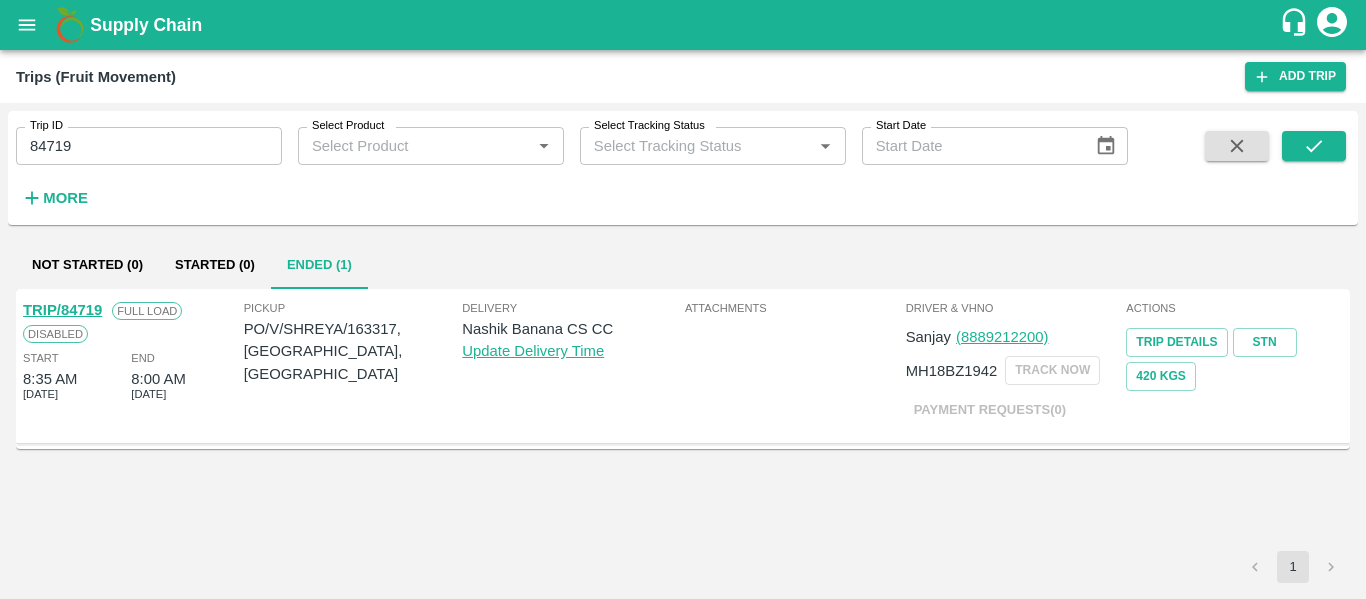 click on "TRIP/84719" at bounding box center [62, 310] 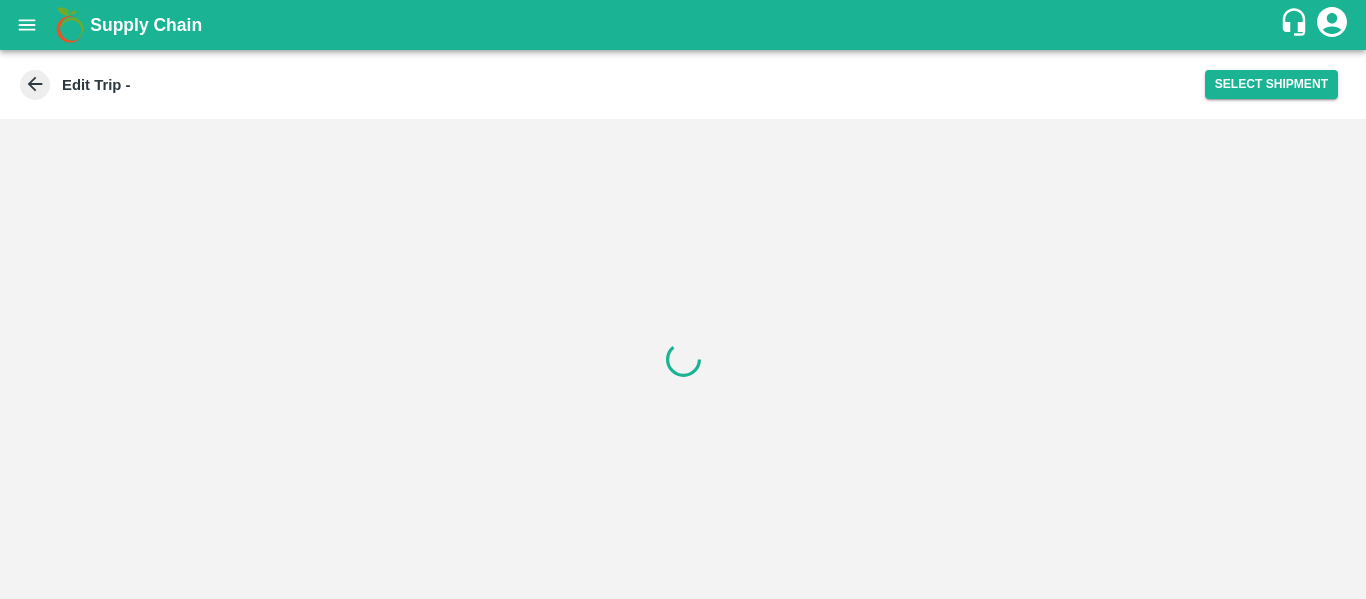 scroll, scrollTop: 0, scrollLeft: 0, axis: both 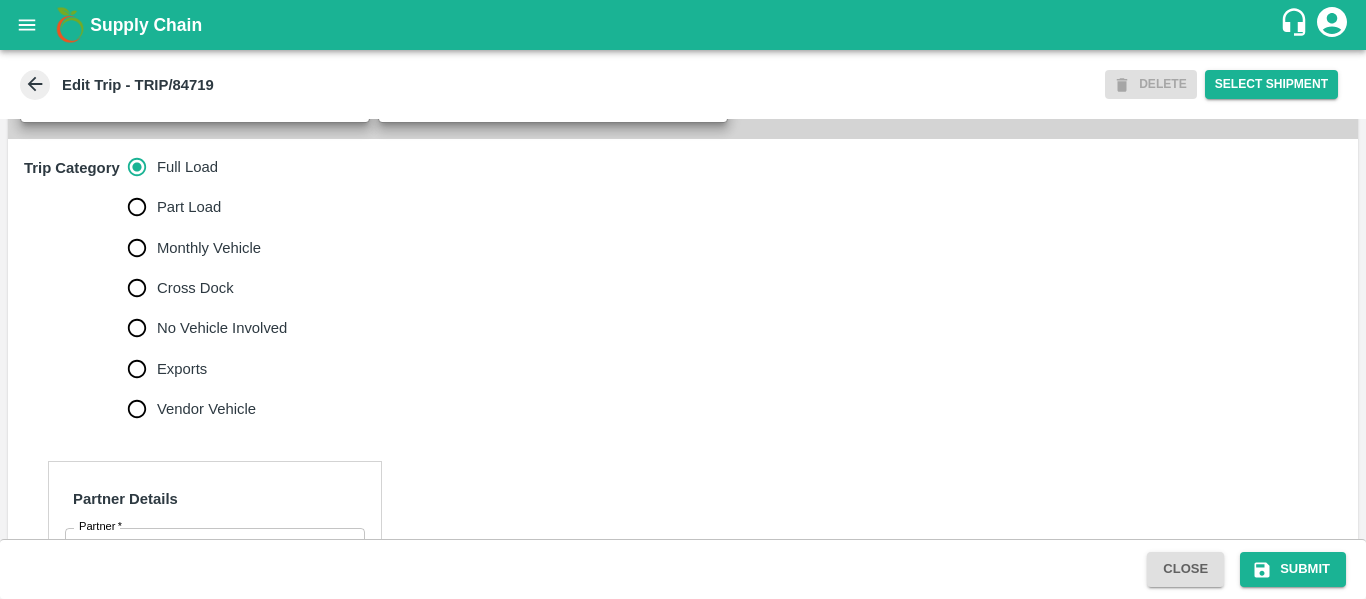 click on "No Vehicle Involved" at bounding box center (222, 328) 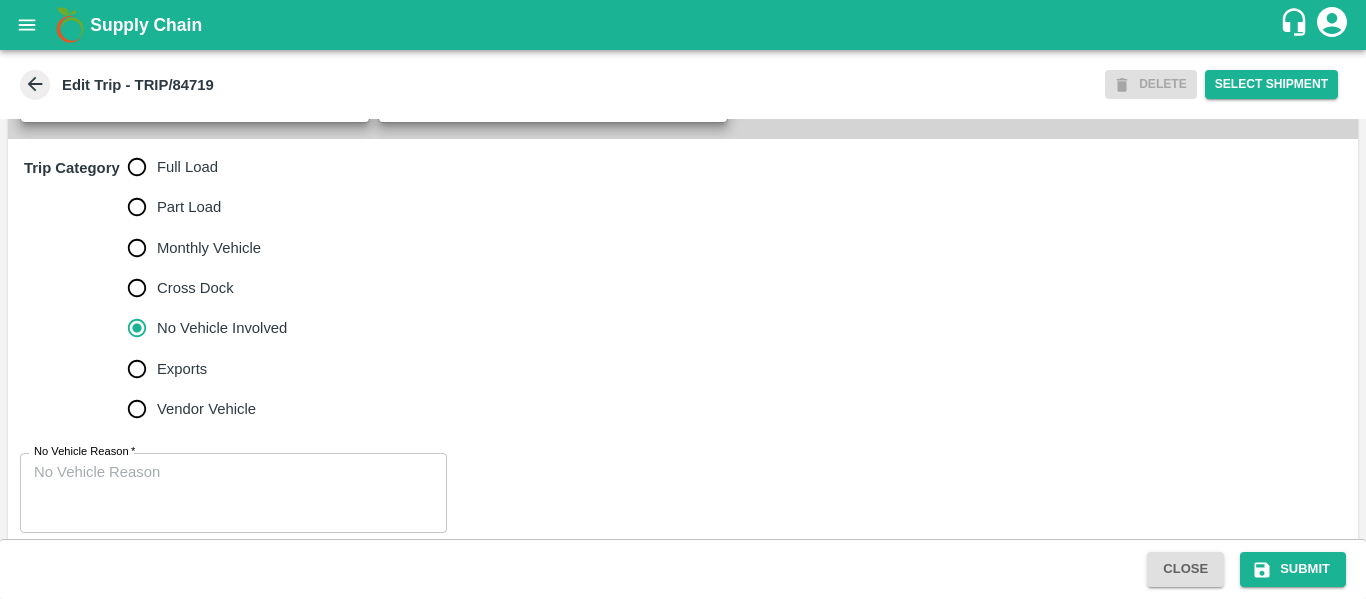 scroll, scrollTop: 623, scrollLeft: 0, axis: vertical 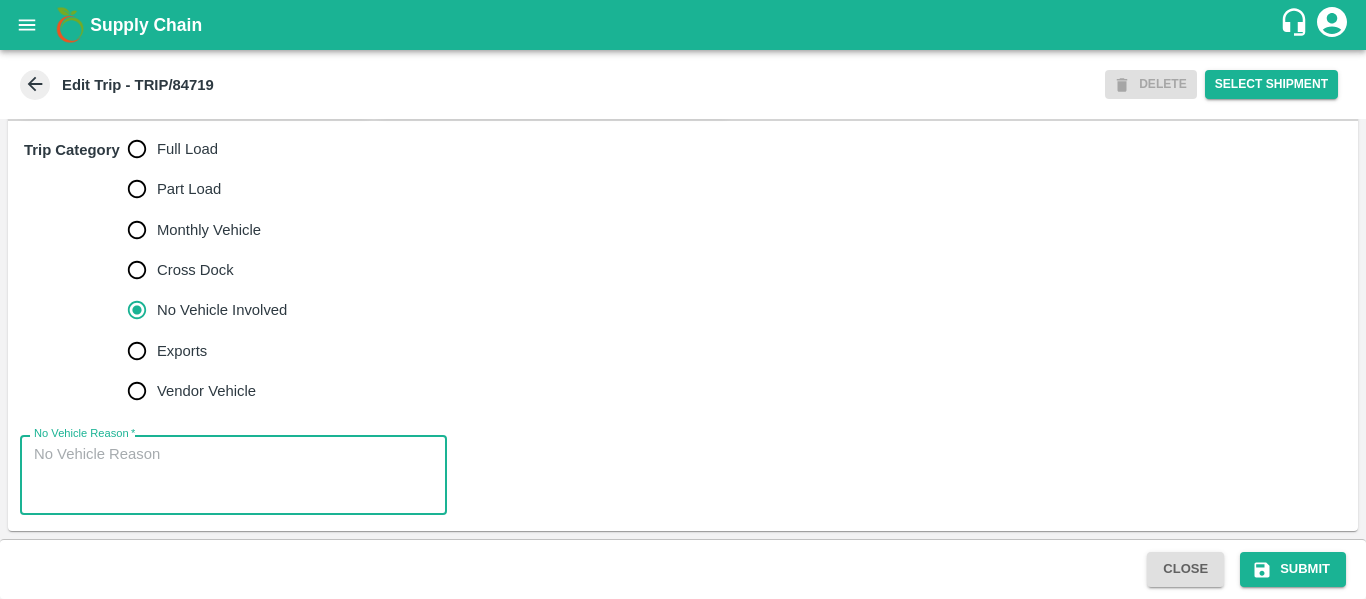 click on "No Vehicle Reason   *" at bounding box center [233, 475] 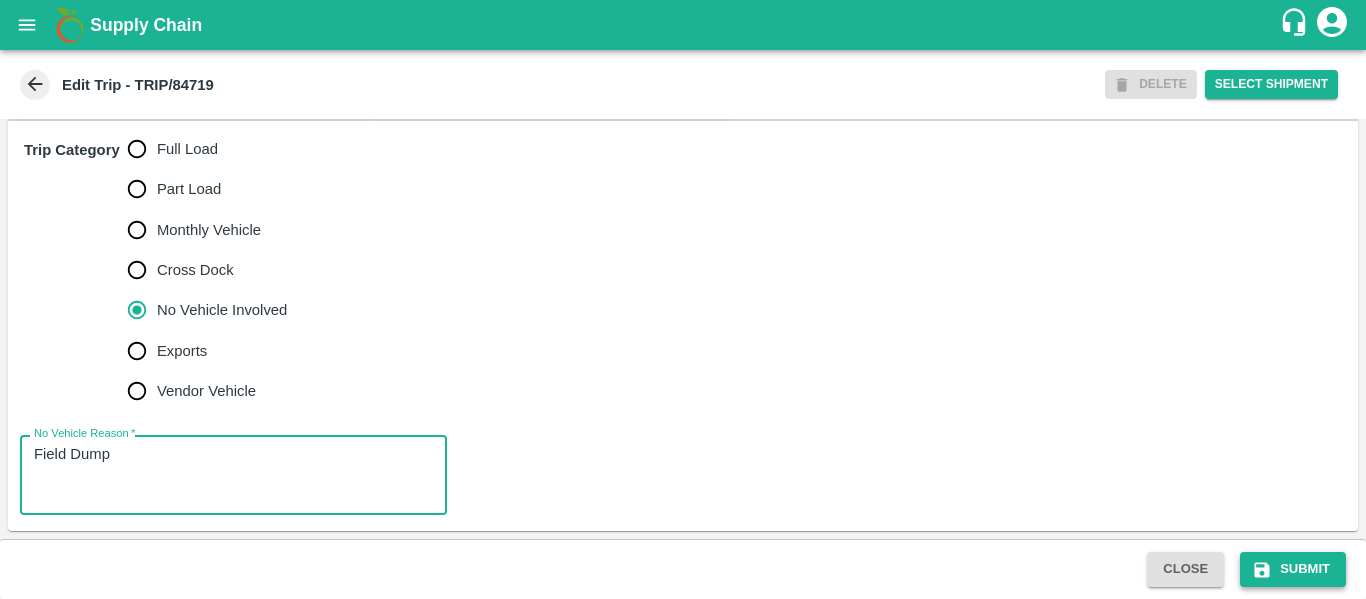 type on "Field Dump" 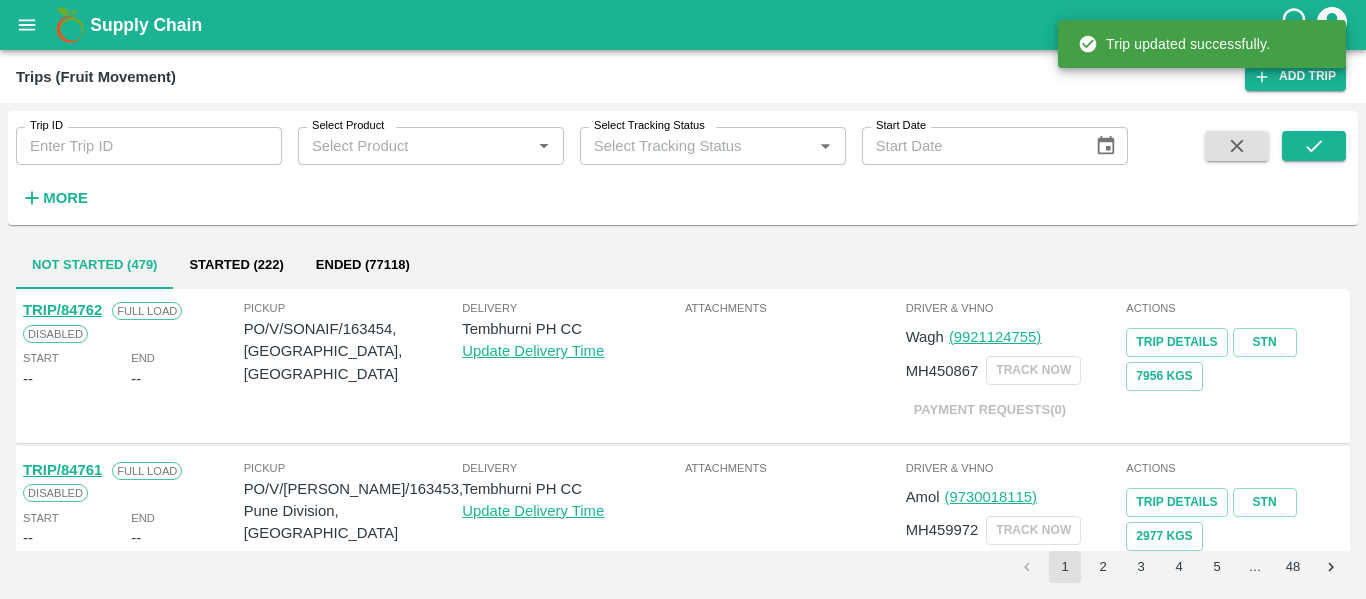 click on "Trip ID" at bounding box center [149, 146] 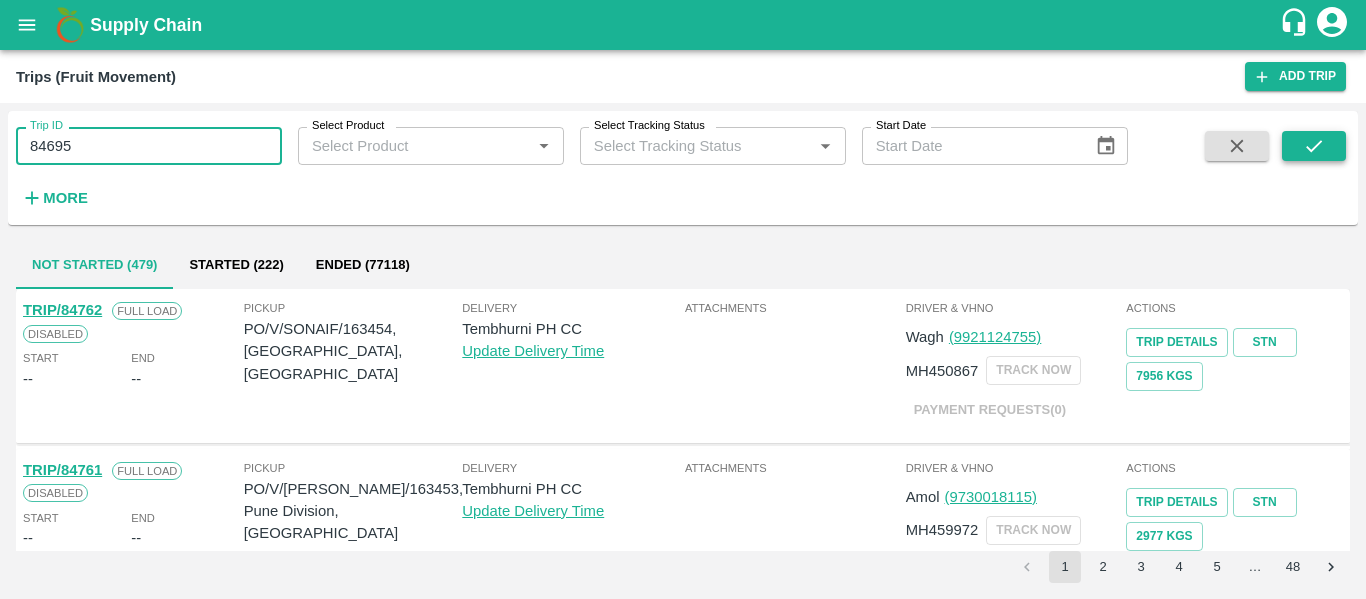 type on "84695" 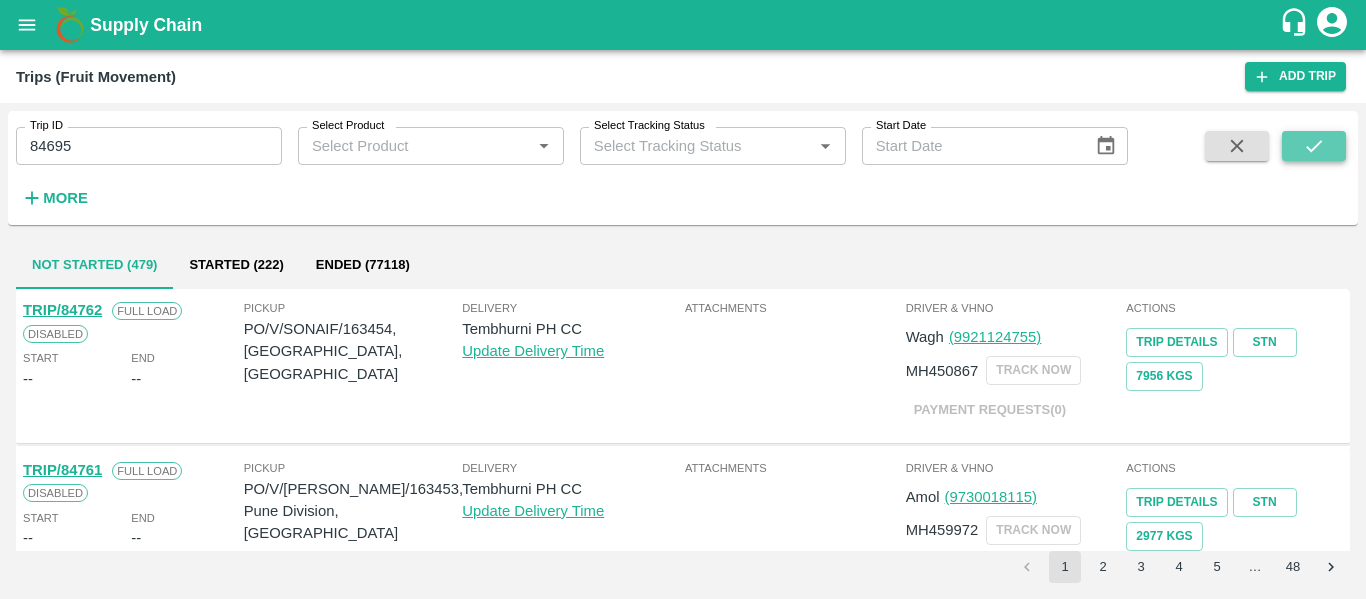 click 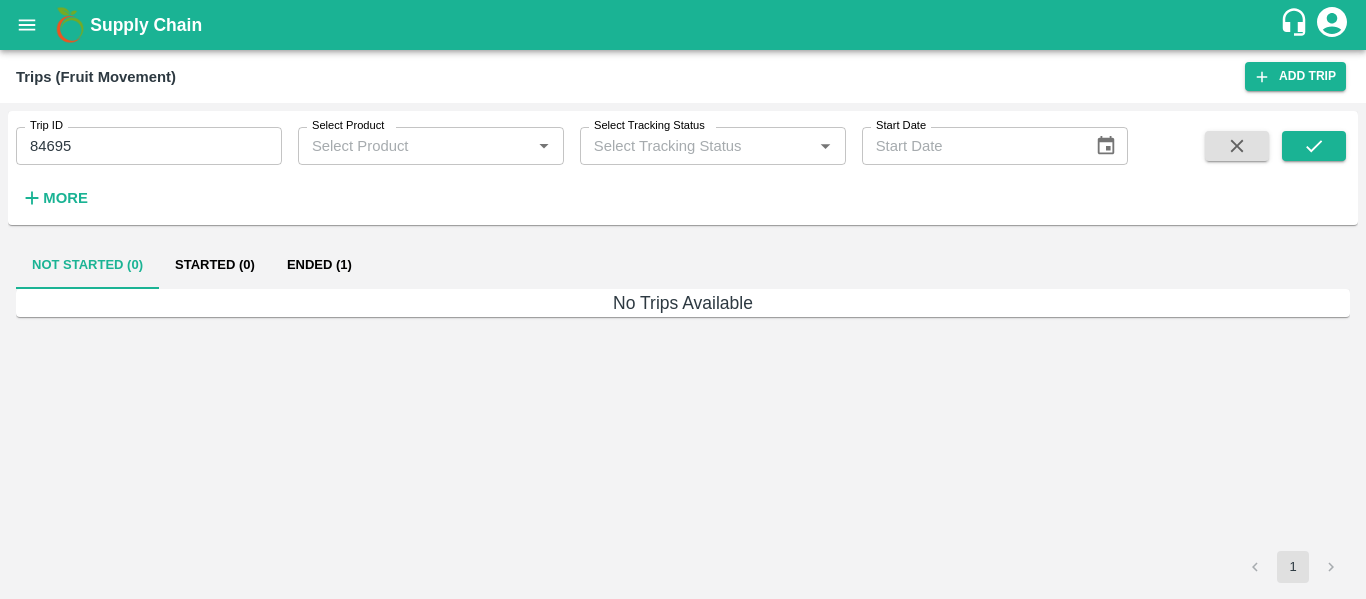 click on "Ended (1)" at bounding box center [319, 265] 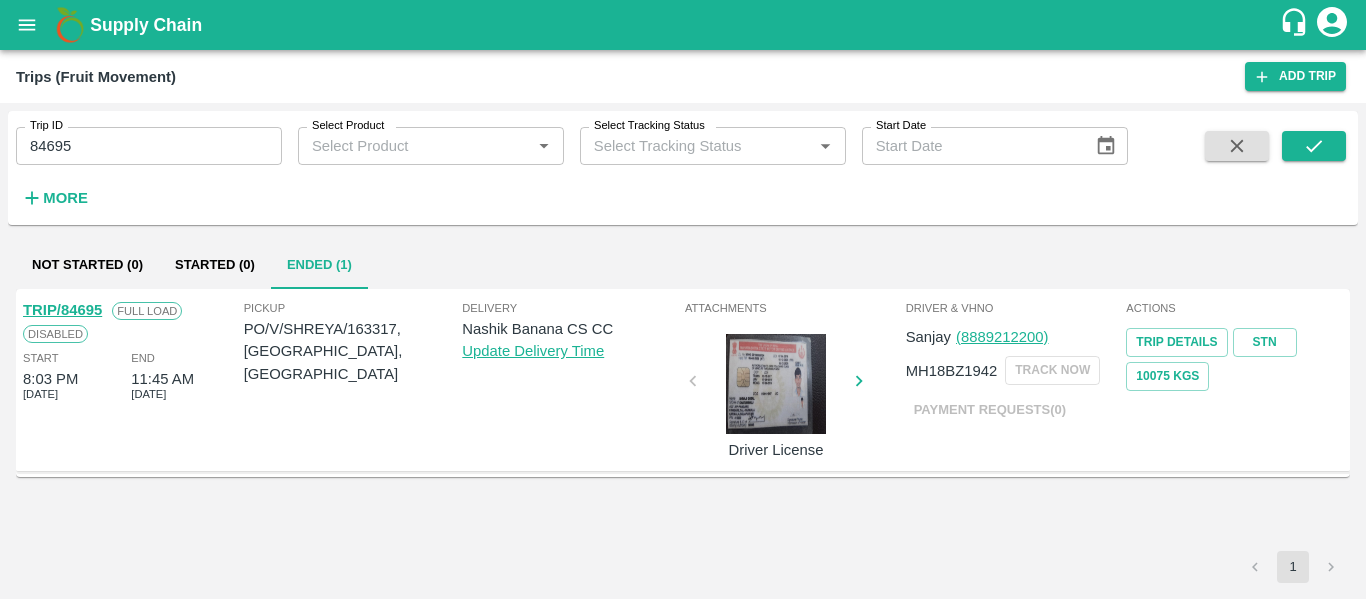 click on "TRIP/84695" at bounding box center [62, 310] 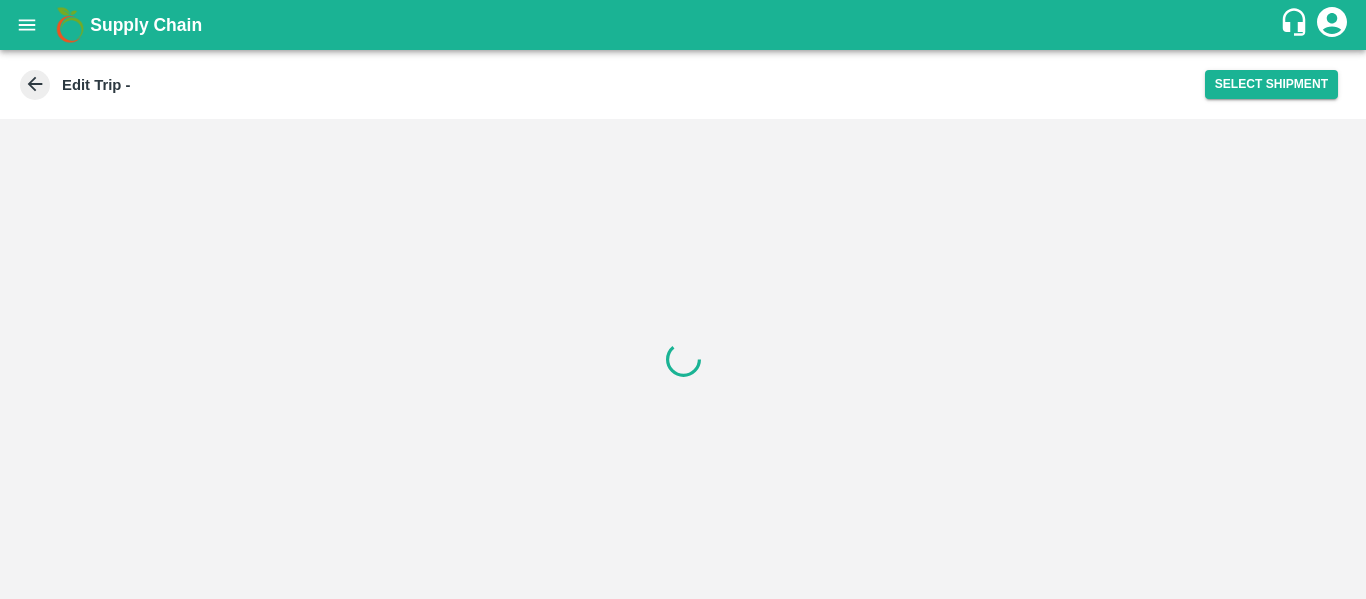 scroll, scrollTop: 0, scrollLeft: 0, axis: both 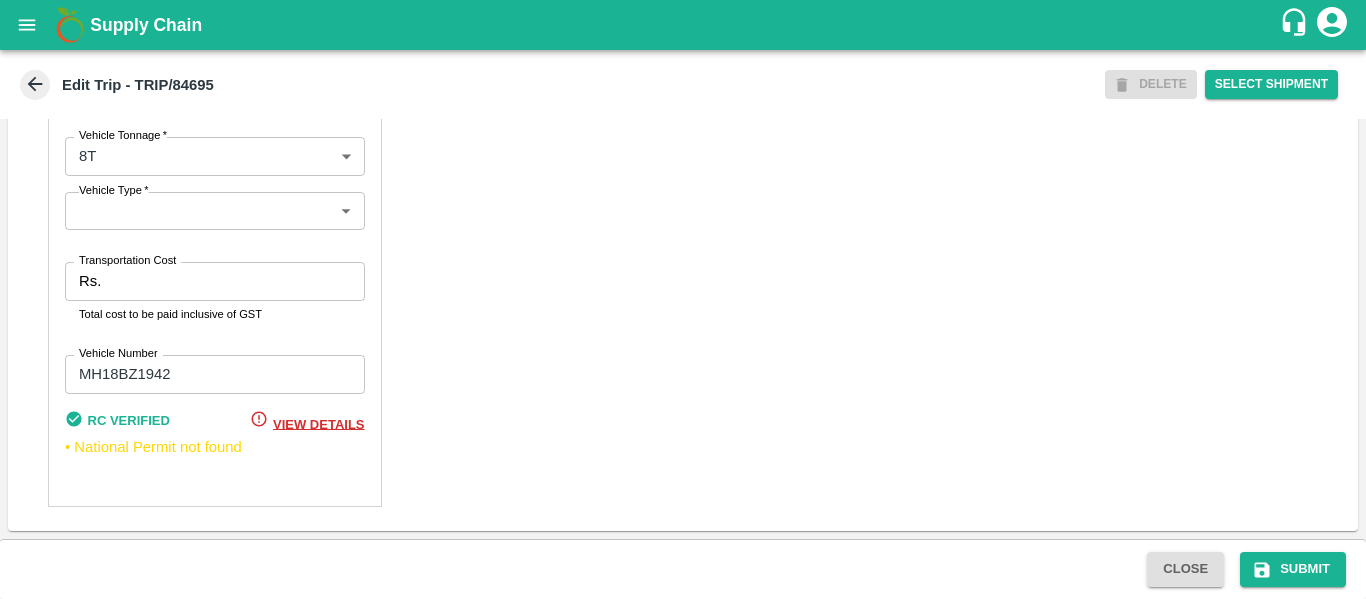 click on "Rs. Transportation Cost" at bounding box center (215, 281) 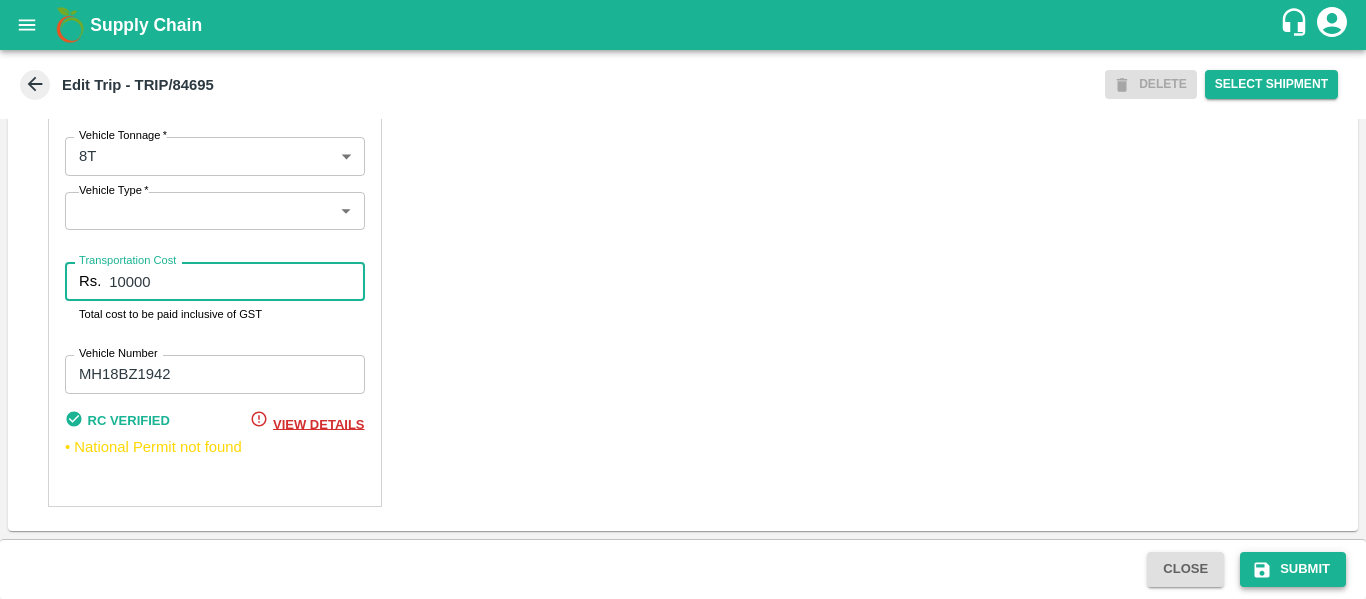 type on "10000" 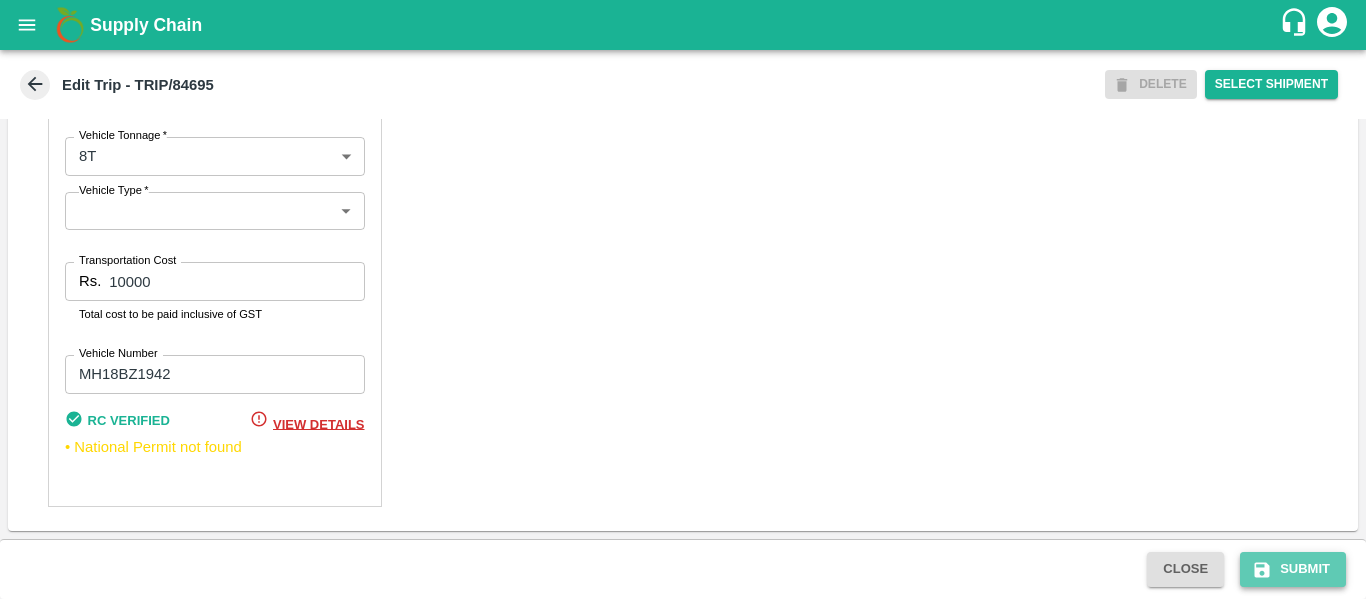 click on "Submit" at bounding box center (1293, 569) 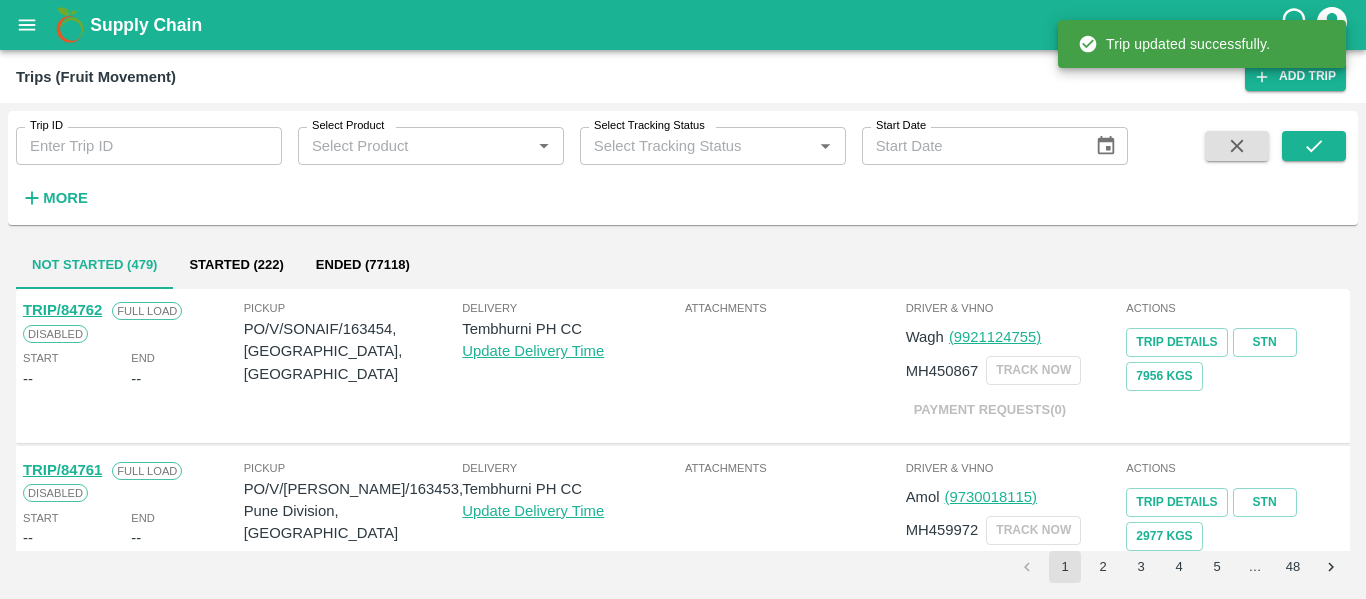 click 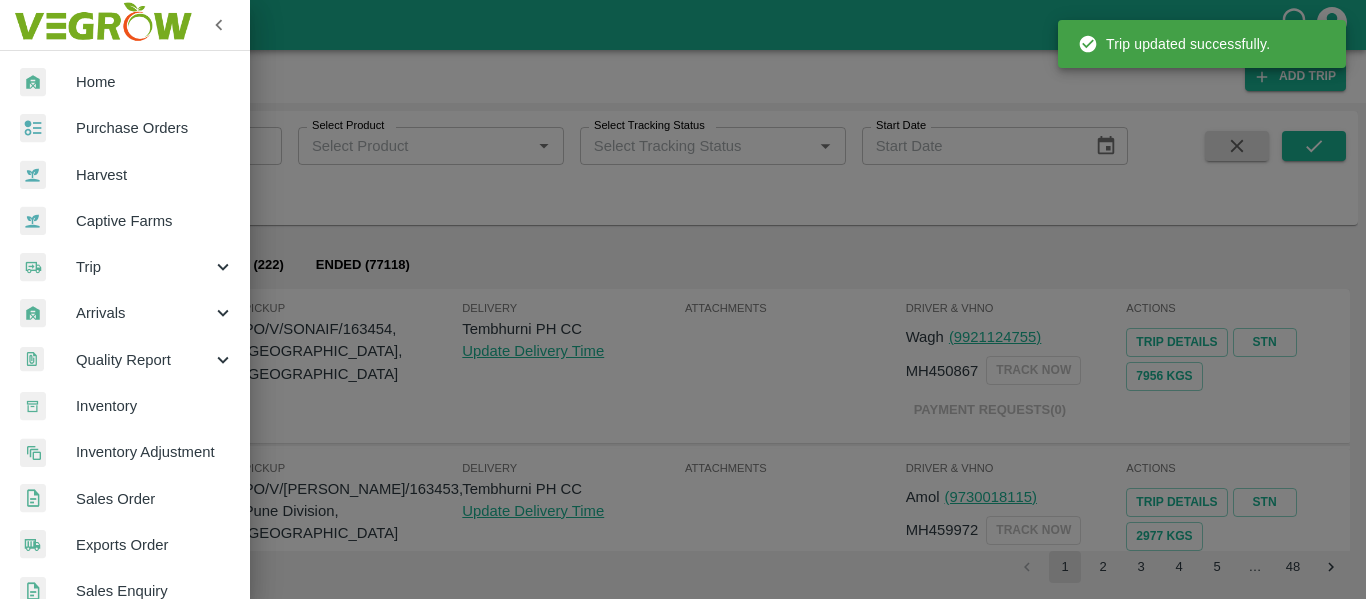 click on "Purchase Orders" at bounding box center (155, 128) 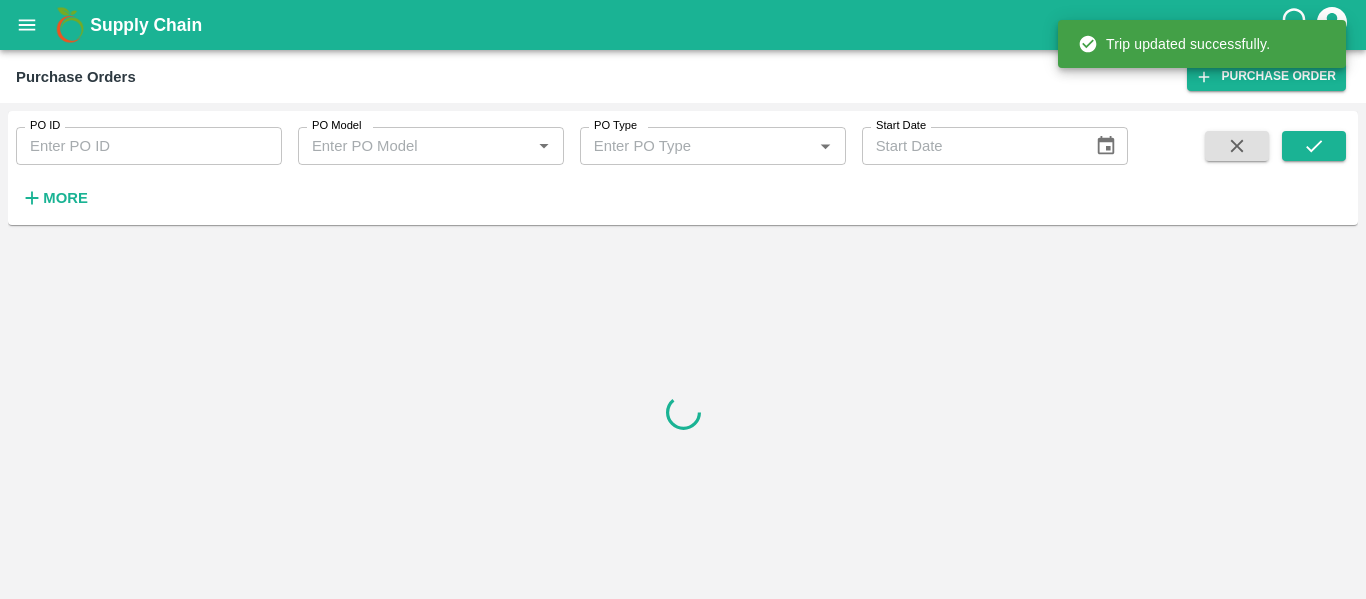 click on "PO ID" at bounding box center [149, 146] 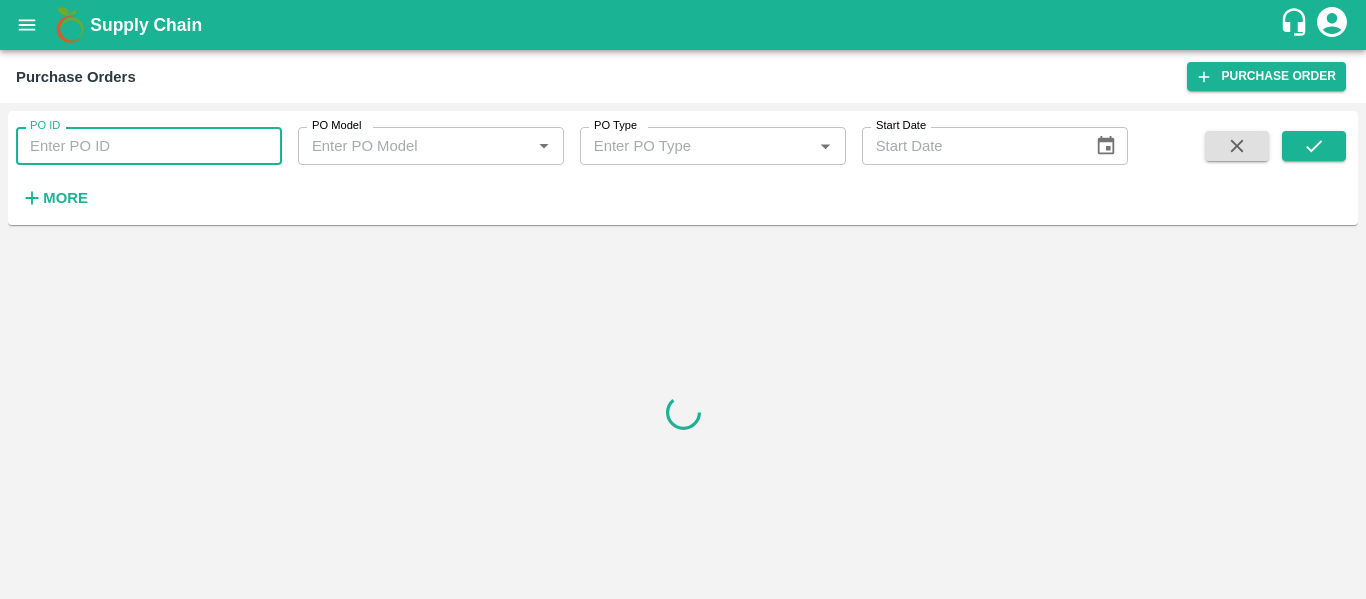 paste on "163317" 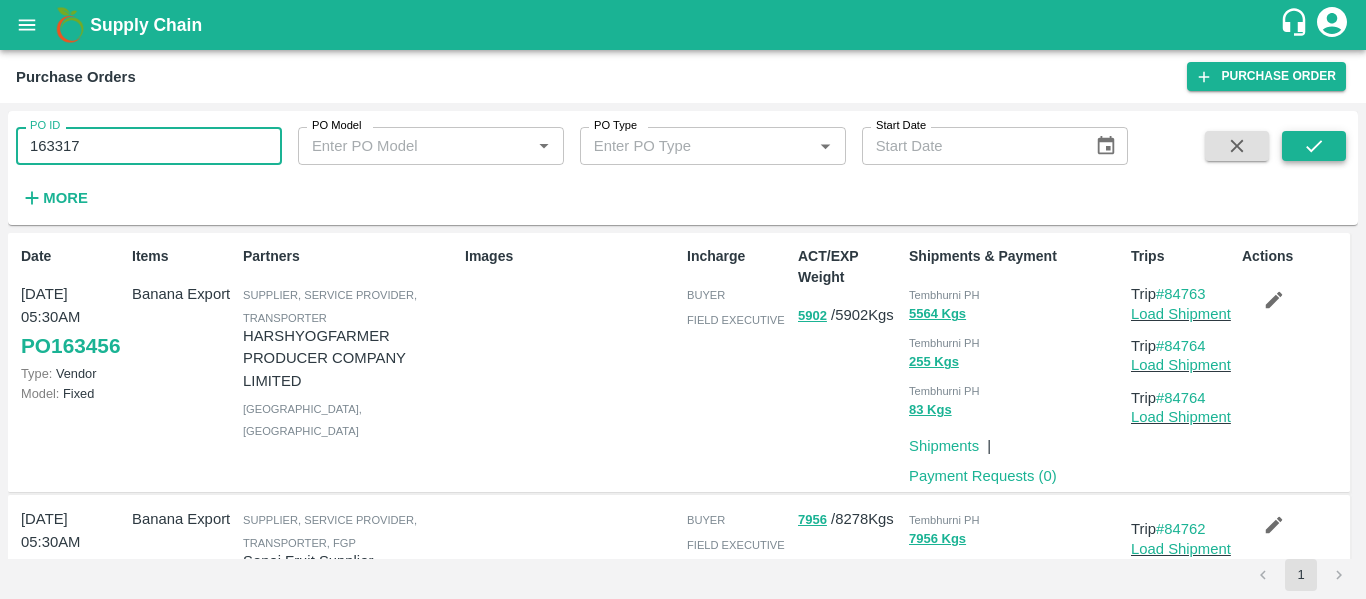 click 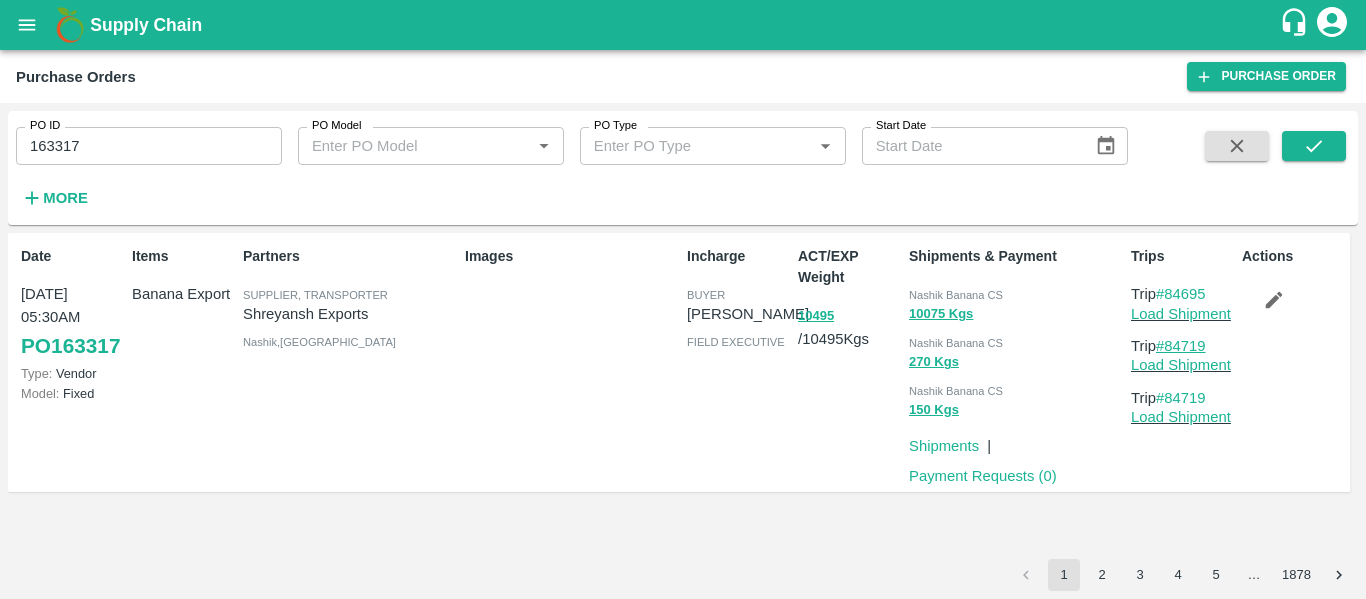 drag, startPoint x: 1227, startPoint y: 345, endPoint x: 1169, endPoint y: 347, distance: 58.034473 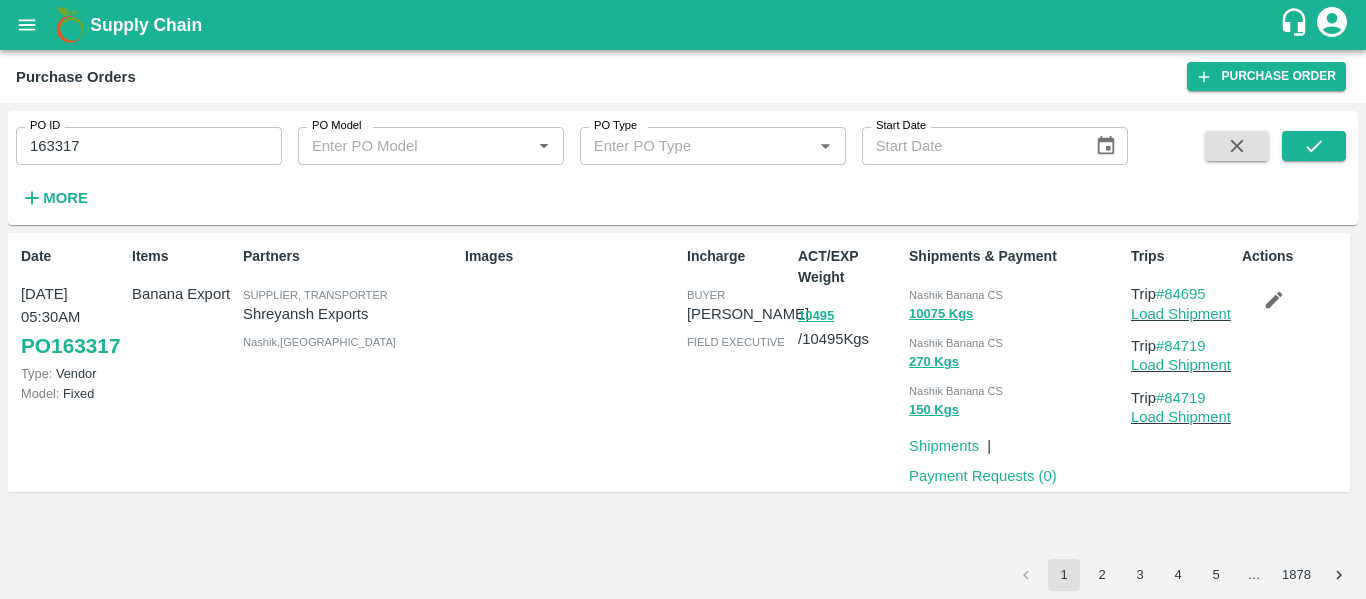 copy on "84719" 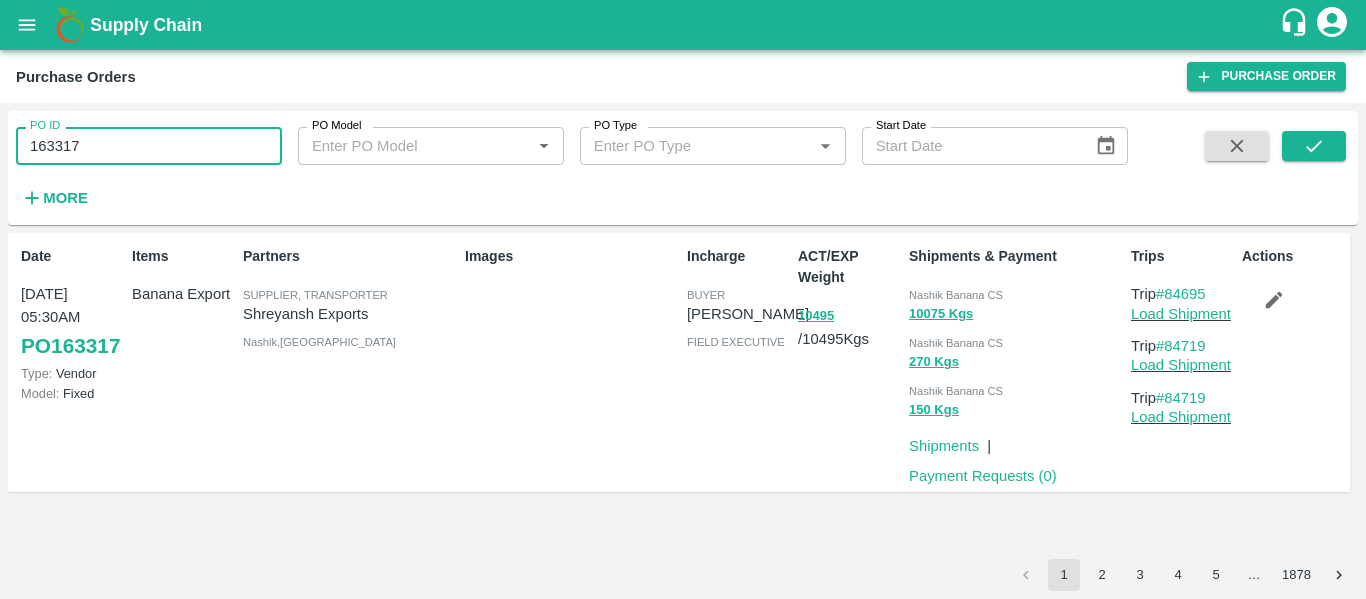 click on "163317" at bounding box center [149, 146] 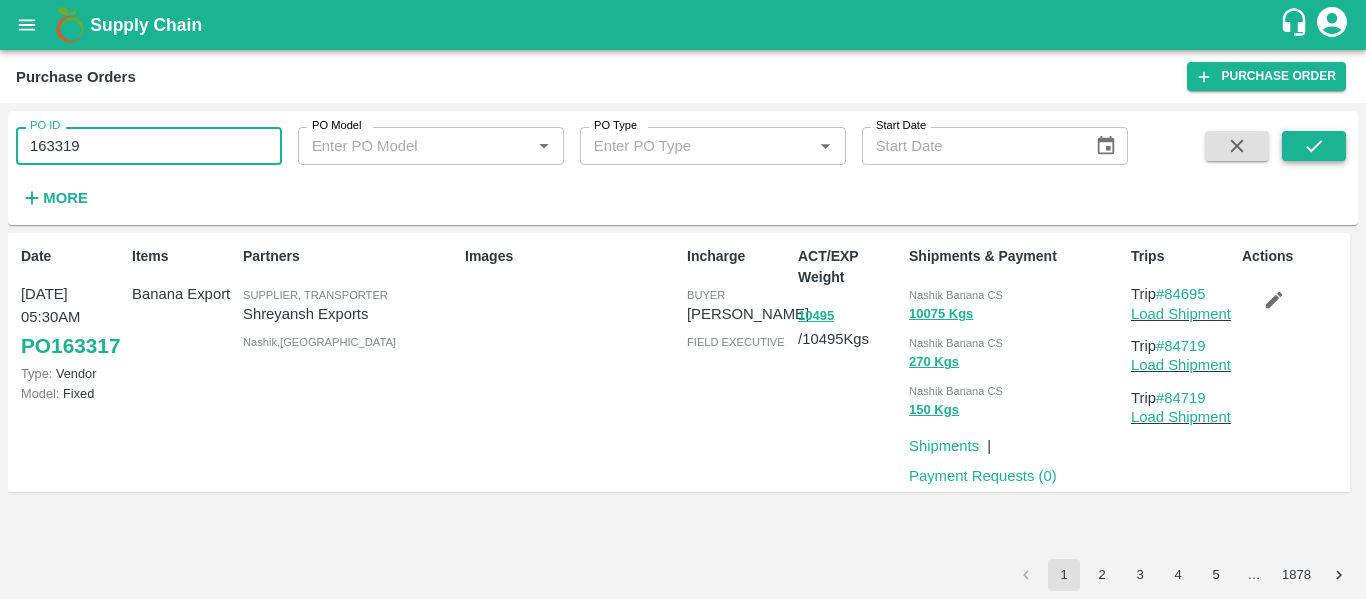 type on "163319" 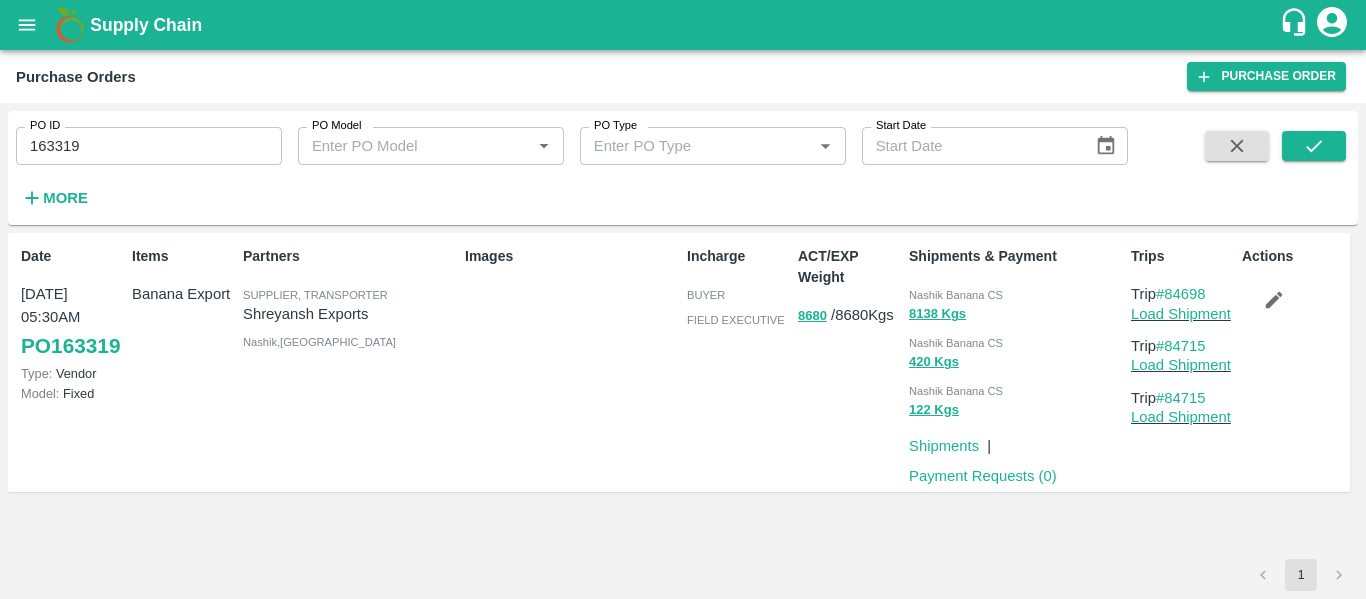 click 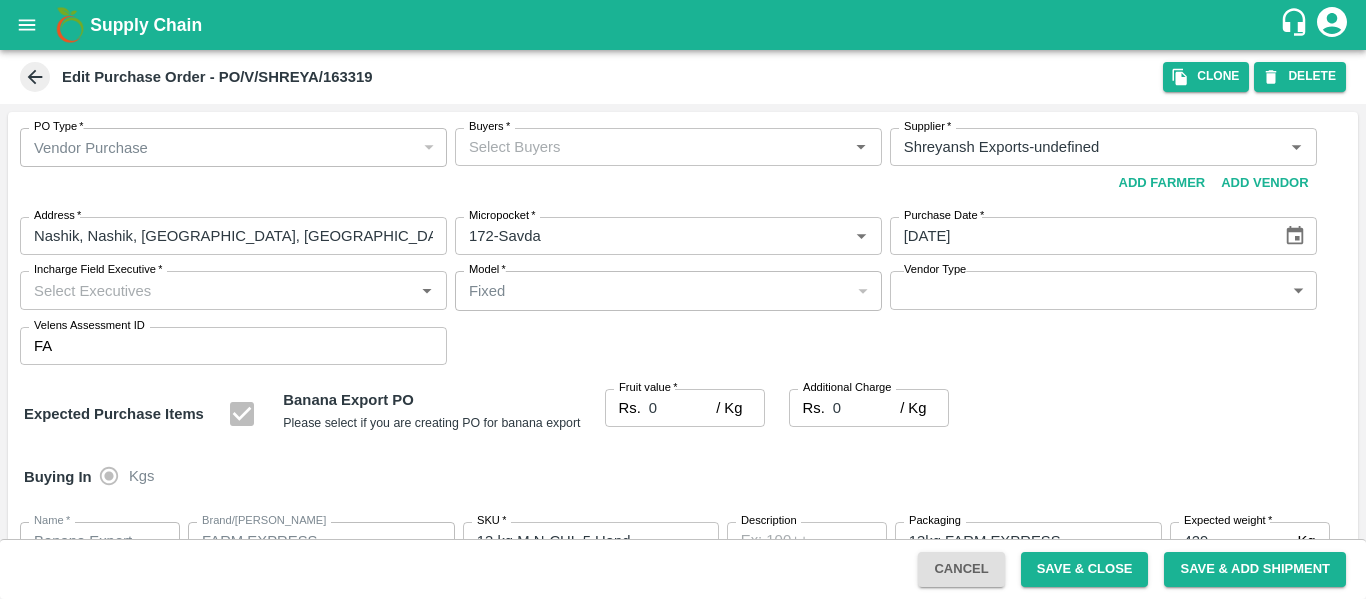click on "Buyers   *" at bounding box center (652, 147) 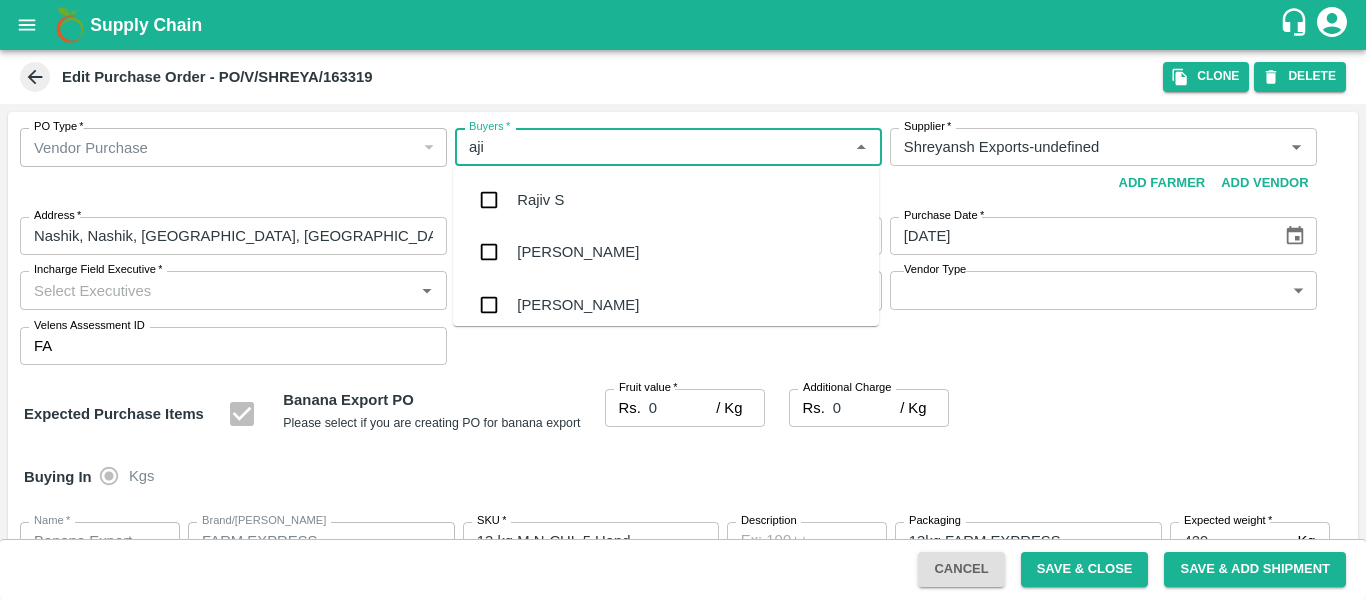 type on "ajit" 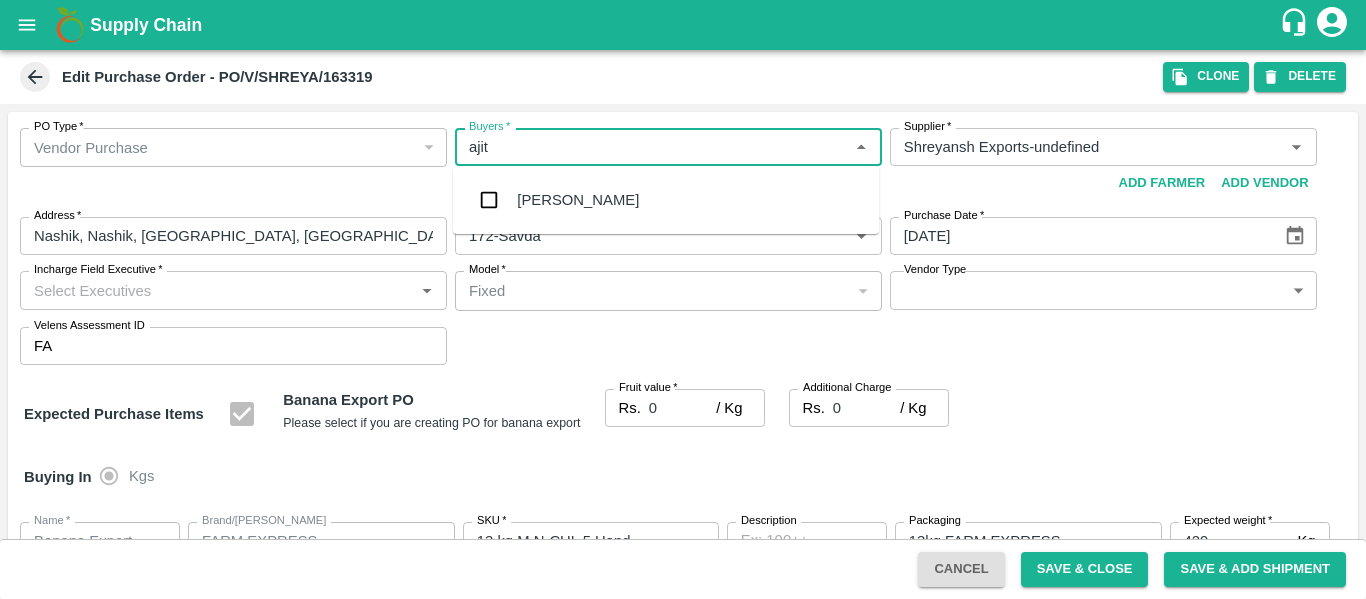 click on "[PERSON_NAME]" at bounding box center [666, 200] 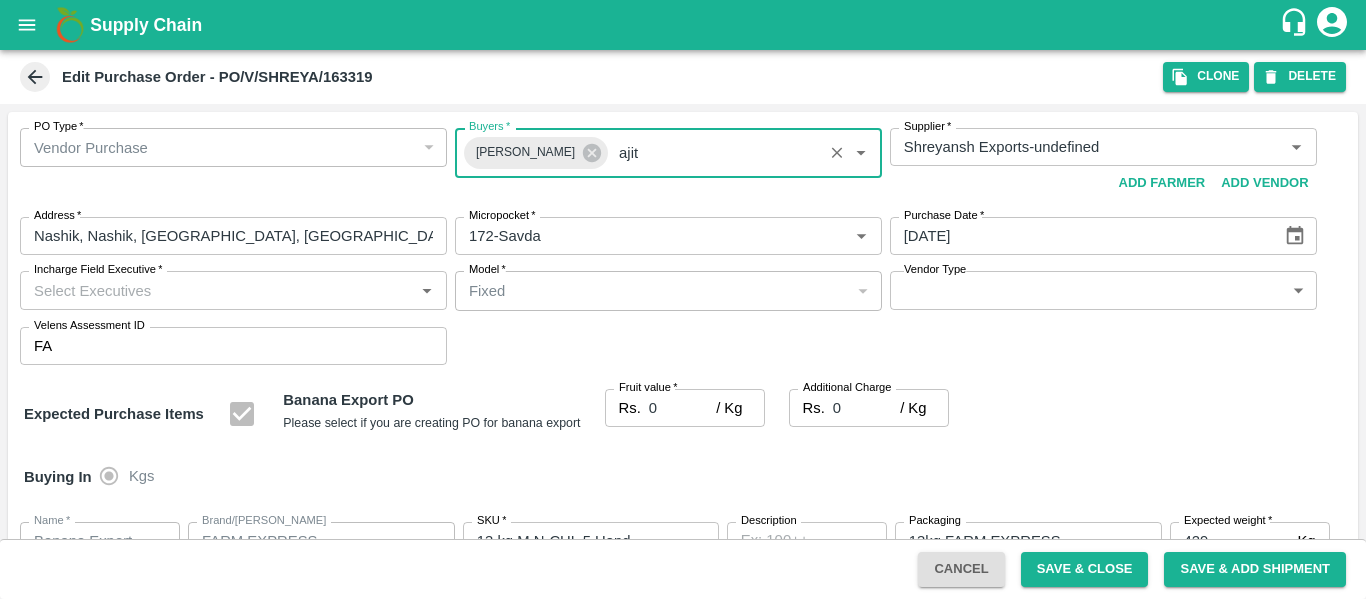 type 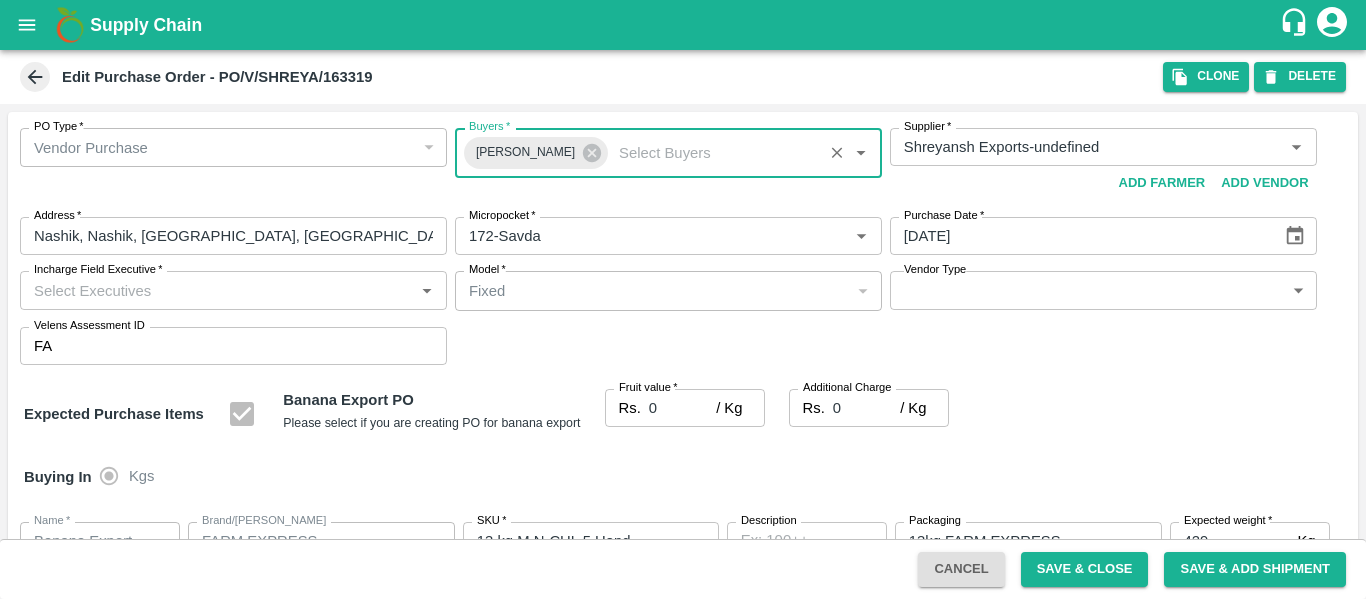 click on "0" at bounding box center (682, 408) 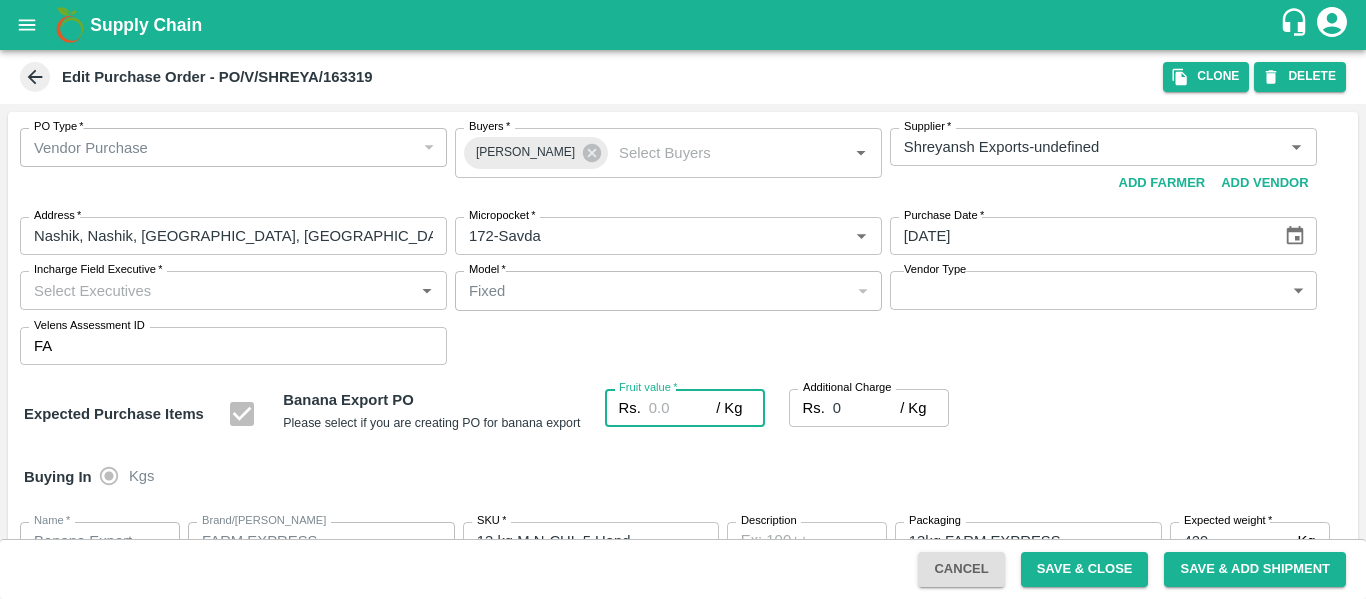 type on "2" 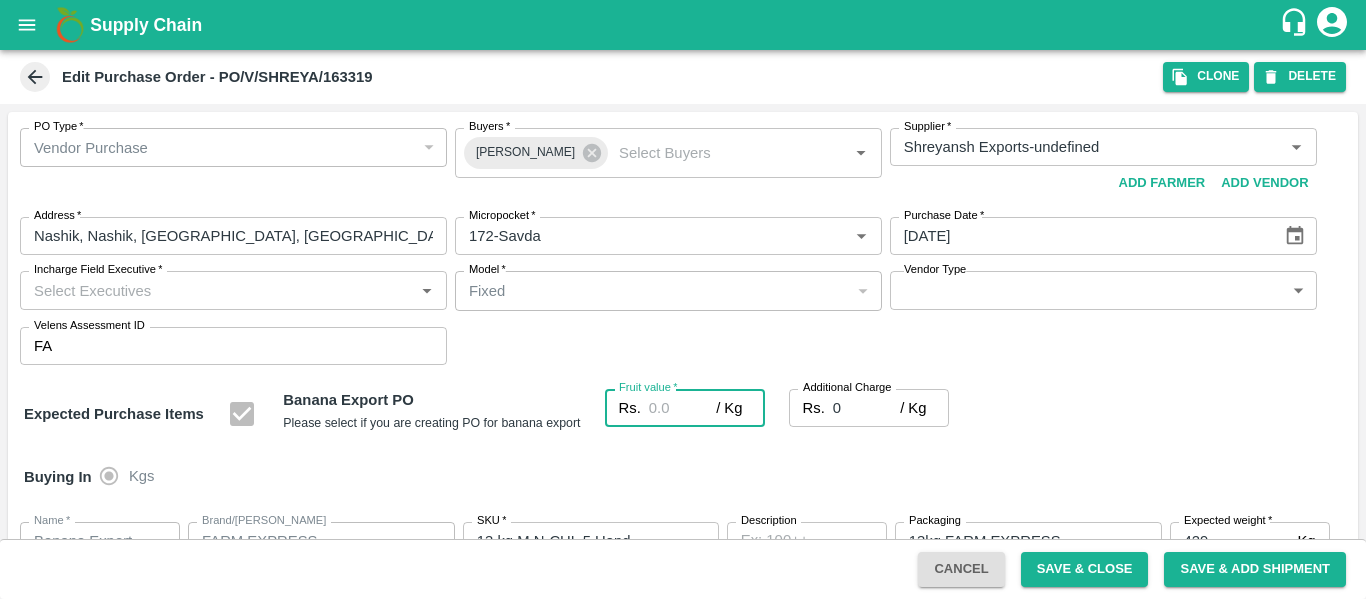 type on "2" 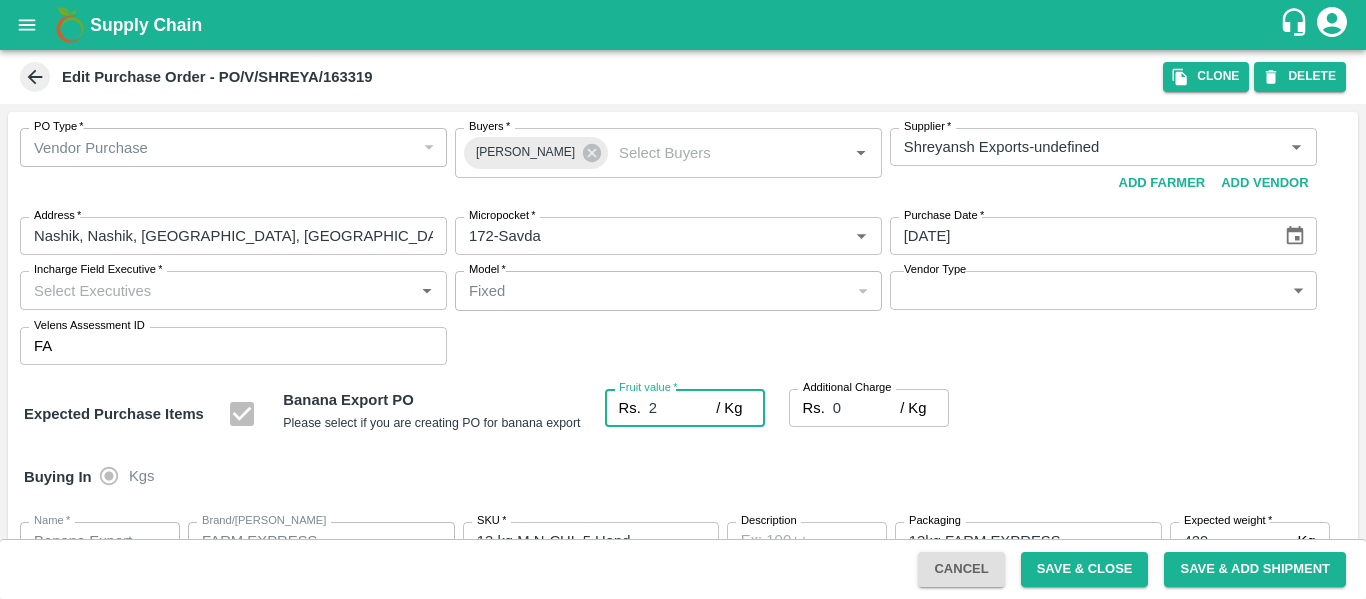 type on "24" 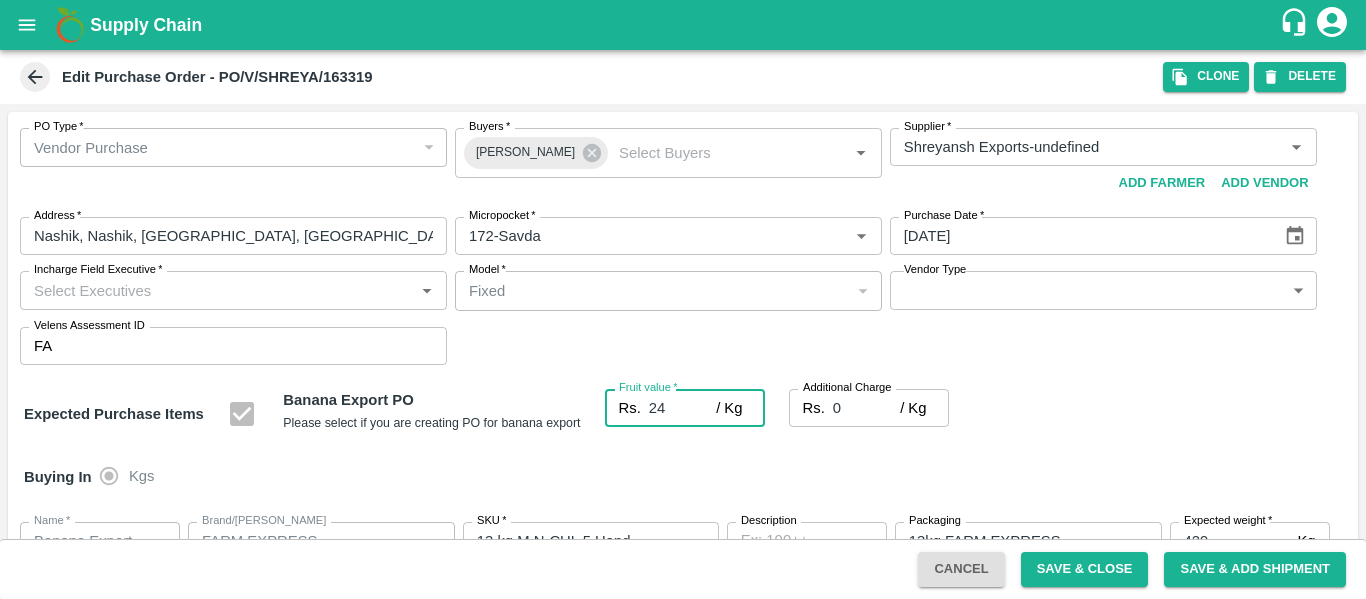 type on "24" 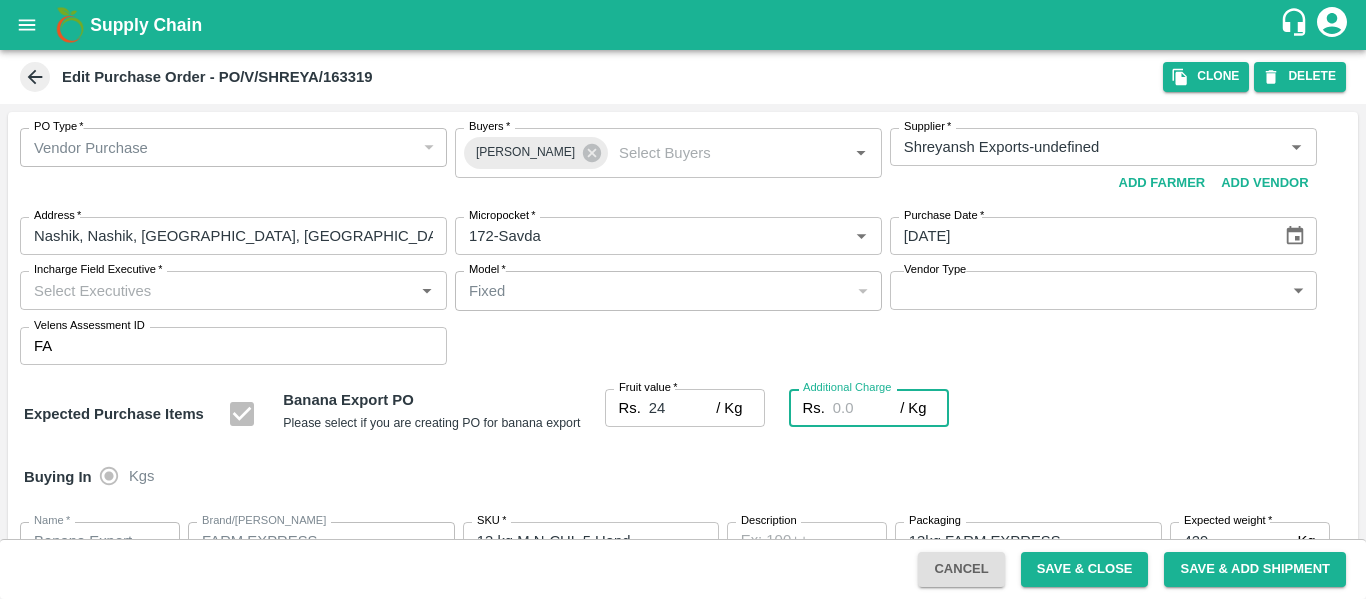 type on "2" 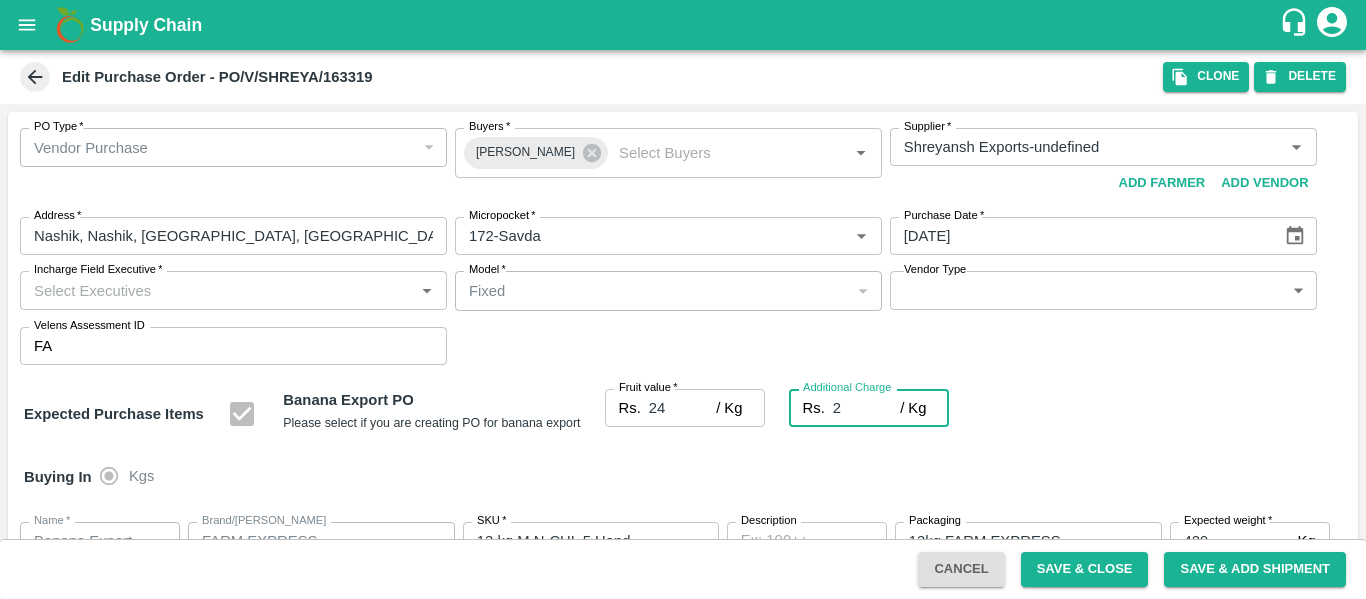 type on "2.7" 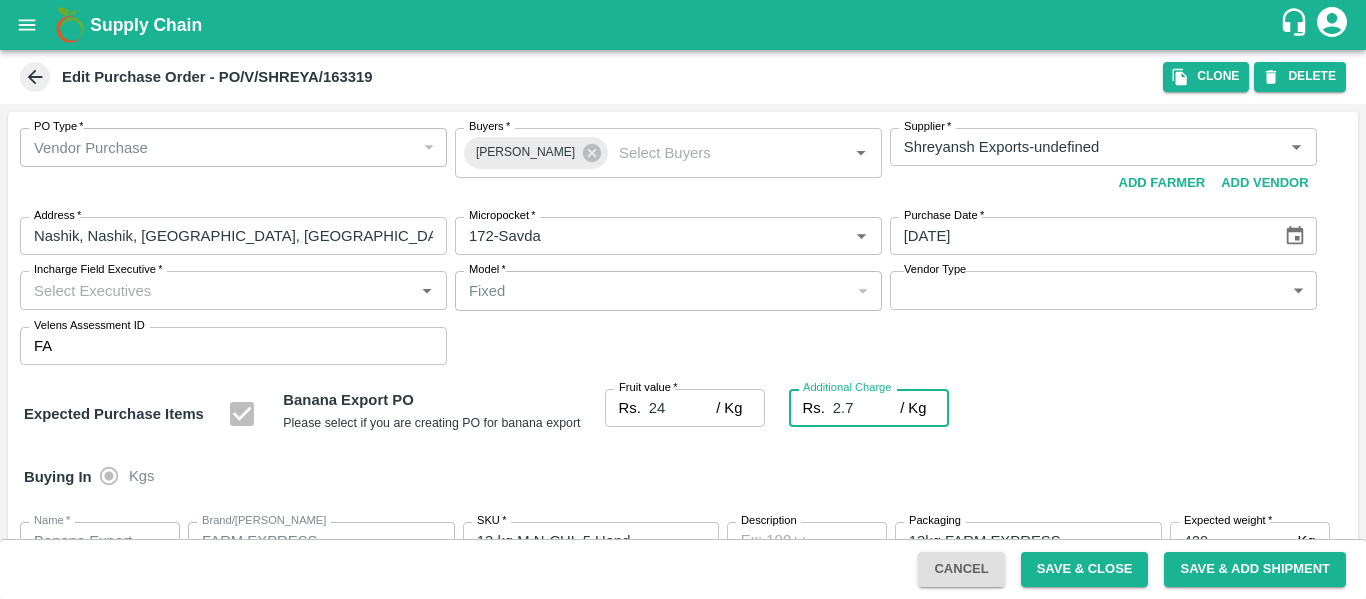 type on "2.75" 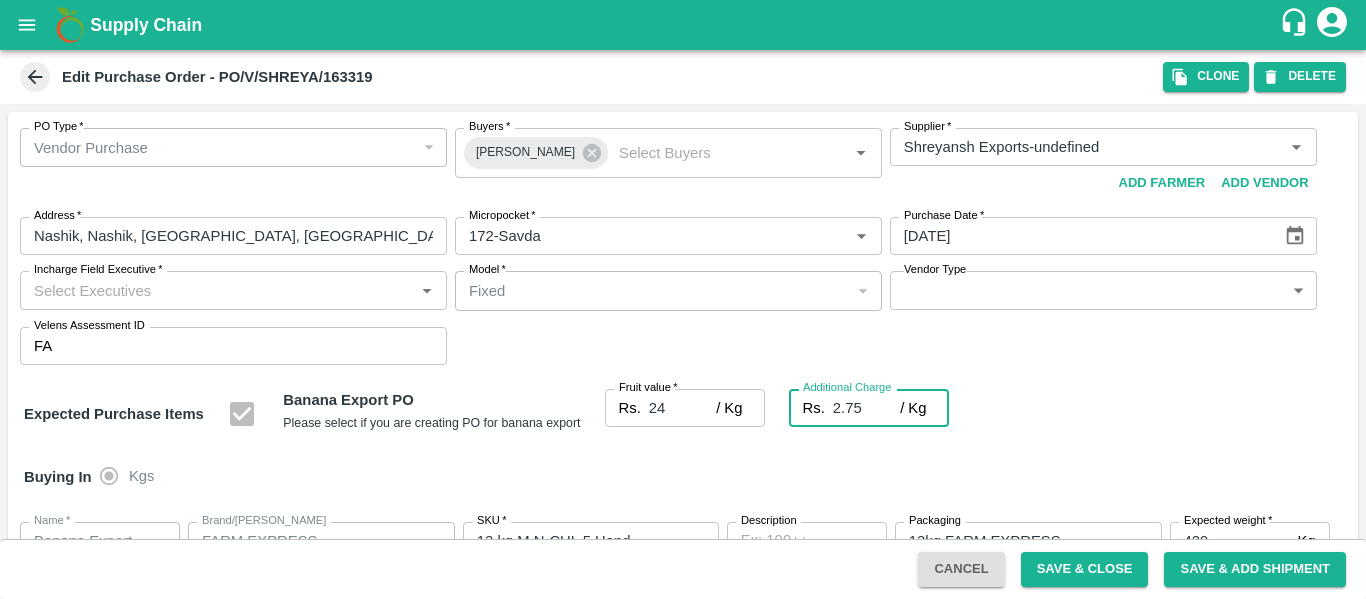 type on "26.75" 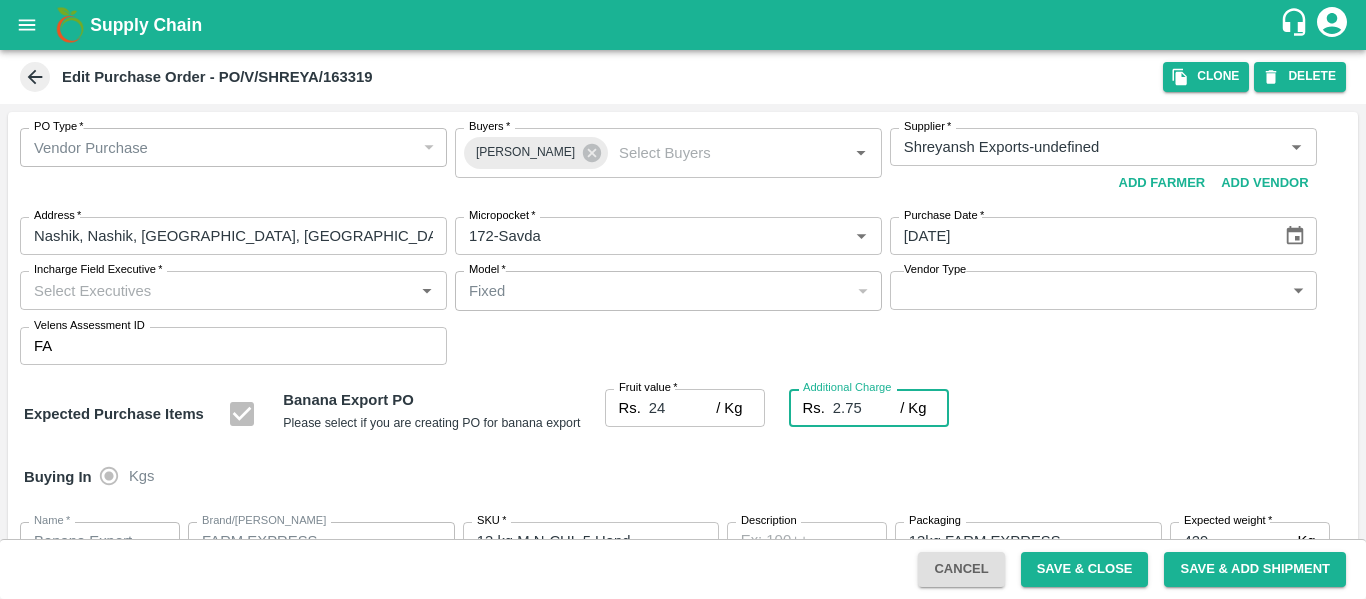 scroll, scrollTop: 1044, scrollLeft: 0, axis: vertical 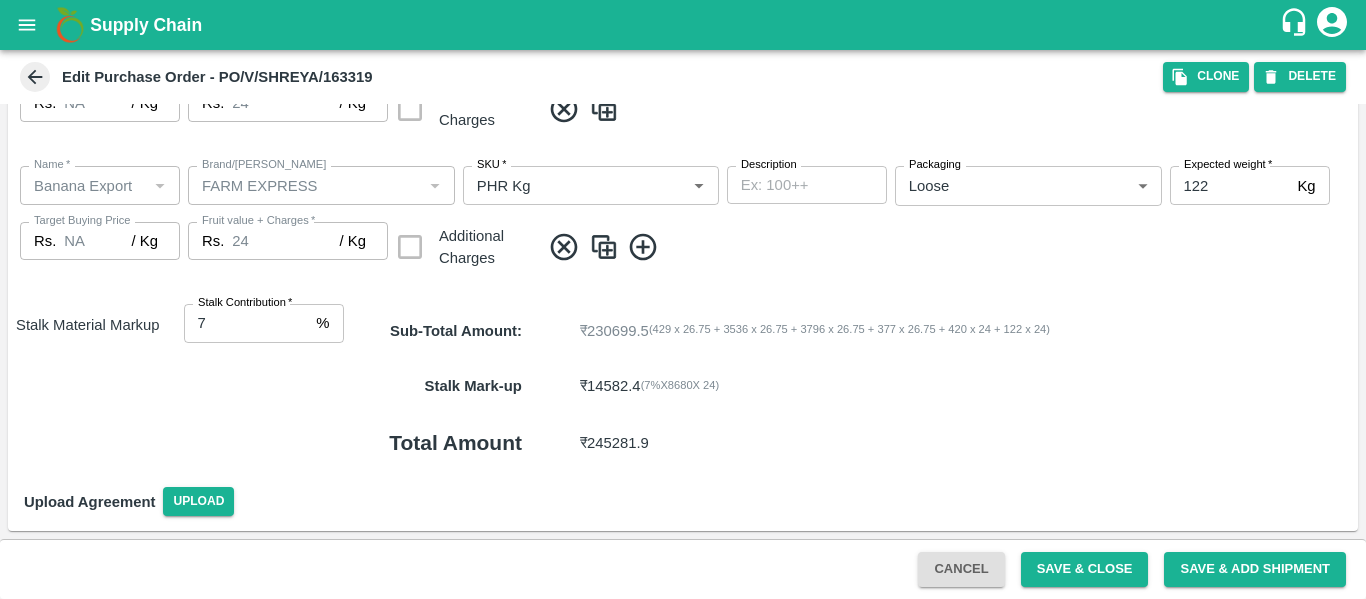 type on "2.75" 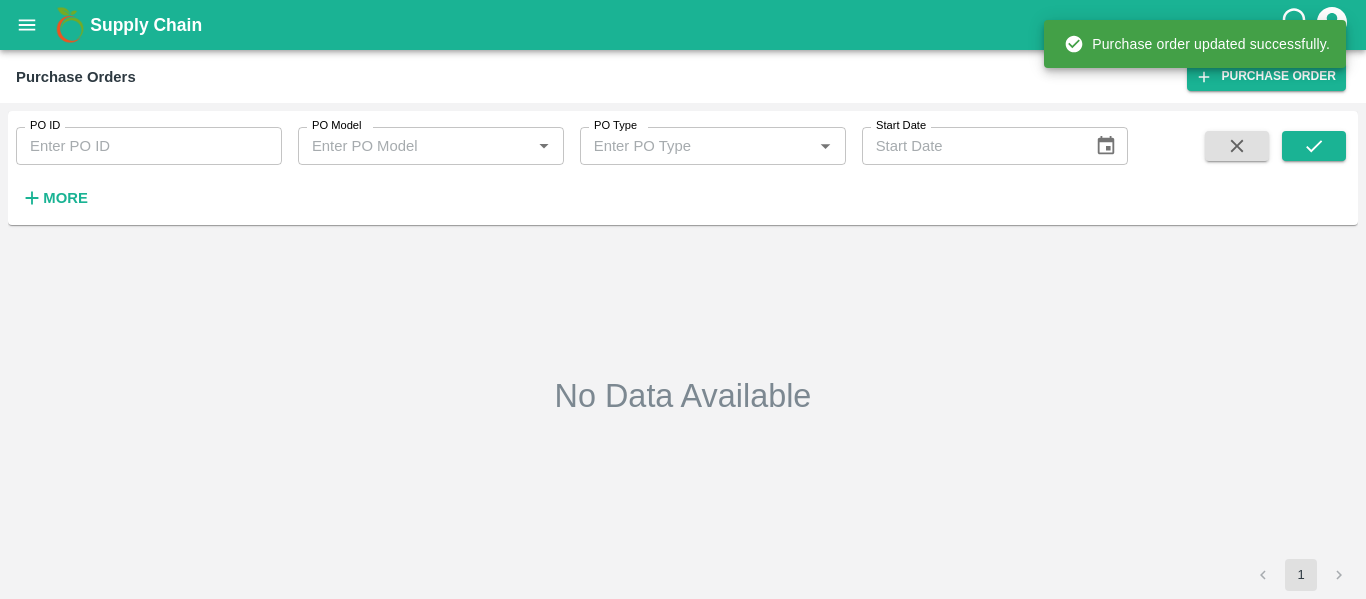 type on "163319" 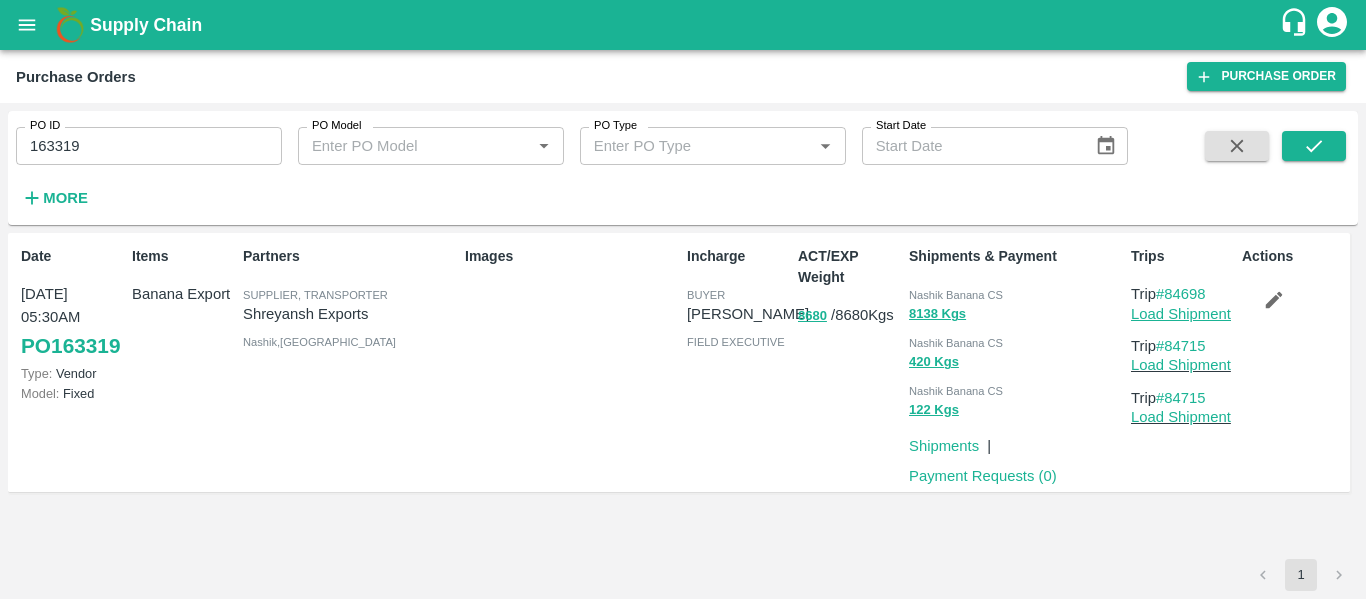 click on "Load Shipment" at bounding box center [1181, 314] 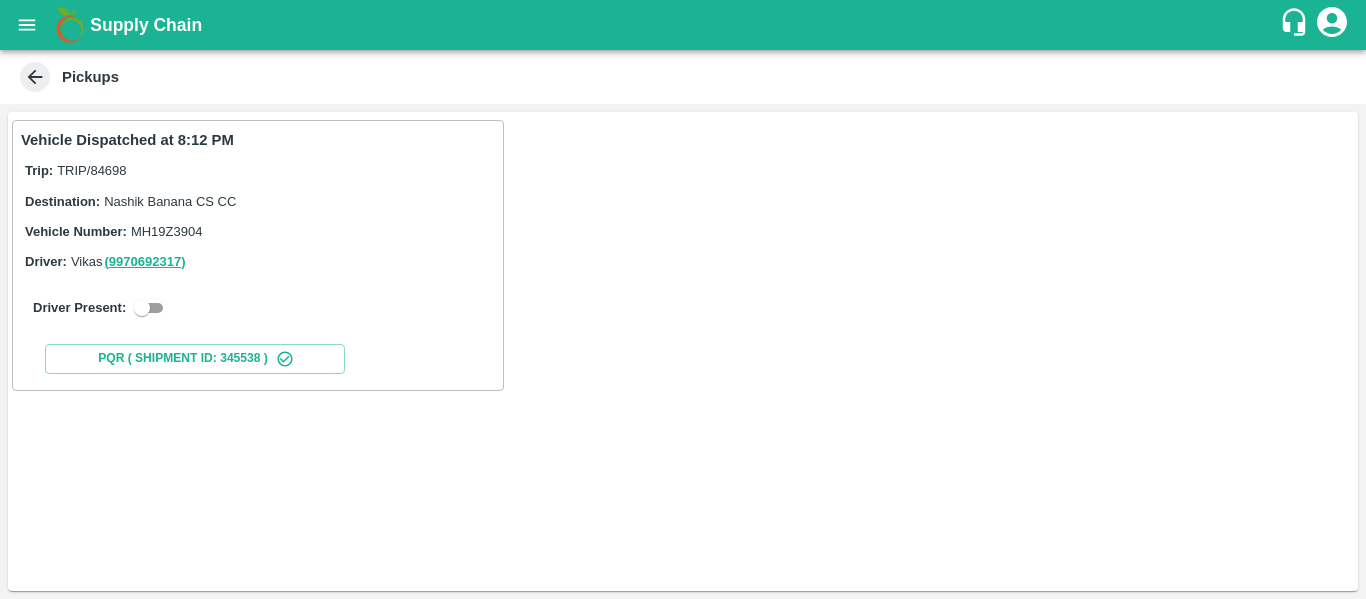 scroll, scrollTop: 0, scrollLeft: 0, axis: both 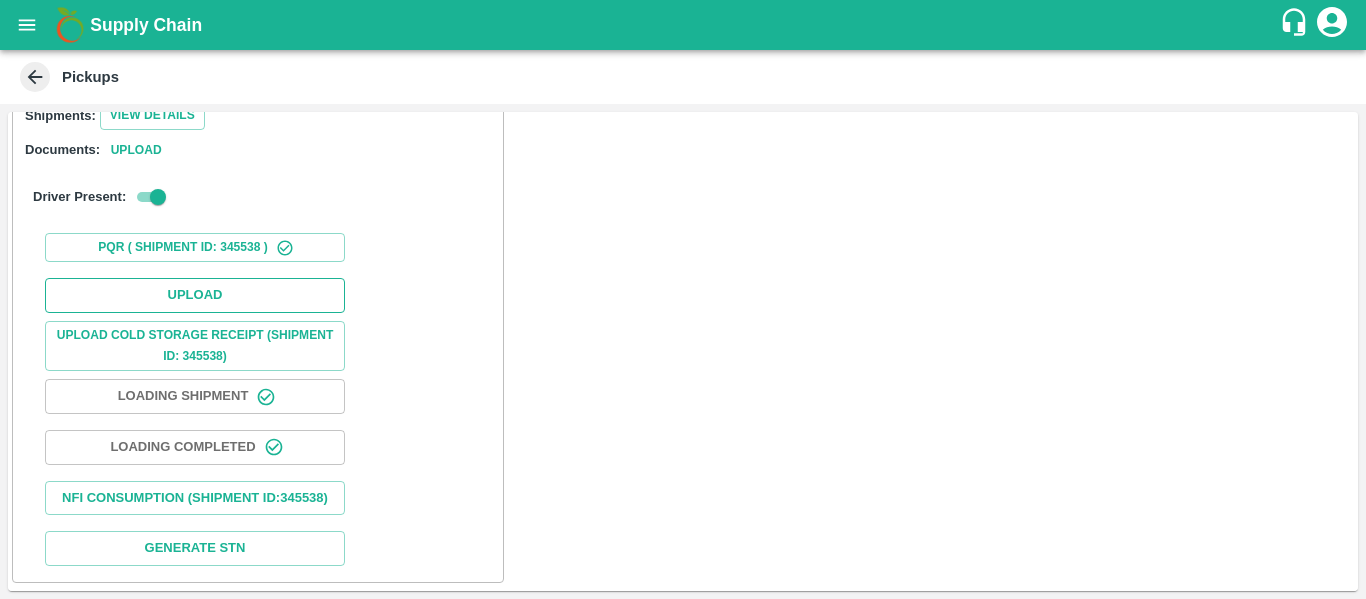 click on "Upload" at bounding box center (195, 295) 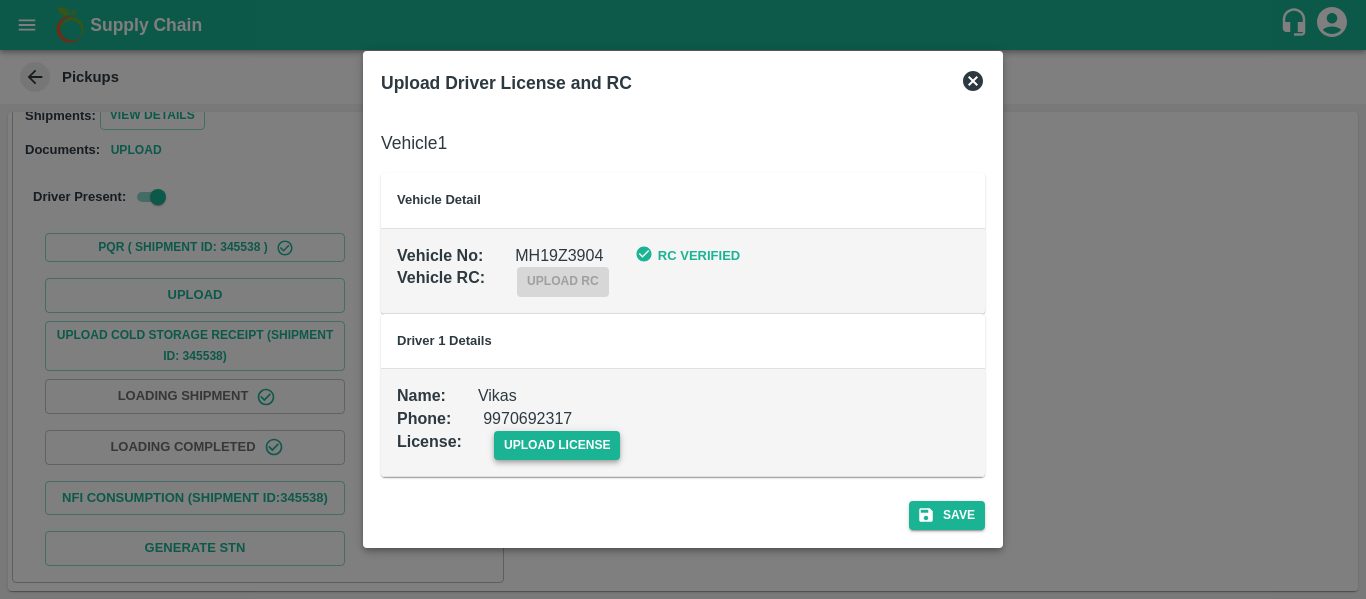 click on "upload license" at bounding box center [557, 445] 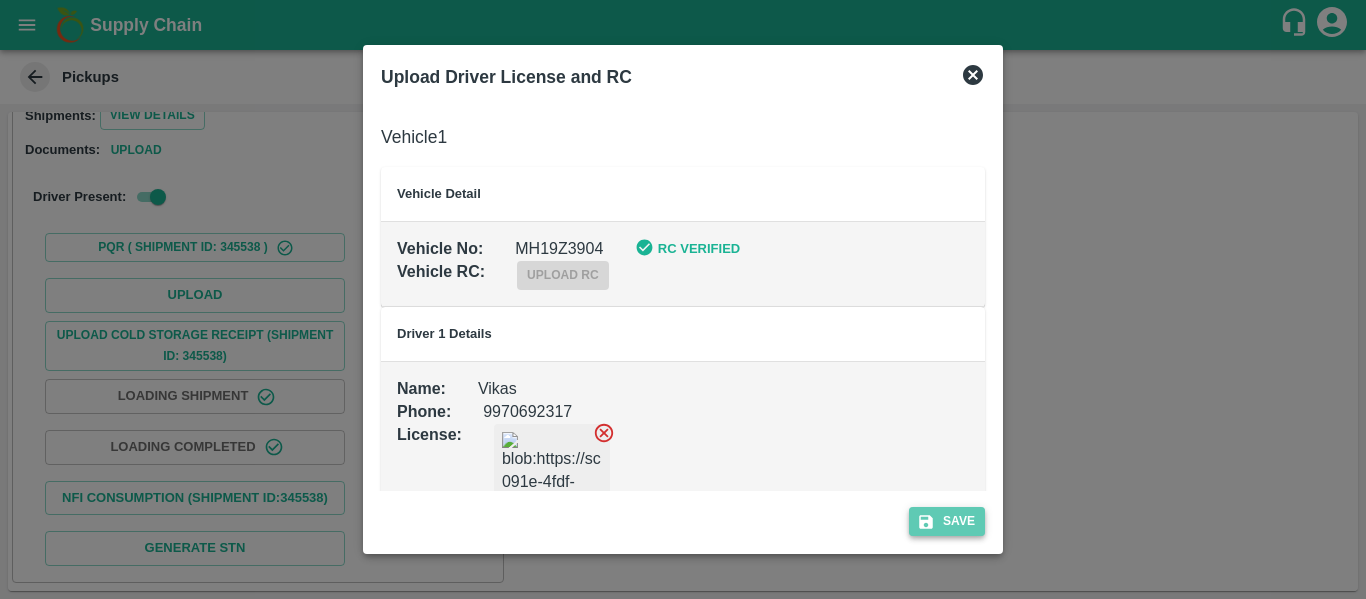 click on "Save" at bounding box center (947, 521) 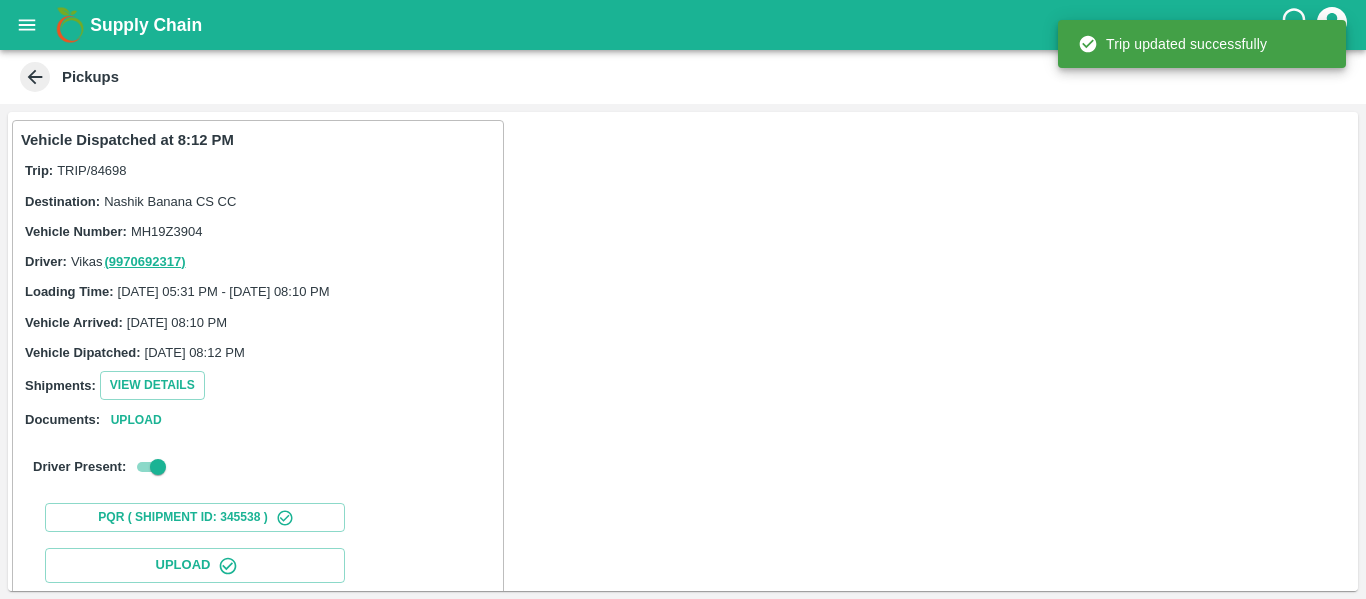 scroll, scrollTop: 344, scrollLeft: 0, axis: vertical 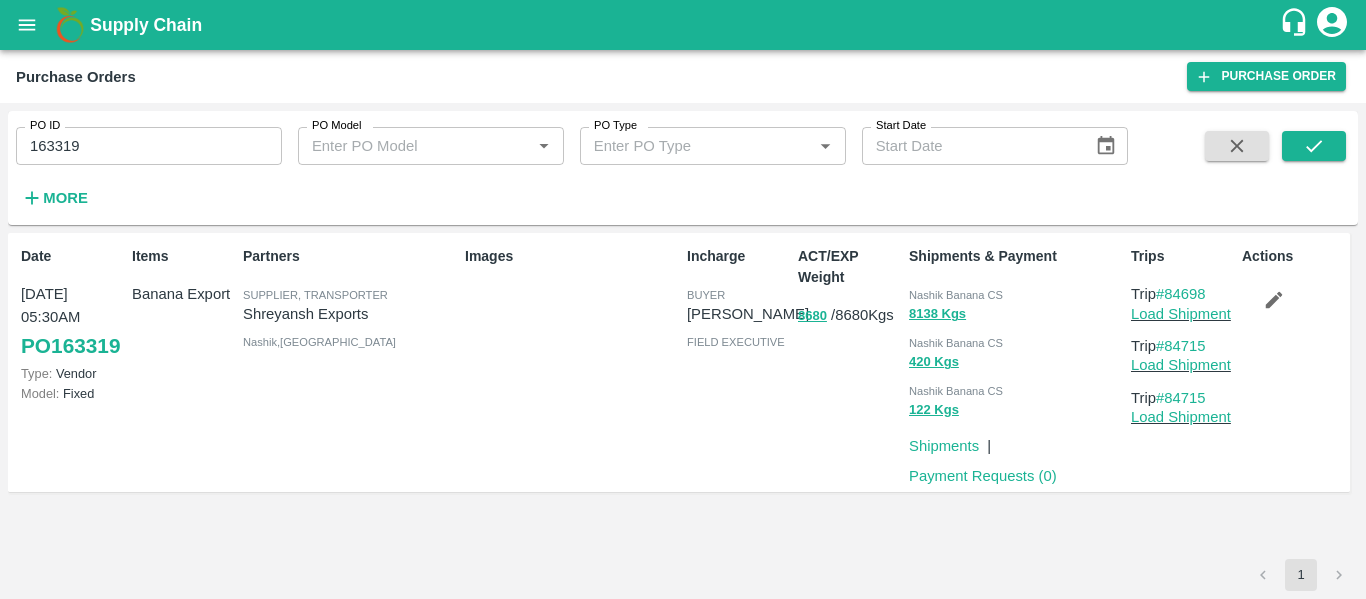 click 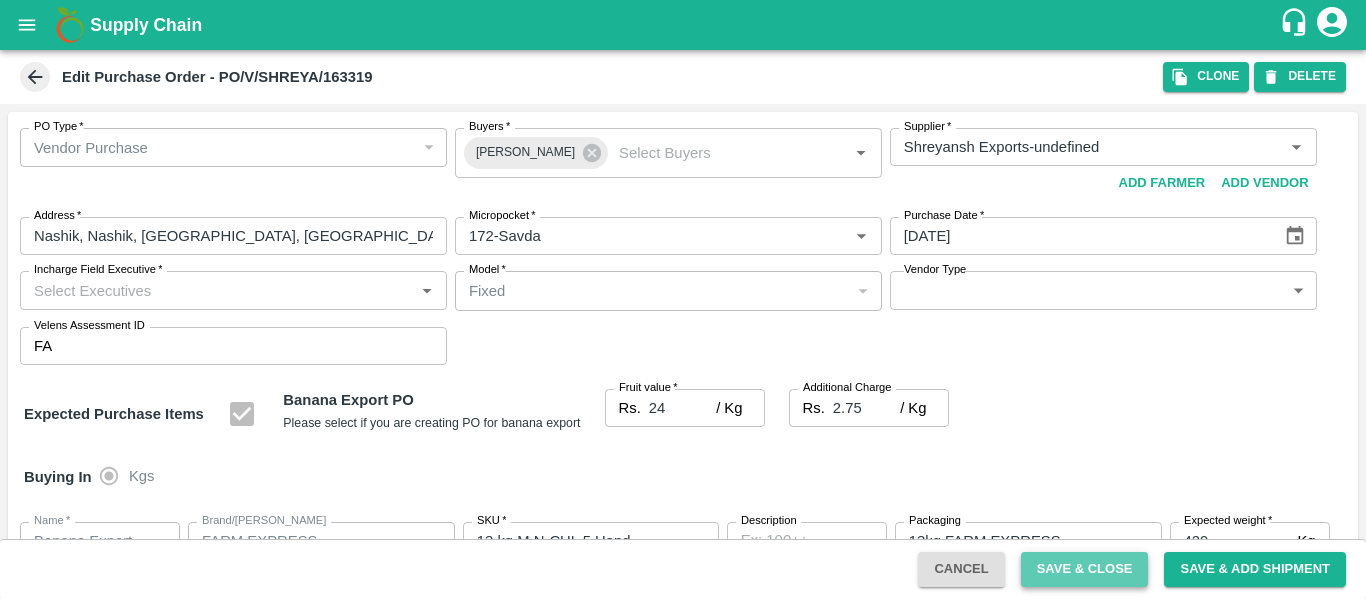 click on "Save & Close" at bounding box center (1085, 569) 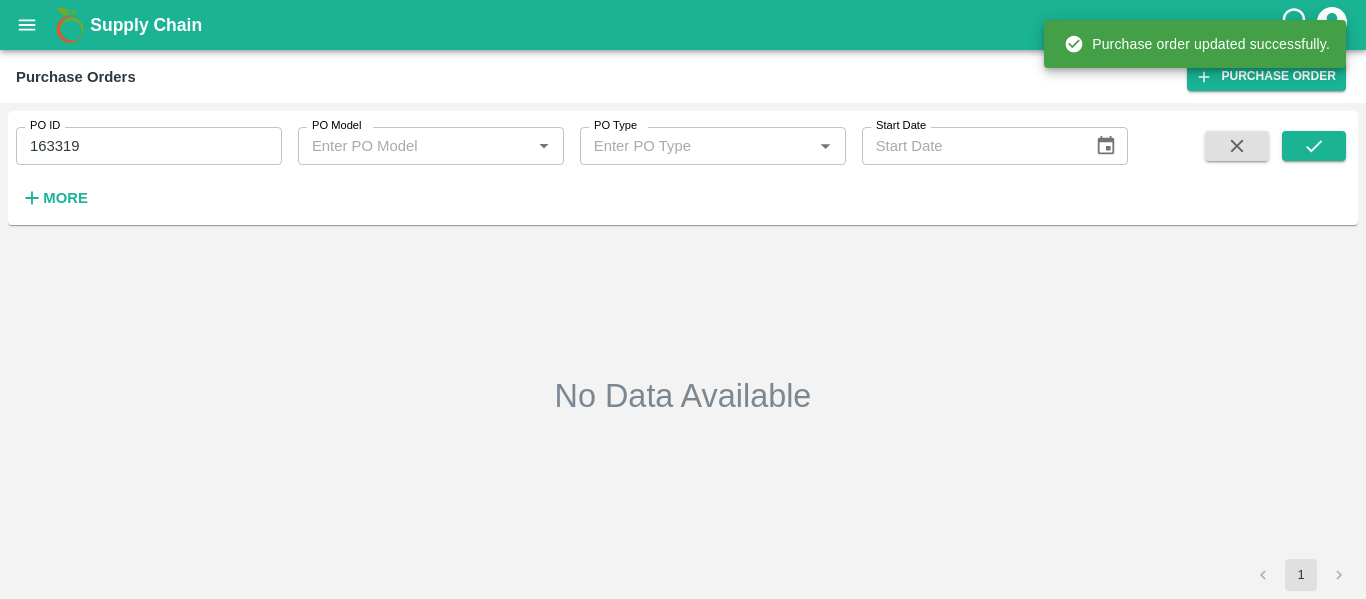 type on "163319" 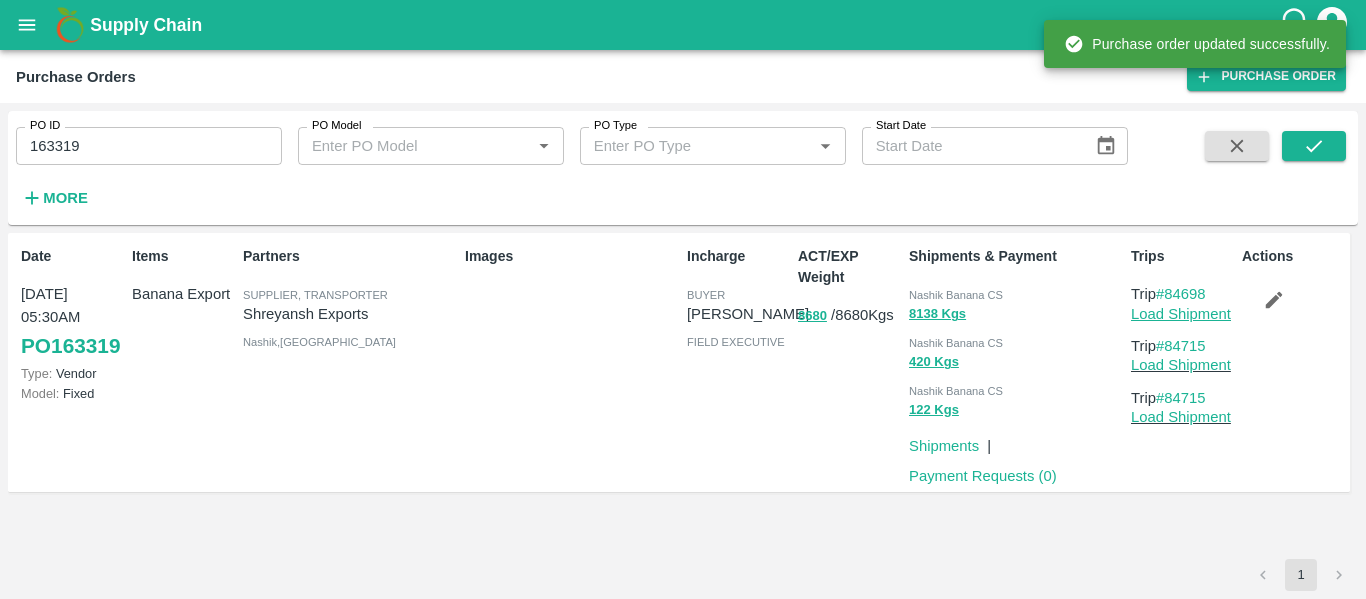 click on "Load Shipment" at bounding box center (1181, 314) 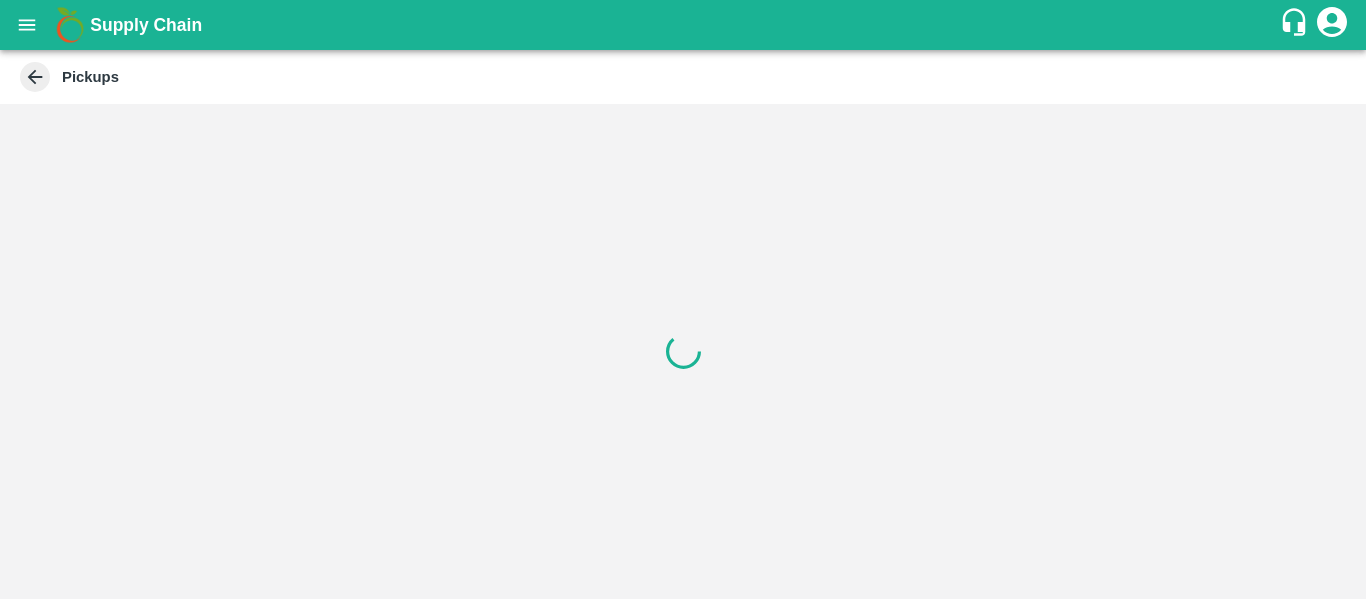 scroll, scrollTop: 0, scrollLeft: 0, axis: both 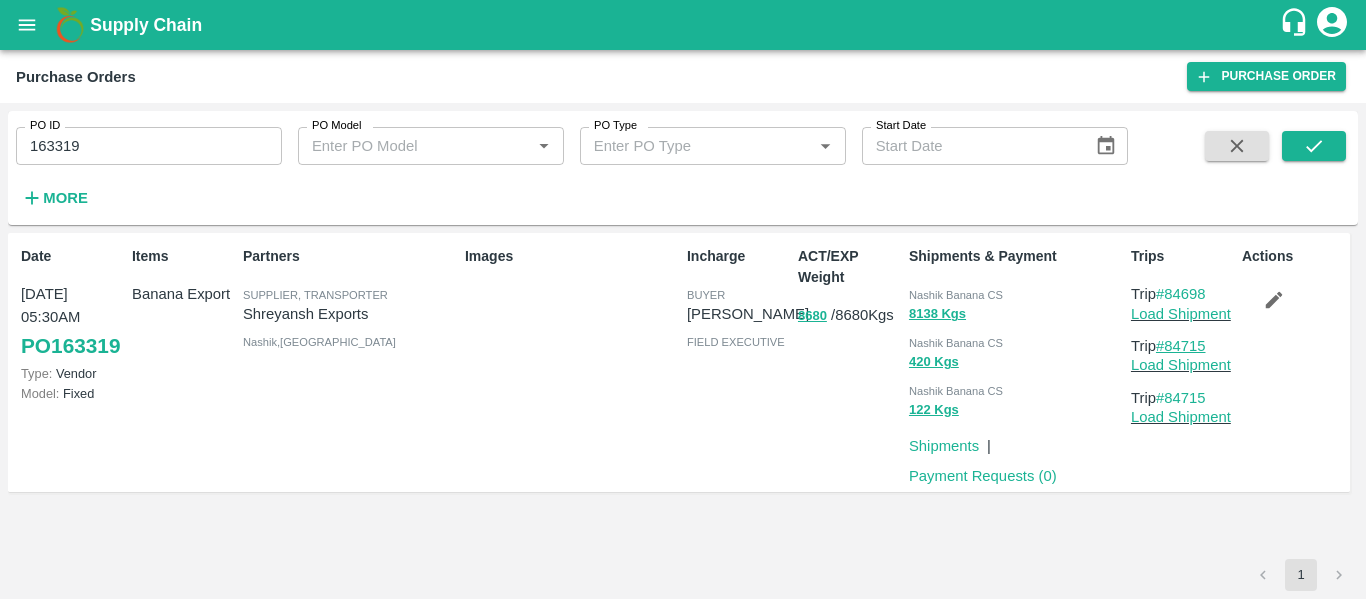drag, startPoint x: 1214, startPoint y: 346, endPoint x: 1170, endPoint y: 349, distance: 44.102154 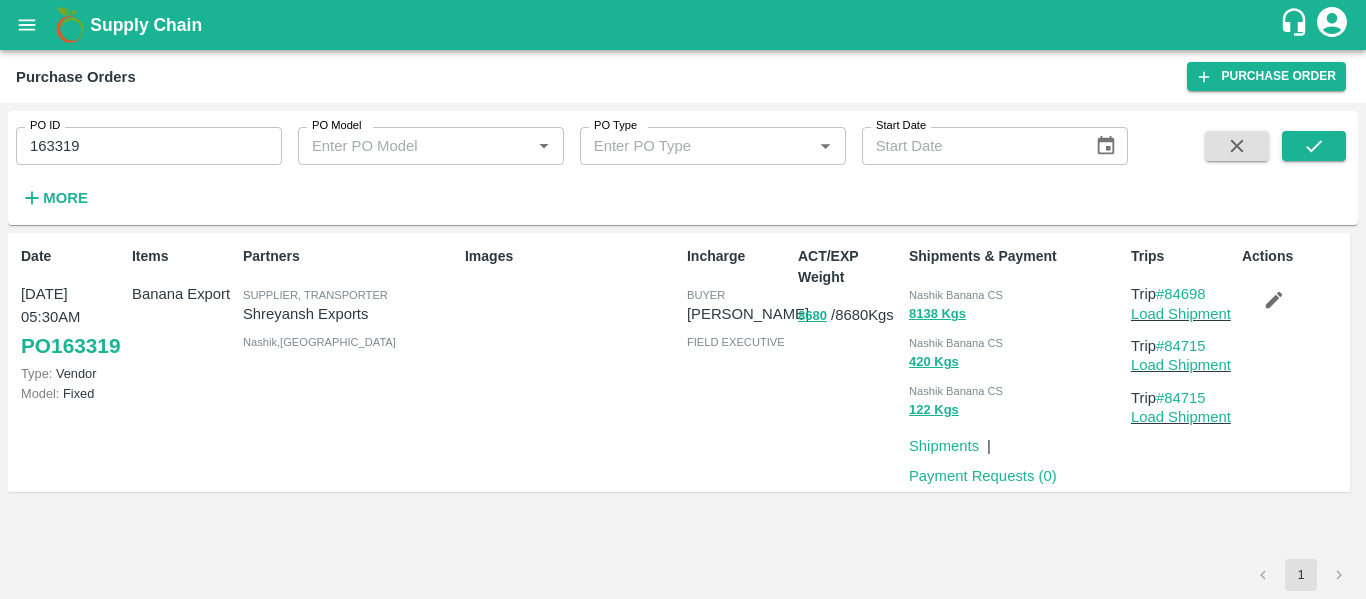 copy on "84715" 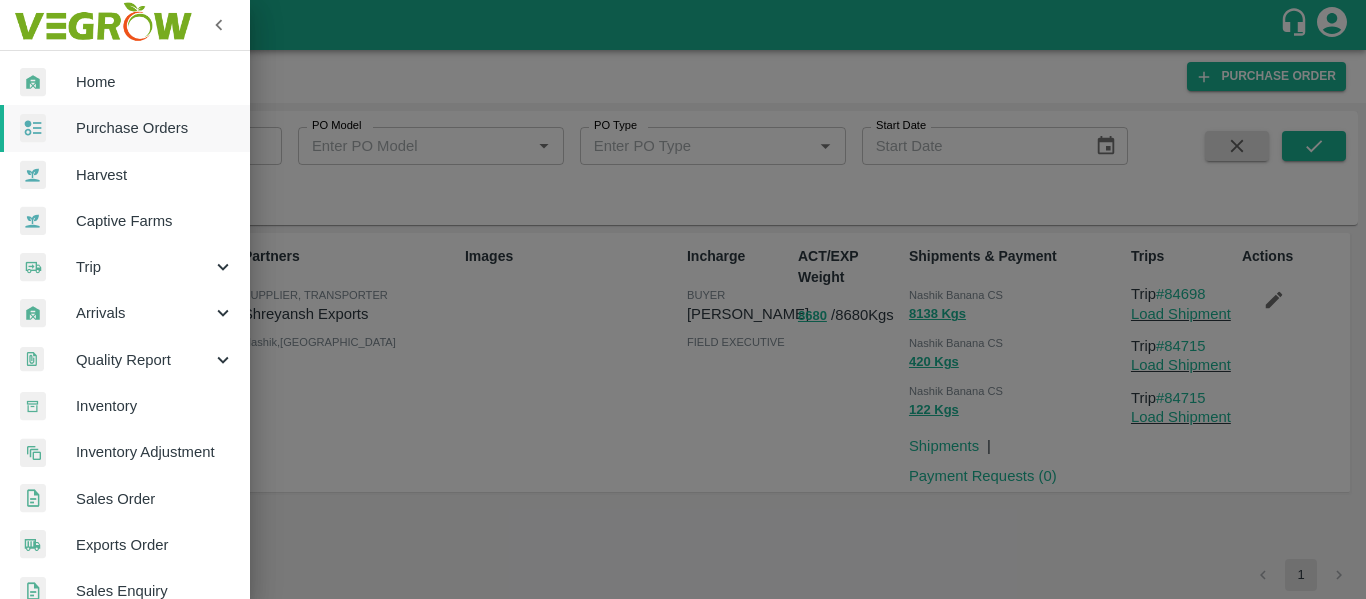 click on "Trip" at bounding box center (144, 267) 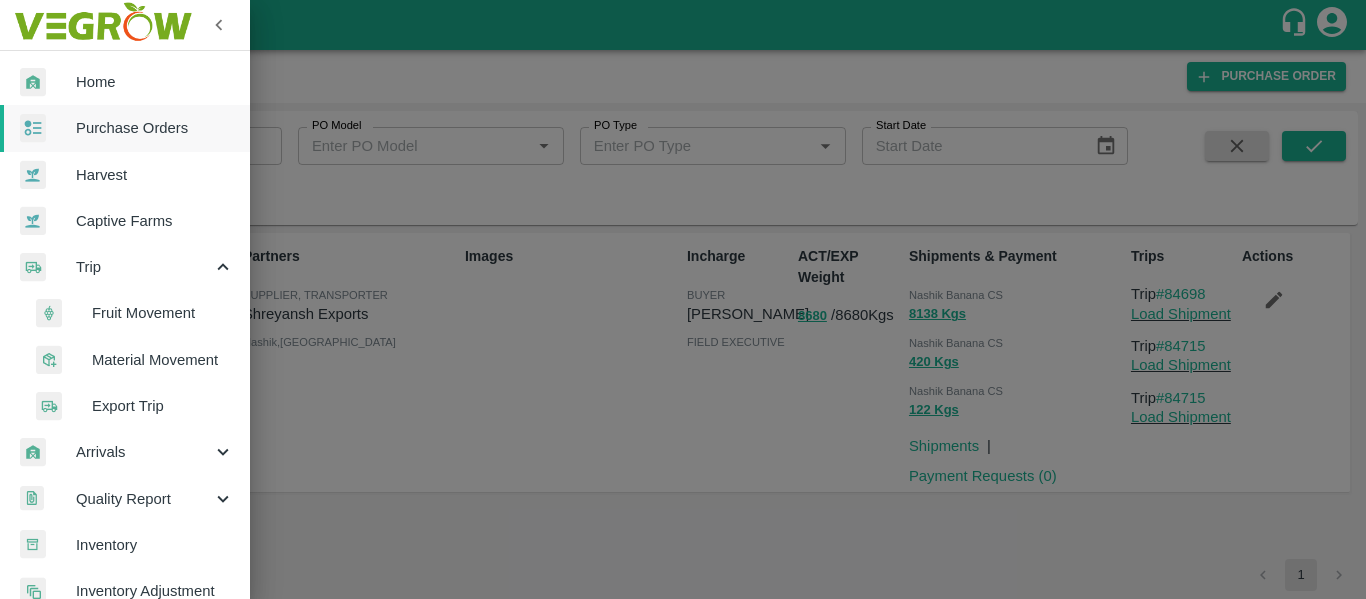 click on "Fruit Movement" at bounding box center (133, 313) 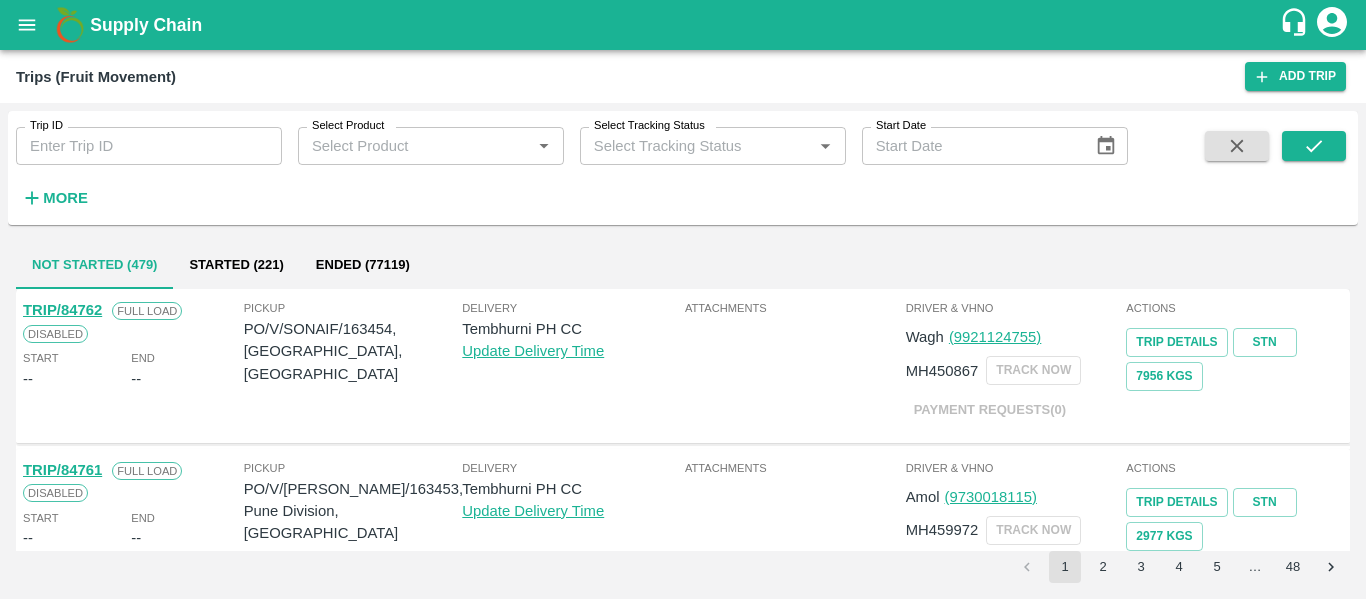 click on "Trip ID" at bounding box center (149, 146) 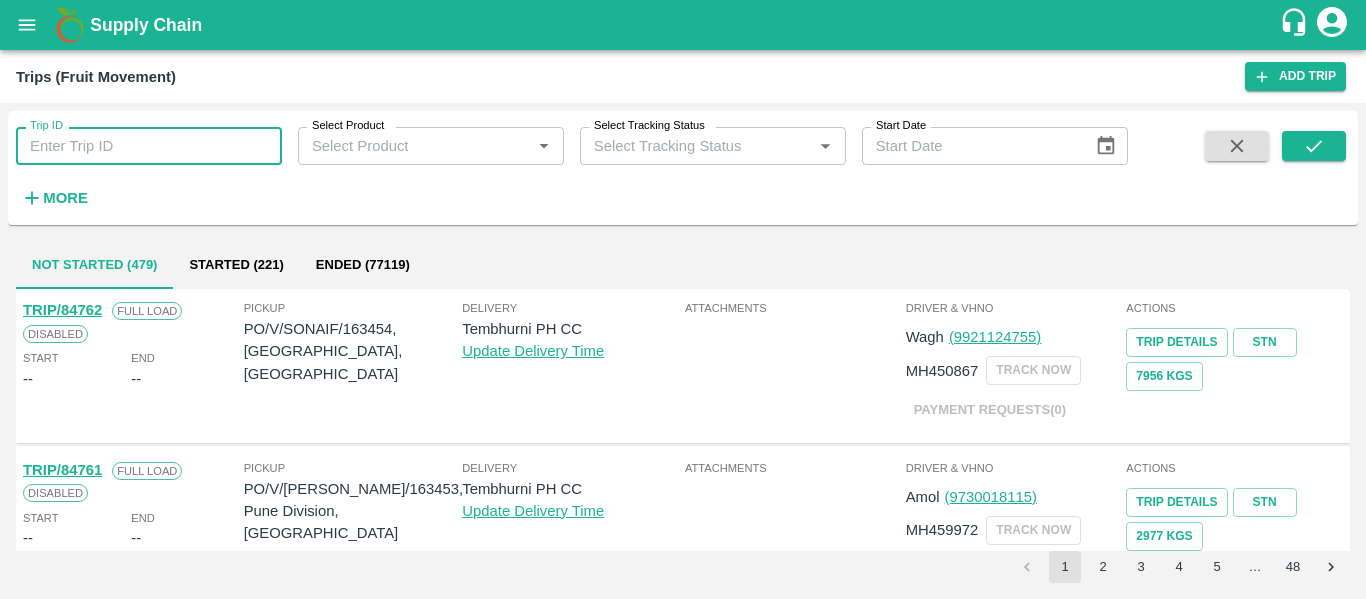 paste on "84715" 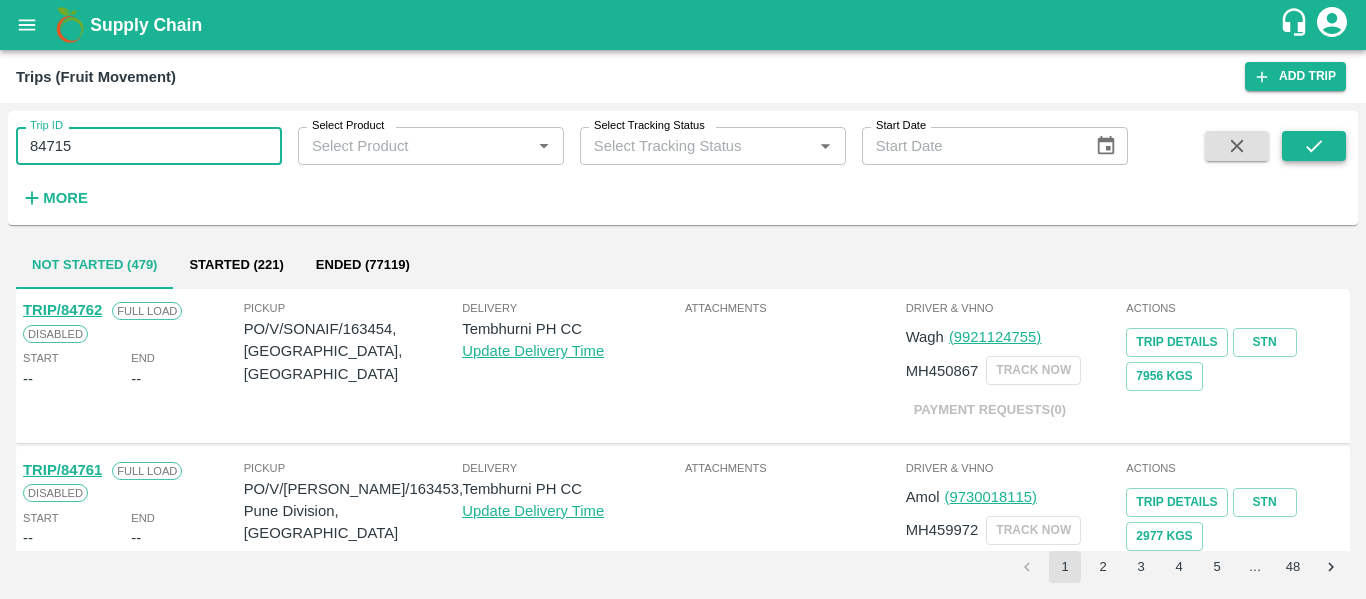 type on "84715" 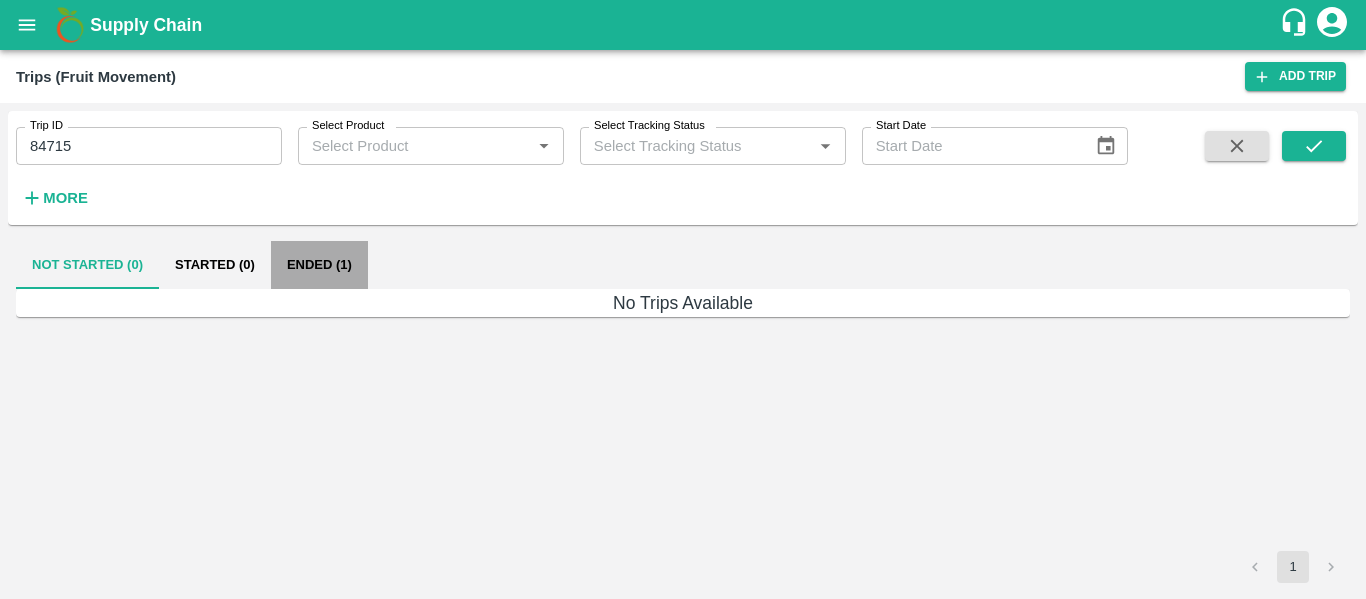 click on "Ended (1)" at bounding box center (319, 265) 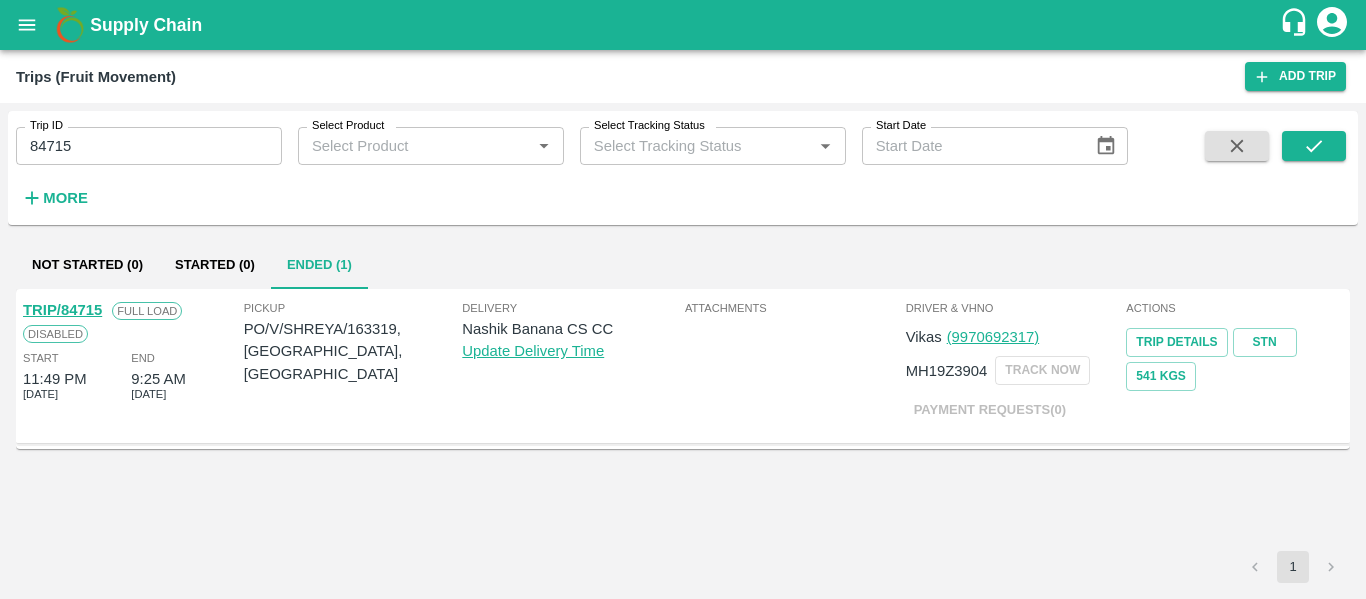 click on "TRIP/84715" at bounding box center [62, 310] 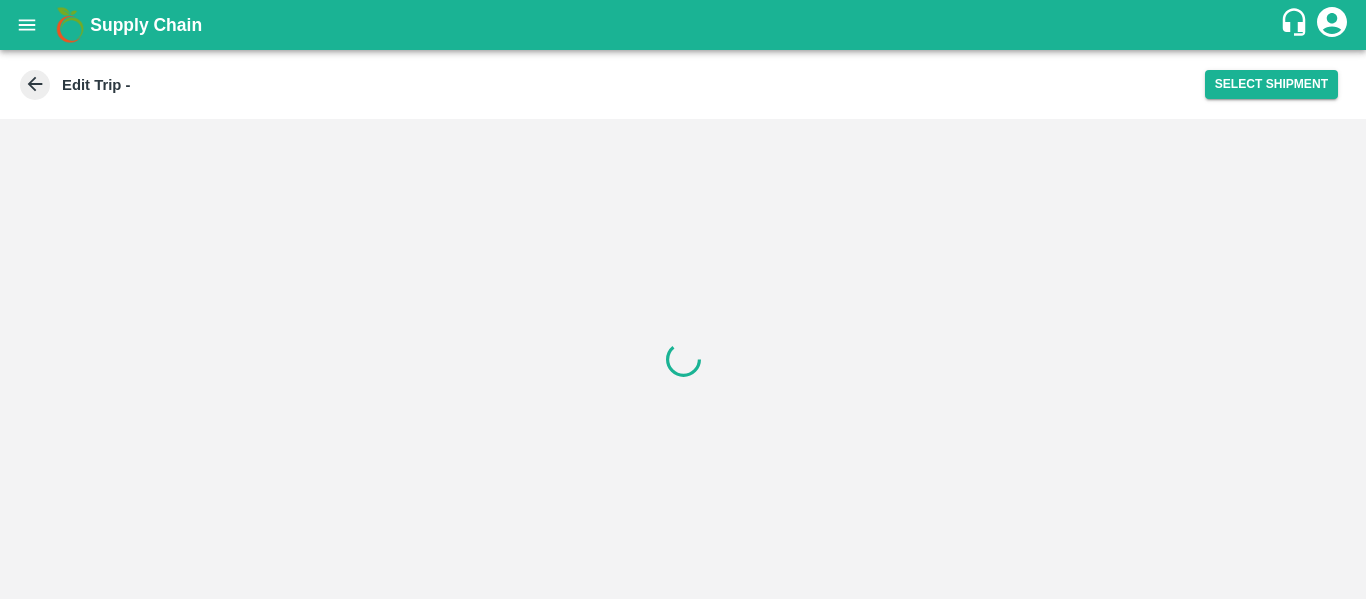 scroll, scrollTop: 0, scrollLeft: 0, axis: both 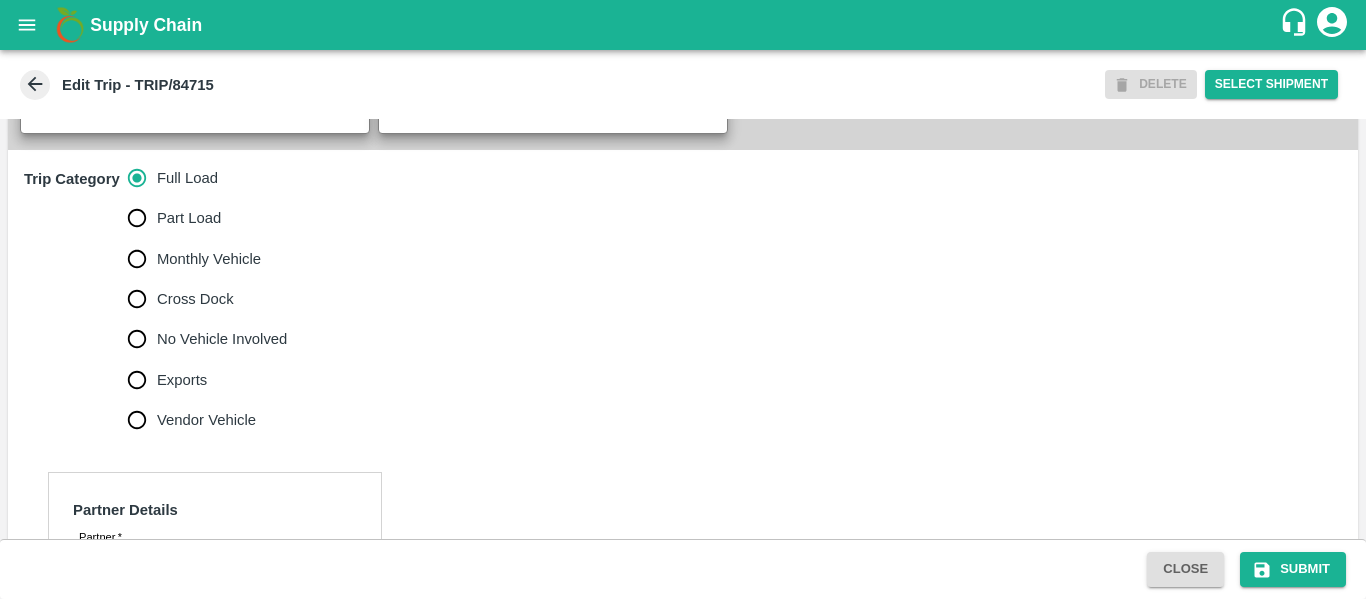 click on "No Vehicle Involved" at bounding box center [222, 339] 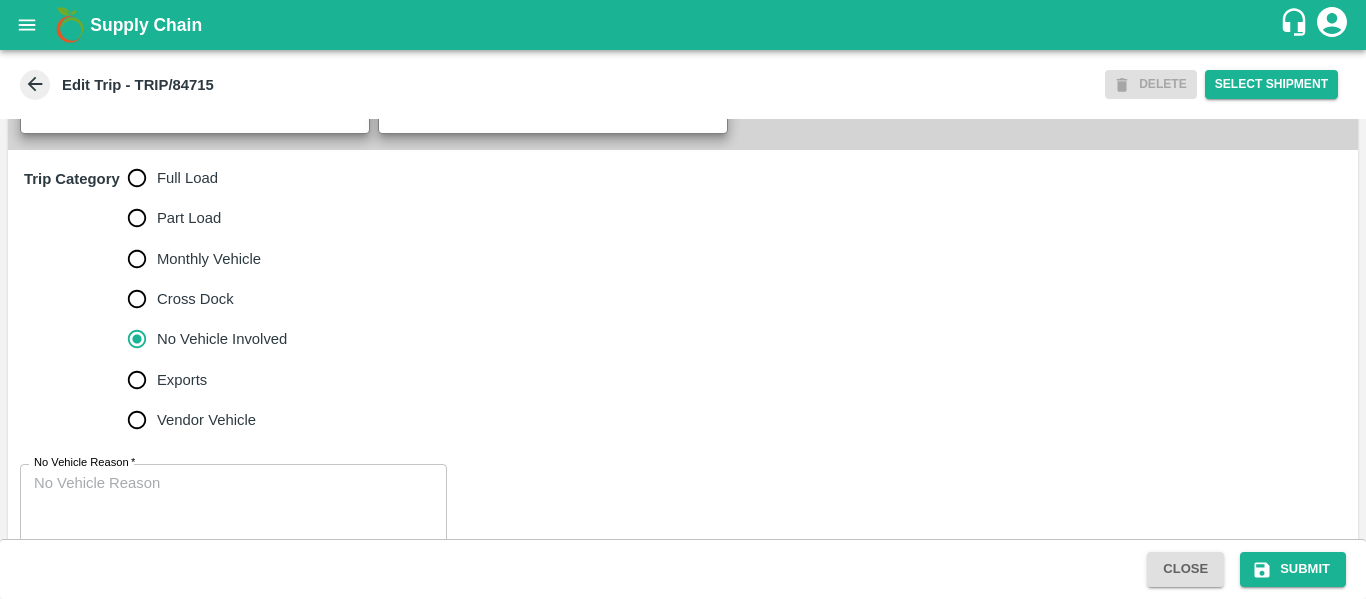 scroll, scrollTop: 623, scrollLeft: 0, axis: vertical 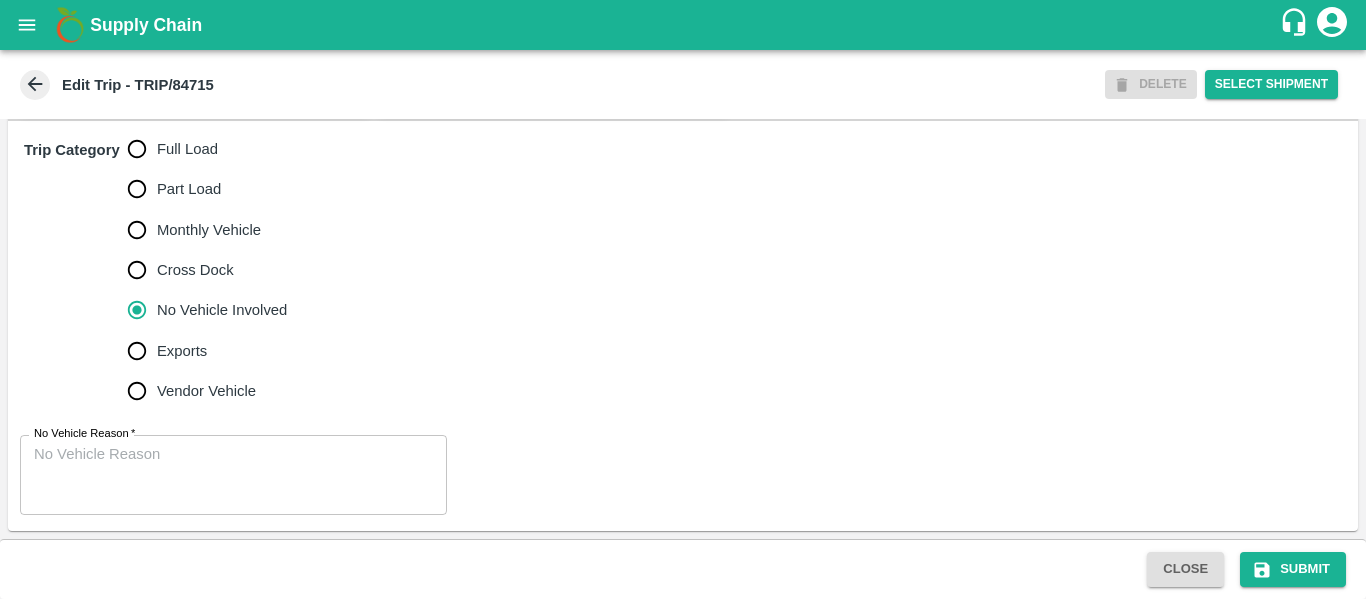 click on "No Vehicle Reason   *" at bounding box center (233, 475) 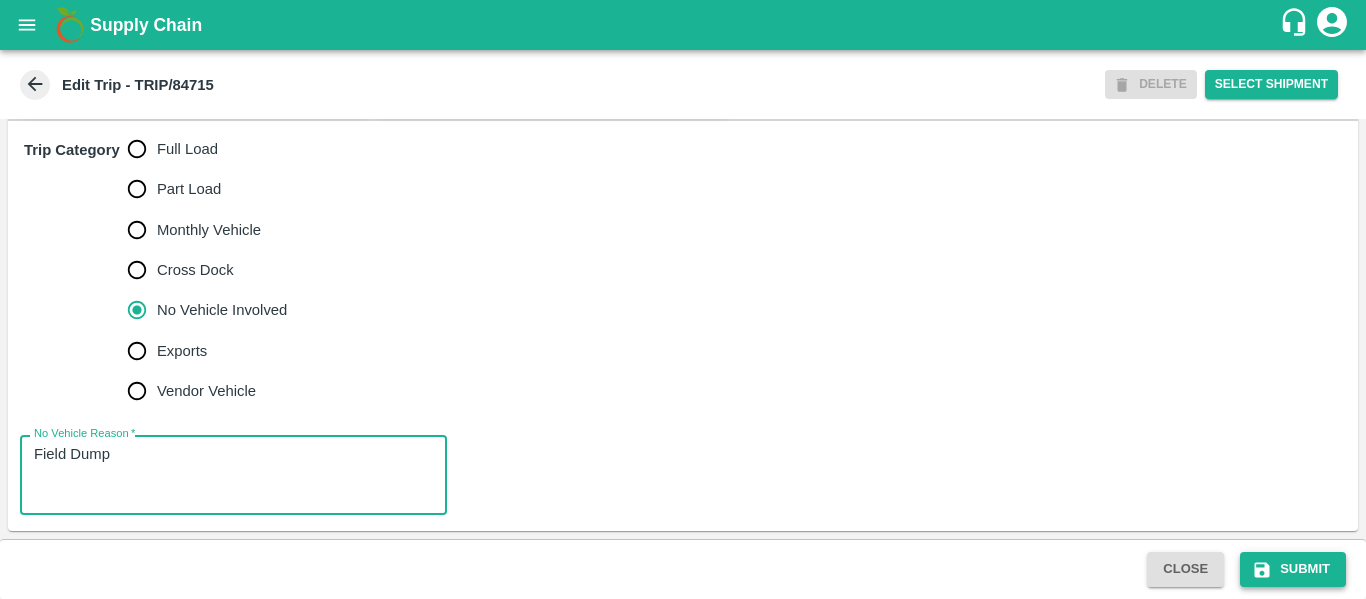 type on "Field Dump" 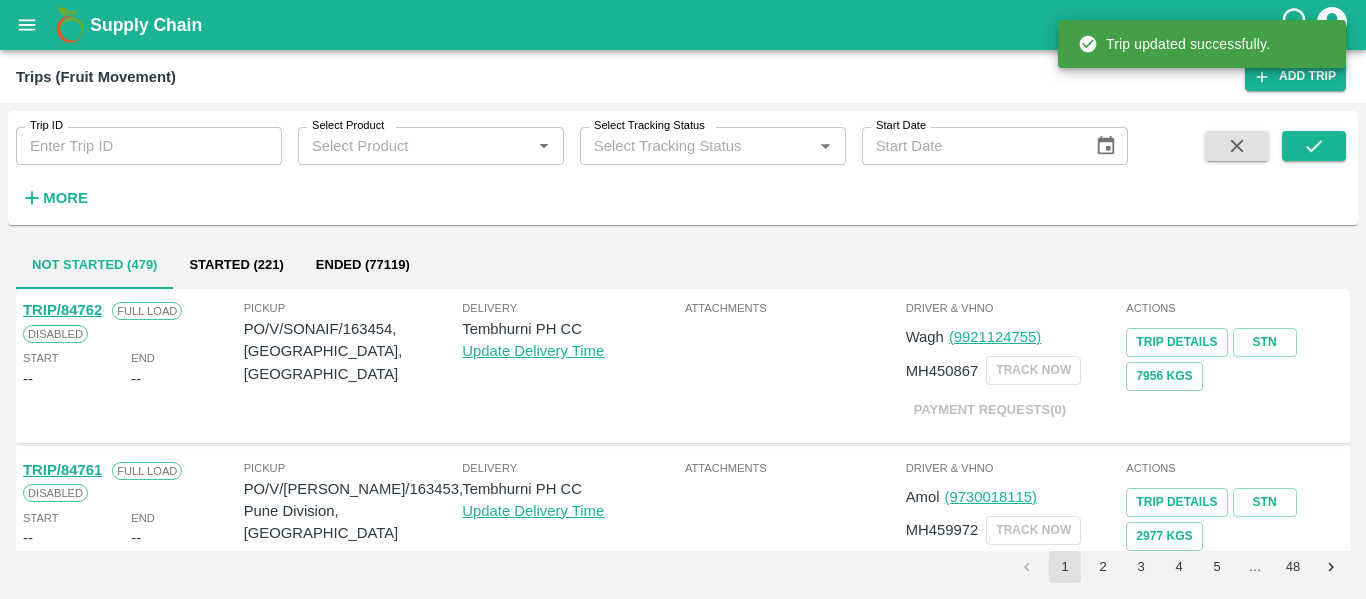 click on "Trip ID" at bounding box center (149, 146) 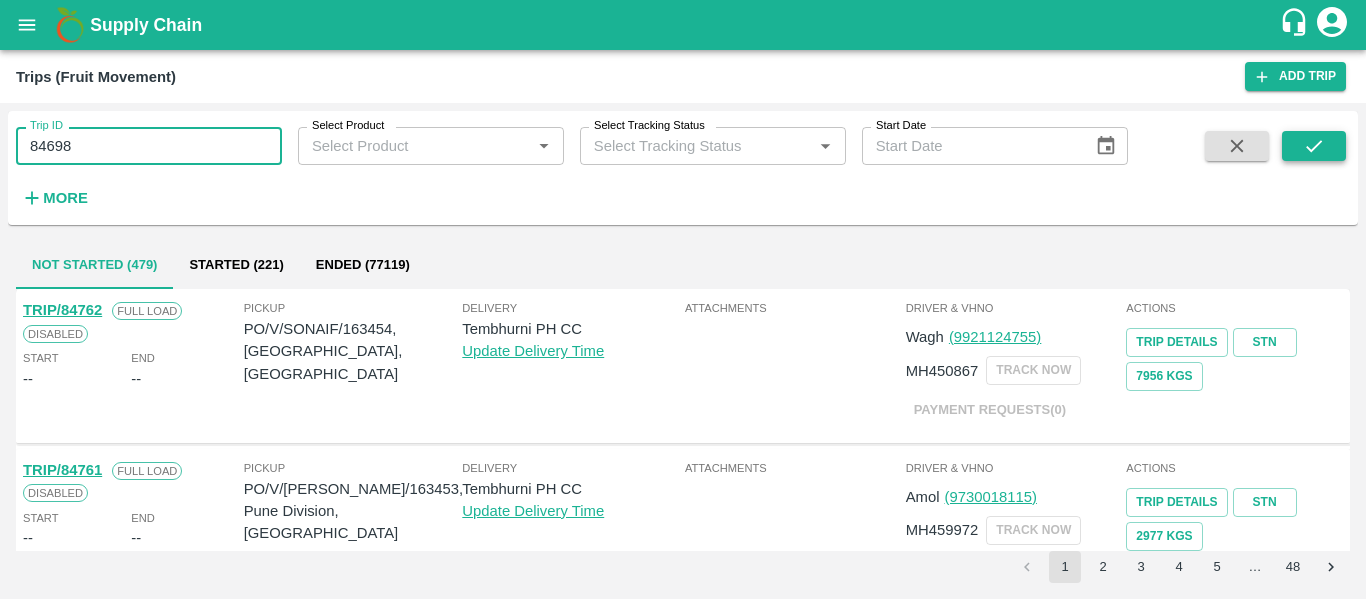 type on "84698" 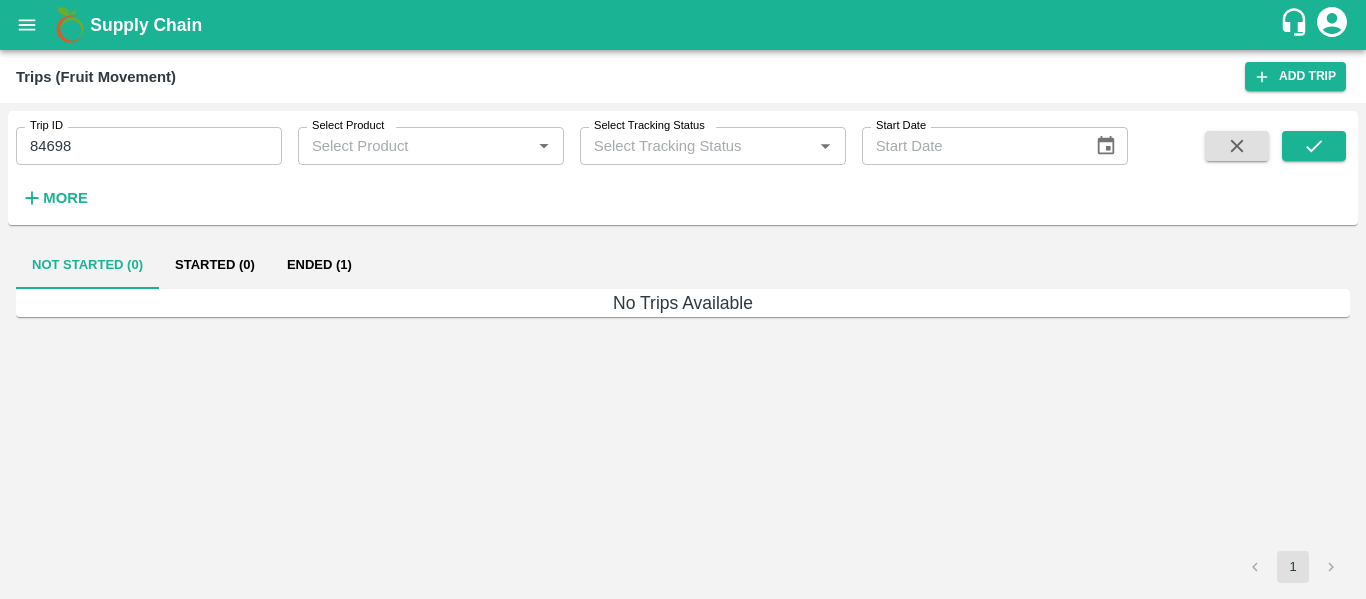 click on "Ended (1)" at bounding box center [319, 265] 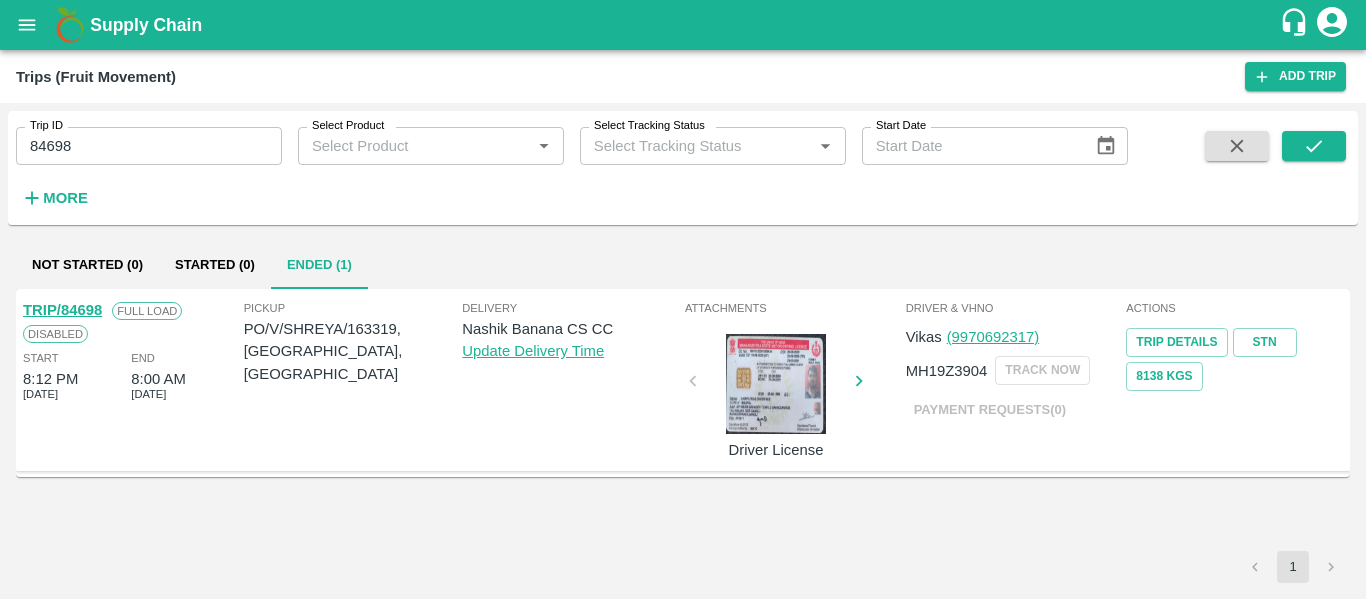 click on "TRIP/84698" at bounding box center [62, 310] 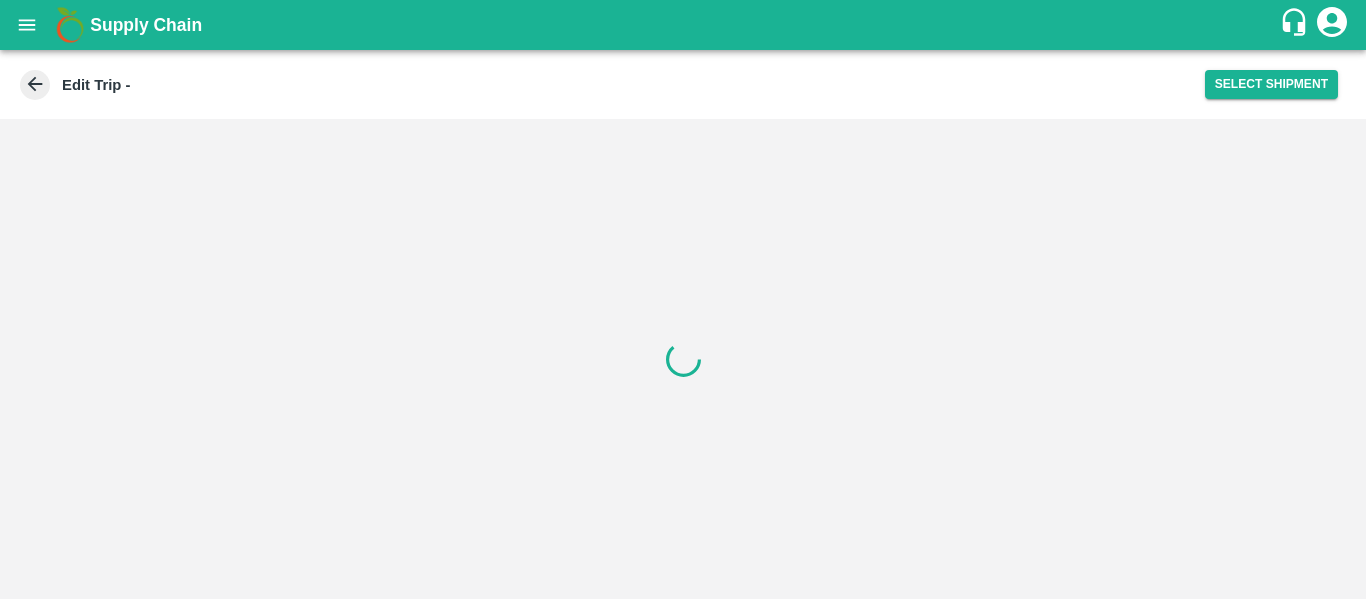 scroll, scrollTop: 0, scrollLeft: 0, axis: both 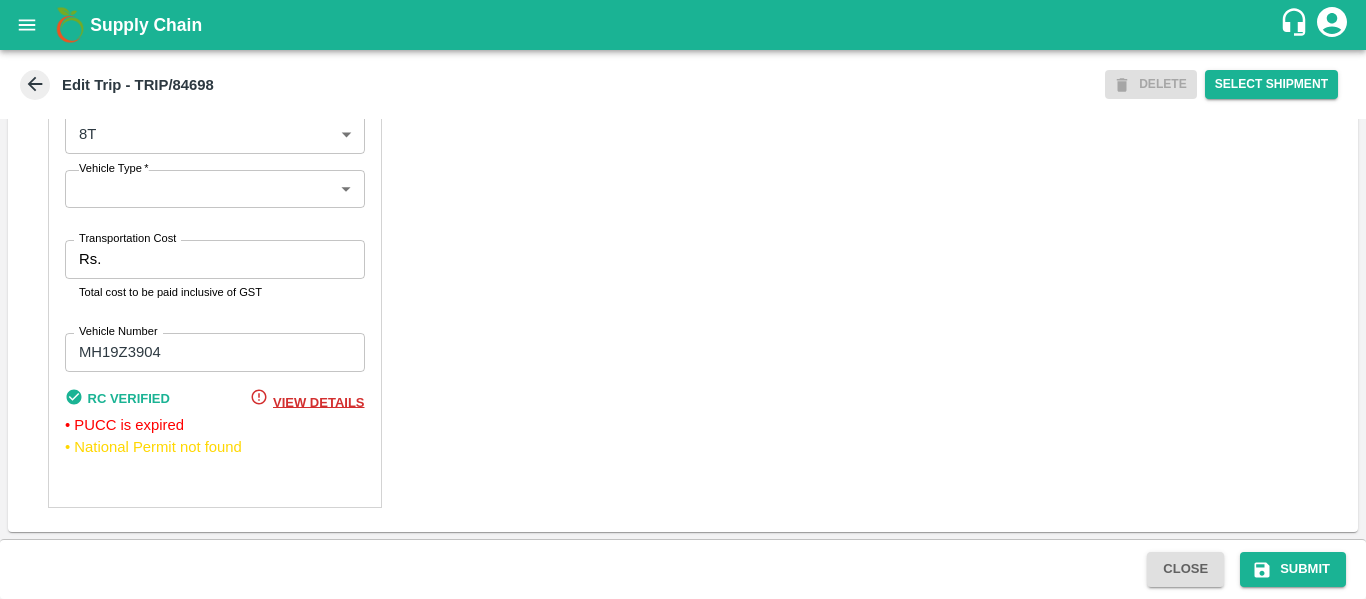 click on "Rs. Transportation Cost" at bounding box center (215, 259) 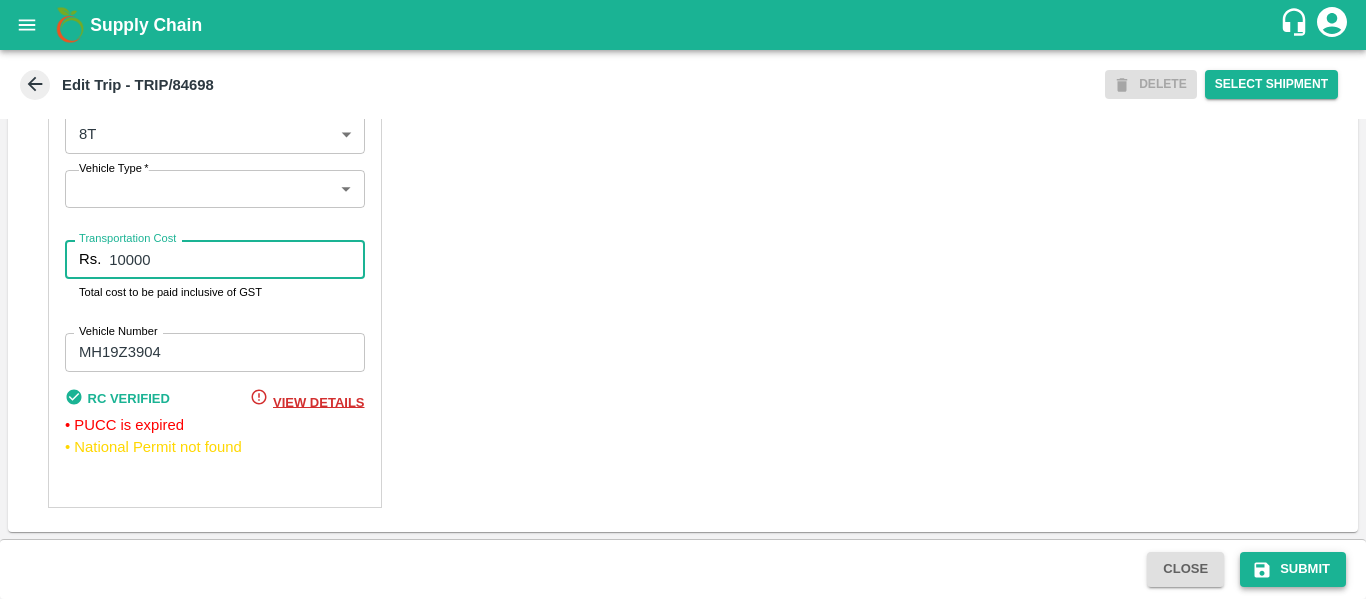 type on "10000" 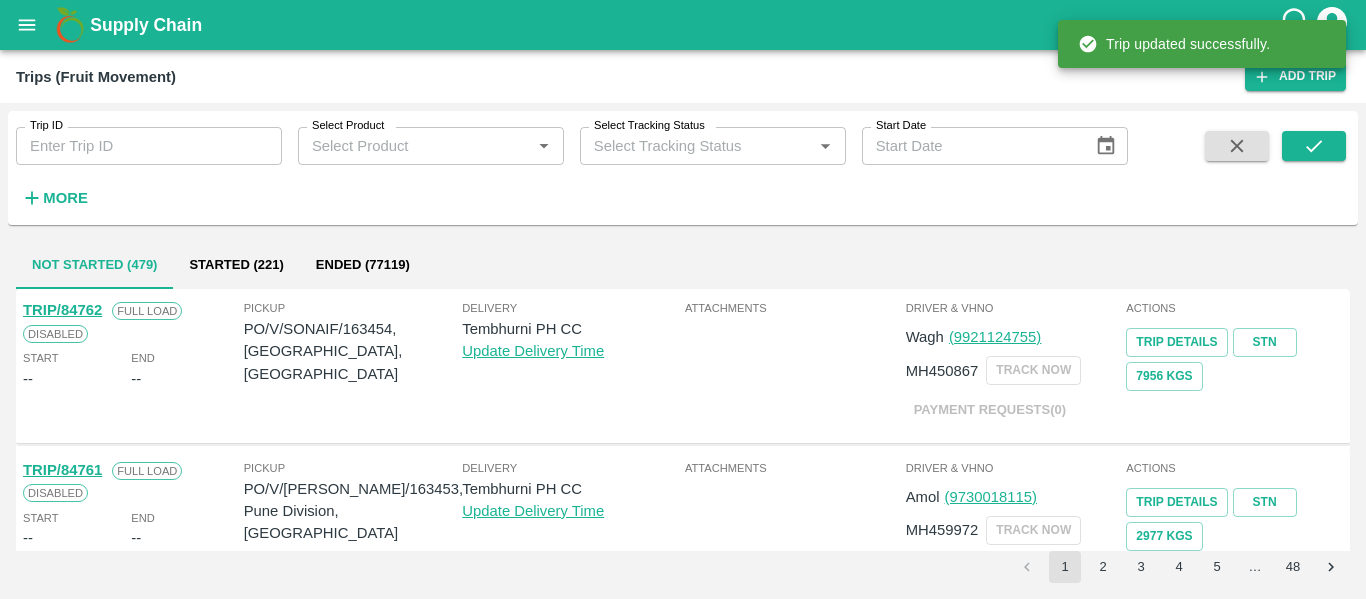 click on "Supply Chain" at bounding box center (683, 25) 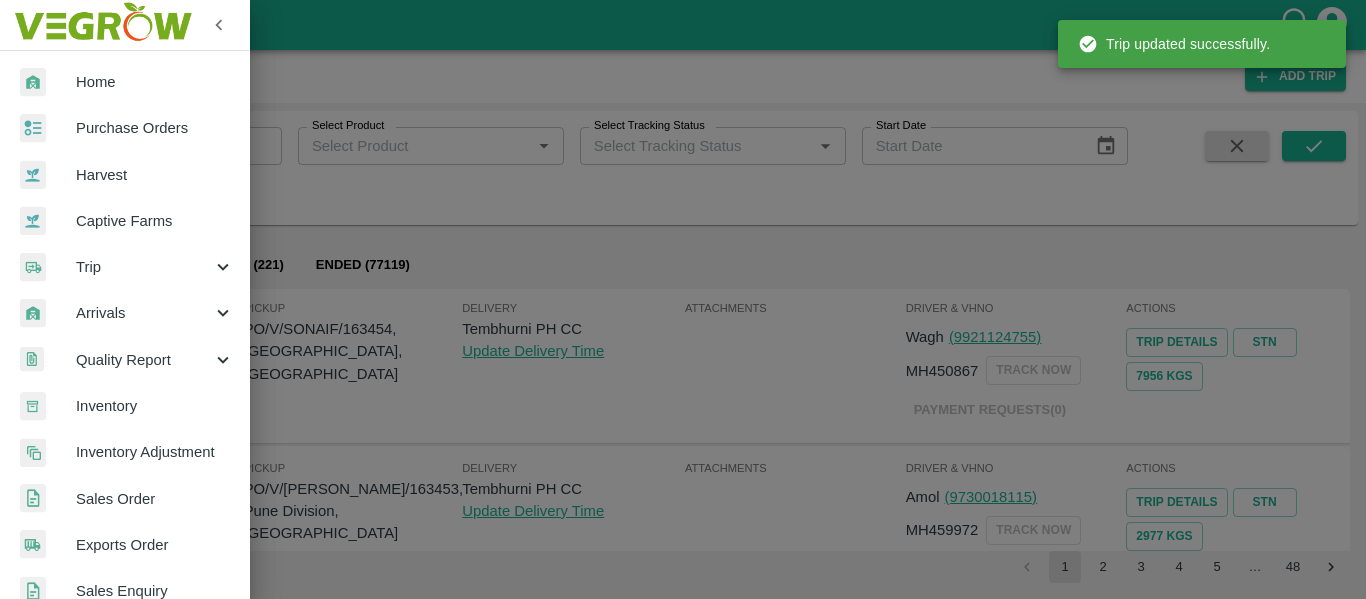 click on "Purchase Orders" at bounding box center [155, 128] 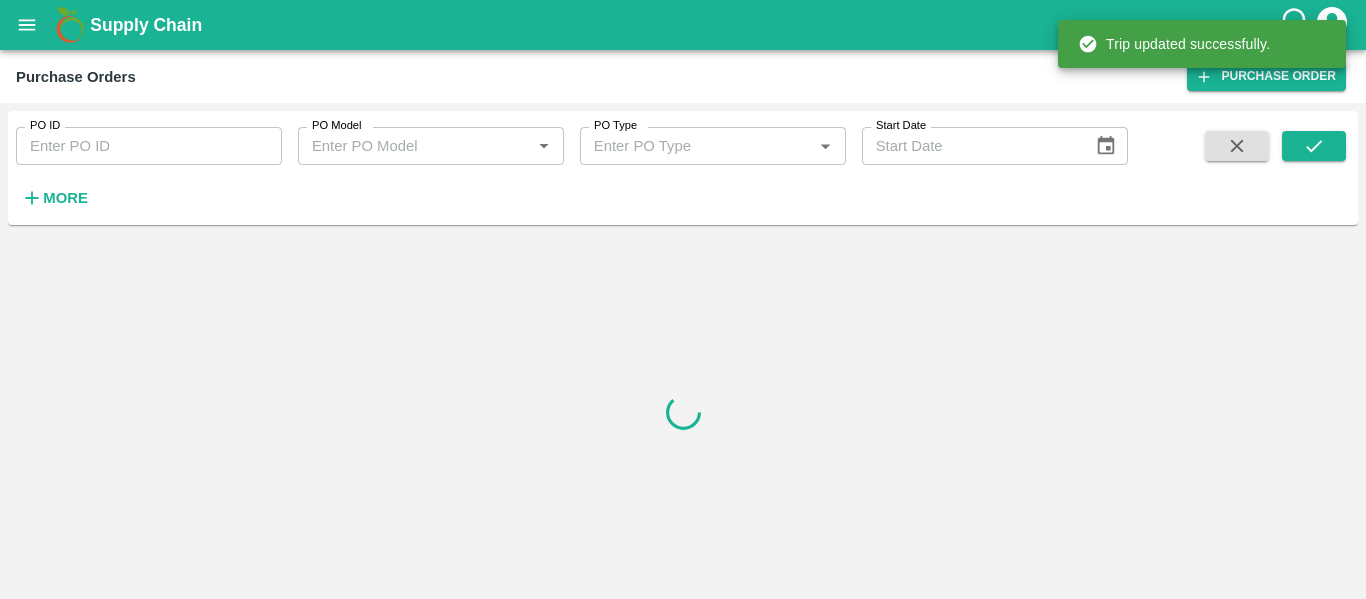 click on "PO ID" at bounding box center [149, 146] 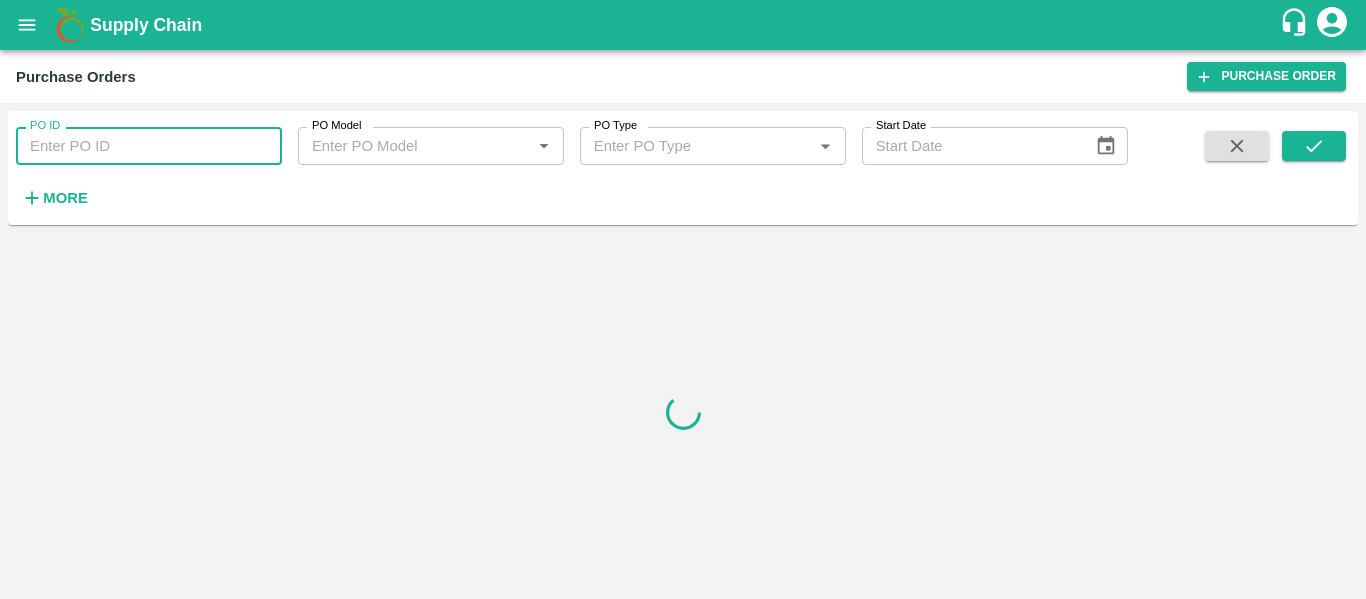 paste on "163319" 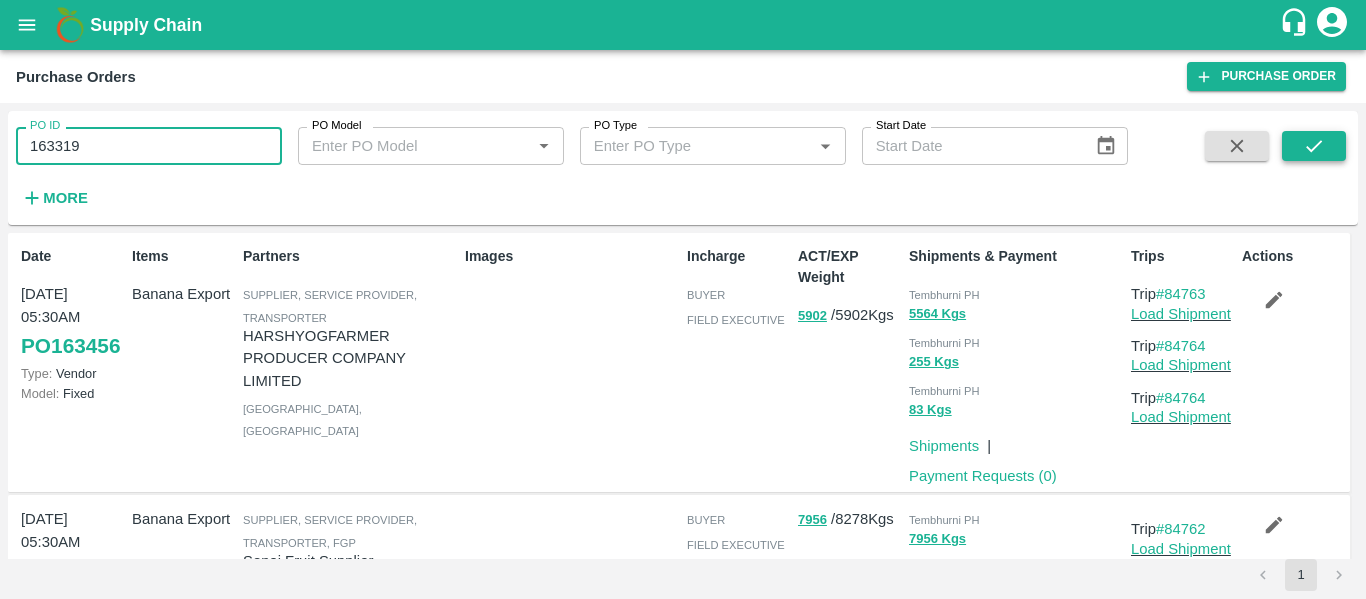 click at bounding box center [1314, 146] 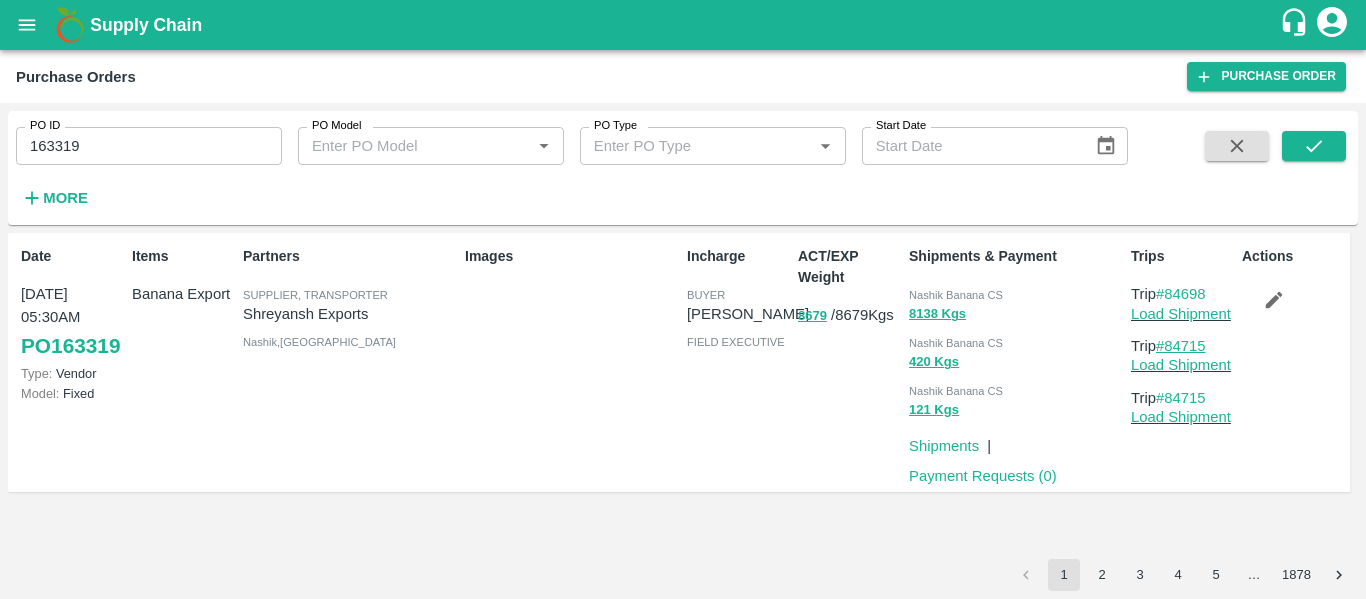 drag, startPoint x: 1218, startPoint y: 346, endPoint x: 1169, endPoint y: 344, distance: 49.0408 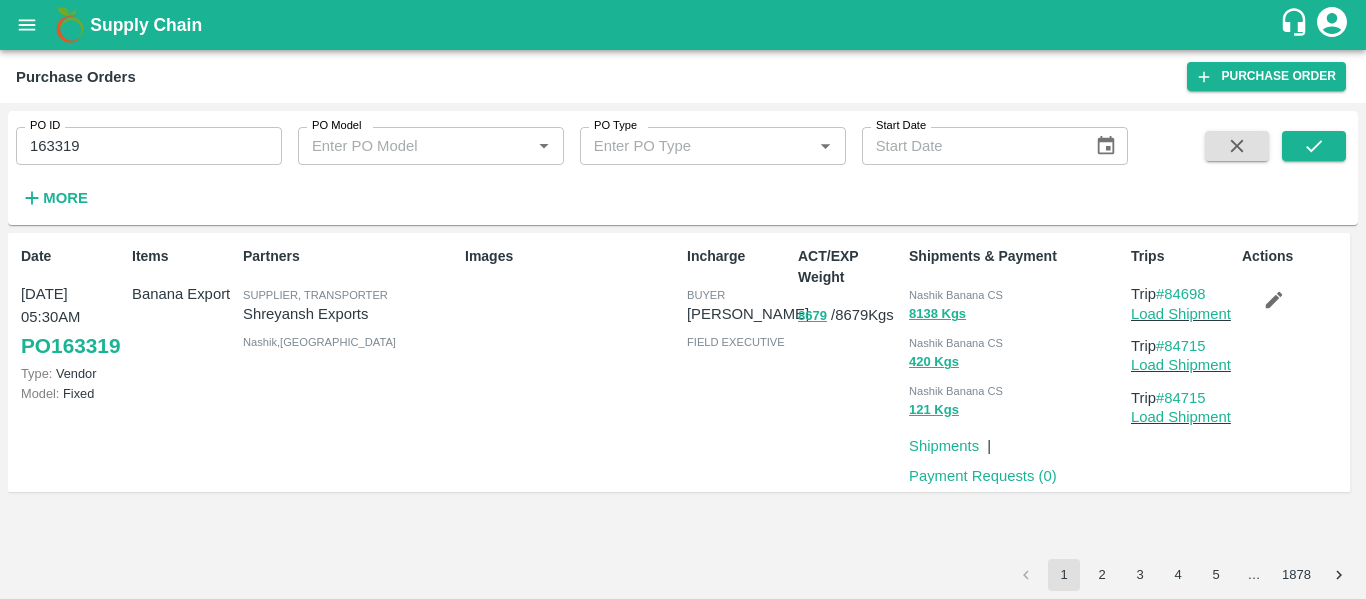 click on "163319" at bounding box center (149, 146) 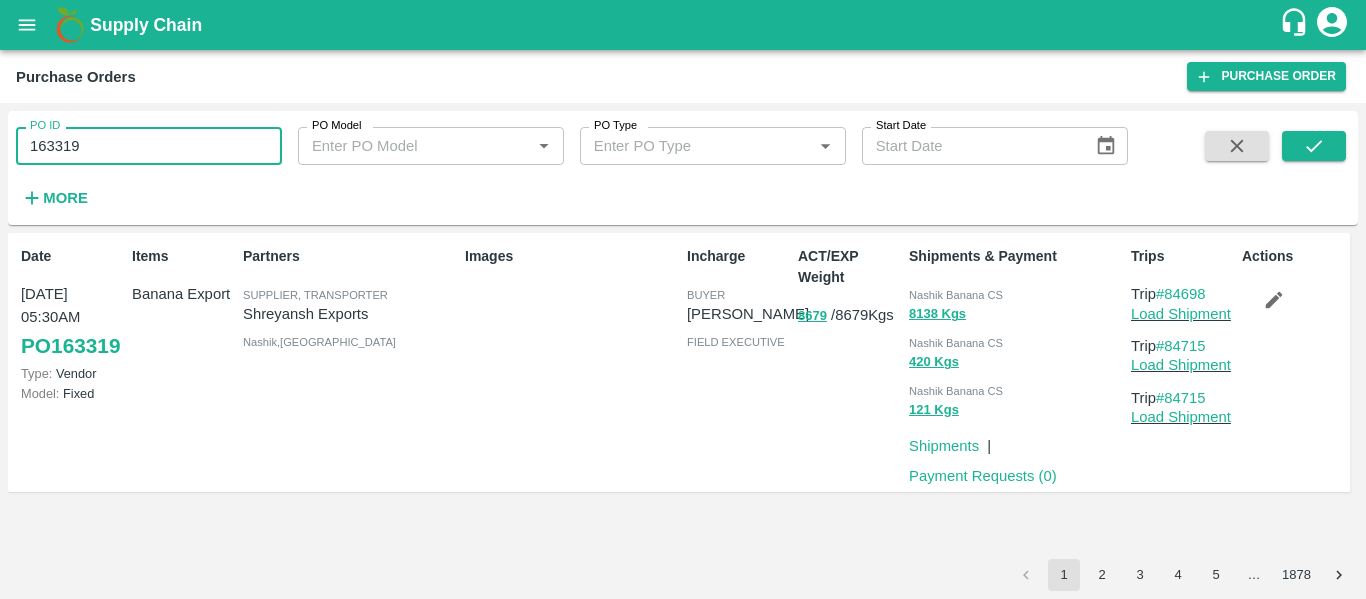 click on "163319" at bounding box center (149, 146) 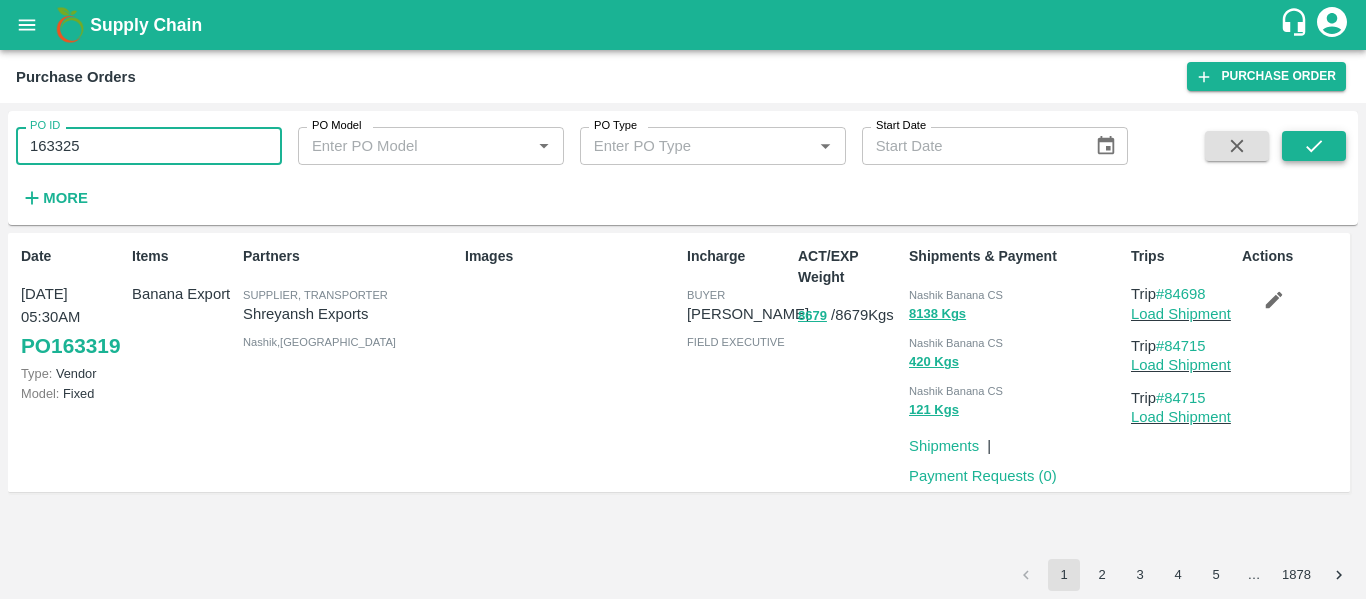 type on "163325" 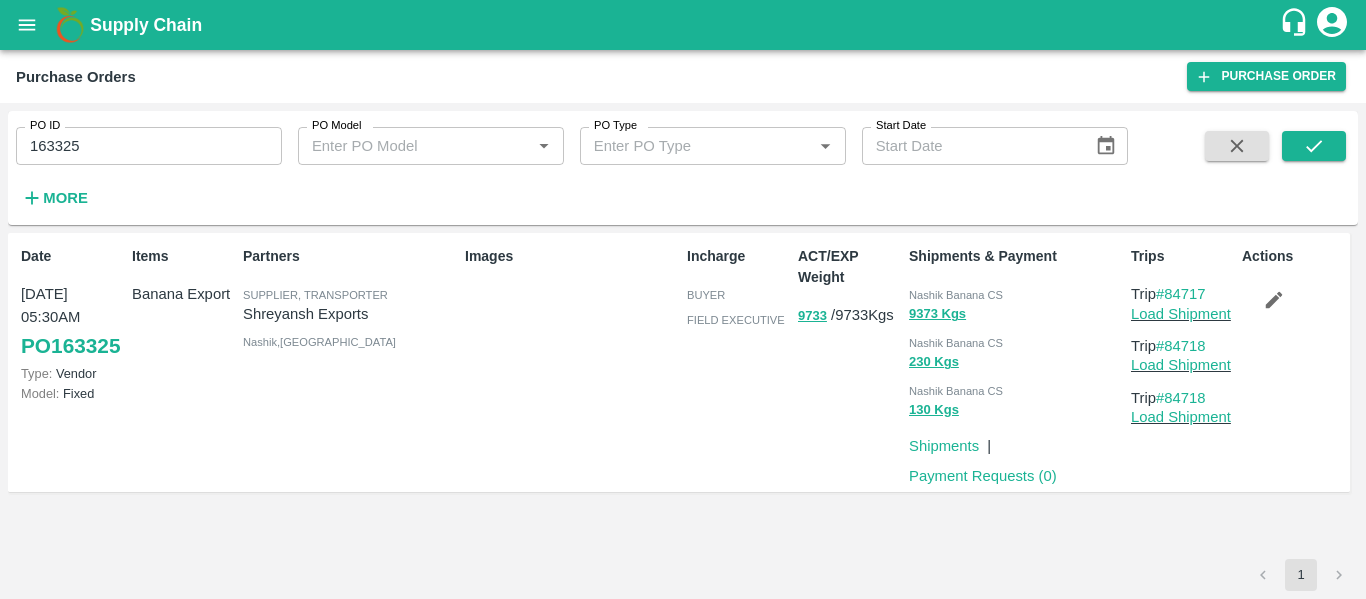click 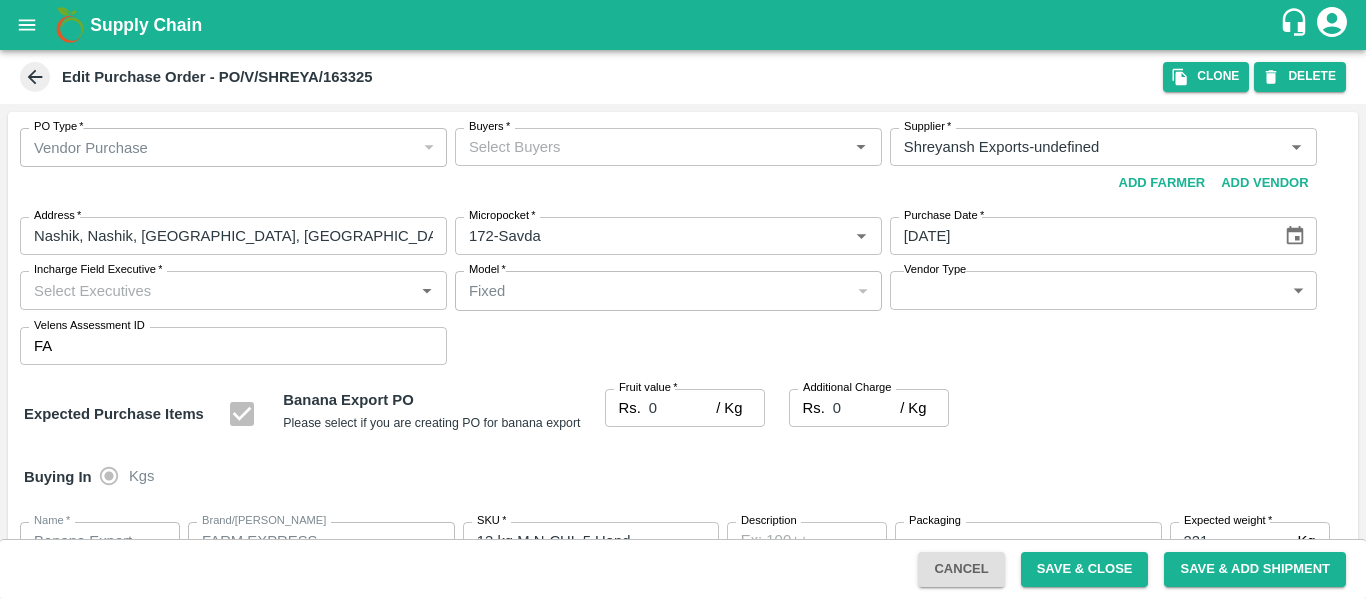 click on "Buyers   *" at bounding box center (652, 147) 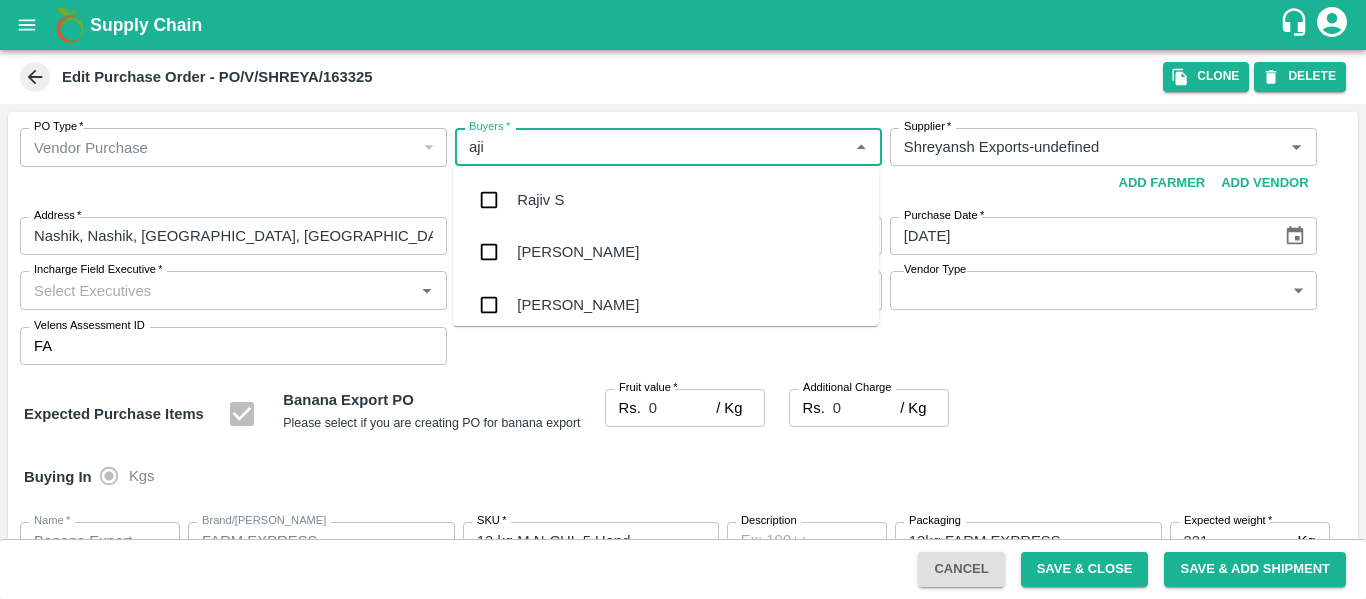 type on "ajit" 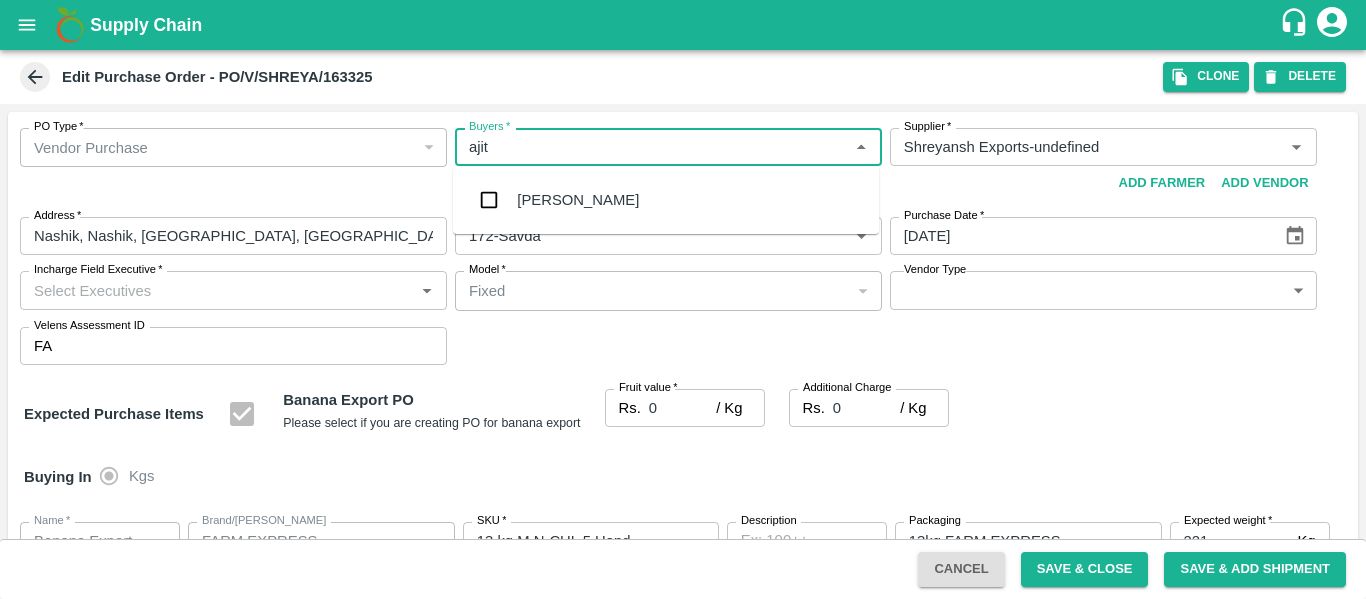 click on "[PERSON_NAME]" at bounding box center (666, 200) 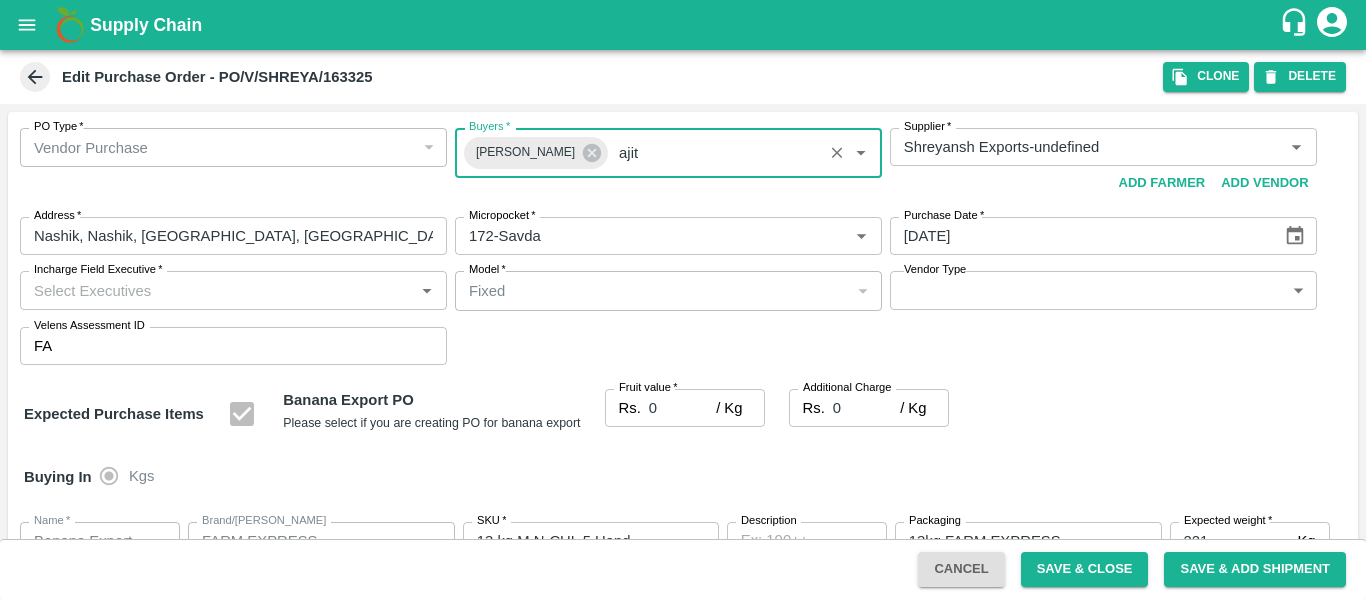type 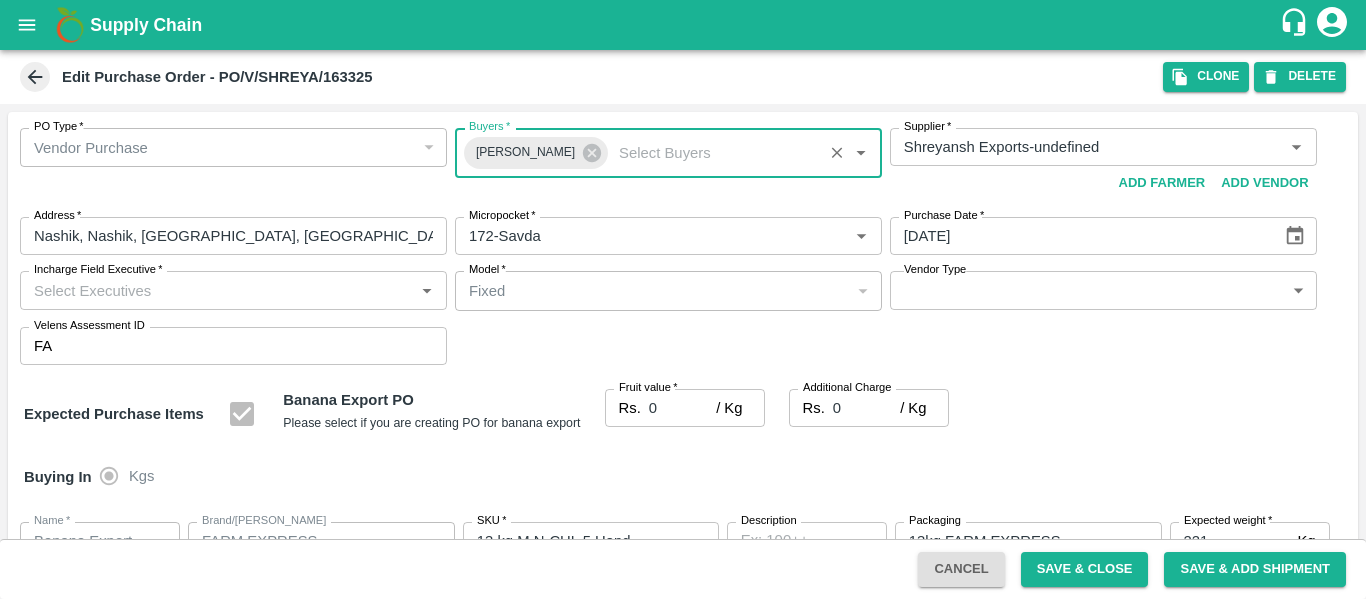 click on "0" at bounding box center (682, 408) 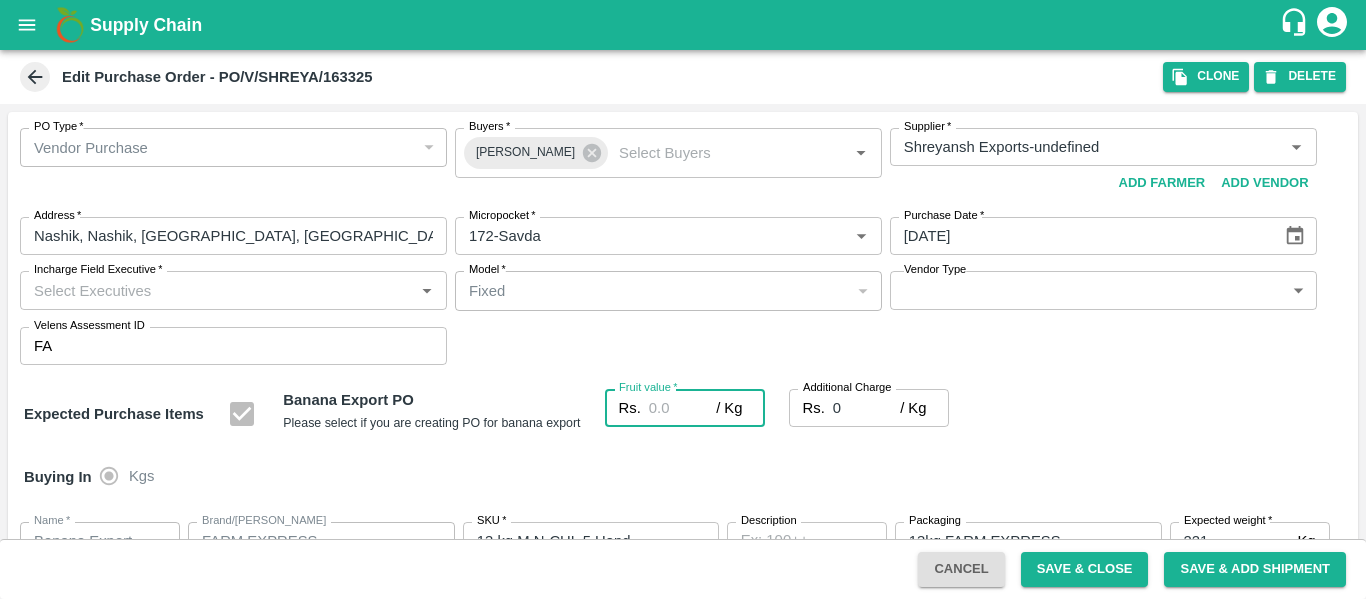 type on "2" 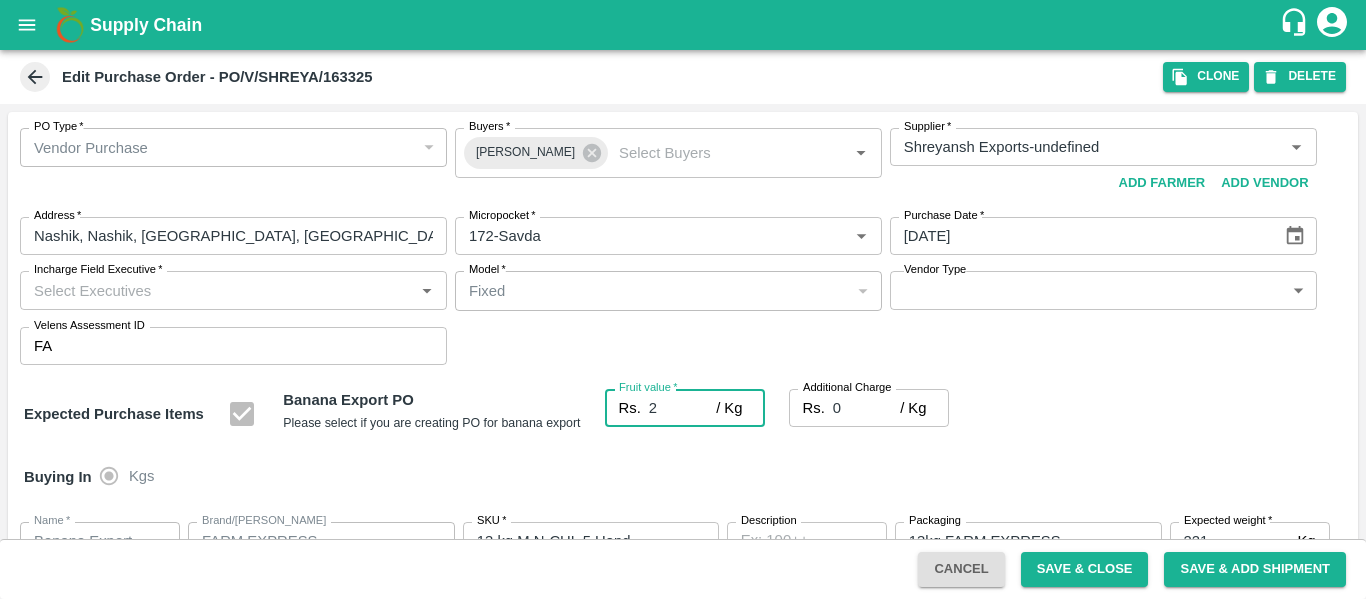 type on "2" 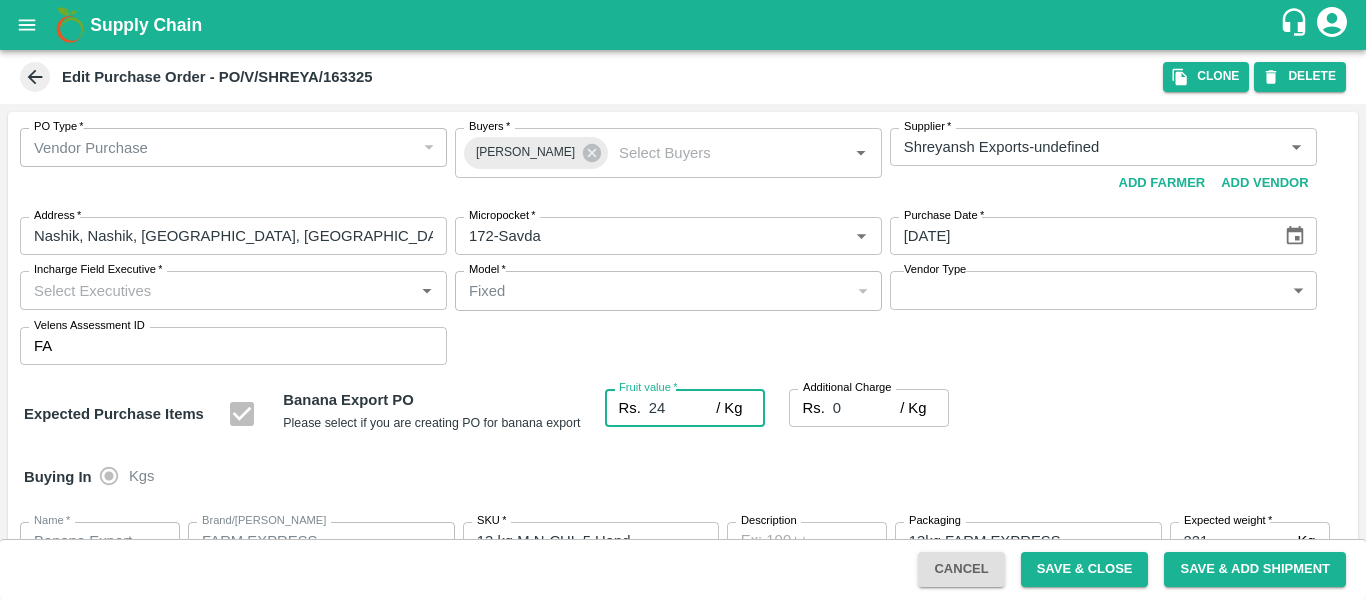 type on "24" 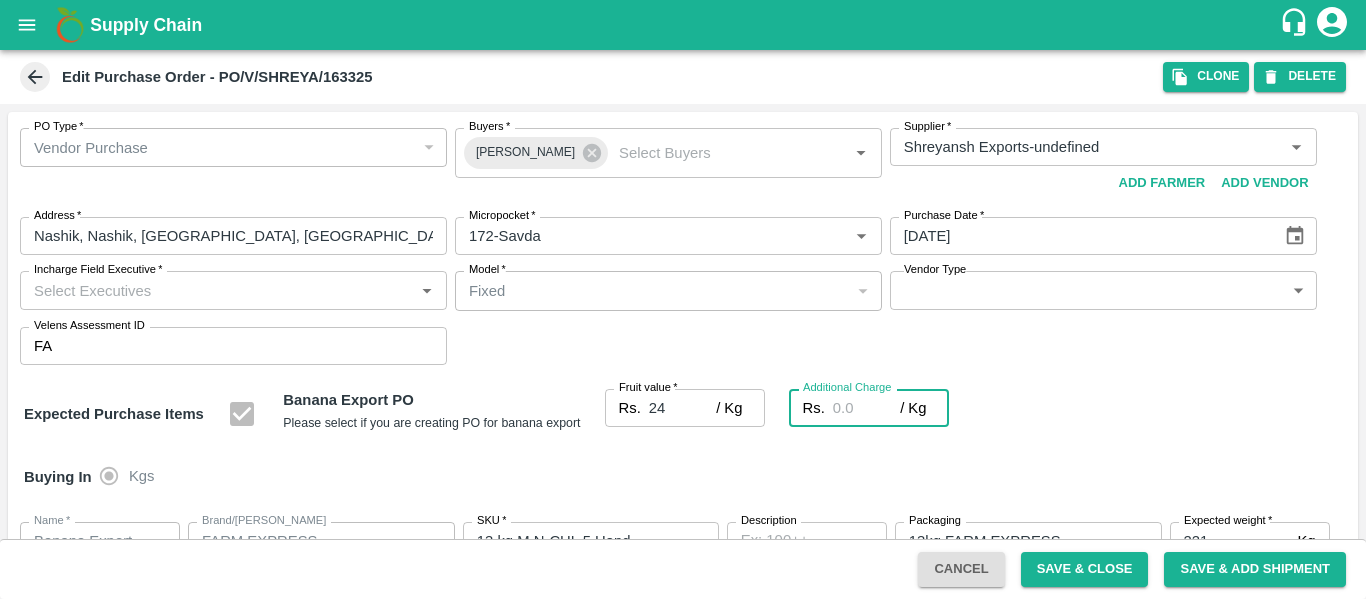 type on "2" 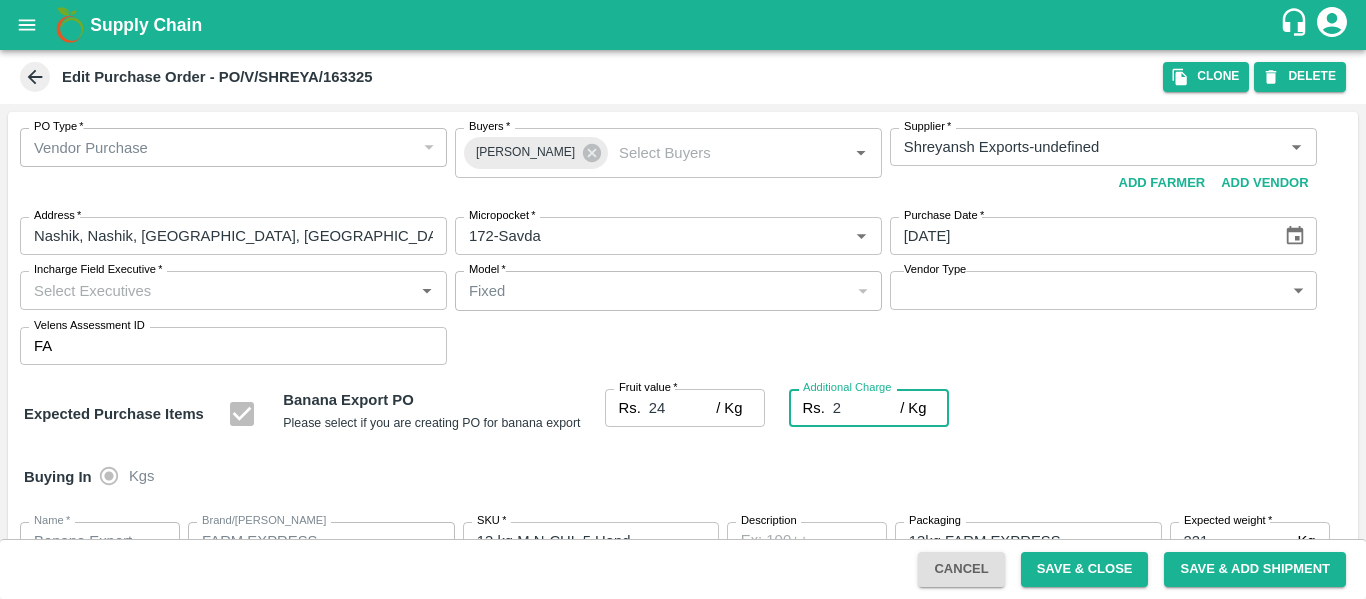 type on "2.7" 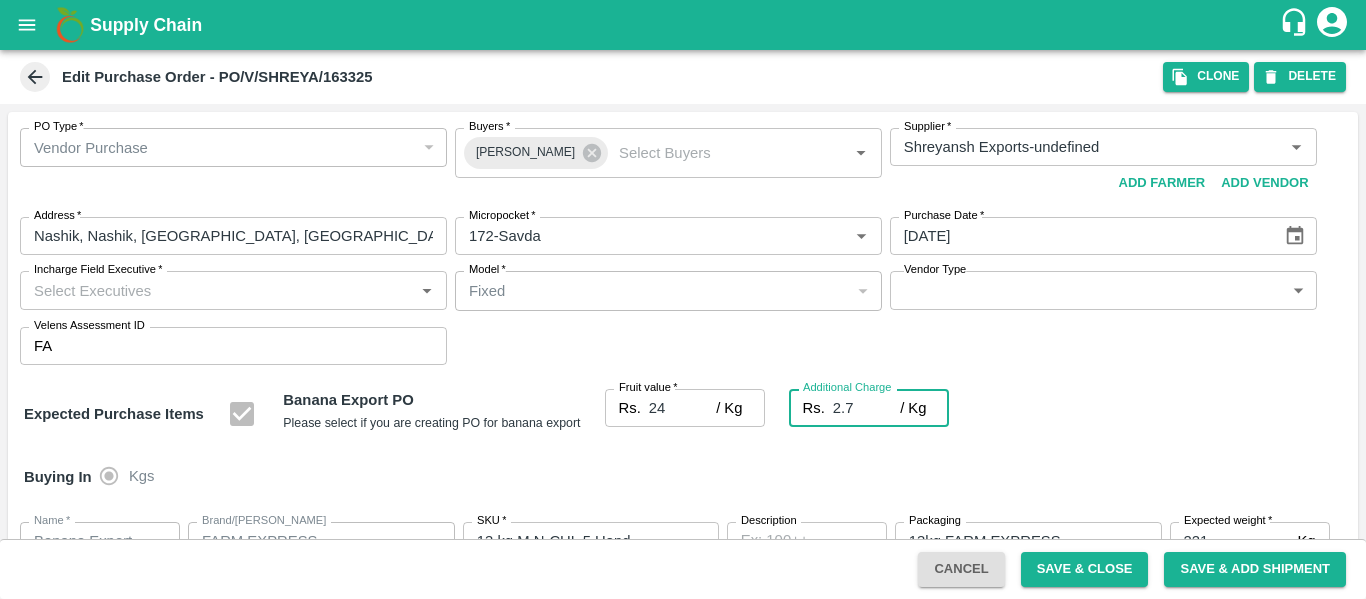 type on "2.75" 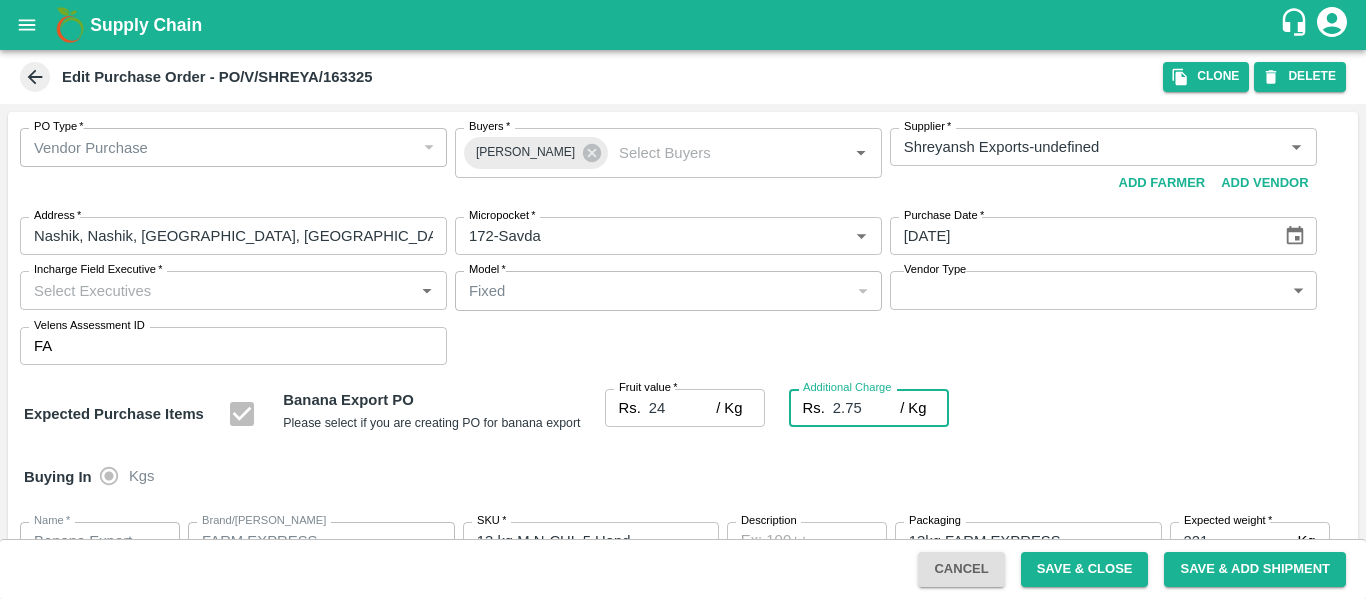 type on "26.75" 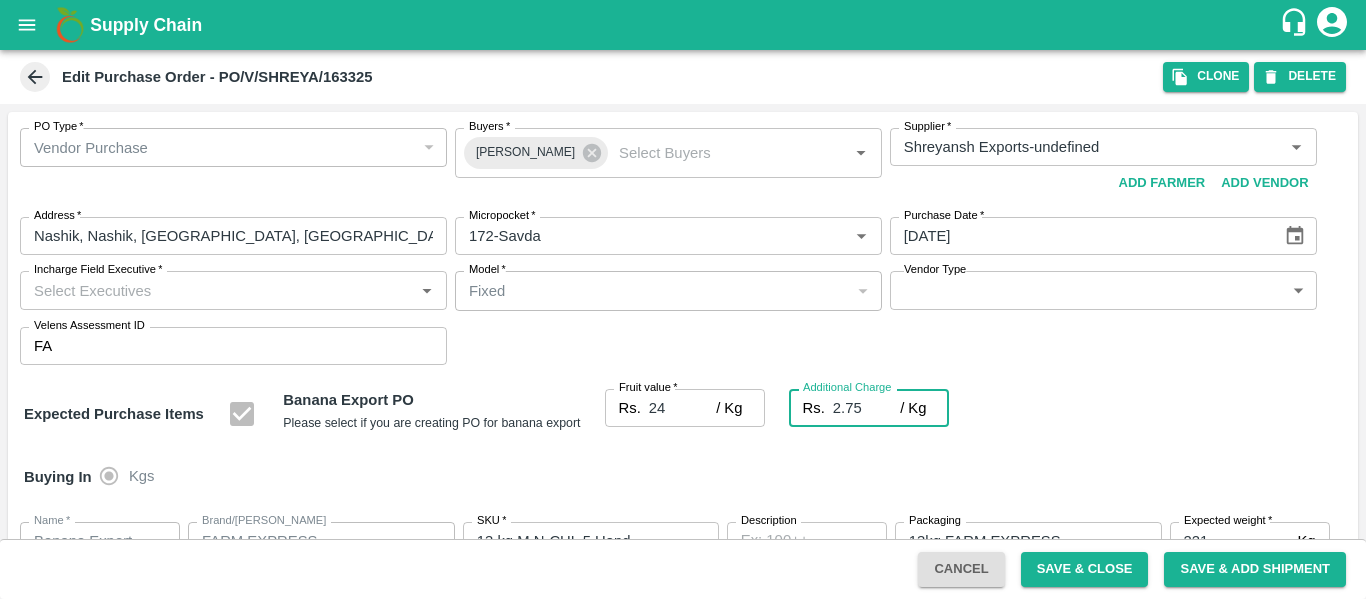 scroll, scrollTop: 1044, scrollLeft: 0, axis: vertical 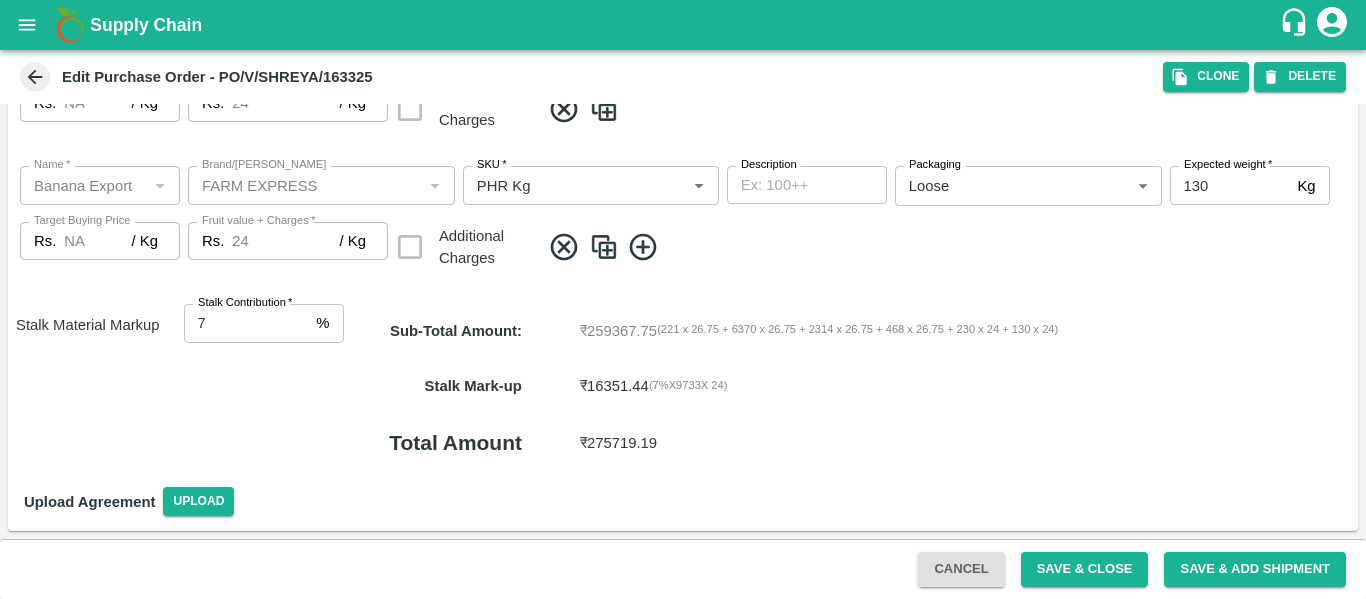 type on "2.75" 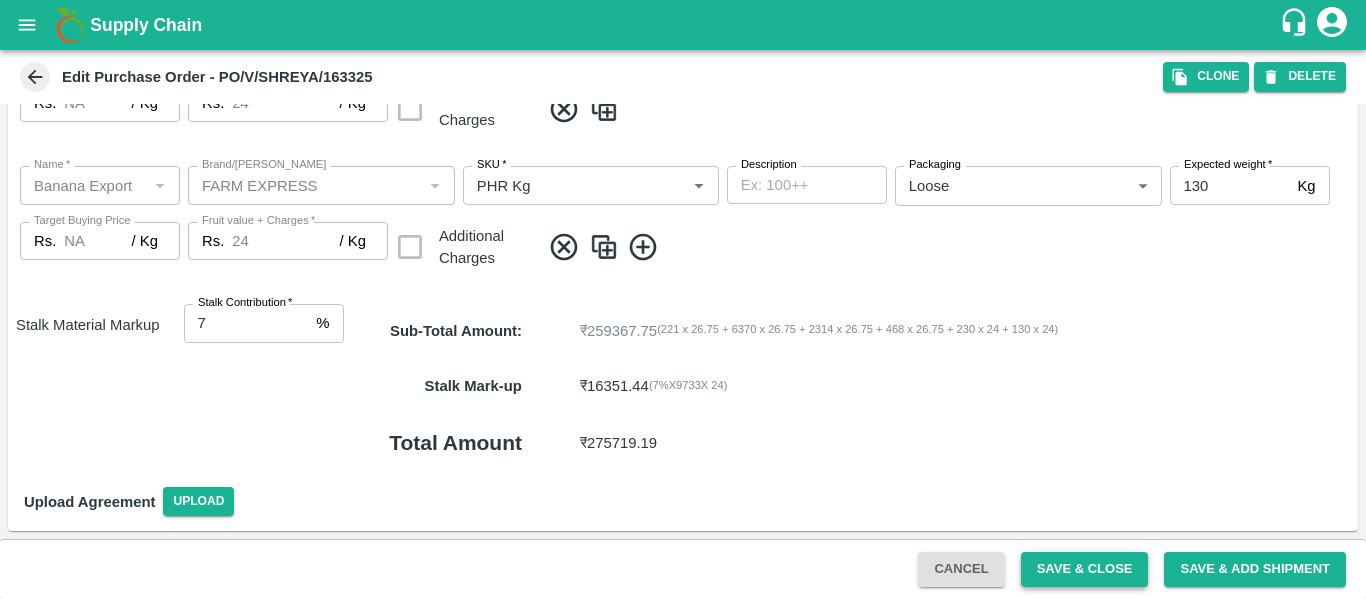 click on "Save & Close" at bounding box center [1085, 569] 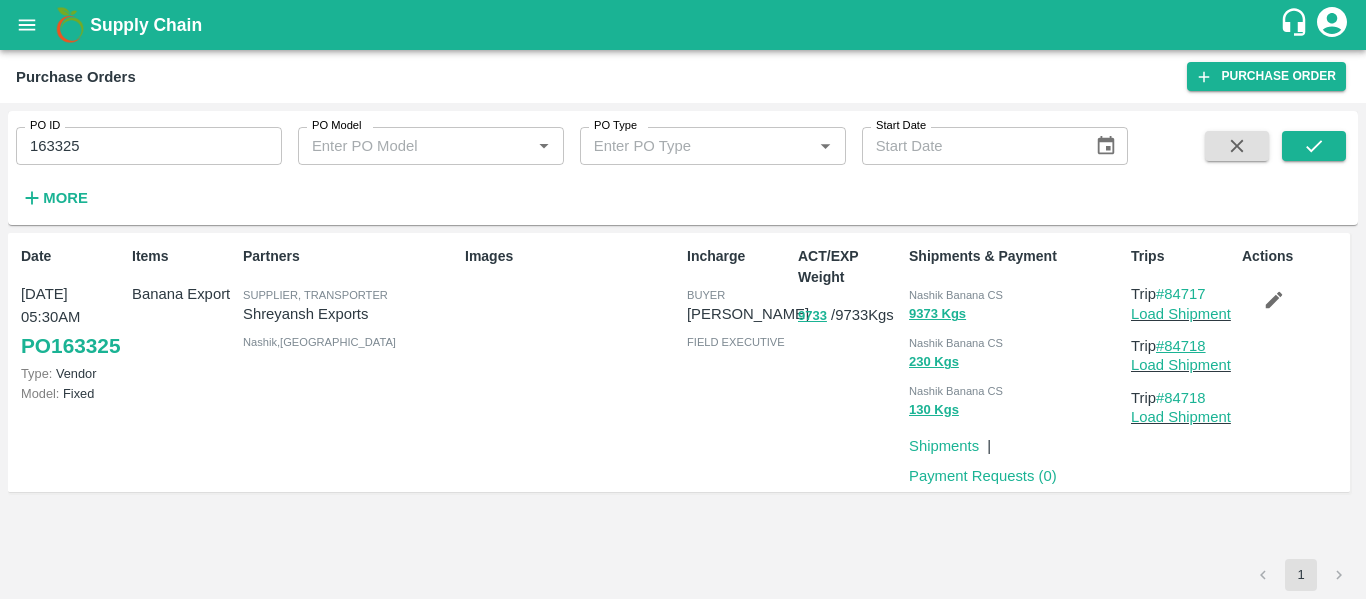 drag, startPoint x: 1220, startPoint y: 345, endPoint x: 1171, endPoint y: 346, distance: 49.010204 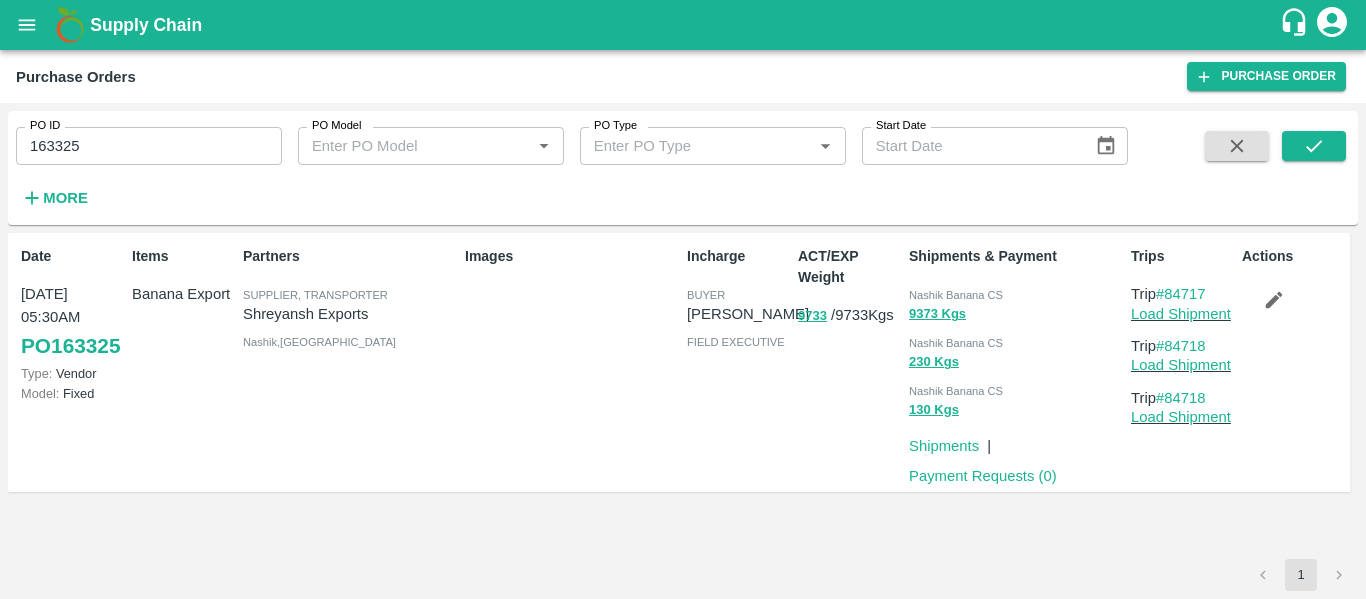 copy on "84718" 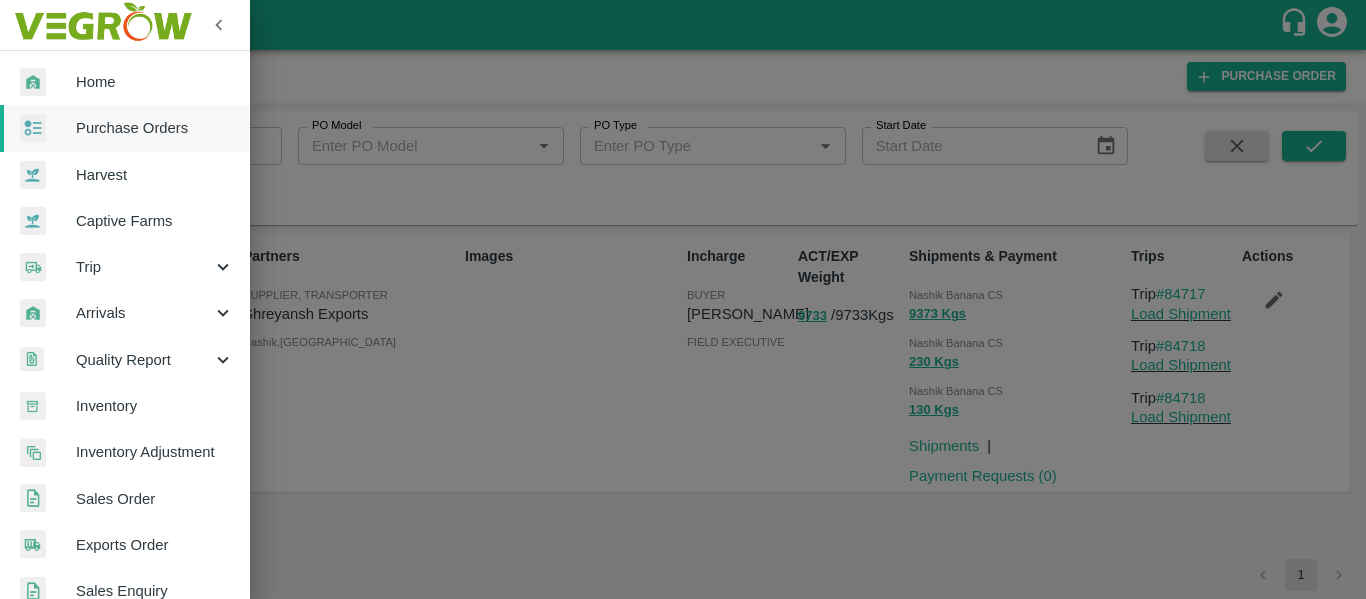 click on "Trip" at bounding box center (144, 267) 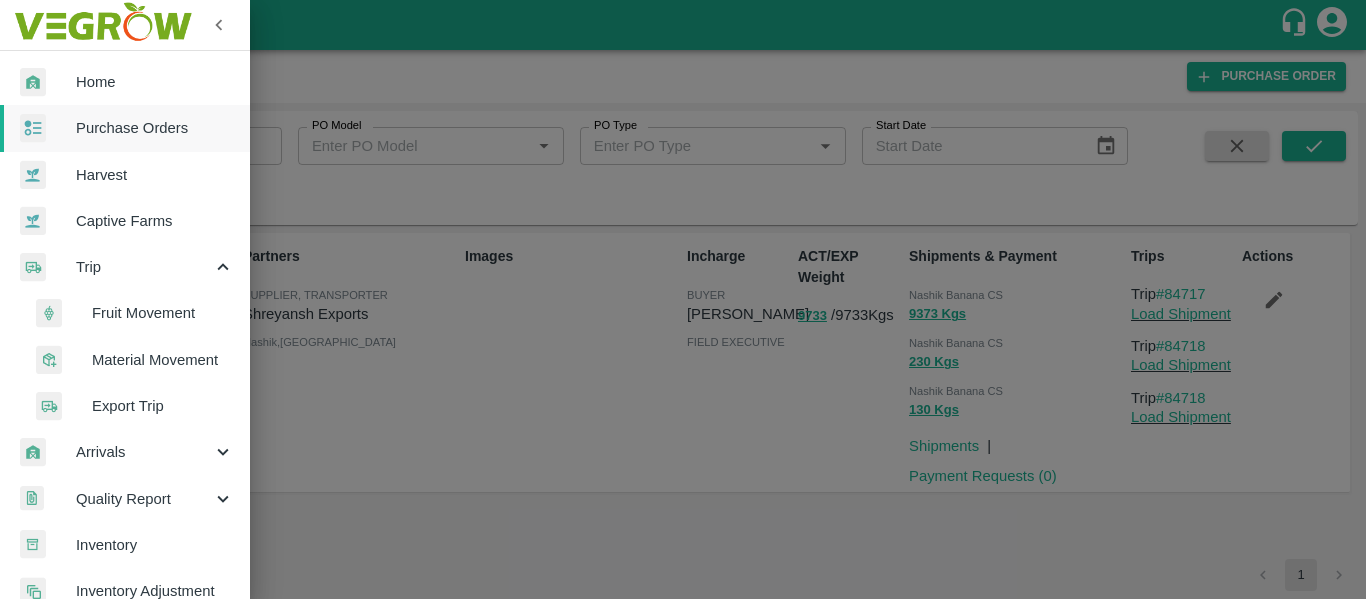 click on "Fruit Movement" at bounding box center [163, 313] 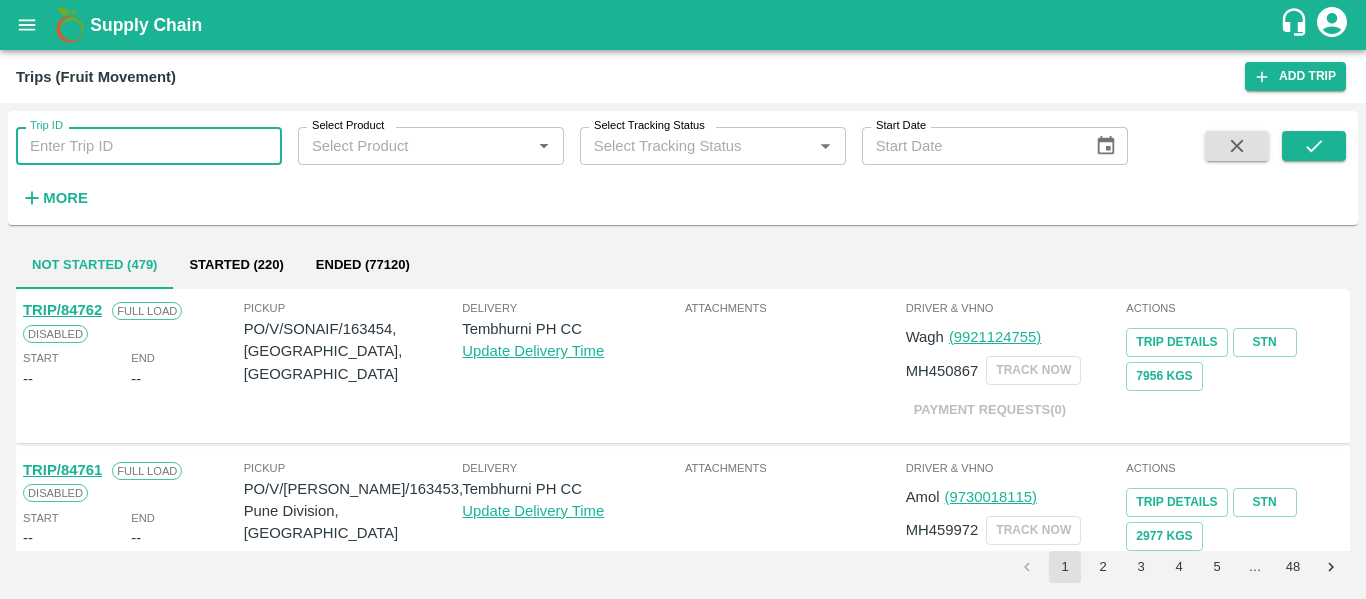 click on "Trip ID" at bounding box center (149, 146) 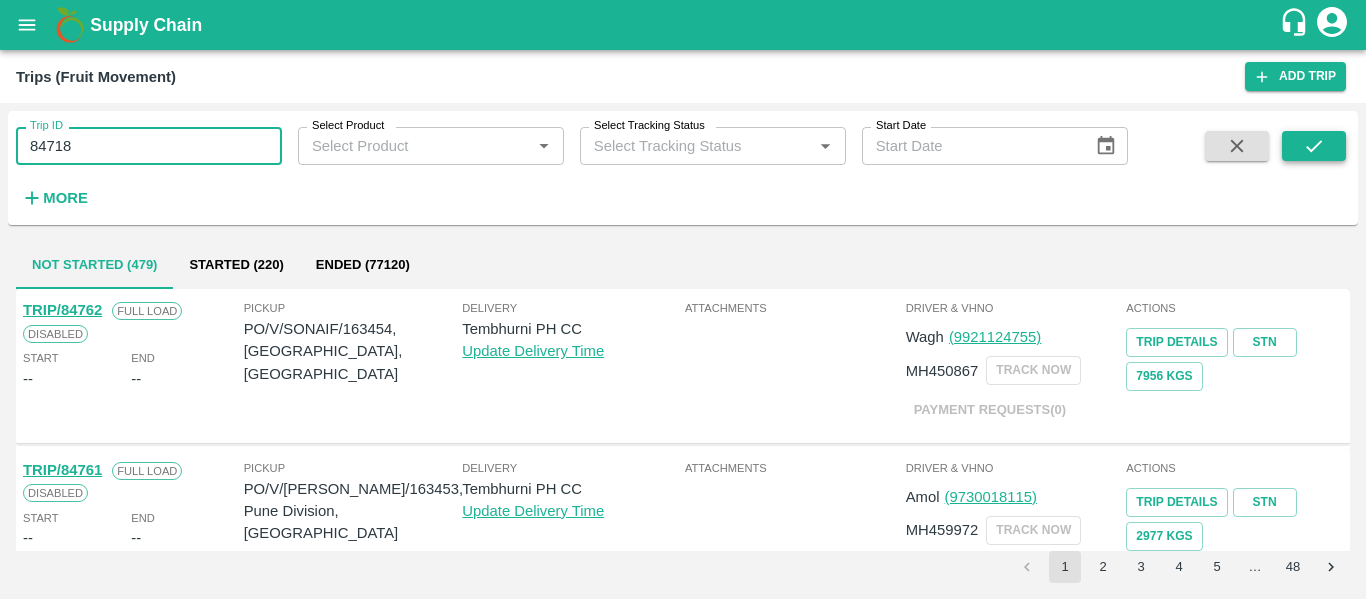 type on "84718" 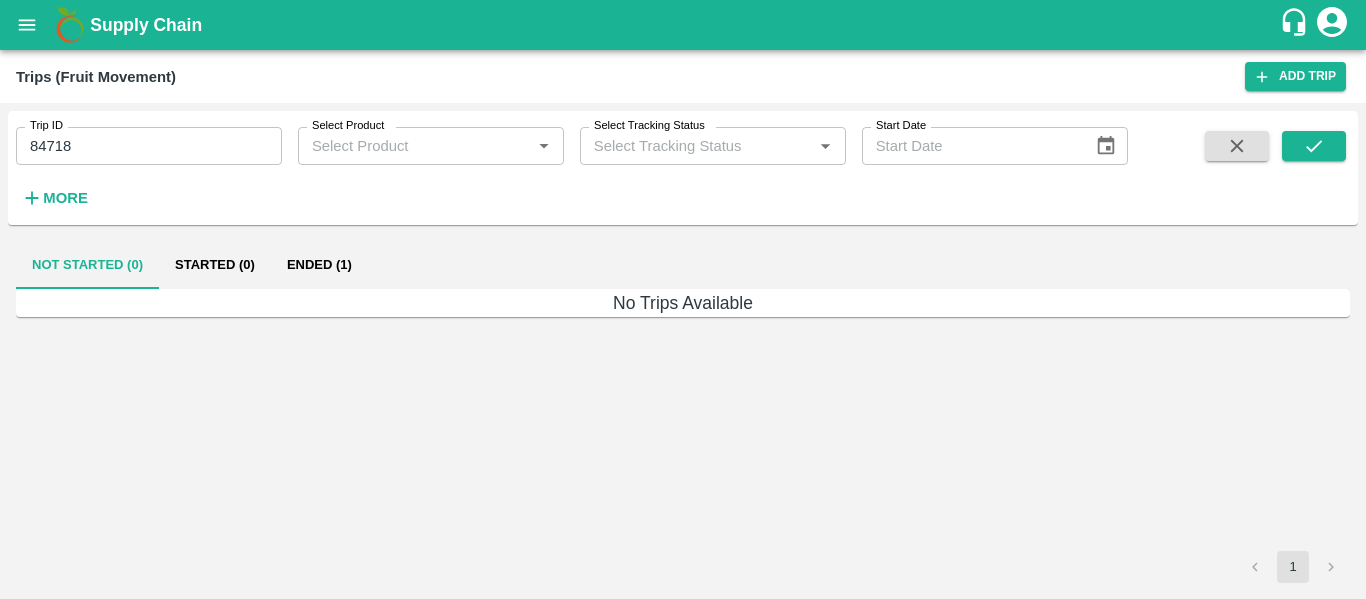 click on "Ended (1)" at bounding box center (319, 265) 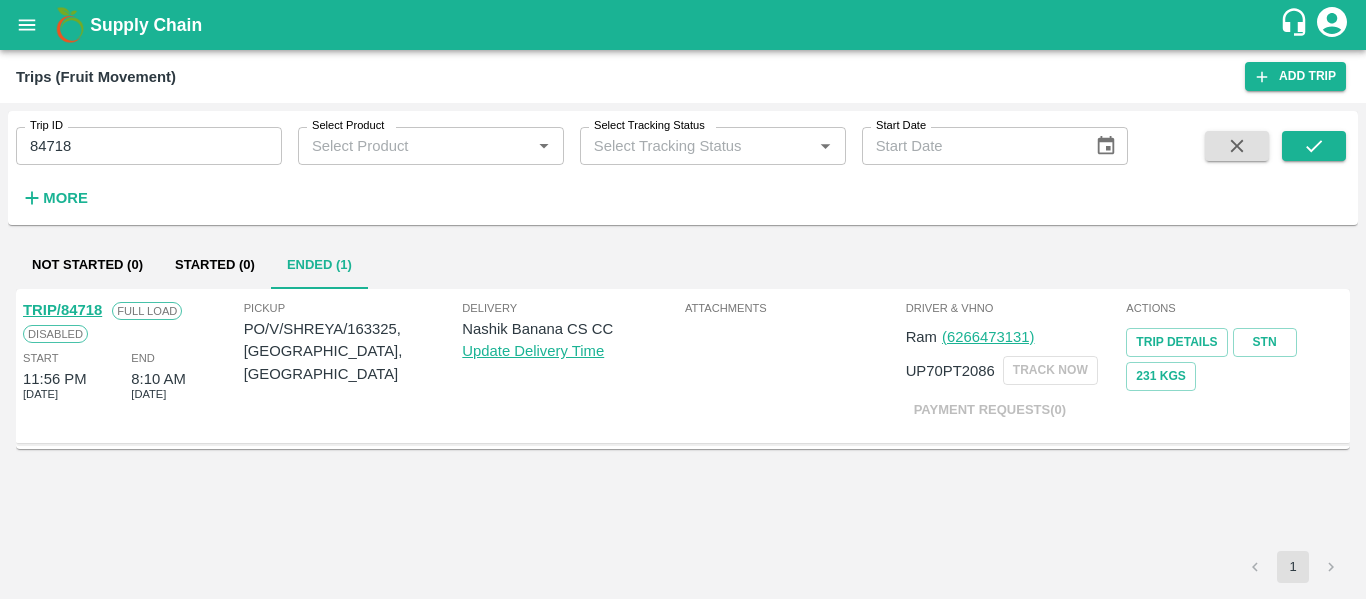click on "TRIP/84718" at bounding box center (62, 310) 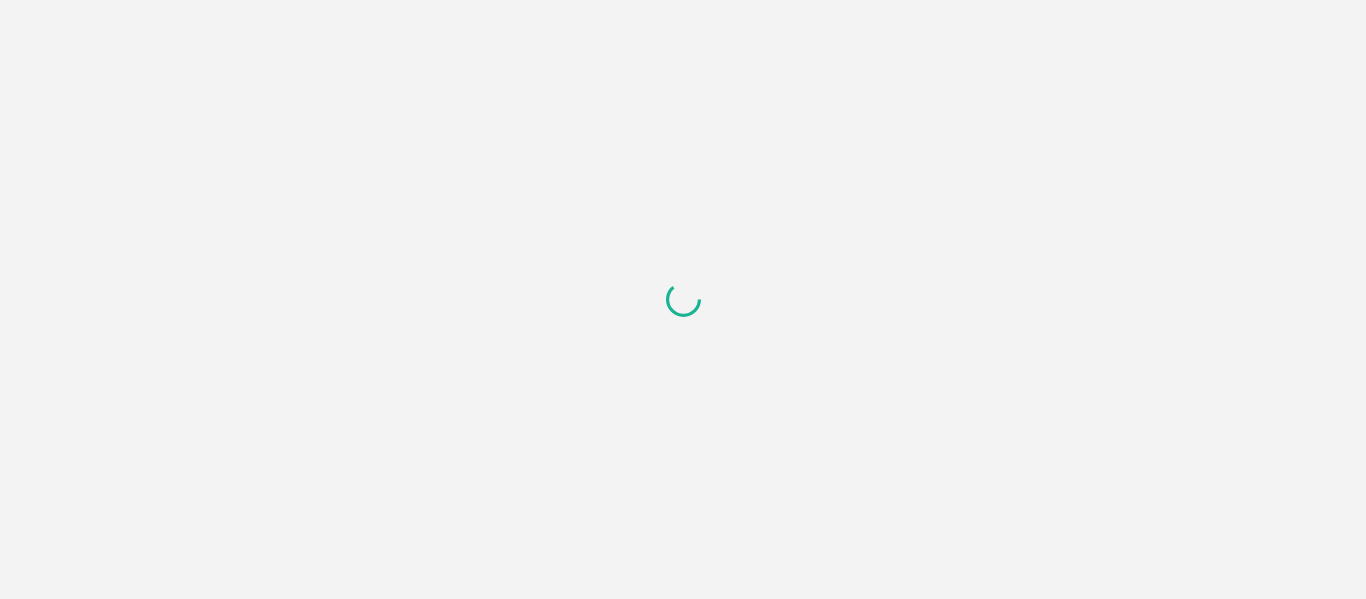 scroll, scrollTop: 0, scrollLeft: 0, axis: both 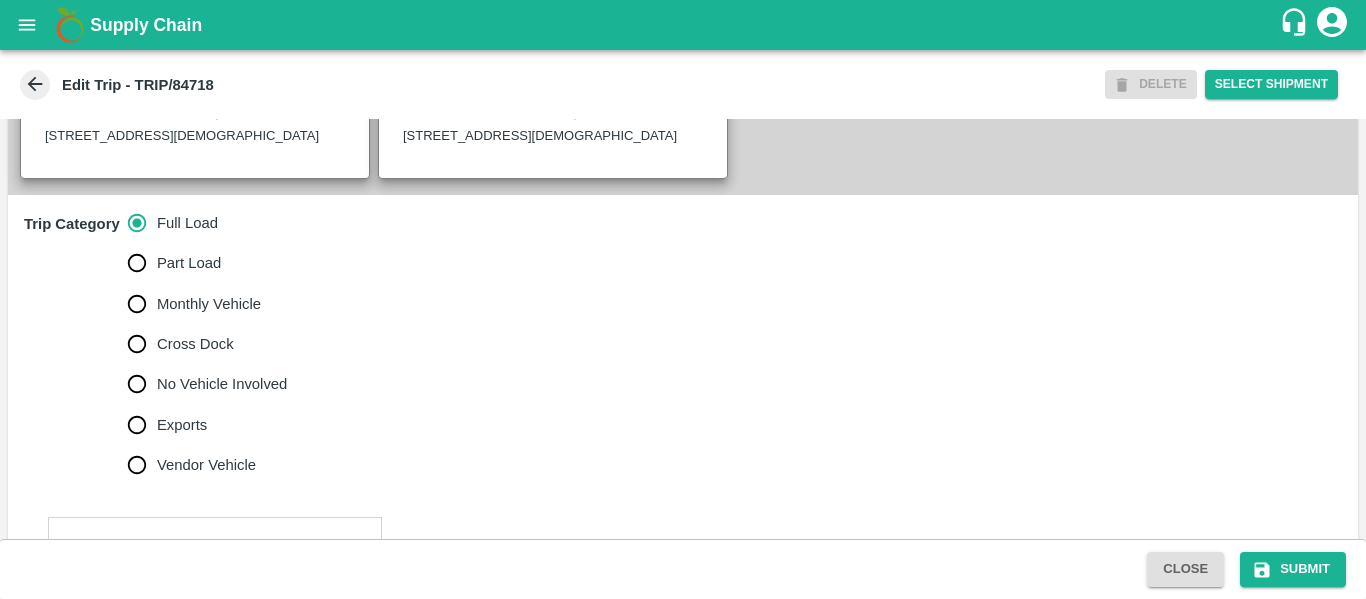 click on "No Vehicle Involved" at bounding box center [222, 384] 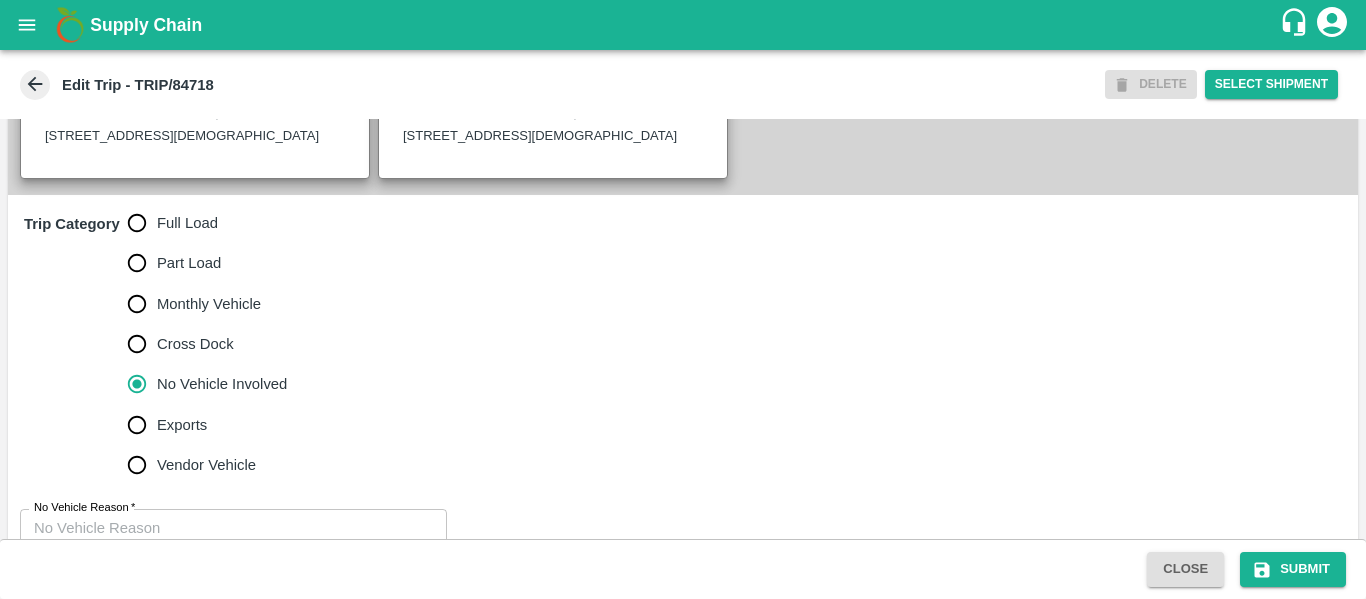 scroll, scrollTop: 623, scrollLeft: 0, axis: vertical 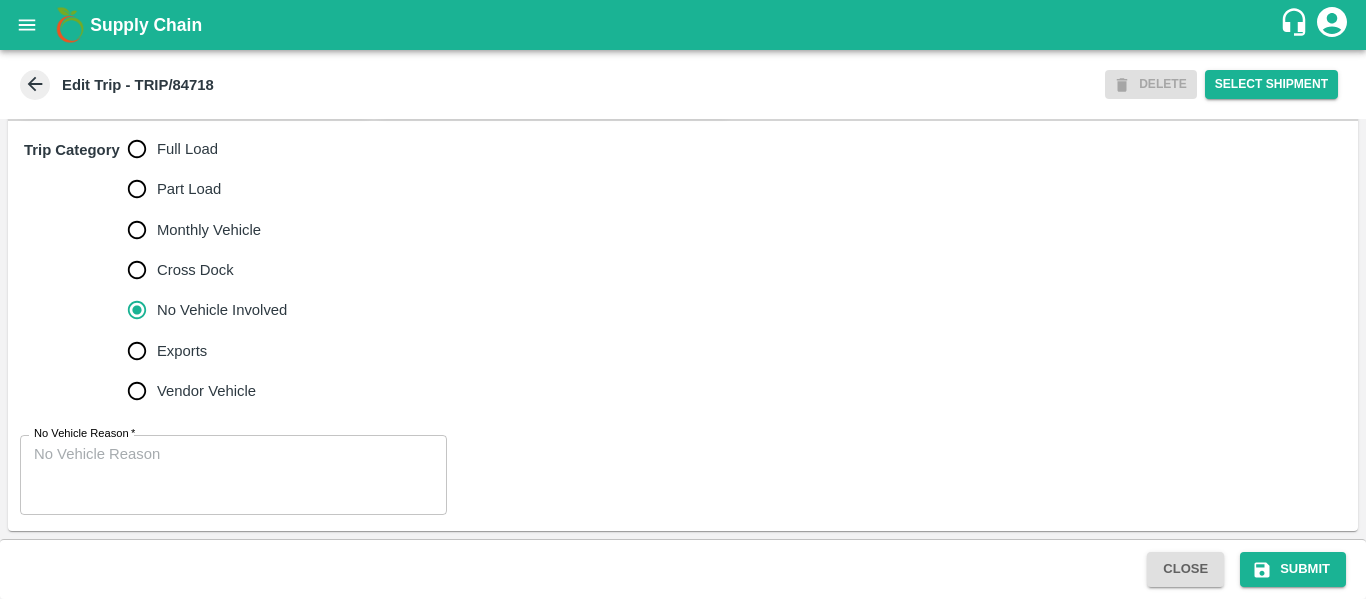 click on "No Vehicle Reason   *" at bounding box center (233, 475) 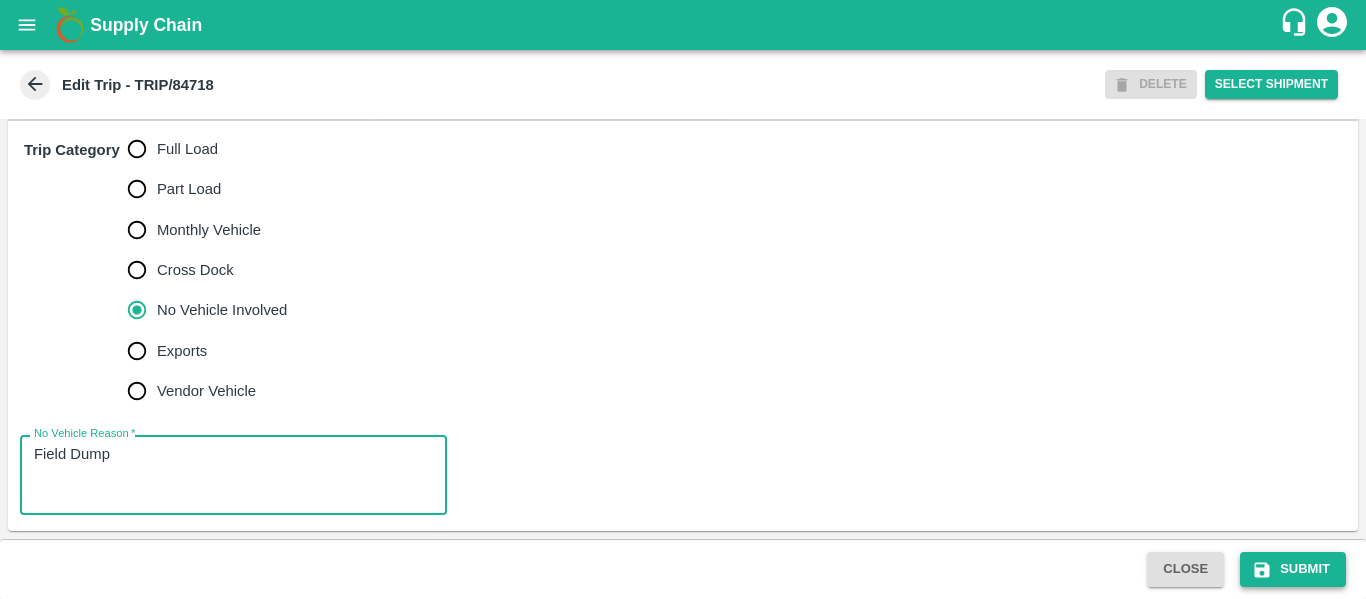 type on "Field Dump" 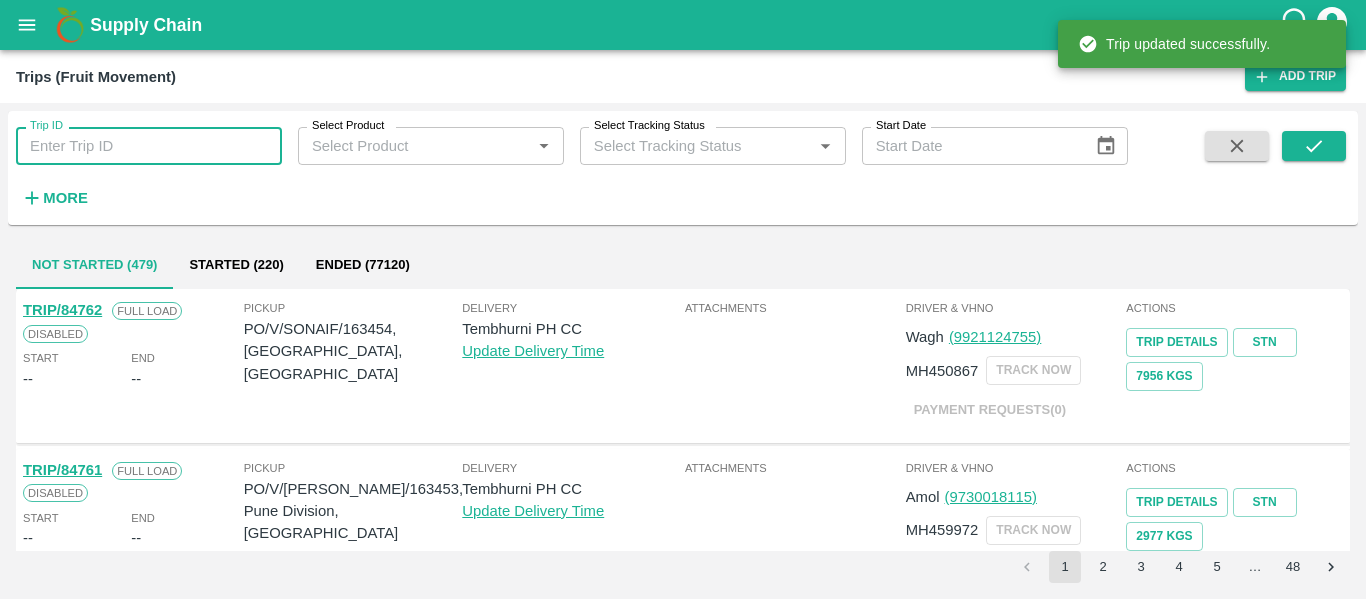 click on "Trip ID" at bounding box center [149, 146] 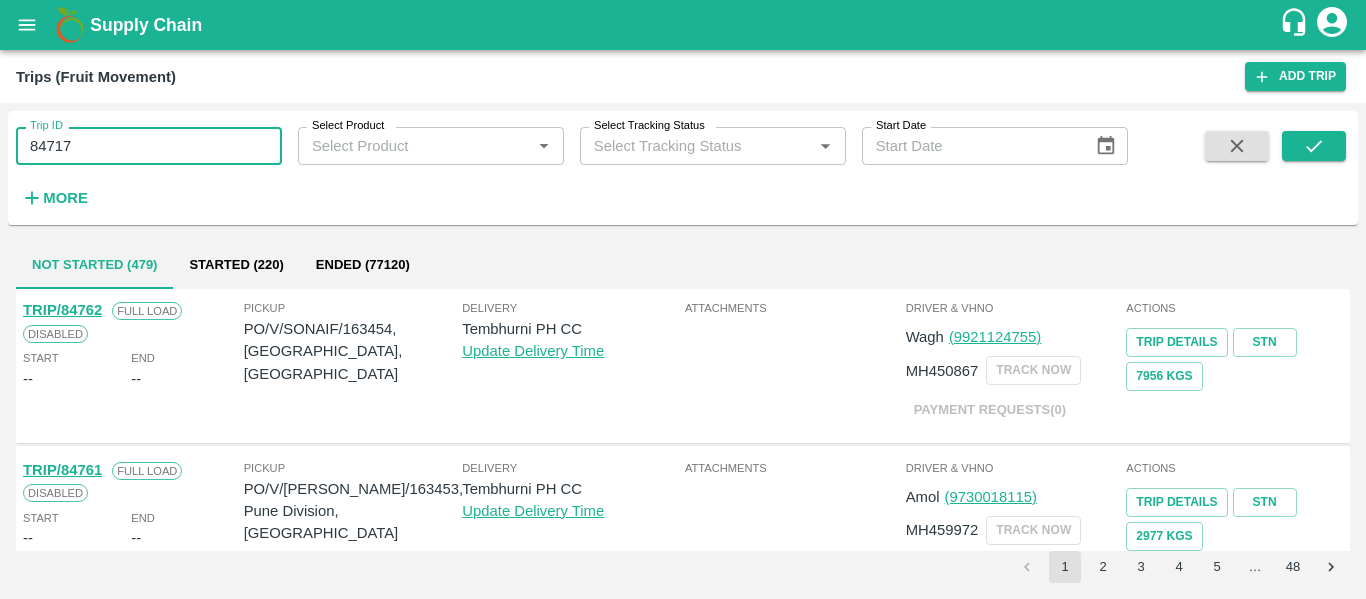 type on "84717" 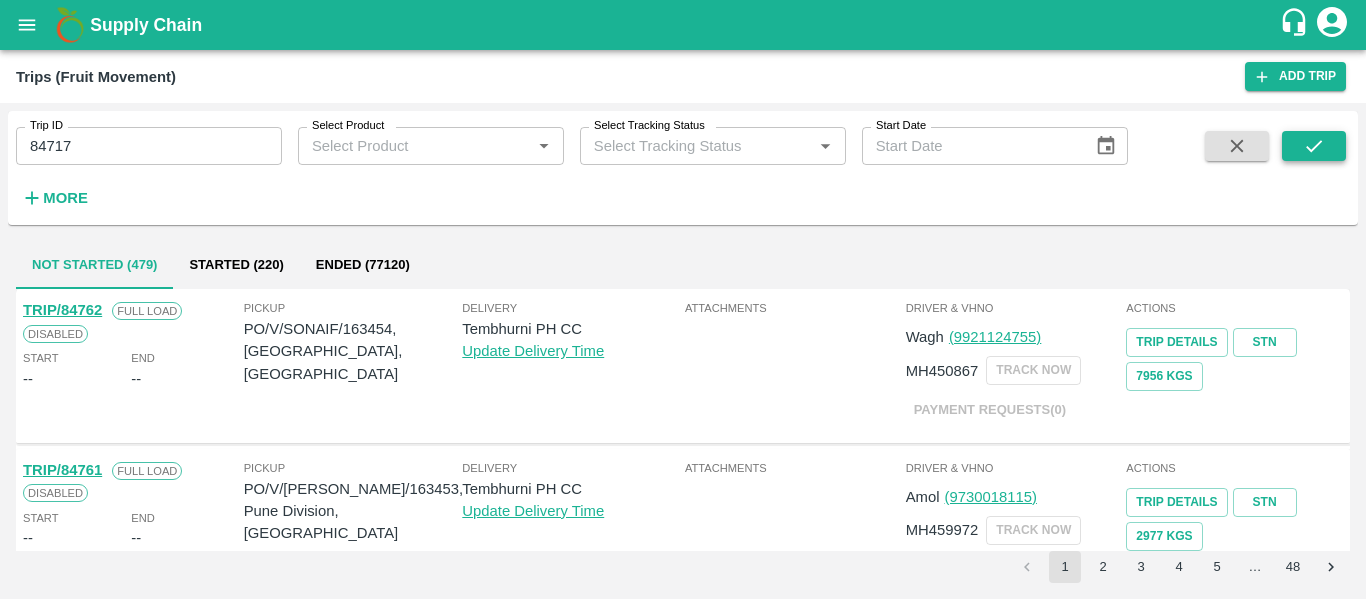 click 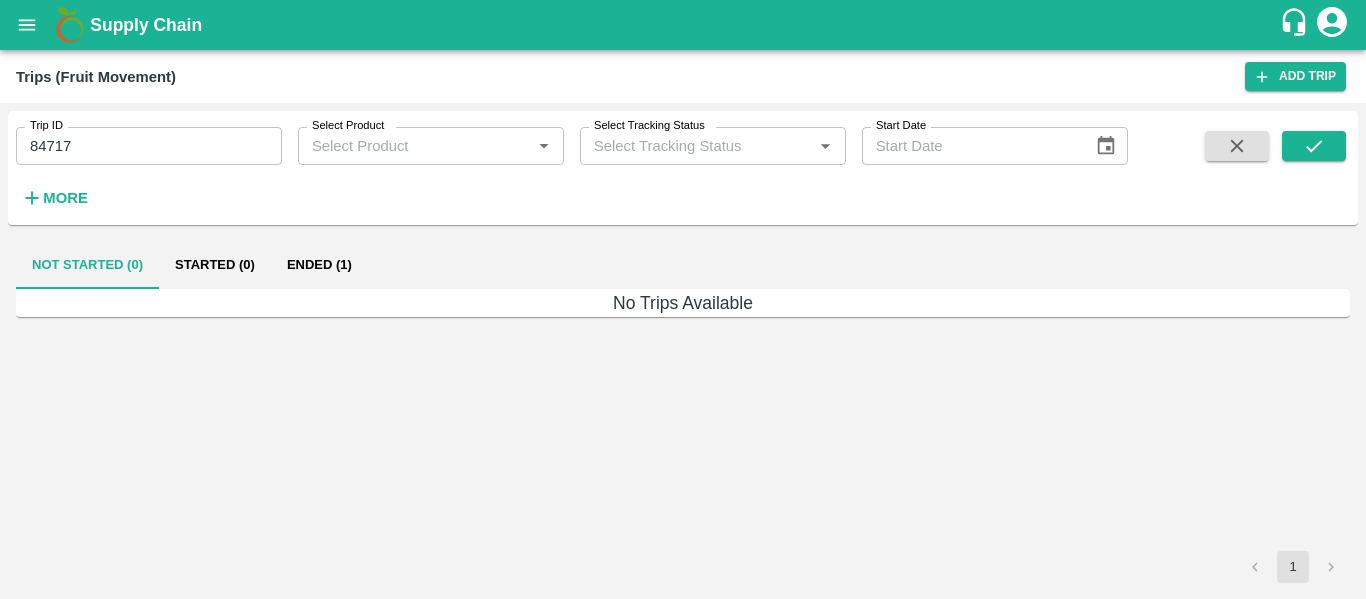 click on "Ended (1)" at bounding box center (319, 265) 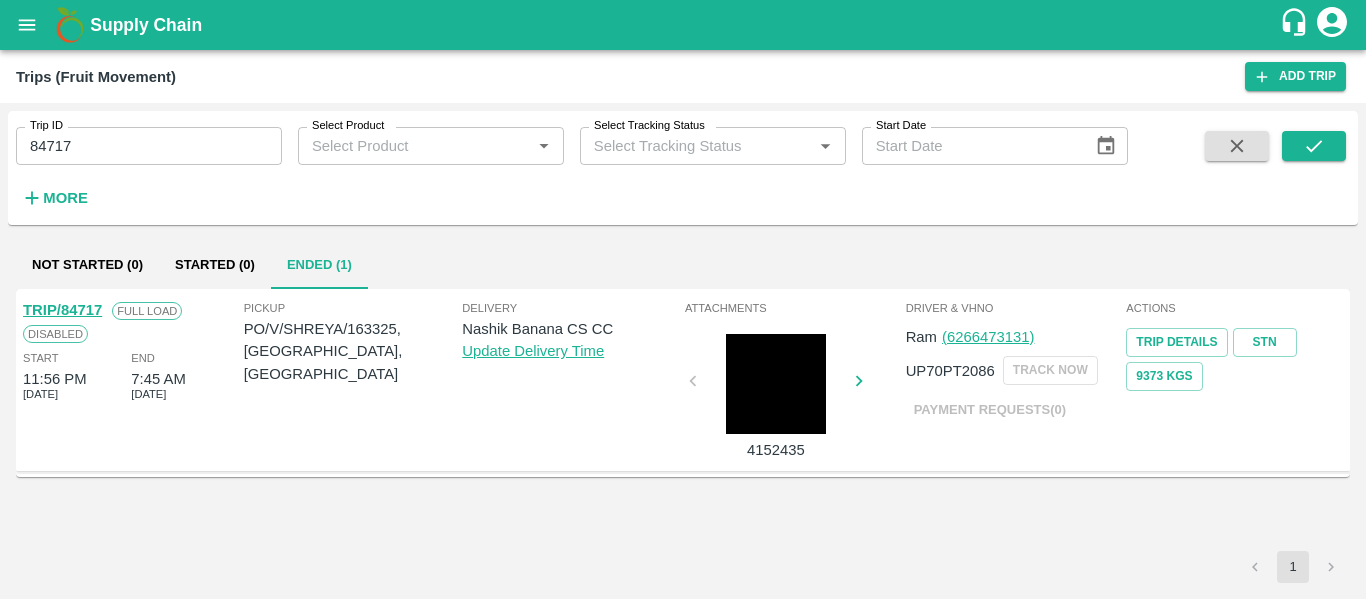 click on "TRIP/84717" at bounding box center [62, 310] 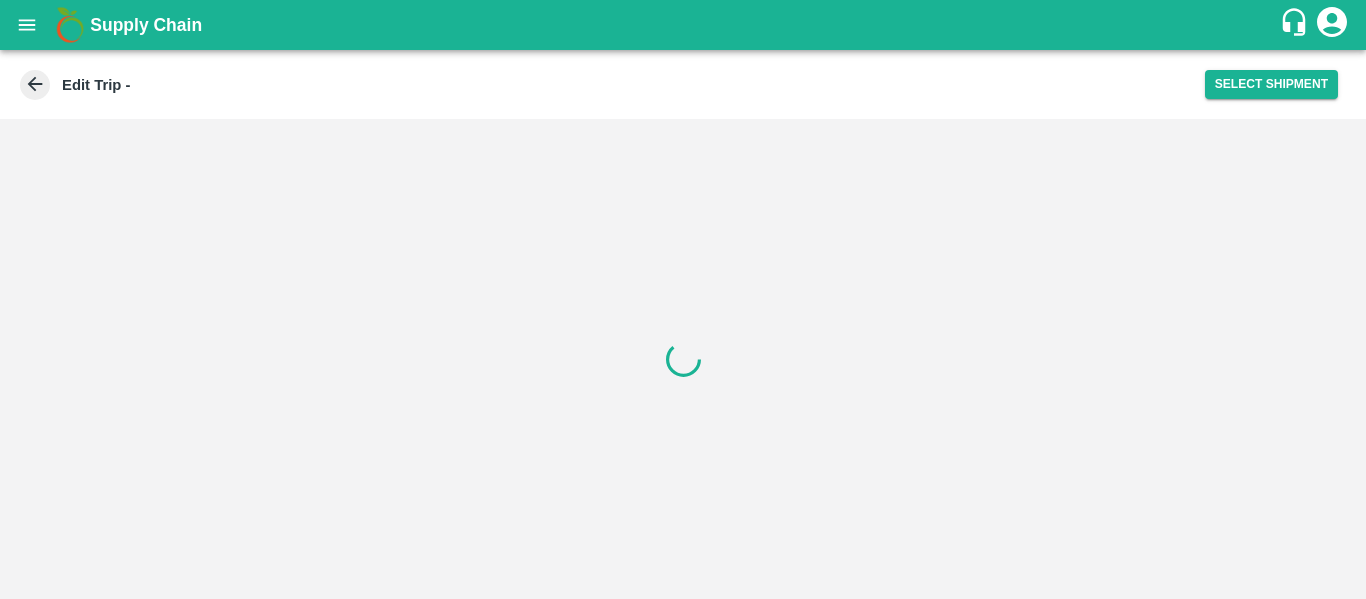 scroll, scrollTop: 0, scrollLeft: 0, axis: both 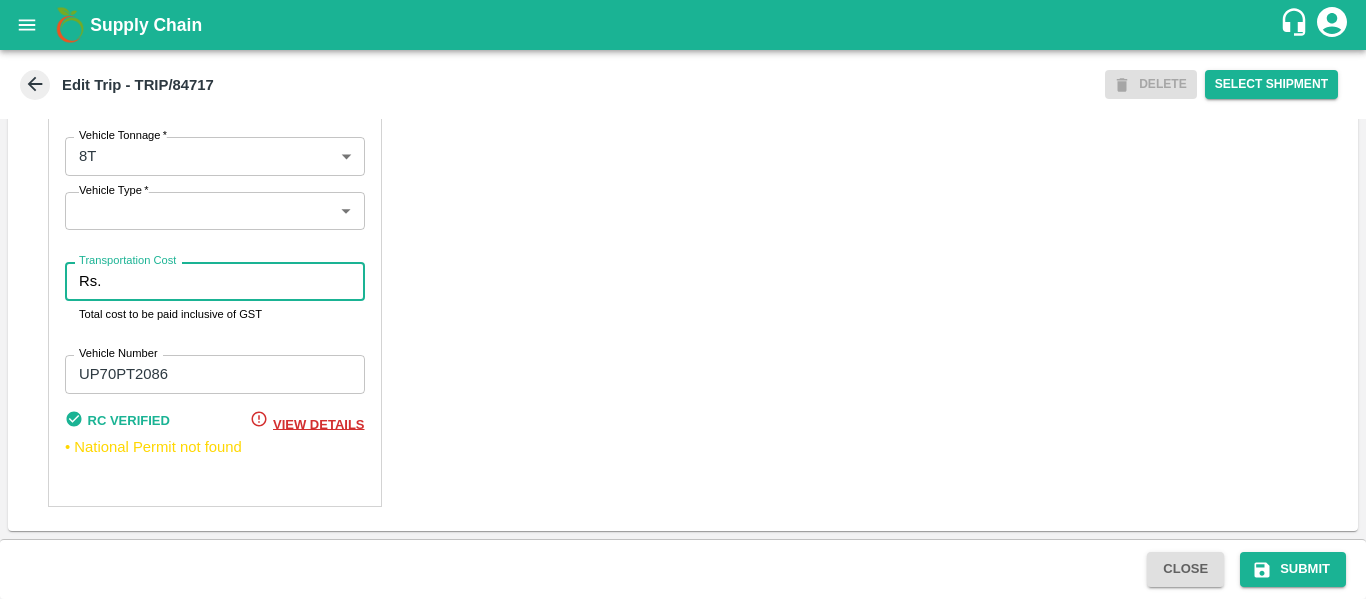 click on "Transportation Cost" at bounding box center (236, 281) 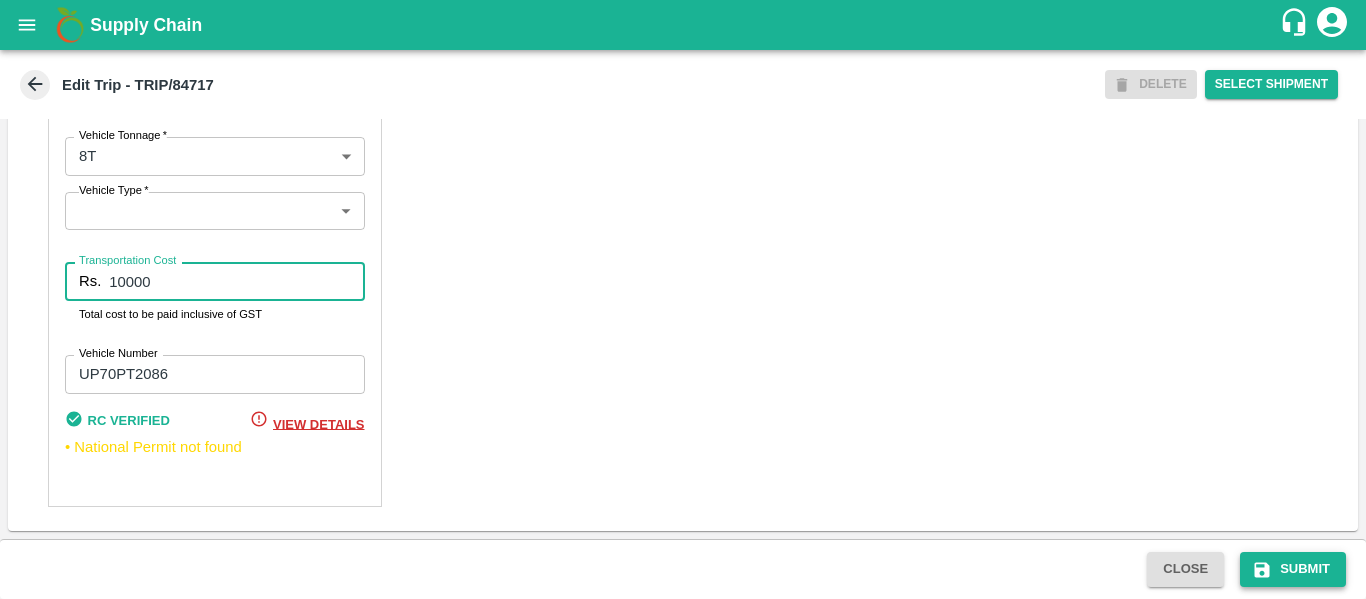 type on "10000" 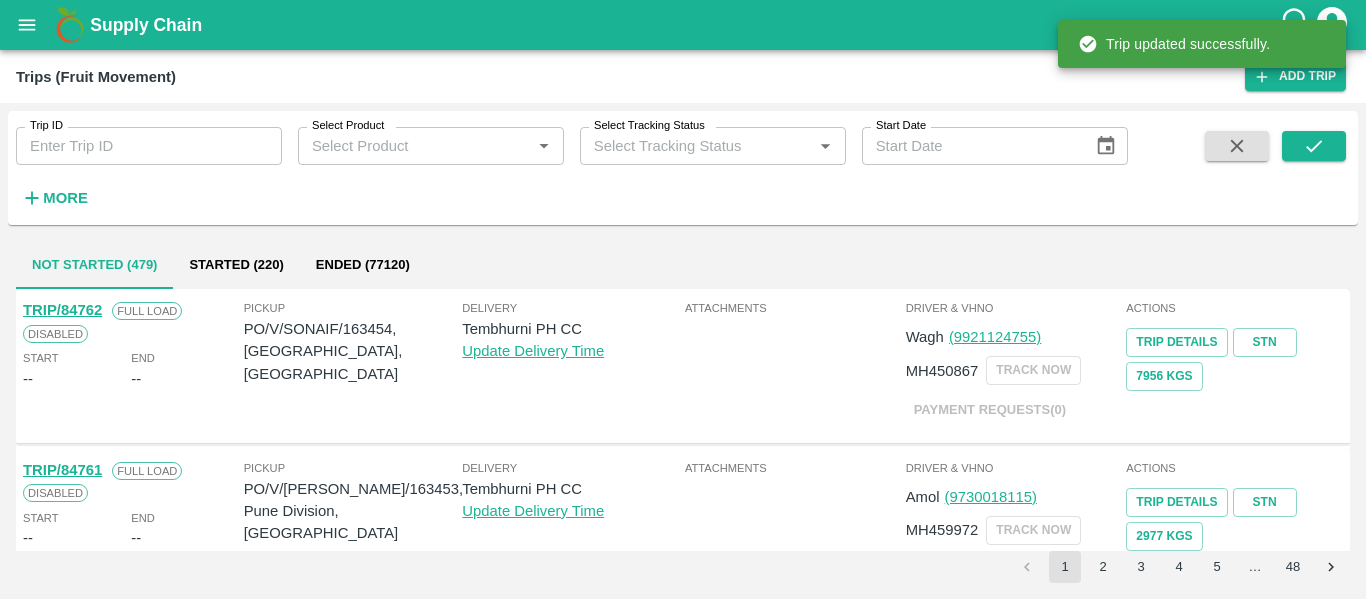 click 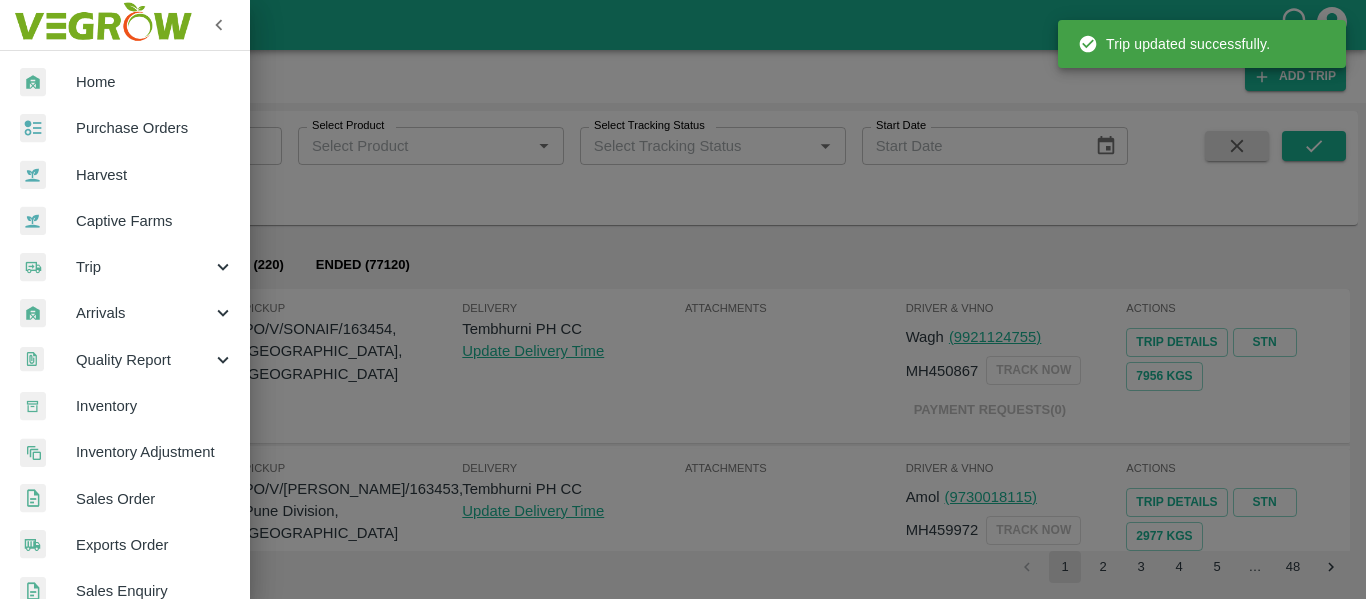click on "Purchase Orders" at bounding box center [155, 128] 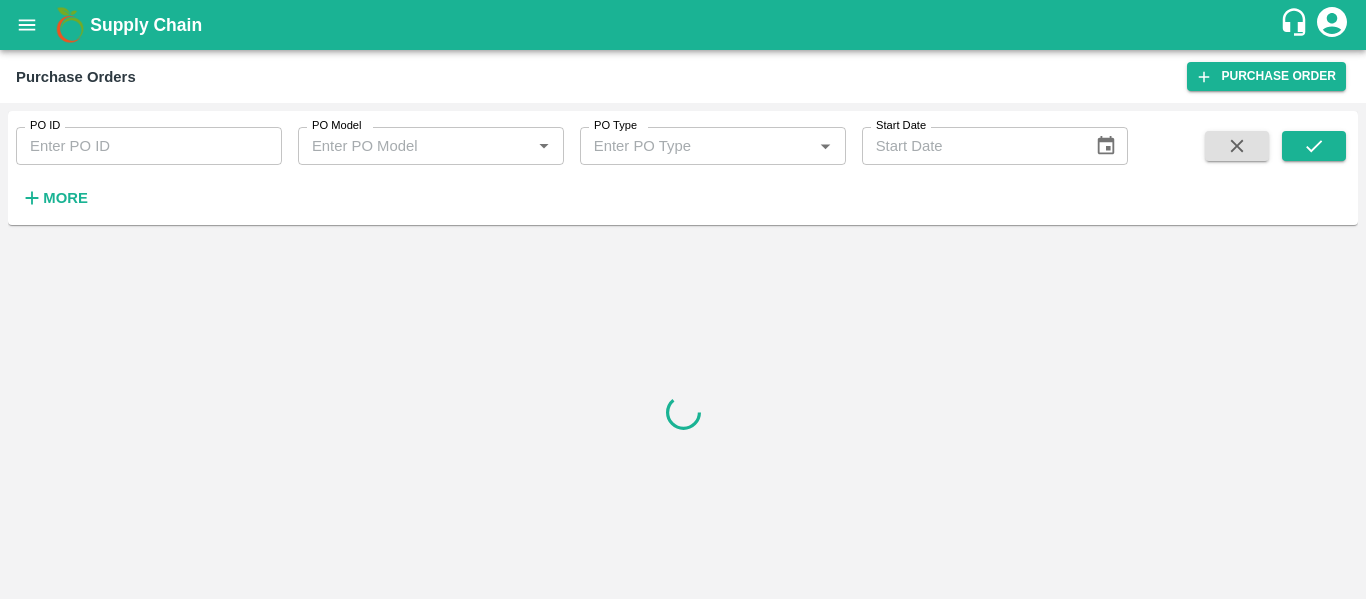 click on "PO ID" at bounding box center [149, 146] 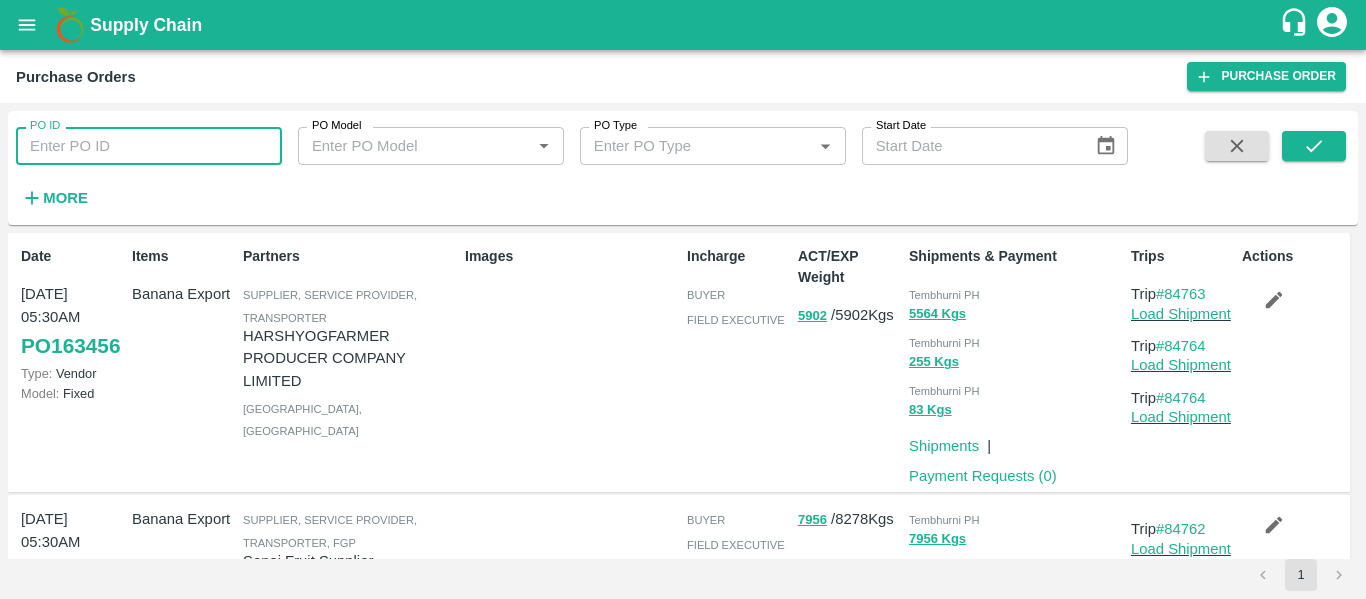 paste on "163325" 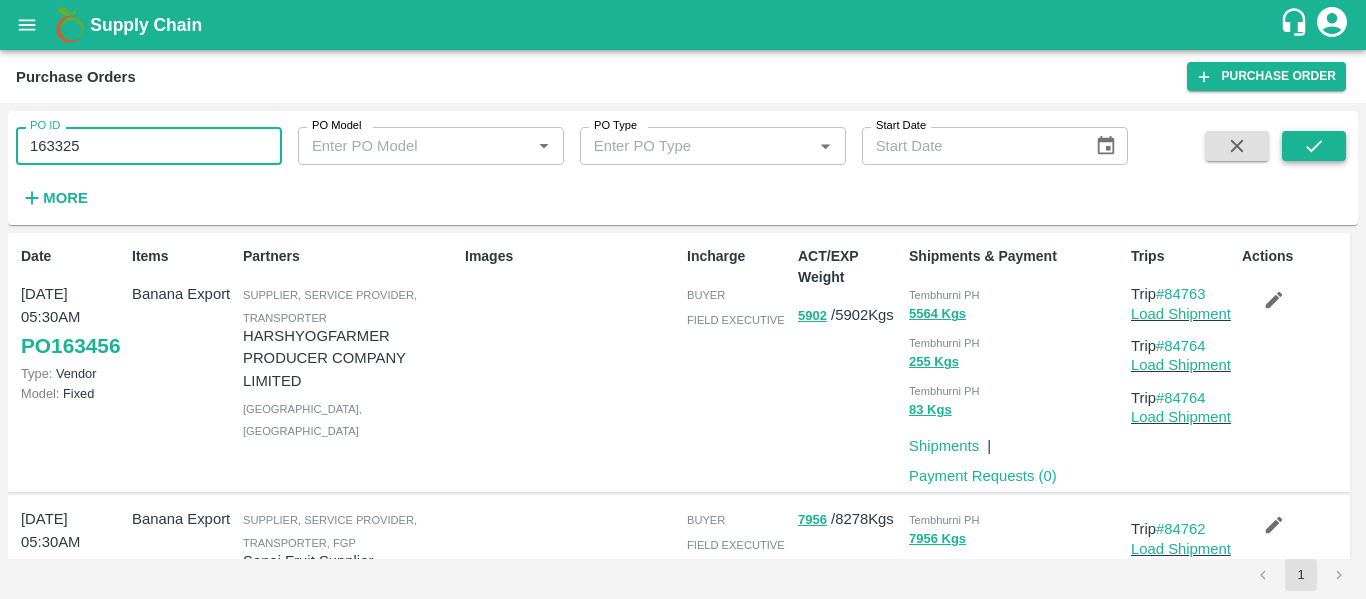type on "163325" 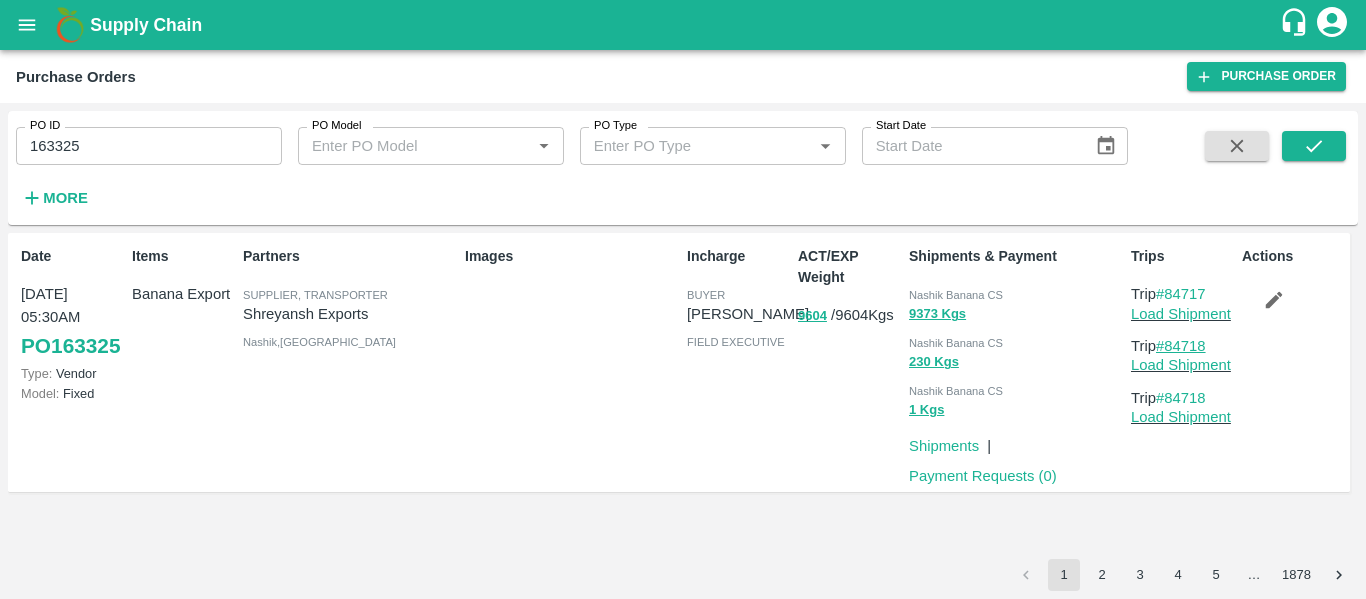 drag, startPoint x: 1218, startPoint y: 343, endPoint x: 1171, endPoint y: 347, distance: 47.169907 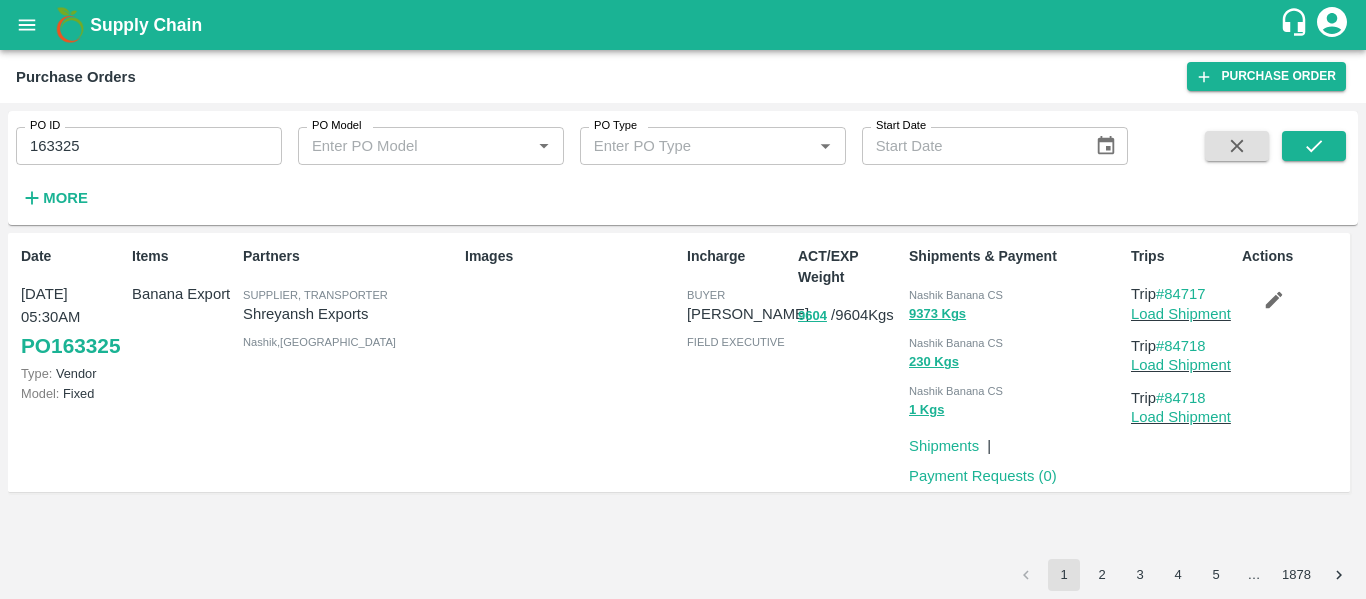 click on "Incharge buyer Ajit Otari   field executive" at bounding box center (734, 362) 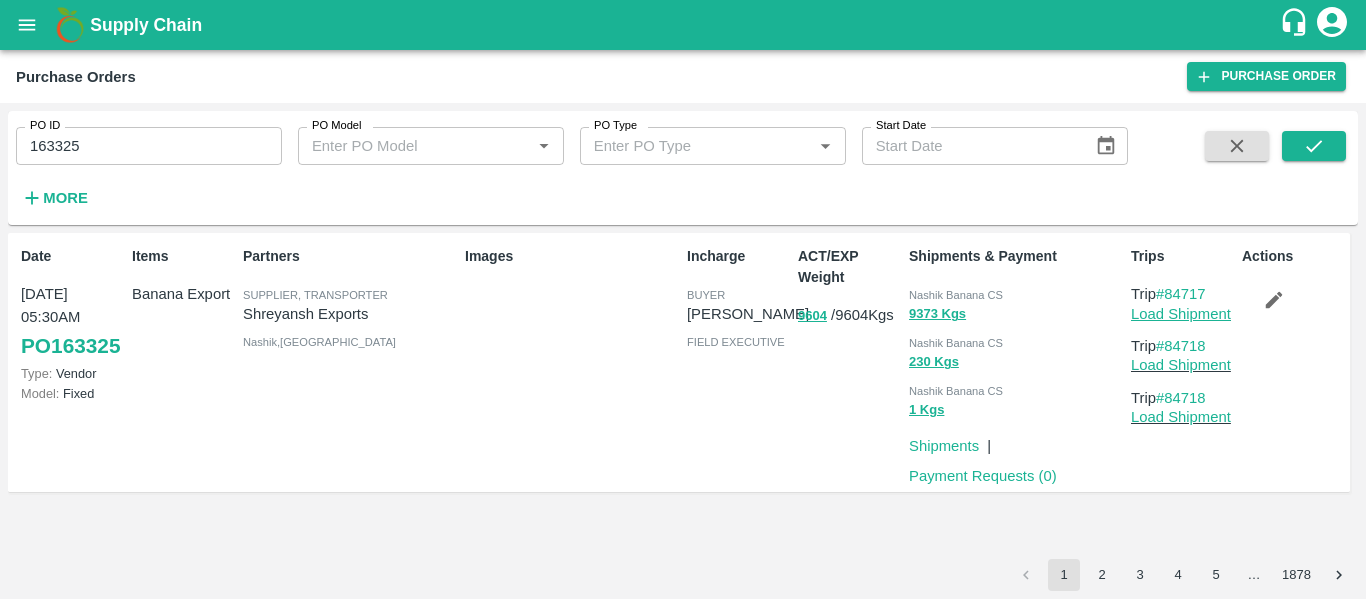 click on "Load Shipment" at bounding box center [1181, 314] 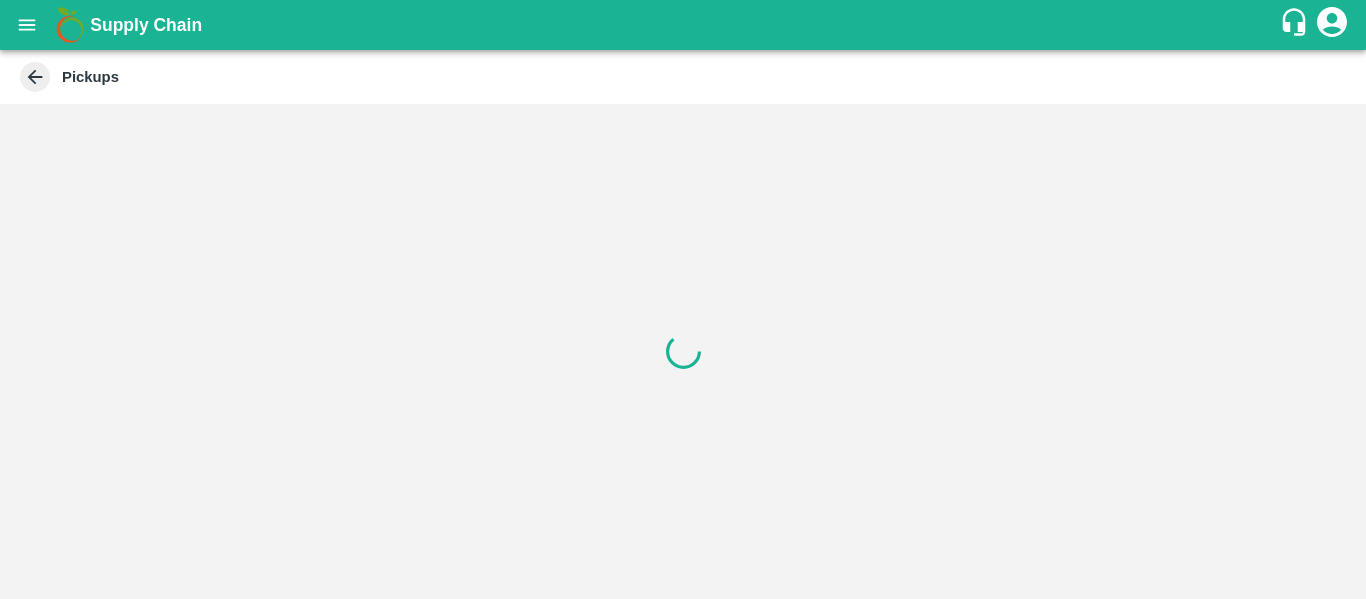 scroll, scrollTop: 0, scrollLeft: 0, axis: both 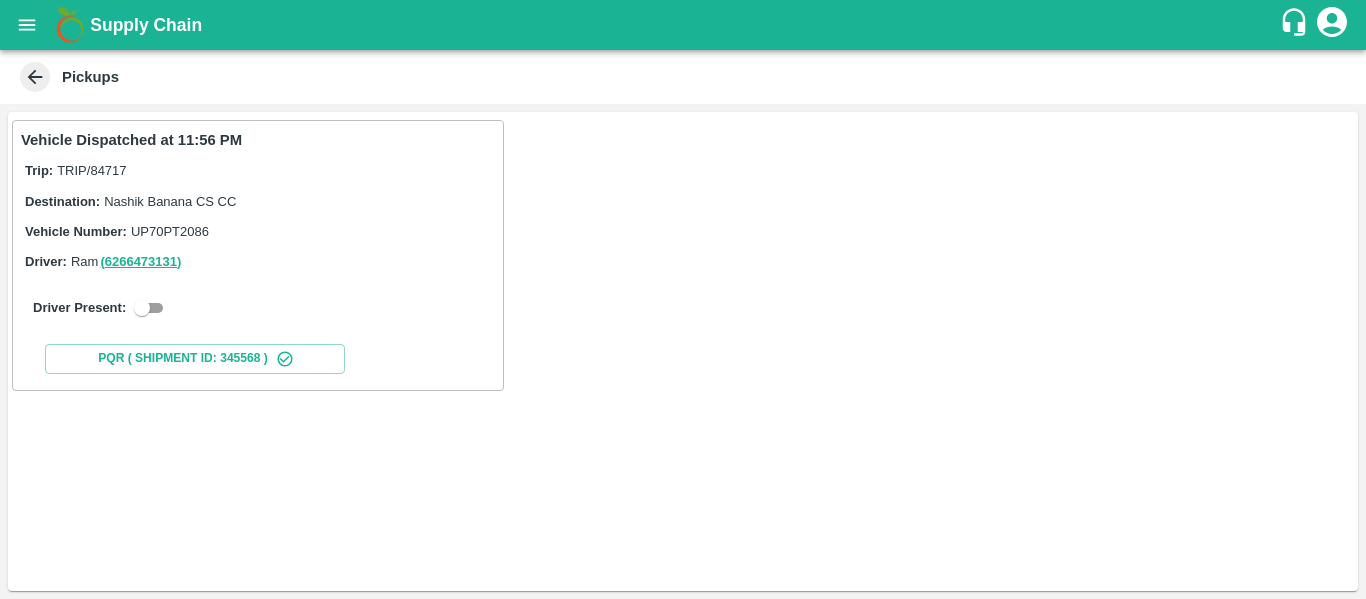 click at bounding box center [142, 308] 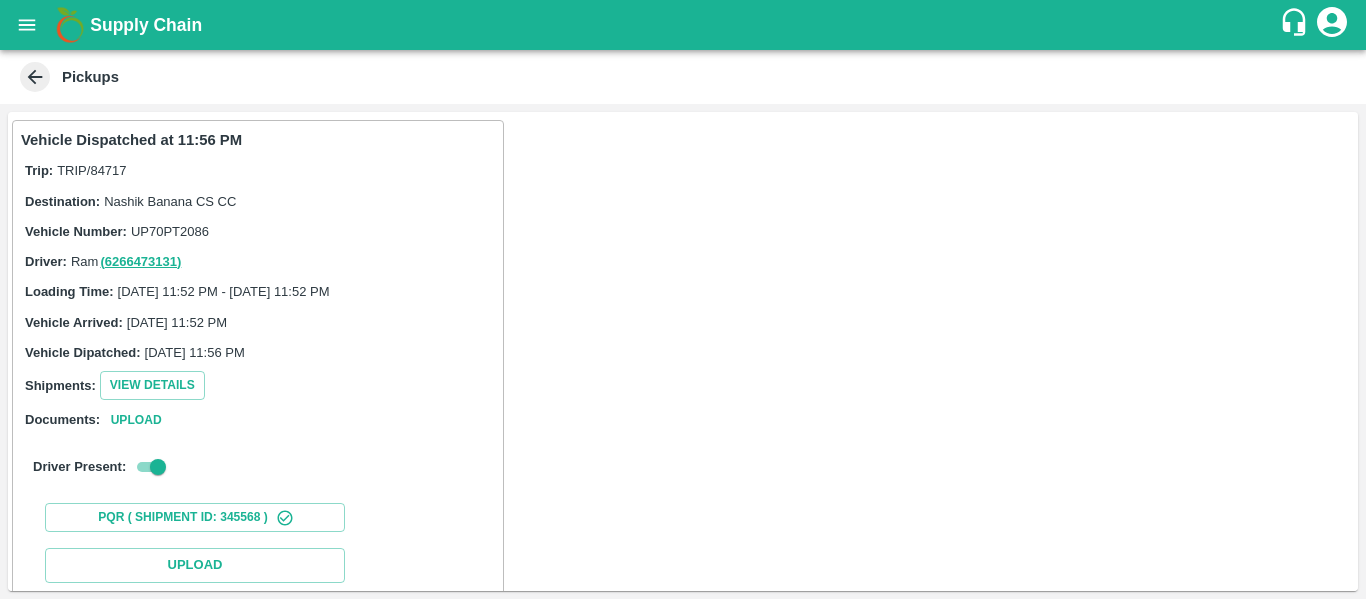 scroll, scrollTop: 293, scrollLeft: 0, axis: vertical 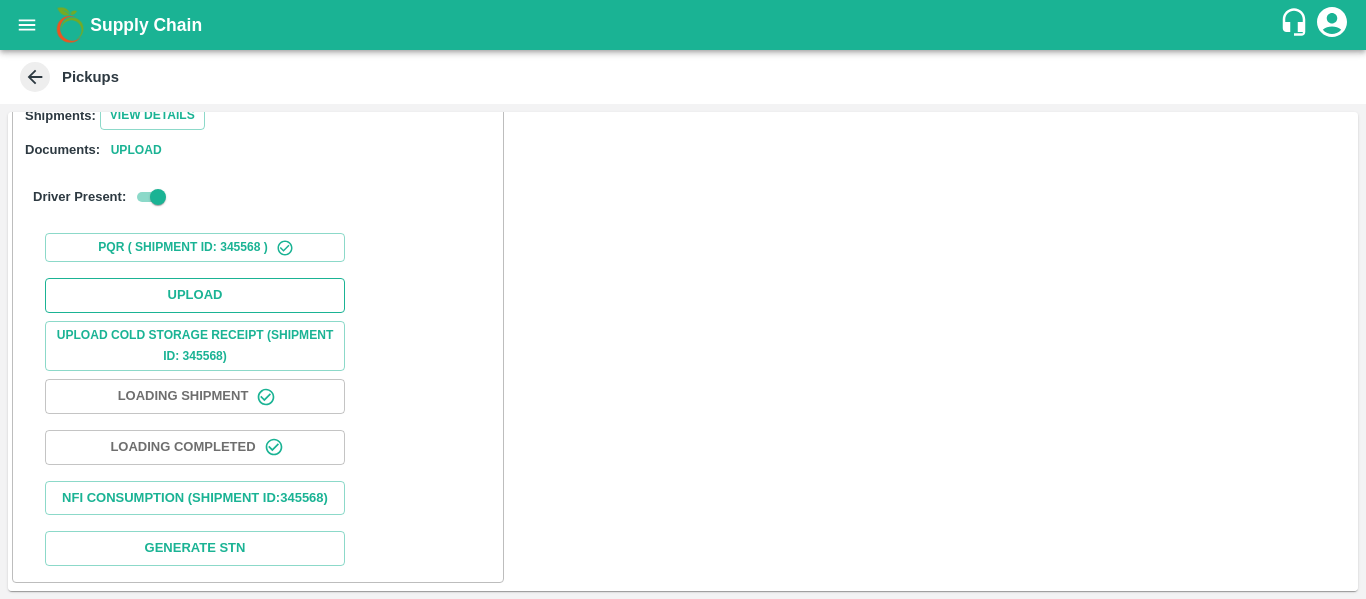 click on "Upload" at bounding box center (195, 295) 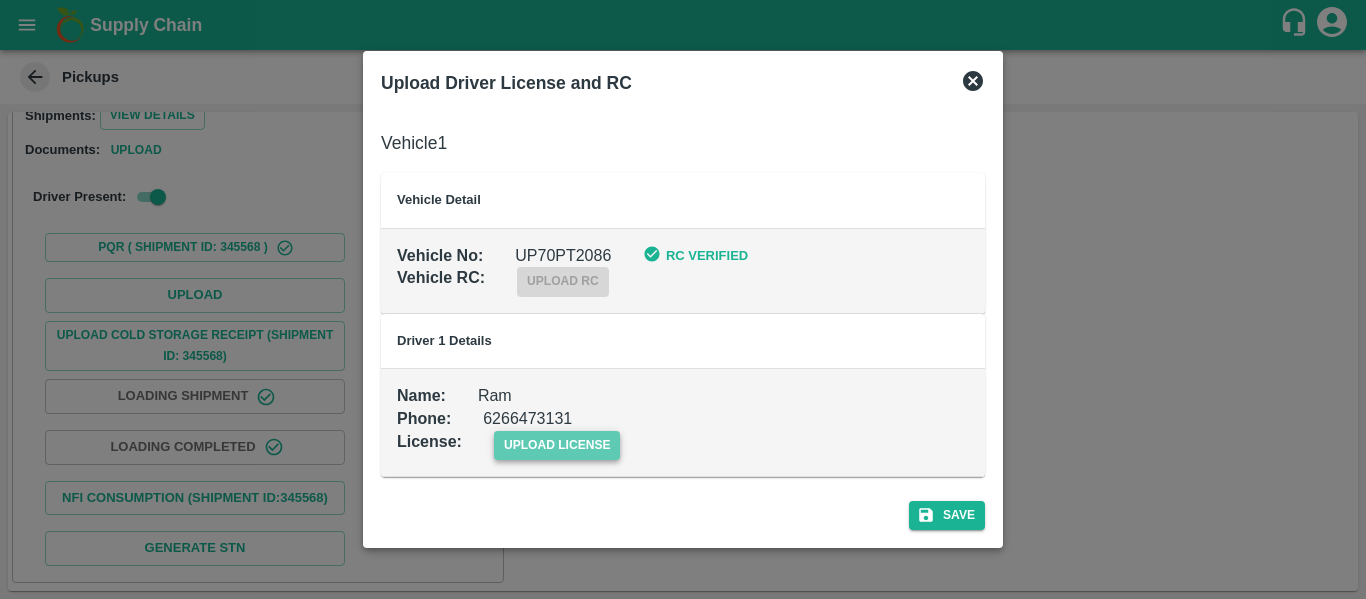 click on "upload license" at bounding box center [557, 445] 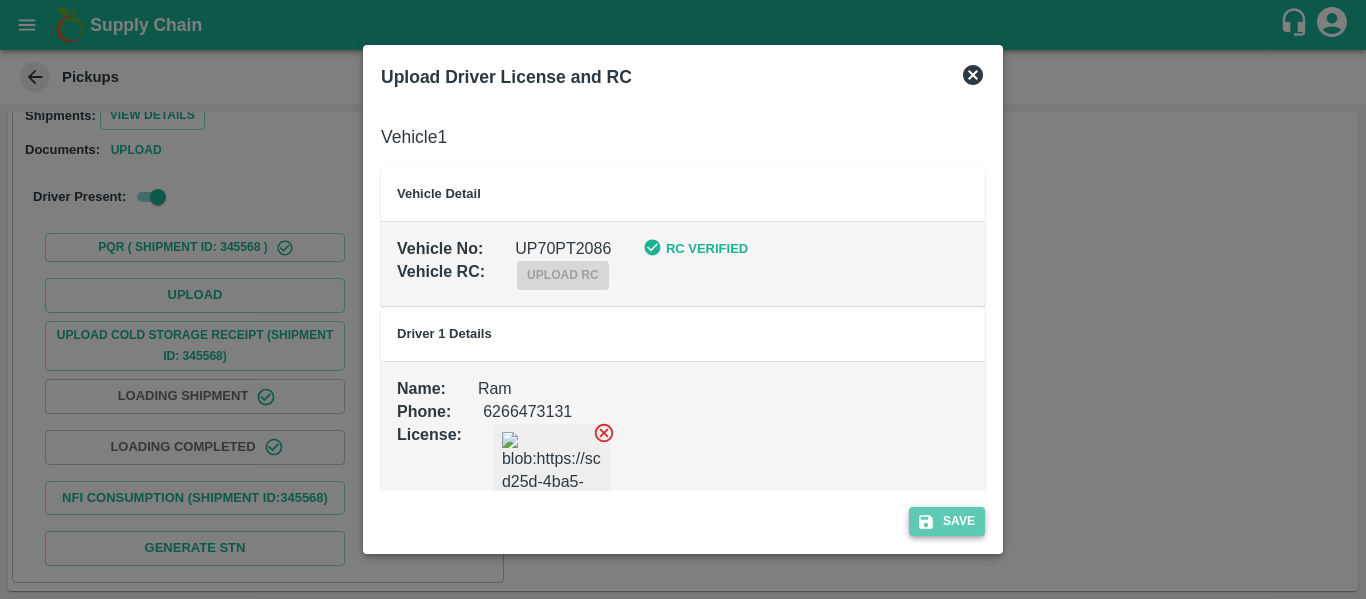 click on "Save" at bounding box center [947, 521] 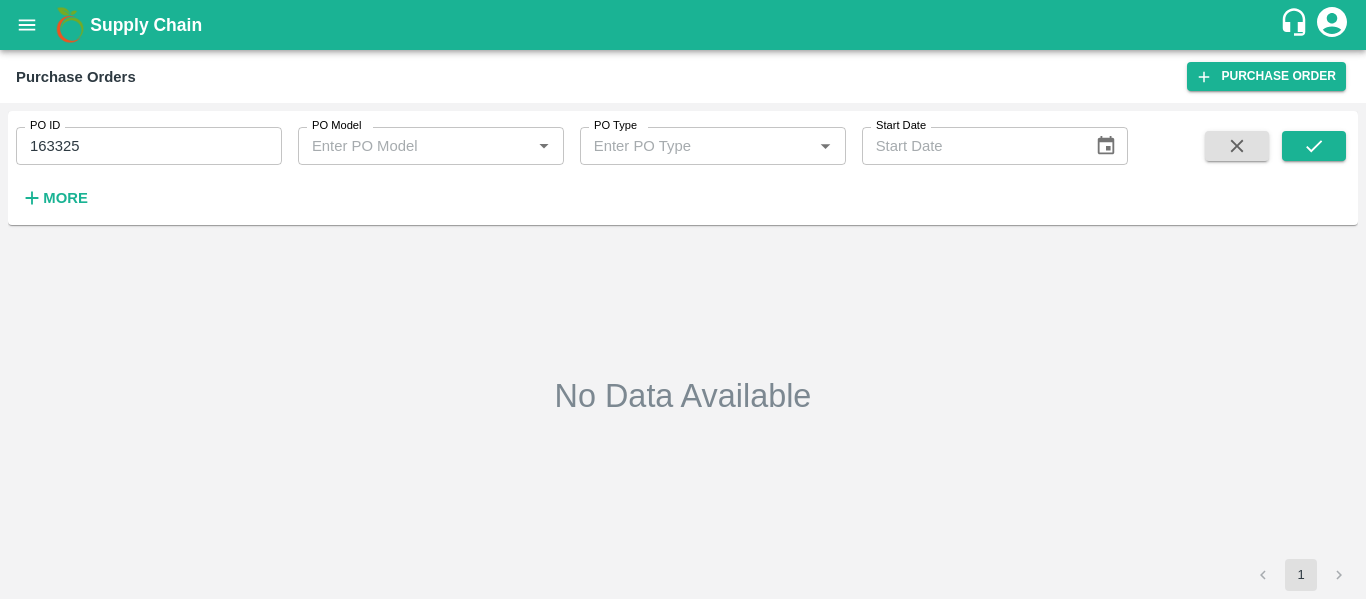 scroll, scrollTop: 0, scrollLeft: 0, axis: both 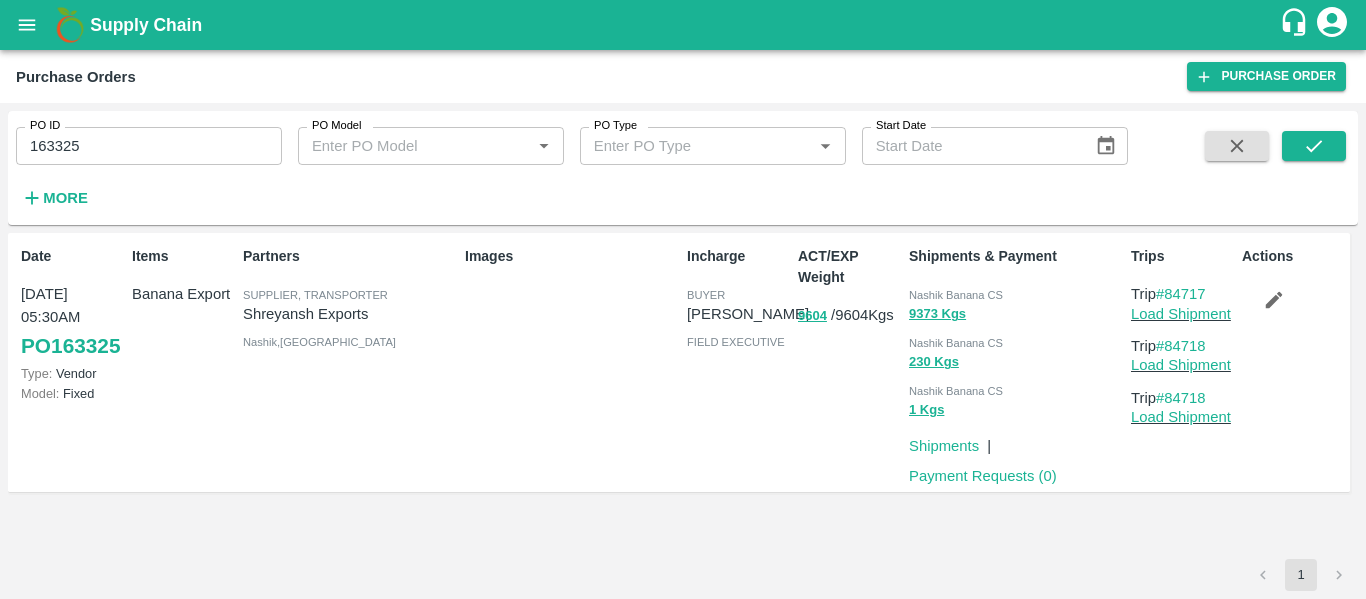 click at bounding box center [1274, 300] 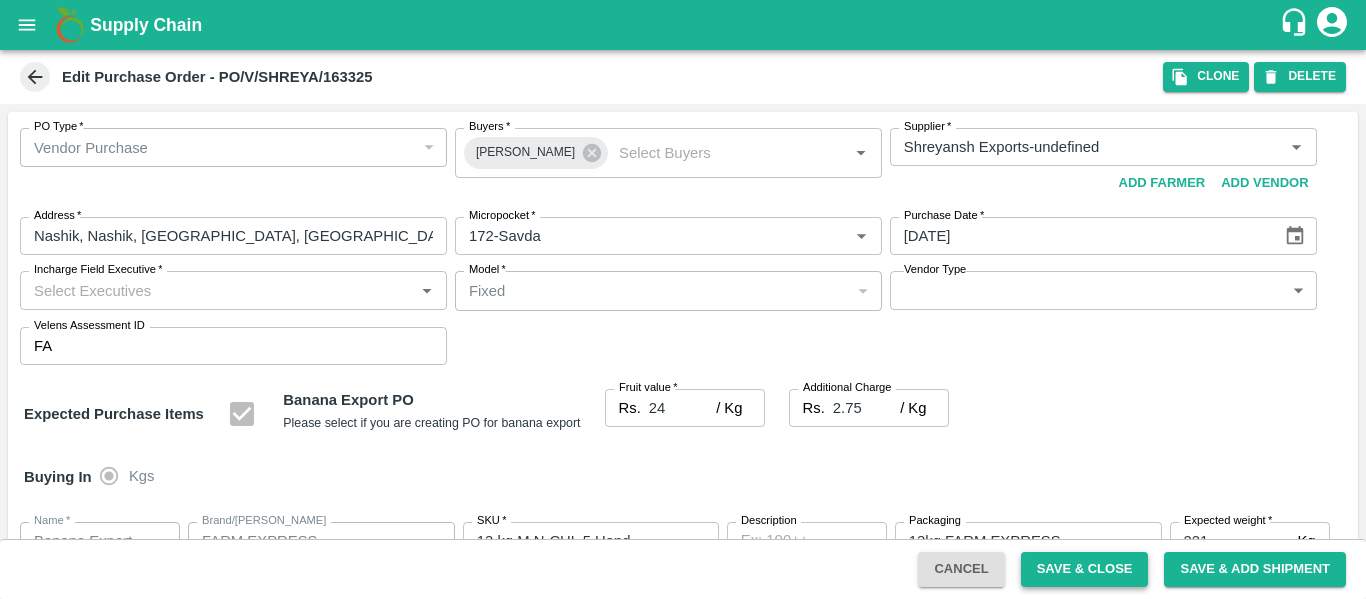 click on "Save & Close" at bounding box center [1085, 569] 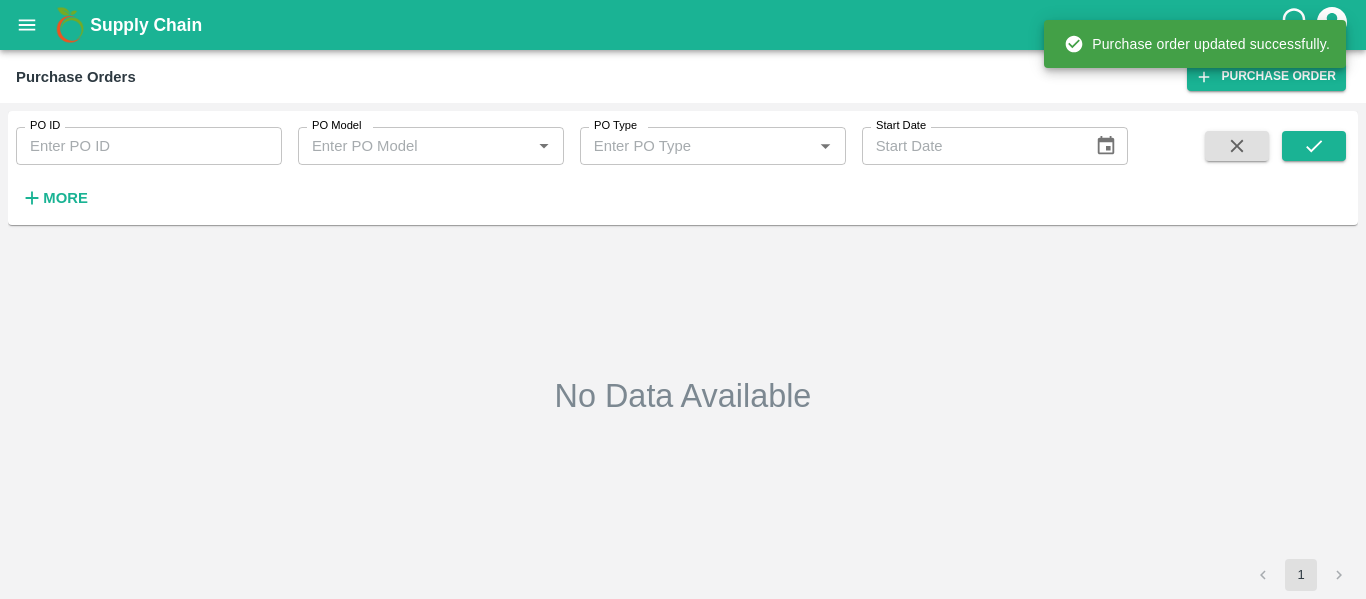 type on "163325" 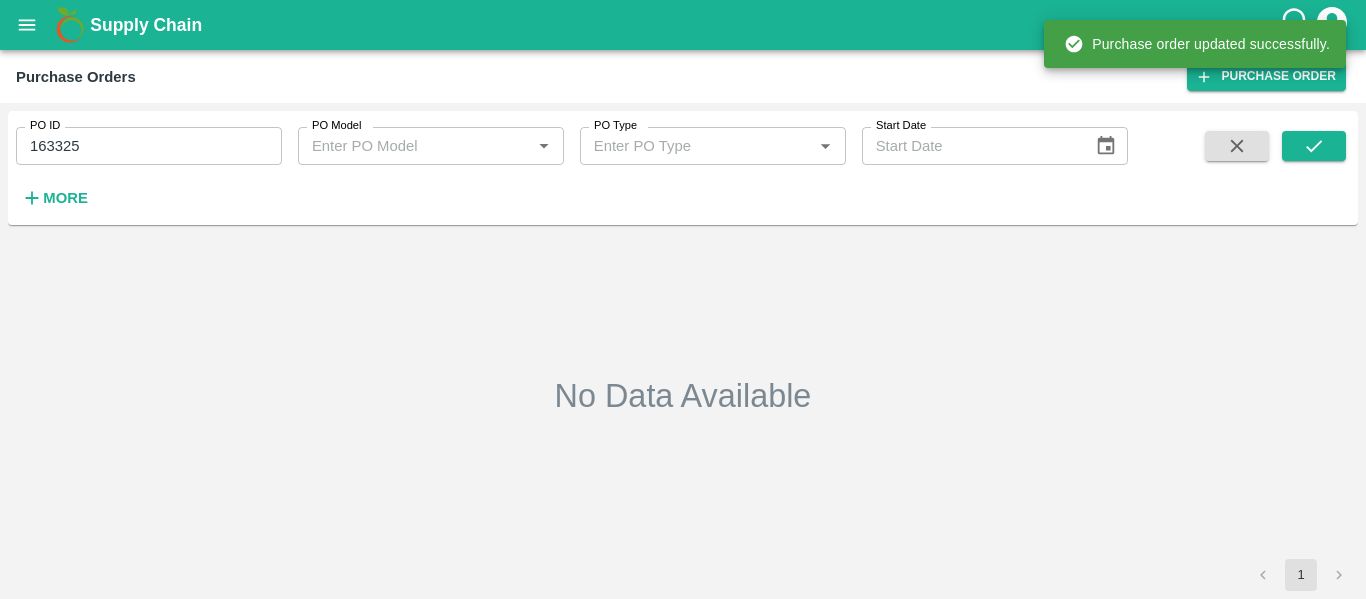 click at bounding box center (27, 25) 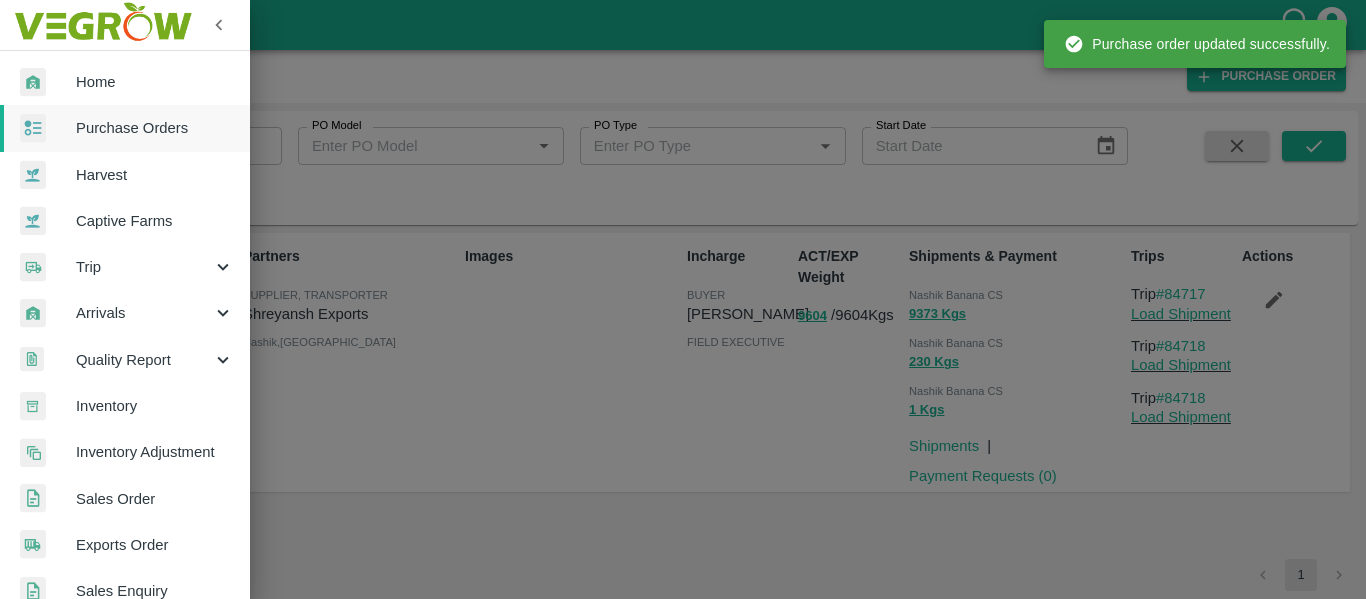 click on "Purchase Orders" at bounding box center [125, 128] 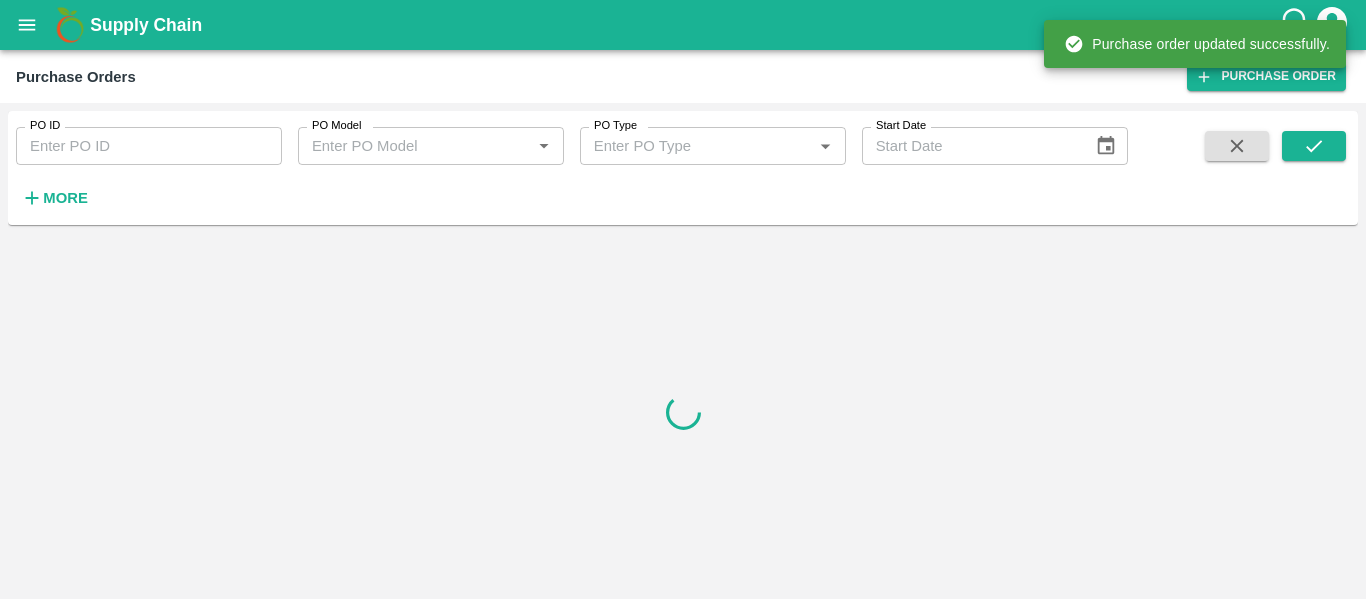 click on "PO ID PO ID PO Model PO Model   * PO Type PO Type   * Start Date Start Date More" at bounding box center (564, 163) 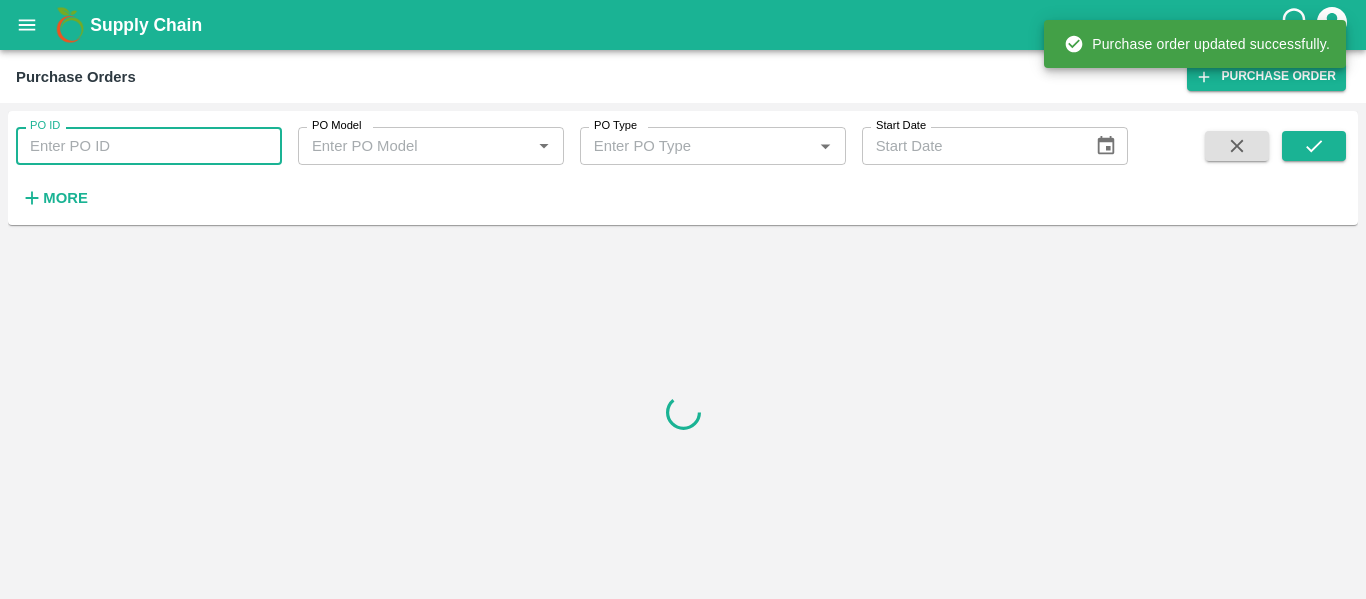 click on "PO ID" at bounding box center (149, 146) 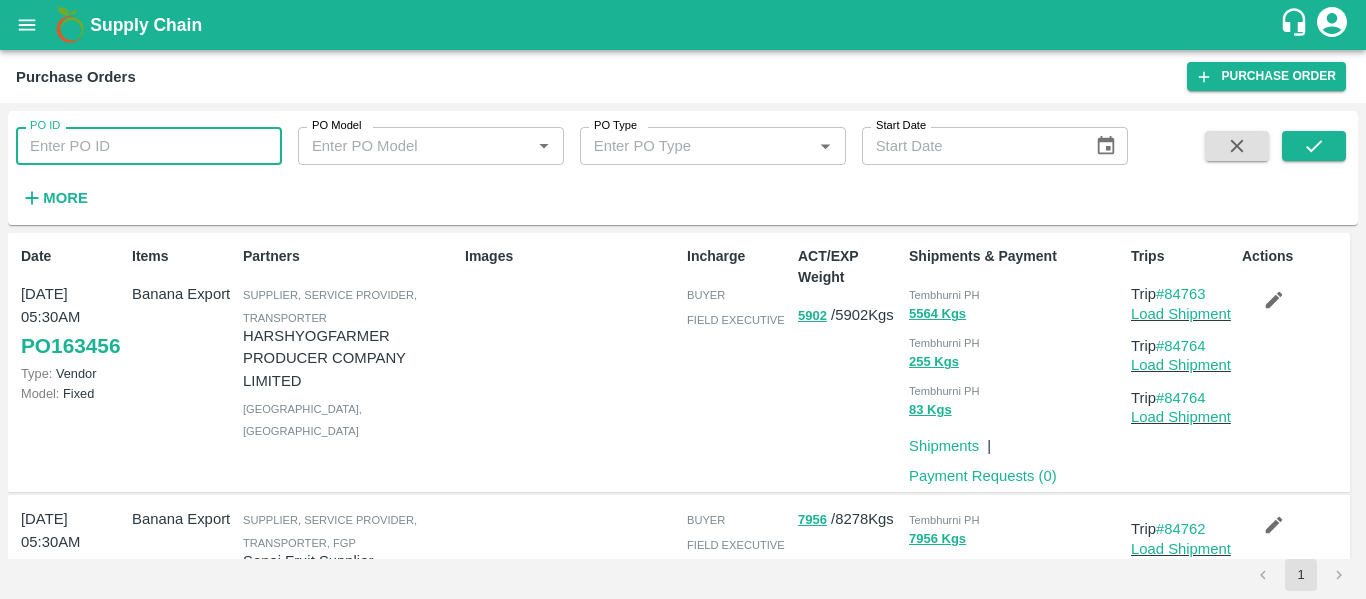 paste on "163325" 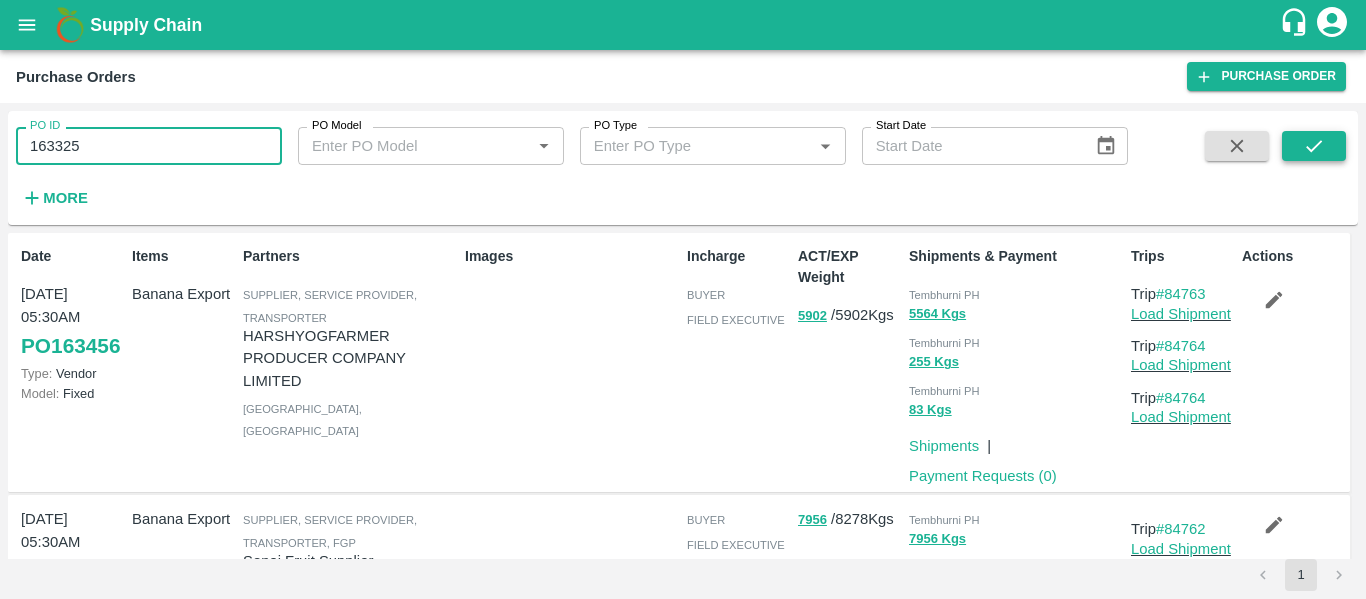 click 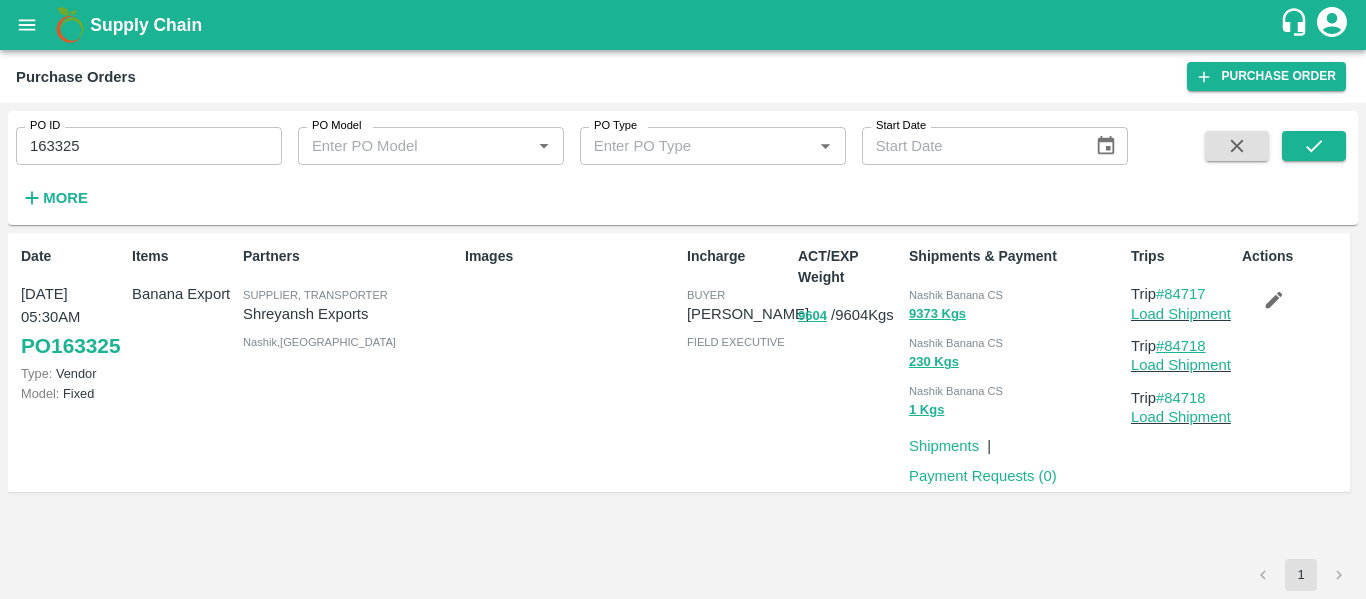 drag, startPoint x: 1221, startPoint y: 347, endPoint x: 1171, endPoint y: 345, distance: 50.039986 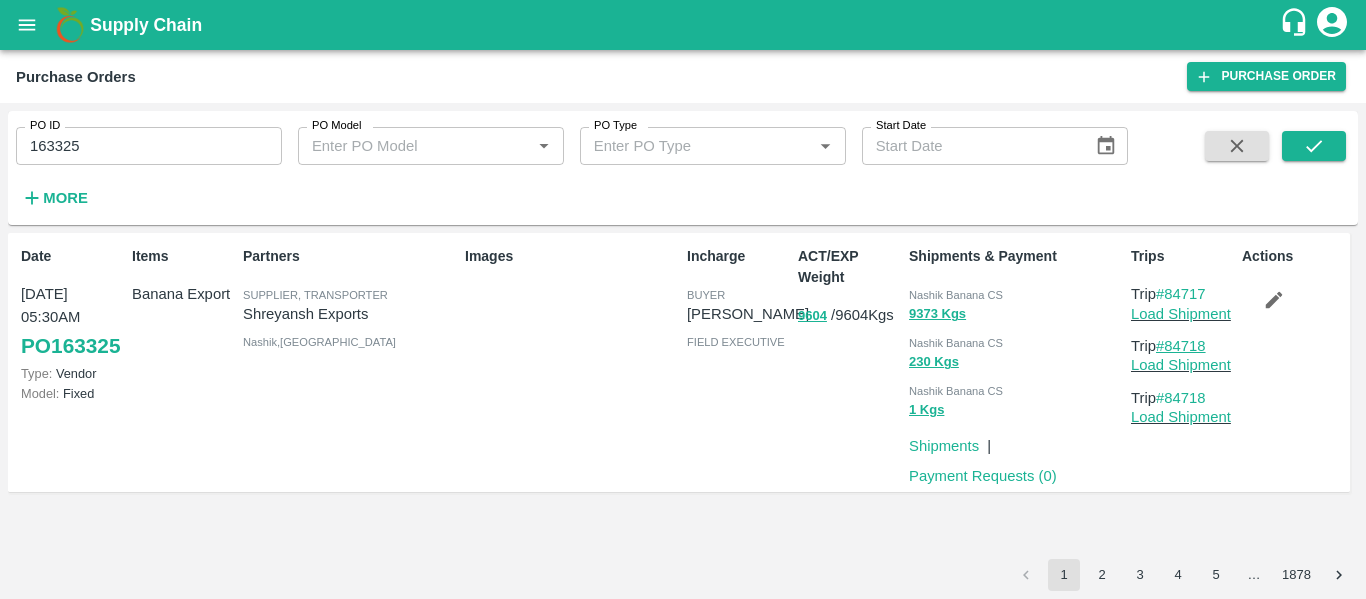 copy on "84718" 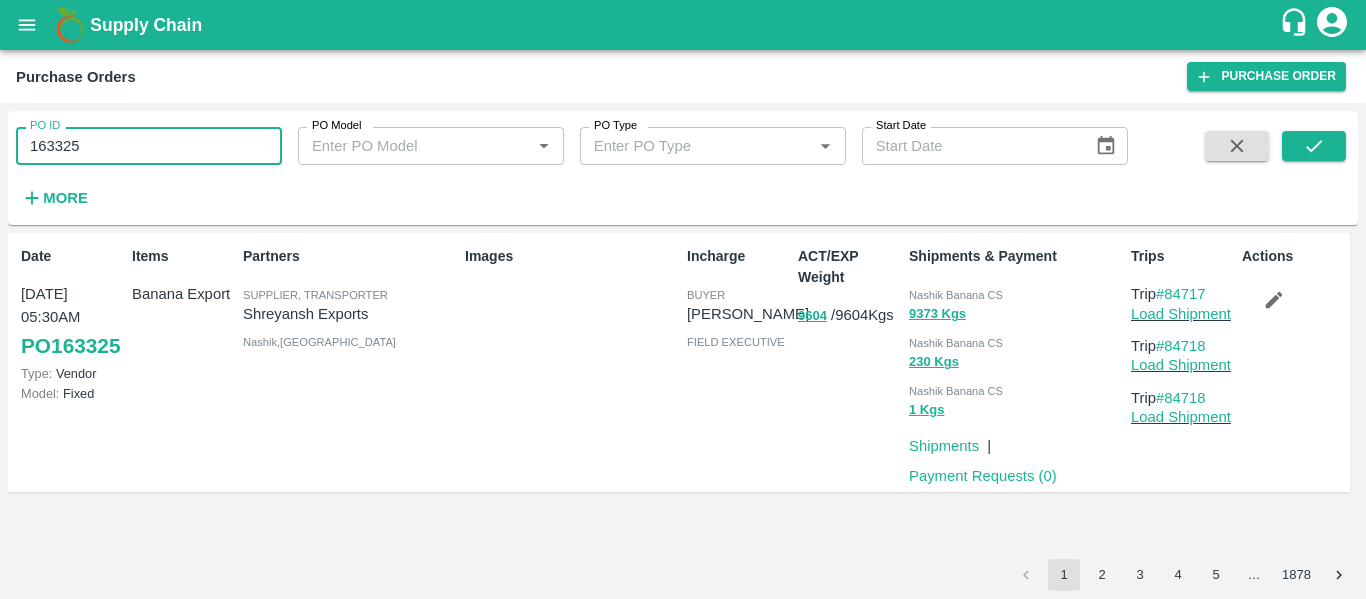 click on "163325" at bounding box center (149, 146) 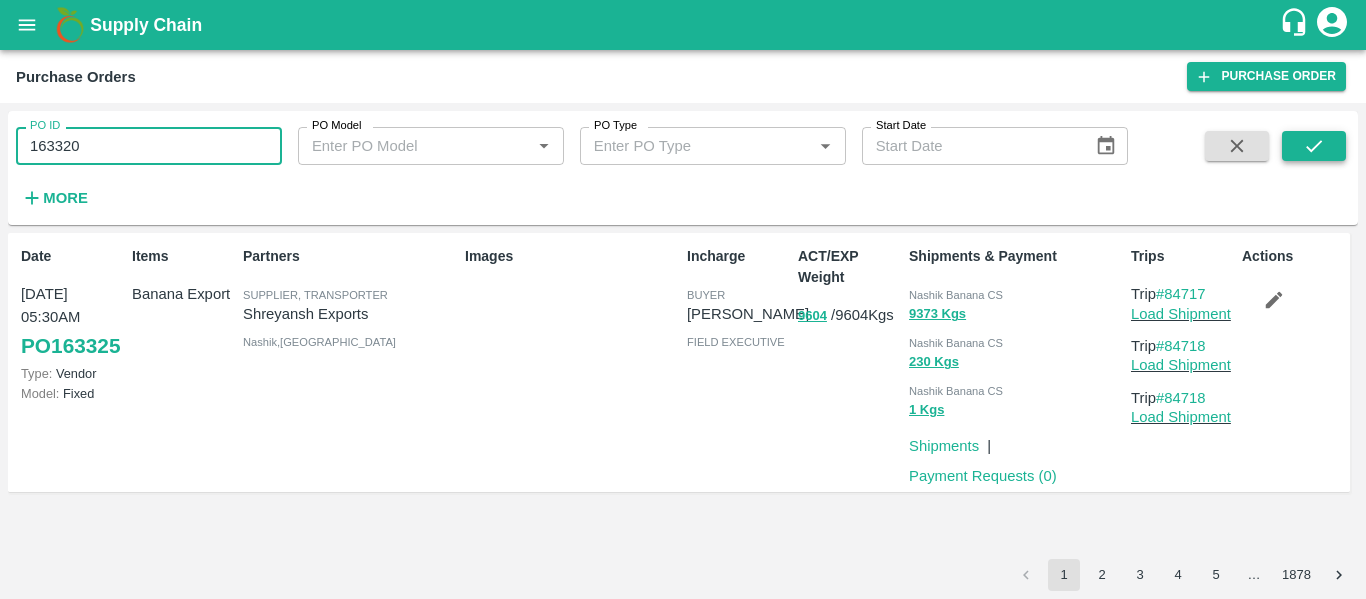 type on "163320" 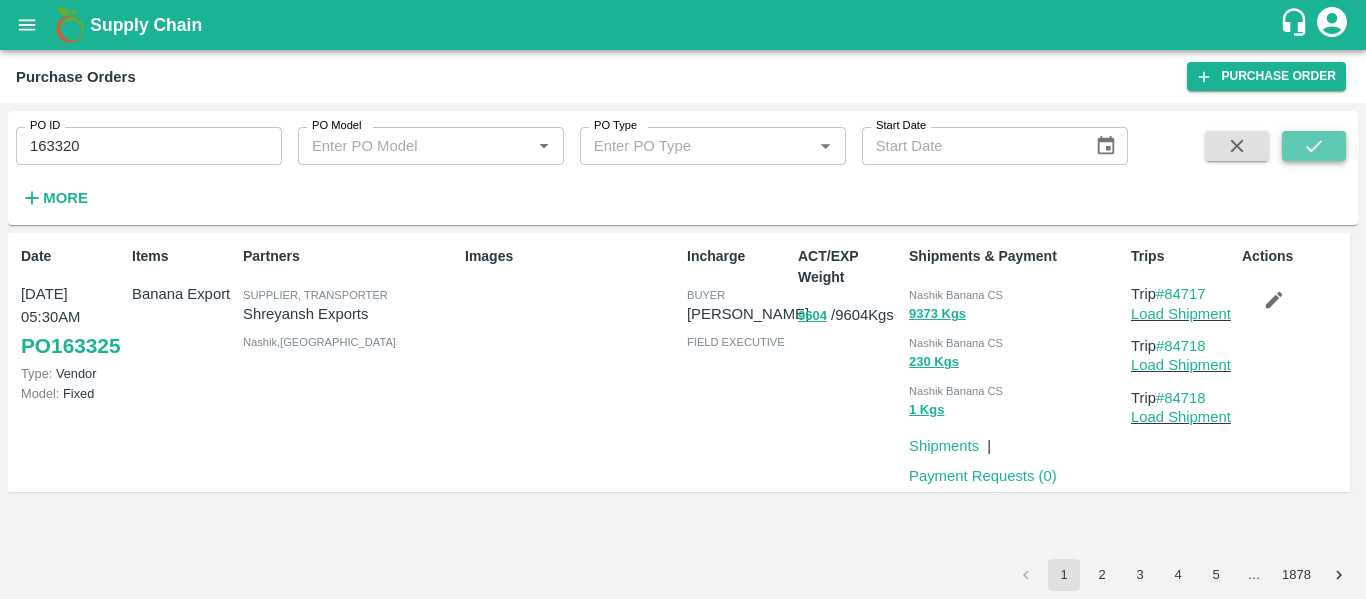 click 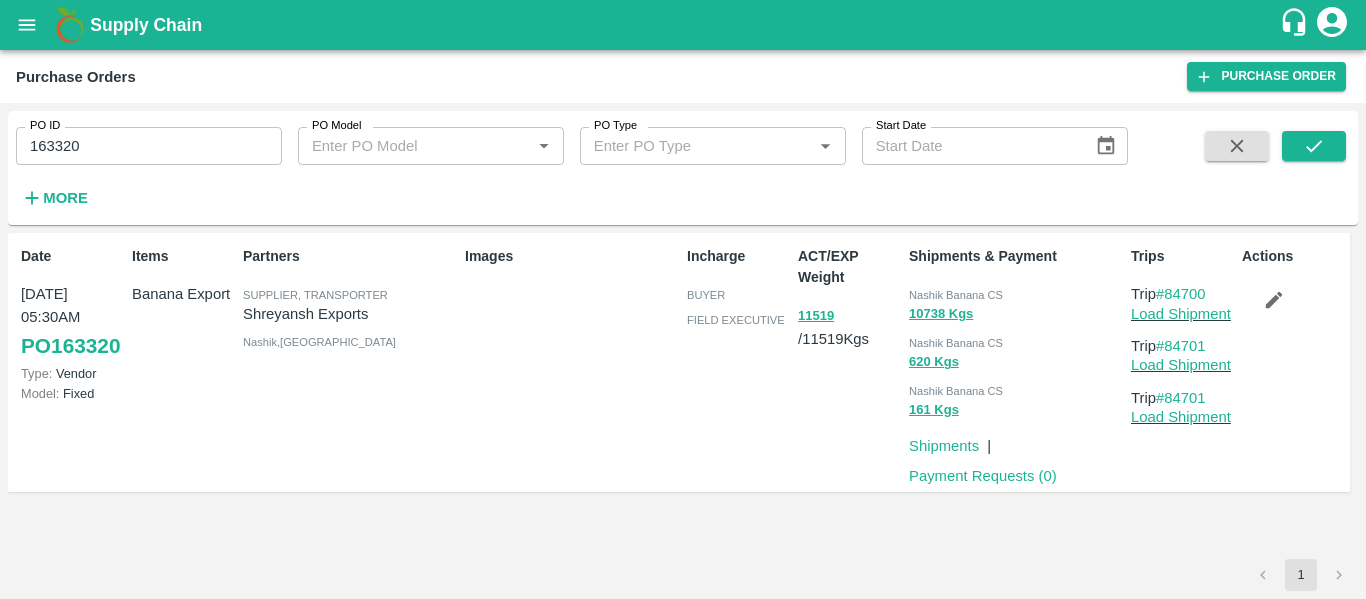 click 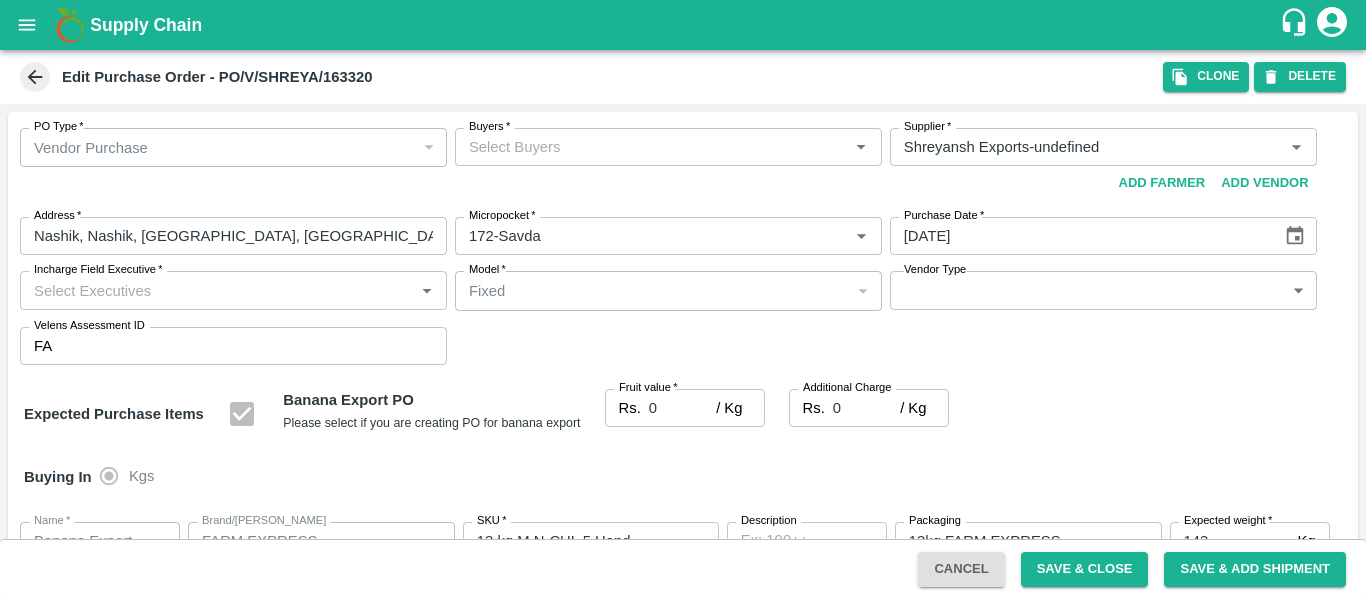 click on "Buyers   *" at bounding box center (668, 147) 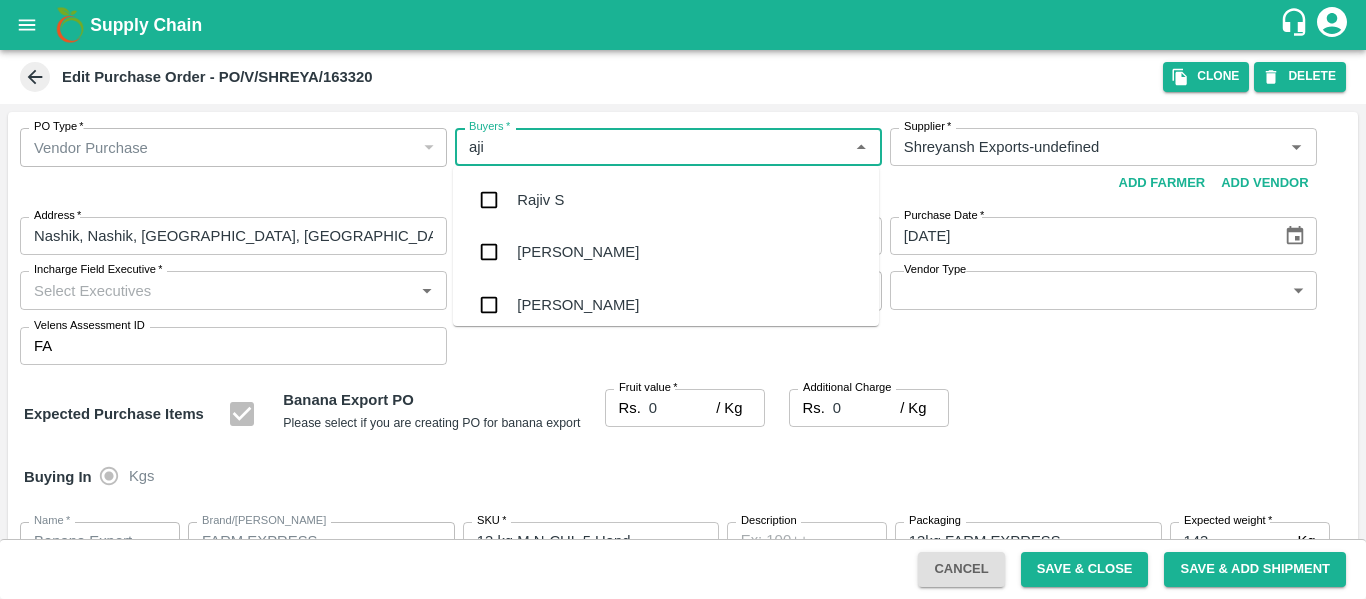 type on "ajit" 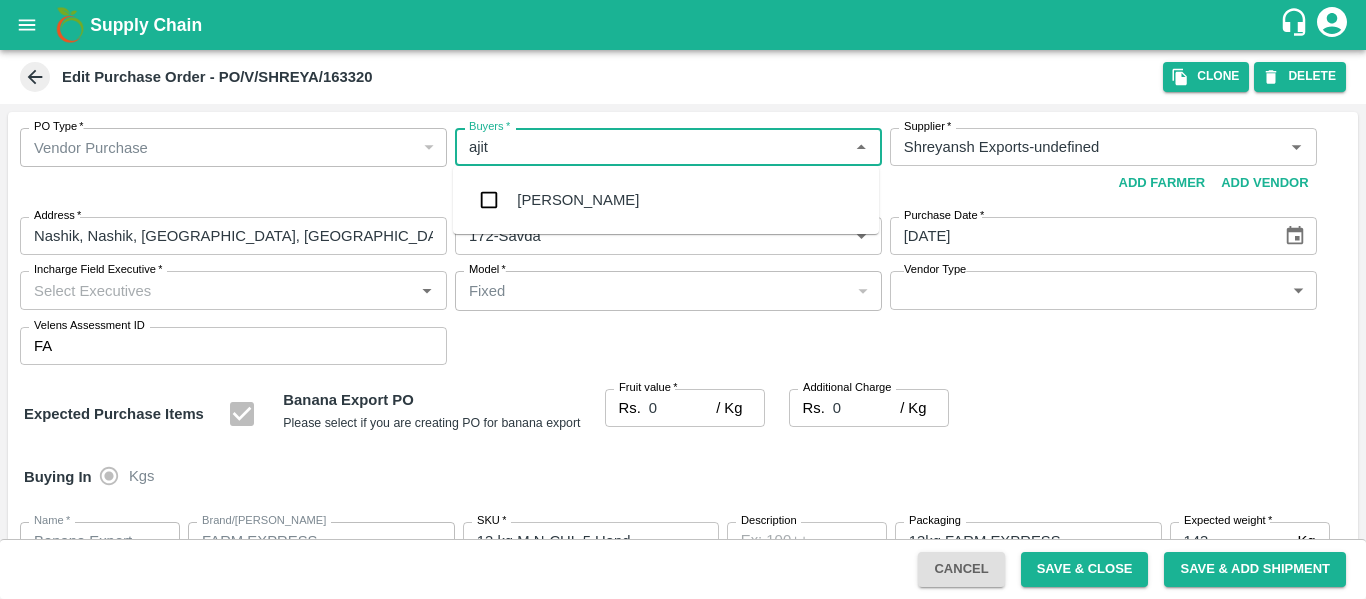 click on "[PERSON_NAME]" at bounding box center [666, 200] 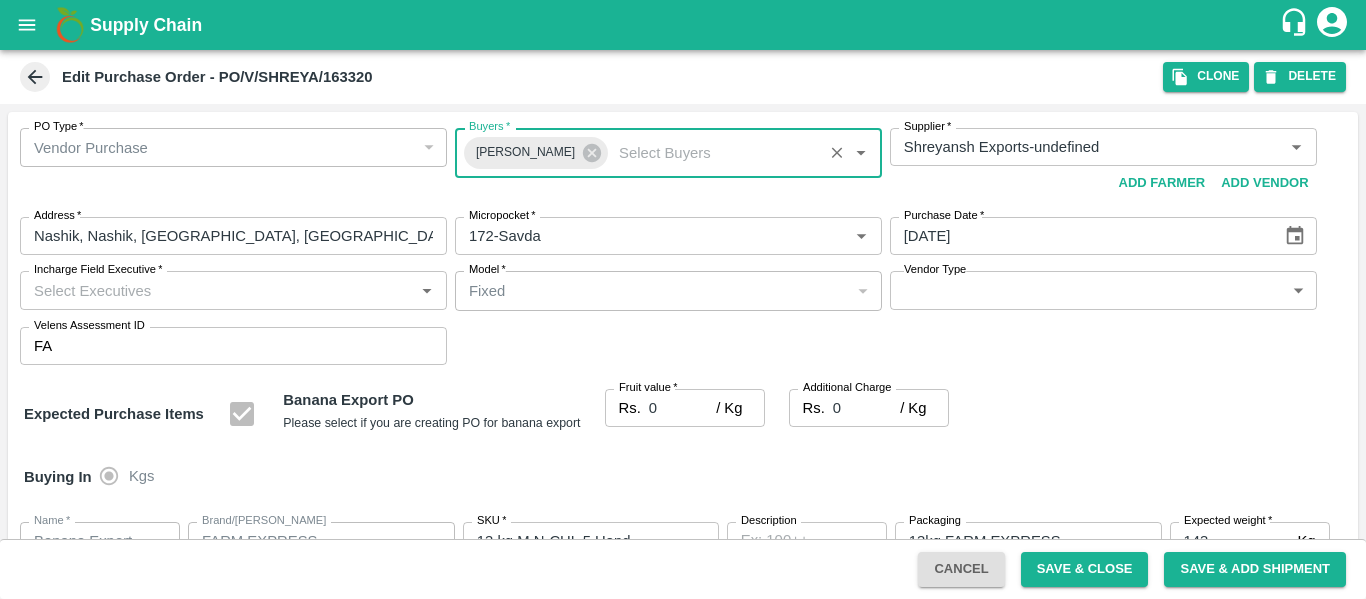 click on "0" at bounding box center [682, 408] 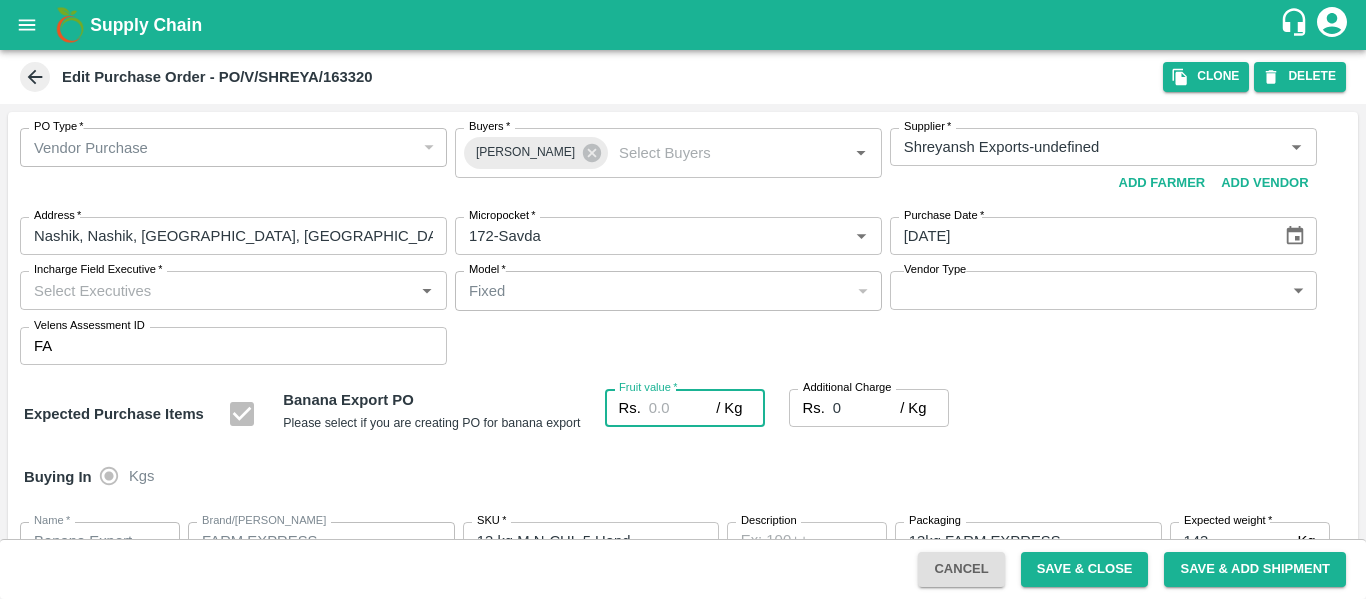 type on "2" 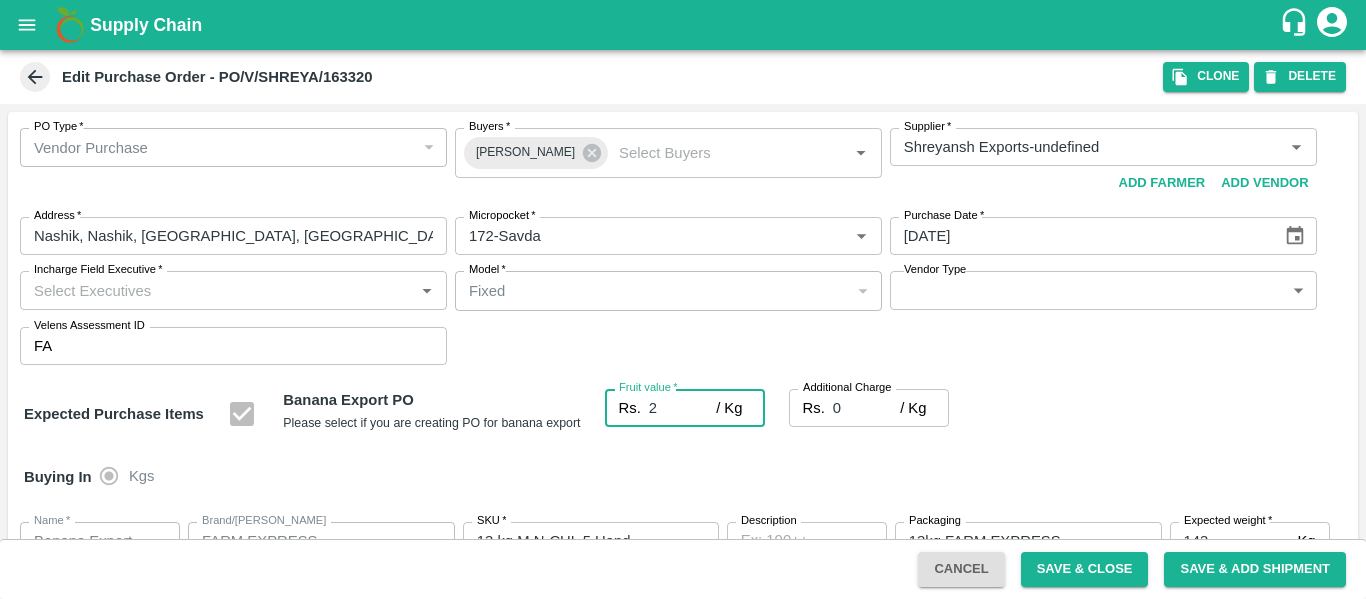 type on "2" 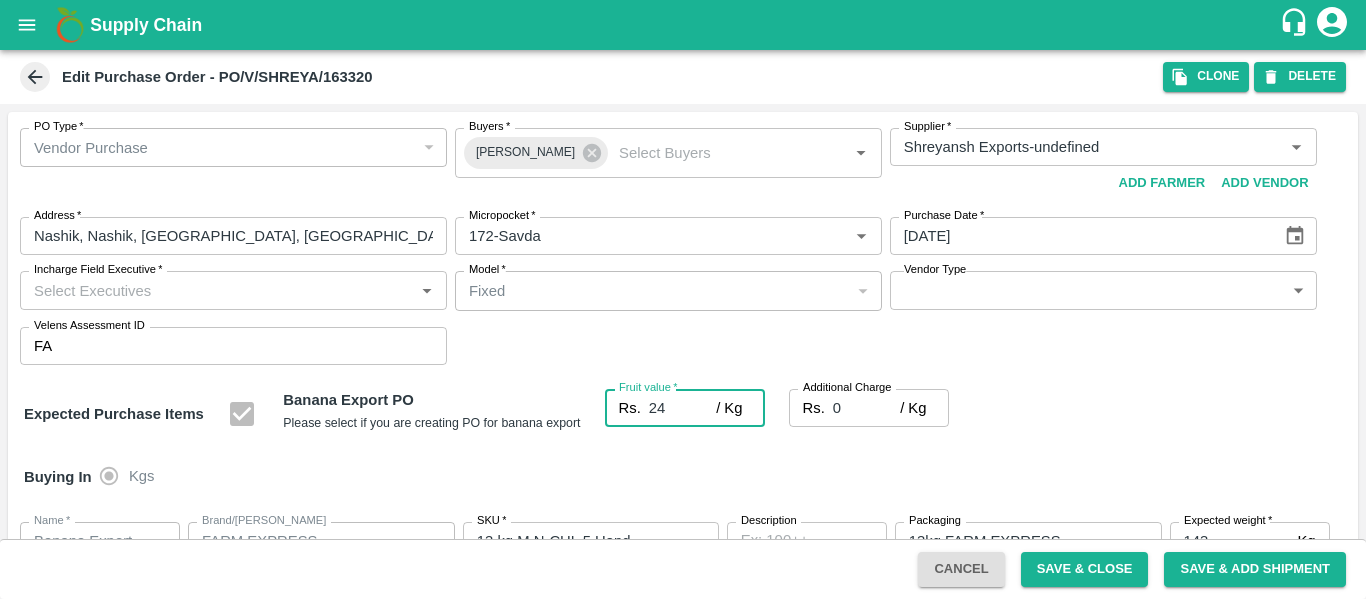 type on "24" 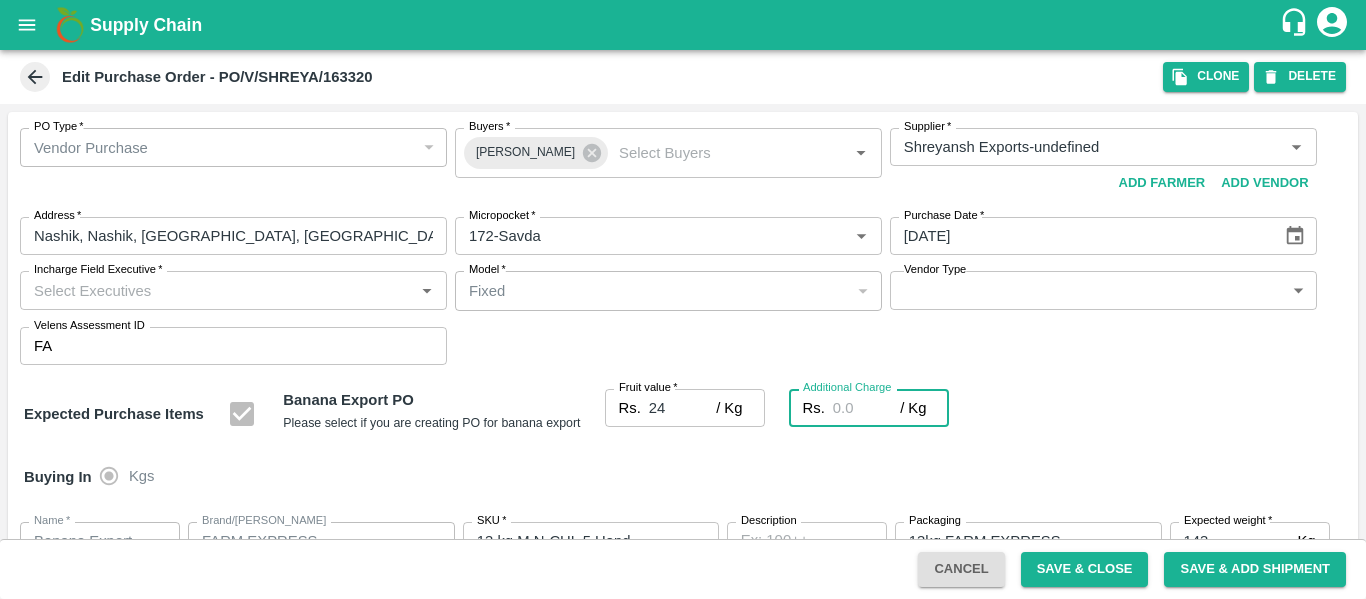 type on "2" 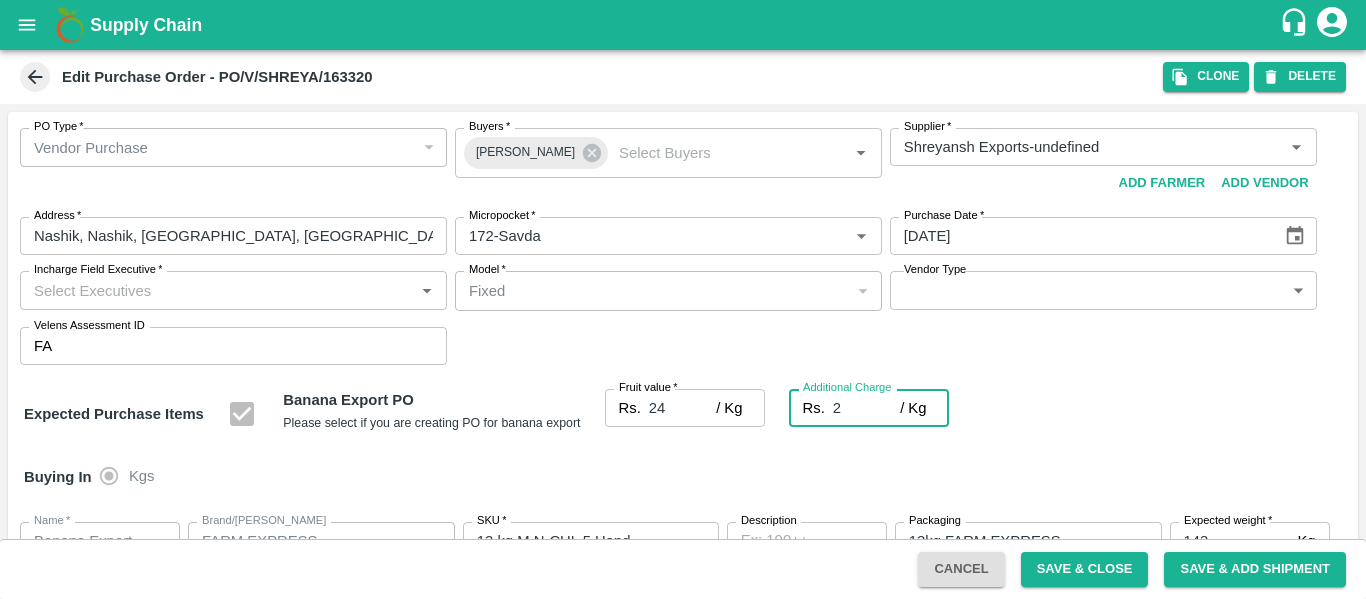 type on "26" 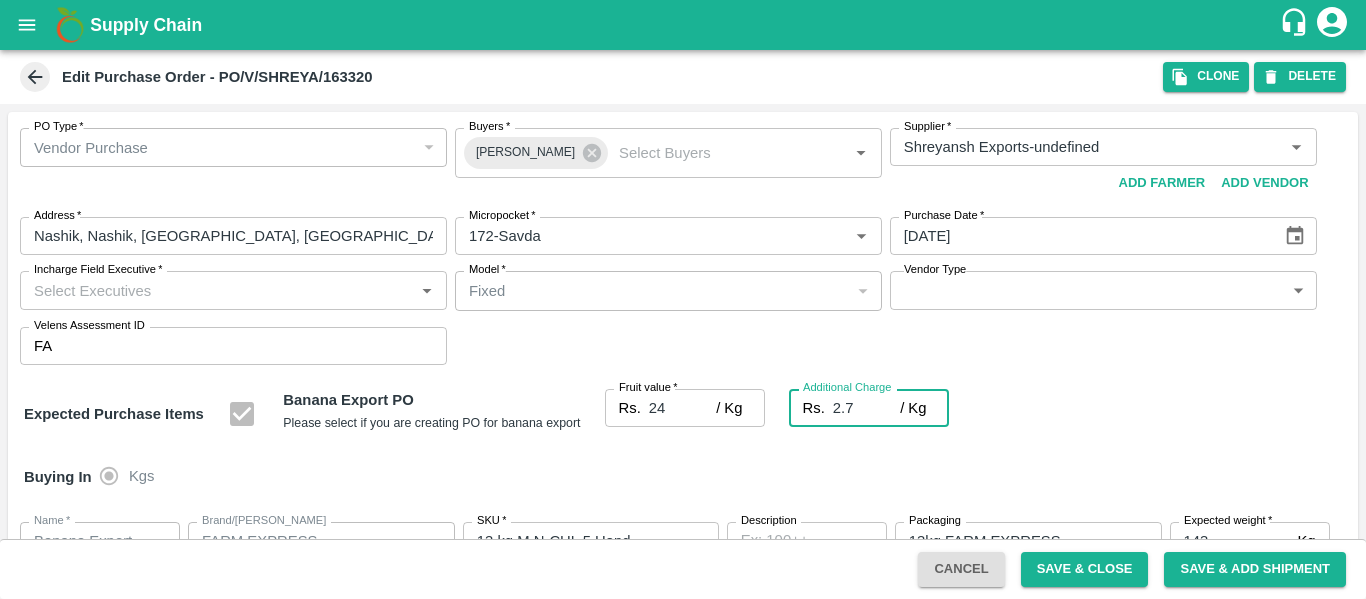 type on "26.7" 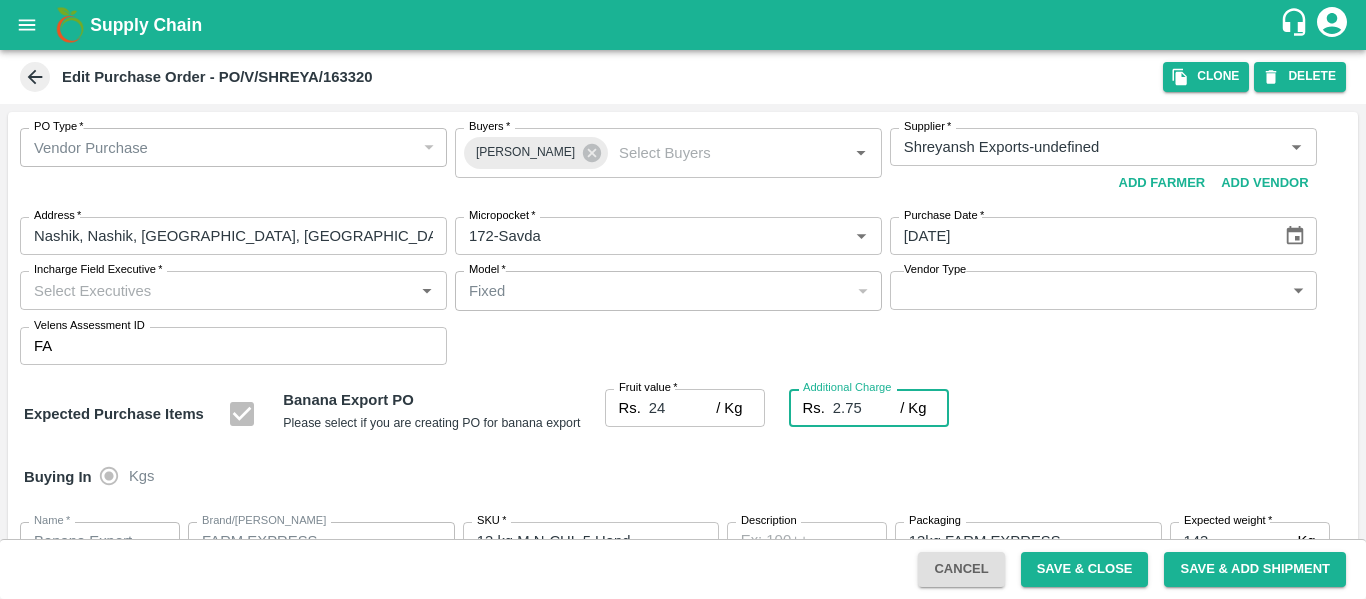 type on "26.75" 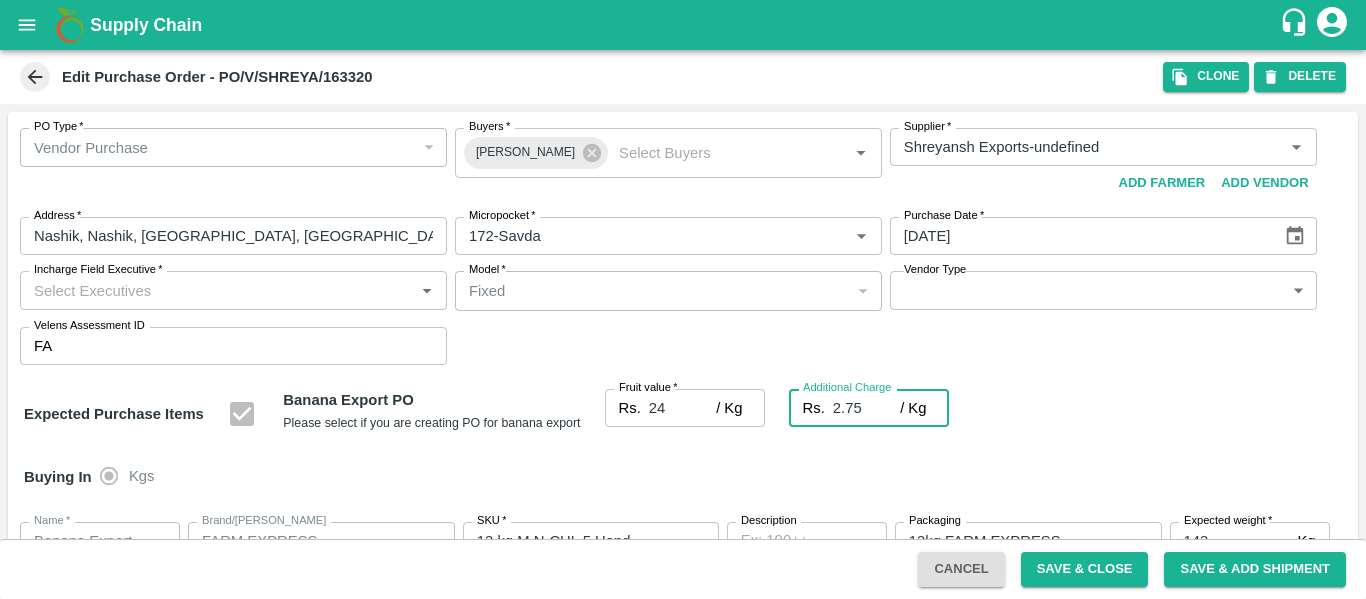 scroll, scrollTop: 1044, scrollLeft: 0, axis: vertical 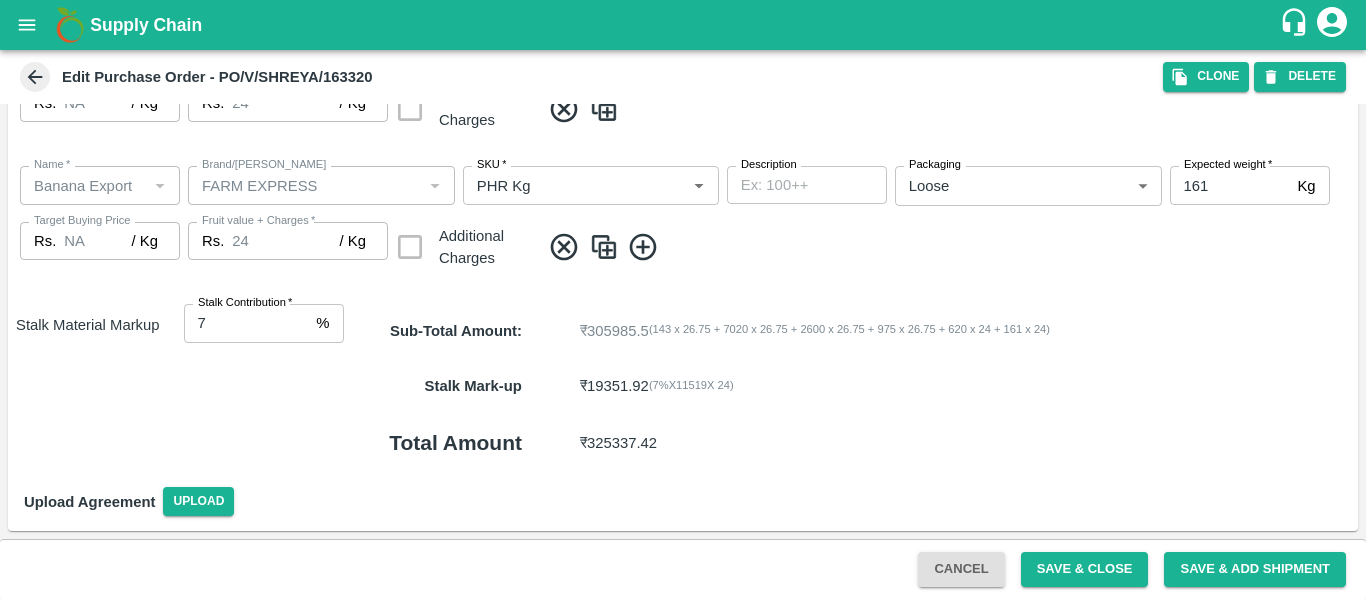 type on "2.75" 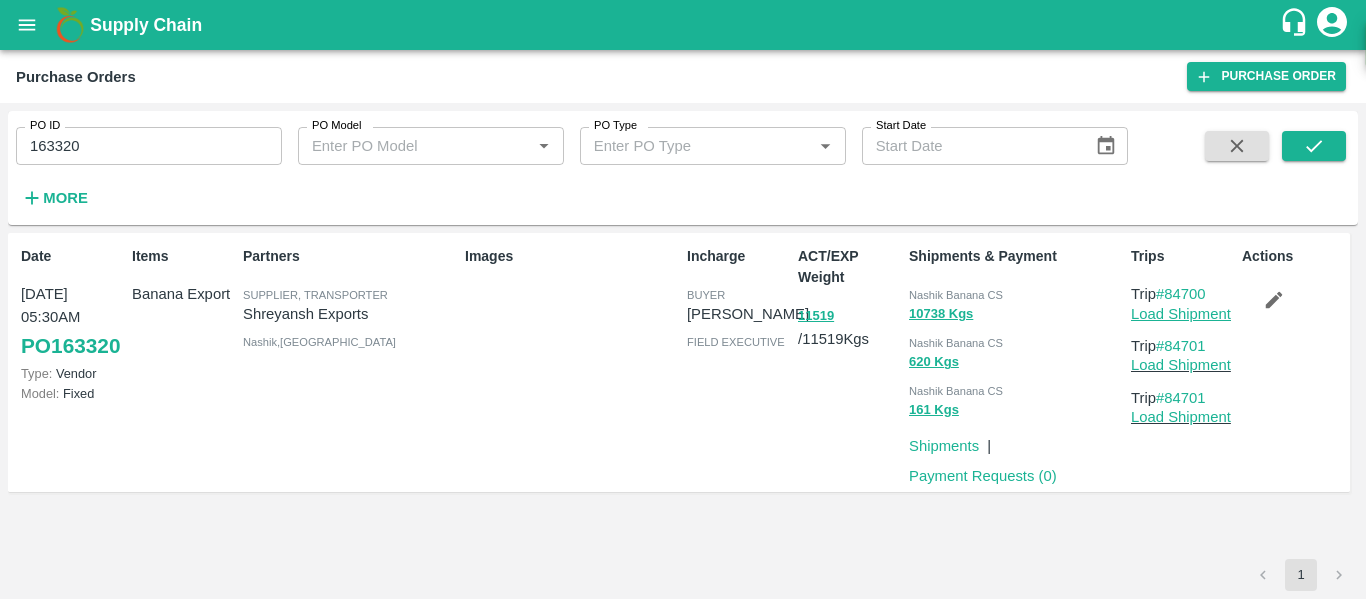 click on "Load Shipment" at bounding box center [1181, 314] 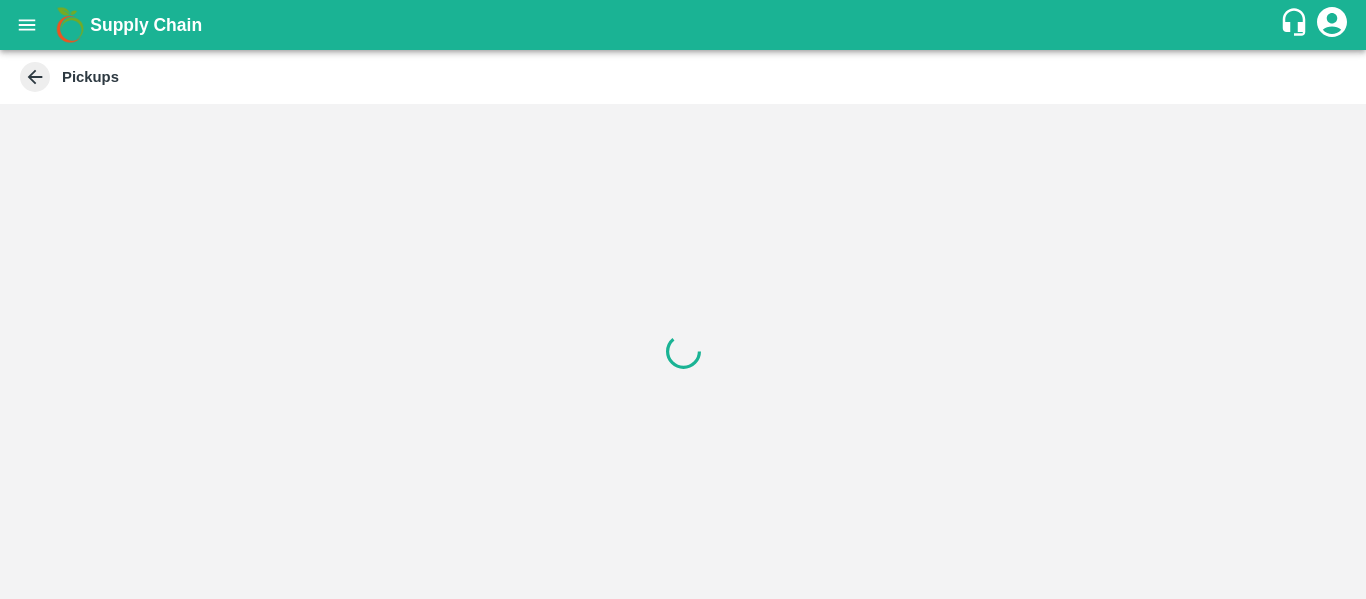 scroll, scrollTop: 0, scrollLeft: 0, axis: both 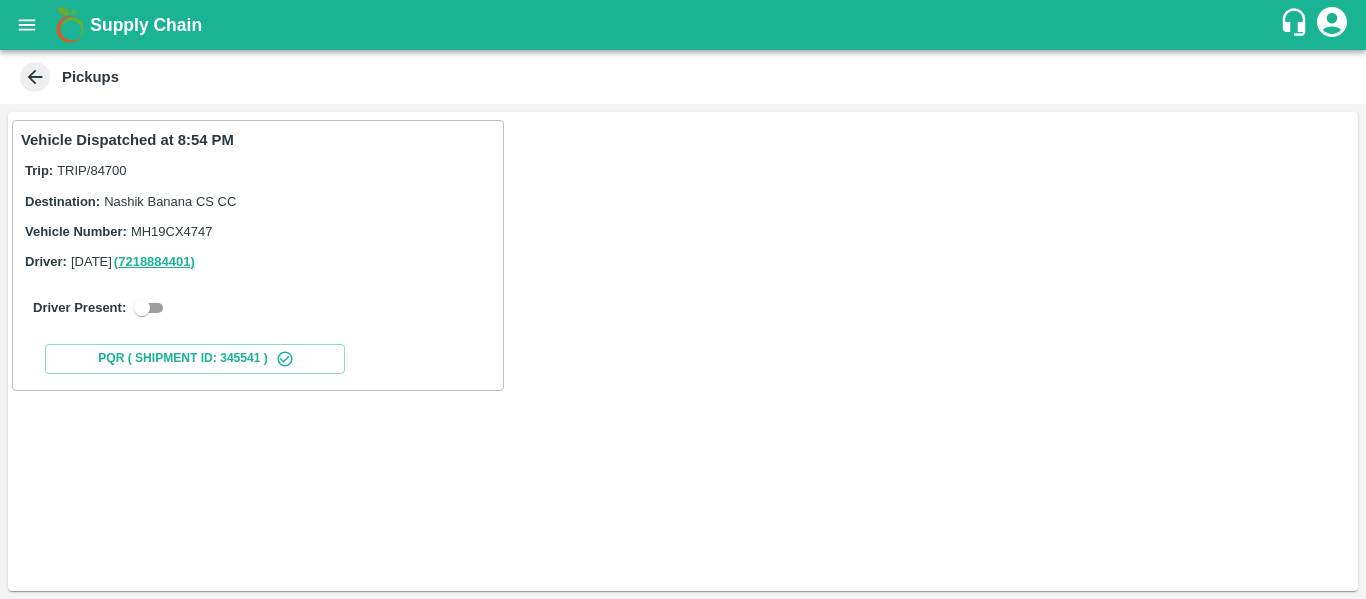 click at bounding box center (142, 308) 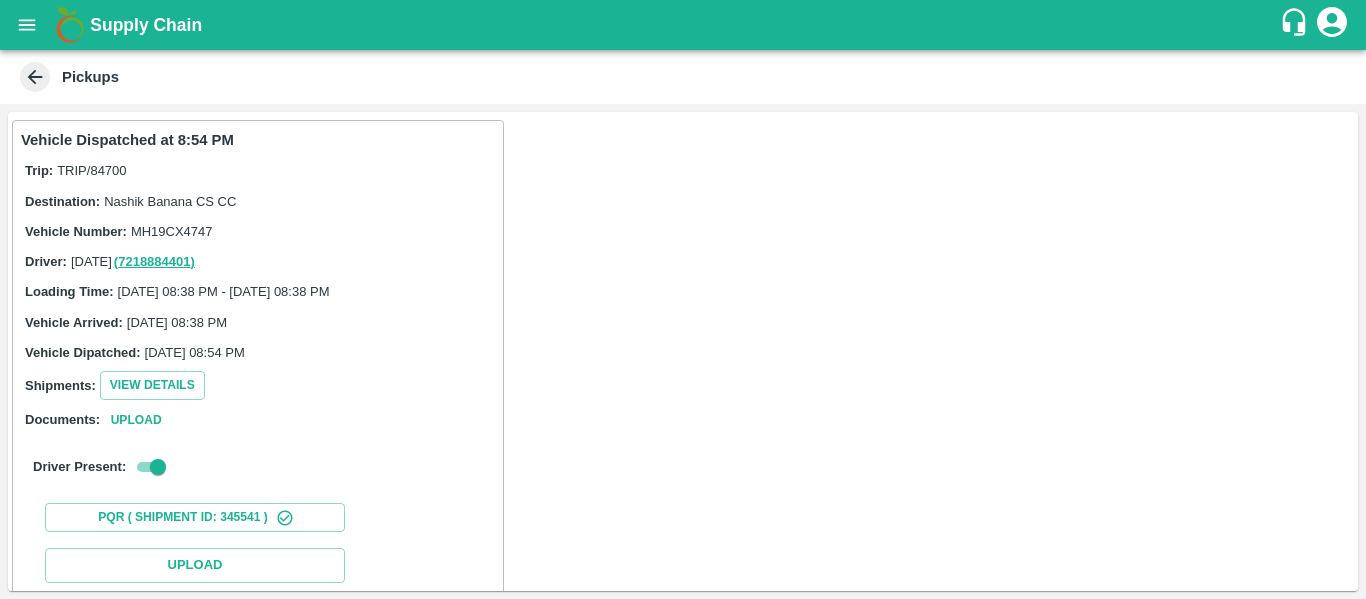 scroll, scrollTop: 293, scrollLeft: 0, axis: vertical 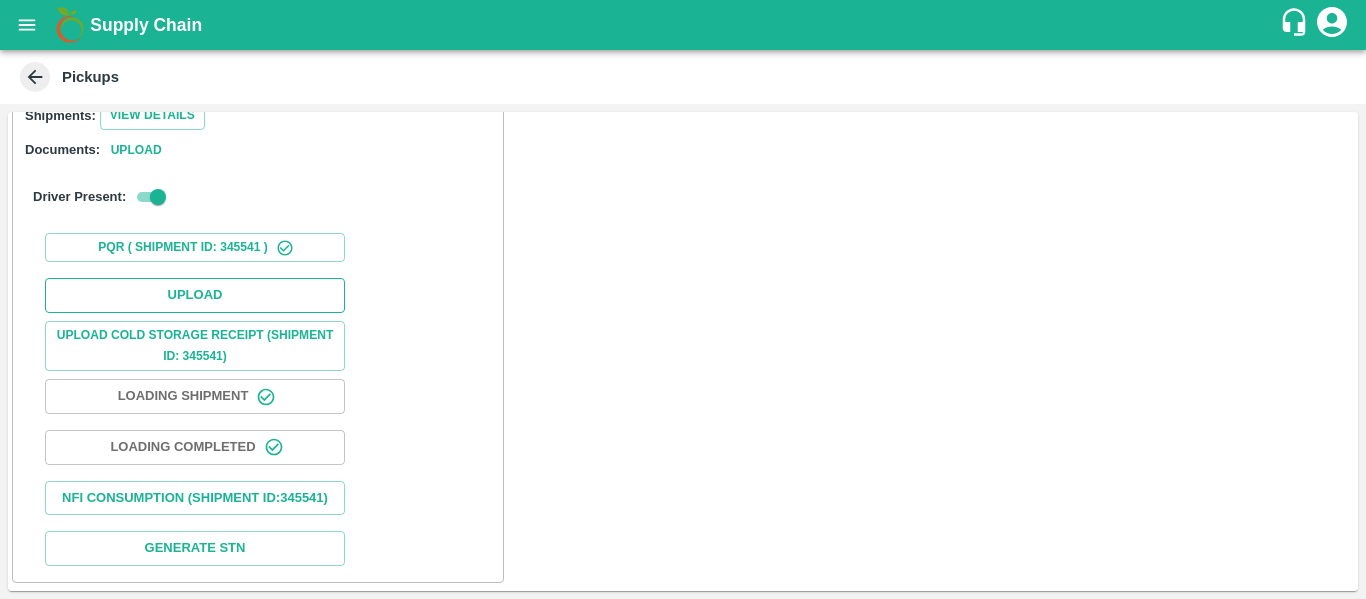 click on "Upload" at bounding box center [195, 295] 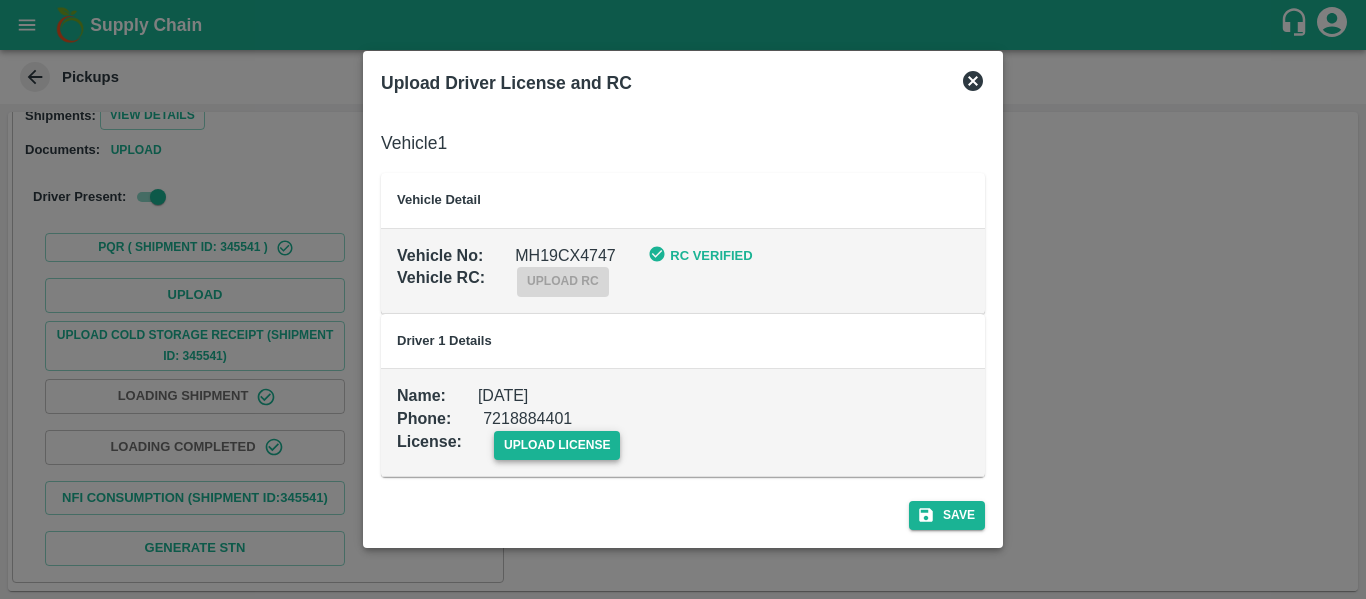 click on "upload license" at bounding box center (557, 445) 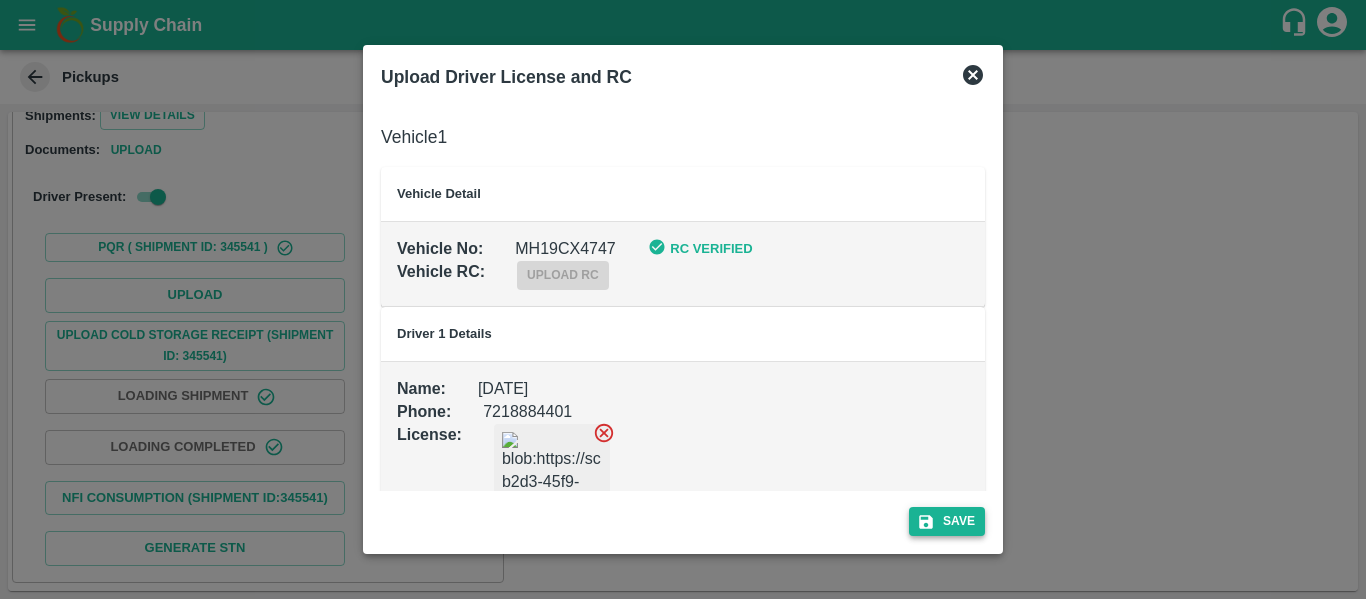 click on "Save" at bounding box center (947, 521) 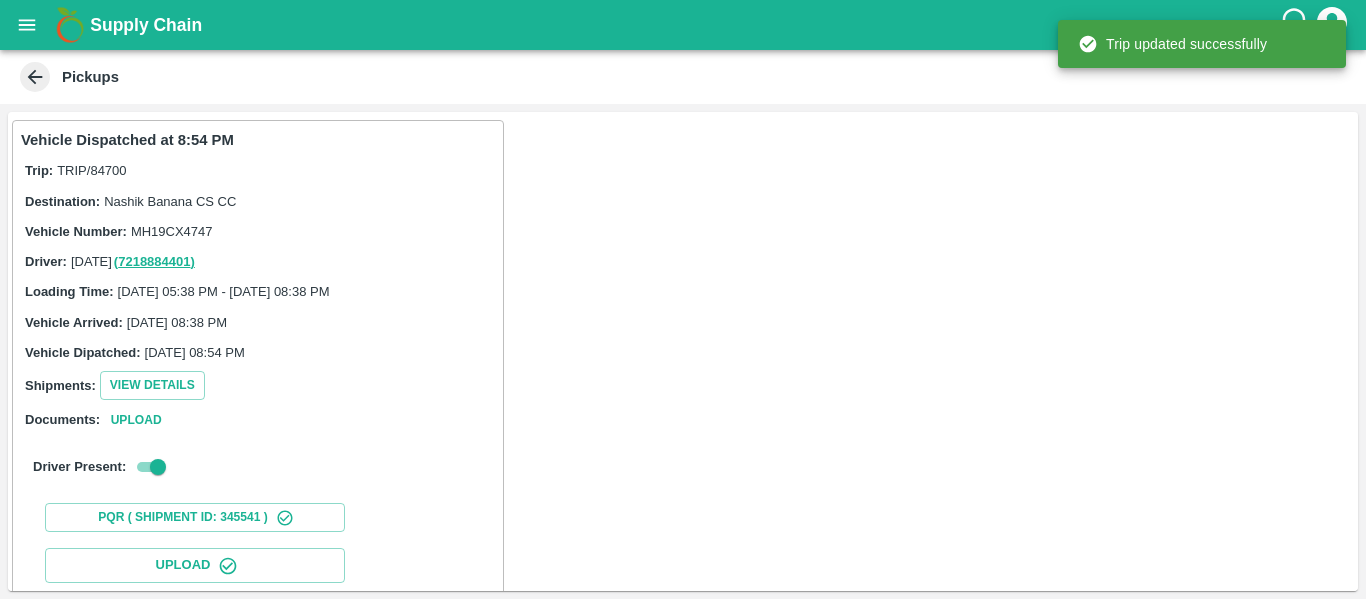scroll, scrollTop: 344, scrollLeft: 0, axis: vertical 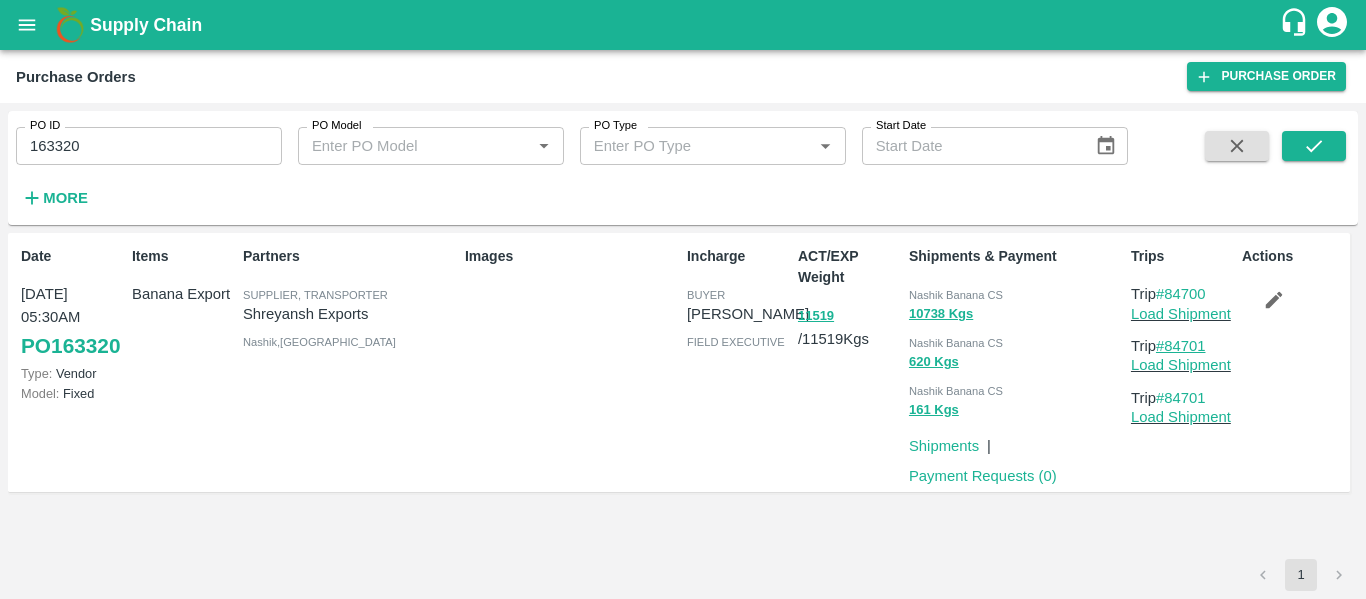 drag, startPoint x: 1211, startPoint y: 346, endPoint x: 1167, endPoint y: 346, distance: 44 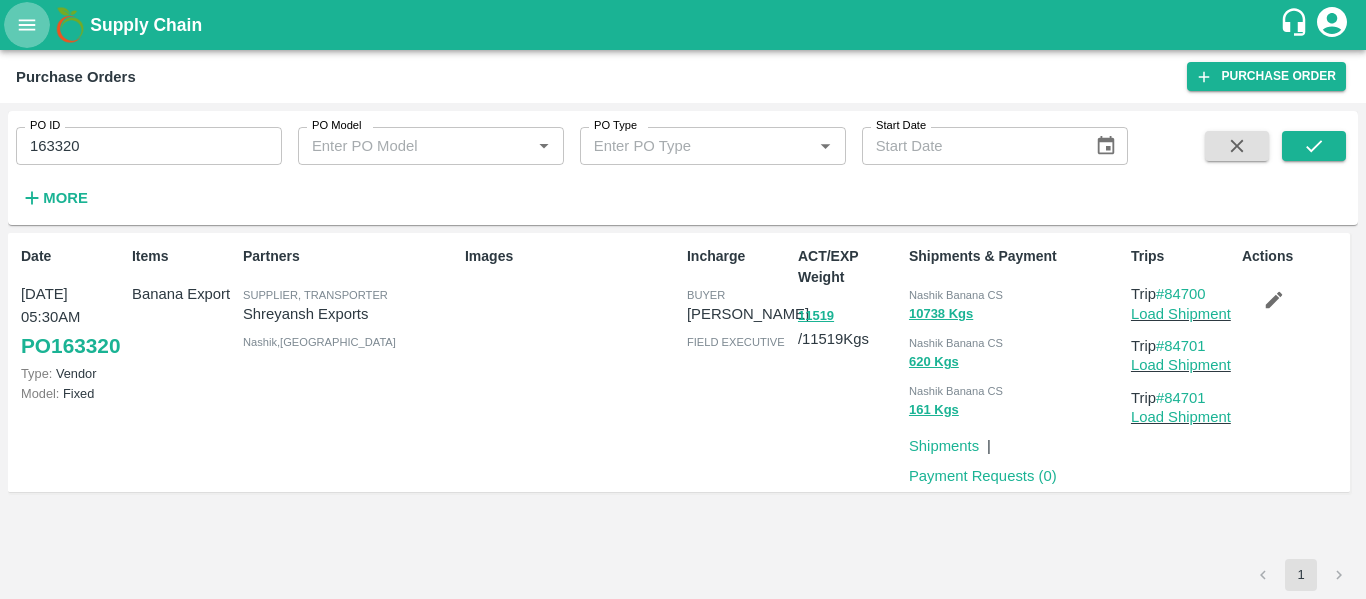 click 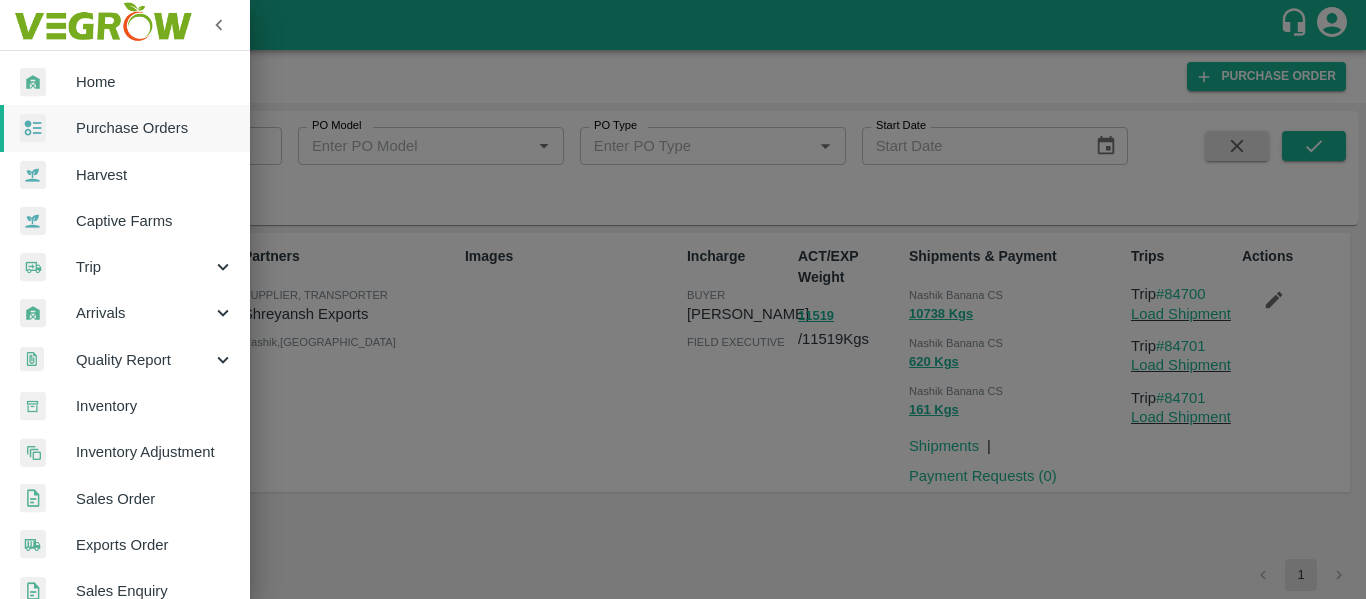 click on "Trip" at bounding box center (144, 267) 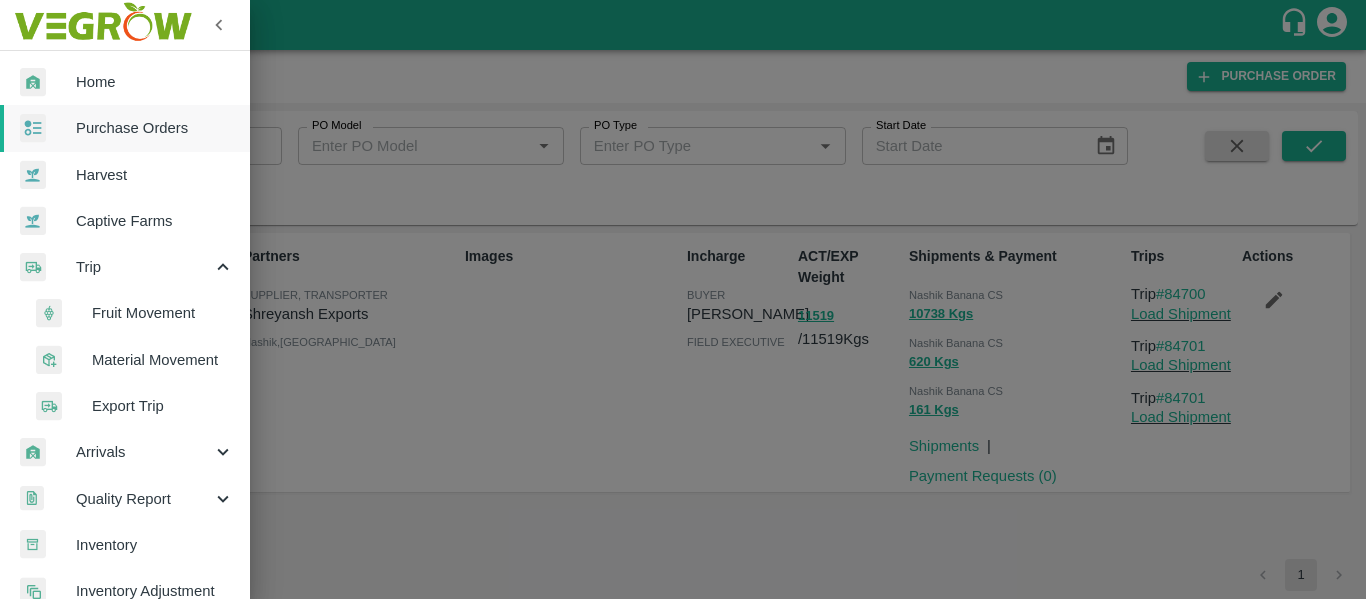 click on "Fruit Movement" at bounding box center (163, 313) 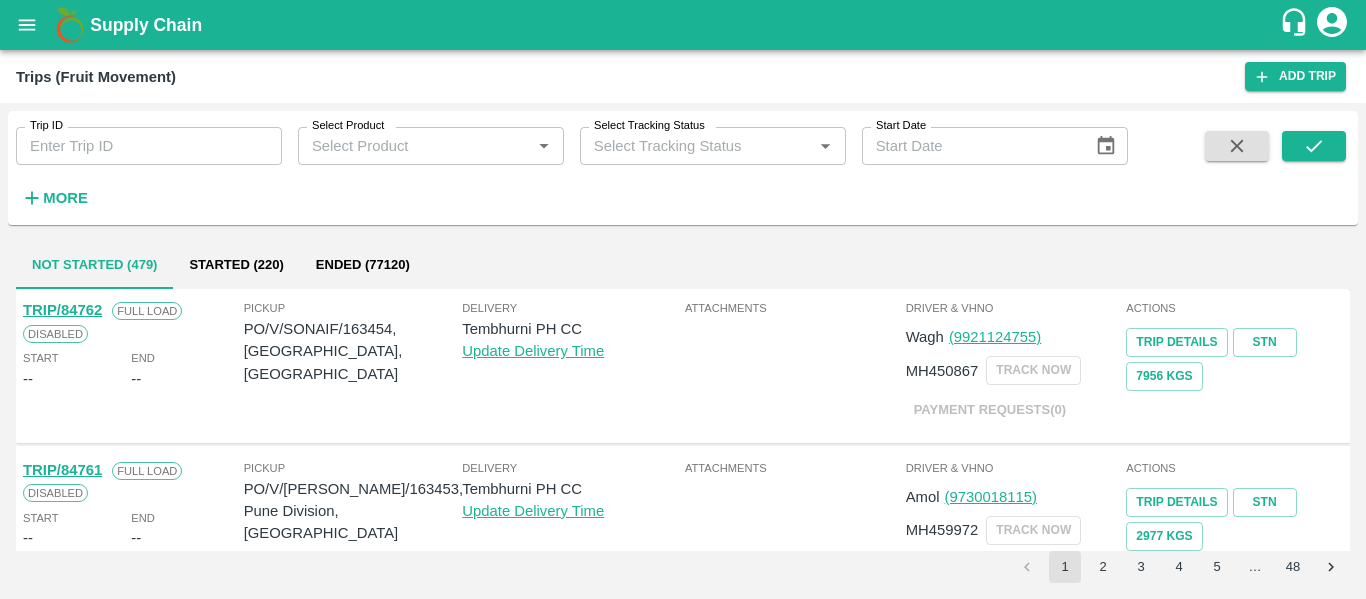 click on "Trip ID" at bounding box center (149, 146) 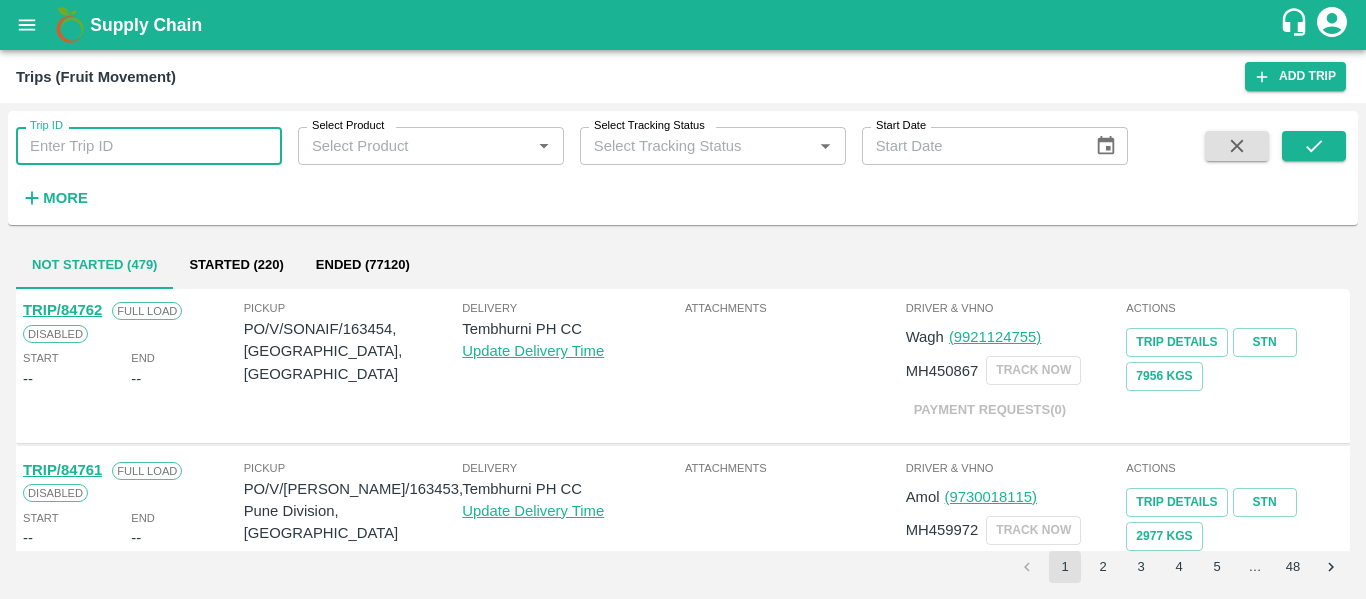 paste on "84701" 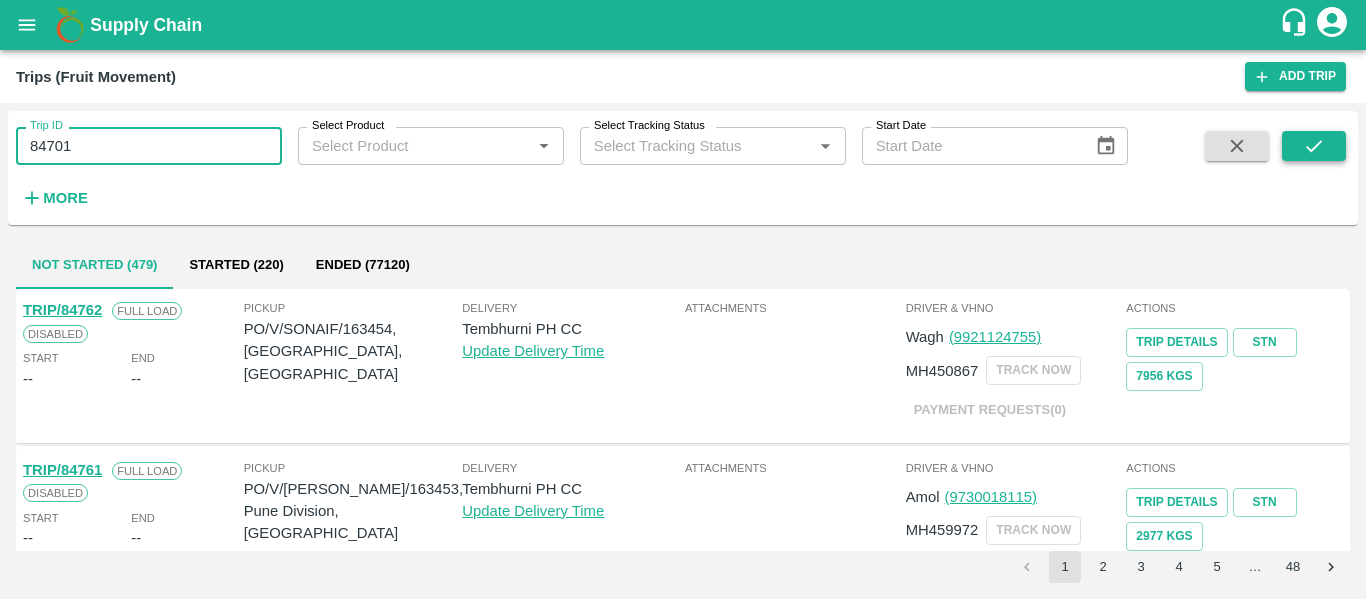 type on "84701" 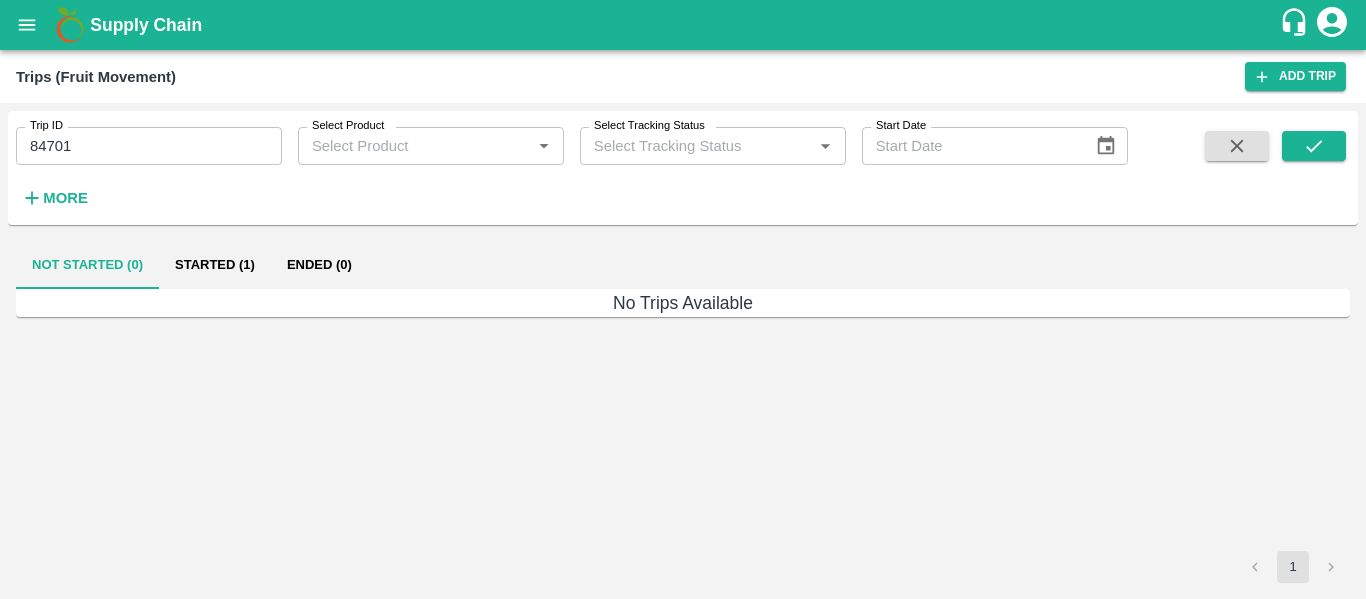 click on "Ended (0)" at bounding box center (319, 265) 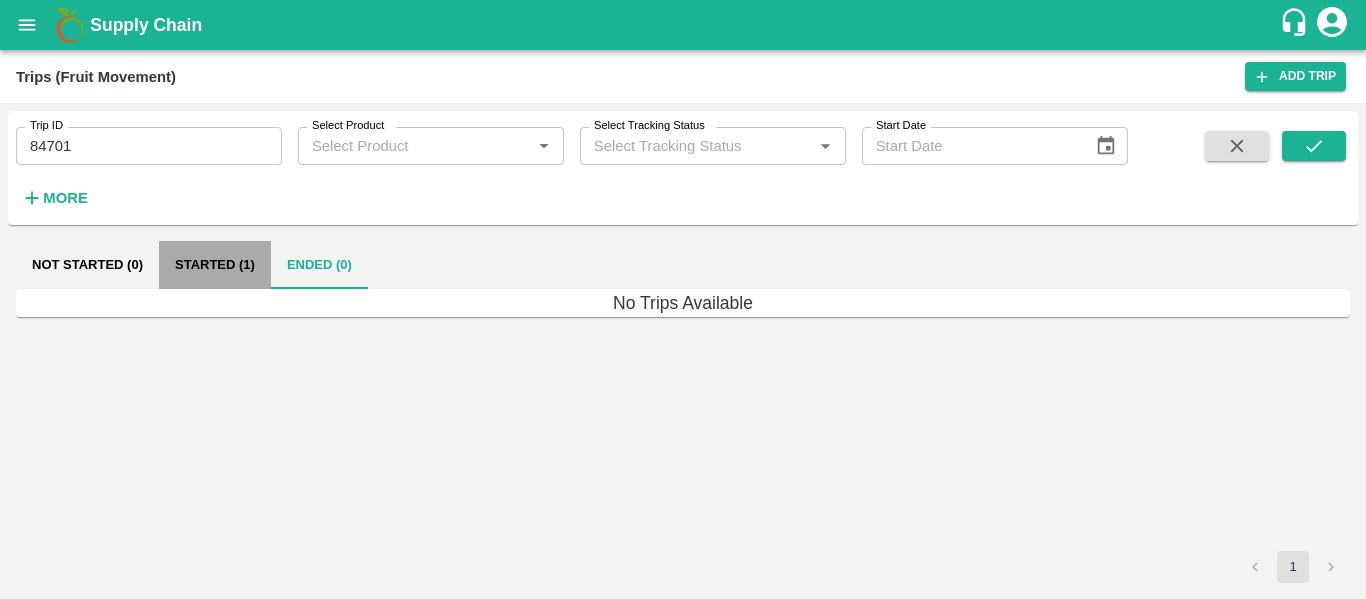 click on "Started (1)" at bounding box center (215, 265) 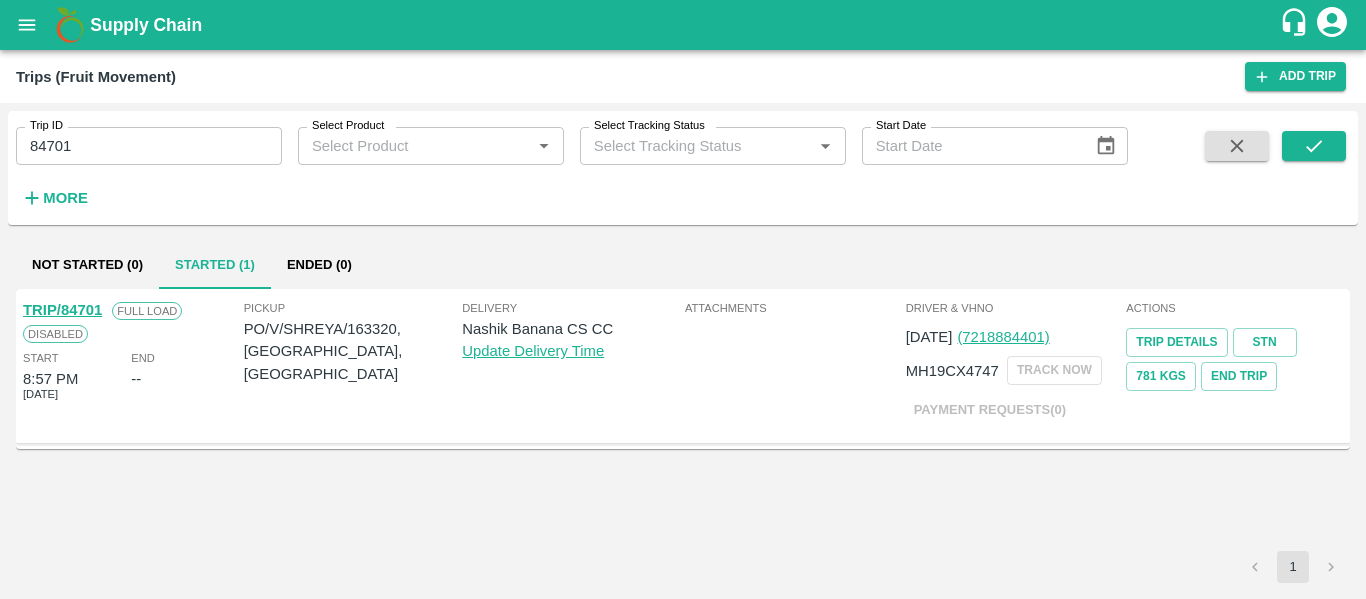 click on "TRIP/84701" at bounding box center [62, 310] 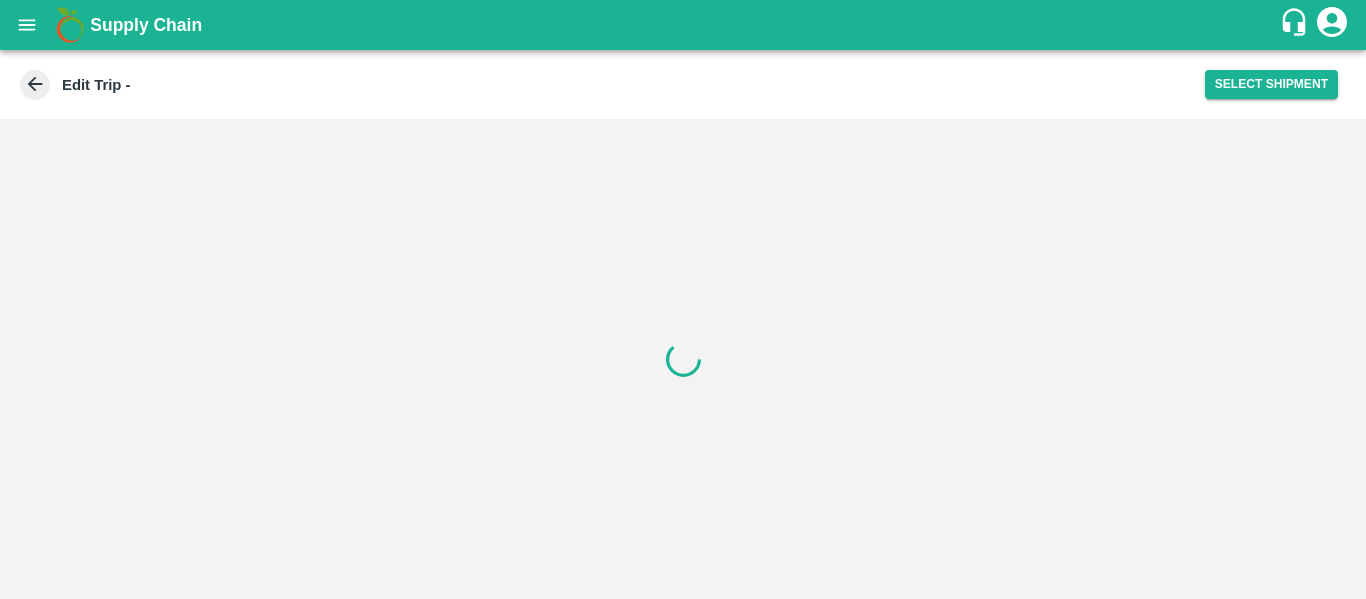 scroll, scrollTop: 0, scrollLeft: 0, axis: both 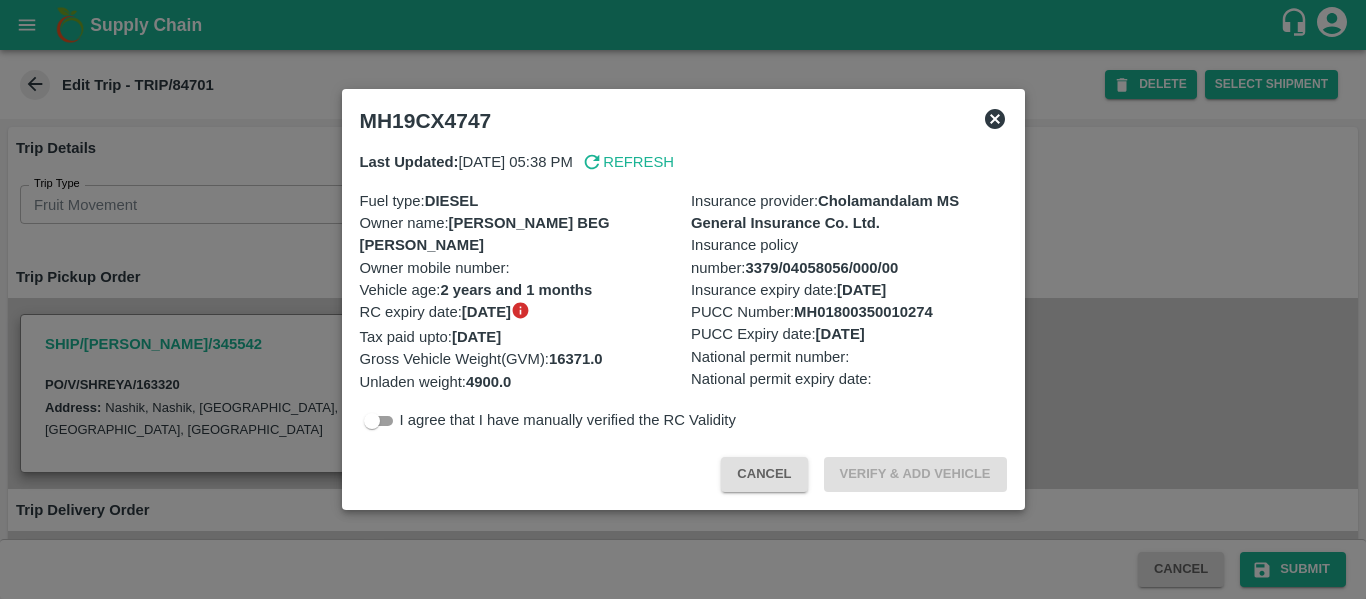 click 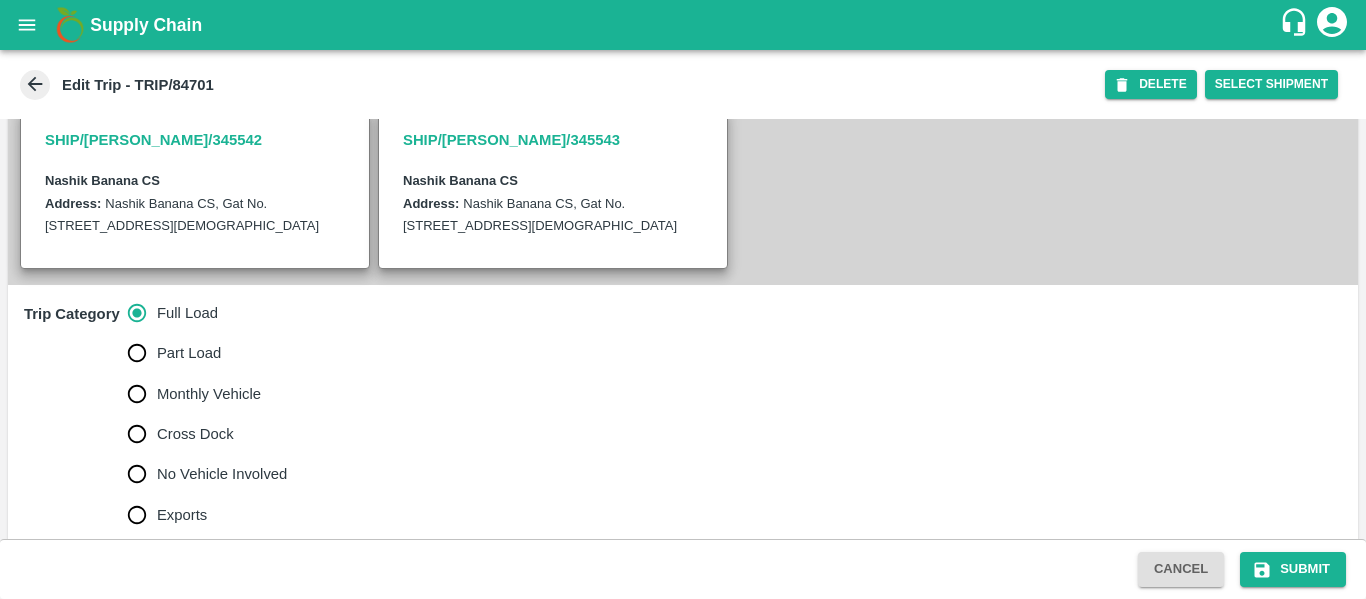 scroll, scrollTop: 454, scrollLeft: 0, axis: vertical 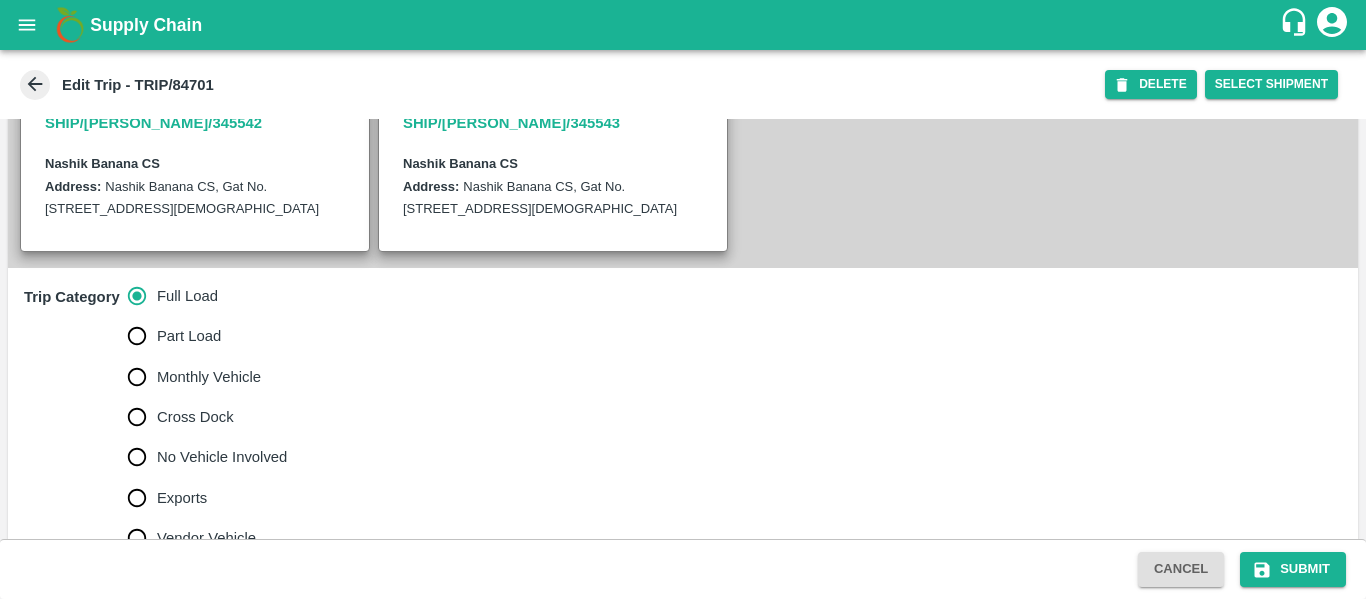 click on "No Vehicle Involved" at bounding box center (222, 457) 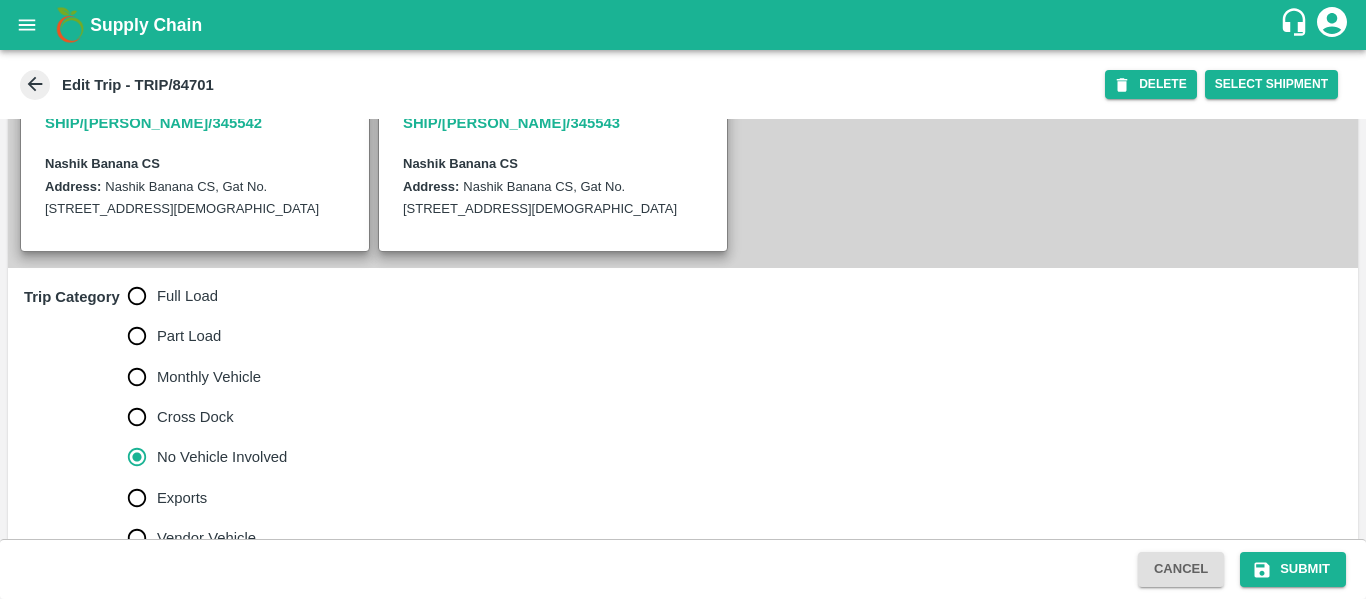 scroll, scrollTop: 623, scrollLeft: 0, axis: vertical 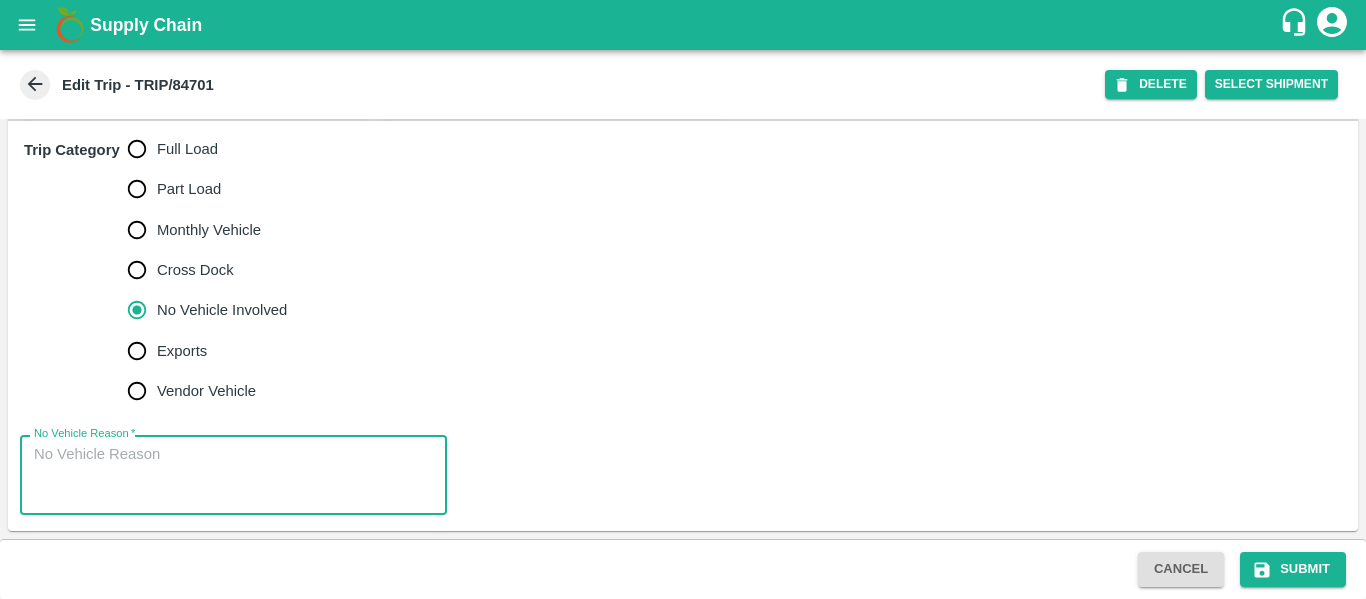 click on "No Vehicle Reason   *" at bounding box center [233, 475] 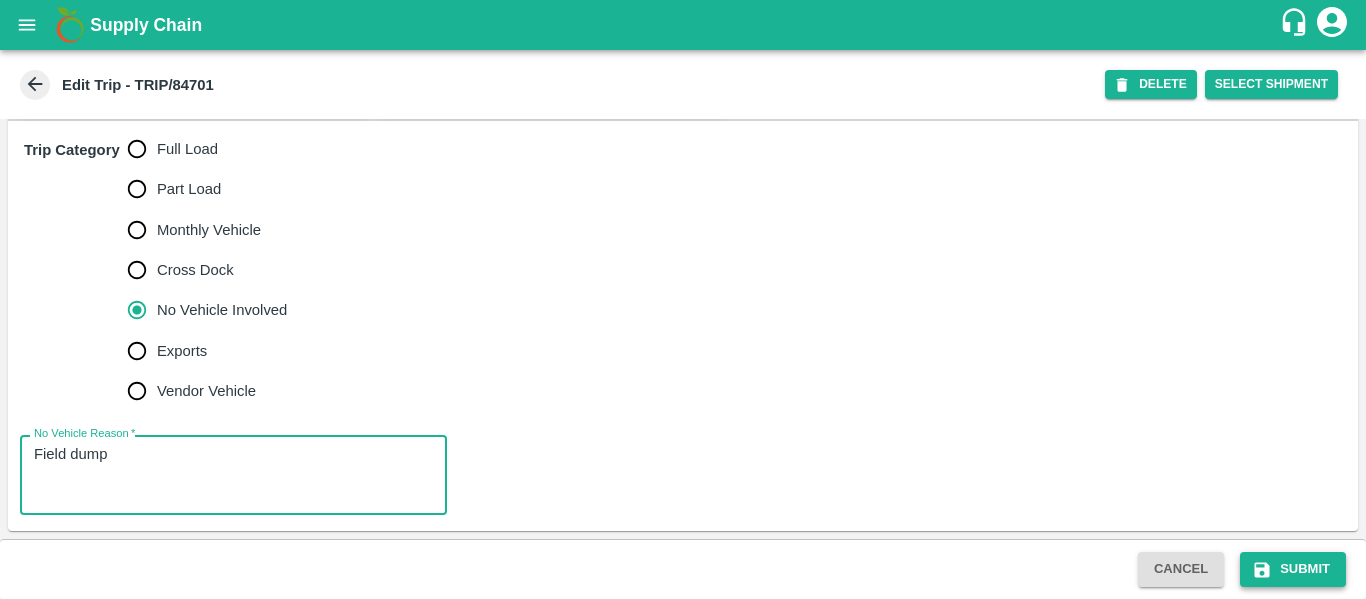 type on "Field dump" 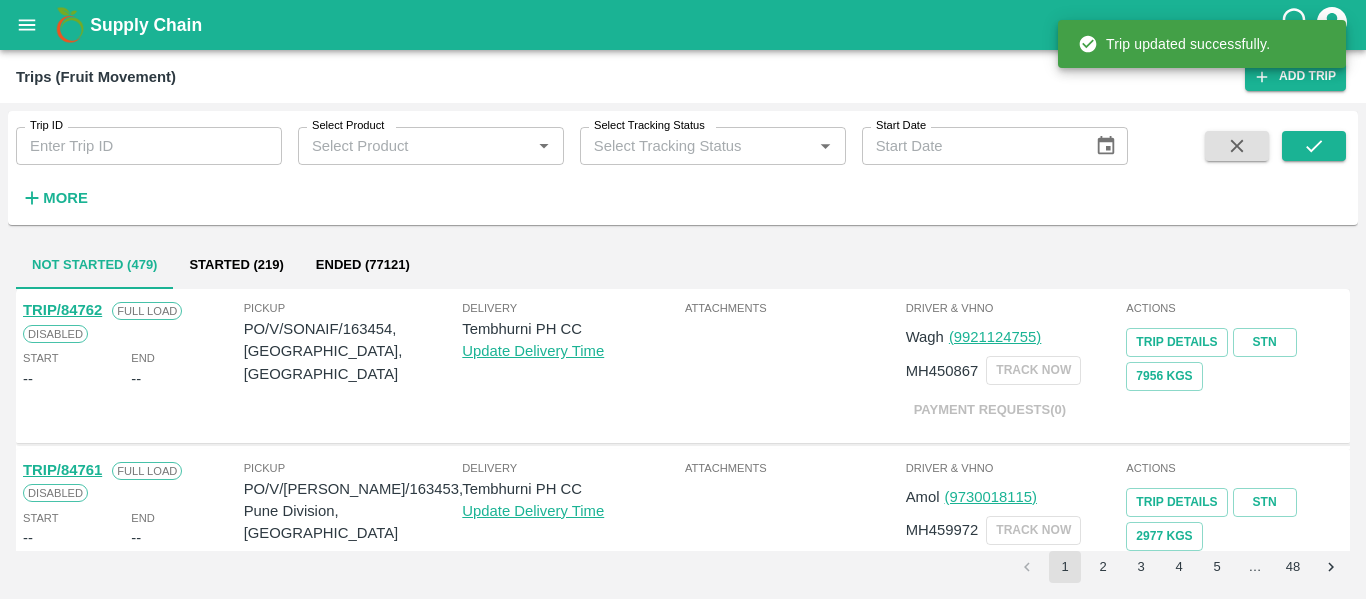 click on "Trip ID" at bounding box center (149, 146) 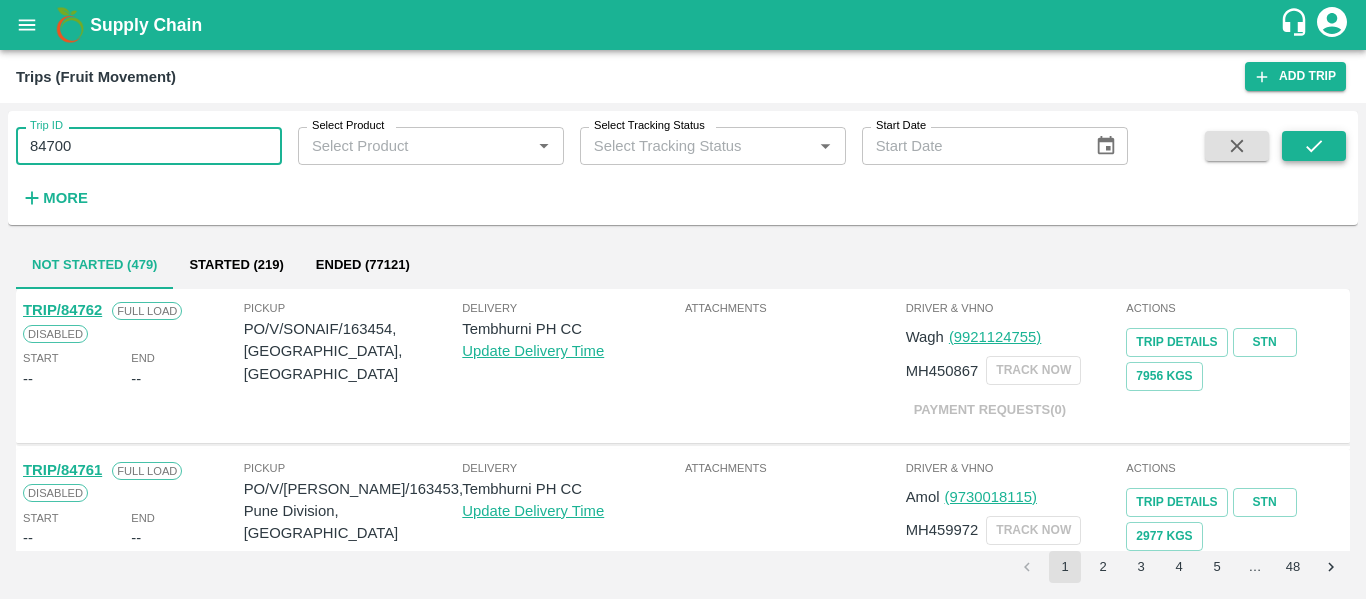 type on "84700" 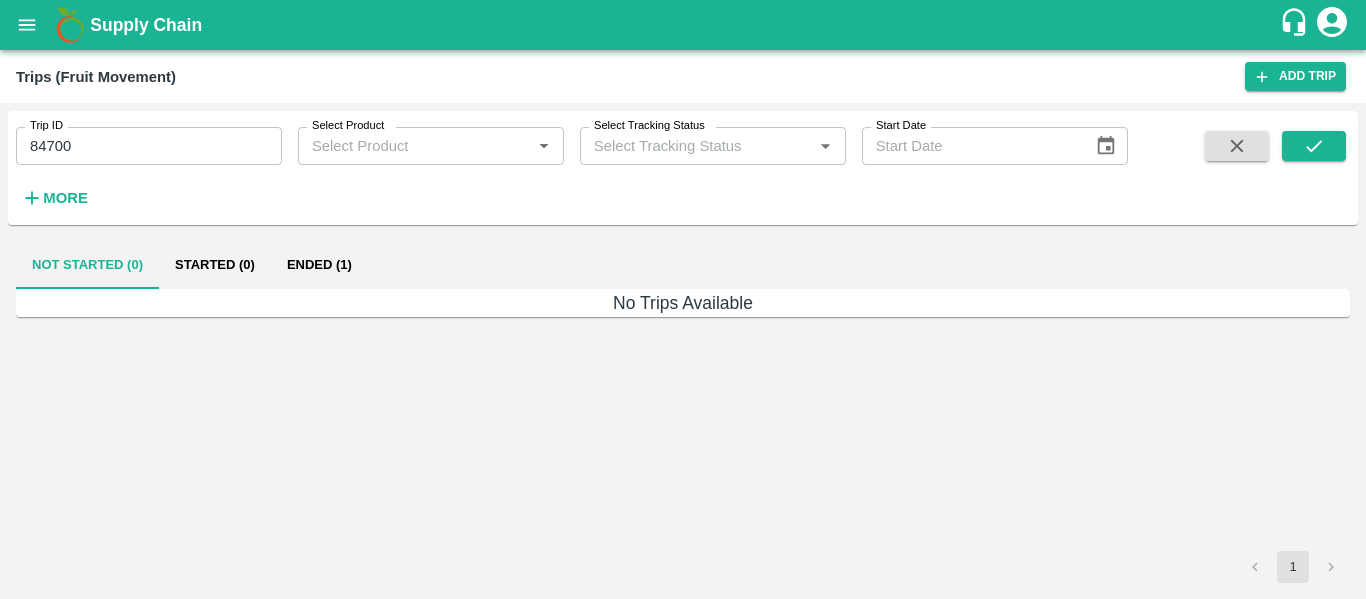 click on "Ended (1)" at bounding box center [319, 265] 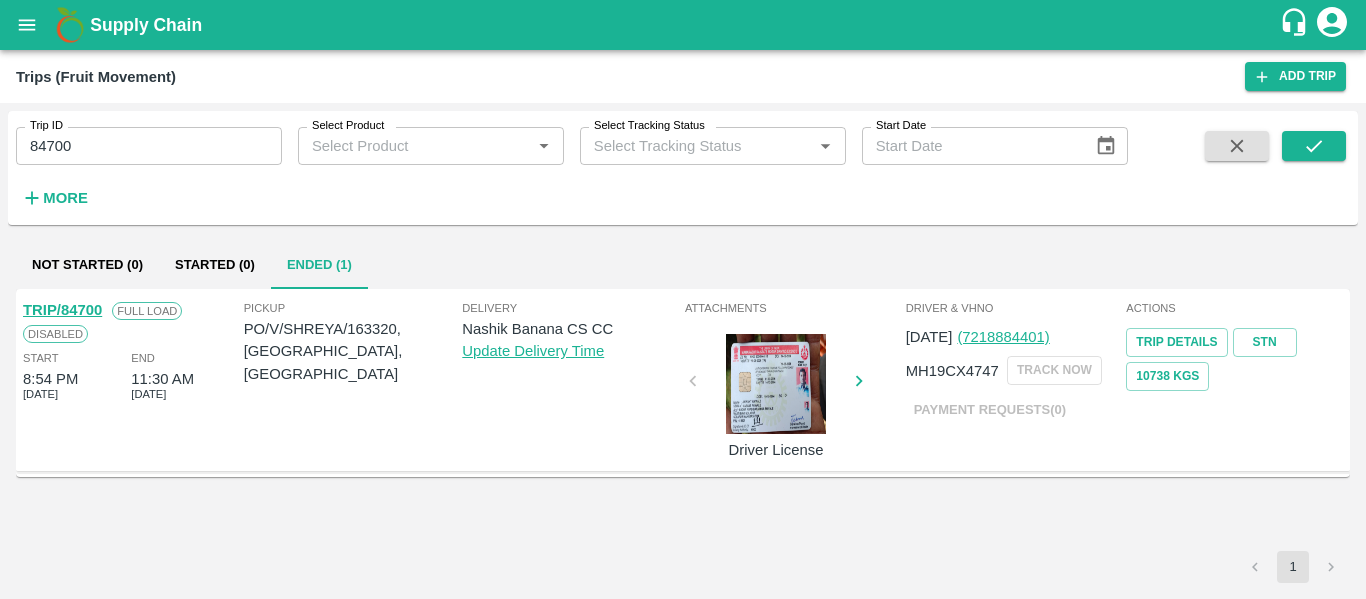 click on "TRIP/84700 Full Load Disabled Start 8:54 PM 13 Jul 2025 End 11:30 AM 14 Jul 2025 Pickup PO/V/SHREYA/163320, Nashik, Maharashtra Delivery Nashik Banana CS CC Update Delivery Time Attachments Driver License Driver & VHNo Raja (7218884401) MH19CX4747 TRACK NOW Payment Requests( 0 ) Actions Trip Details STN 10738  Kgs" at bounding box center [683, 380] 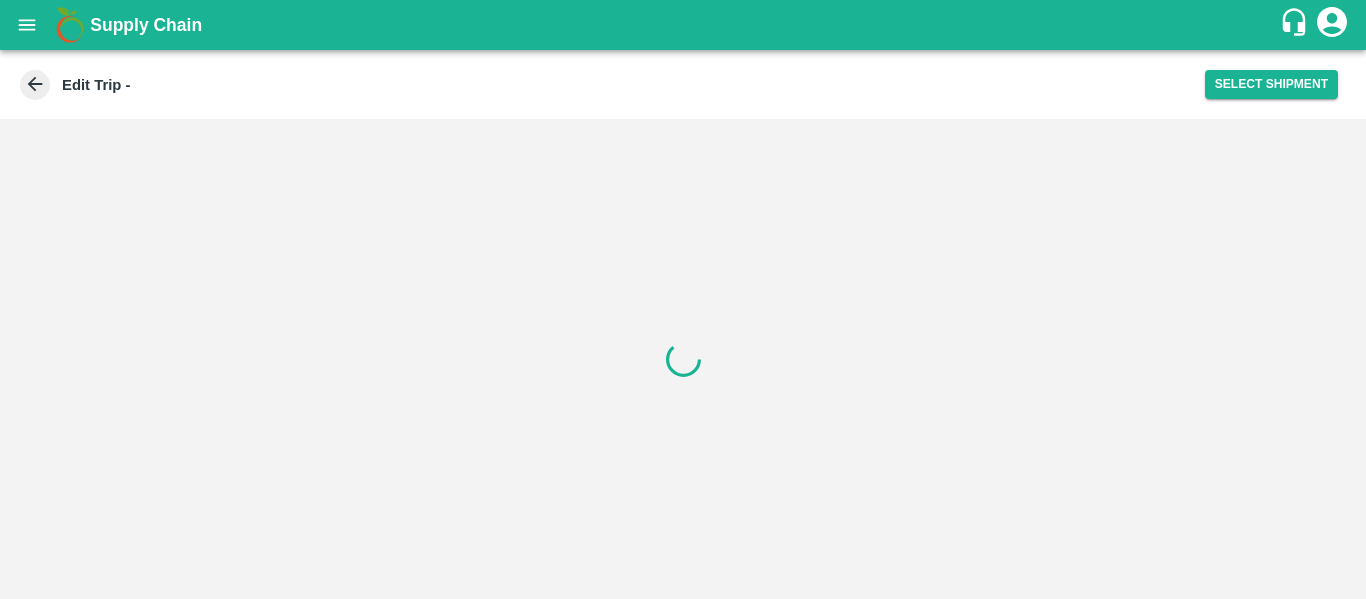 scroll, scrollTop: 0, scrollLeft: 0, axis: both 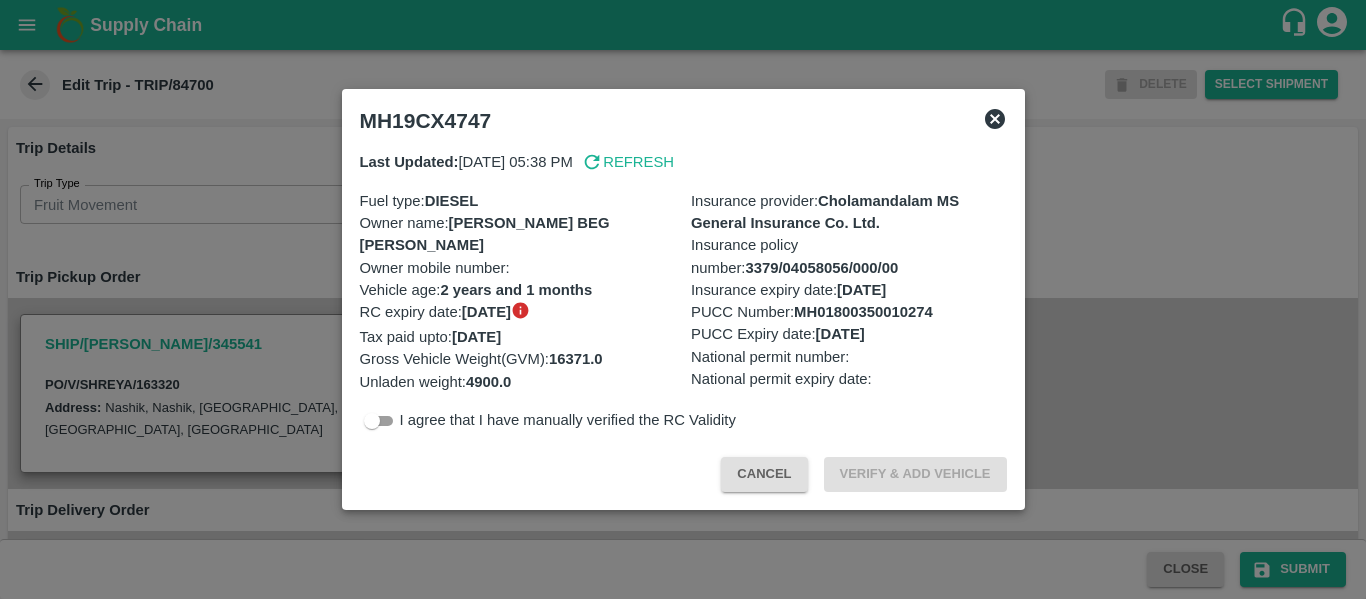 click 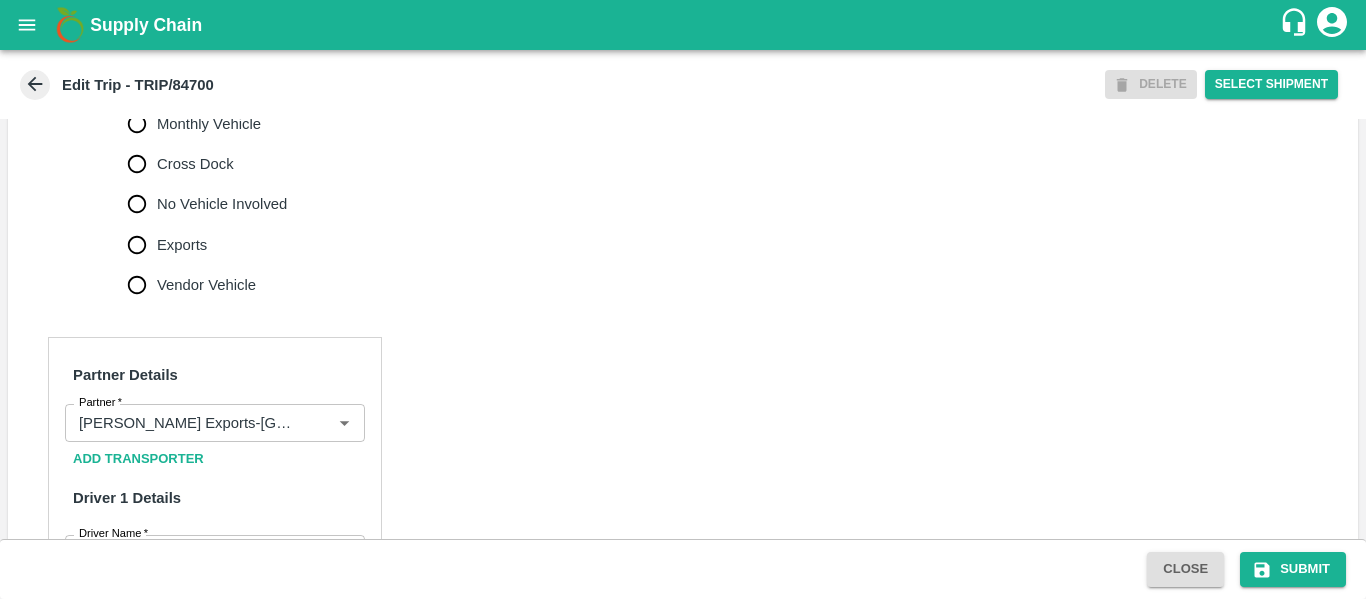 scroll, scrollTop: 1516, scrollLeft: 0, axis: vertical 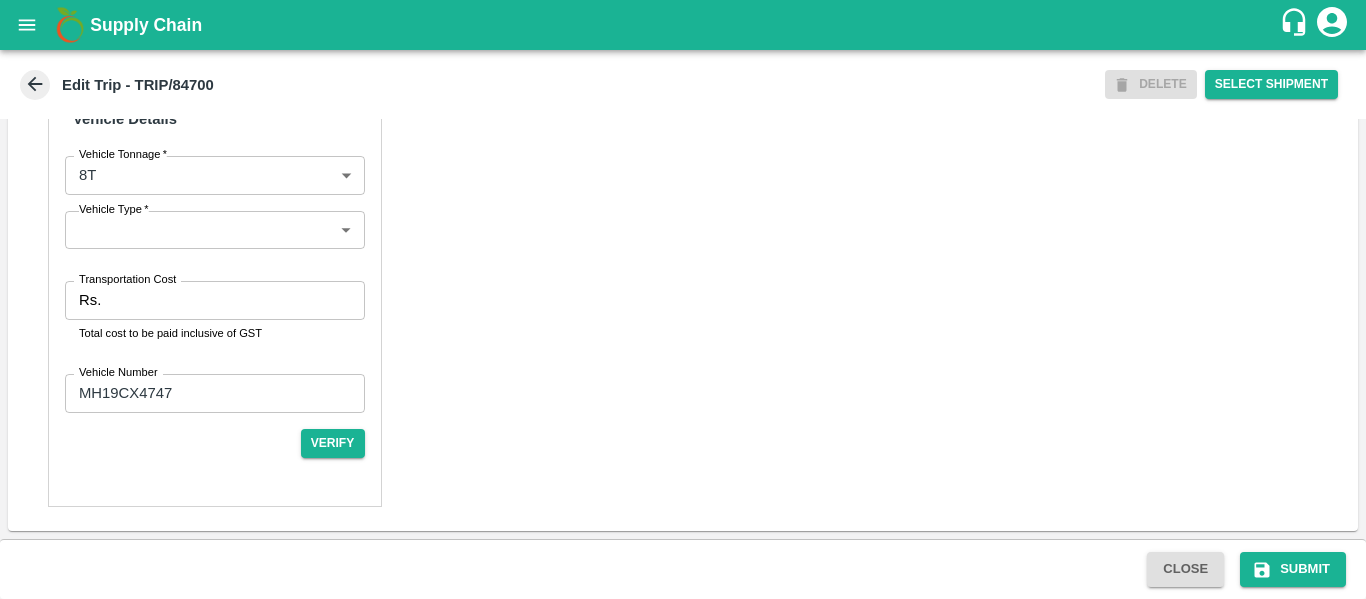 click on "Transportation Cost" at bounding box center [127, 280] 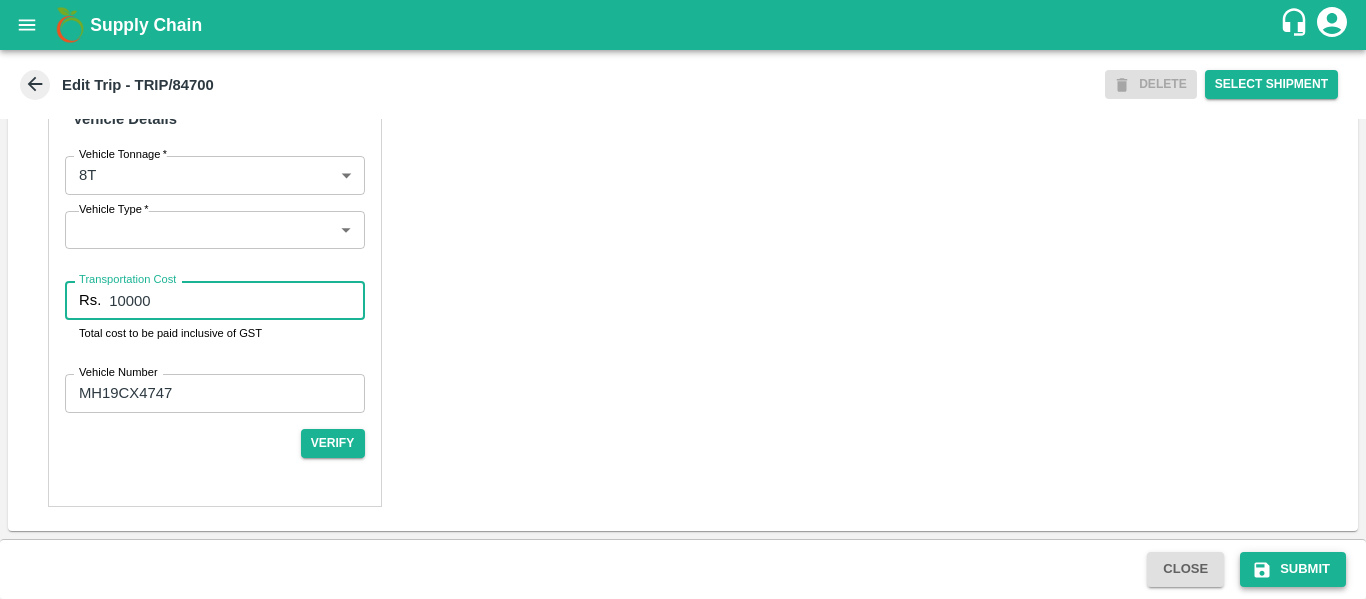 type on "10000" 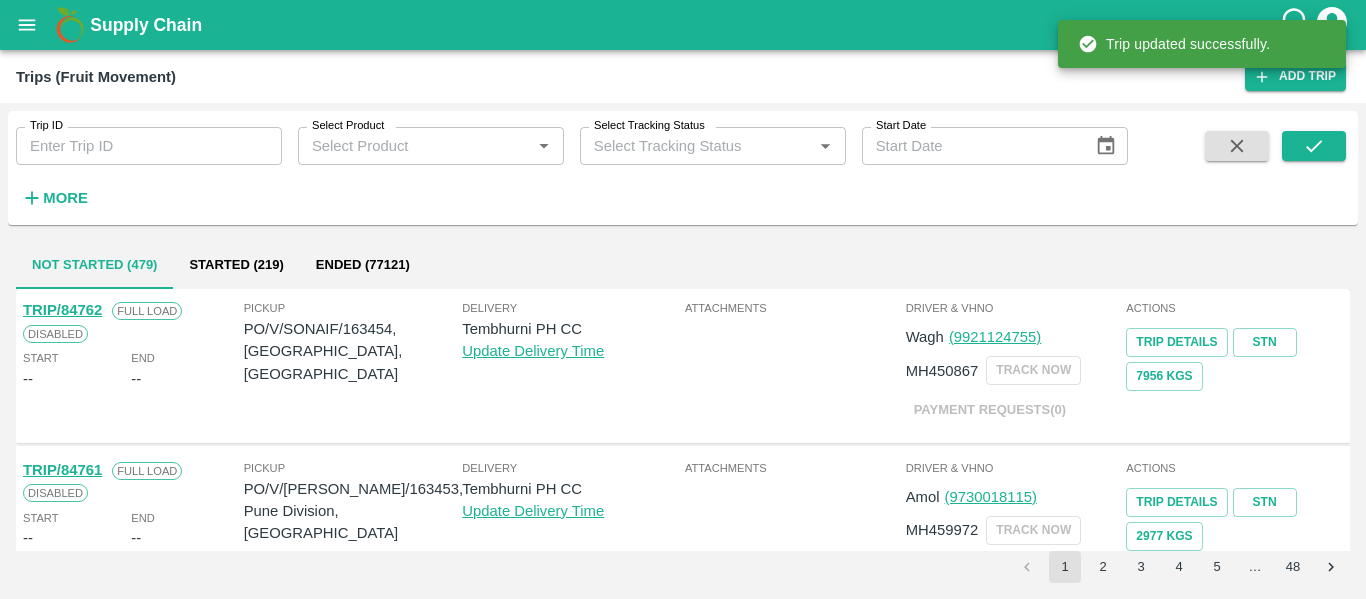 click at bounding box center [27, 25] 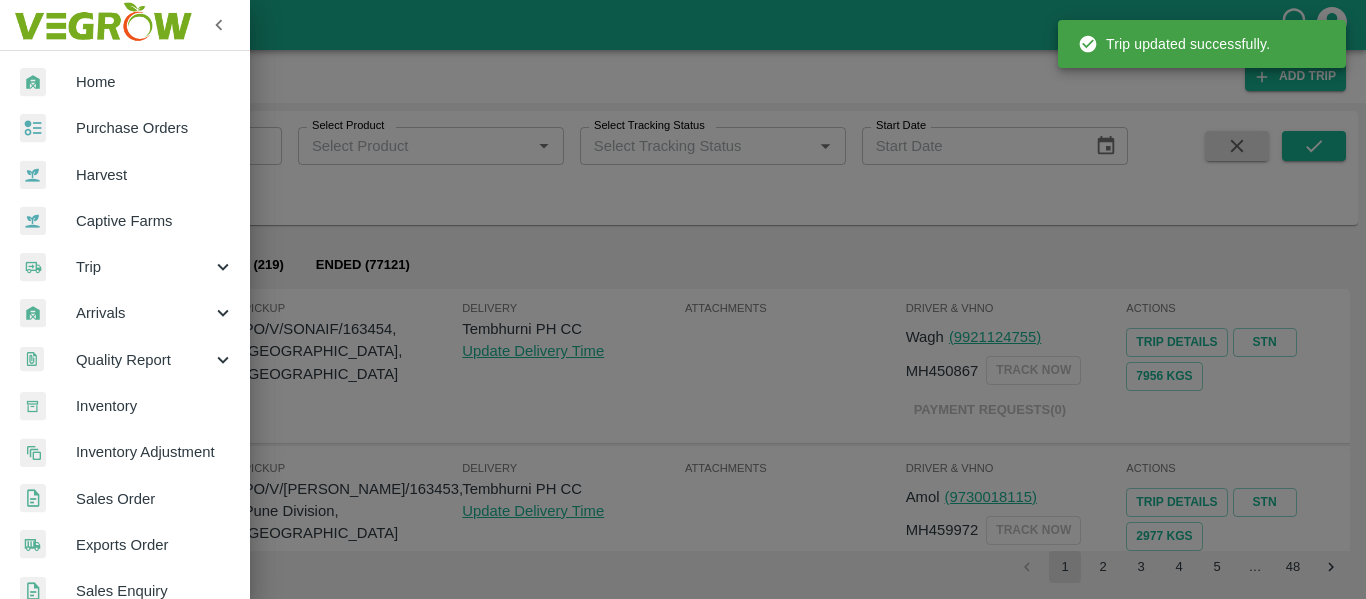 click on "Purchase Orders" at bounding box center [155, 128] 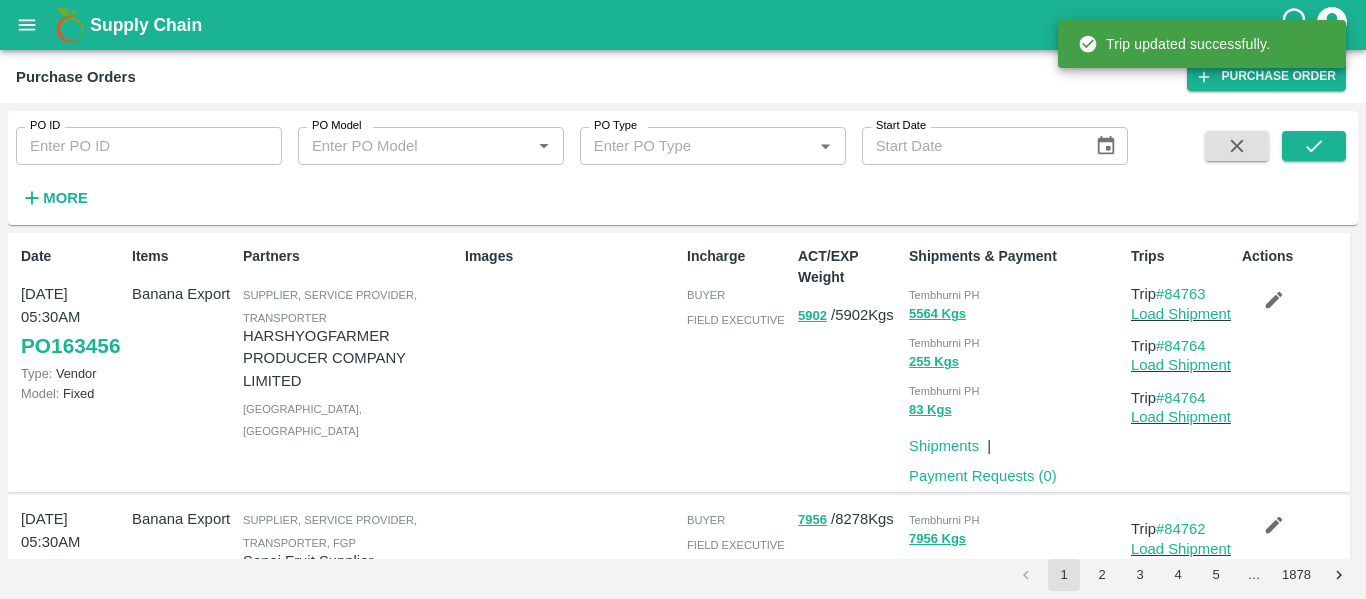 click 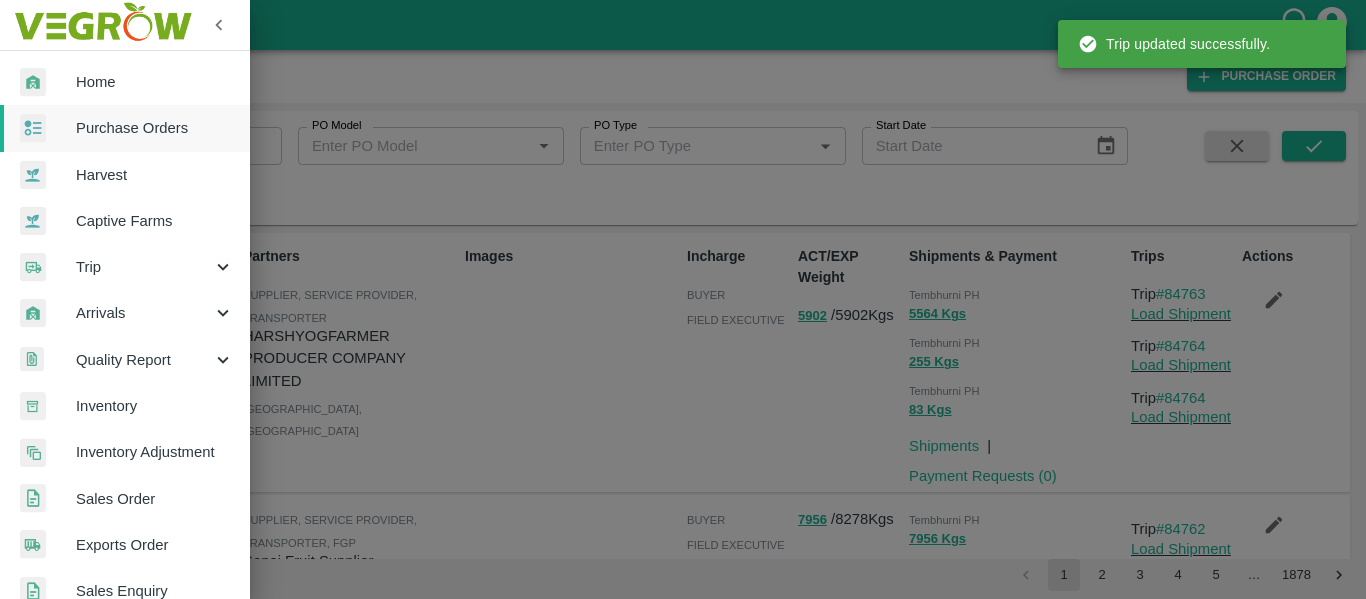 click on "Purchase Orders" at bounding box center (155, 128) 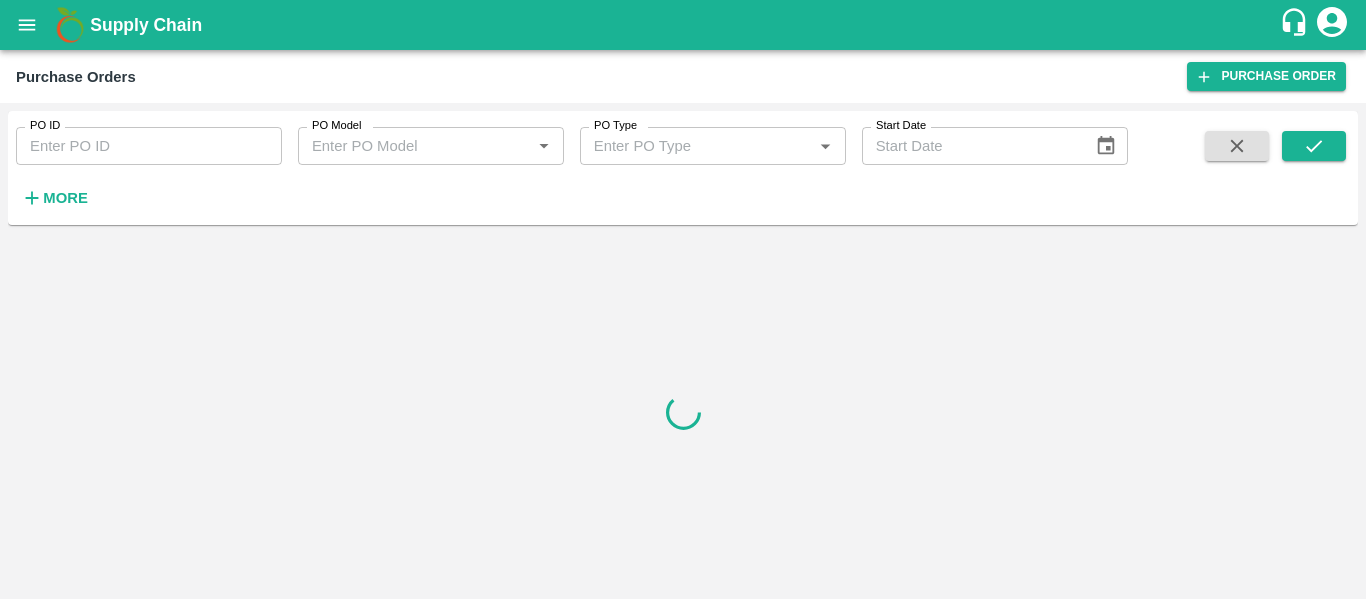 click on "PO ID" at bounding box center (149, 146) 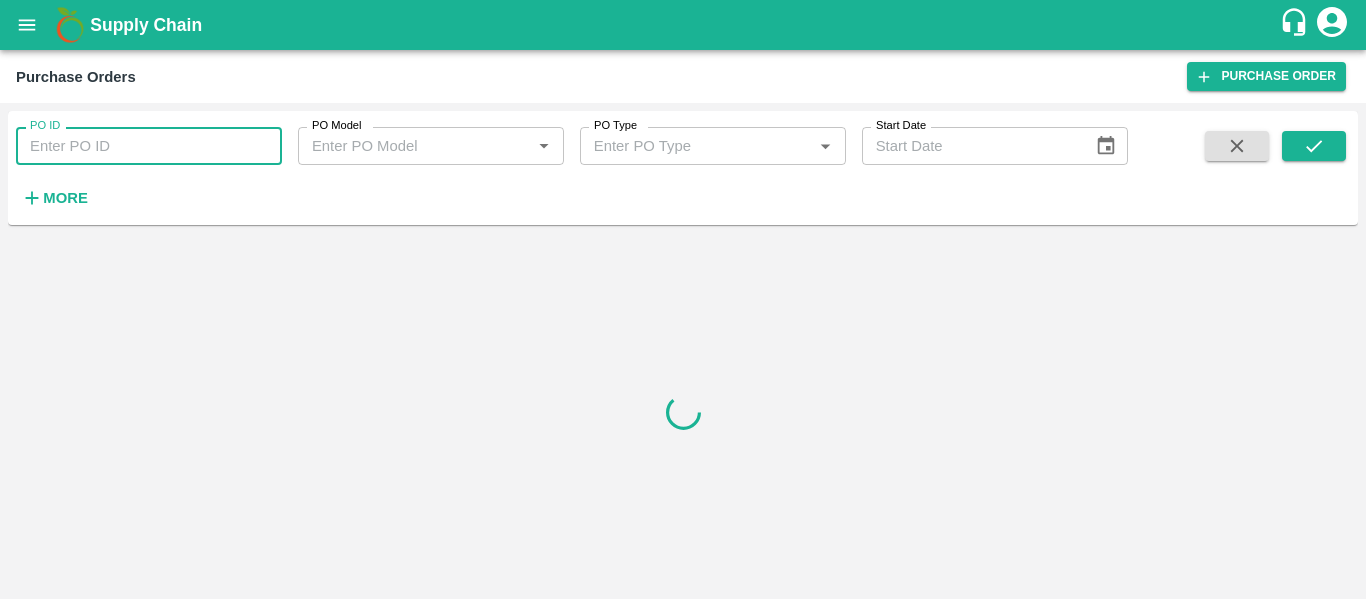 click on "PO ID" at bounding box center (149, 146) 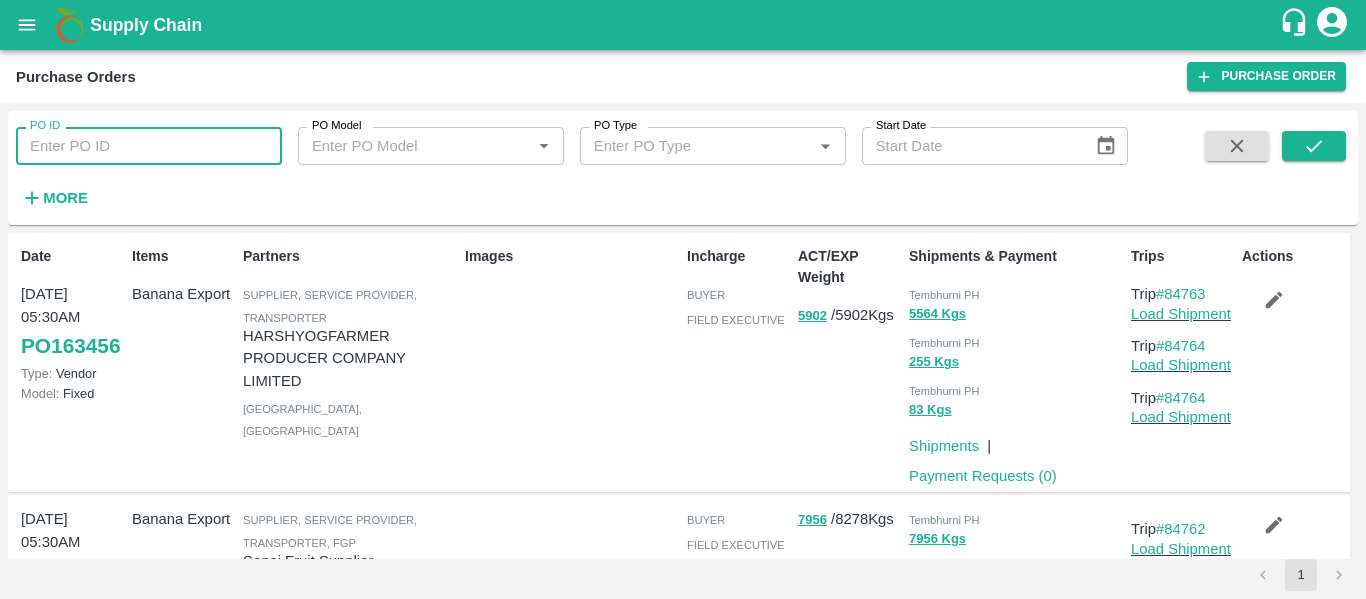 paste on "163320" 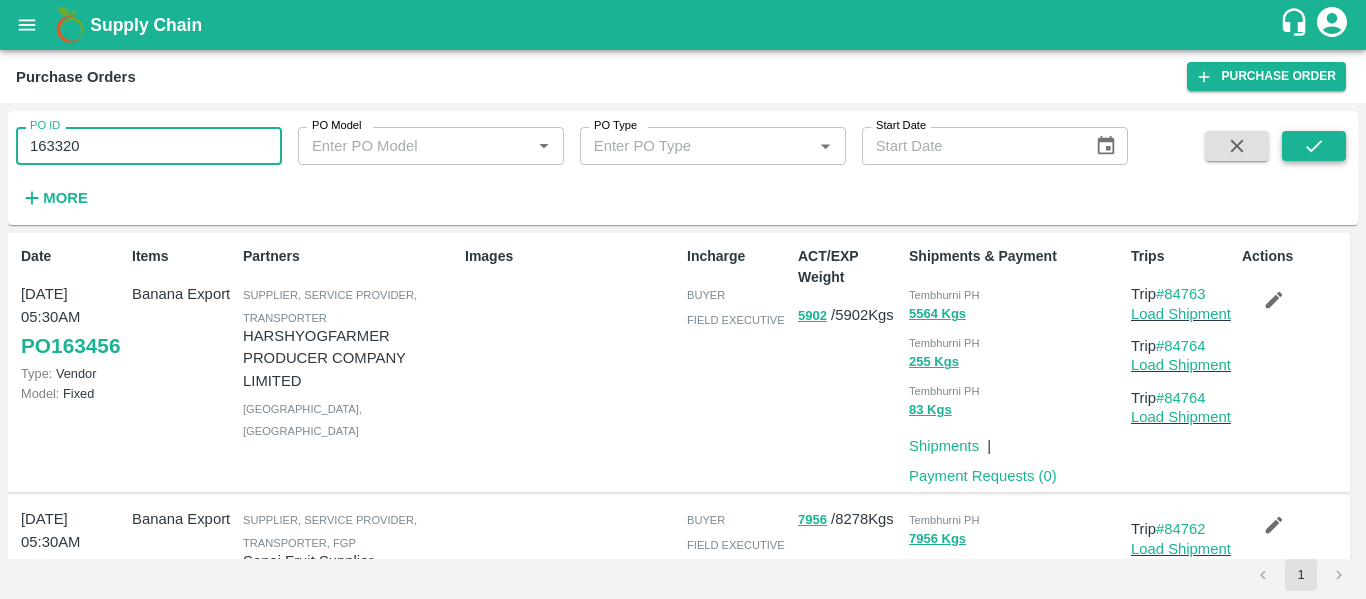 type on "163320" 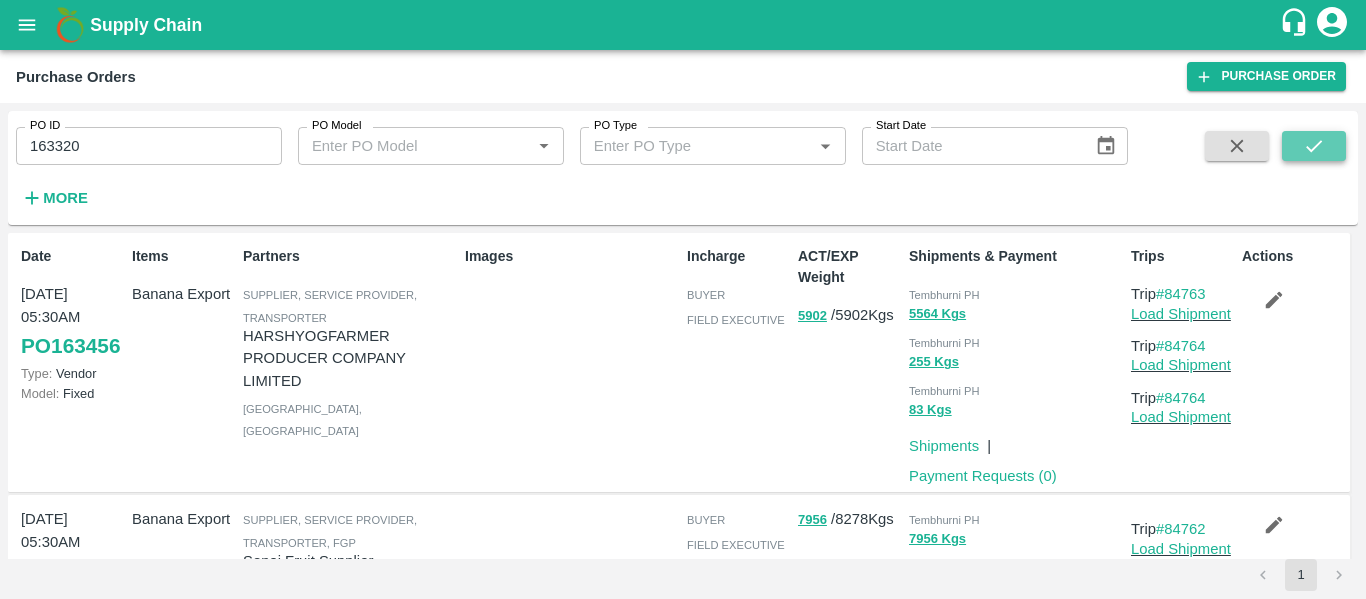 click at bounding box center [1314, 146] 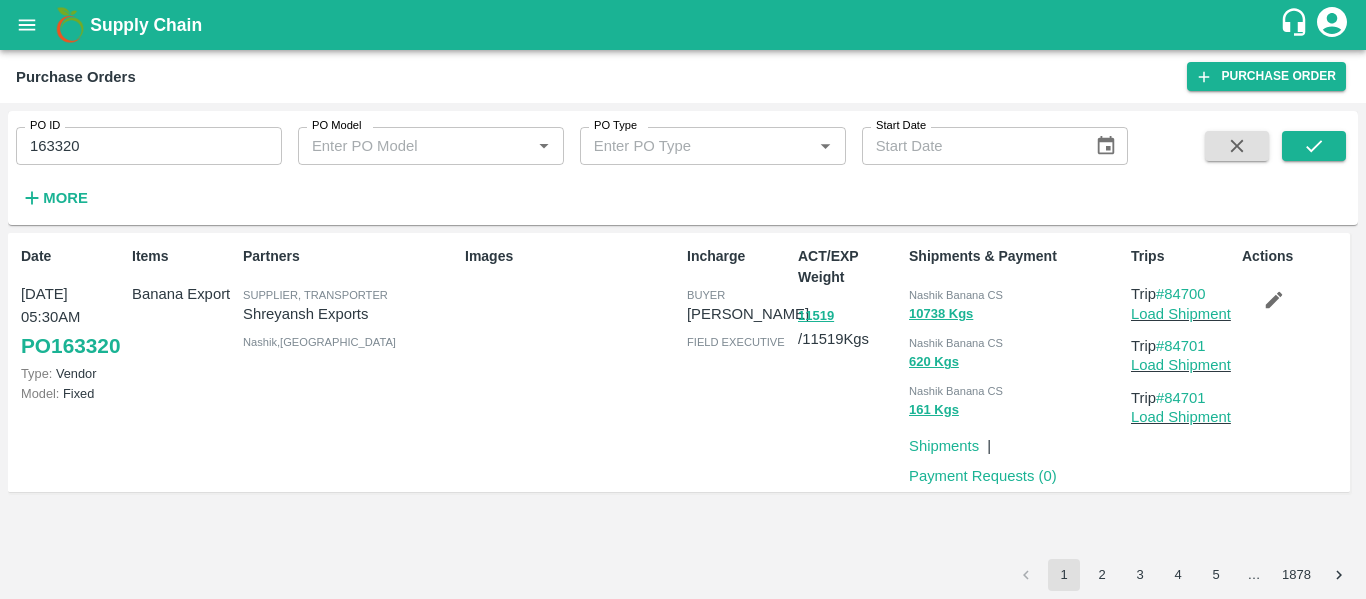 click 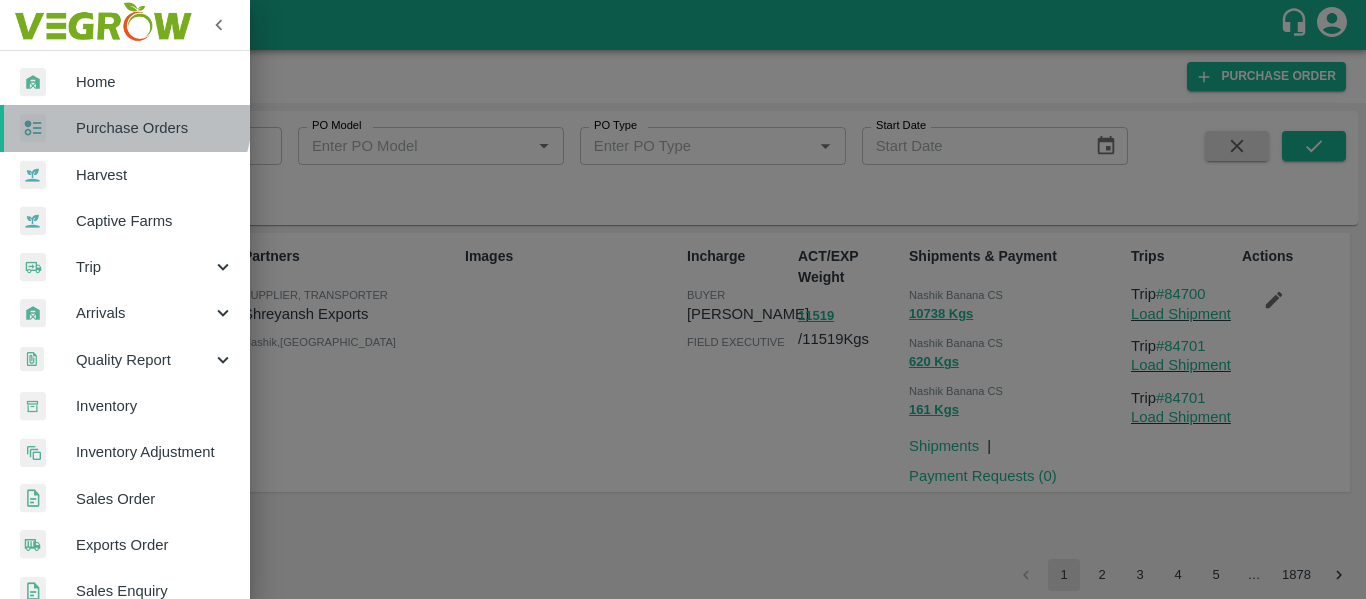 click on "Purchase Orders" at bounding box center (155, 128) 